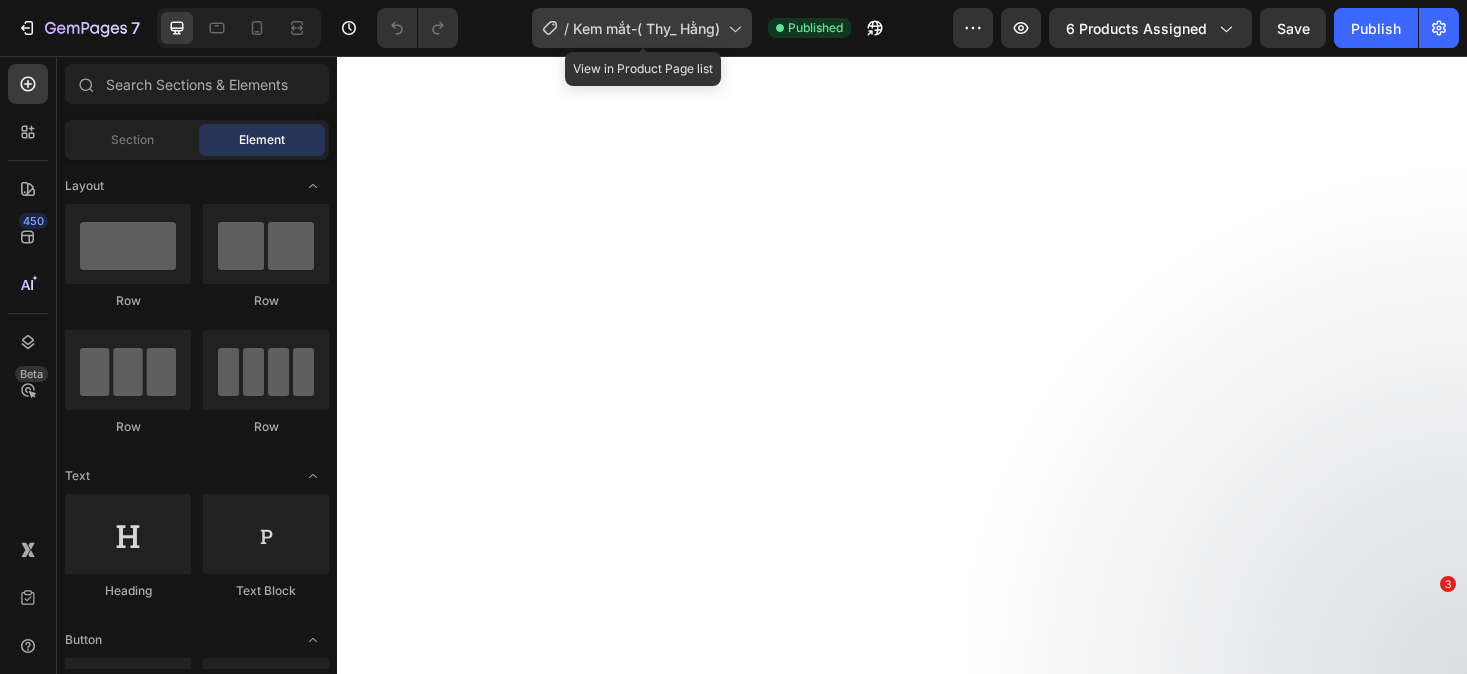 scroll, scrollTop: 0, scrollLeft: 0, axis: both 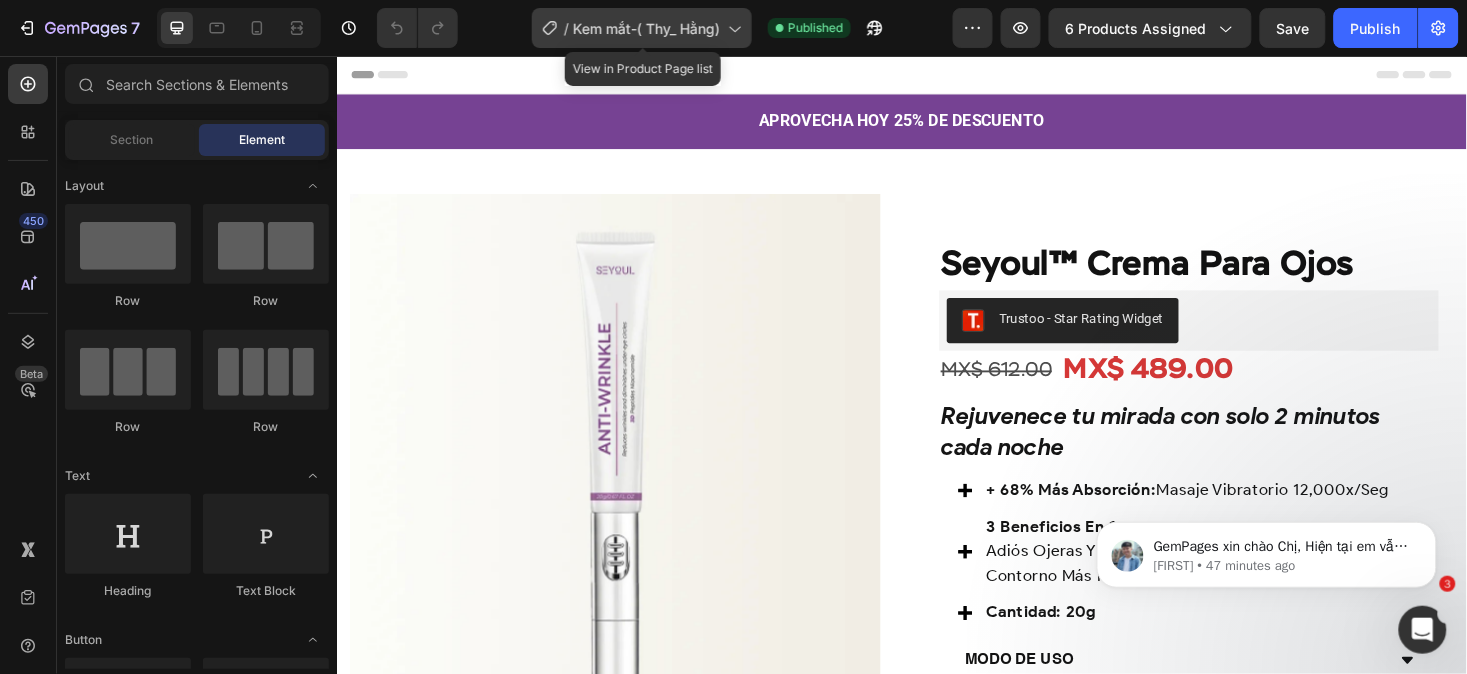 click on "/  Kem mắt-( Thy_ Hằng)" 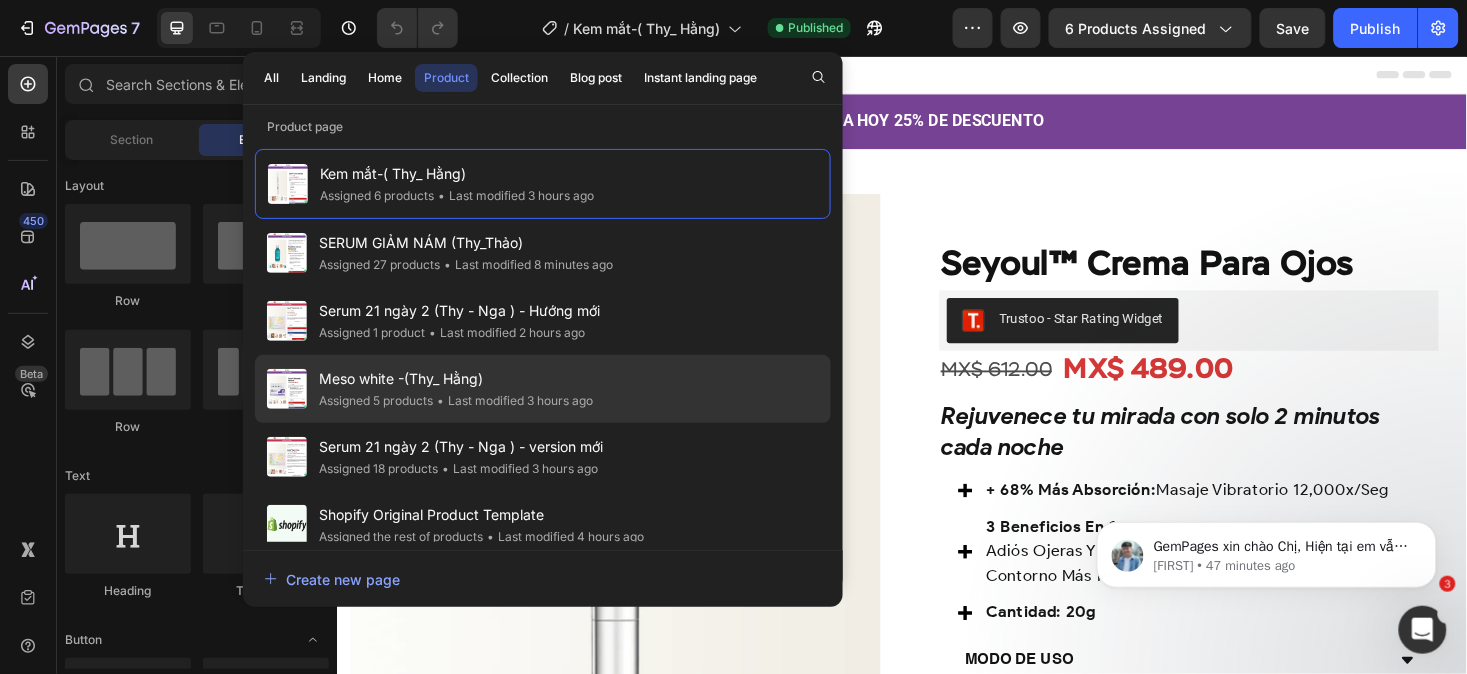click on "Meso white -(Thy_ Hằng) Assigned 5 products • Last modified 3 hours ago" 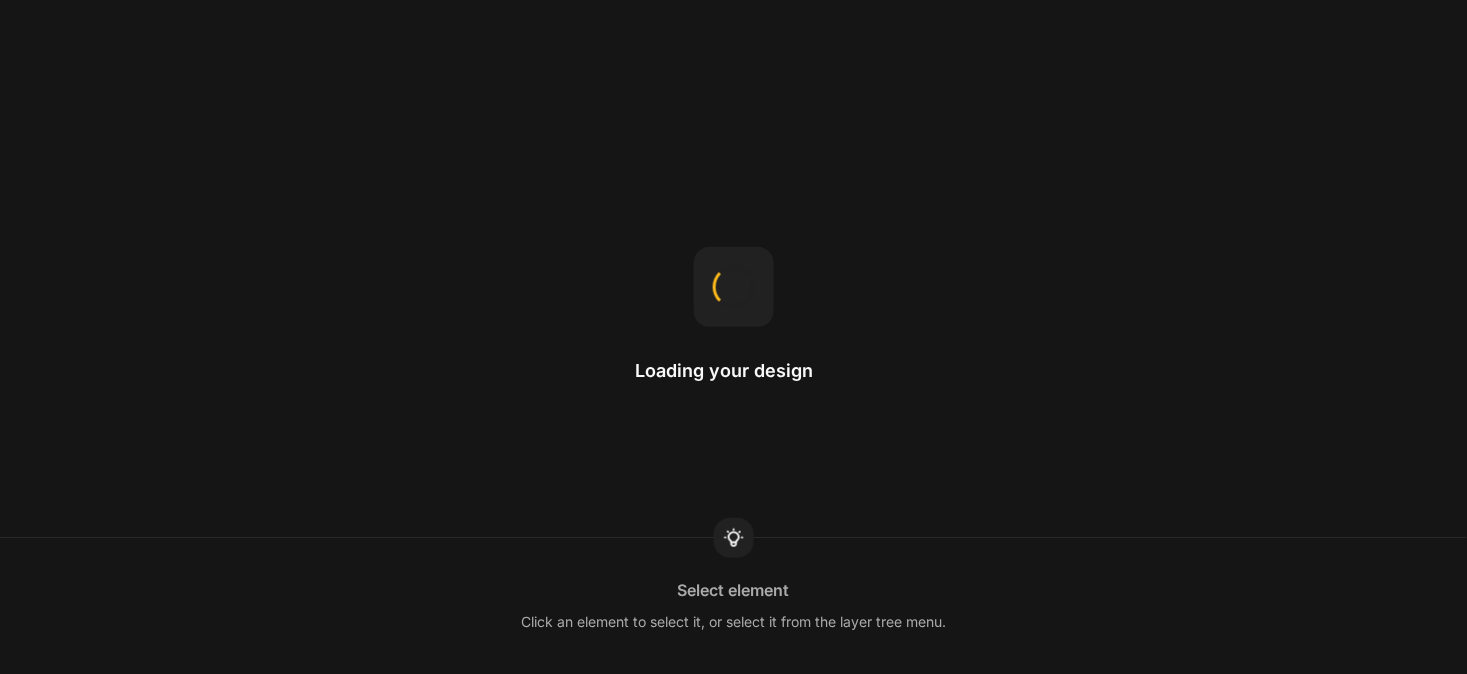 scroll, scrollTop: 0, scrollLeft: 0, axis: both 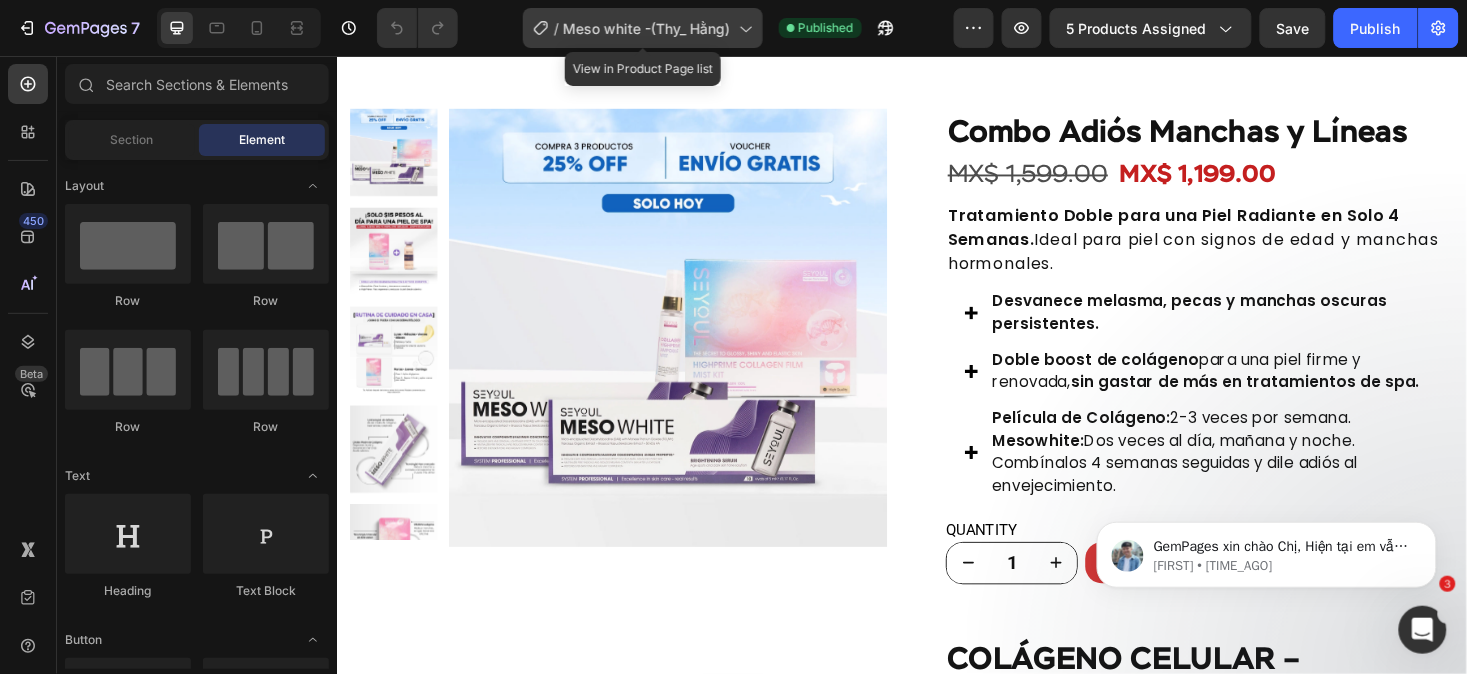 click on "Meso white -(Thy_ Hằng)" at bounding box center (647, 28) 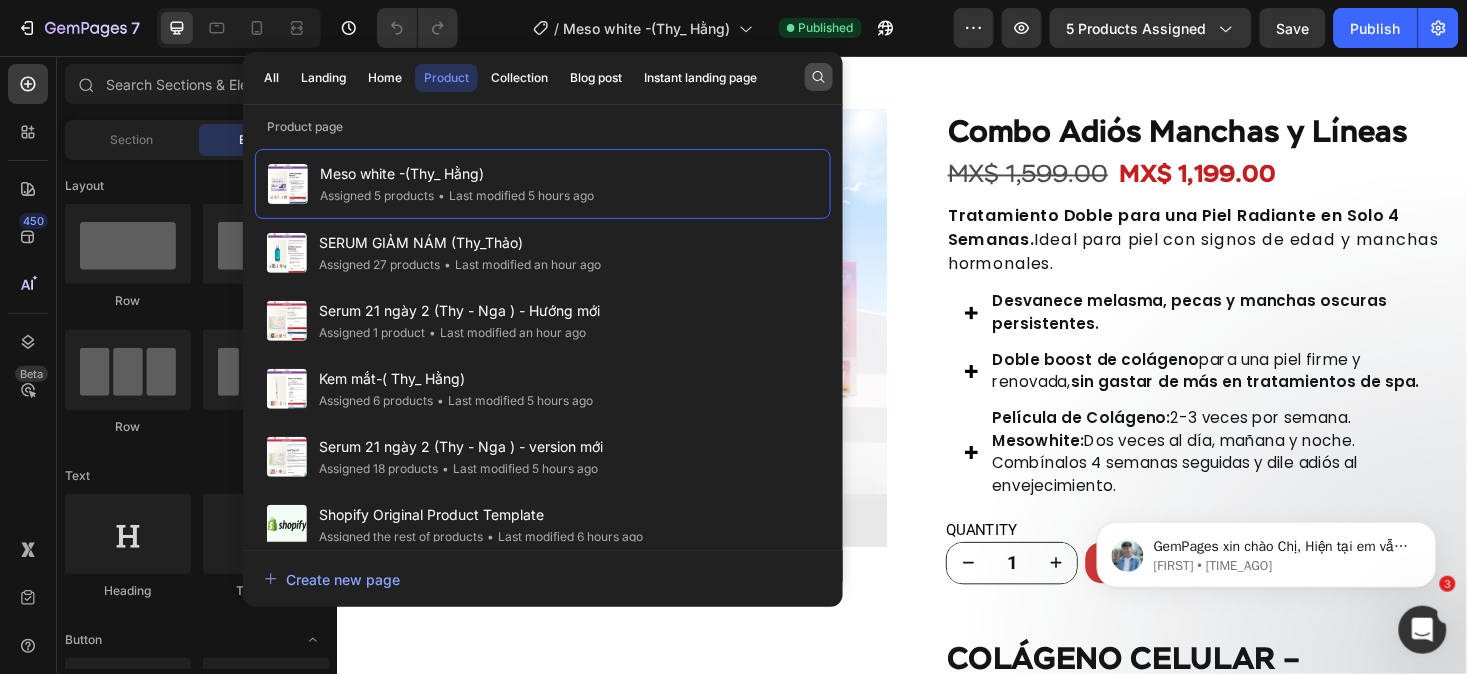 click 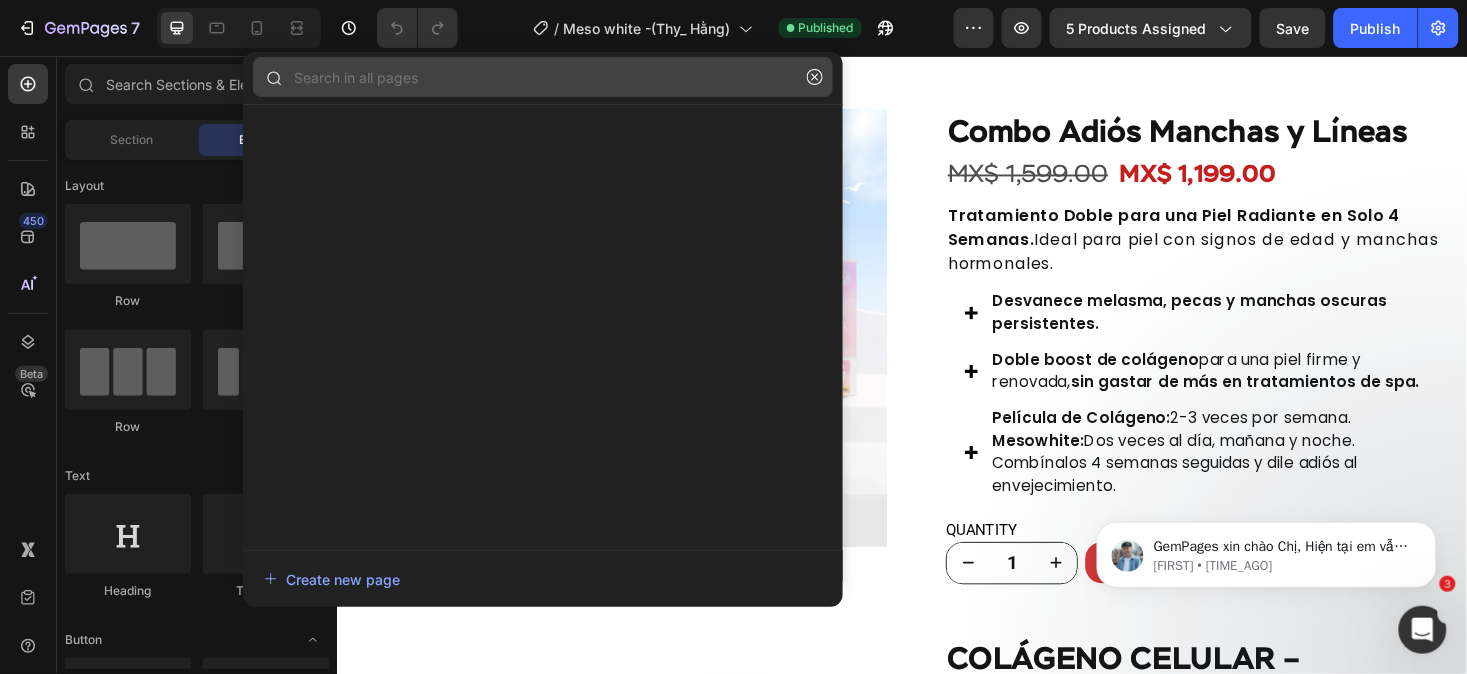 click 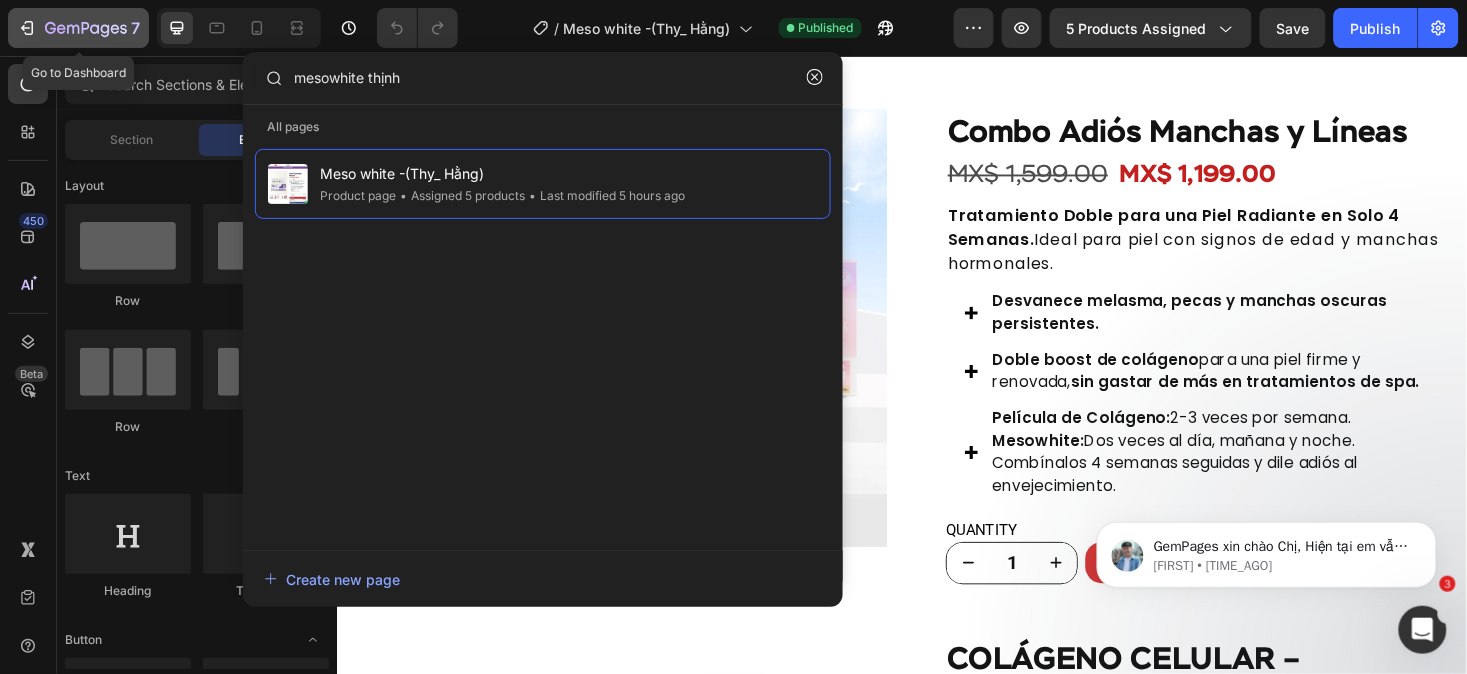 type on "mesowhite thịnh" 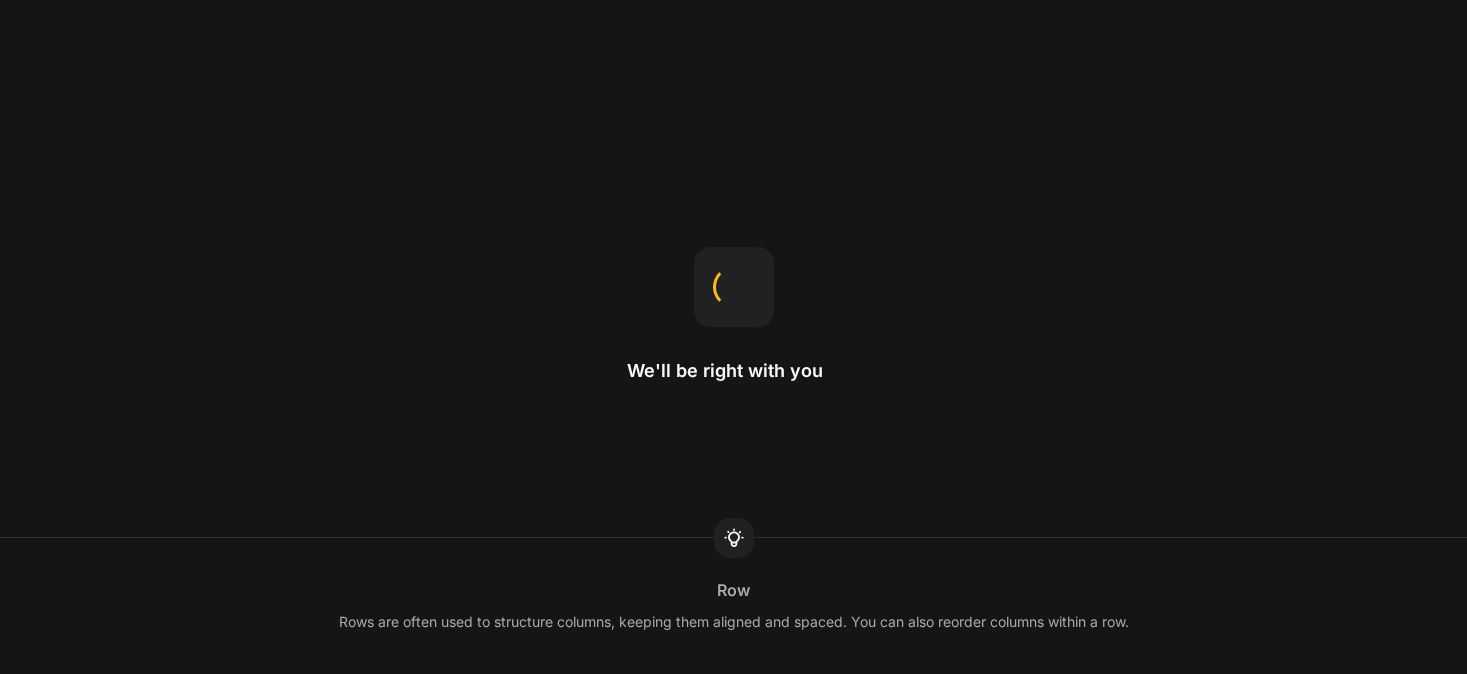 scroll, scrollTop: 0, scrollLeft: 0, axis: both 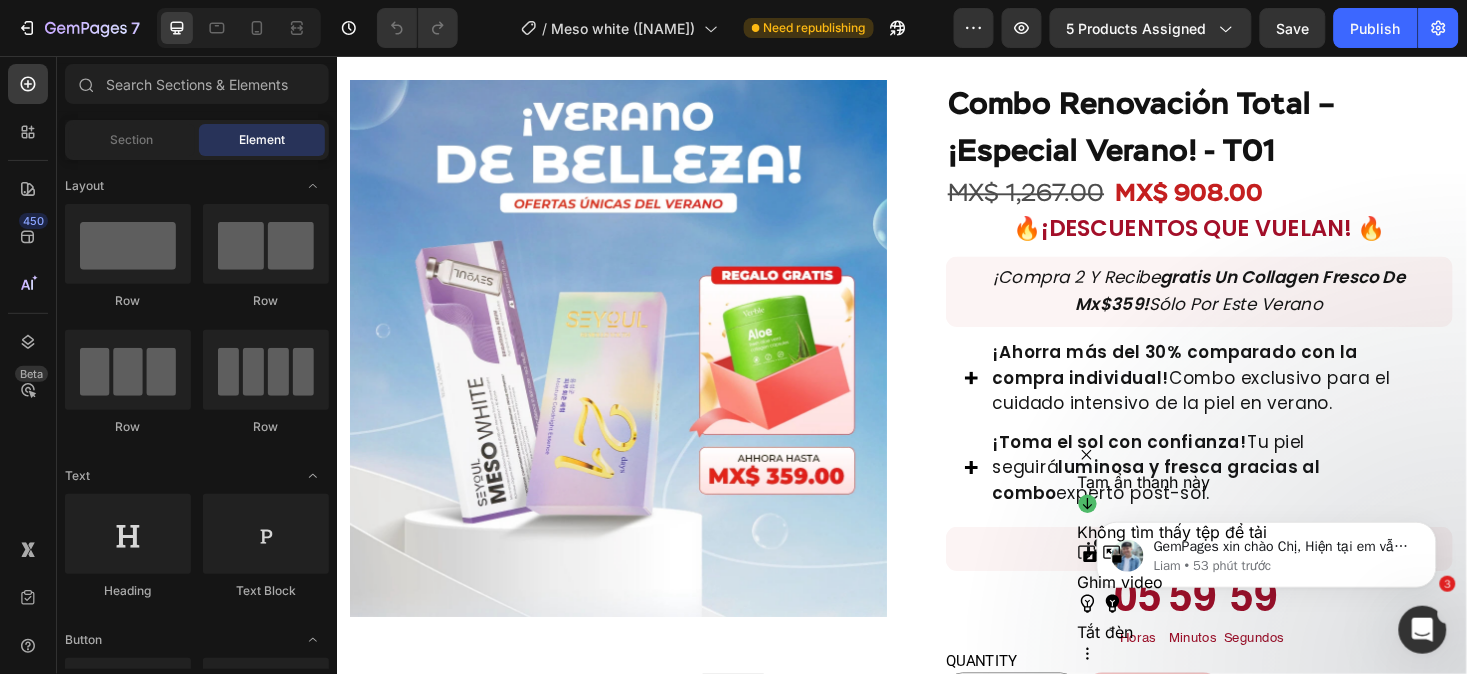 click at bounding box center (936, 17) 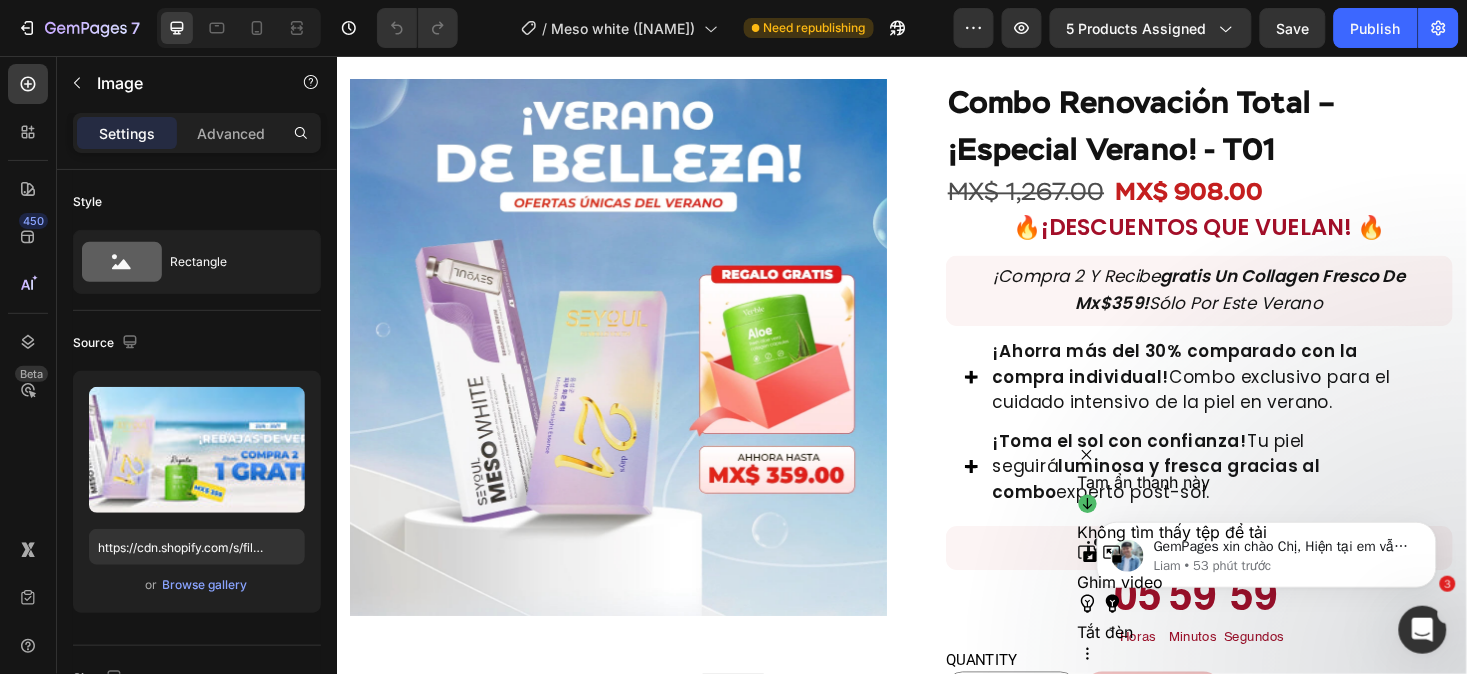 scroll, scrollTop: 774, scrollLeft: 0, axis: vertical 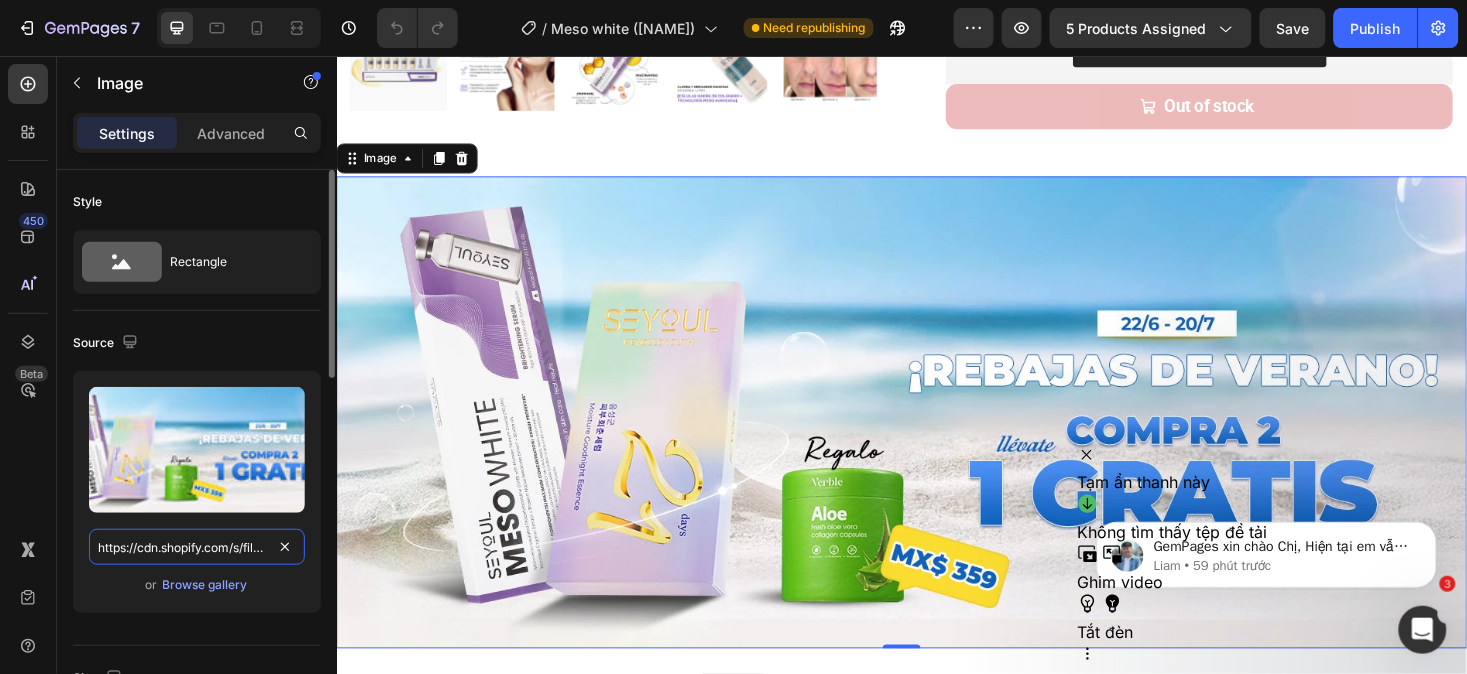 click on "https://cdn.shopify.com/s/files/1/0643/1404/8704/files/gempages_507356051327157127-071bb93d-6ca6-4272-ac49-3cb3a77ee240.webp" at bounding box center (197, 547) 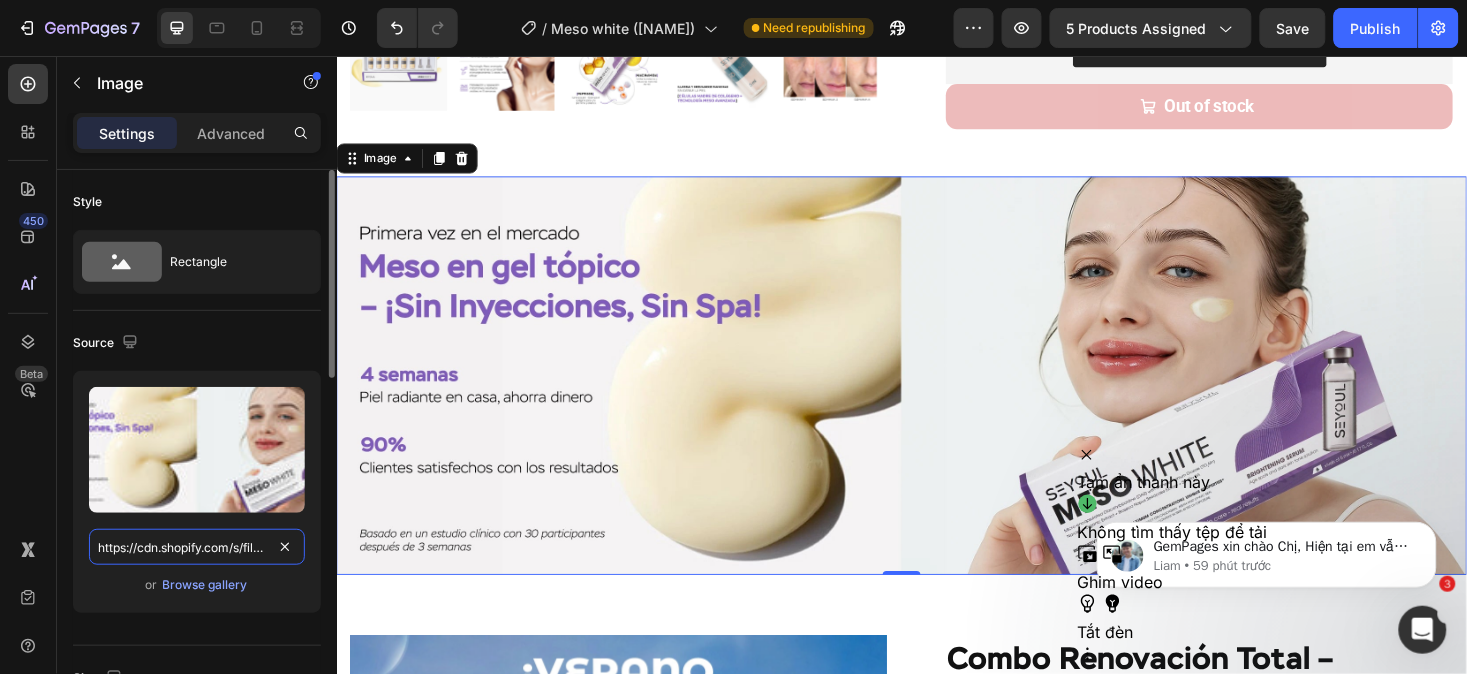 scroll, scrollTop: 0, scrollLeft: 615, axis: horizontal 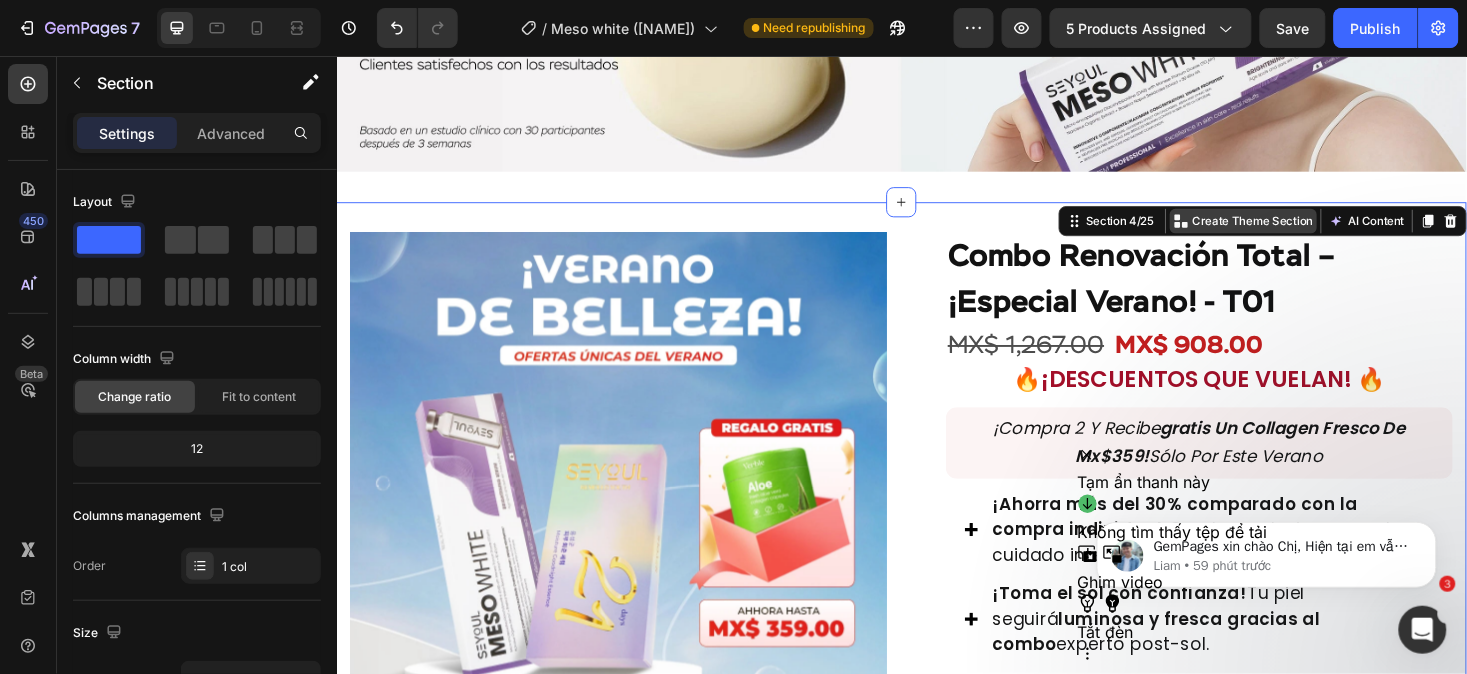 click on "Create Theme Section" at bounding box center (1309, 230) 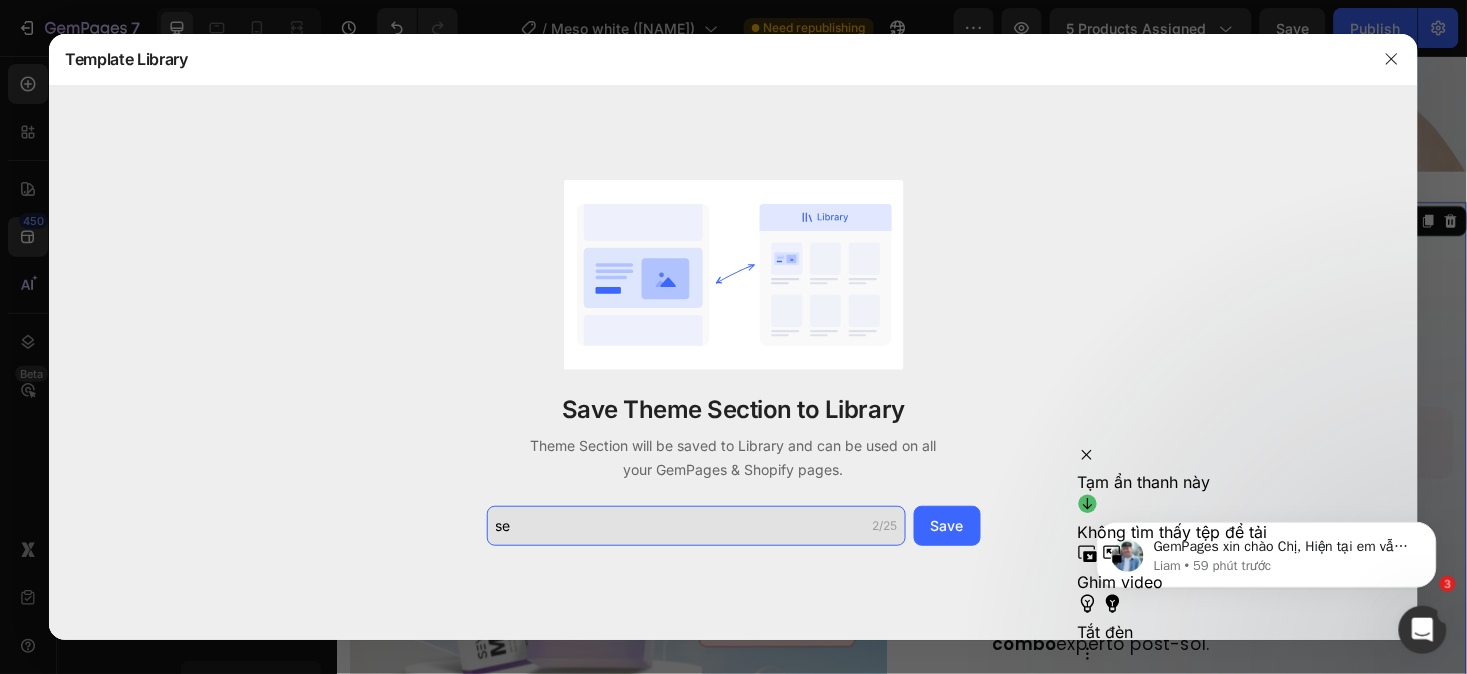 type on "s" 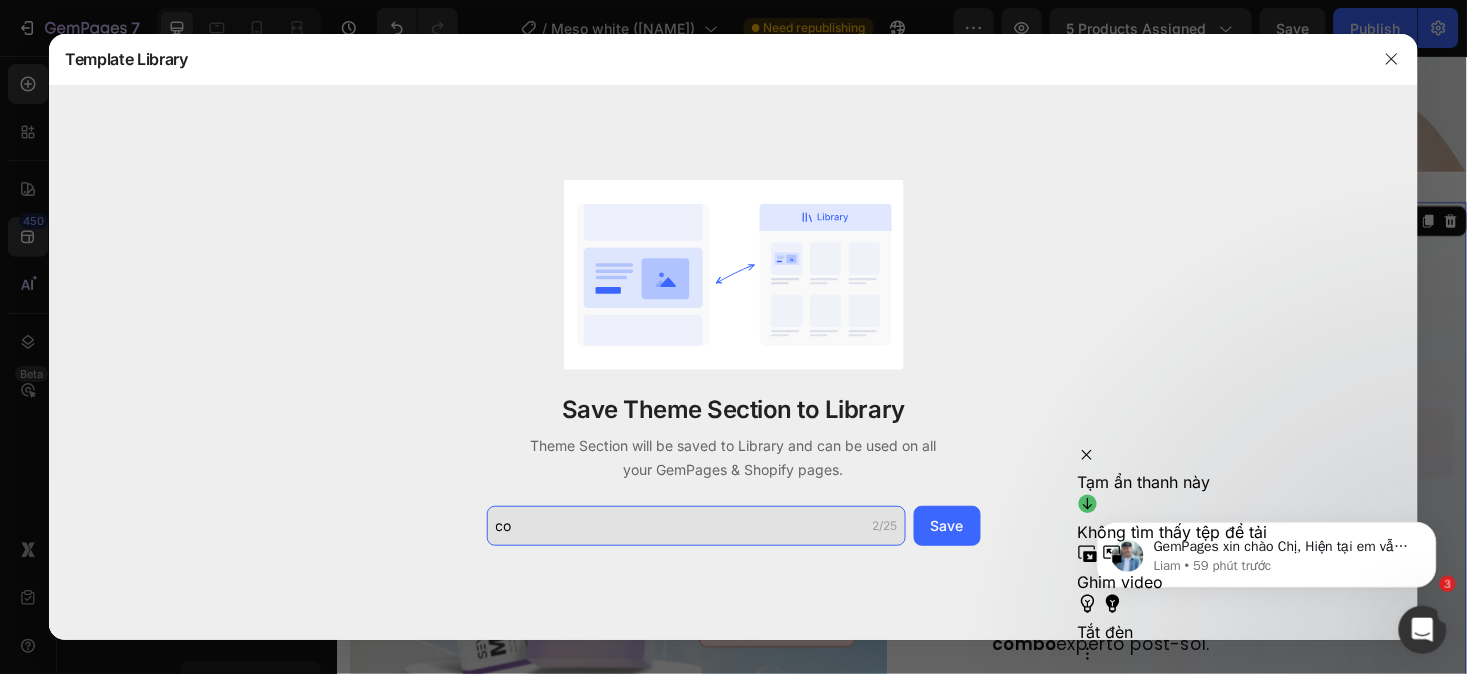 type on "c" 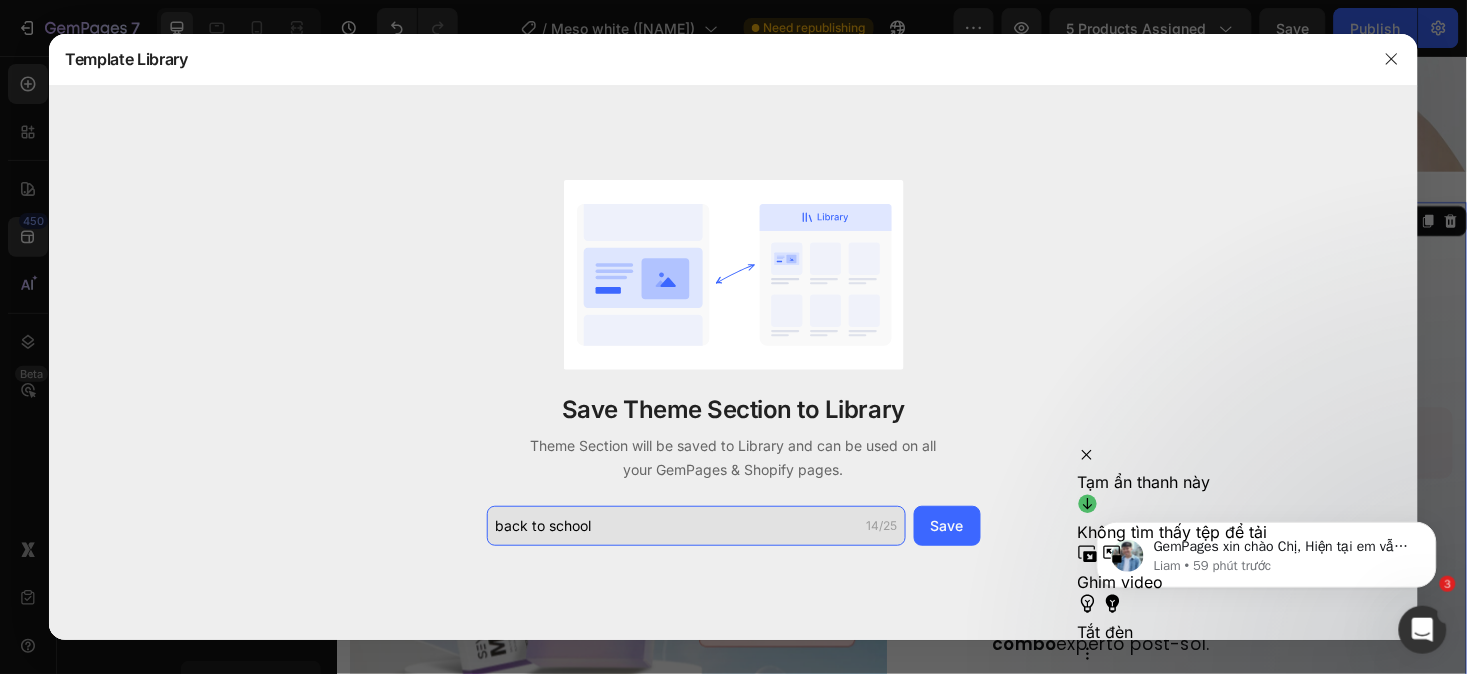 type on "back to school" 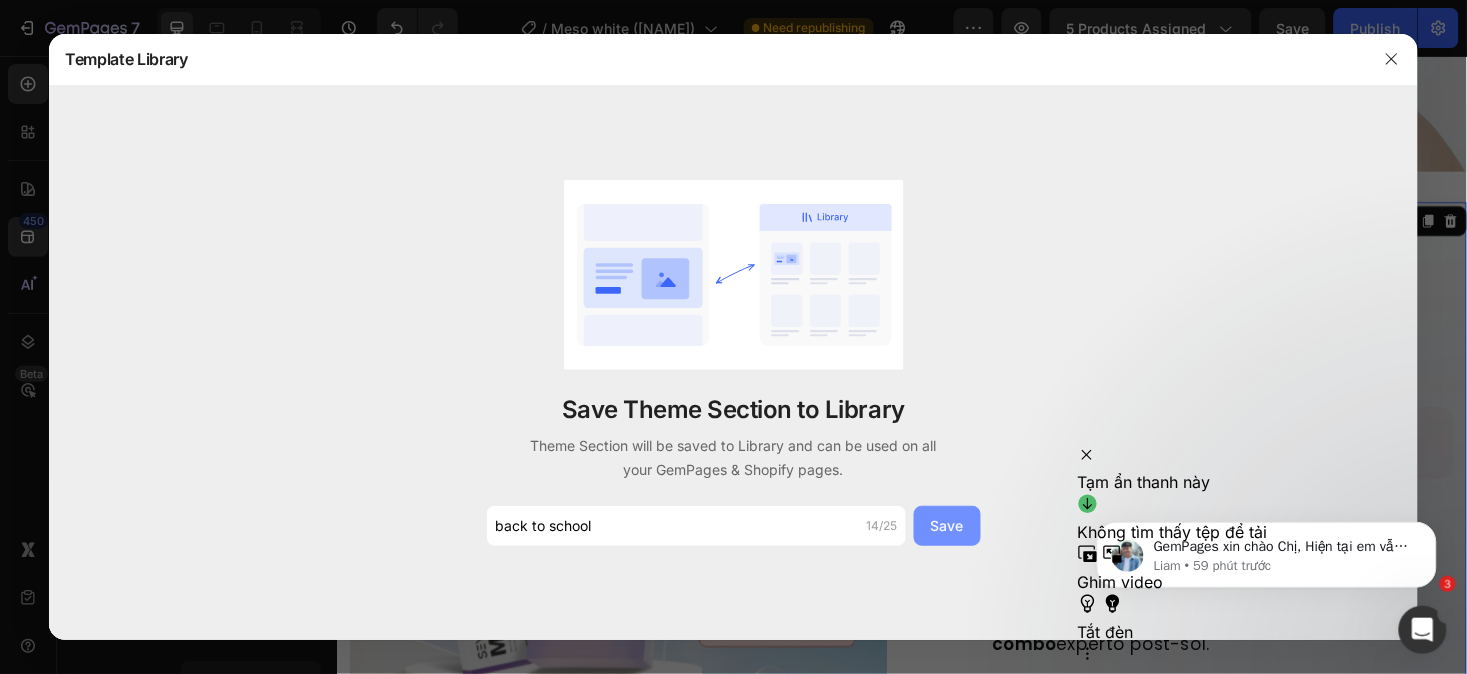 click on "Save" at bounding box center [947, 526] 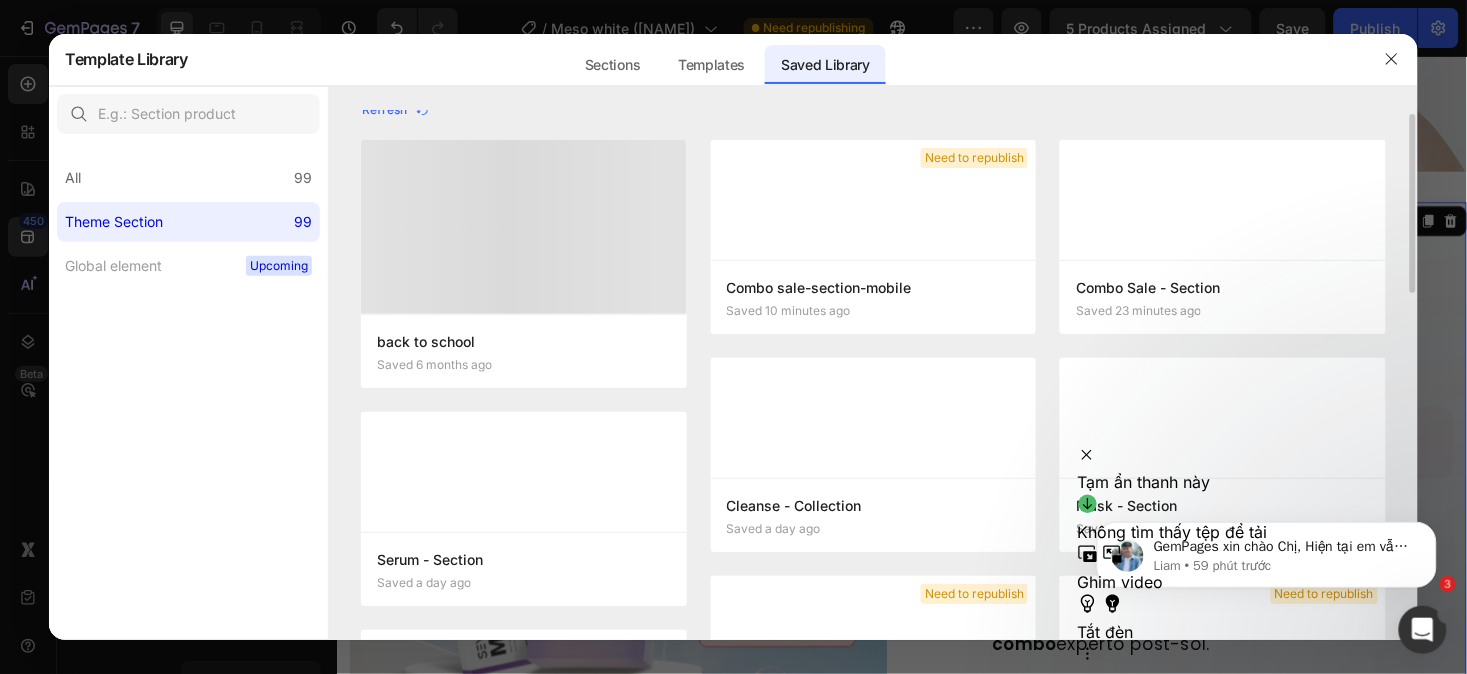 scroll, scrollTop: 28, scrollLeft: 0, axis: vertical 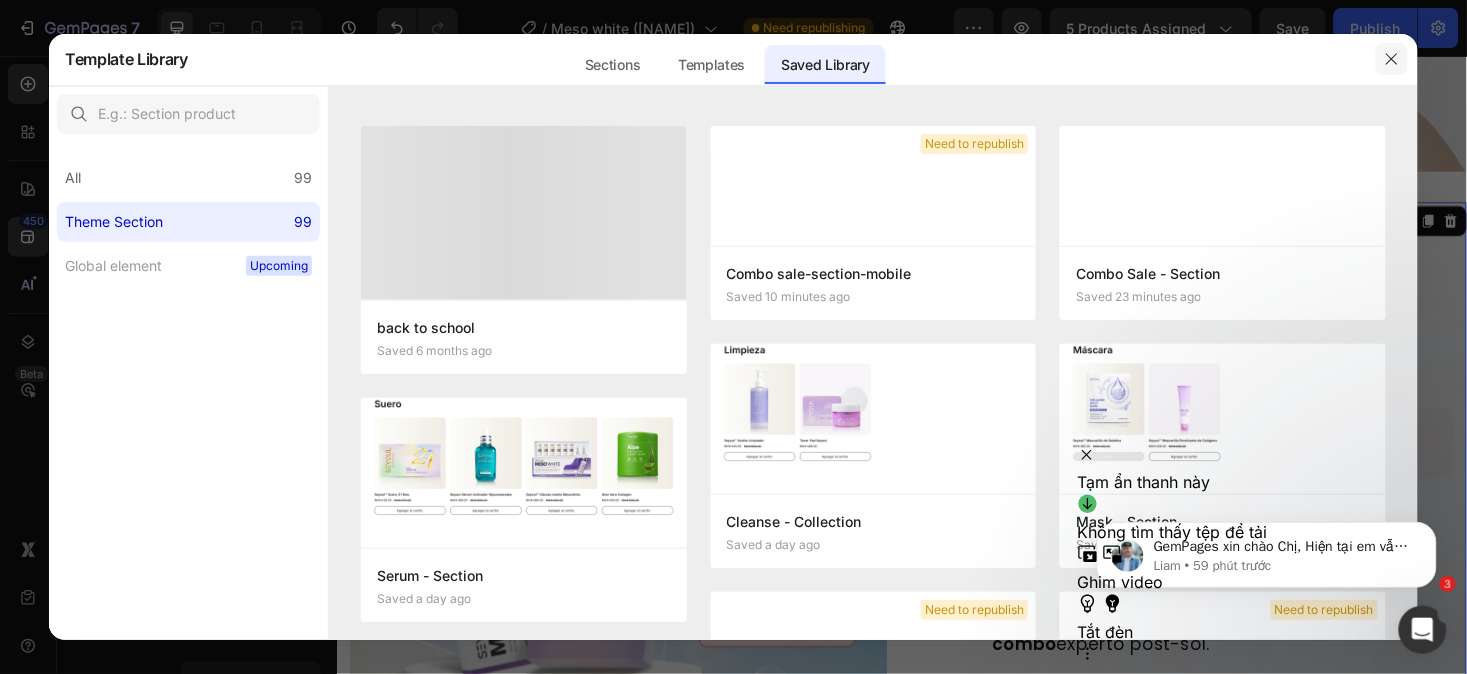 click at bounding box center (1392, 59) 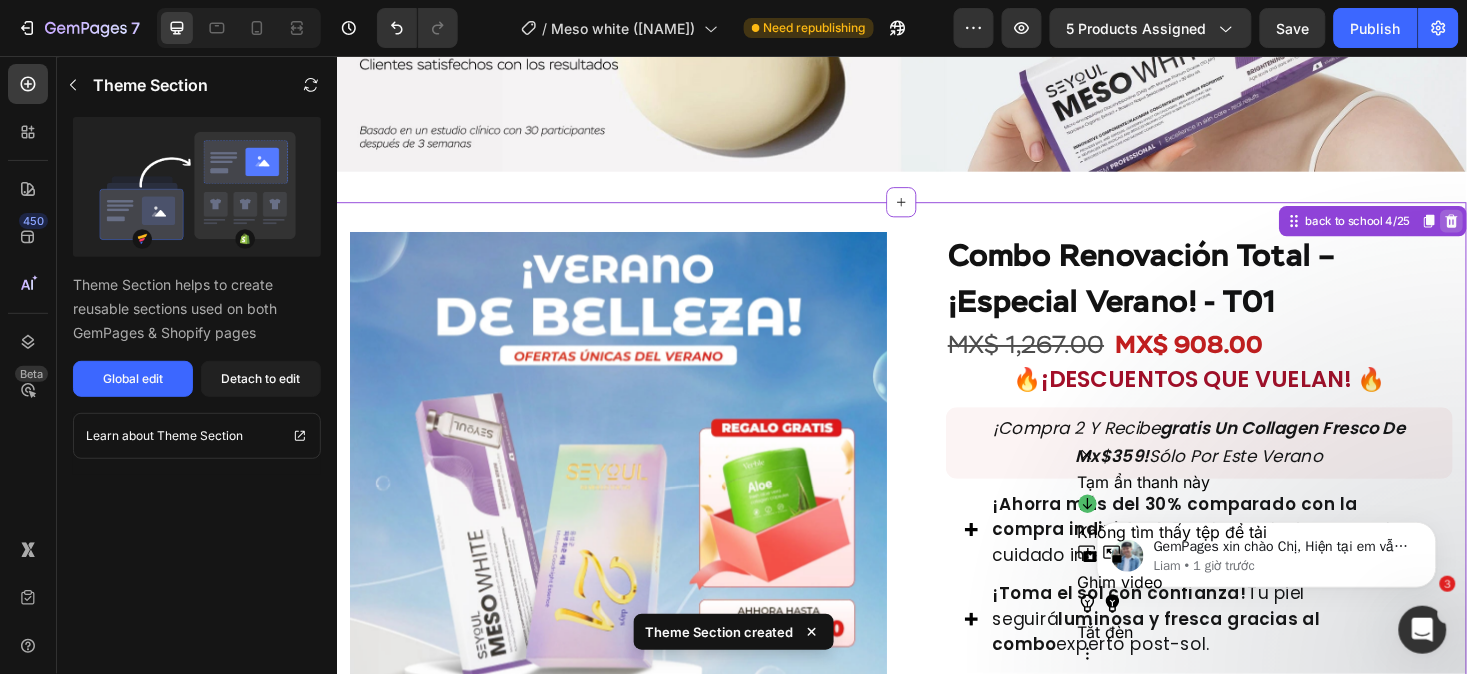 click 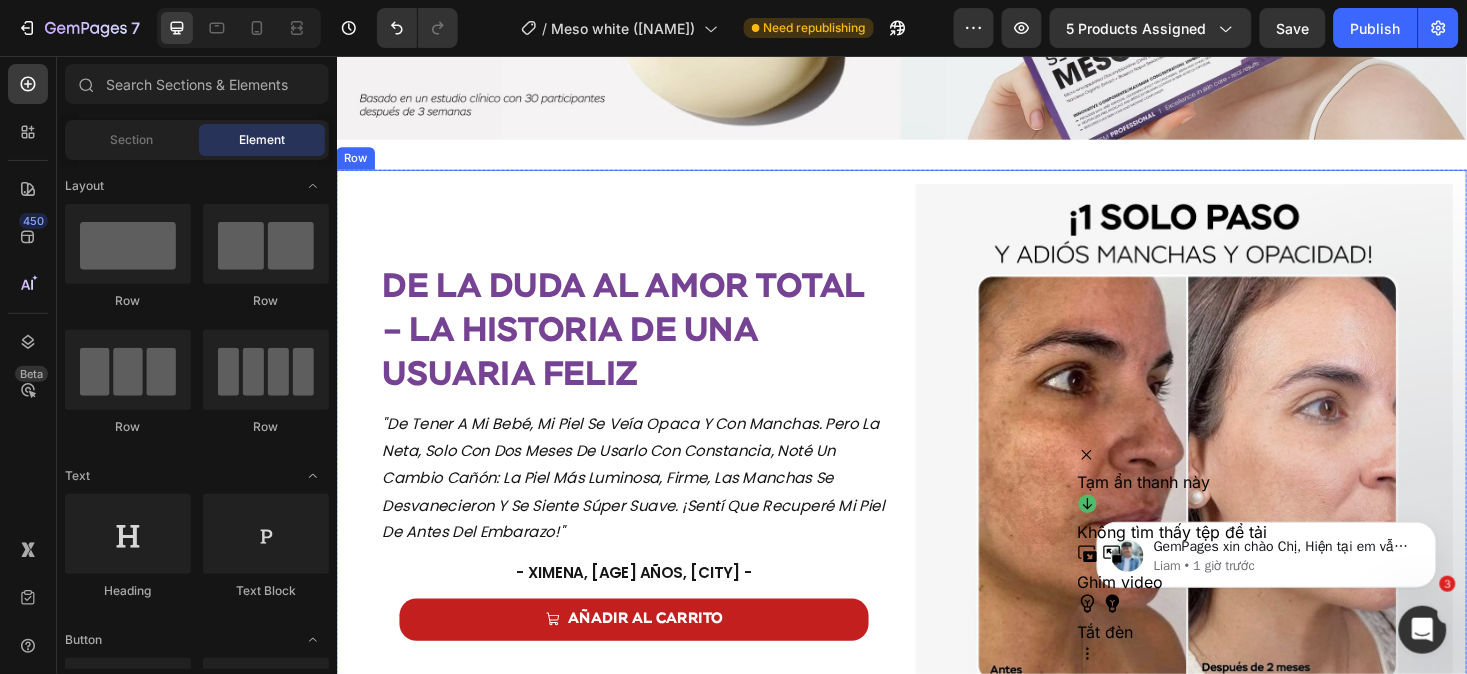 scroll, scrollTop: 1240, scrollLeft: 0, axis: vertical 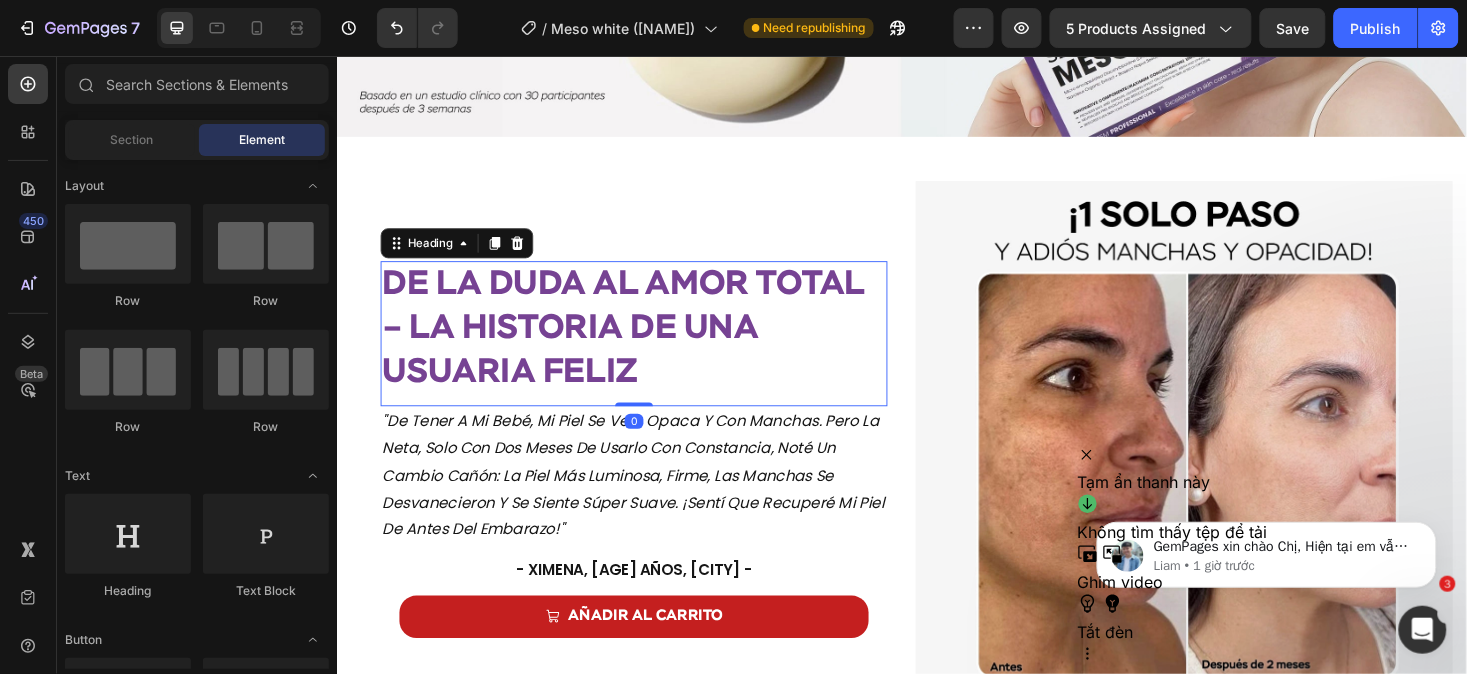 click on "De la Duda al Amor Total – La Historia de una Usuaria Feliz" at bounding box center (652, 345) 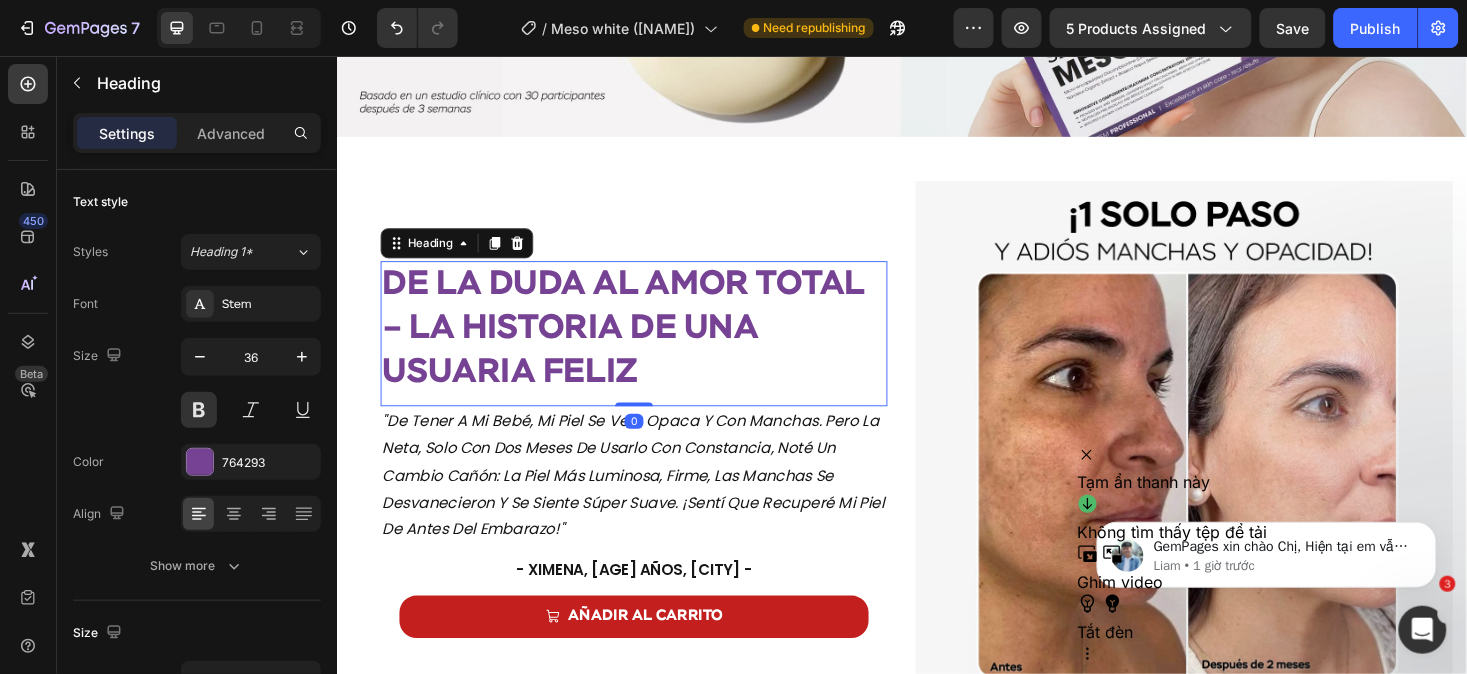 click on "De la Duda al Amor Total – La Historia de una Usuaria Feliz" at bounding box center (652, 345) 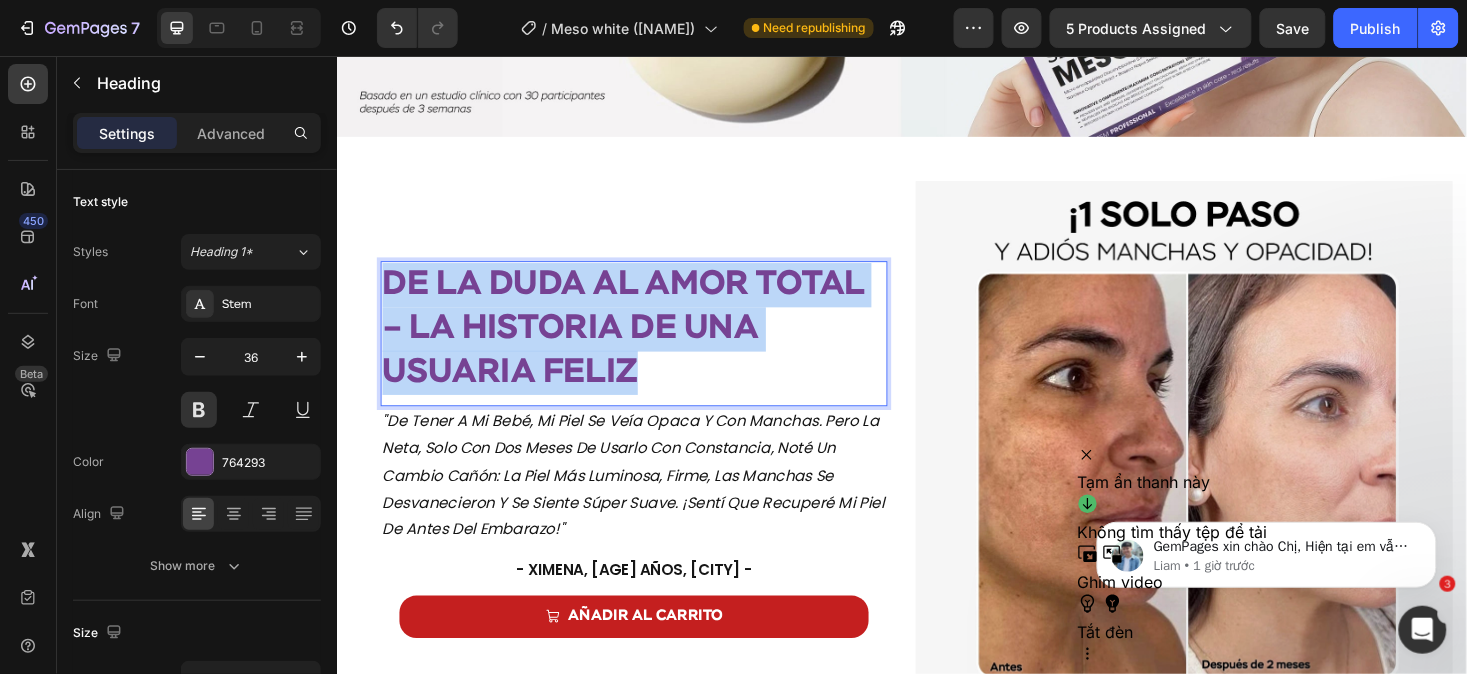 click on "De la Duda al Amor Total – La Historia de una Usuaria Feliz" at bounding box center (652, 345) 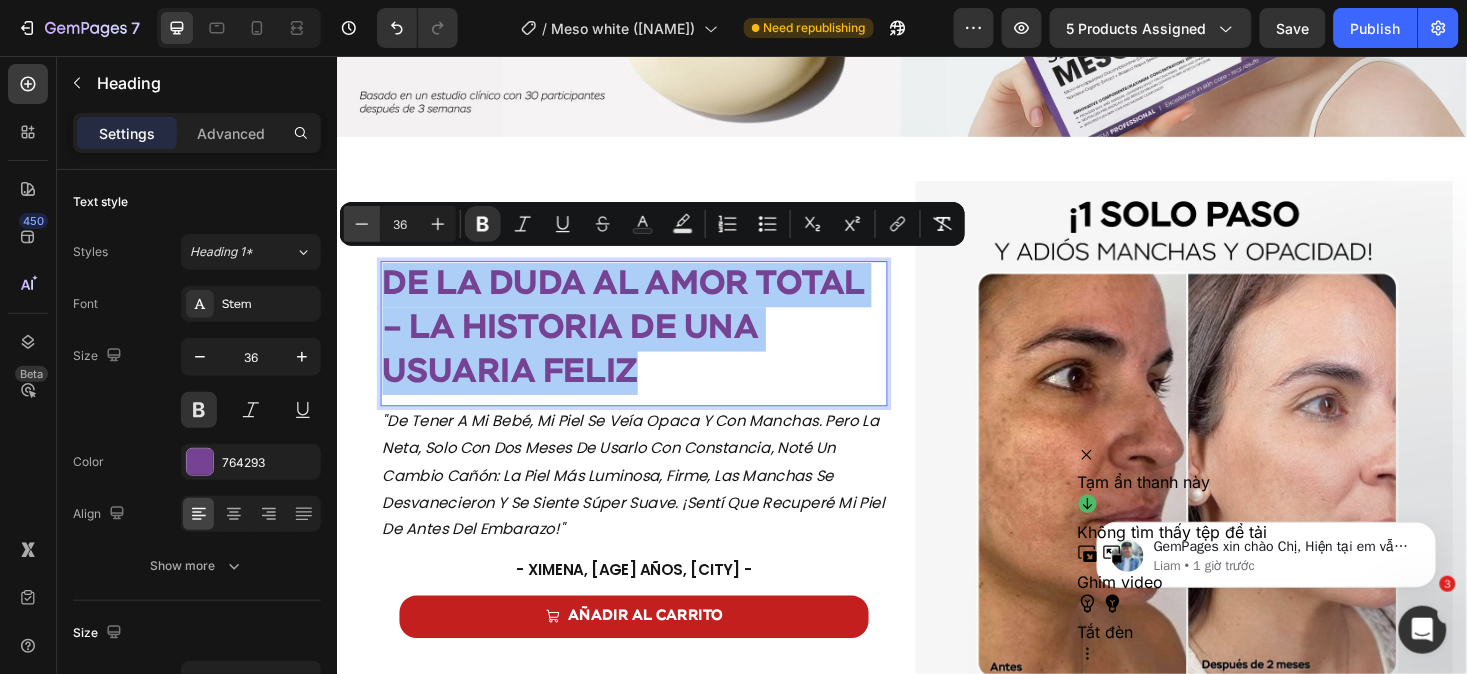 click 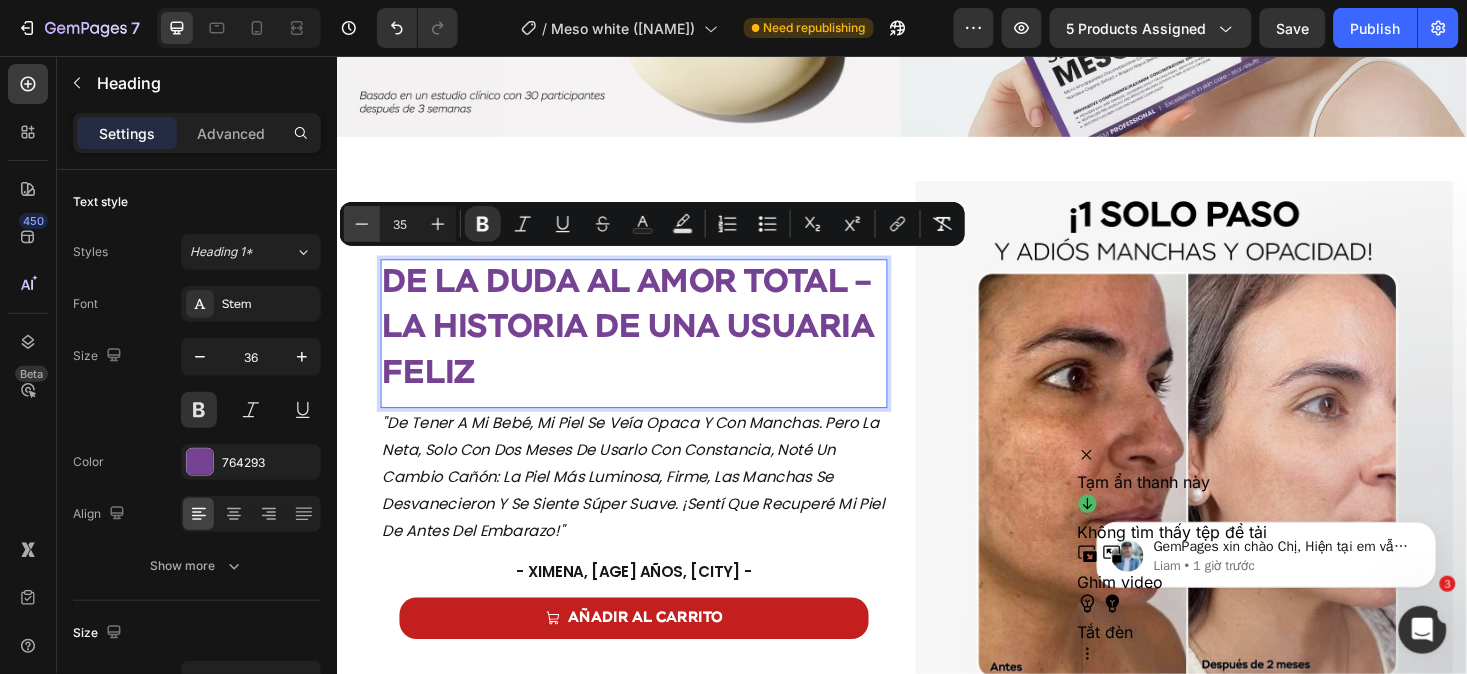 click 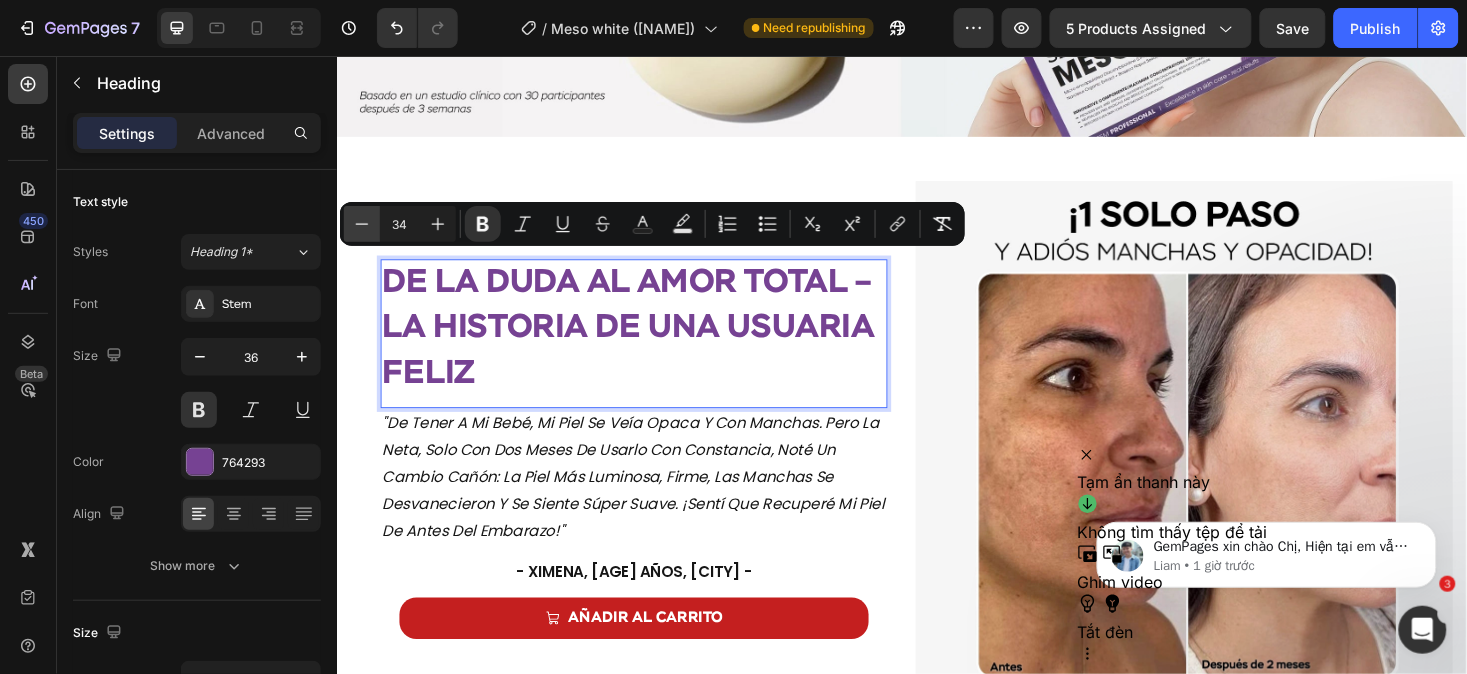 click 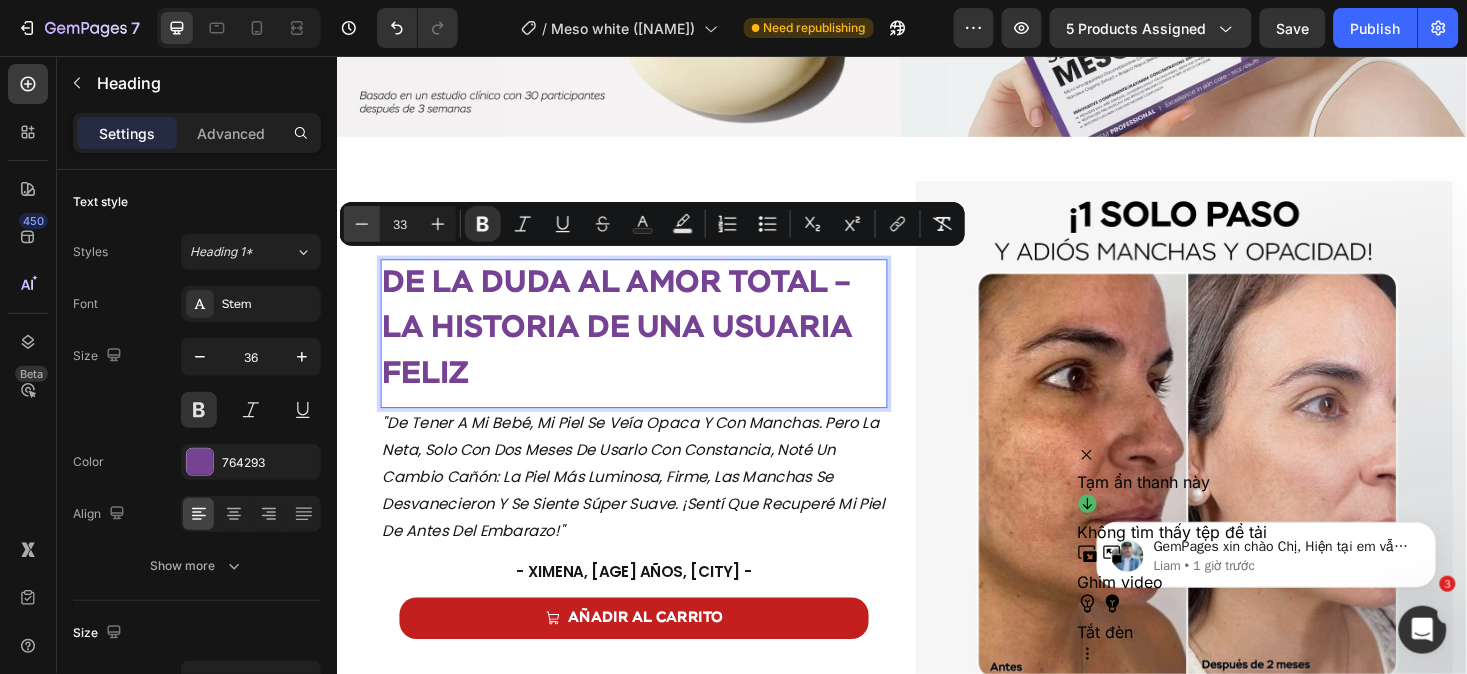 click 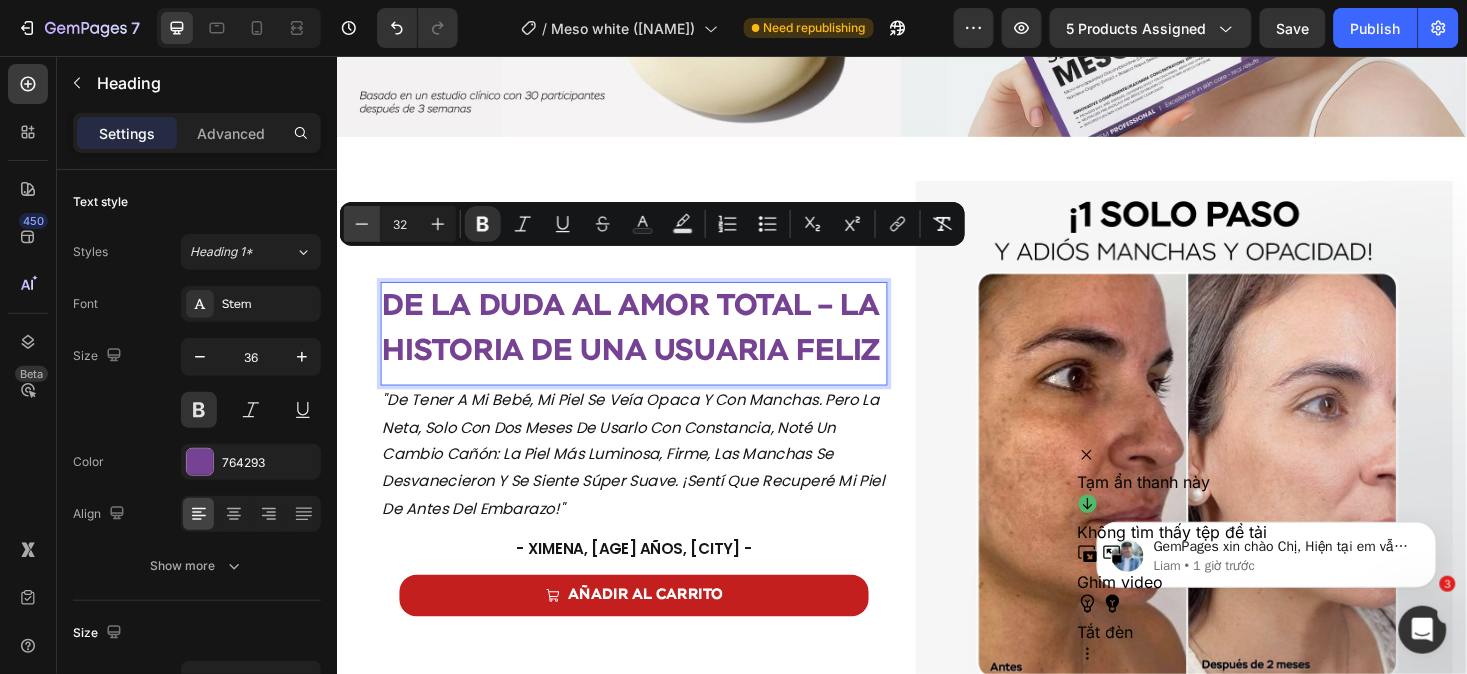 click 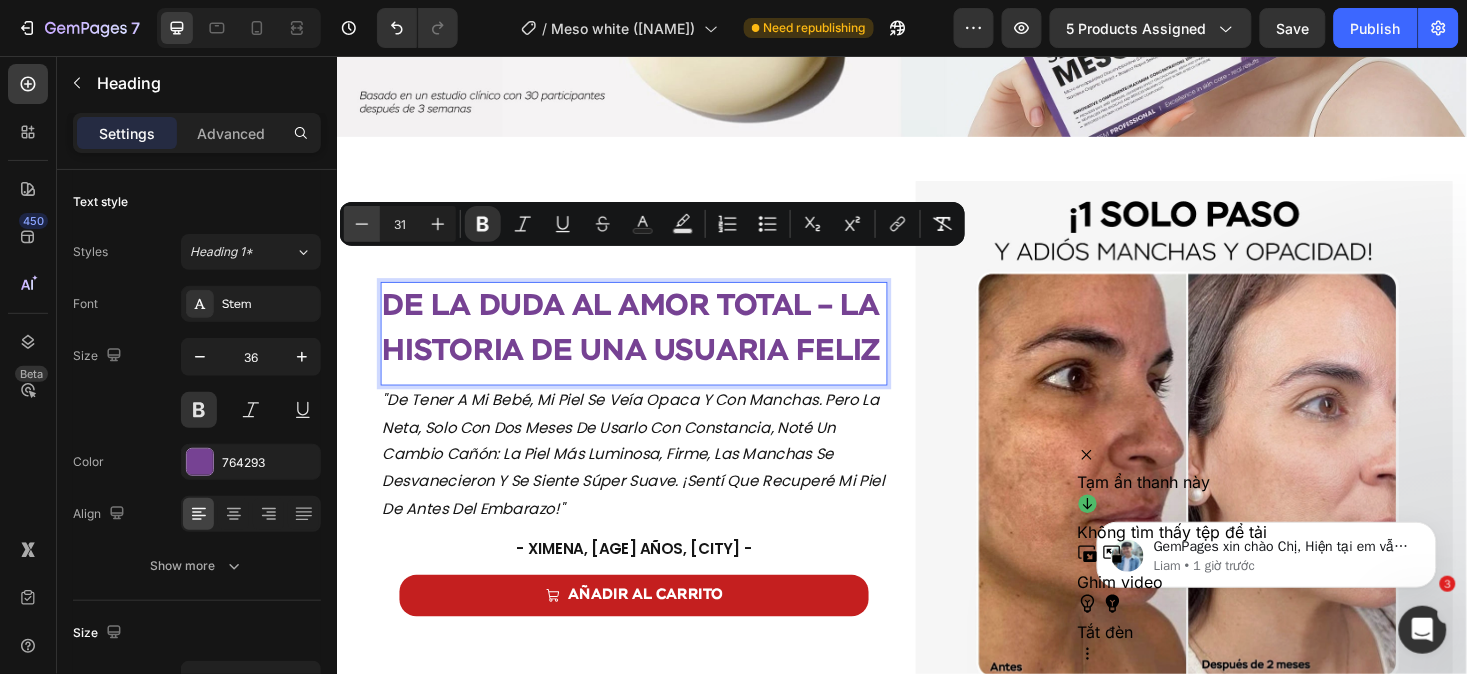 click 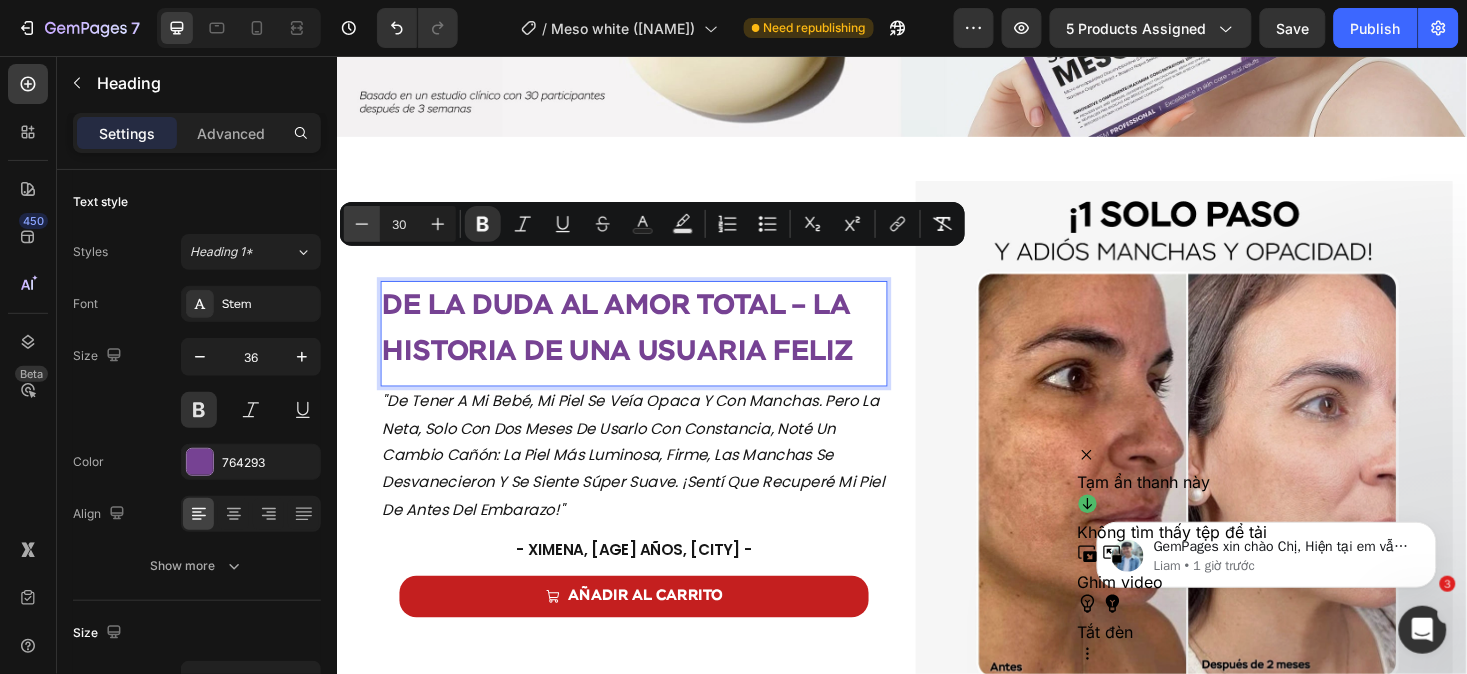 click 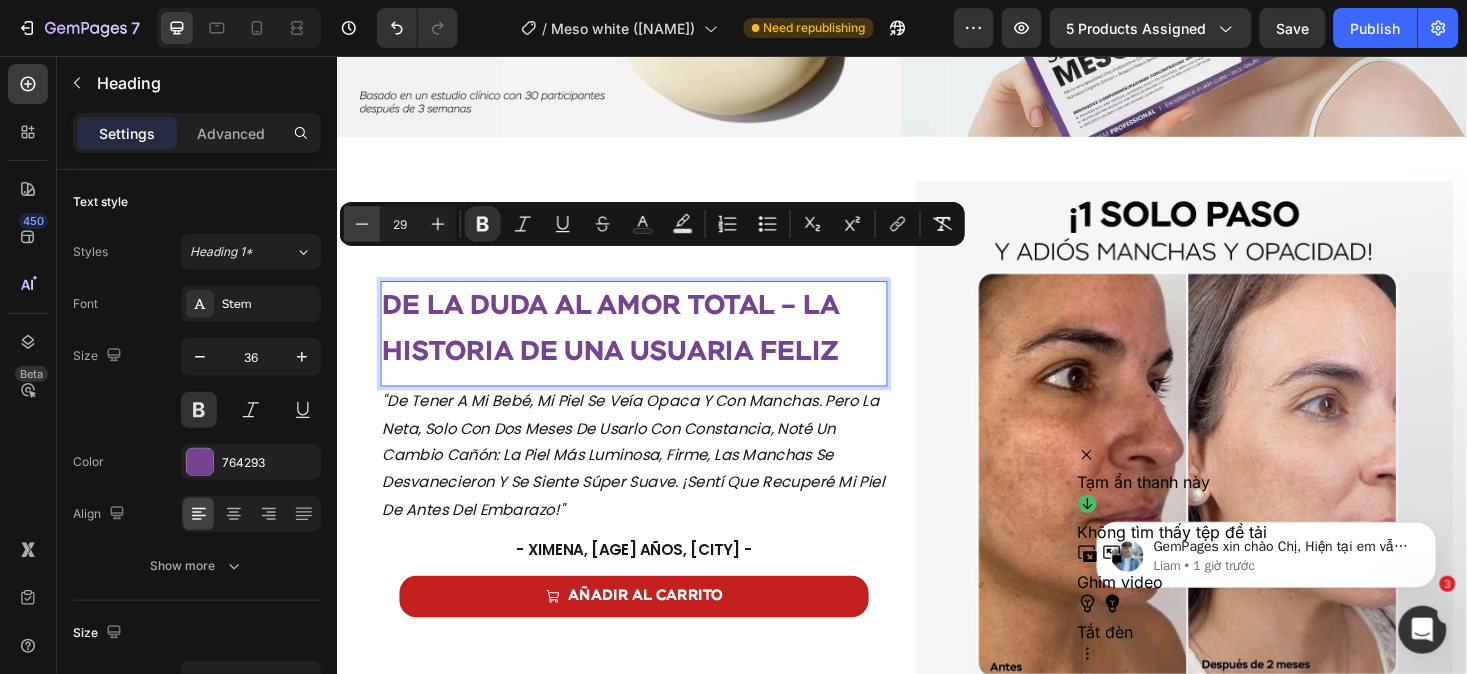 click 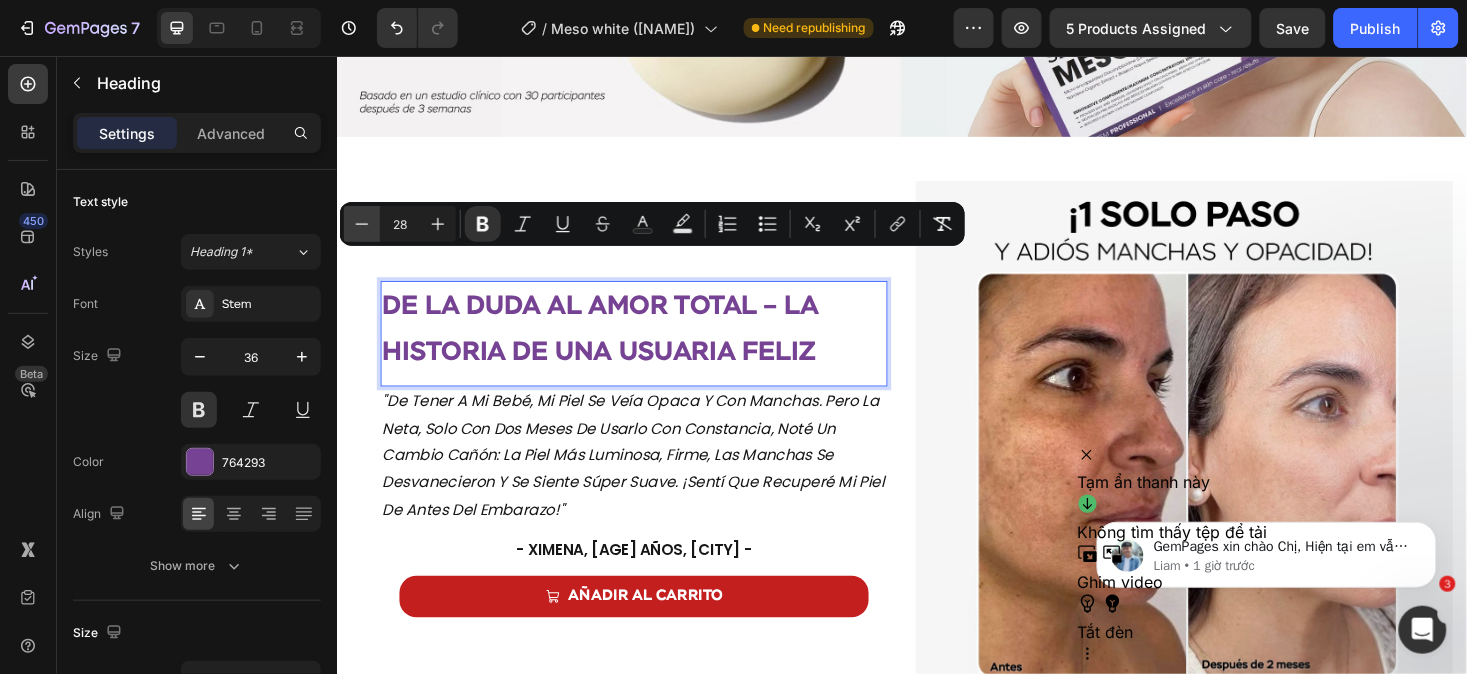 click 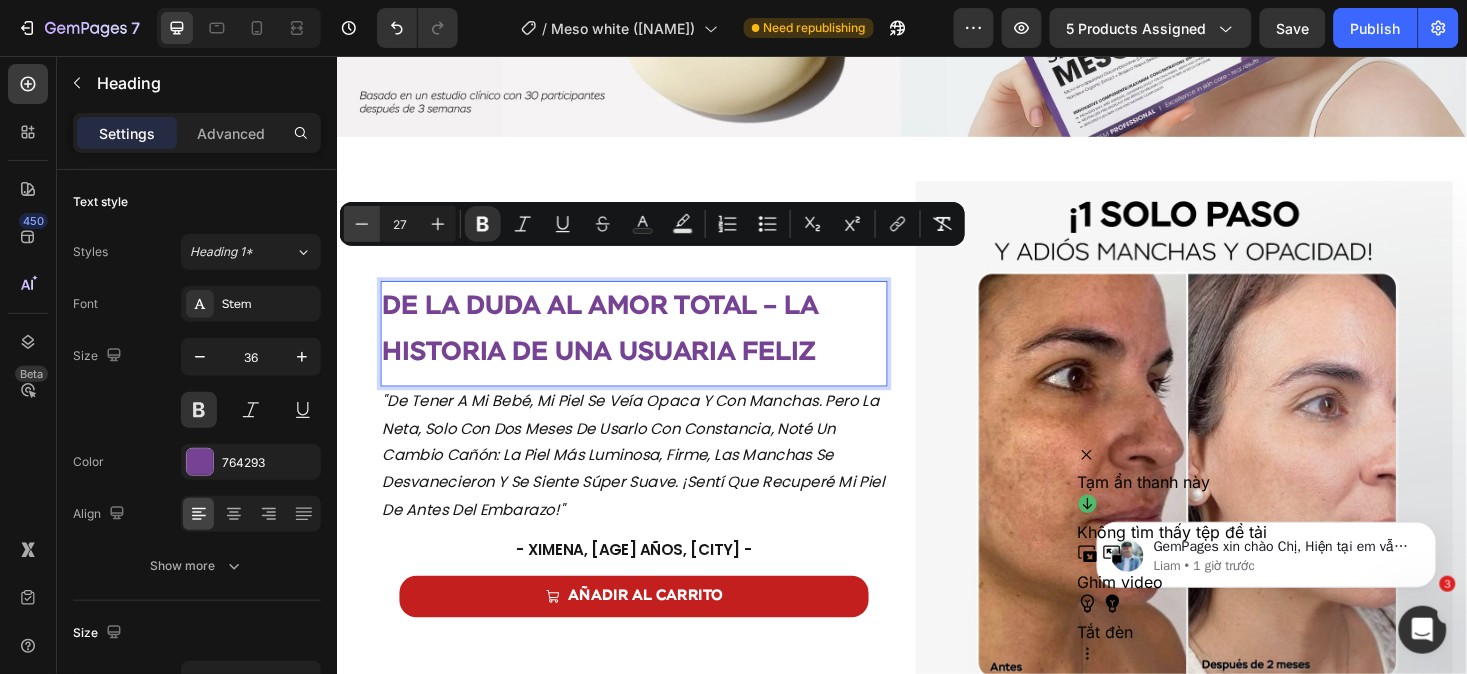 click 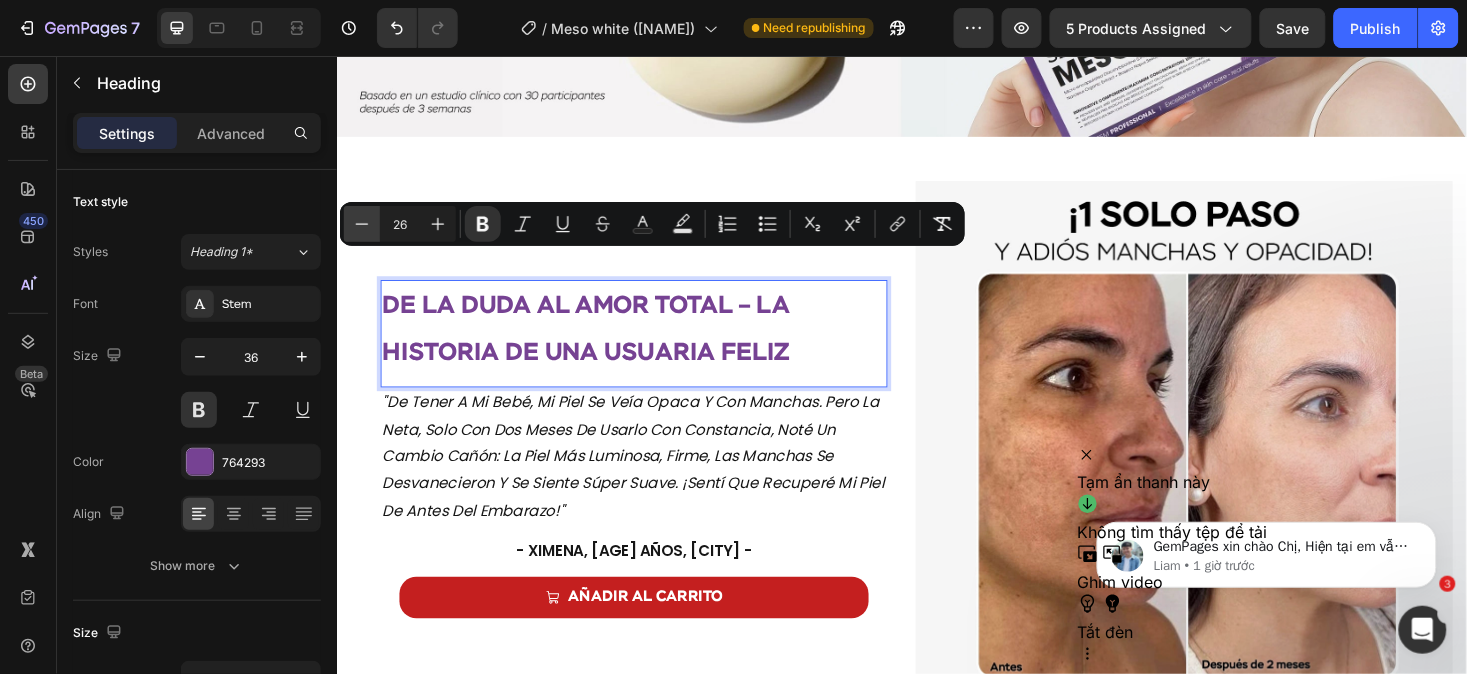 click 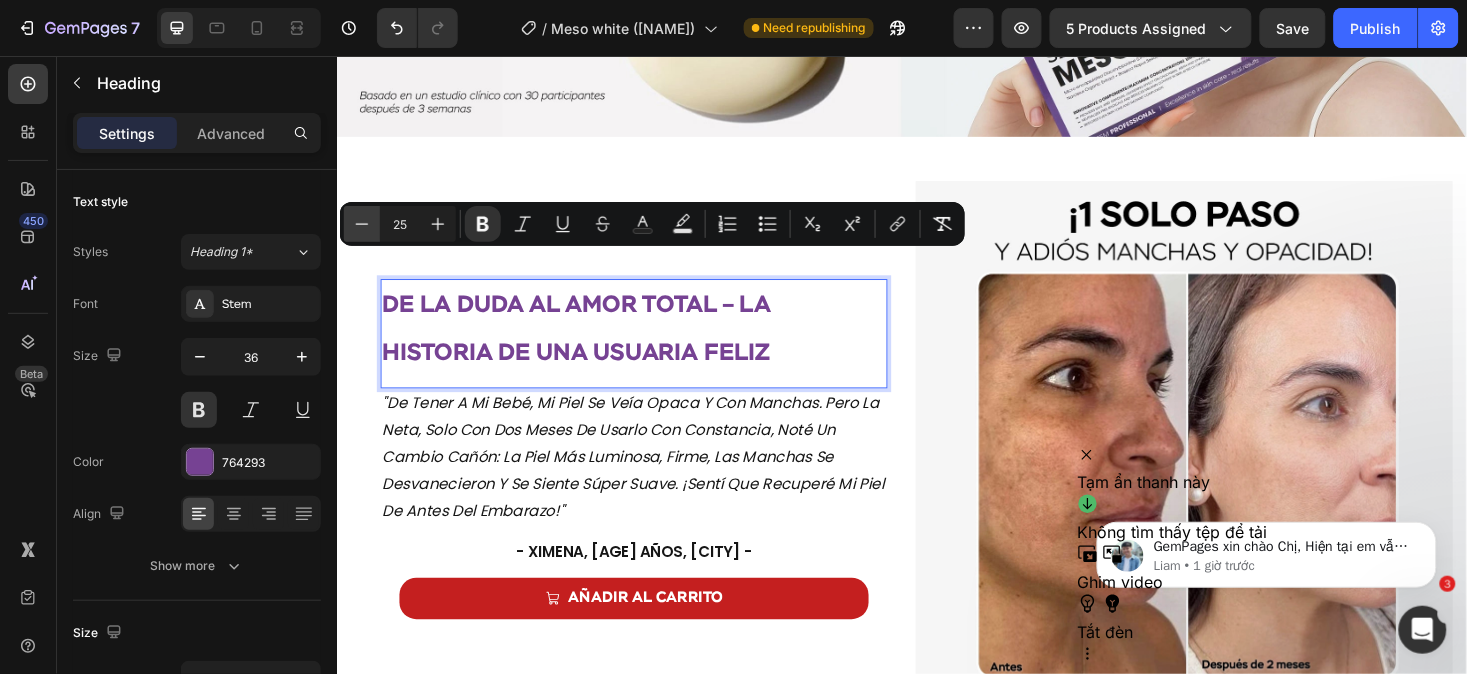 click 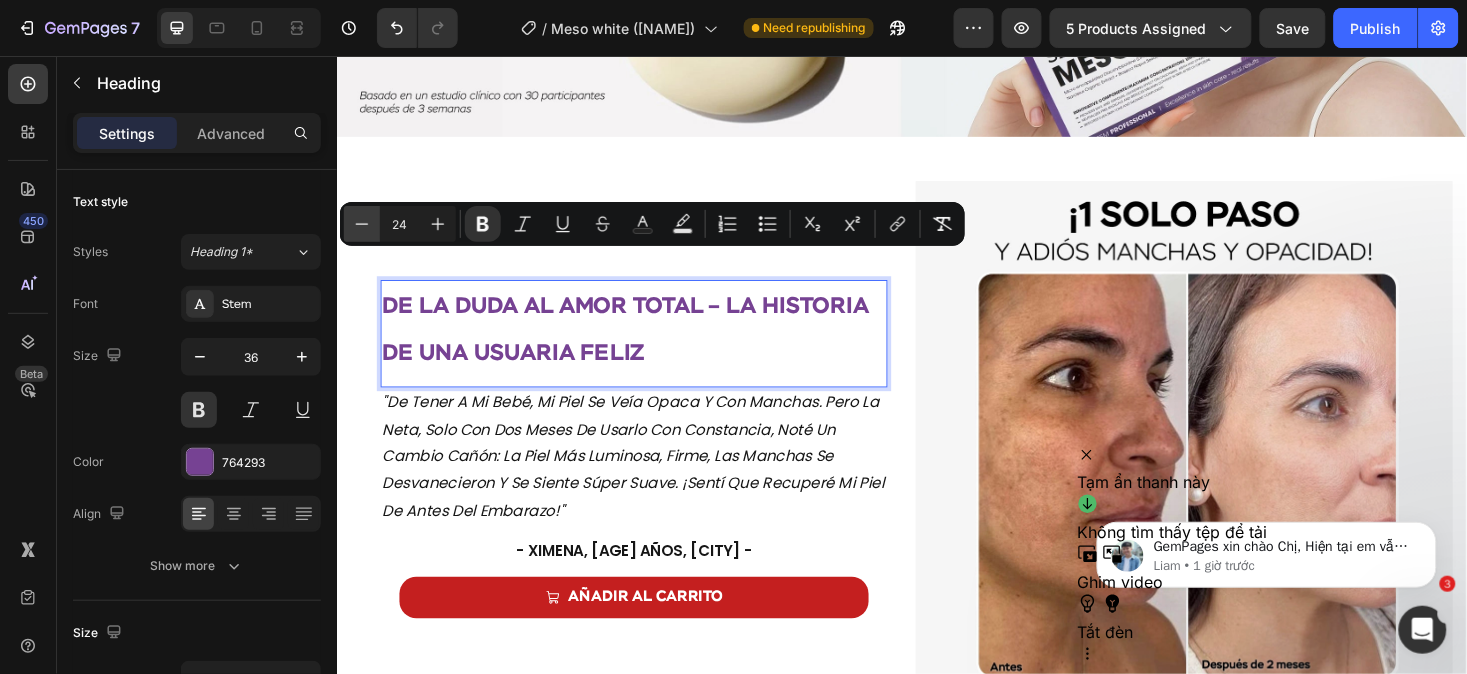 click 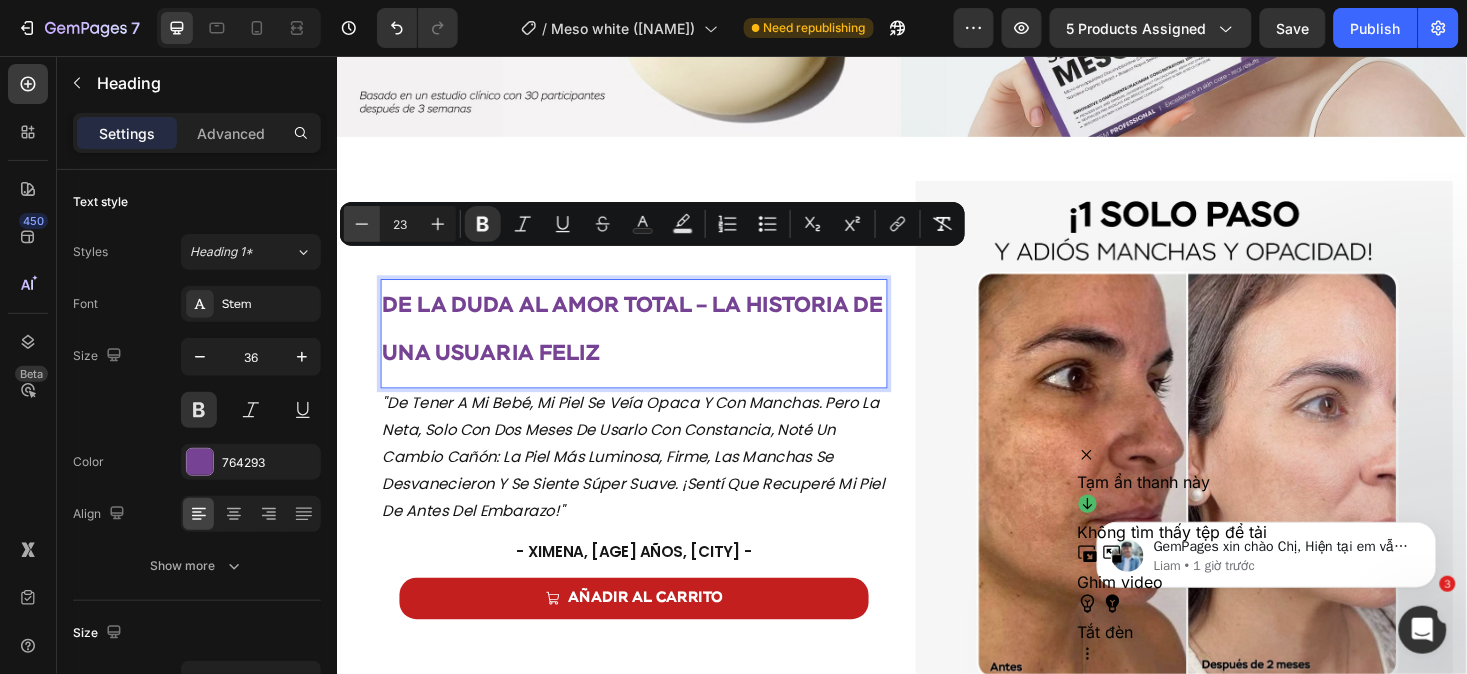 click 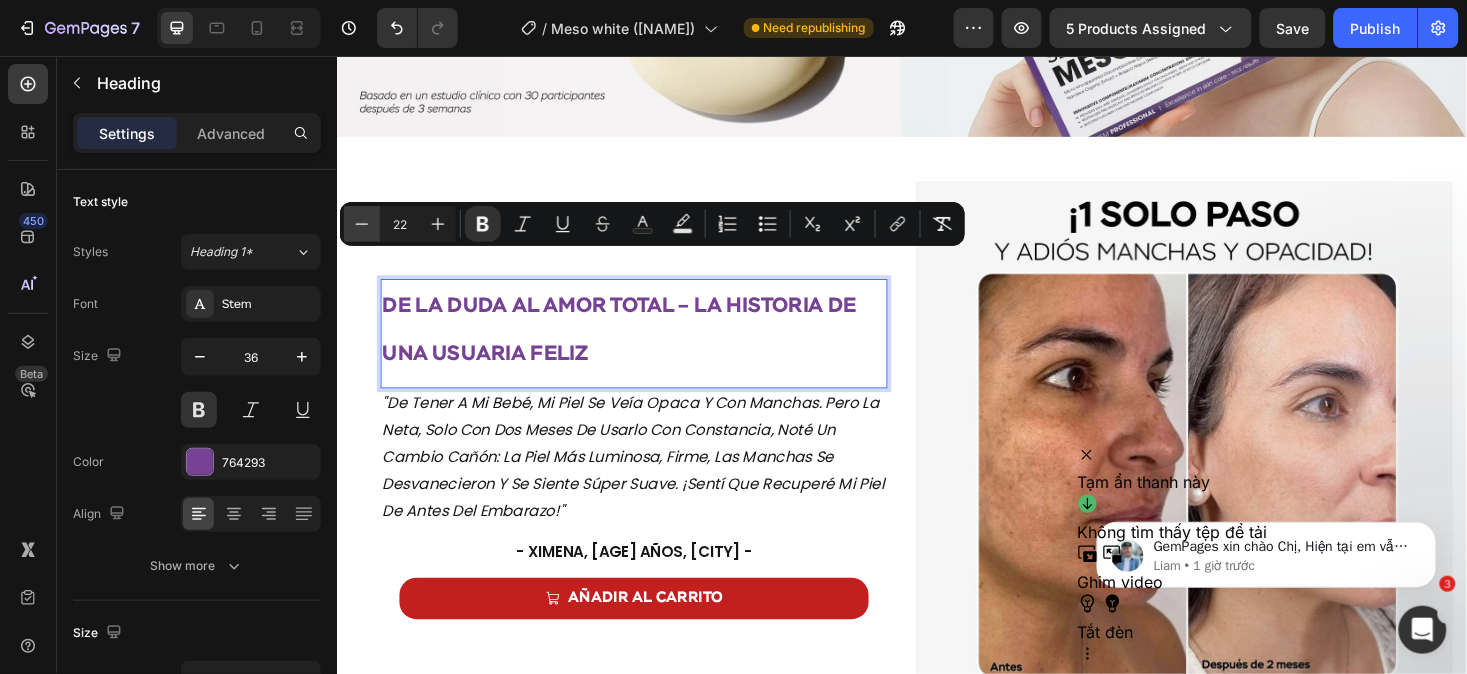 click 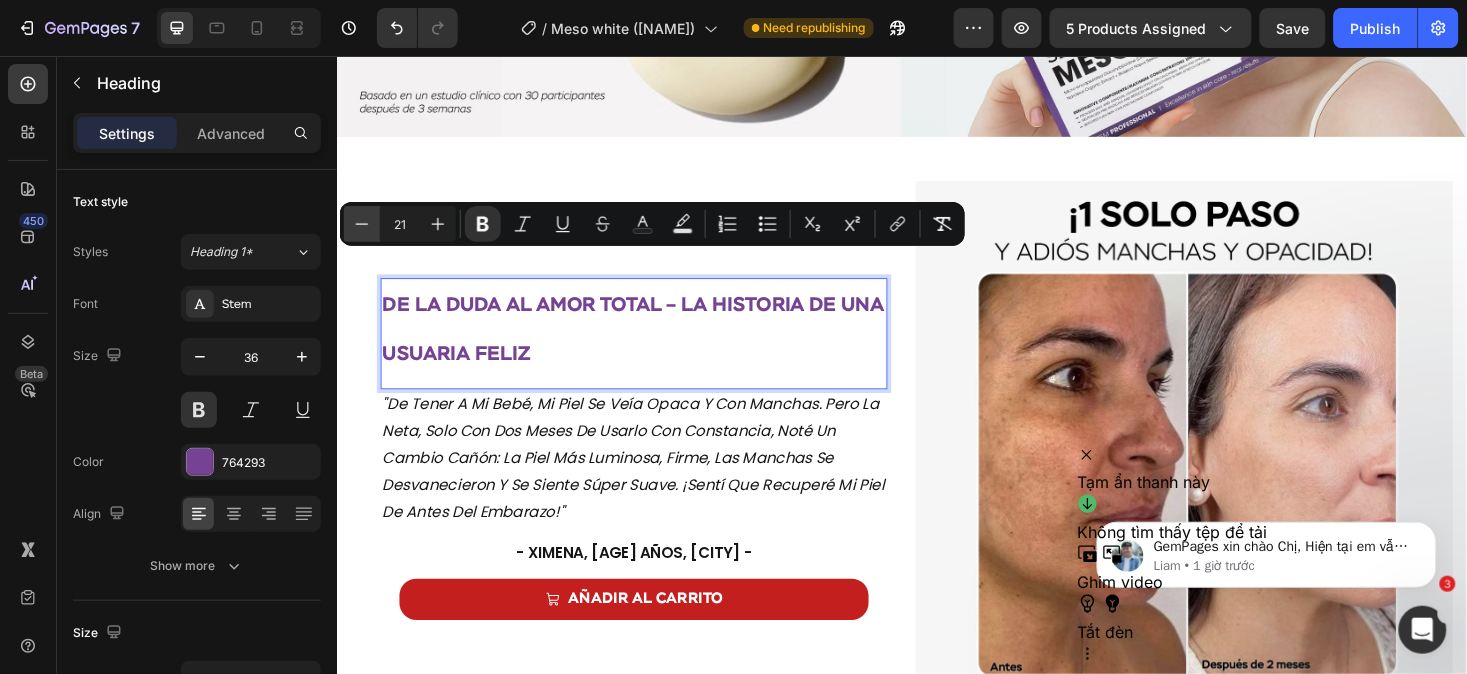 click 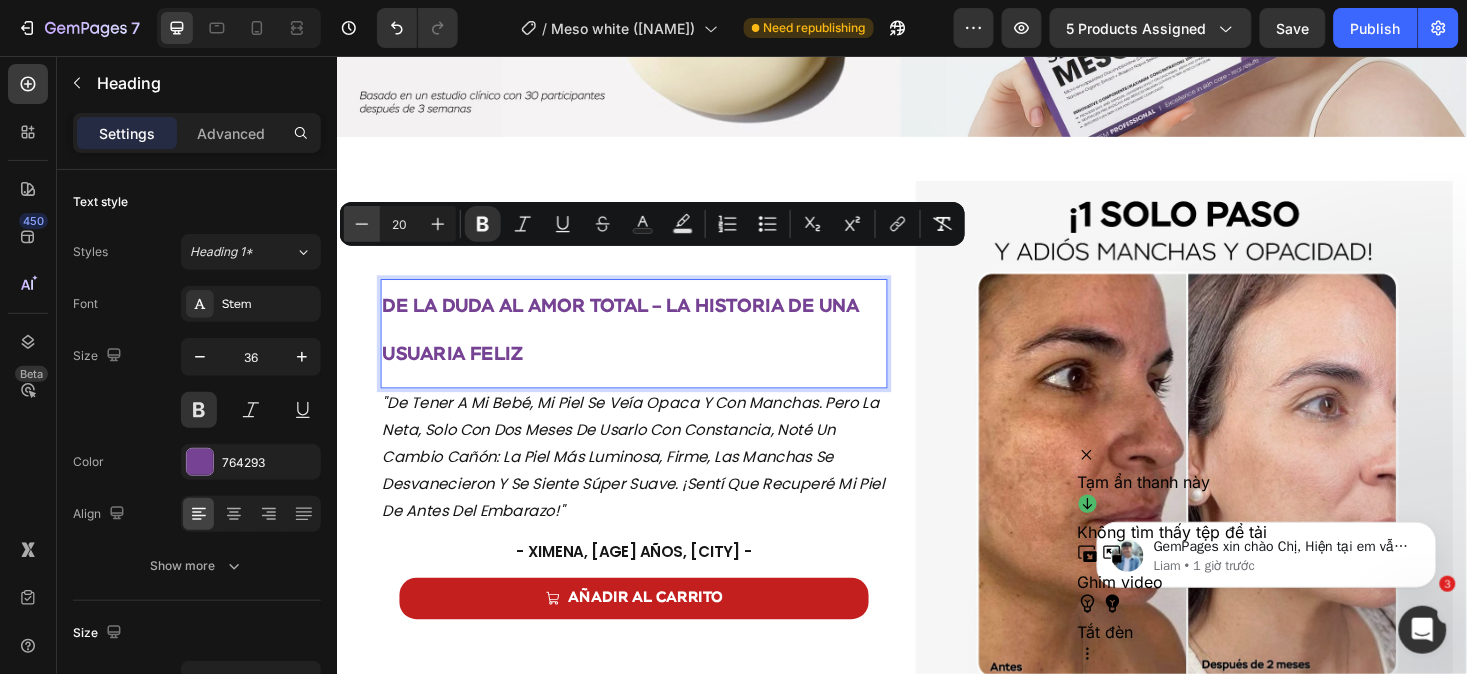 click 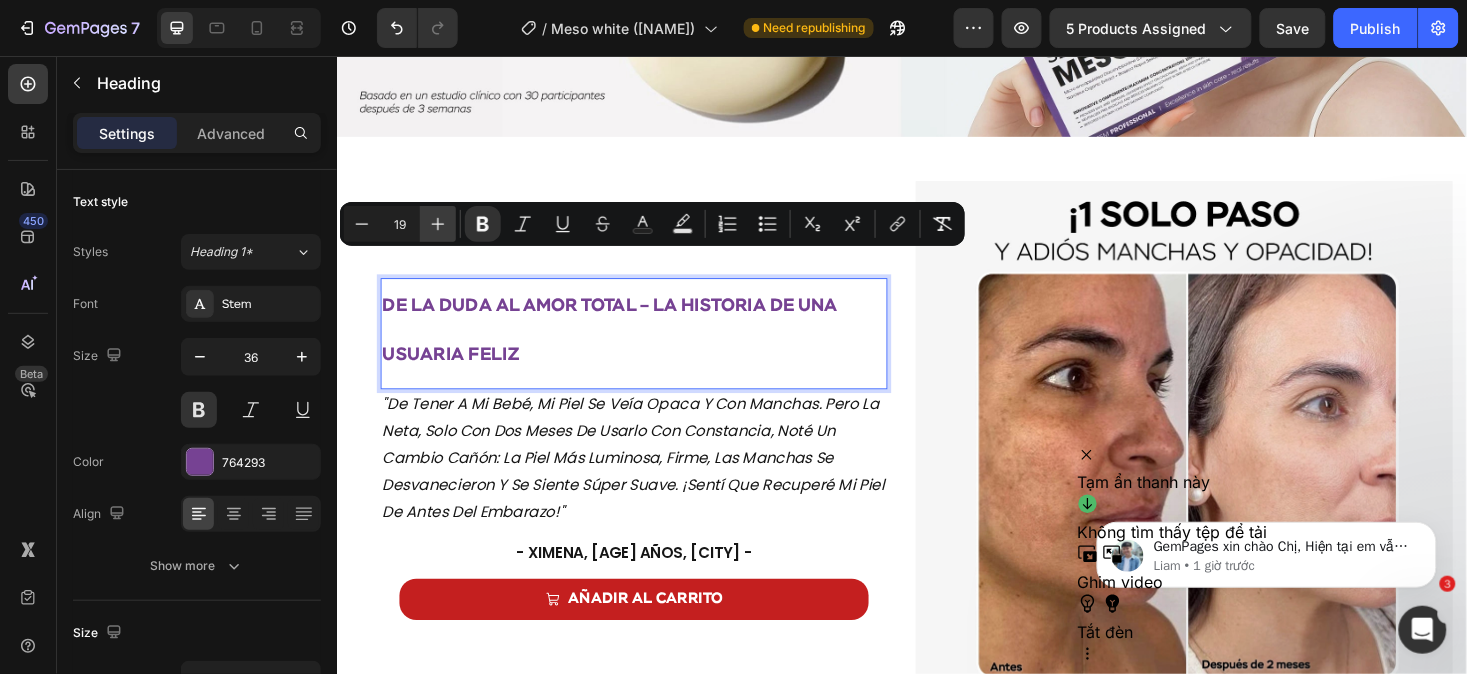 click 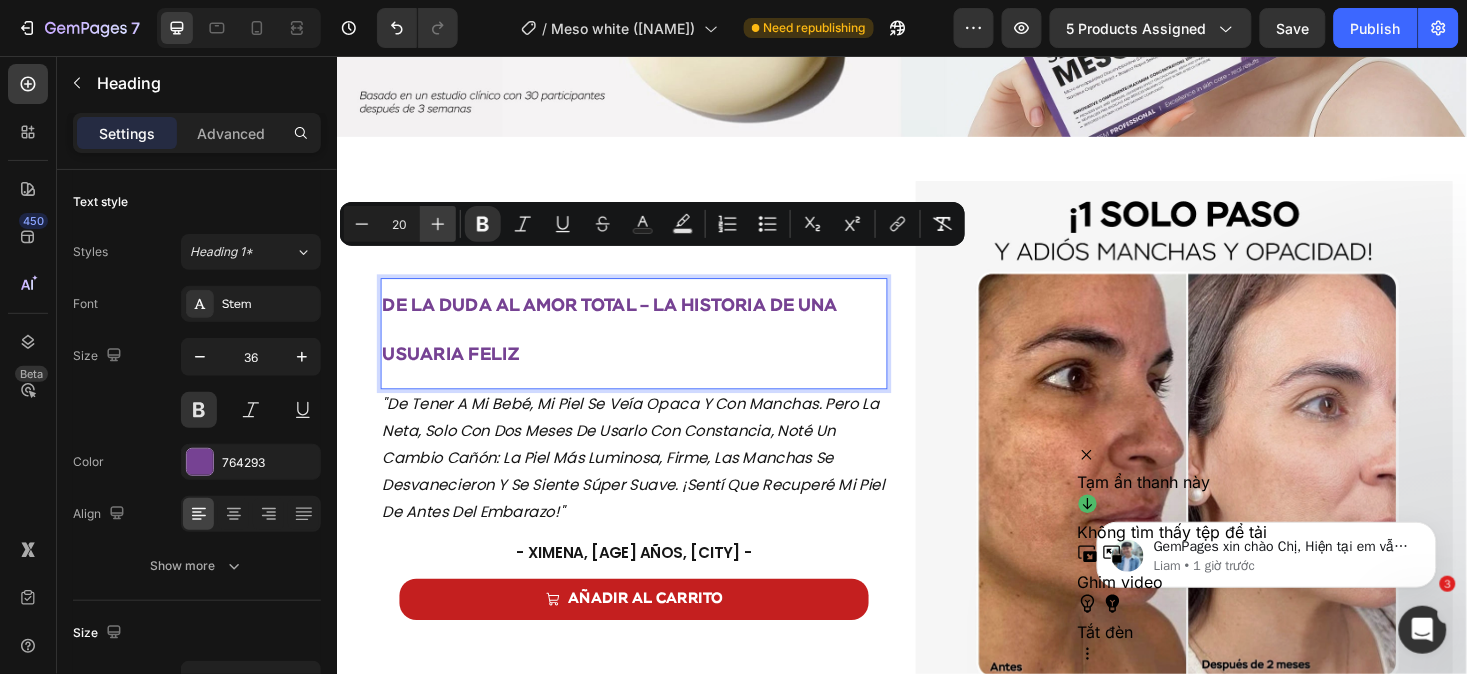 click 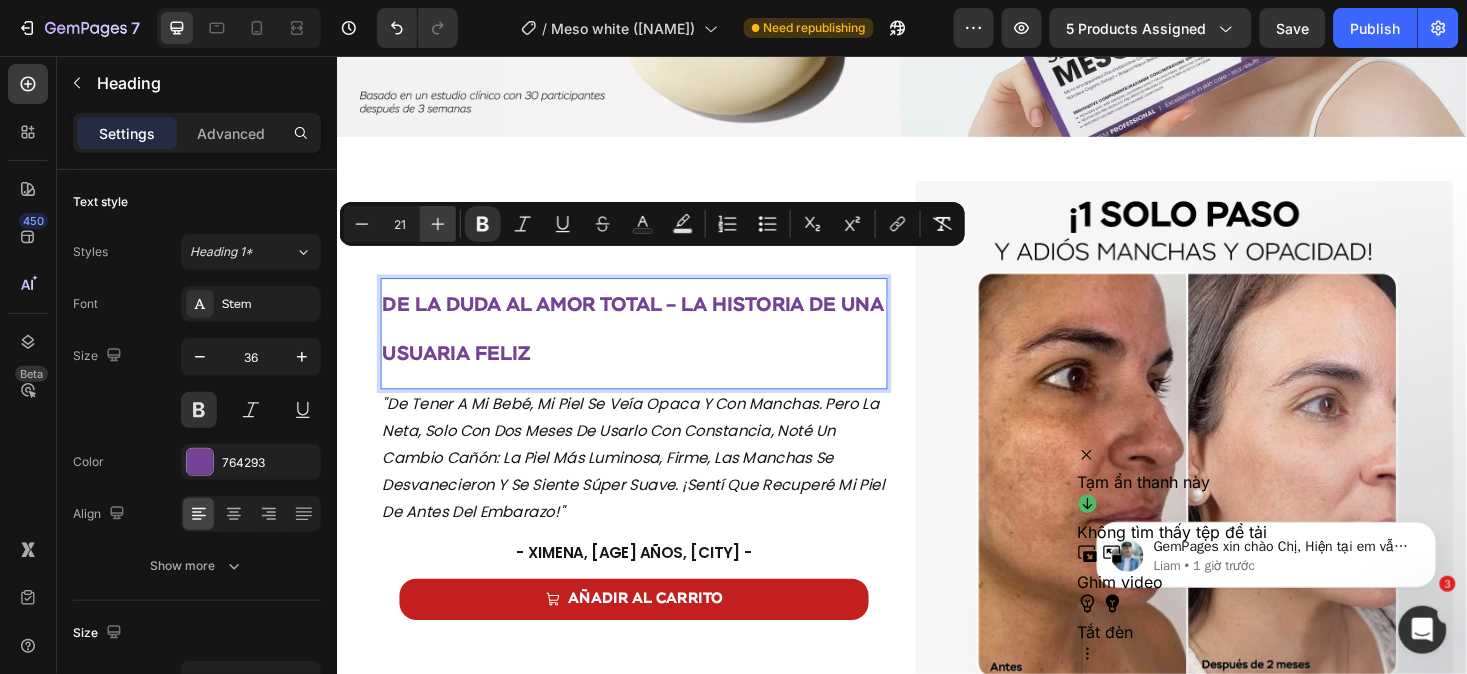 click 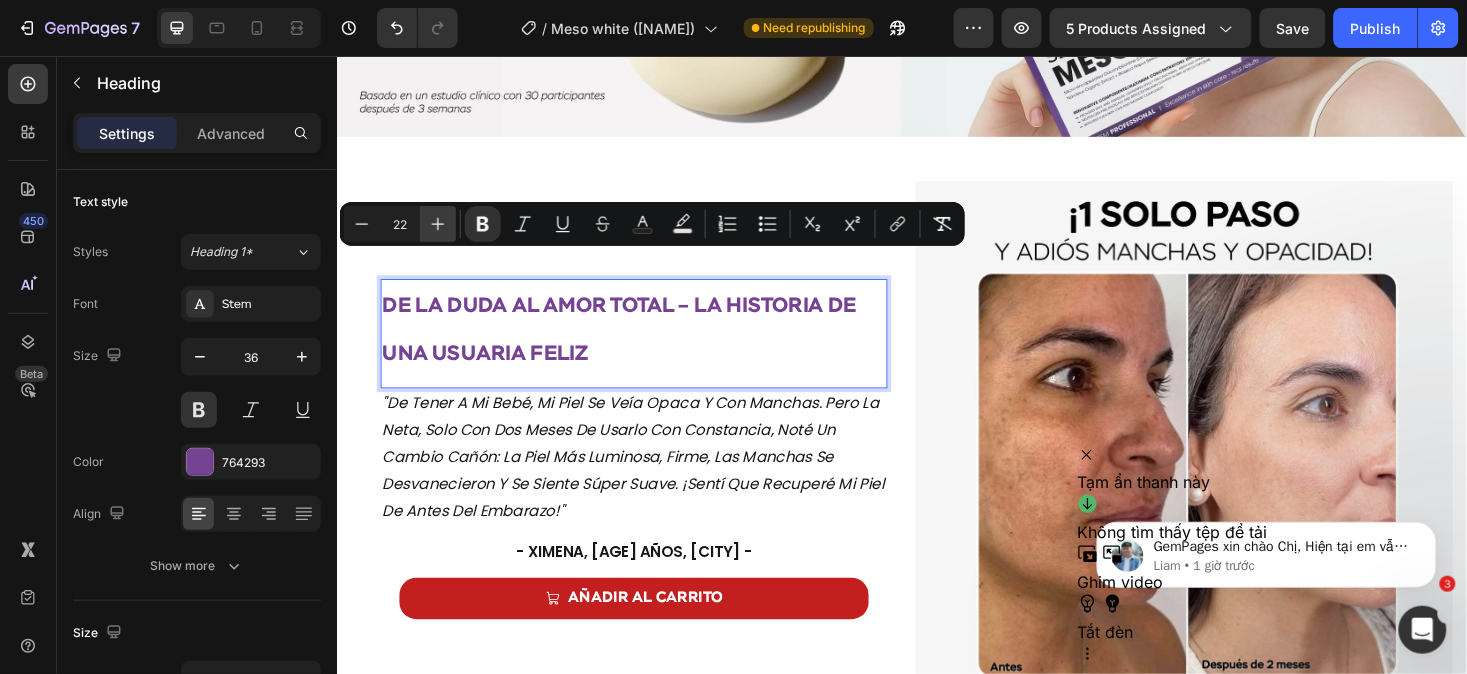 click 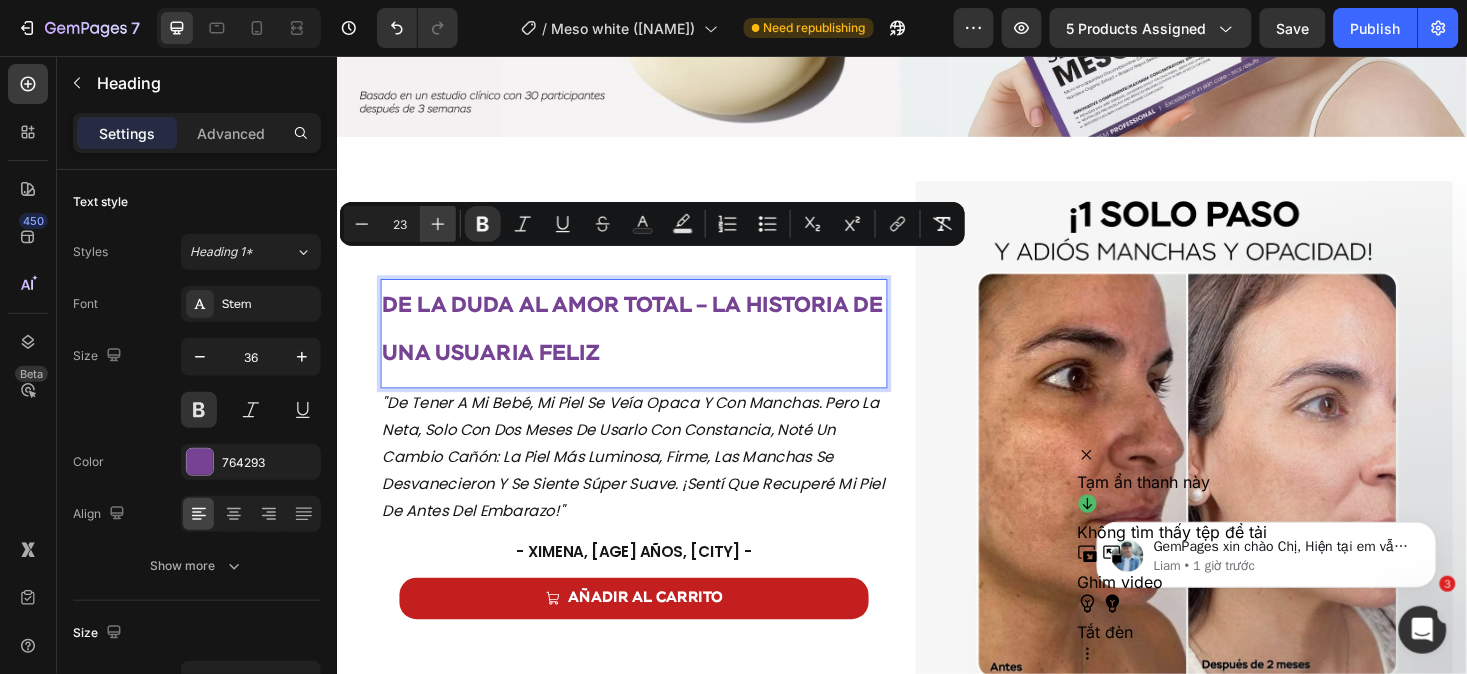 click 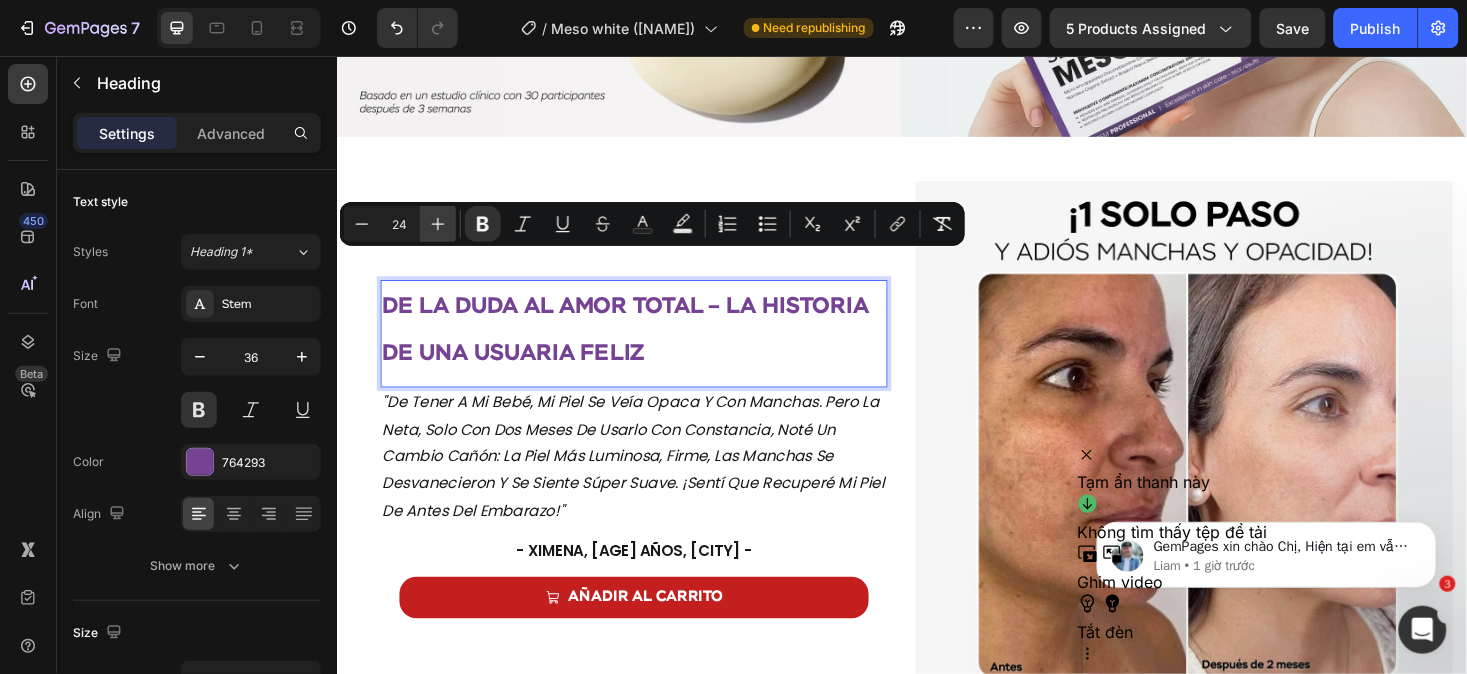 click 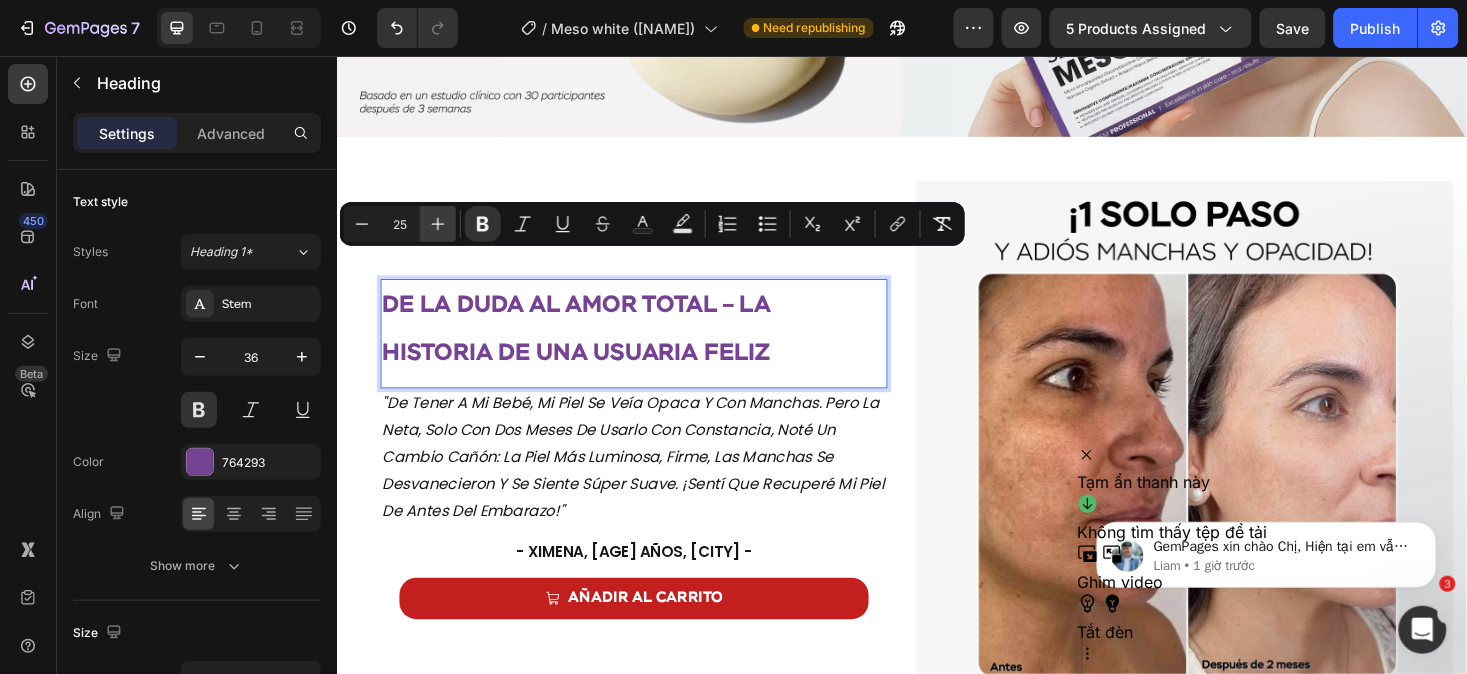 click 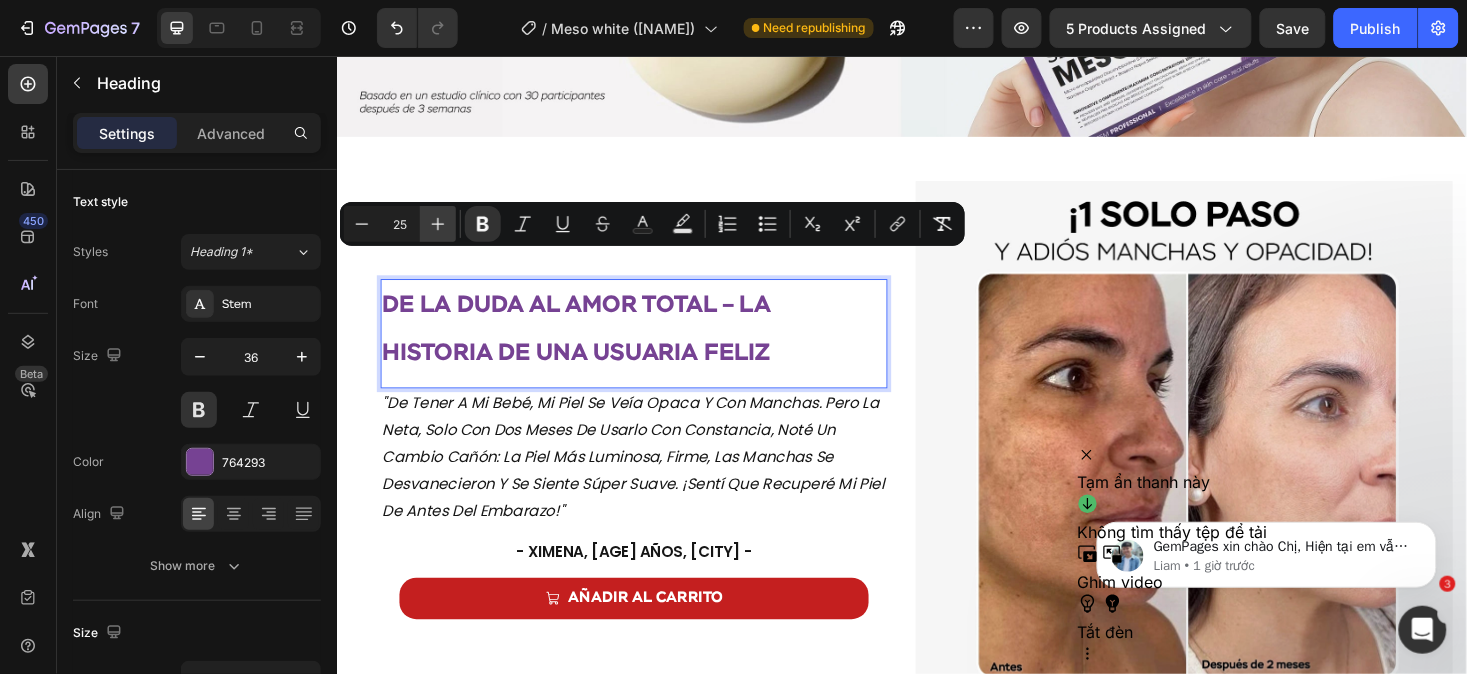 type on "26" 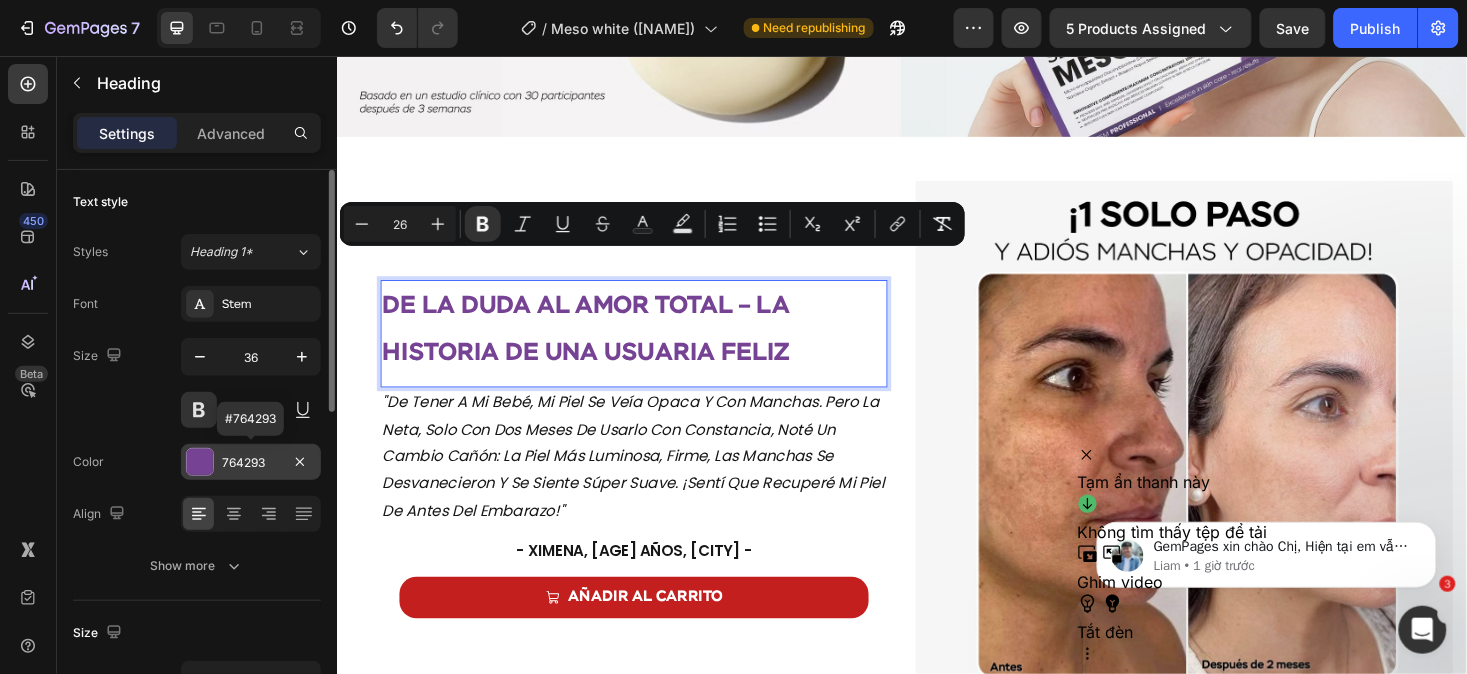 click on "764293" at bounding box center [251, 463] 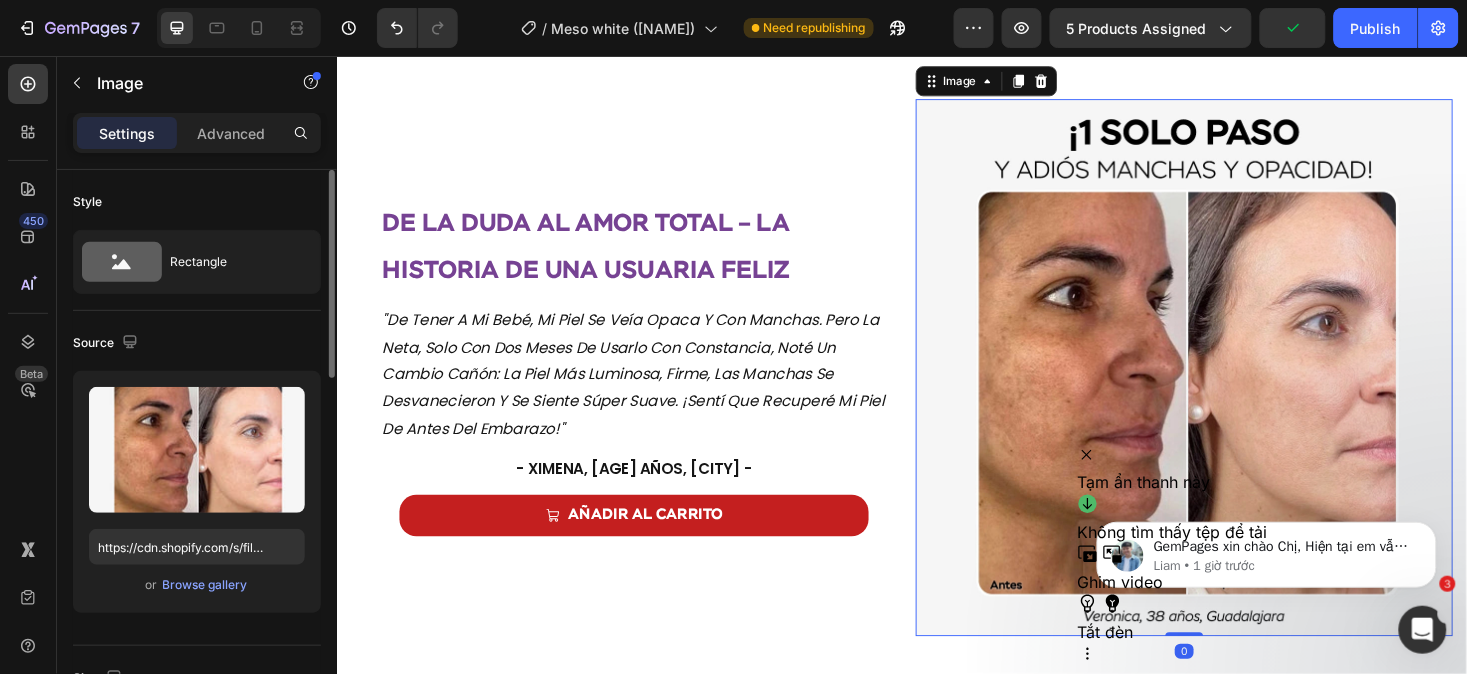 scroll, scrollTop: 1333, scrollLeft: 0, axis: vertical 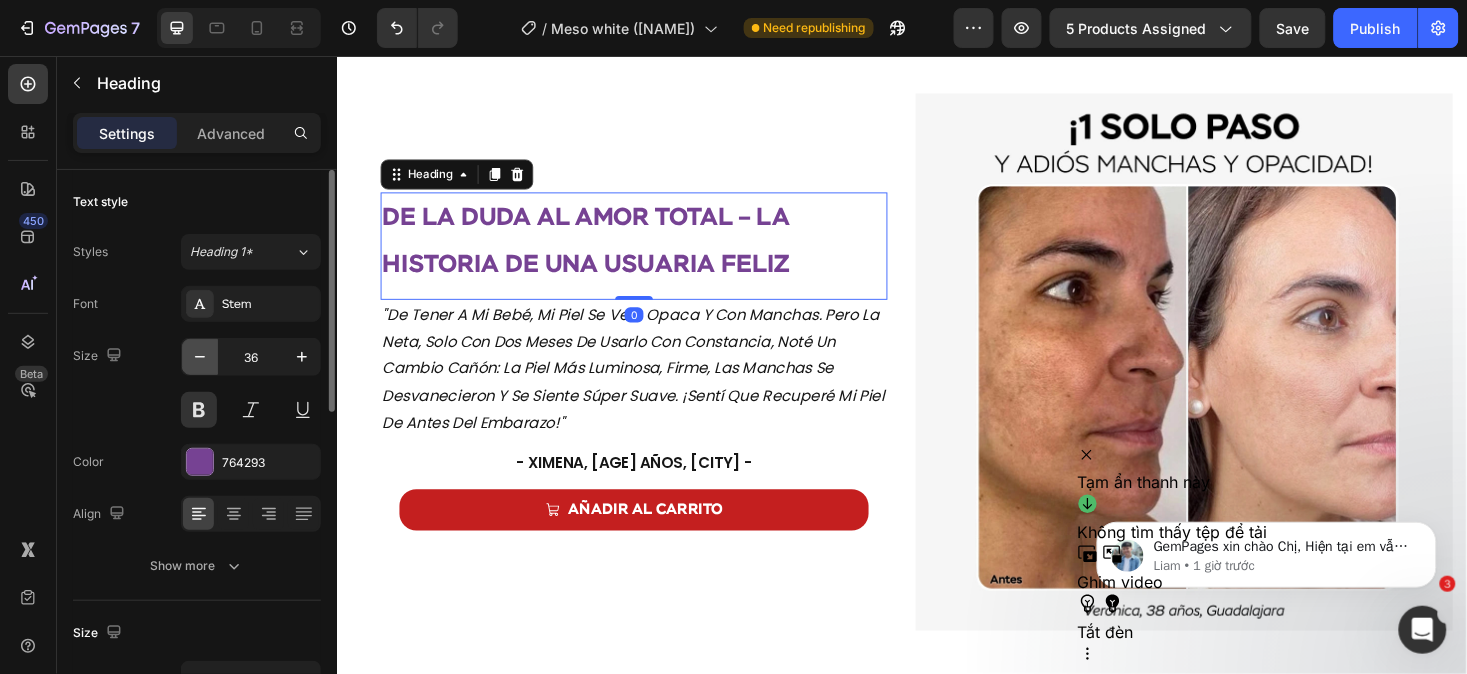 click 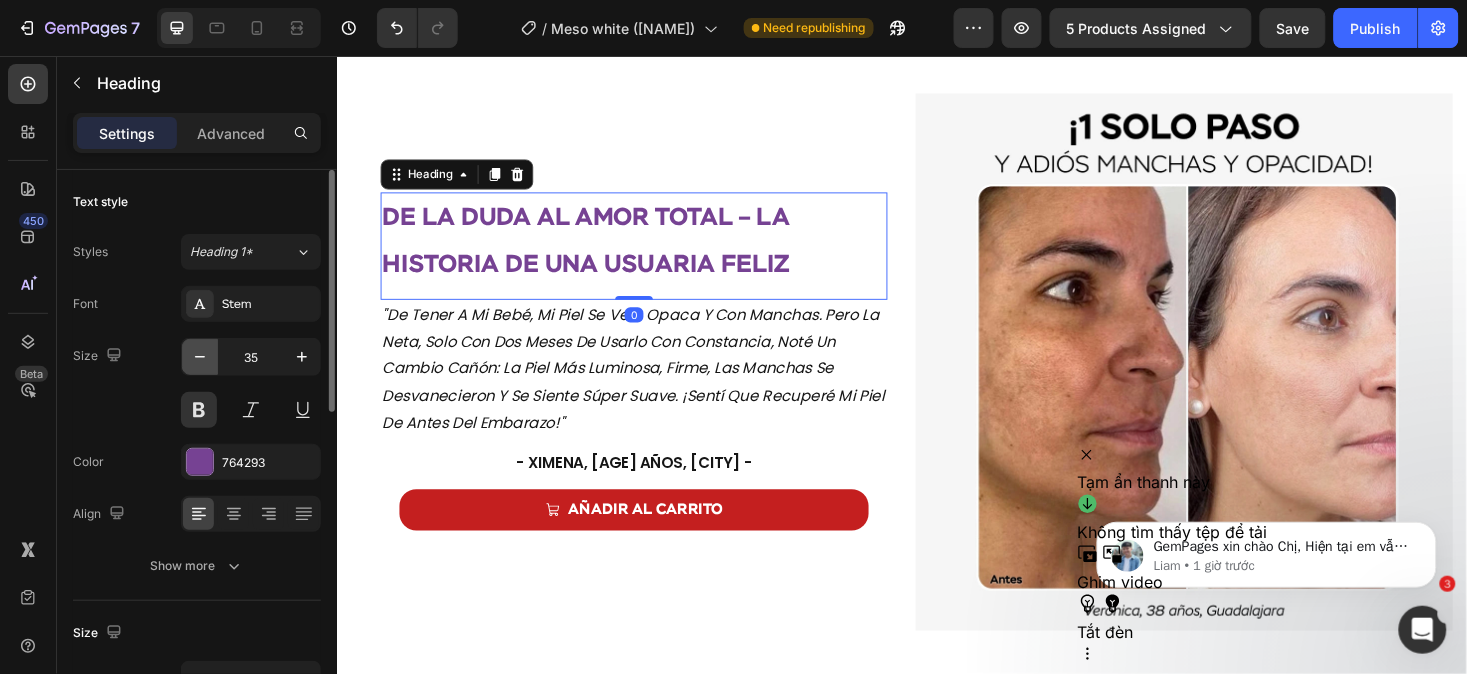 click 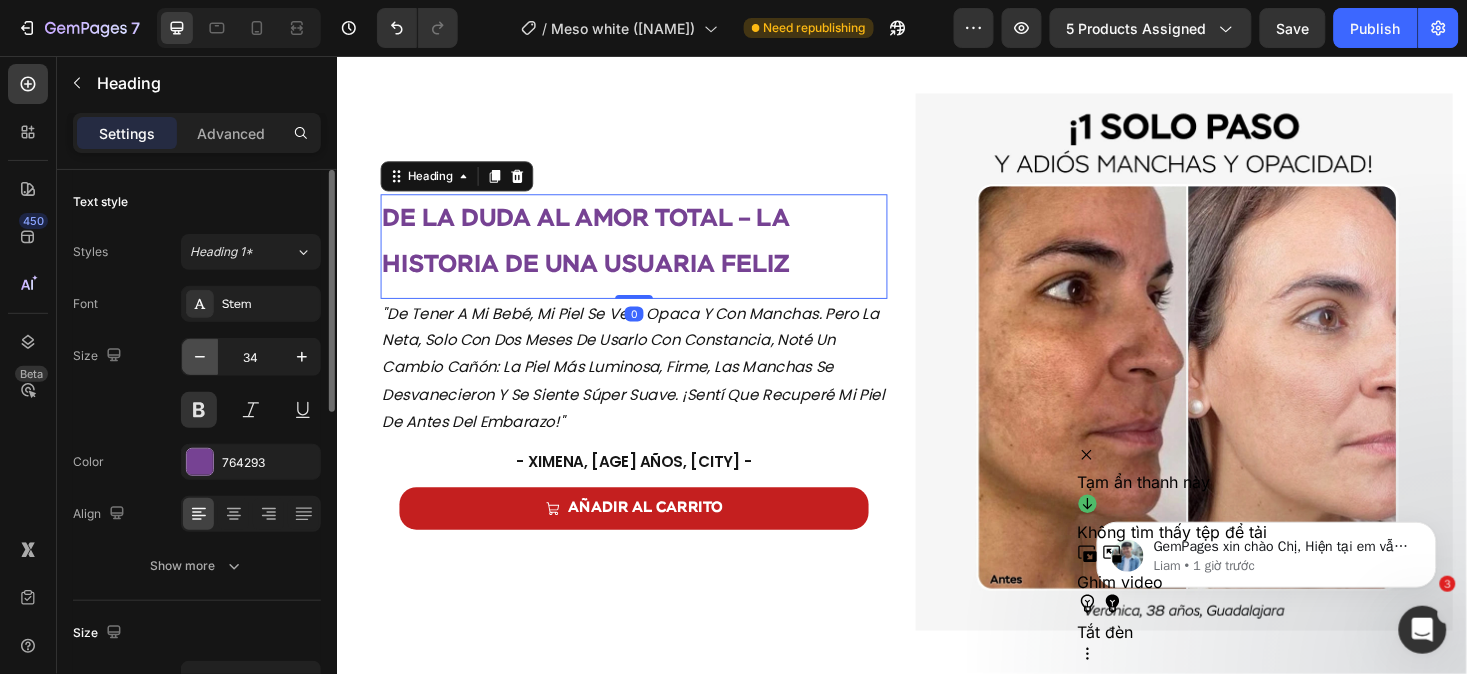 click 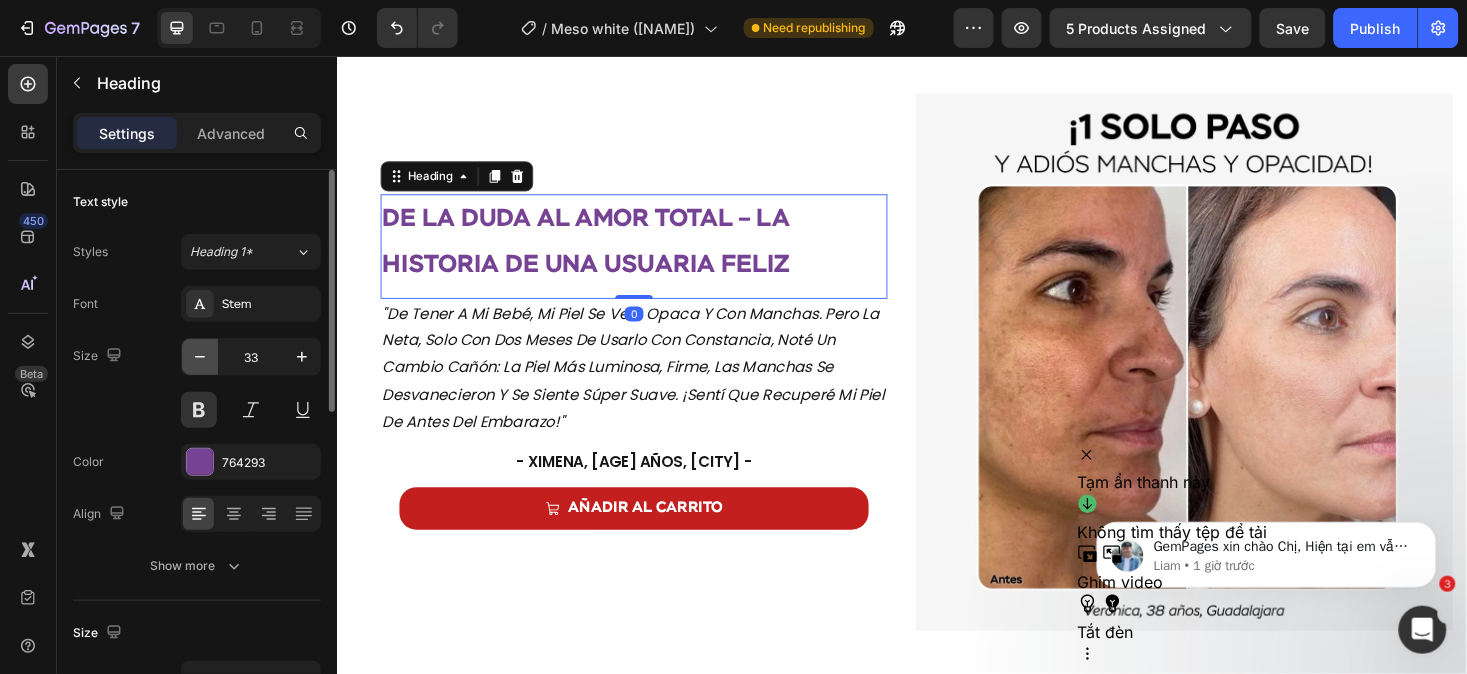 click 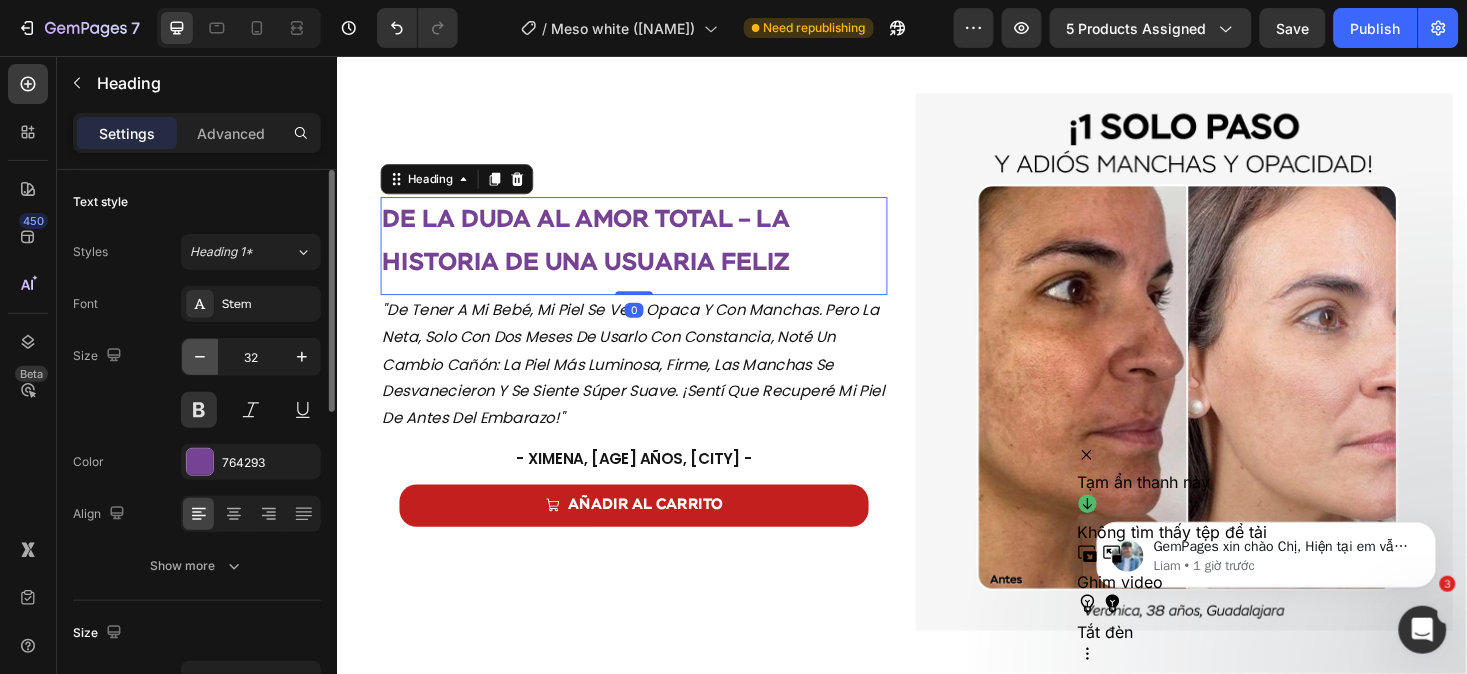 click 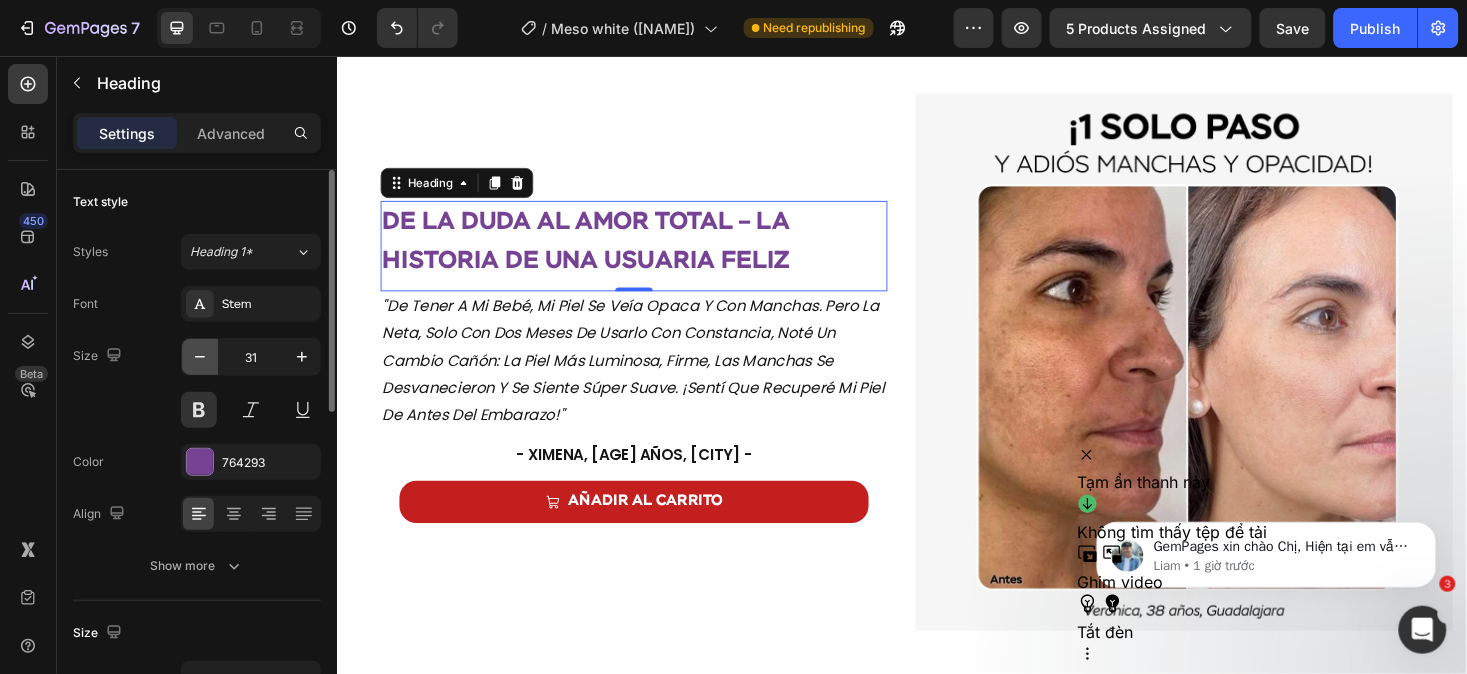 click 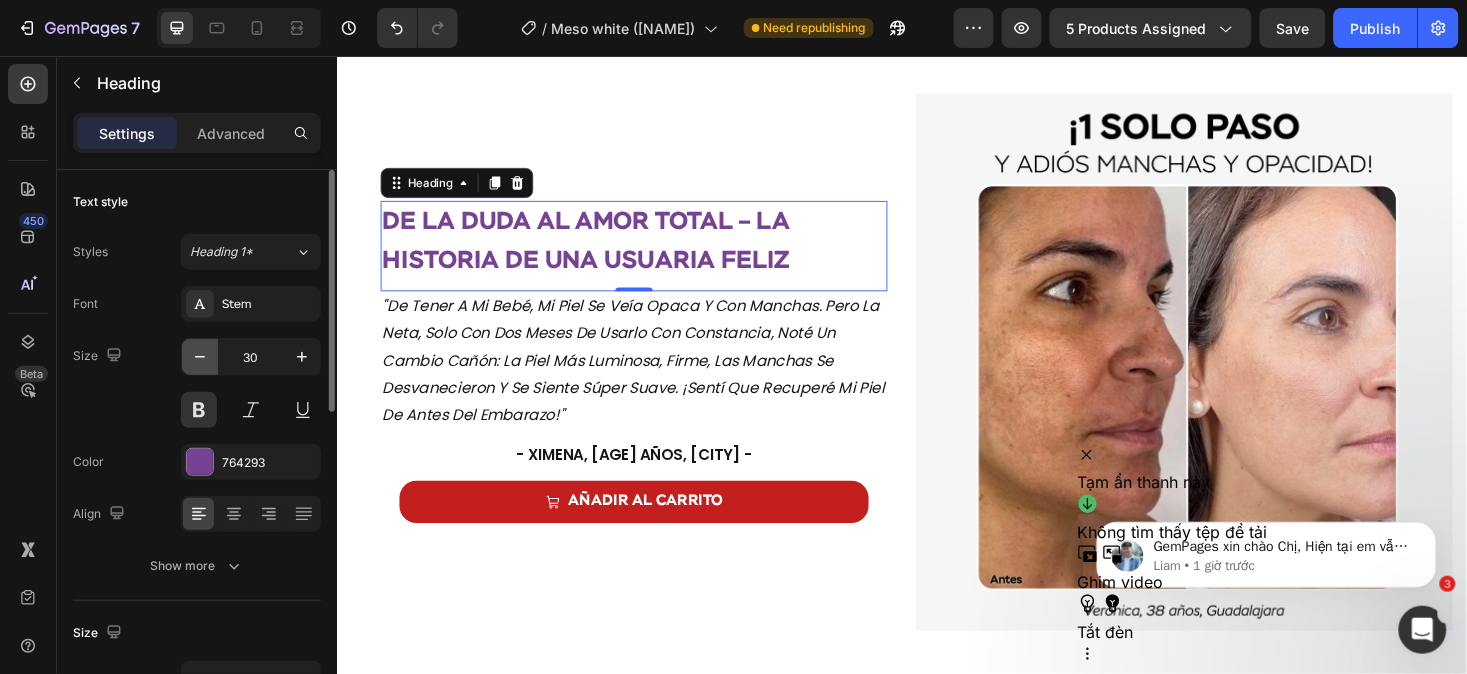 click 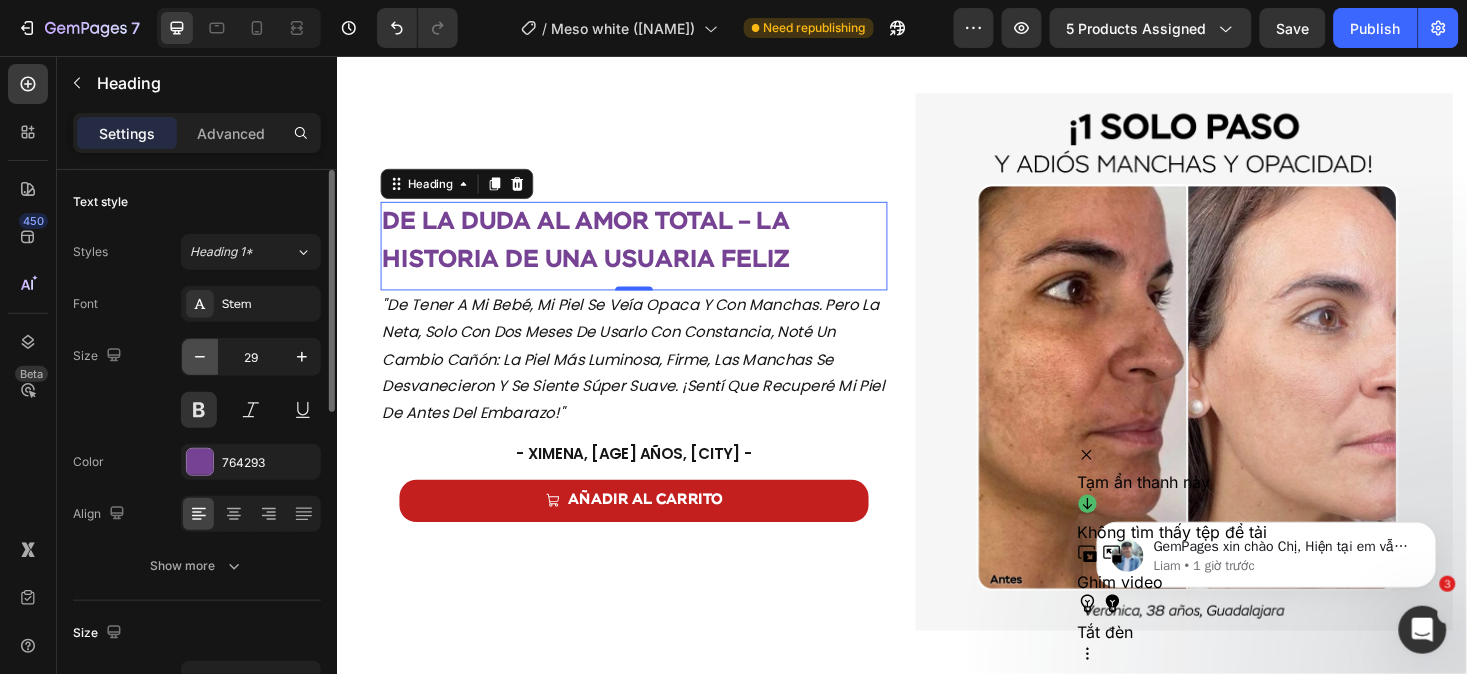 click 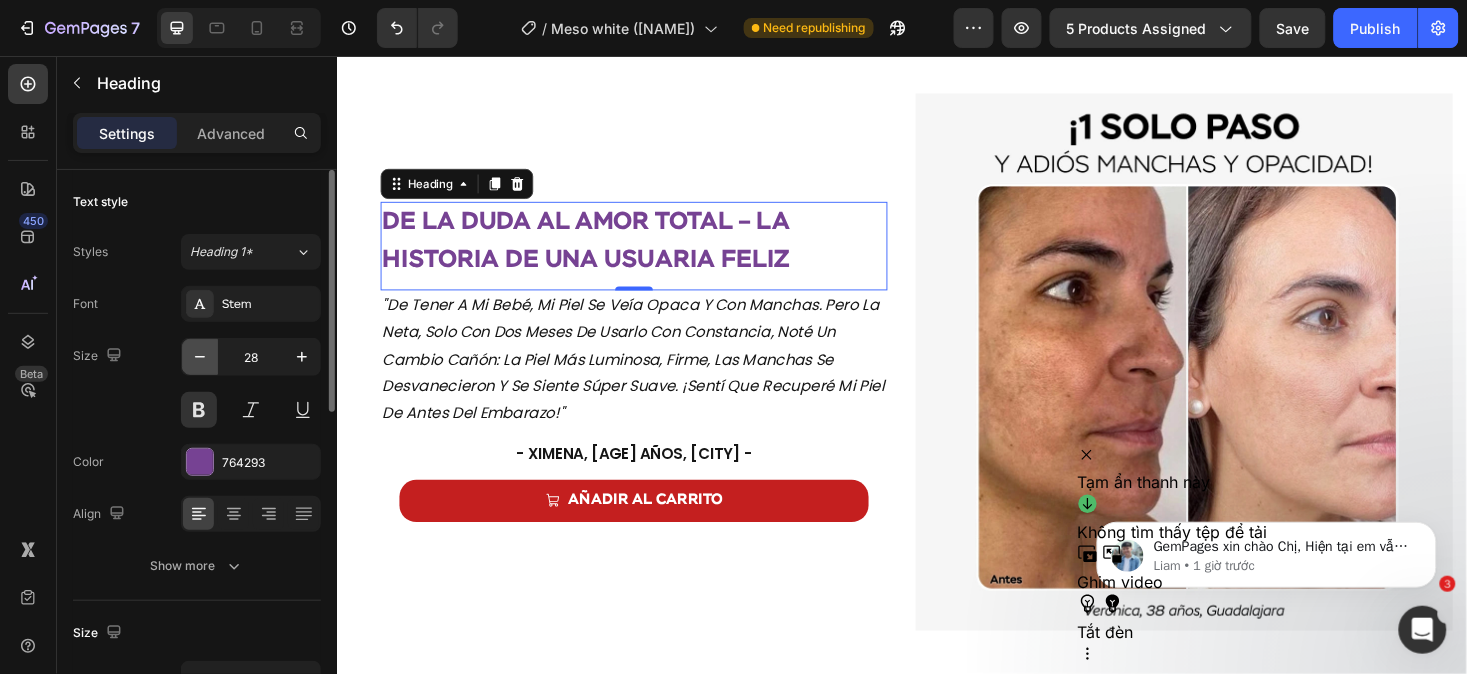 click 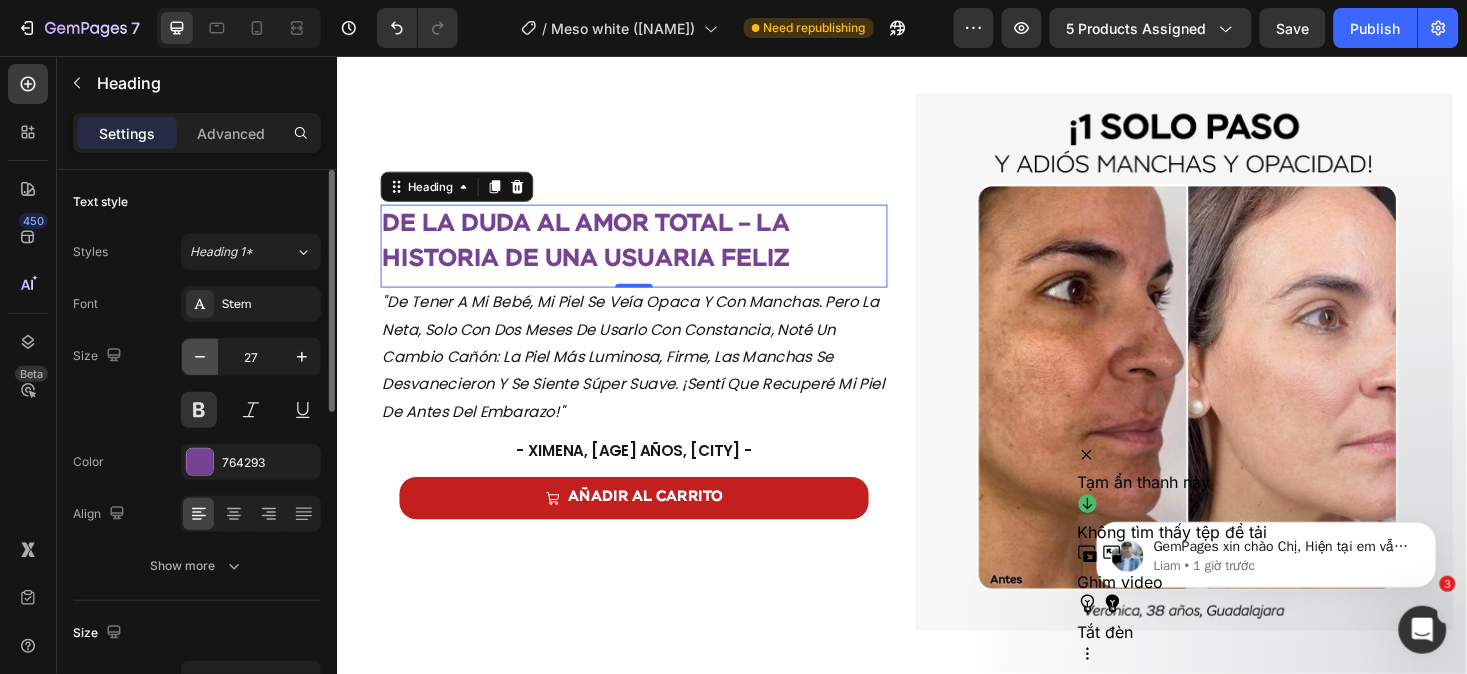 click 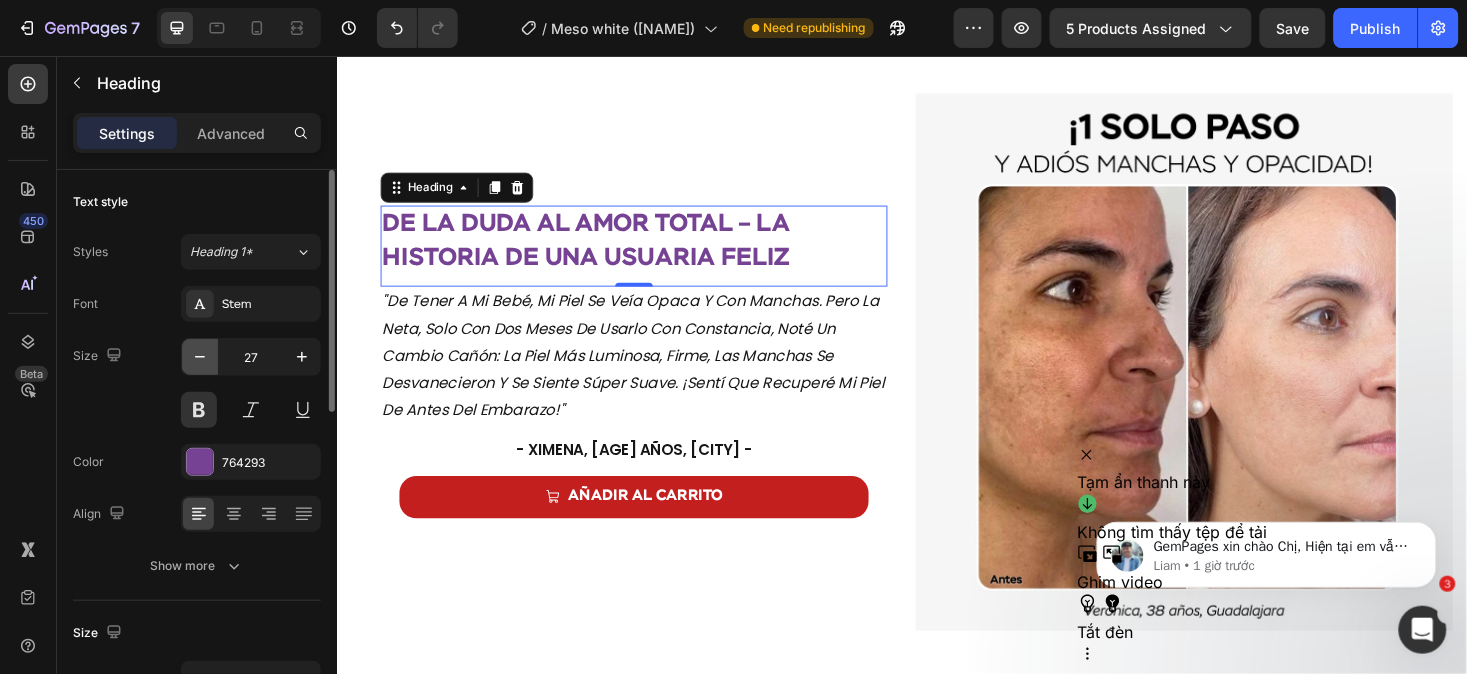 type on "26" 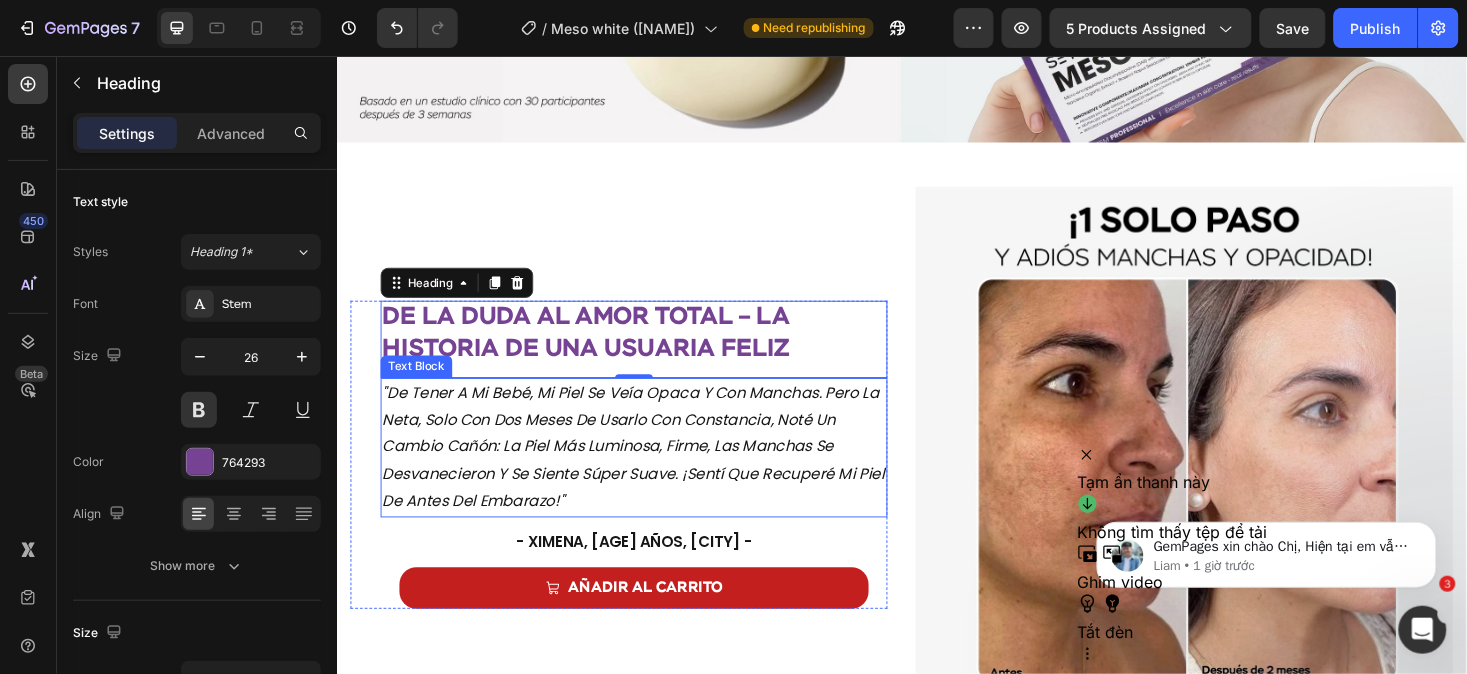 scroll, scrollTop: 1236, scrollLeft: 0, axis: vertical 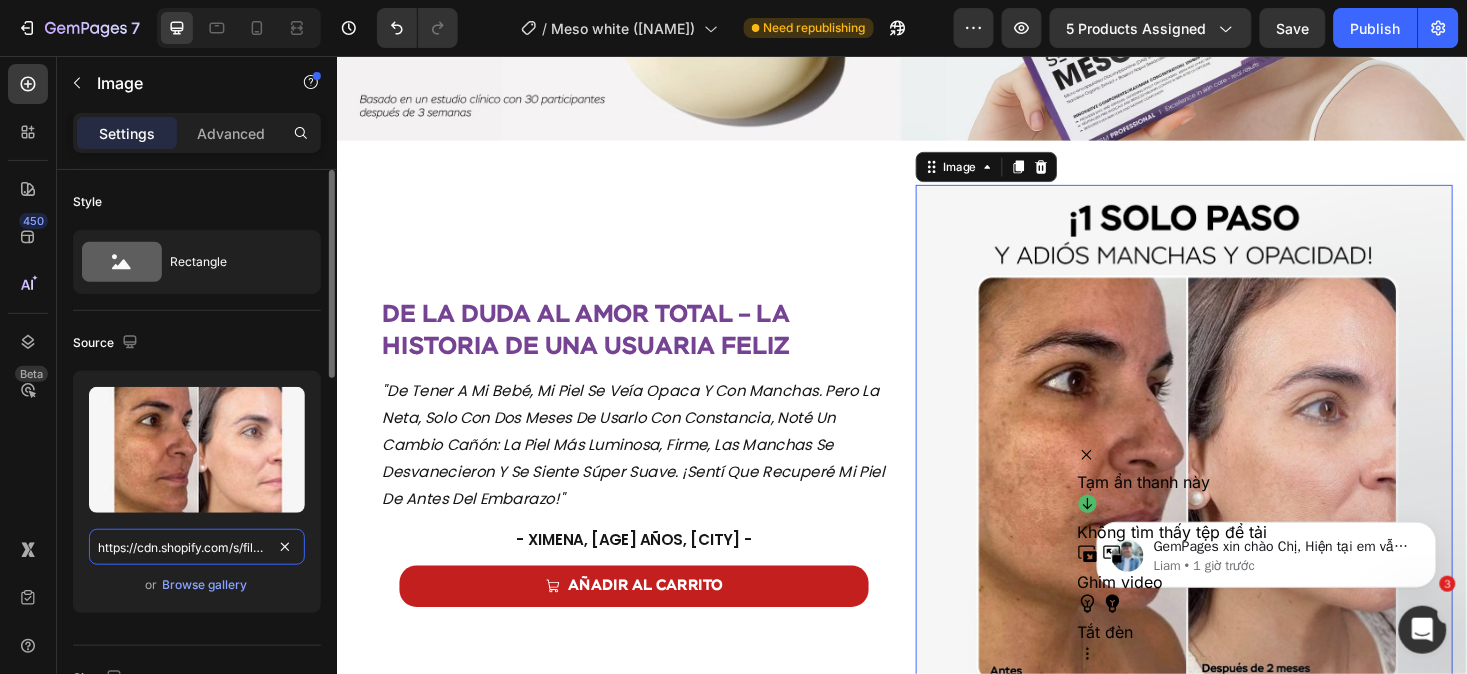 click on "https://cdn.shopify.com/s/files/1/0643/1404/8704/files/gempages_507356051327157127-dd2460a3-c510-46ac-9aaf-009f8f7fcceb.webp" at bounding box center (197, 547) 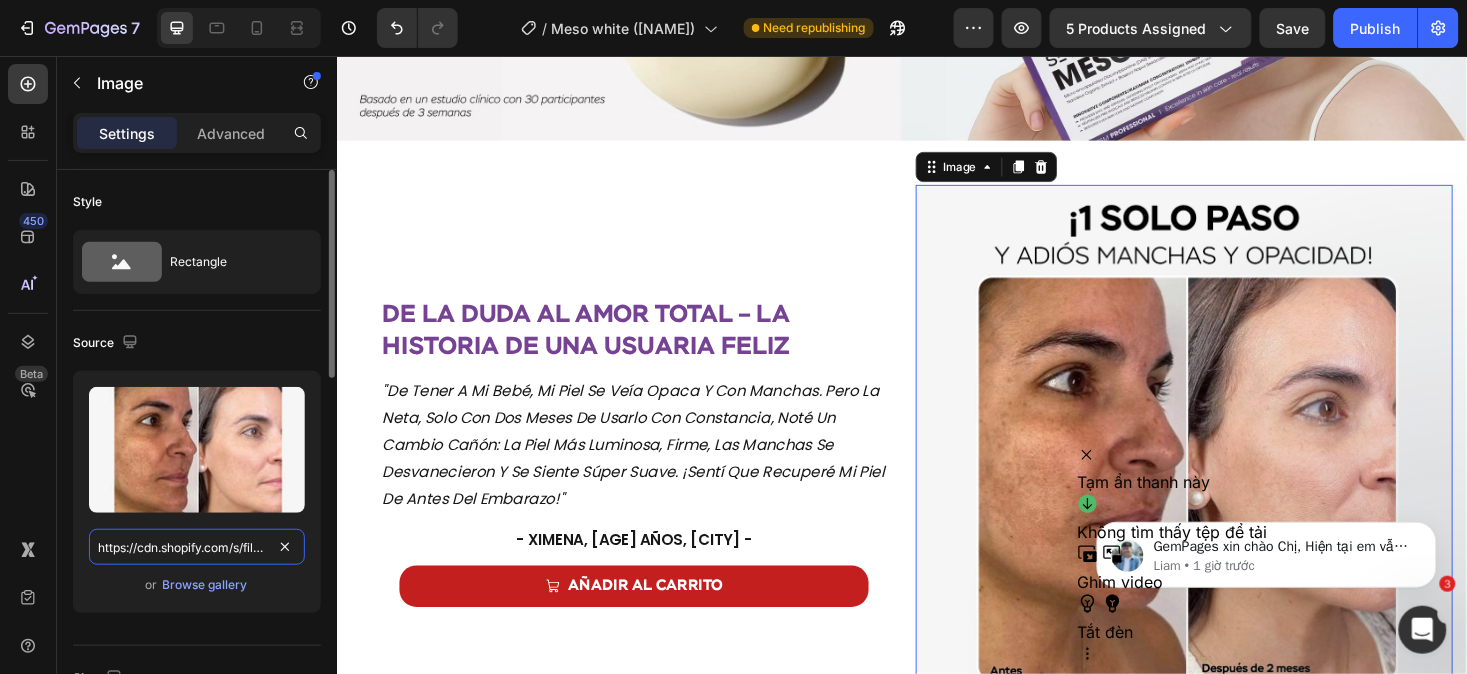 paste on "fa27fcf-84cc-4b35-b37d-91862044e36f" 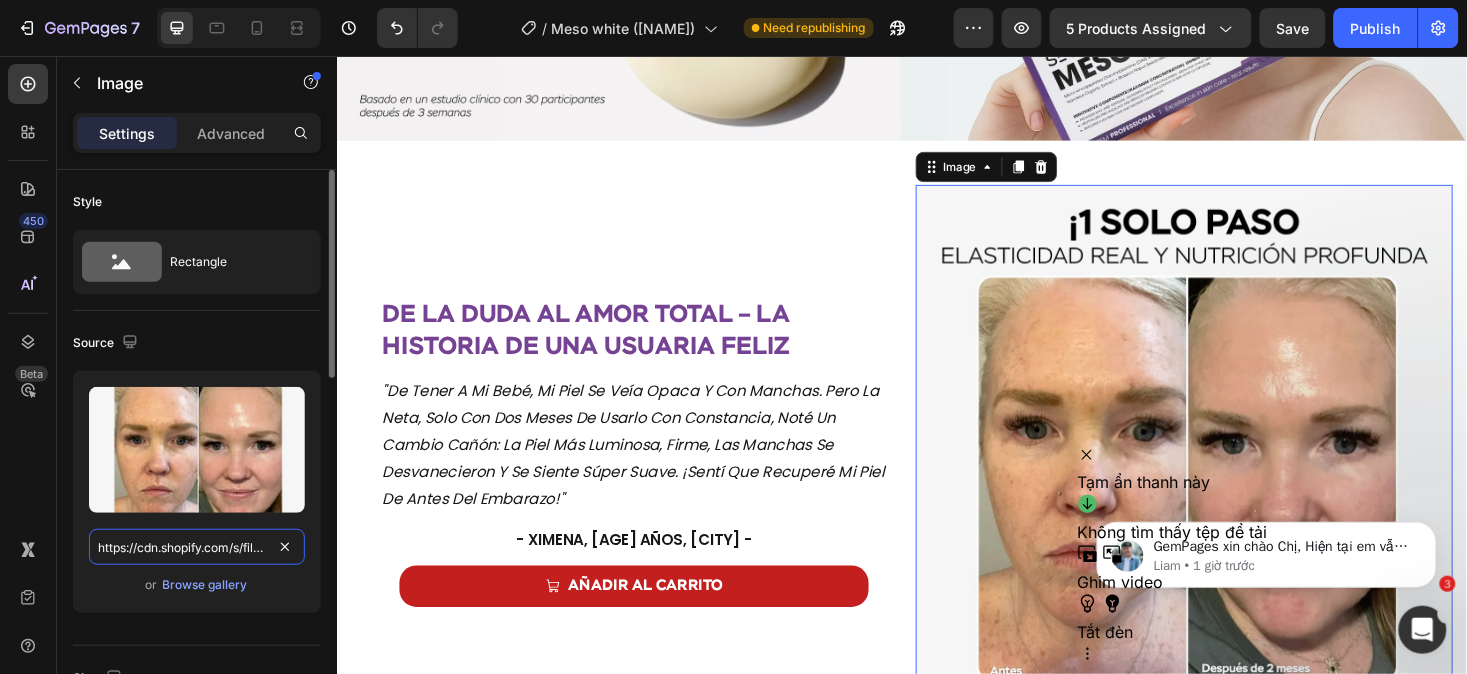 scroll, scrollTop: 0, scrollLeft: 615, axis: horizontal 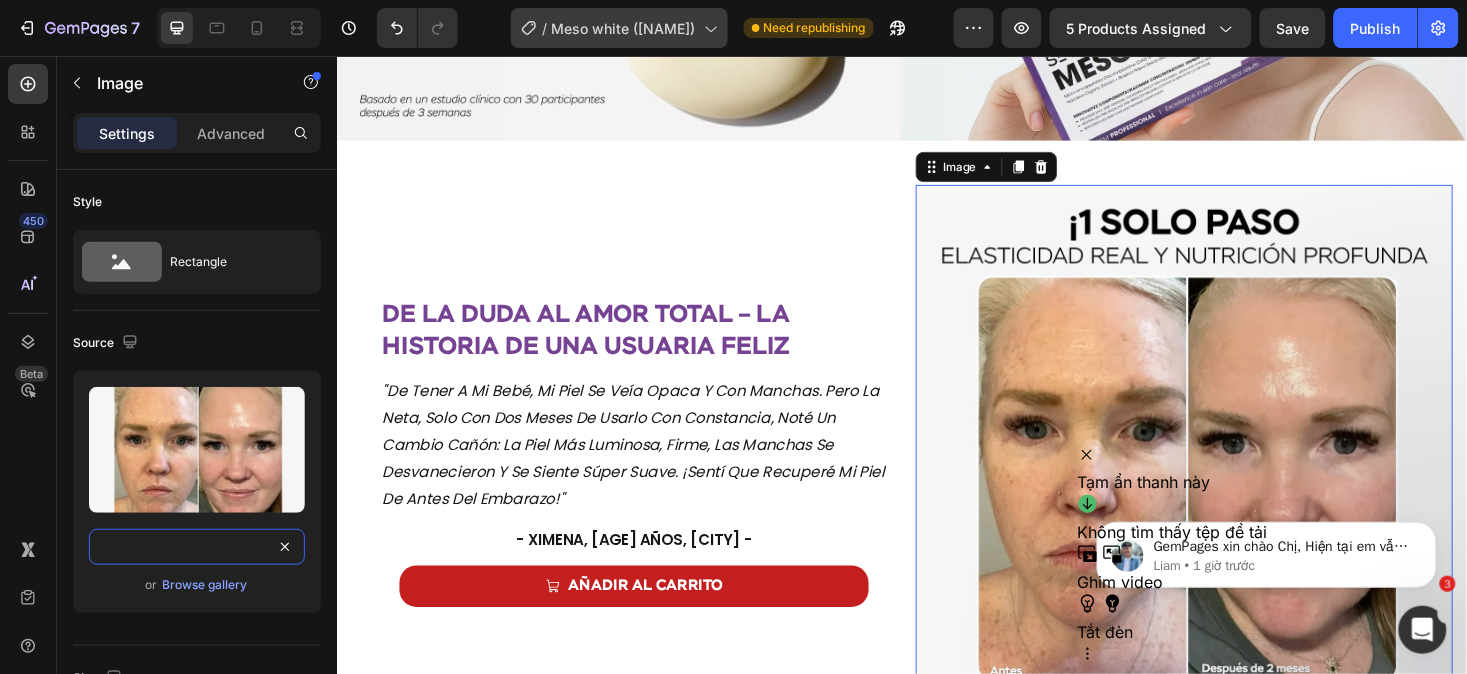 type on "https://cdn.shopify.com/s/files/1/0643/1404/8704/files/gempages_507356051327157127-dfa27fcf-84cc-4b35-b37d-91862044e36f.webp" 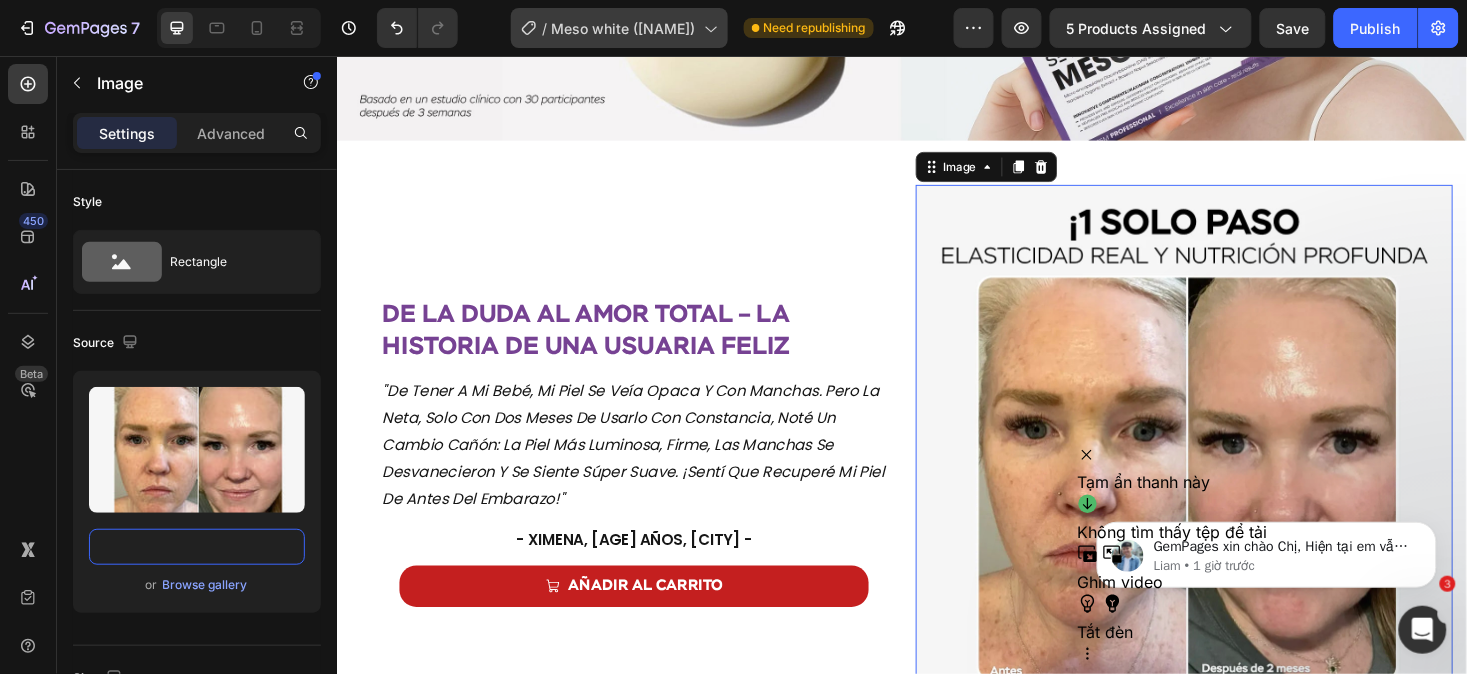 scroll, scrollTop: 0, scrollLeft: 0, axis: both 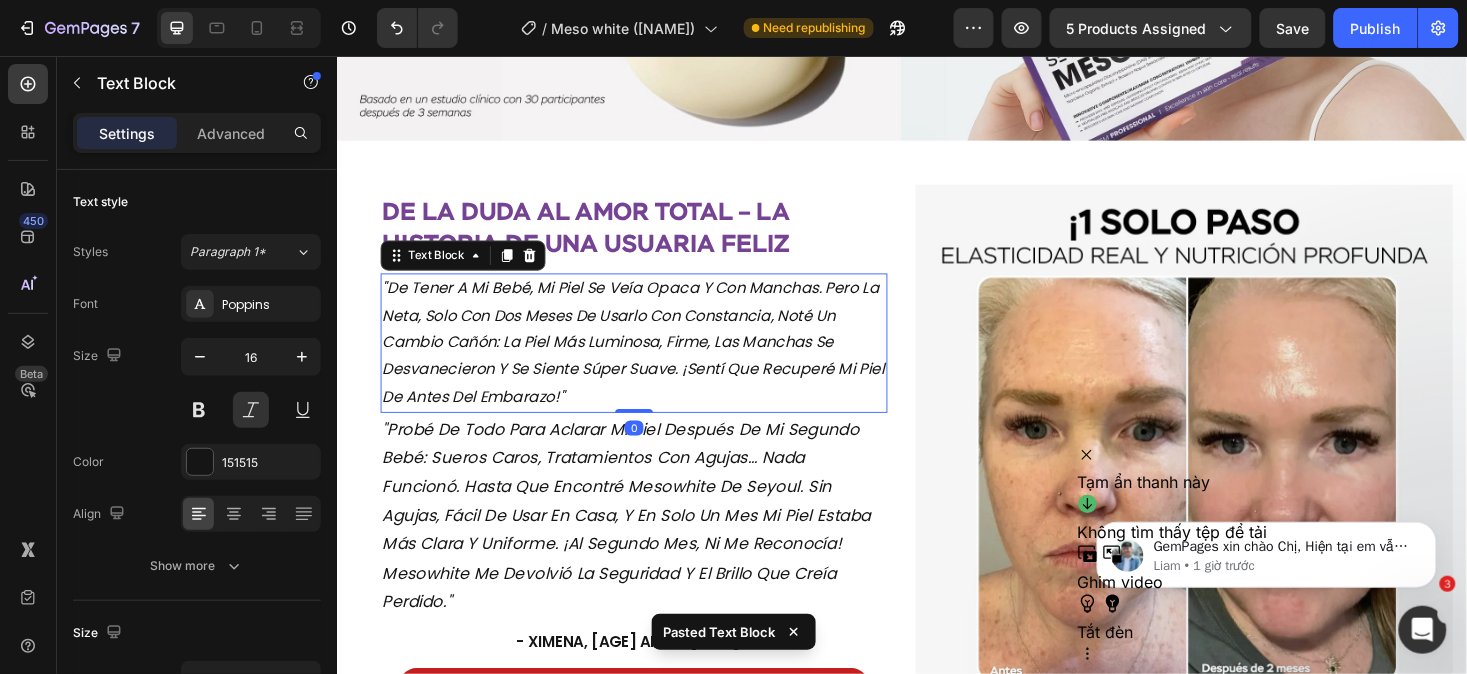 click on ""de tener a mi bebé, mi piel se veía opaca y con manchas. pero la neta, solo con dos meses de usarlo con constancia, noté un cambio cañón: la piel más luminosa, firme, las manchas se desvanecieron y se siente súper suave. ¡sentí que recuperé mi piel de antes del embarazo!"" at bounding box center (652, 360) 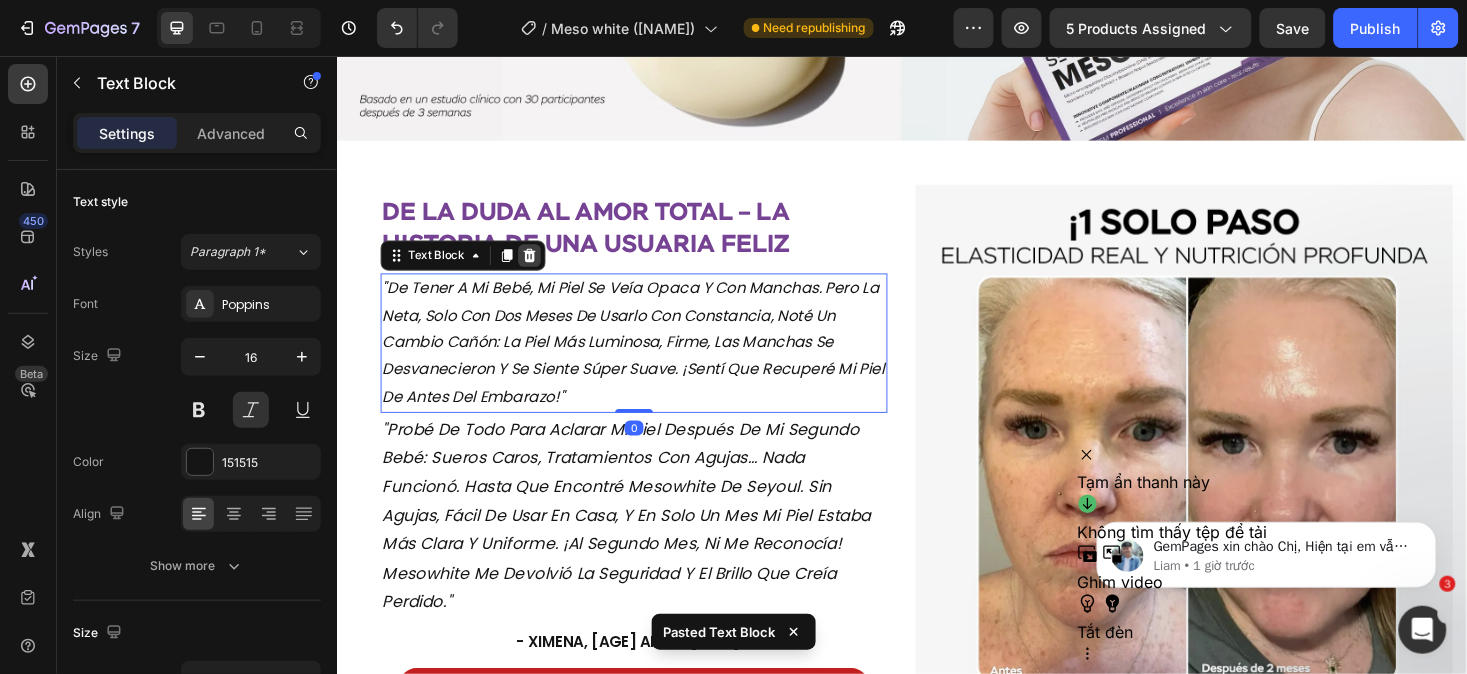 click 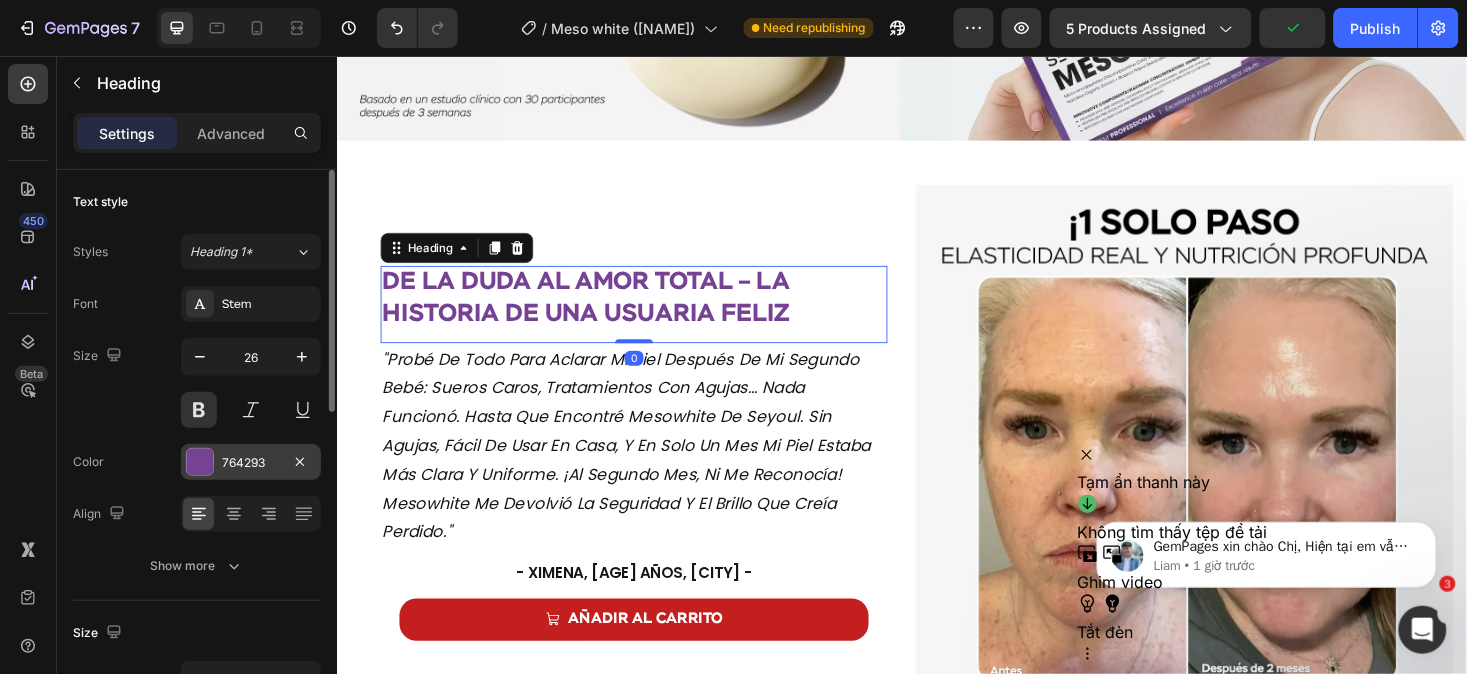 click on "764293" at bounding box center [251, 462] 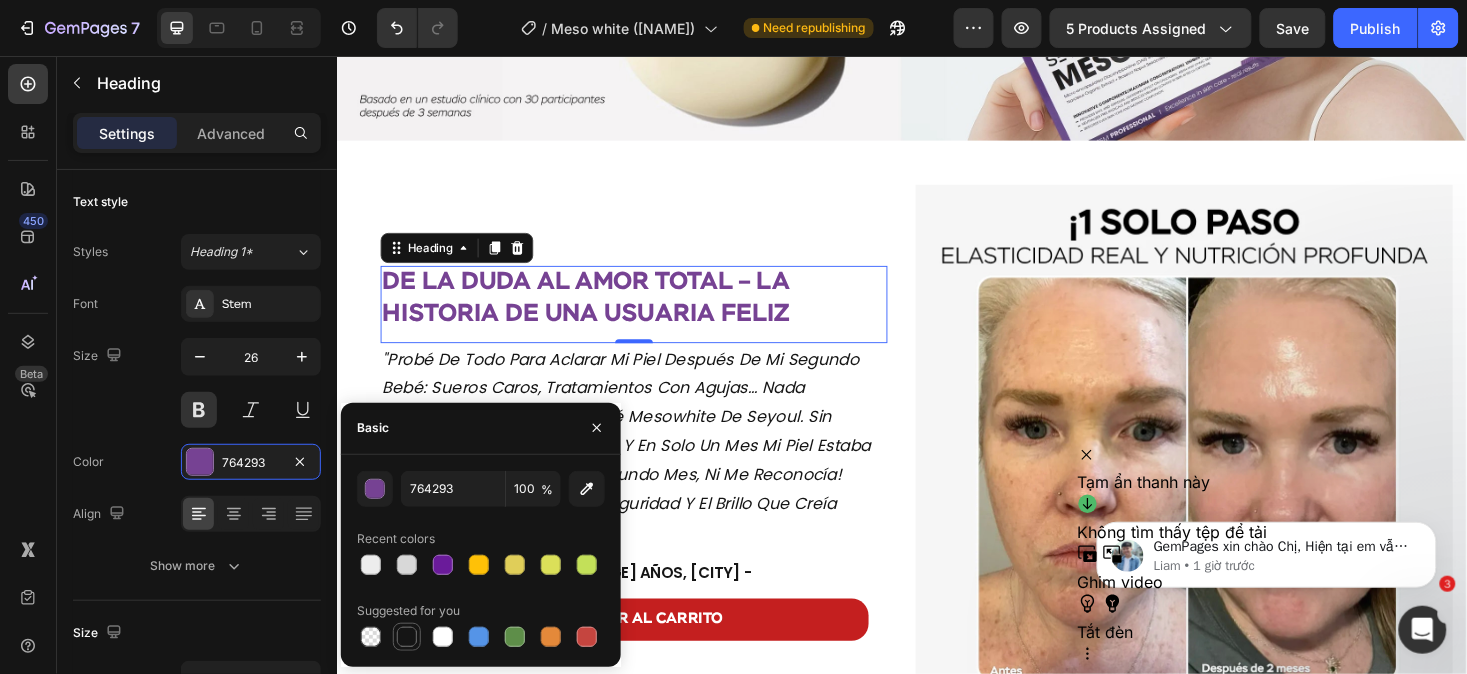 drag, startPoint x: 404, startPoint y: 645, endPoint x: 400, endPoint y: 434, distance: 211.03792 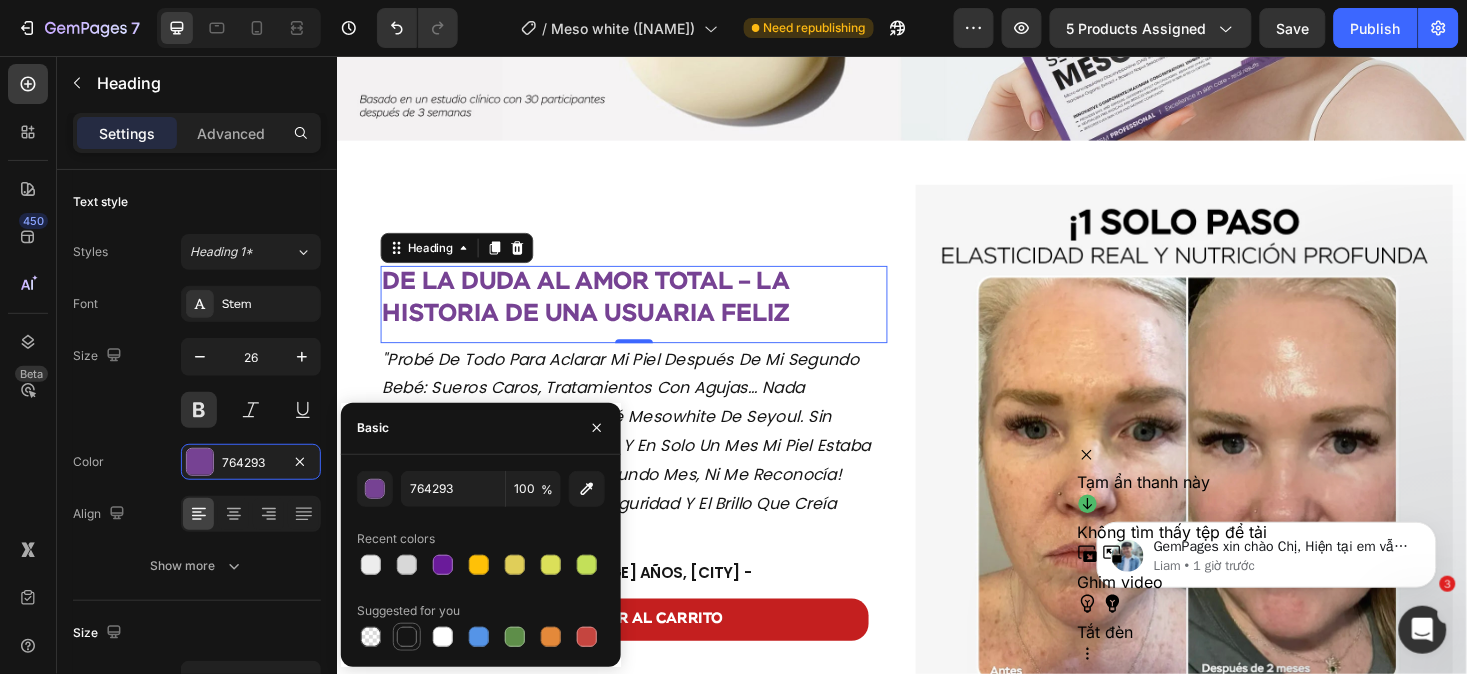 click at bounding box center (407, 637) 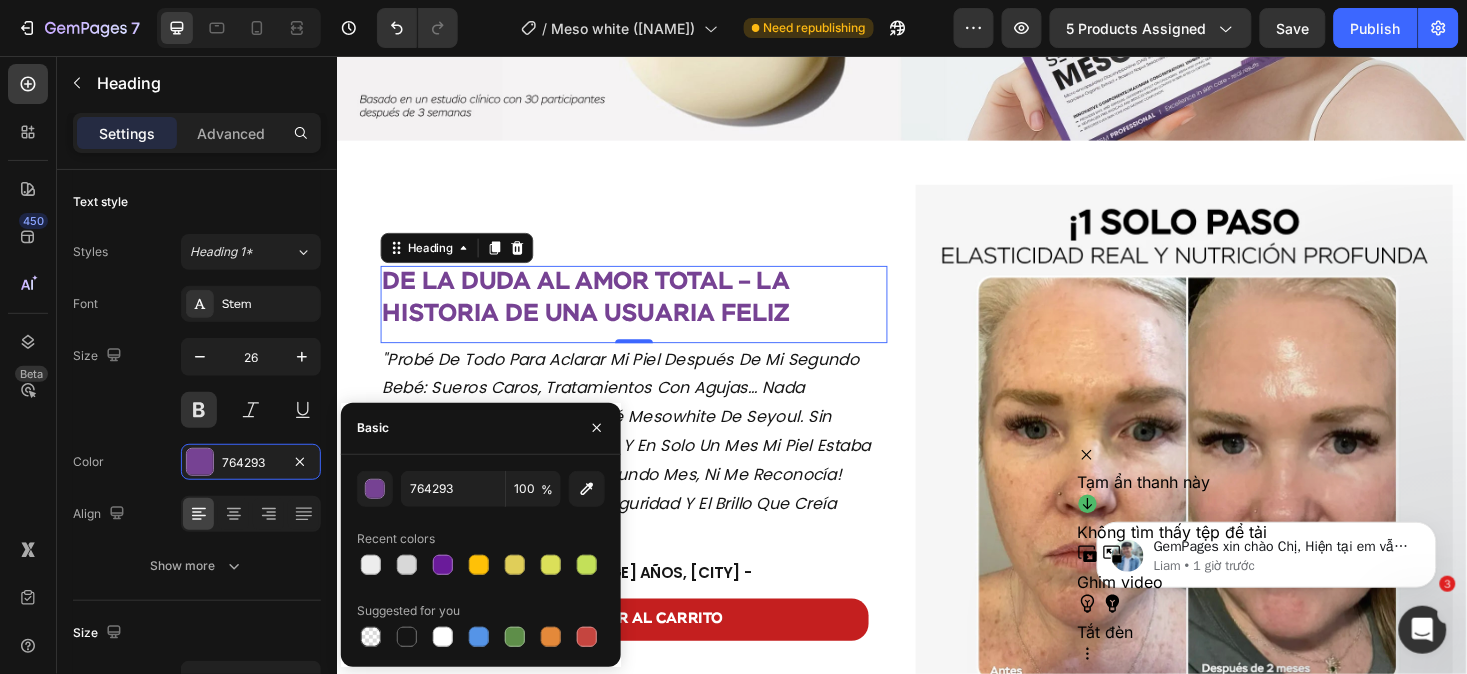 type on "151515" 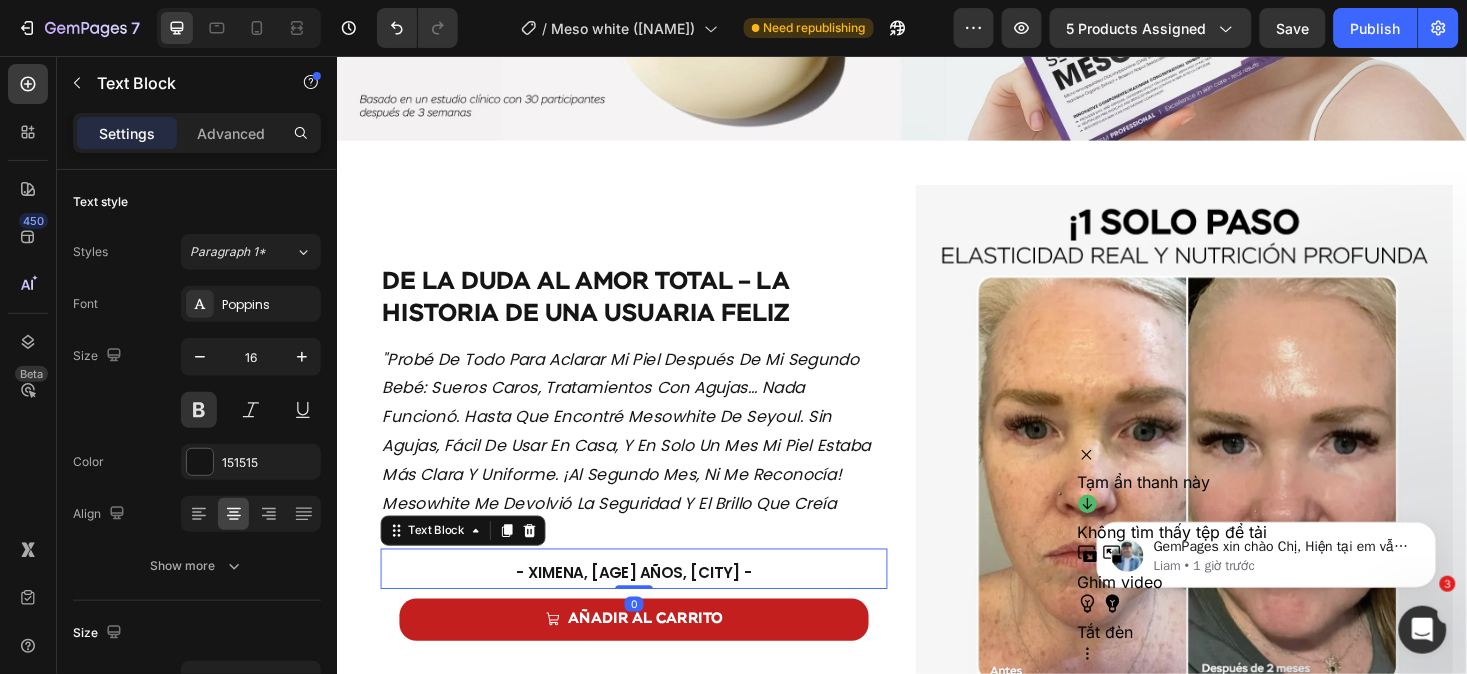 click on "- Ximena, 32 años, Oaxaca -" at bounding box center (652, 604) 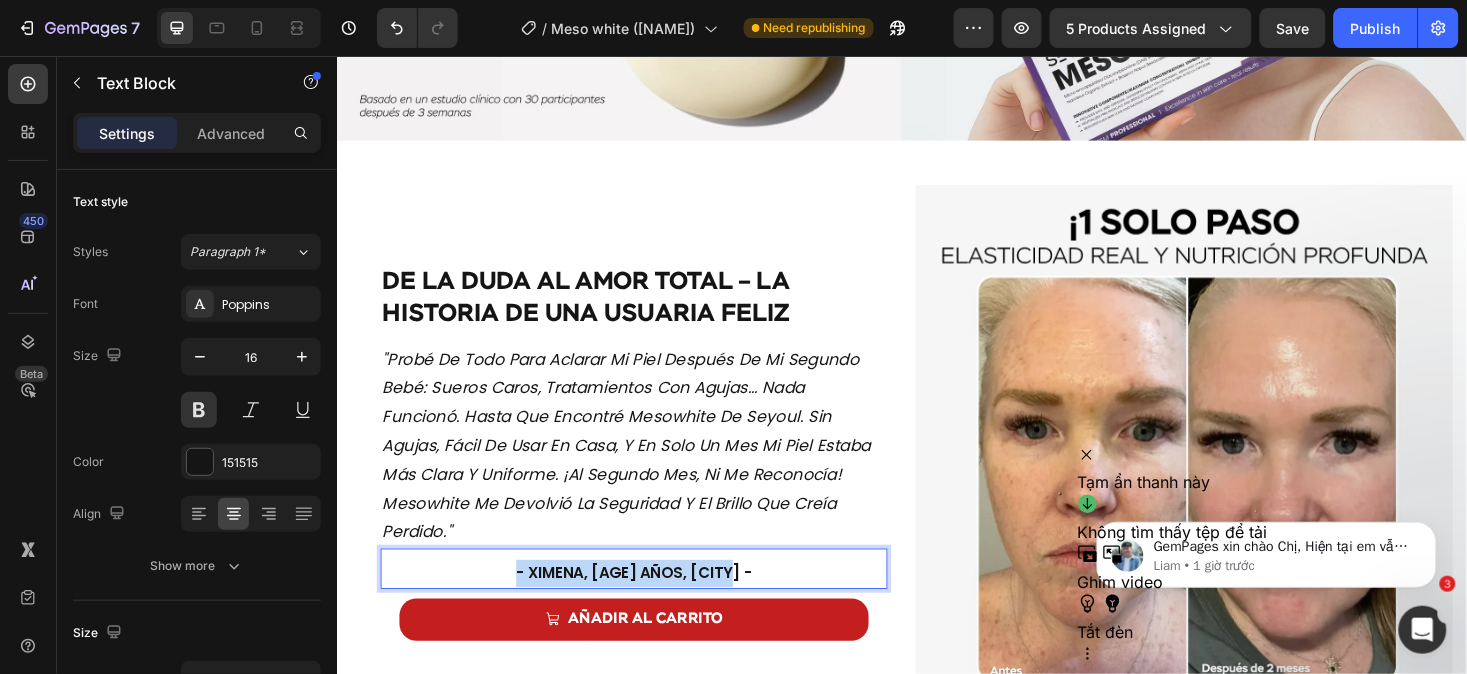 click on "- Ximena, 32 años, Oaxaca -" at bounding box center [652, 604] 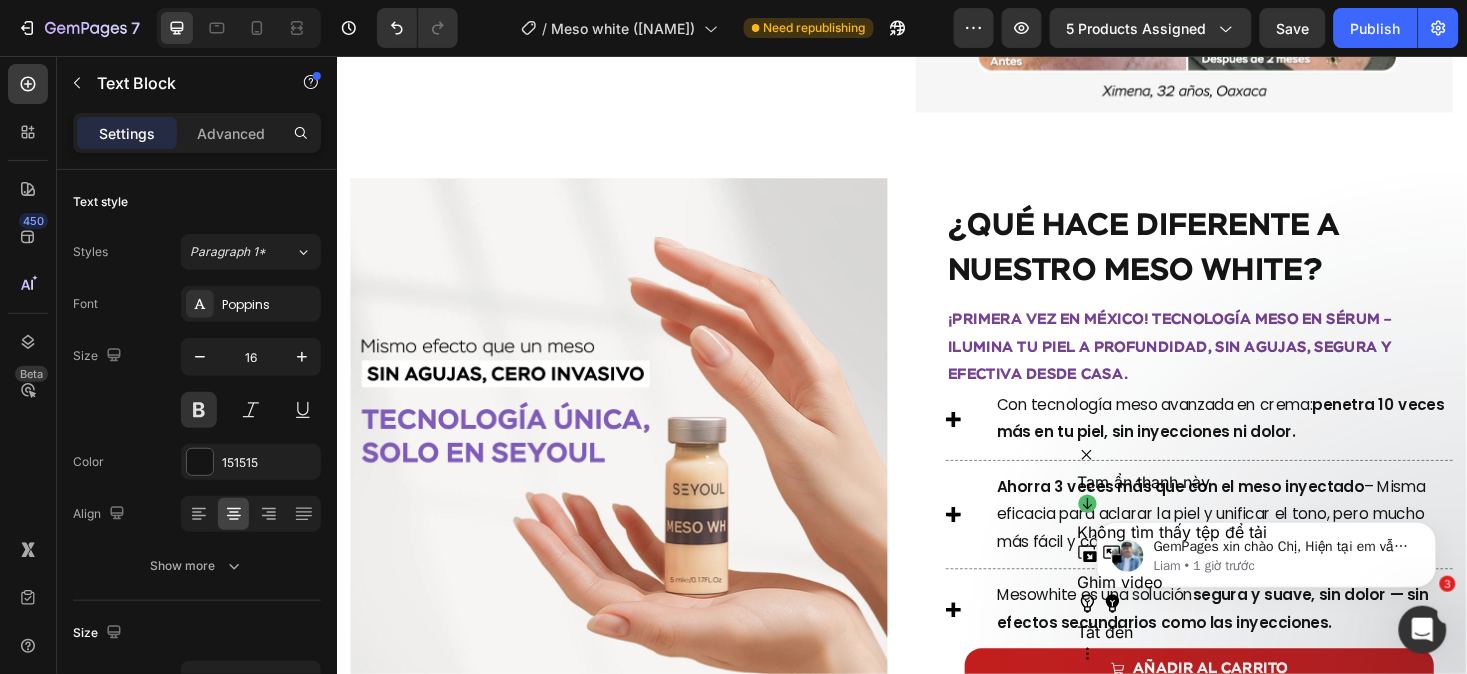 scroll, scrollTop: 1881, scrollLeft: 0, axis: vertical 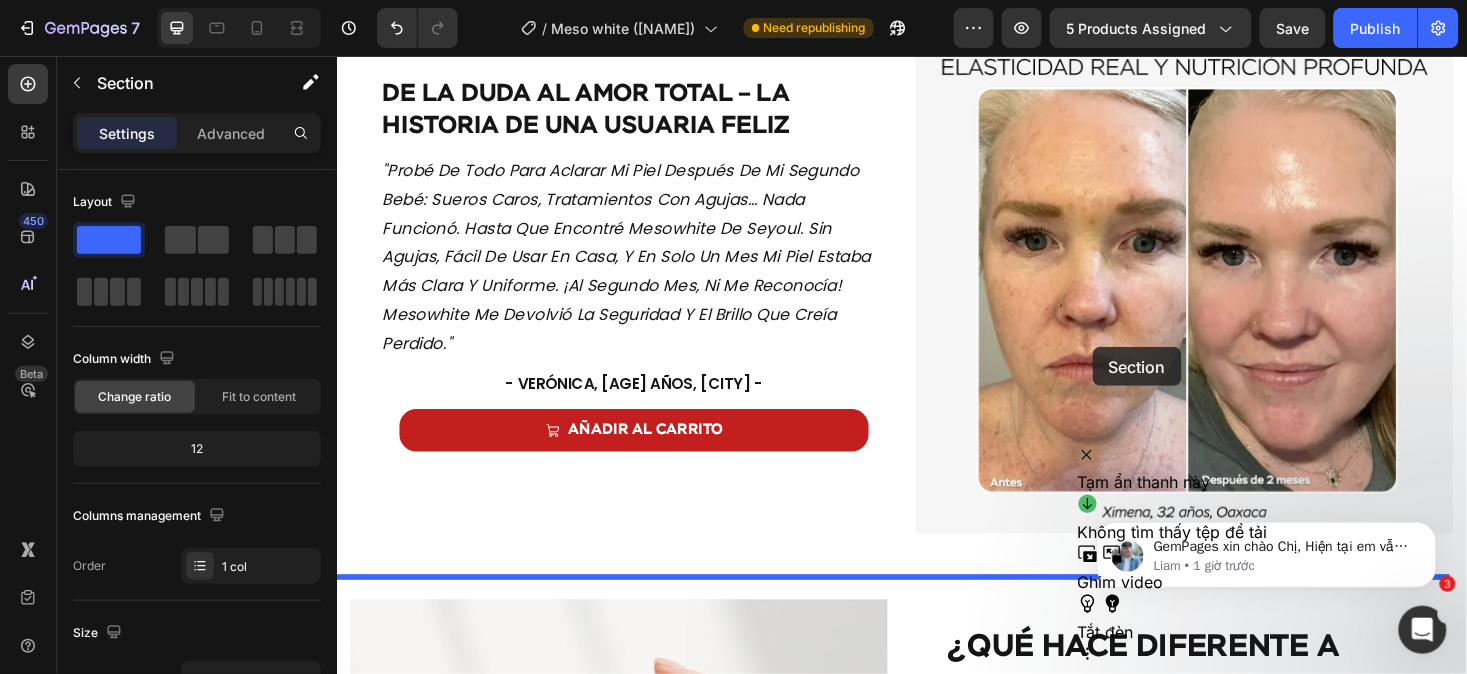 drag, startPoint x: 1139, startPoint y: 203, endPoint x: 1138, endPoint y: 364, distance: 161.00311 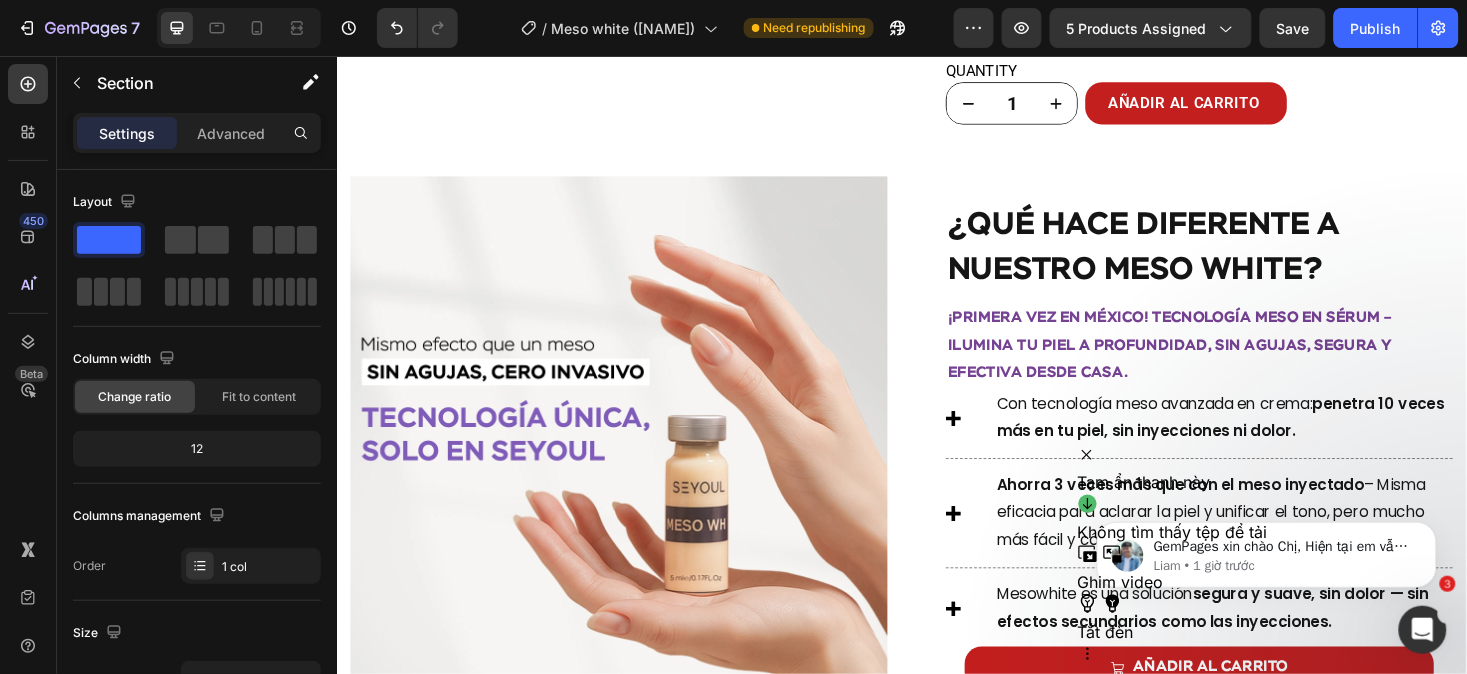 scroll, scrollTop: 2497, scrollLeft: 0, axis: vertical 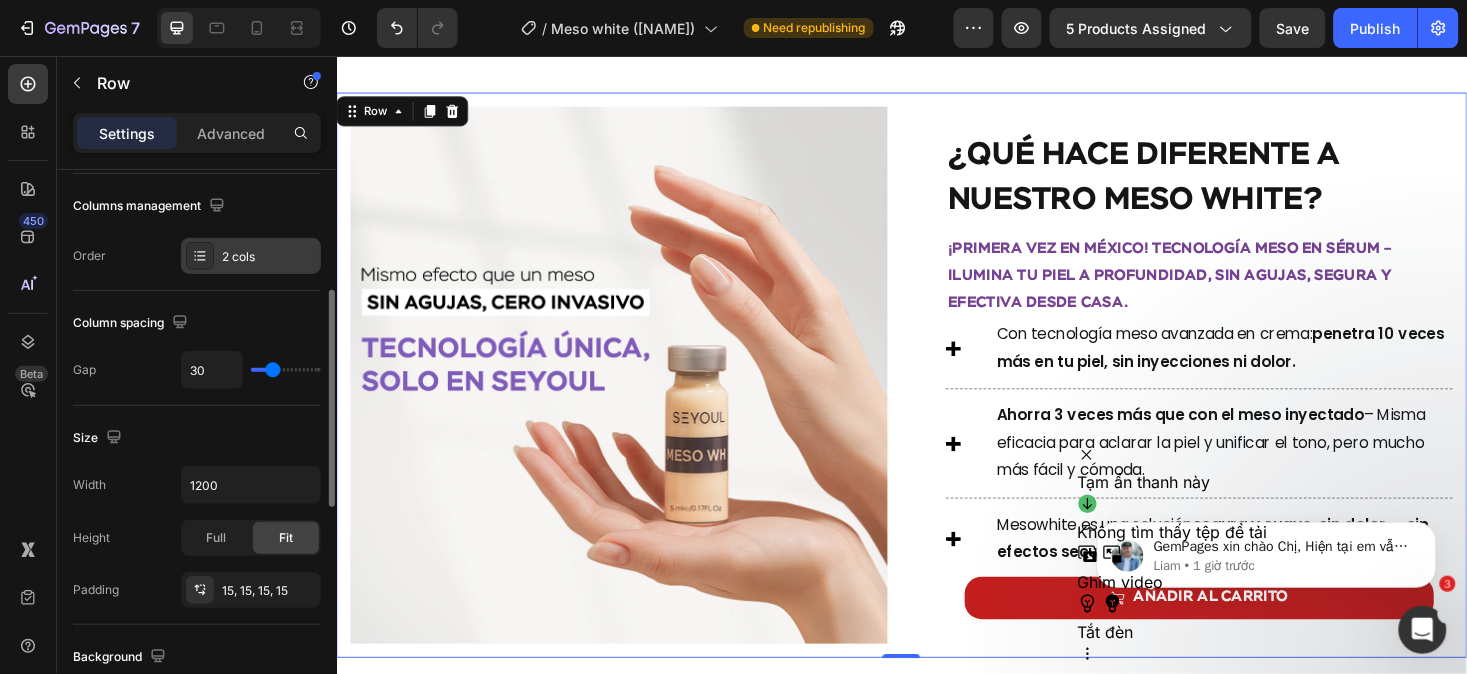 click on "2 cols" at bounding box center [269, 257] 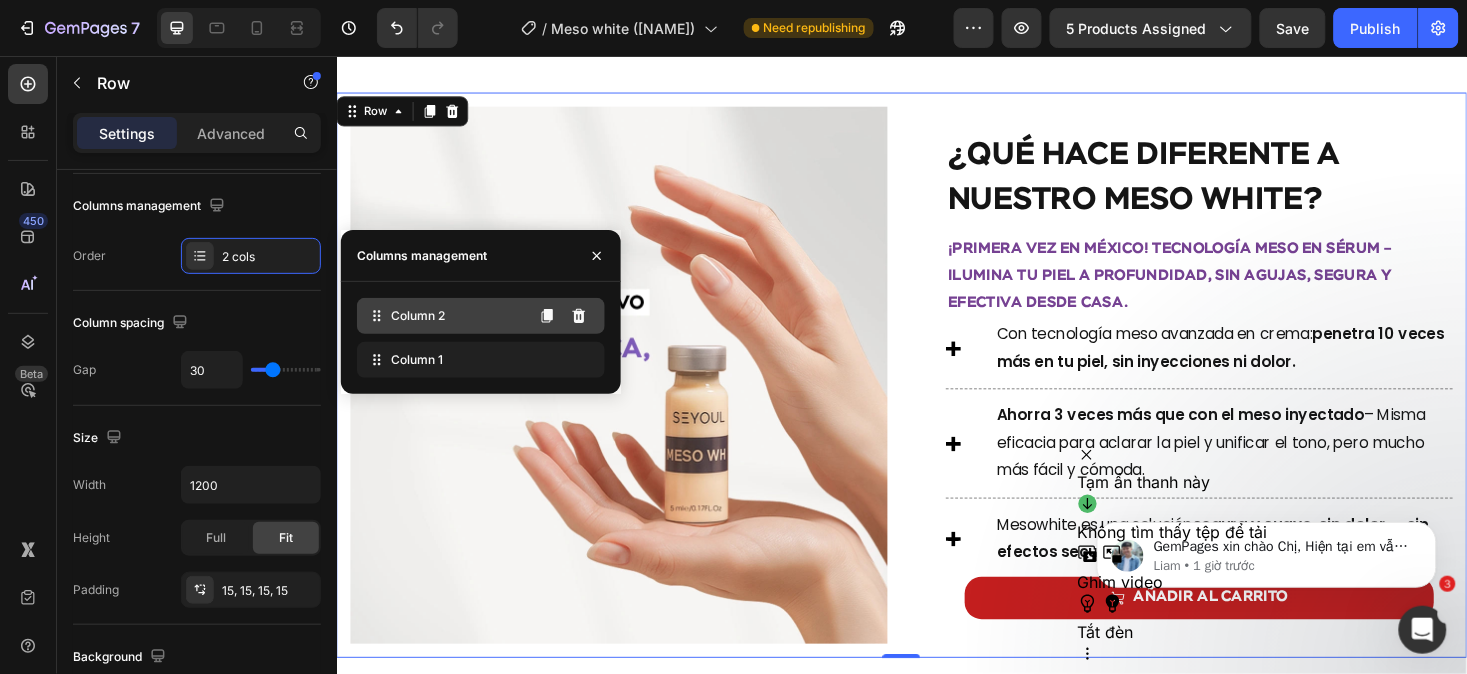 type 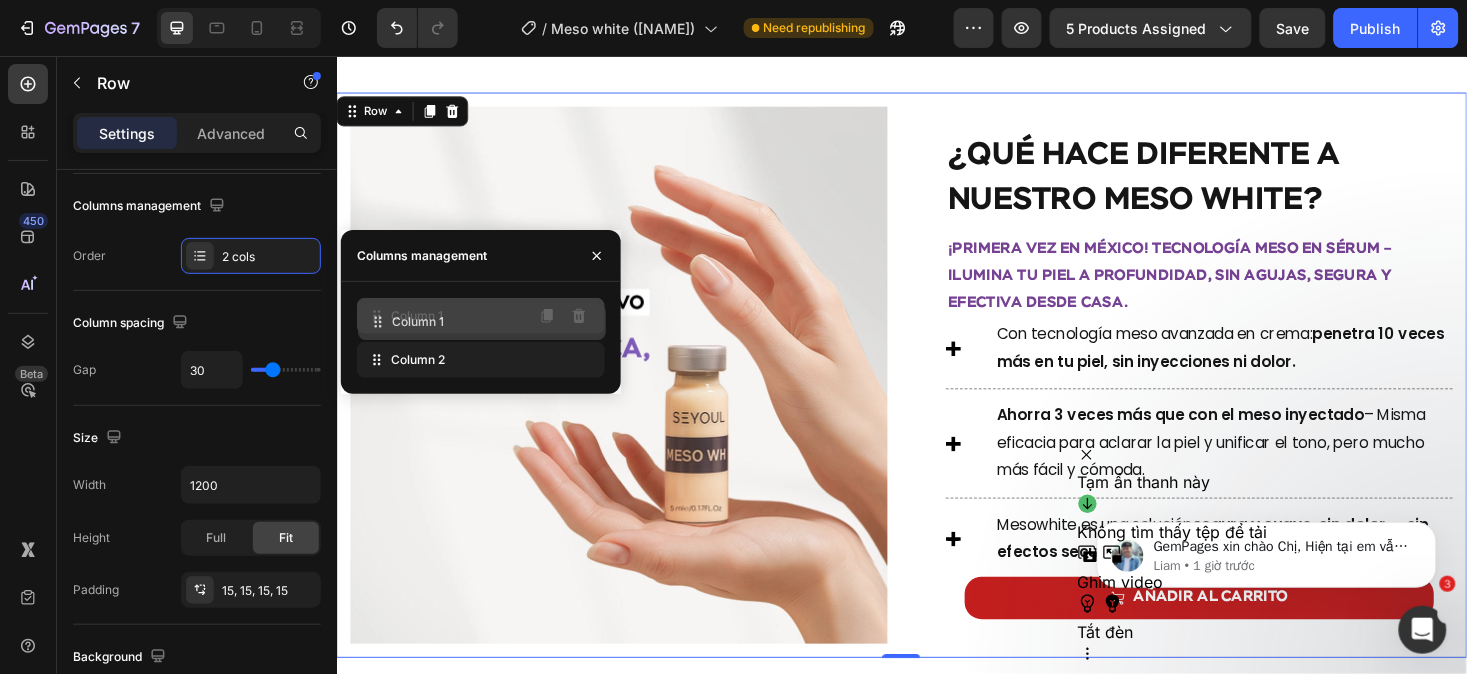 drag, startPoint x: 440, startPoint y: 365, endPoint x: 441, endPoint y: 313, distance: 52.009613 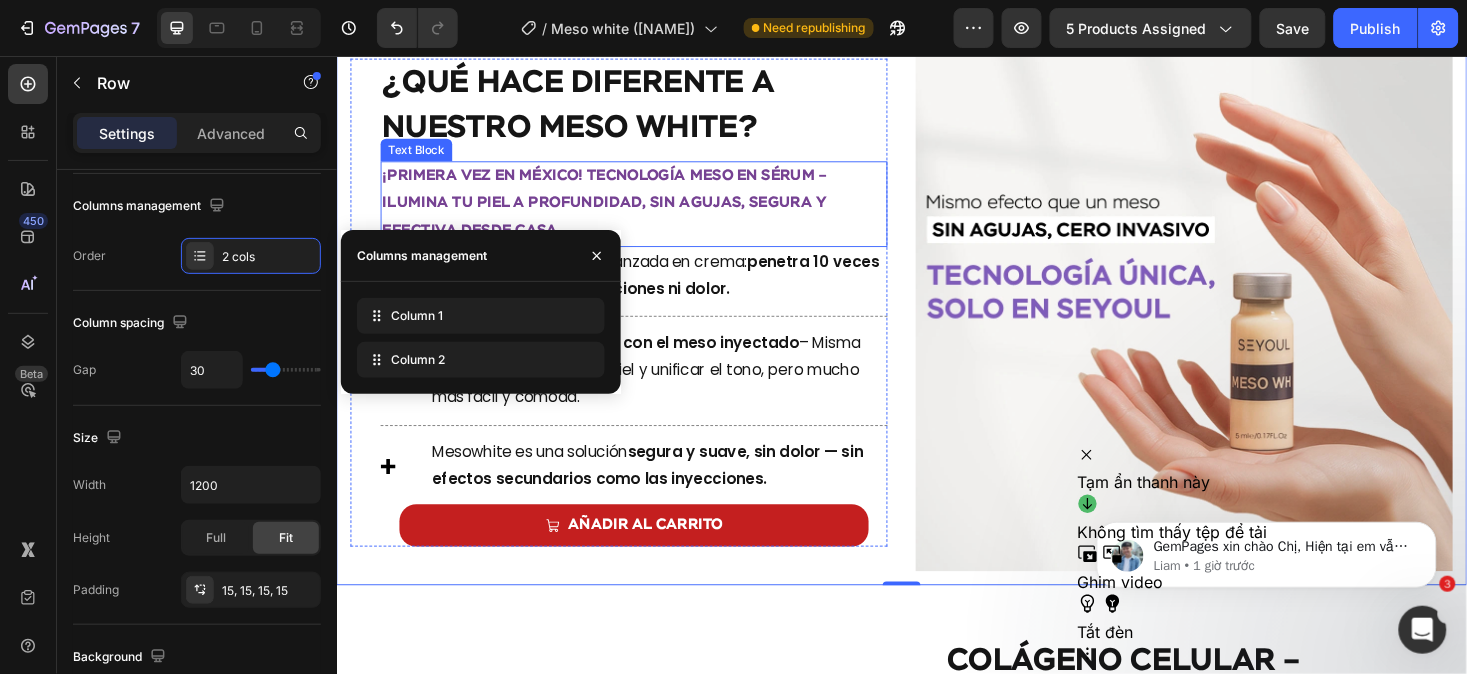 scroll, scrollTop: 2667, scrollLeft: 0, axis: vertical 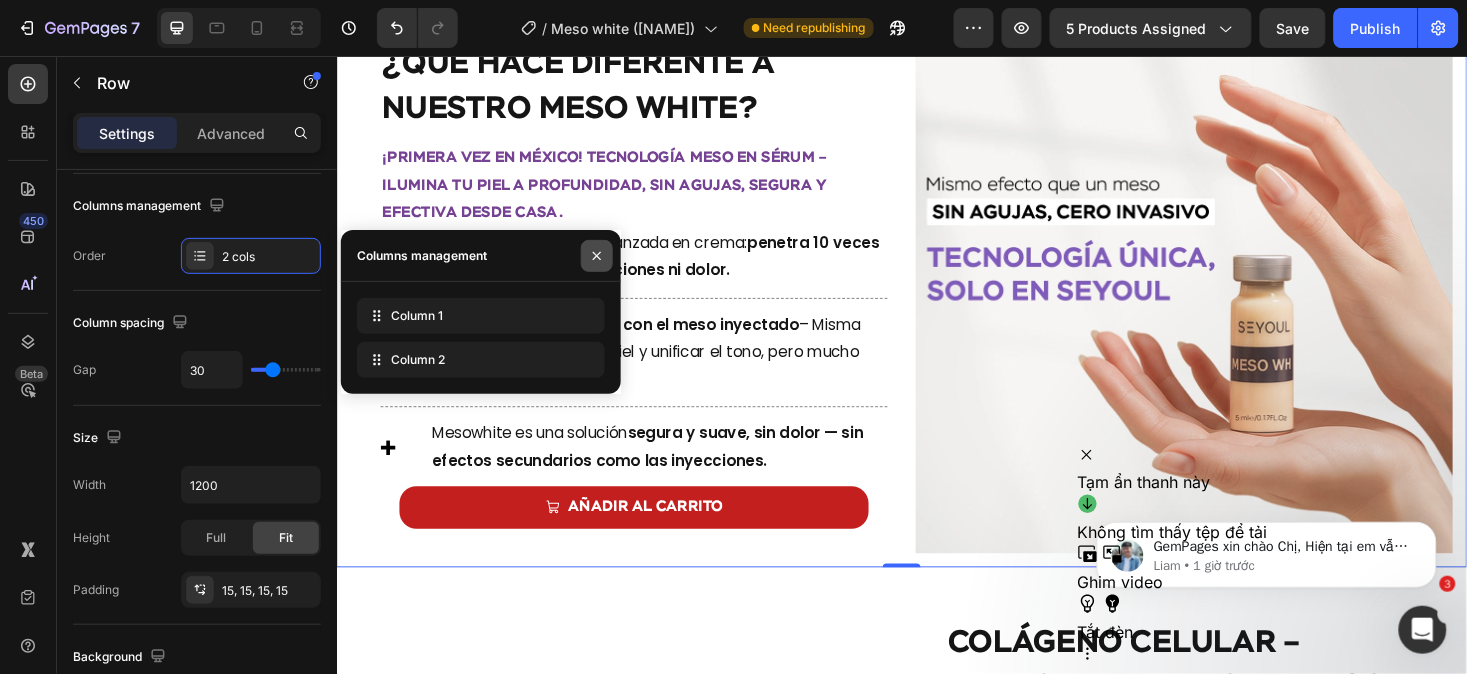 click 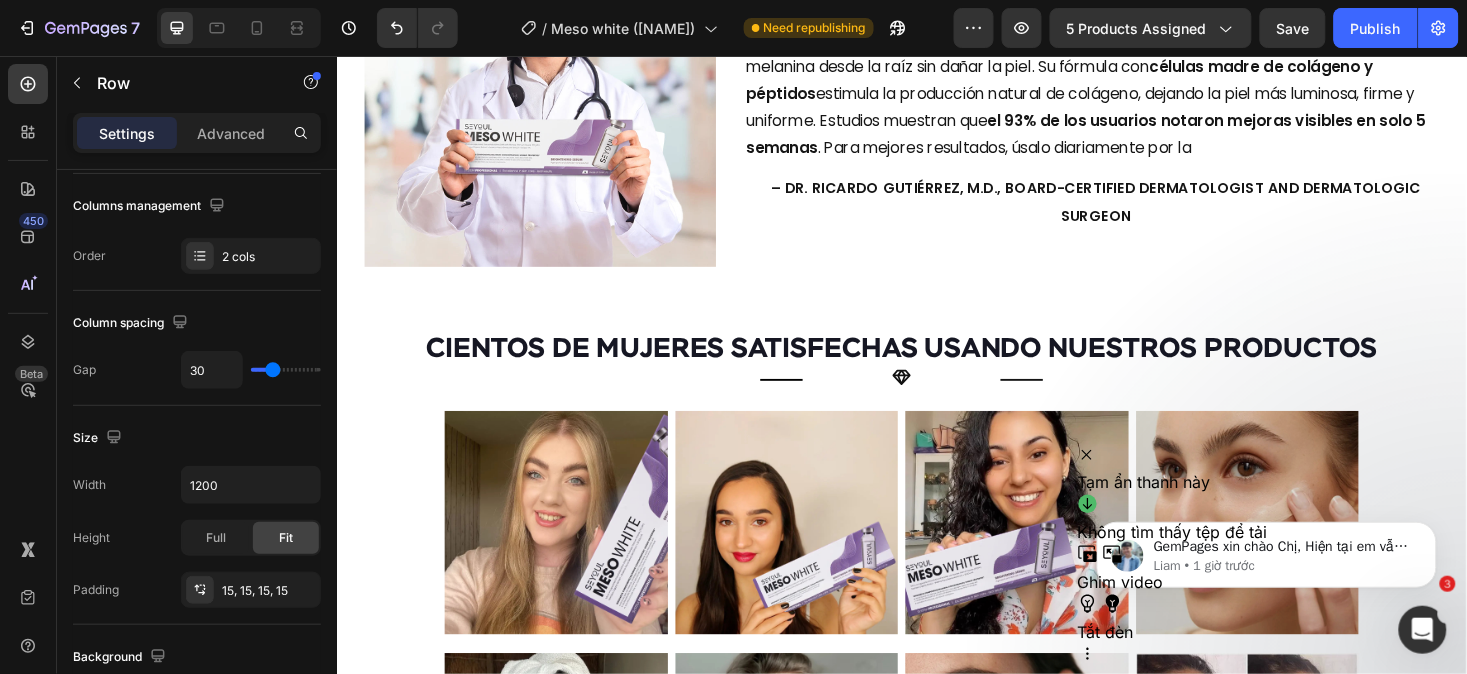 scroll, scrollTop: 5995, scrollLeft: 0, axis: vertical 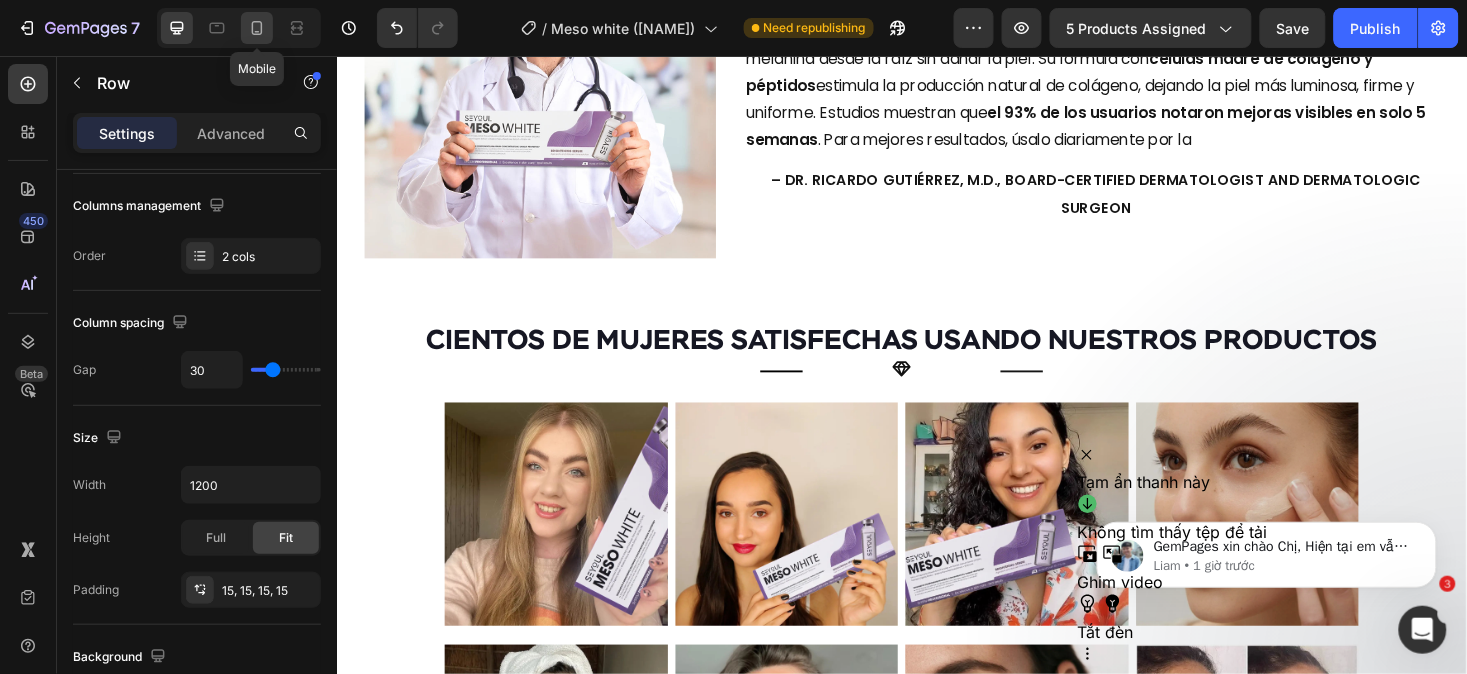 click 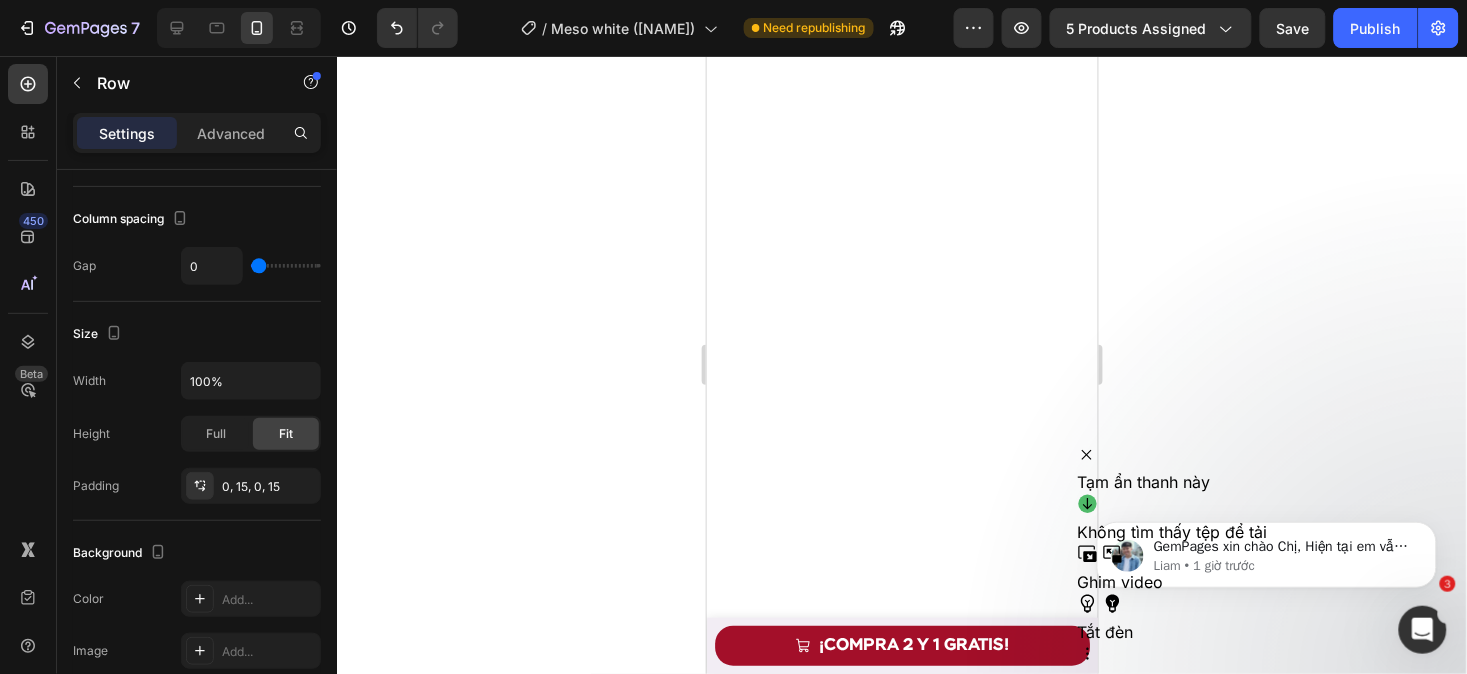 scroll, scrollTop: 5304, scrollLeft: 0, axis: vertical 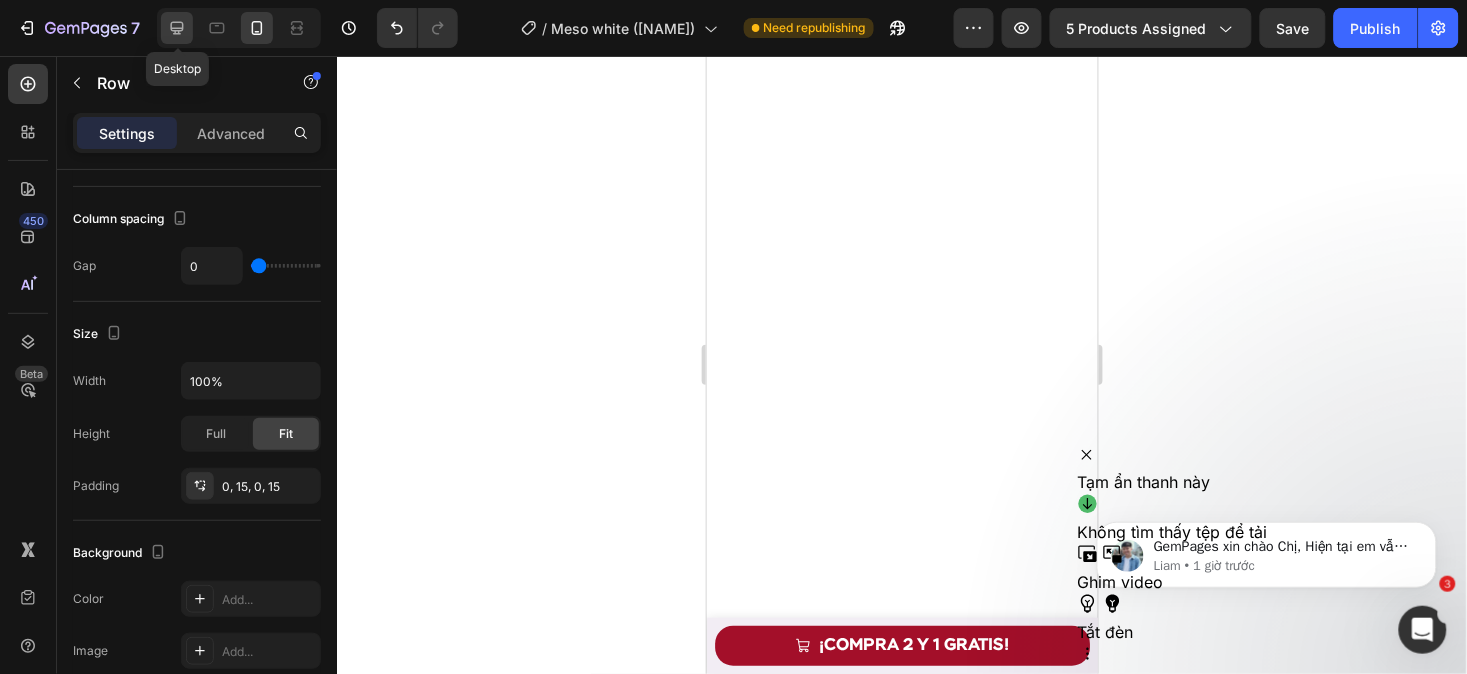 click 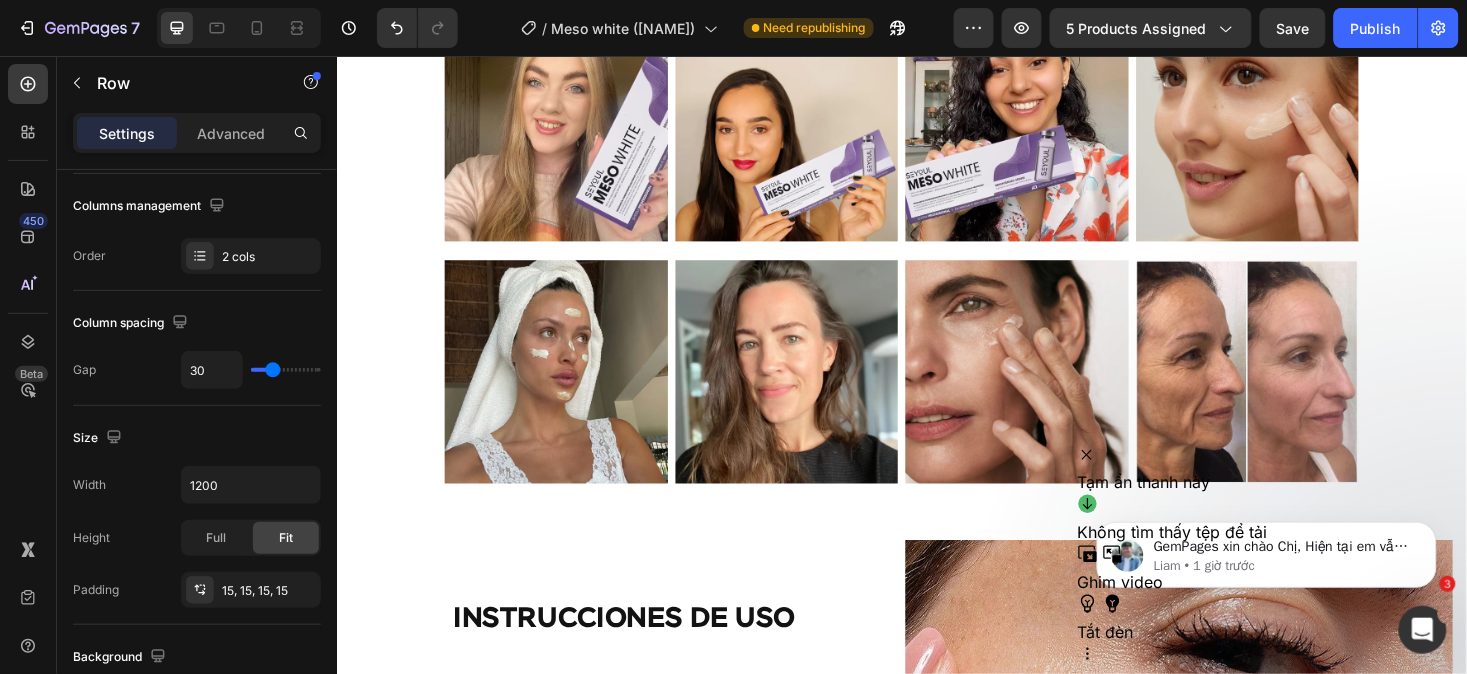 scroll, scrollTop: 6396, scrollLeft: 0, axis: vertical 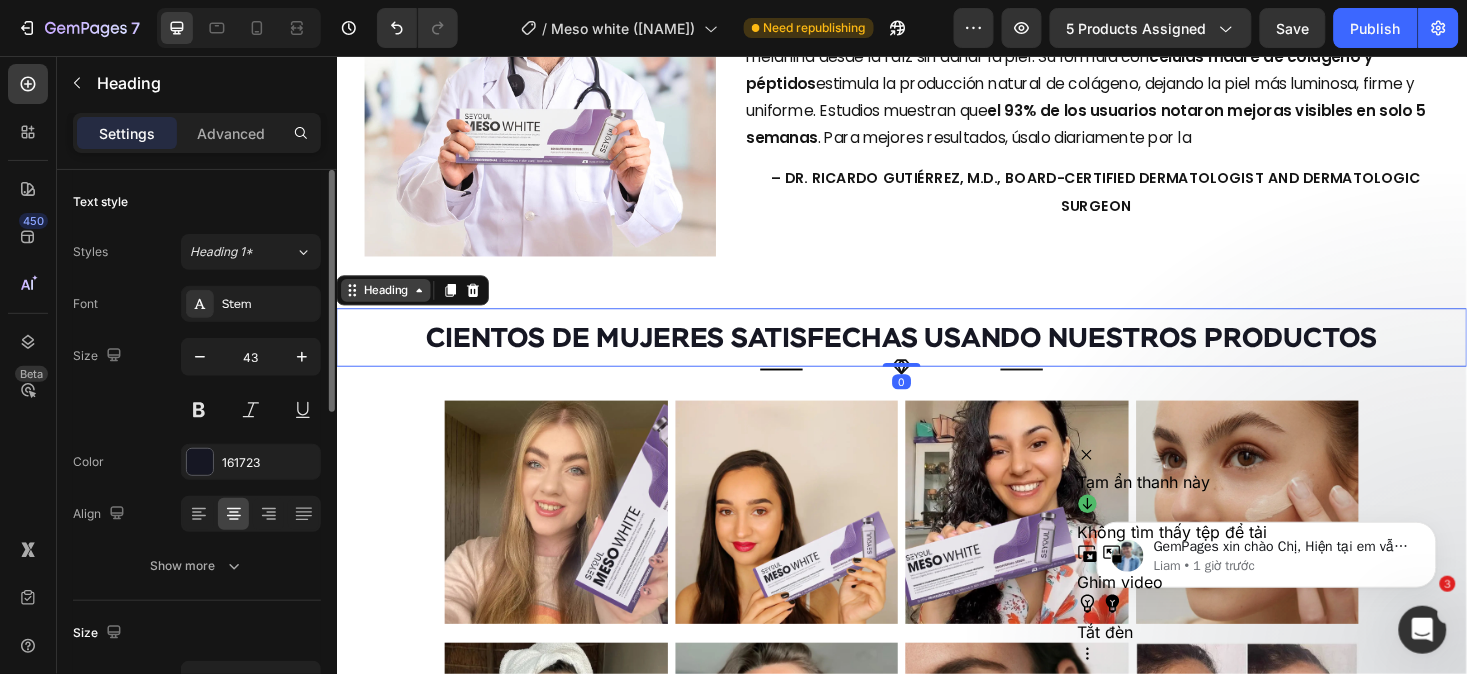 click on "Heading" at bounding box center [388, 304] 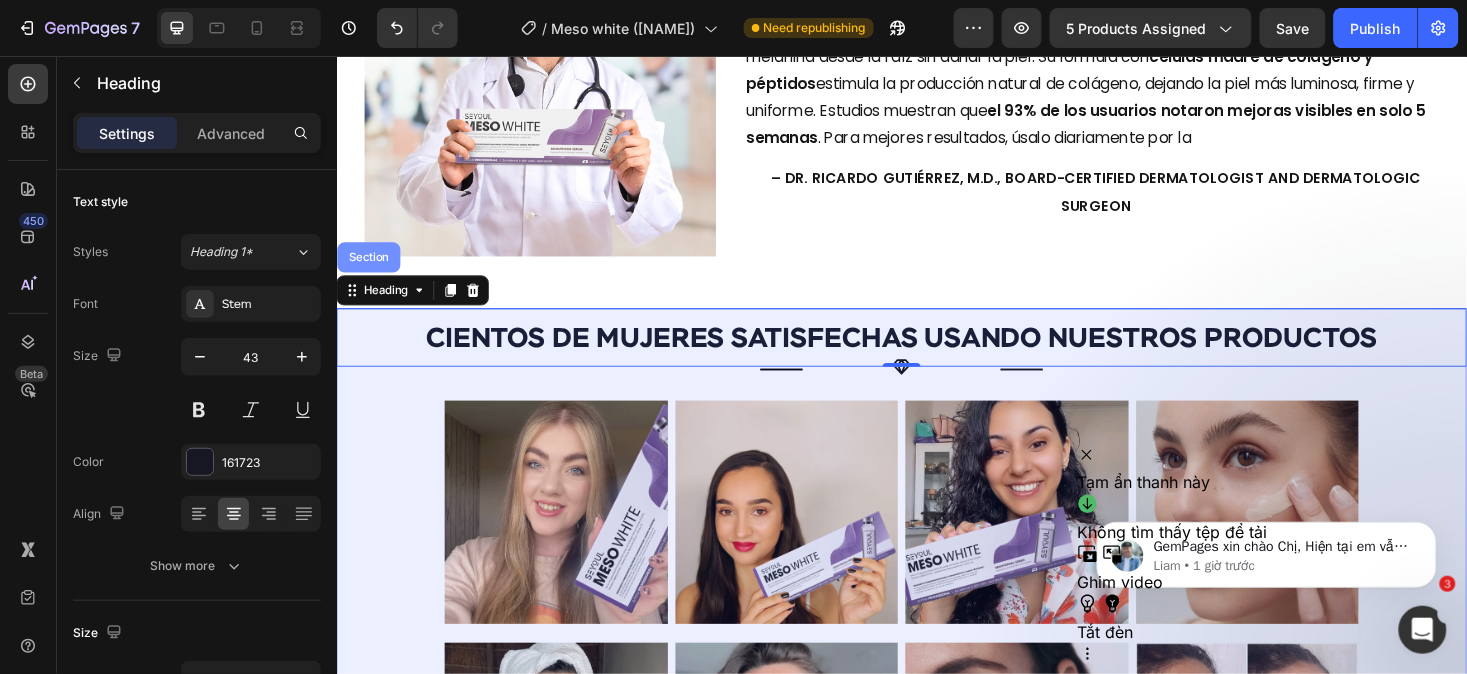 click on "Section" at bounding box center (370, 269) 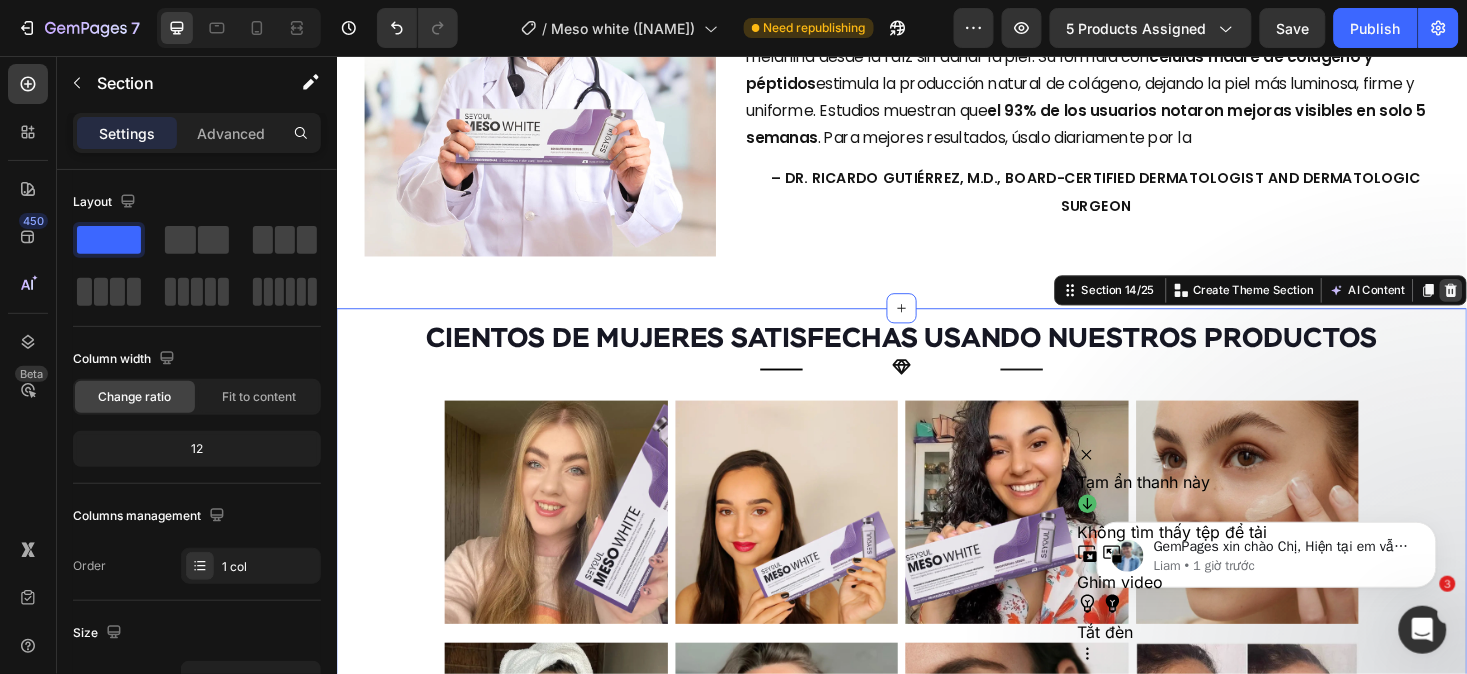 click 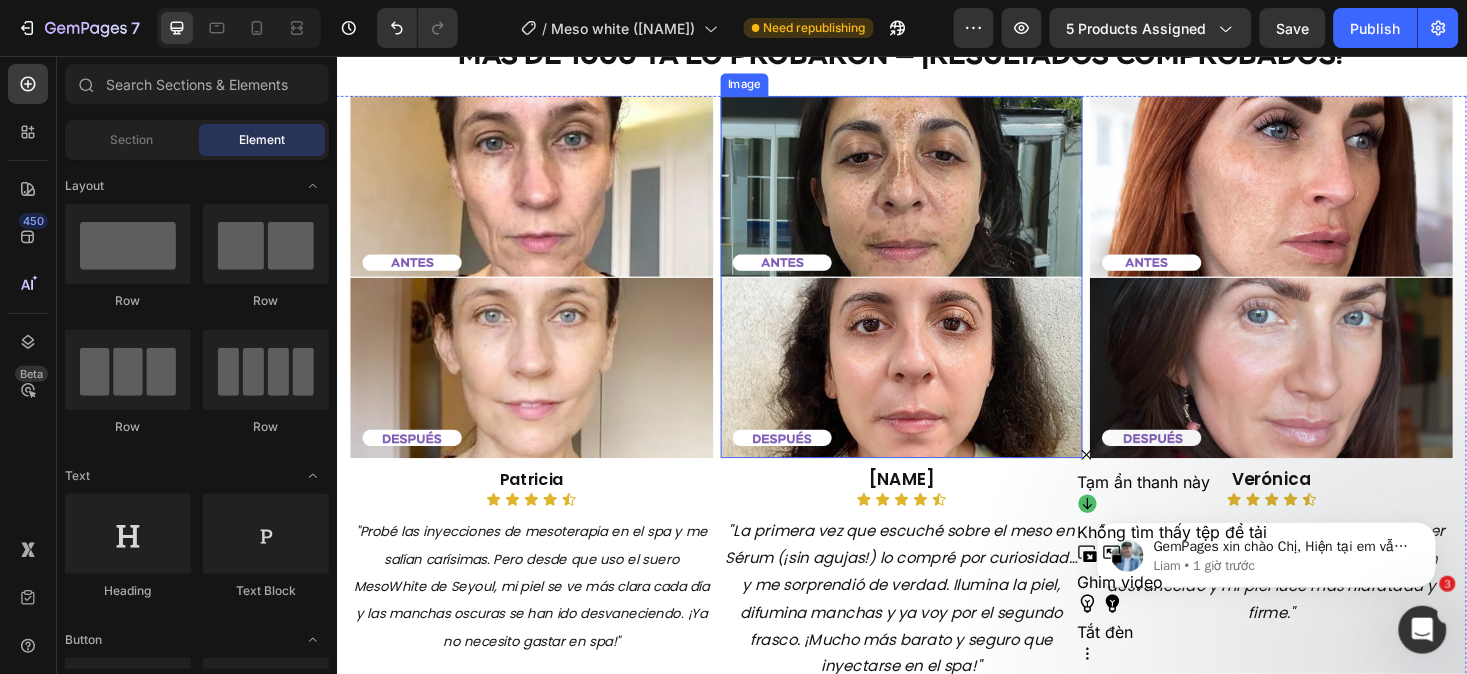 scroll, scrollTop: 3910, scrollLeft: 0, axis: vertical 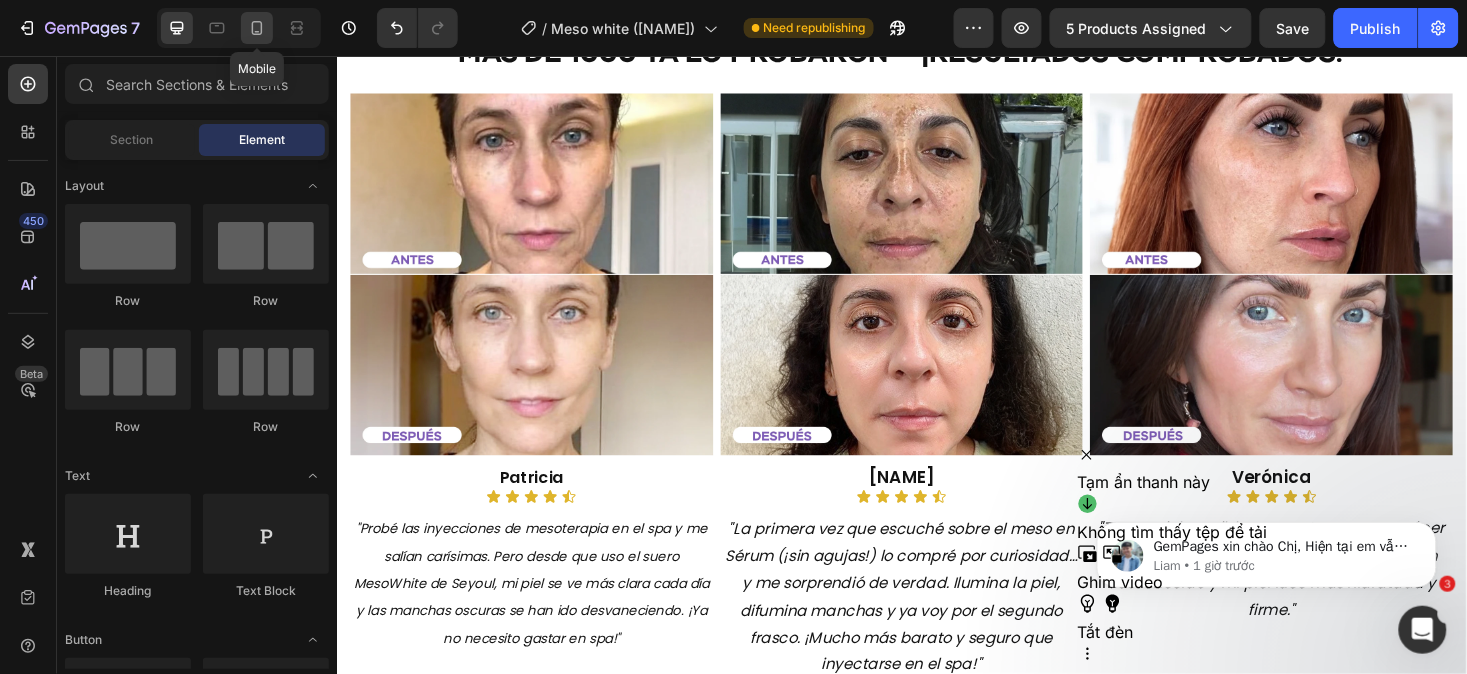 click 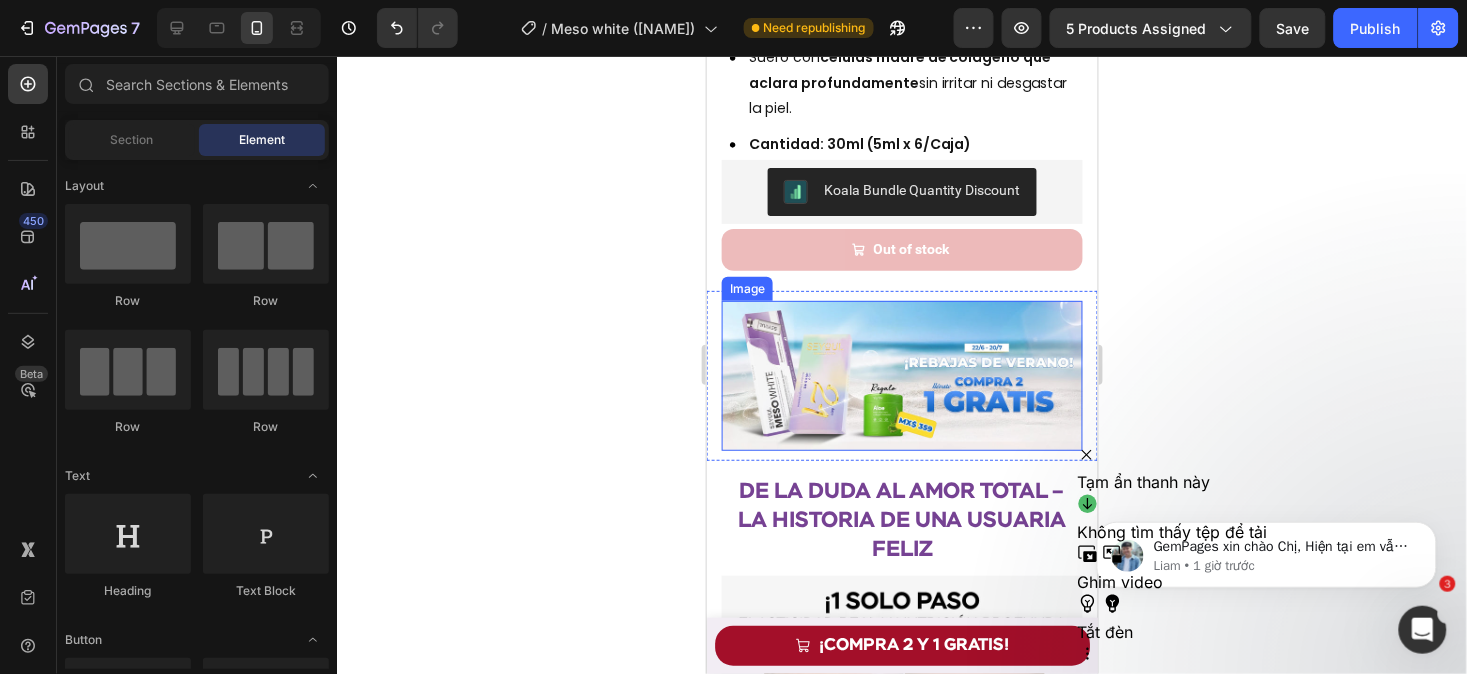 scroll, scrollTop: 916, scrollLeft: 0, axis: vertical 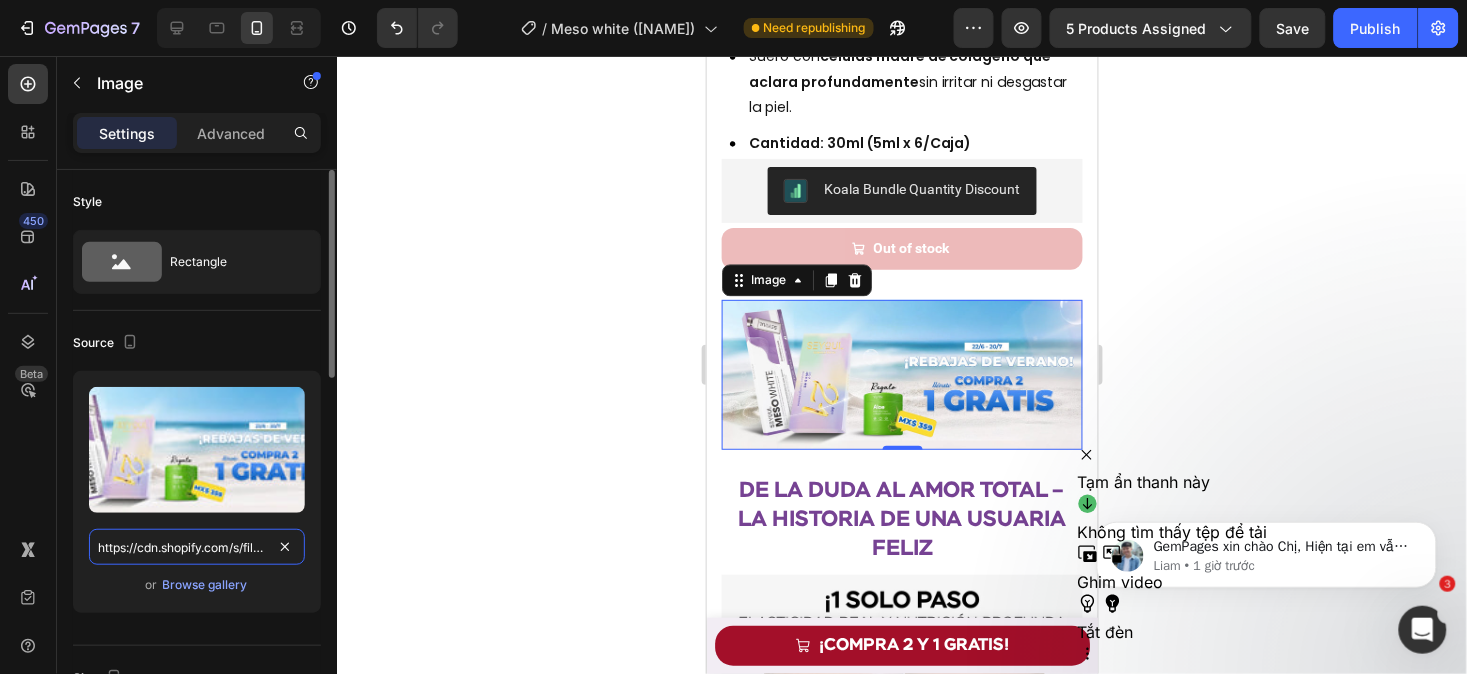 click on "https://cdn.shopify.com/s/files/1/0643/1404/8704/files/gempages_507356051327157127-071bb93d-6ca6-4272-ac49-3cb3a77ee240.webp" at bounding box center (197, 547) 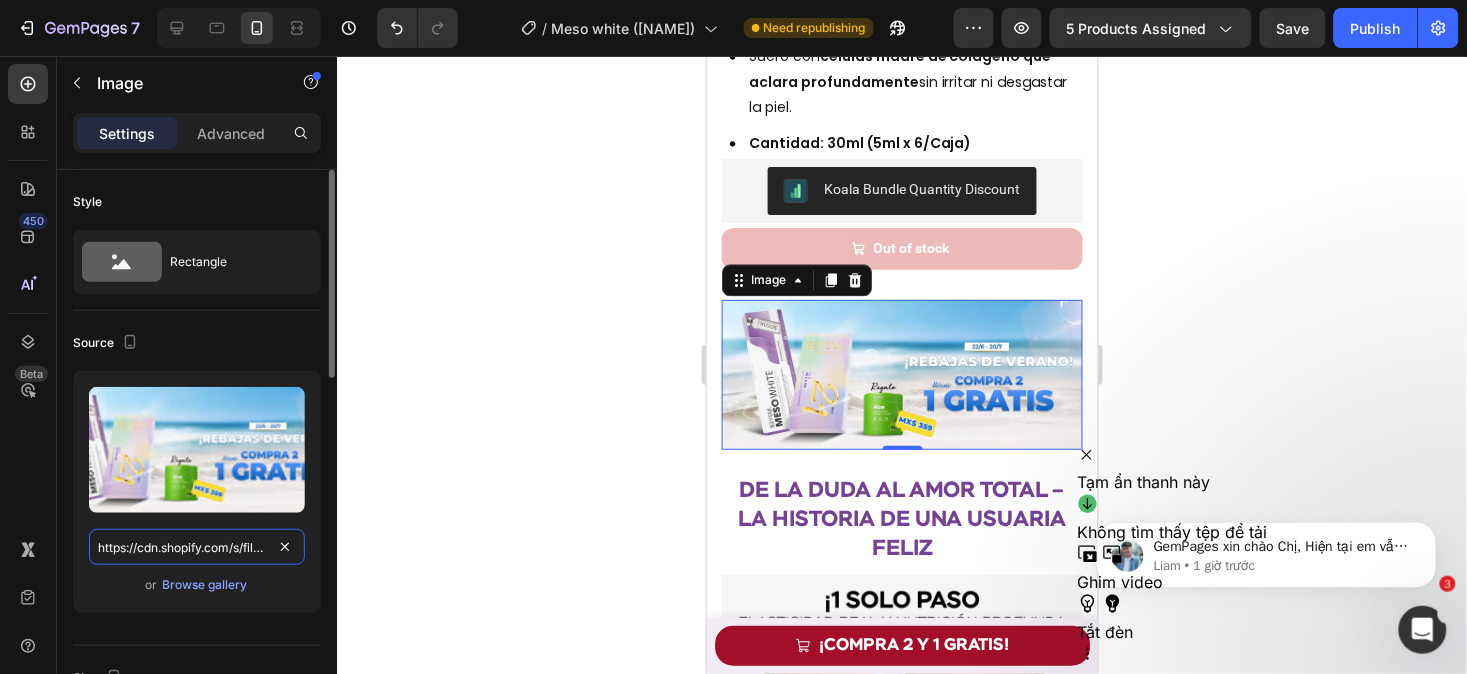 paste on "621d8fb8-c133-4e08-b399-dc88f2b846de" 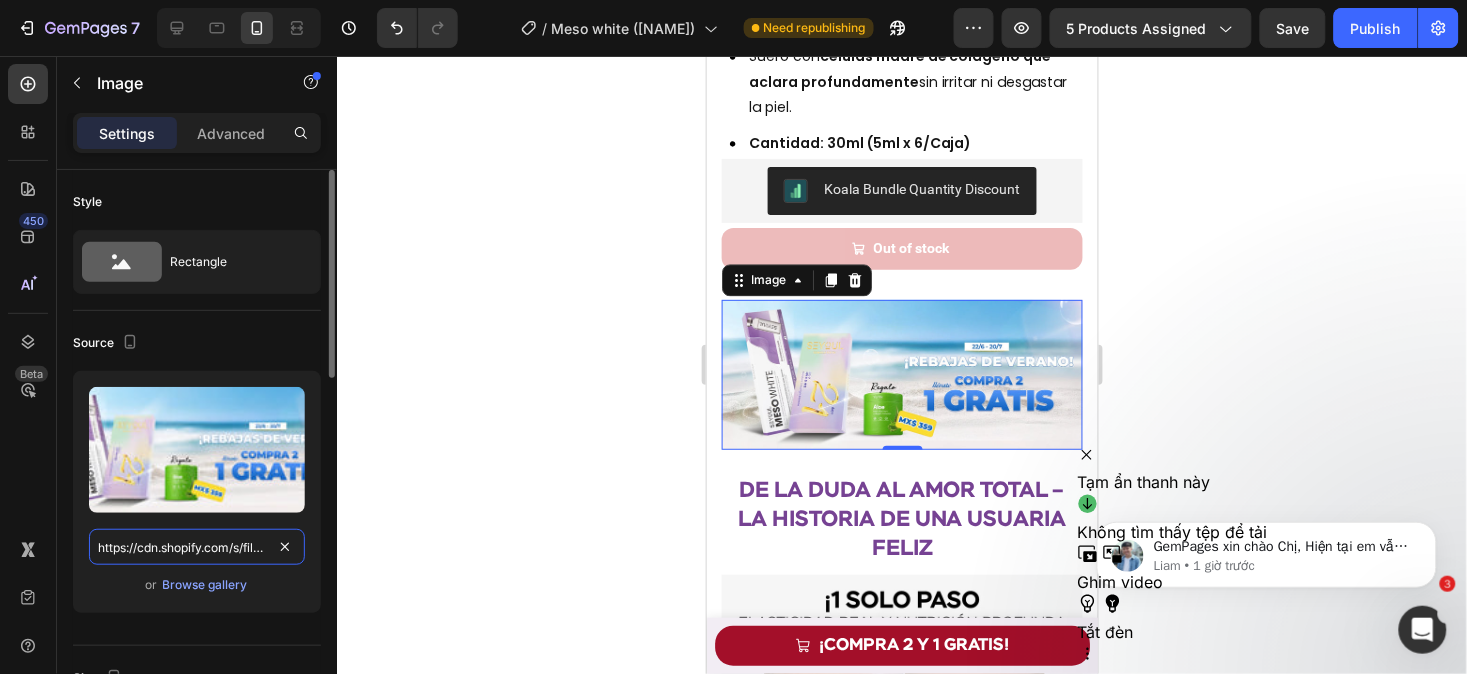 type on "https://cdn.shopify.com/s/files/1/0643/1404/8704/files/gempages_507356051327157127-621d8fb8-c133-4e08-b399-dc88f2b846de.webp" 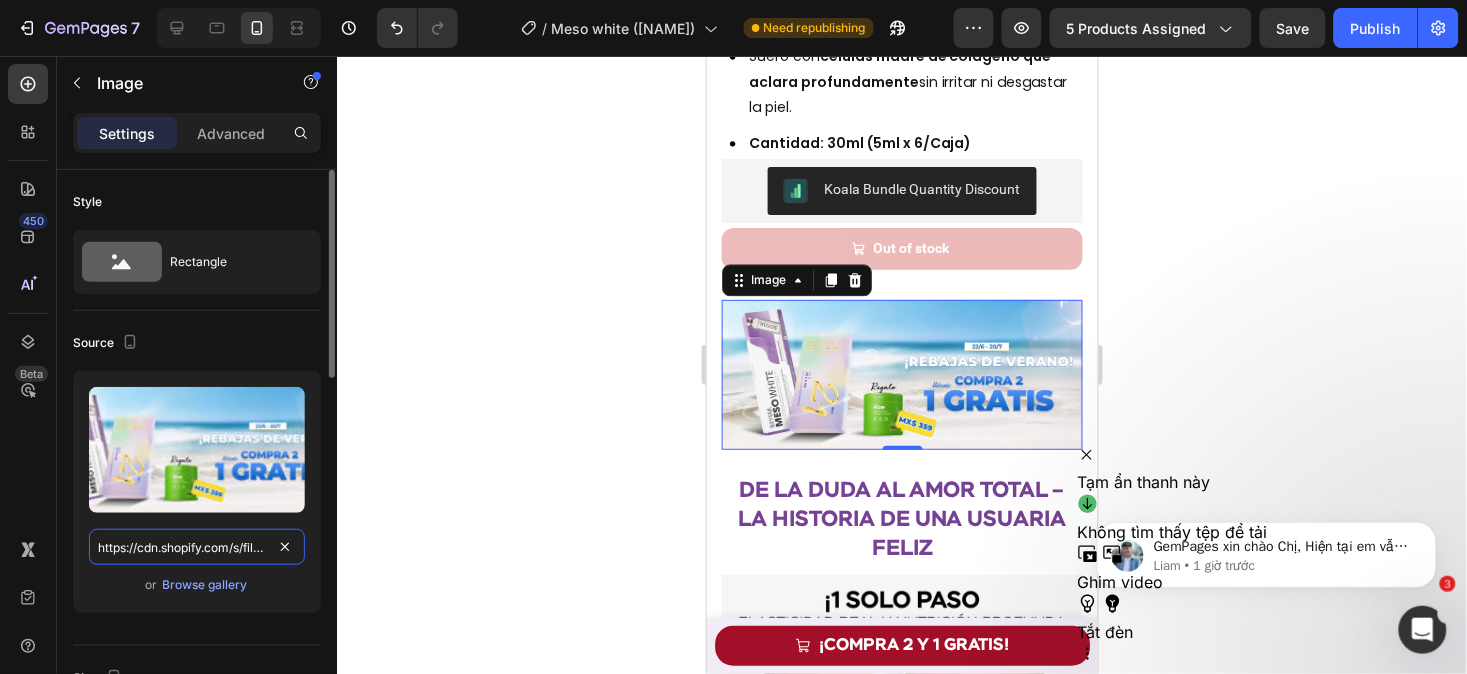 scroll, scrollTop: 0, scrollLeft: 622, axis: horizontal 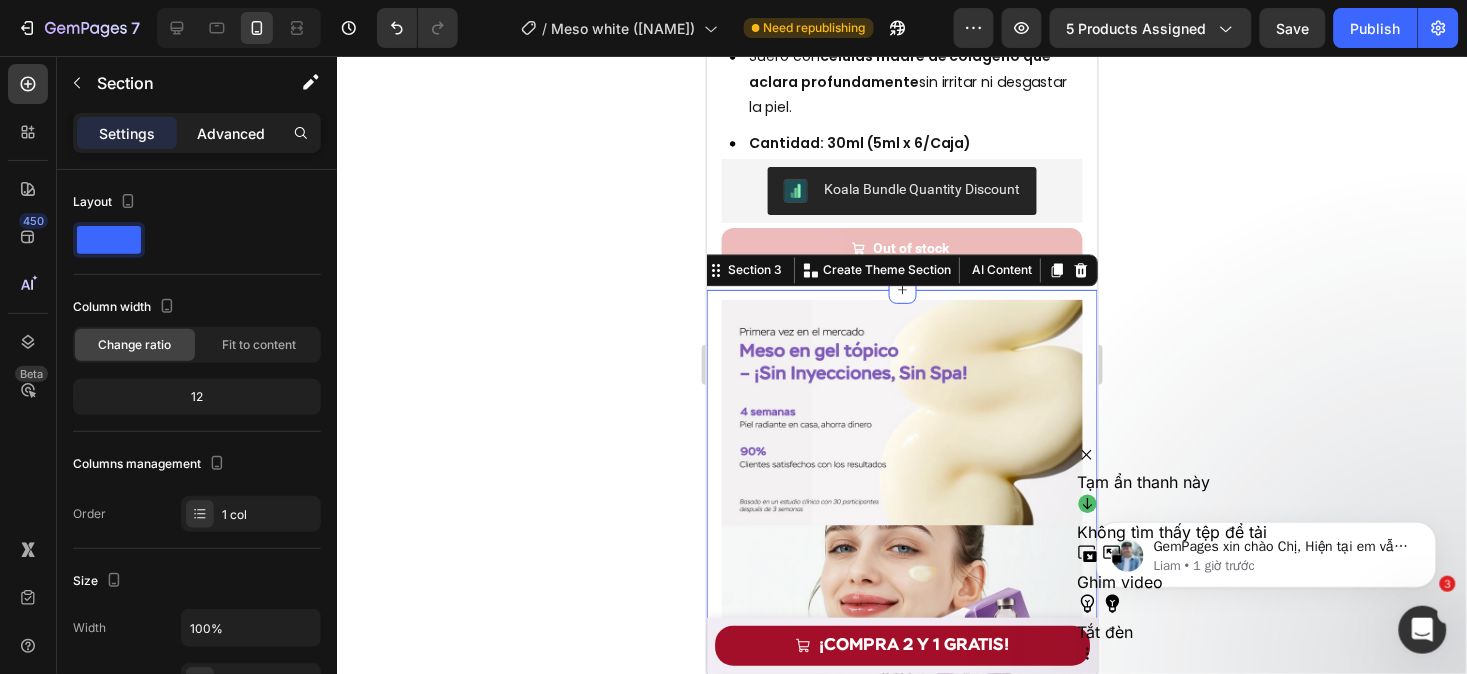 click on "Advanced" at bounding box center (231, 133) 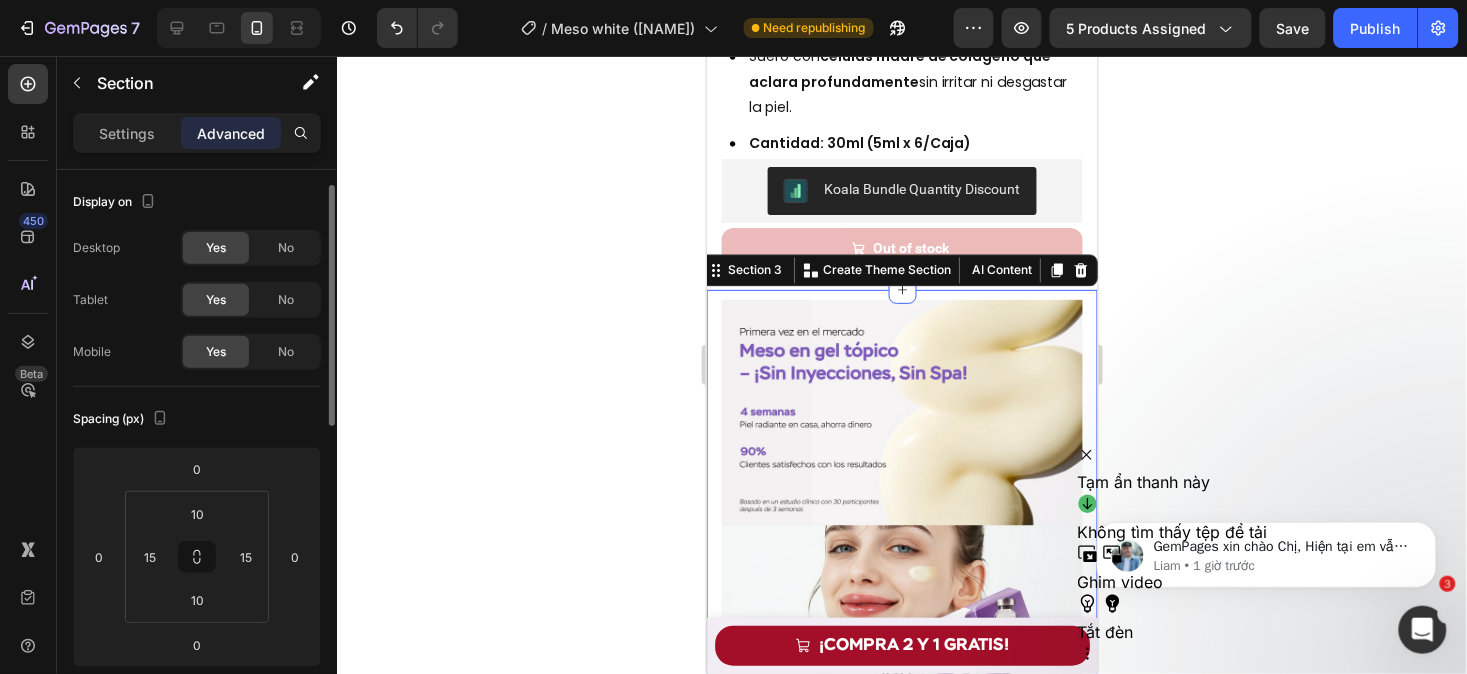 scroll, scrollTop: 21, scrollLeft: 0, axis: vertical 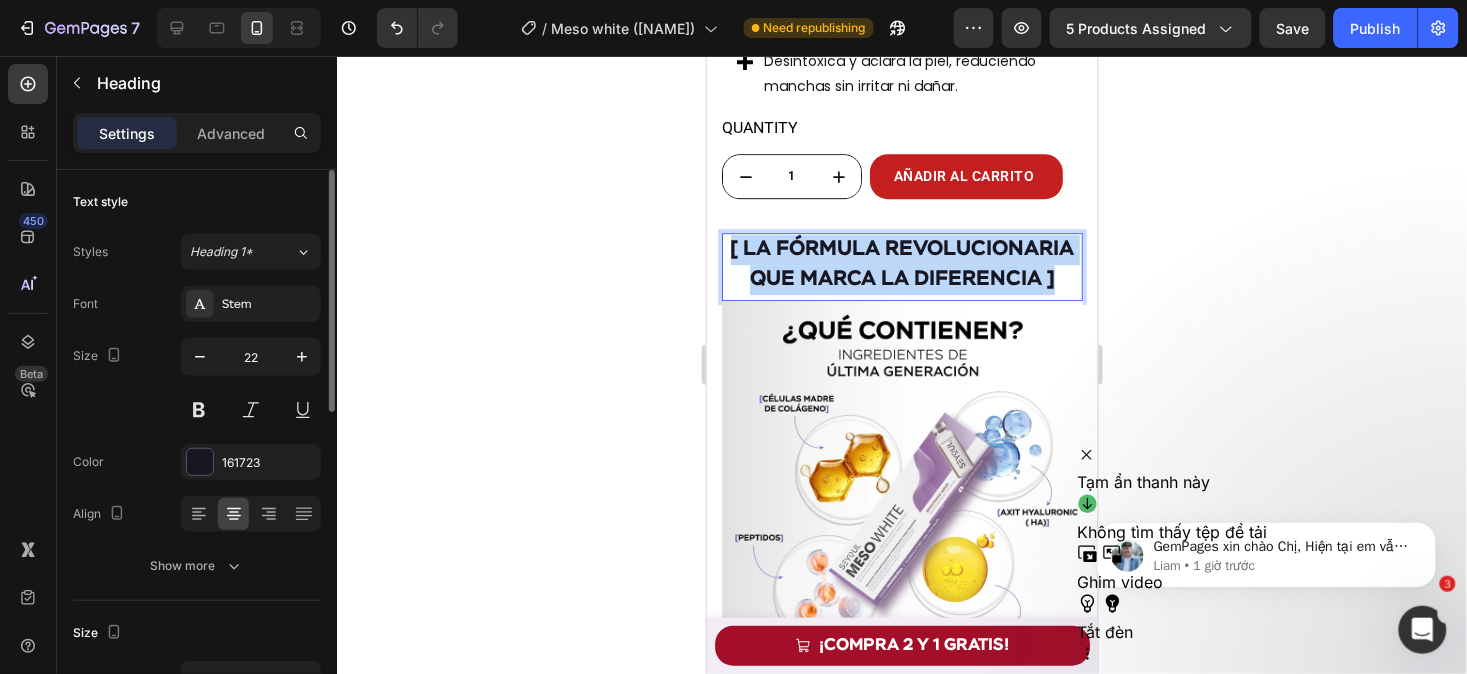 click on "[ LA FÓRMULA REVOLUCIONARIA QUE MARCA LA DIFERENCIA ]" at bounding box center (902, 263) 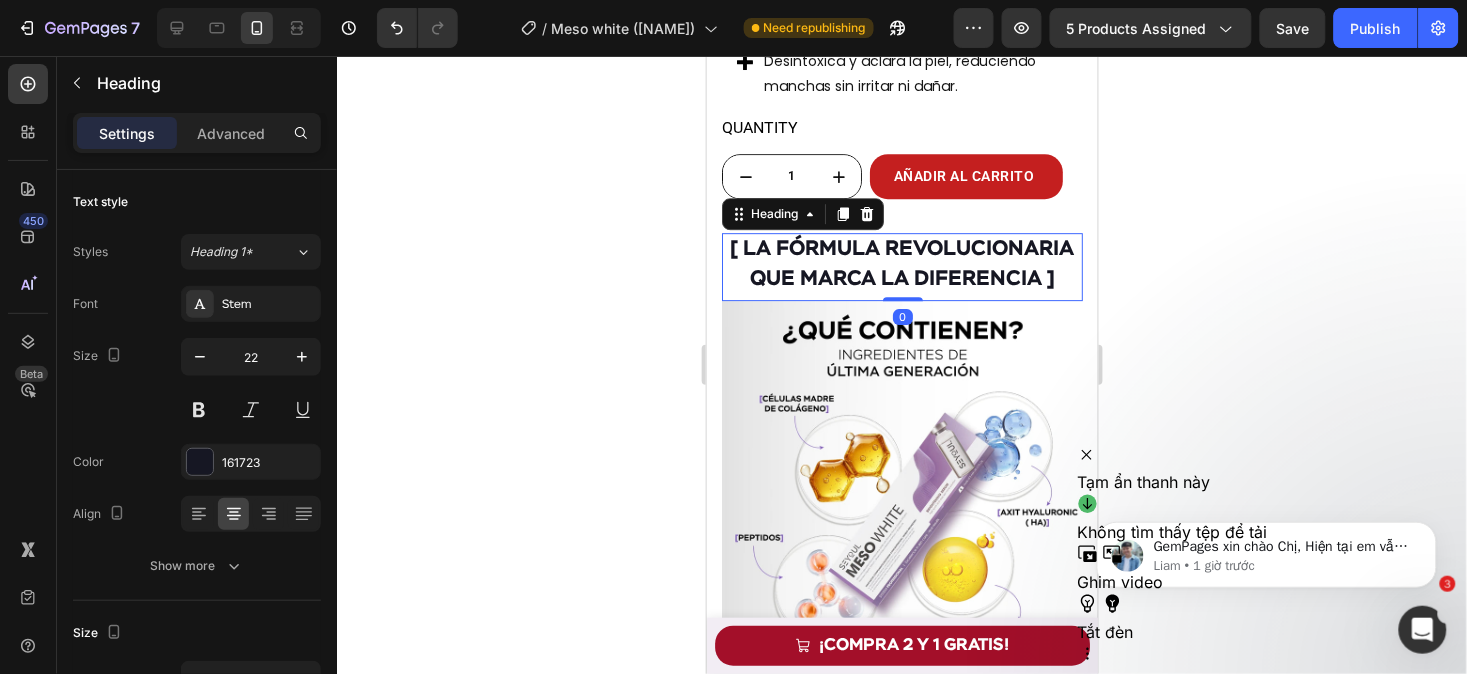 click on "⁠⁠⁠⁠⁠⁠⁠ [ LA FÓRMULA REVOLUCIONARIA QUE MARCA LA DIFERENCIA ]" at bounding box center [901, 263] 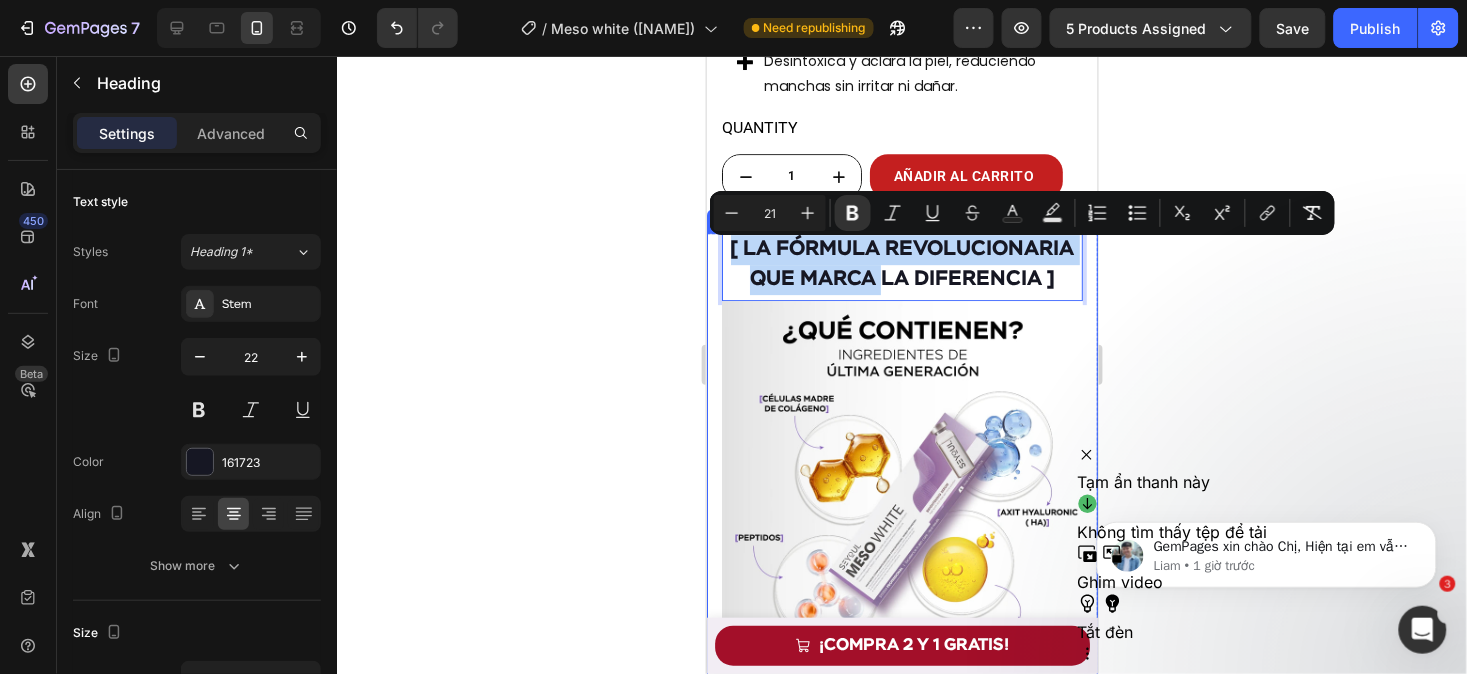 drag, startPoint x: 752, startPoint y: 310, endPoint x: 712, endPoint y: 253, distance: 69.63476 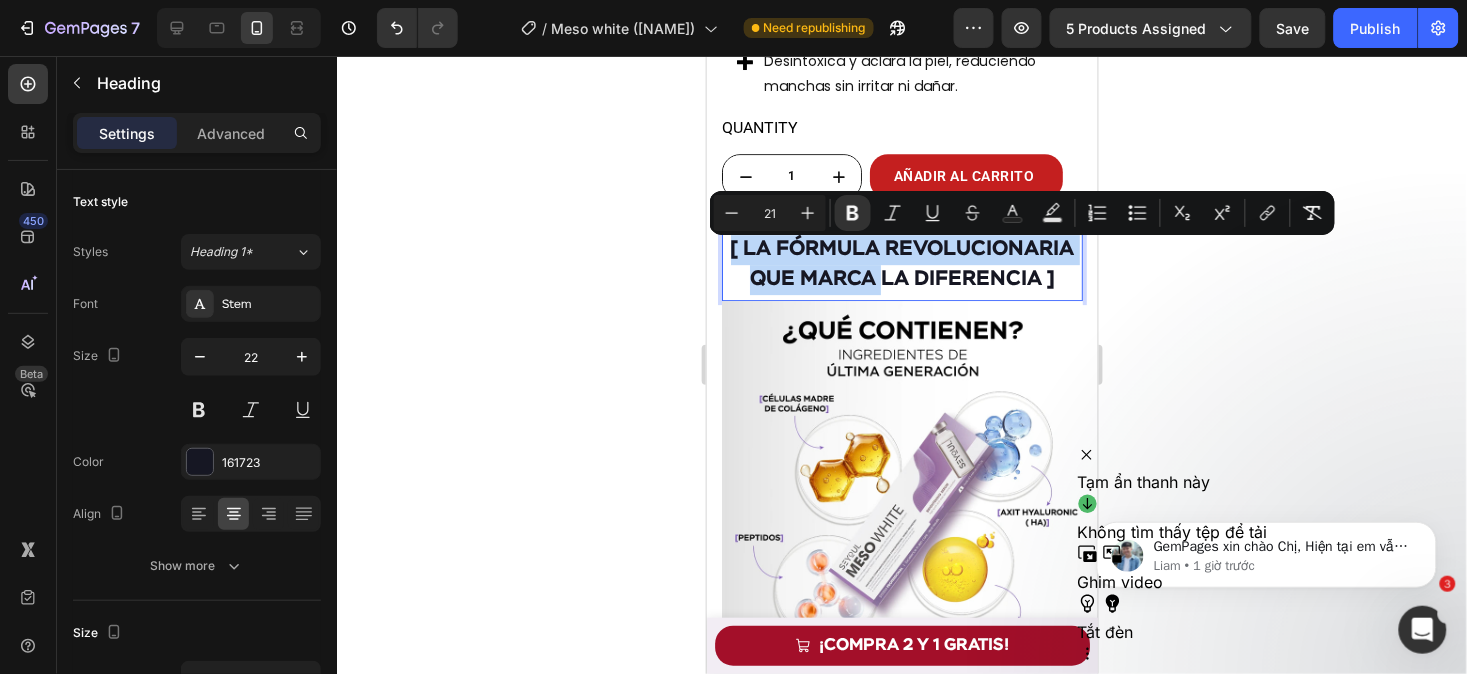 click on "[ LA FÓRMULA REVOLUCIONARIA QUE MARCA LA DIFERENCIA ]" at bounding box center (901, 263) 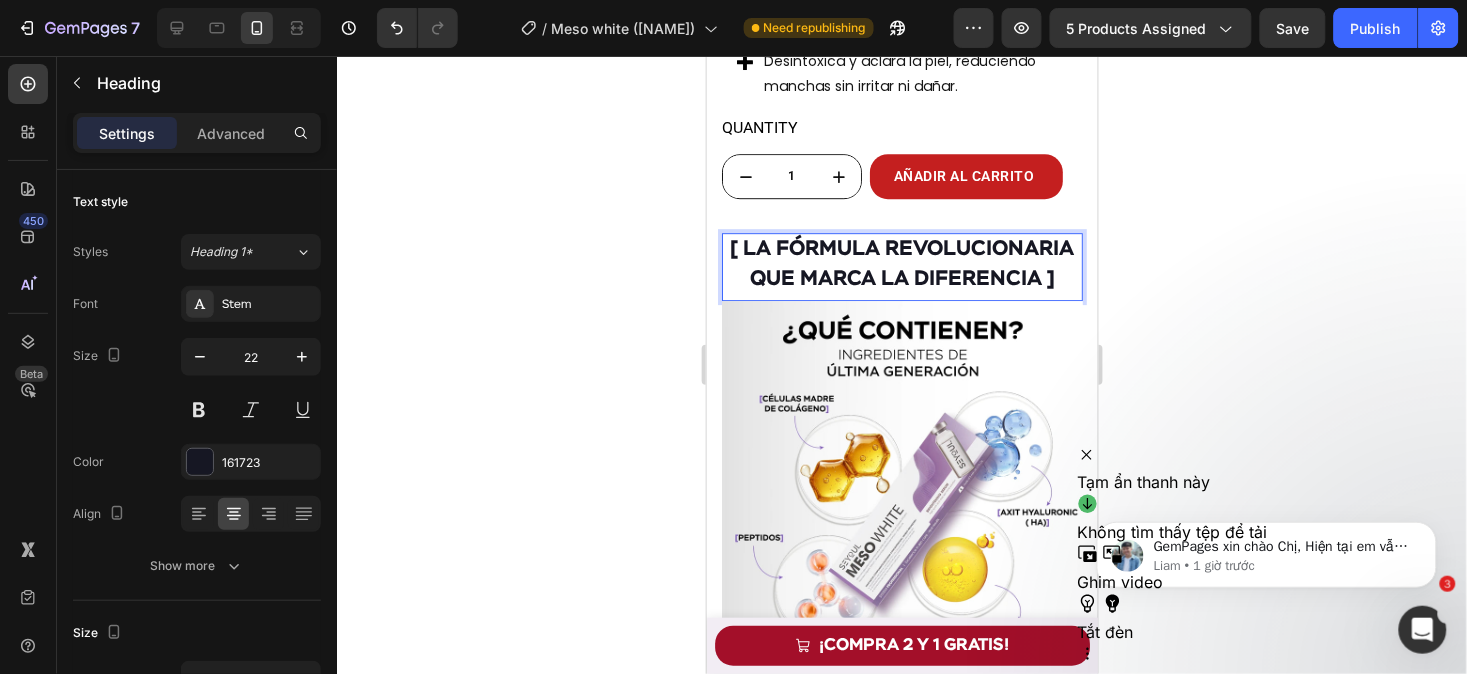 click 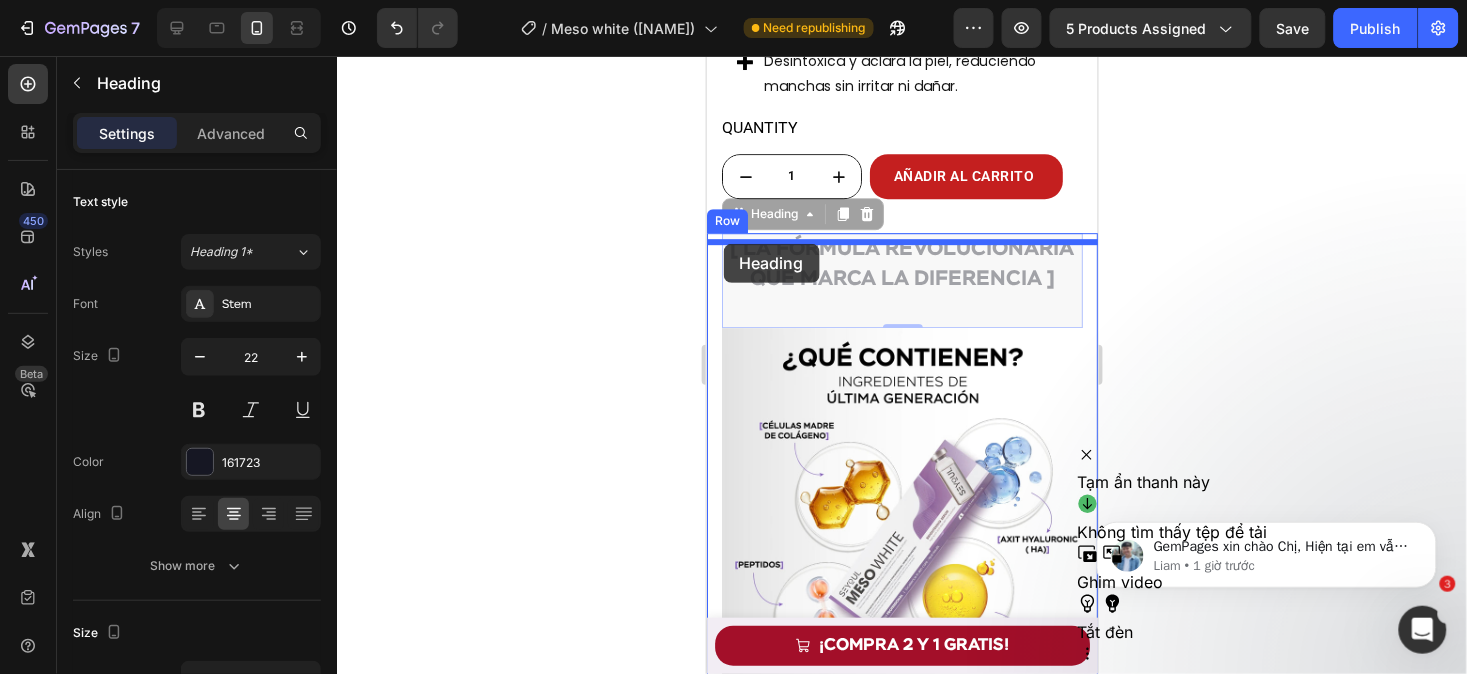 drag, startPoint x: 762, startPoint y: 222, endPoint x: 723, endPoint y: 243, distance: 44.294468 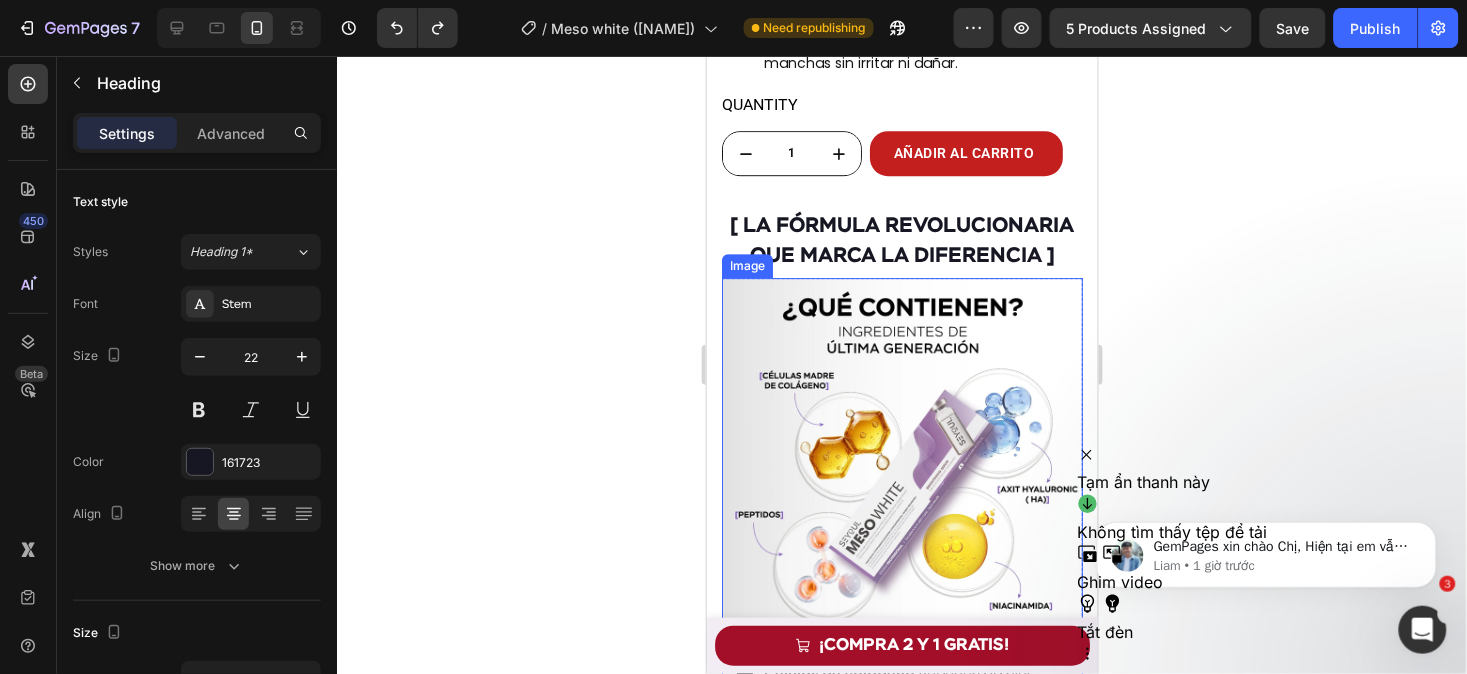 scroll, scrollTop: 7082, scrollLeft: 0, axis: vertical 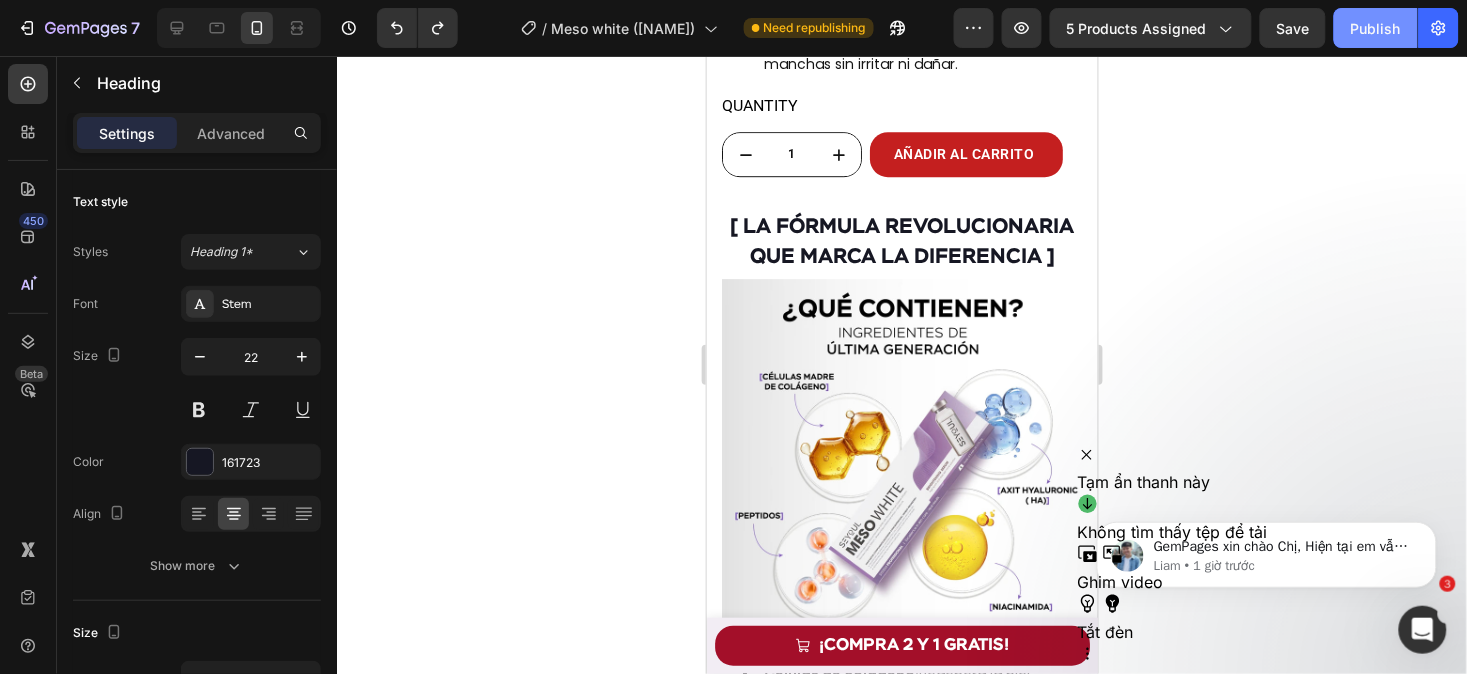 click on "Publish" 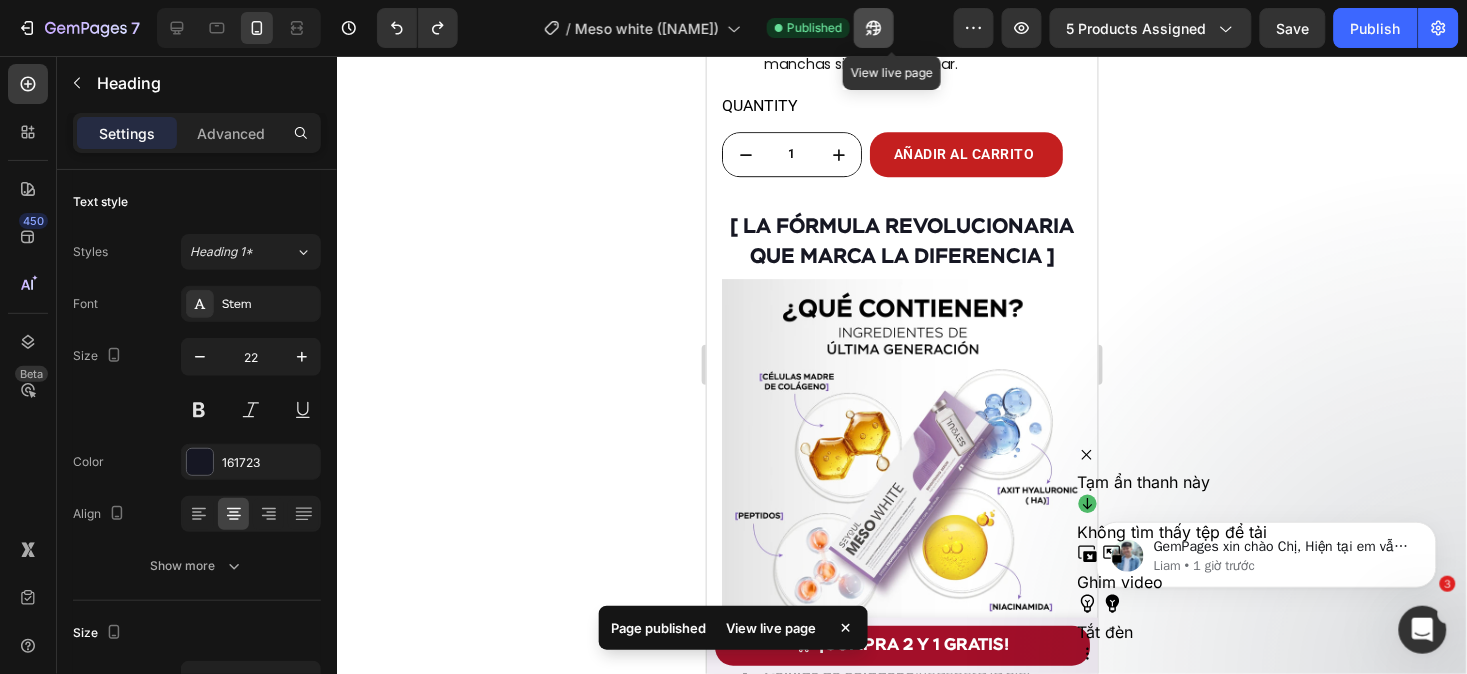 click 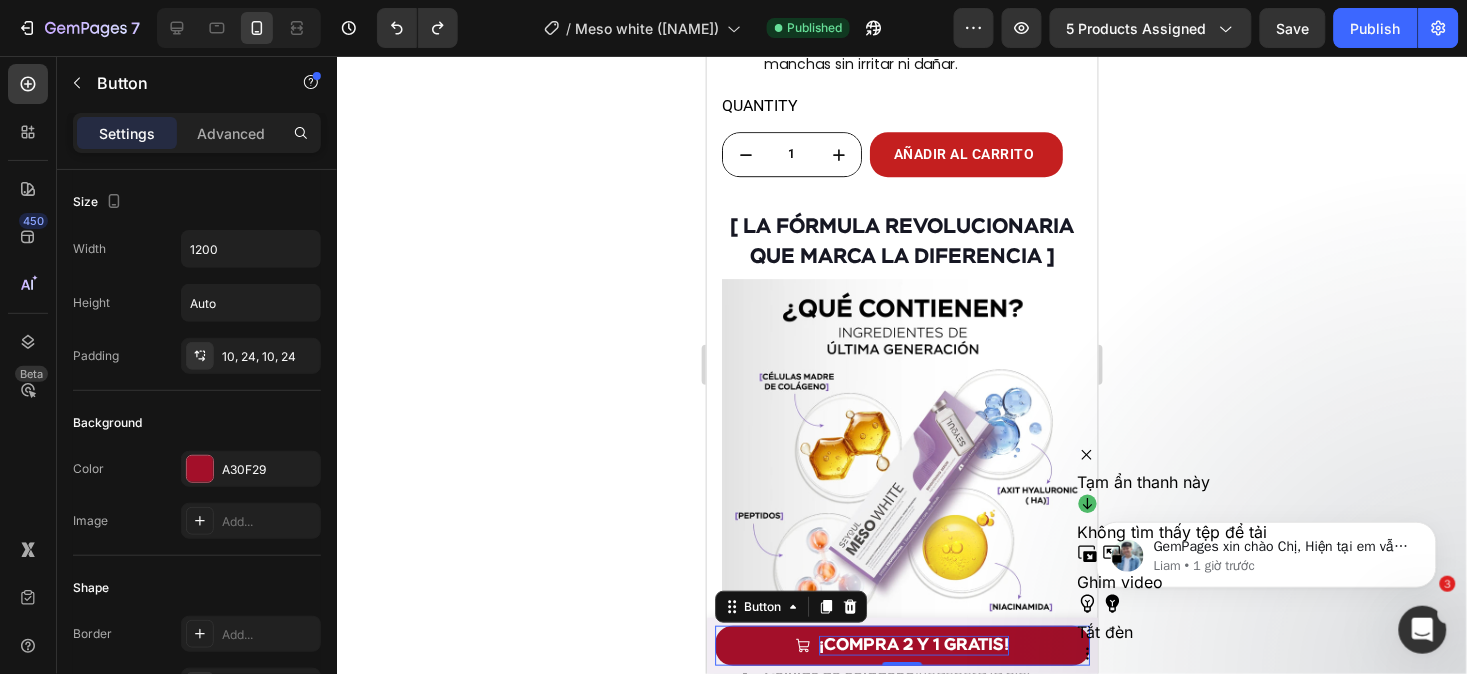 click on "¡compra 2 y 1 gratis!" at bounding box center [914, 644] 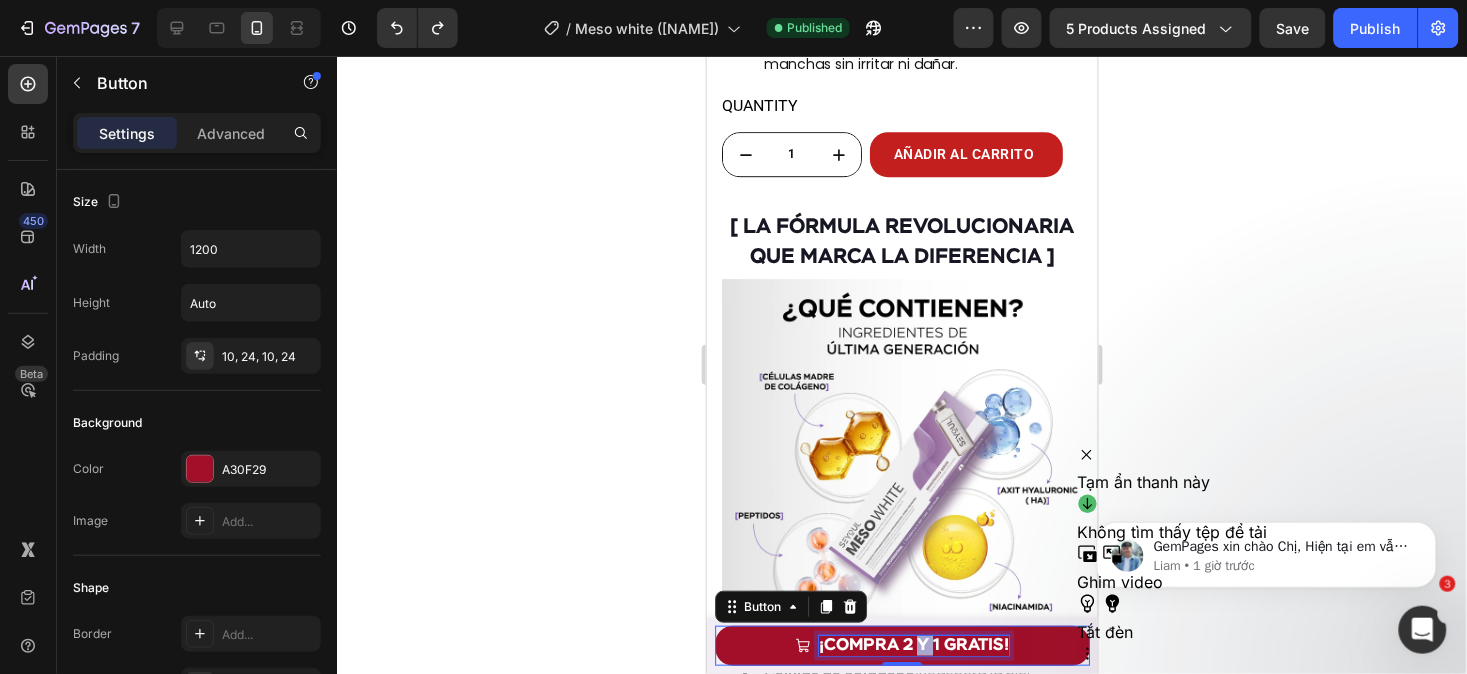 click on "¡compra 2 y 1 gratis!" at bounding box center [914, 644] 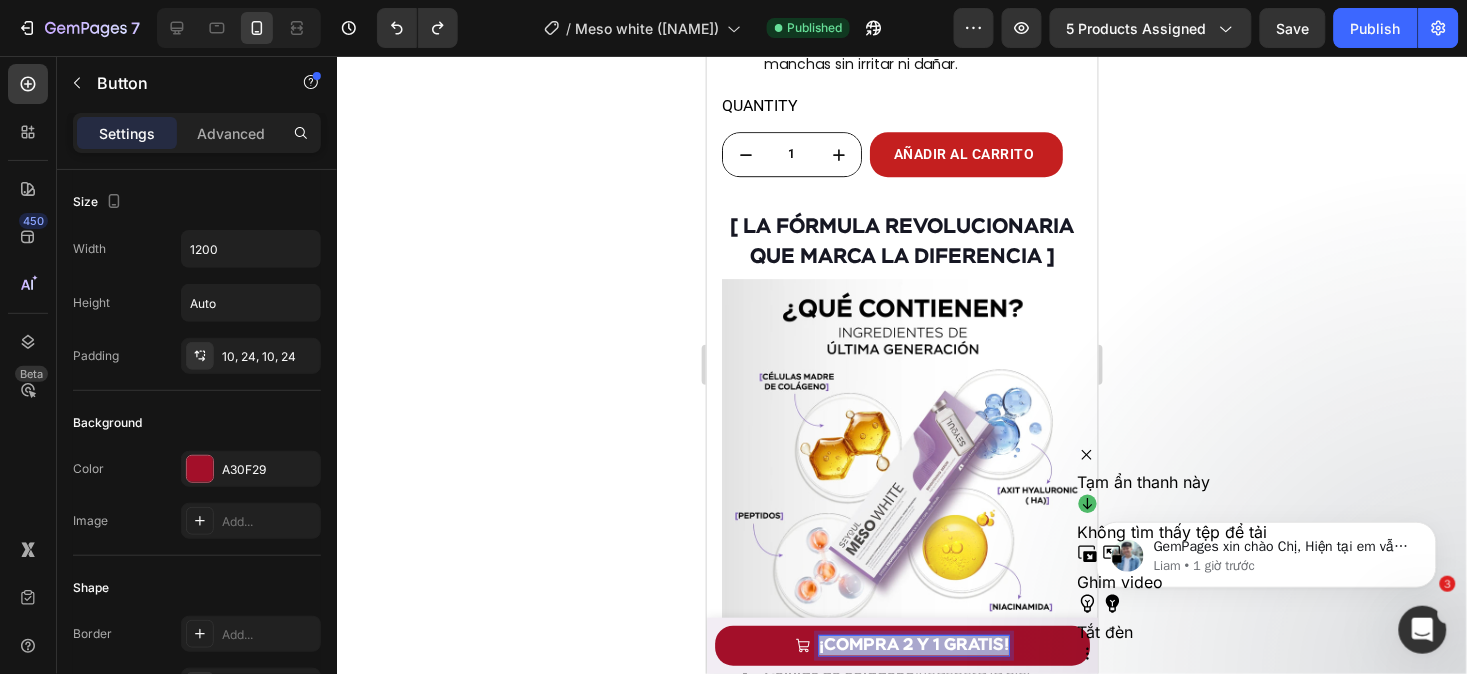 click on "¡compra 2 y 1 gratis!" at bounding box center [914, 644] 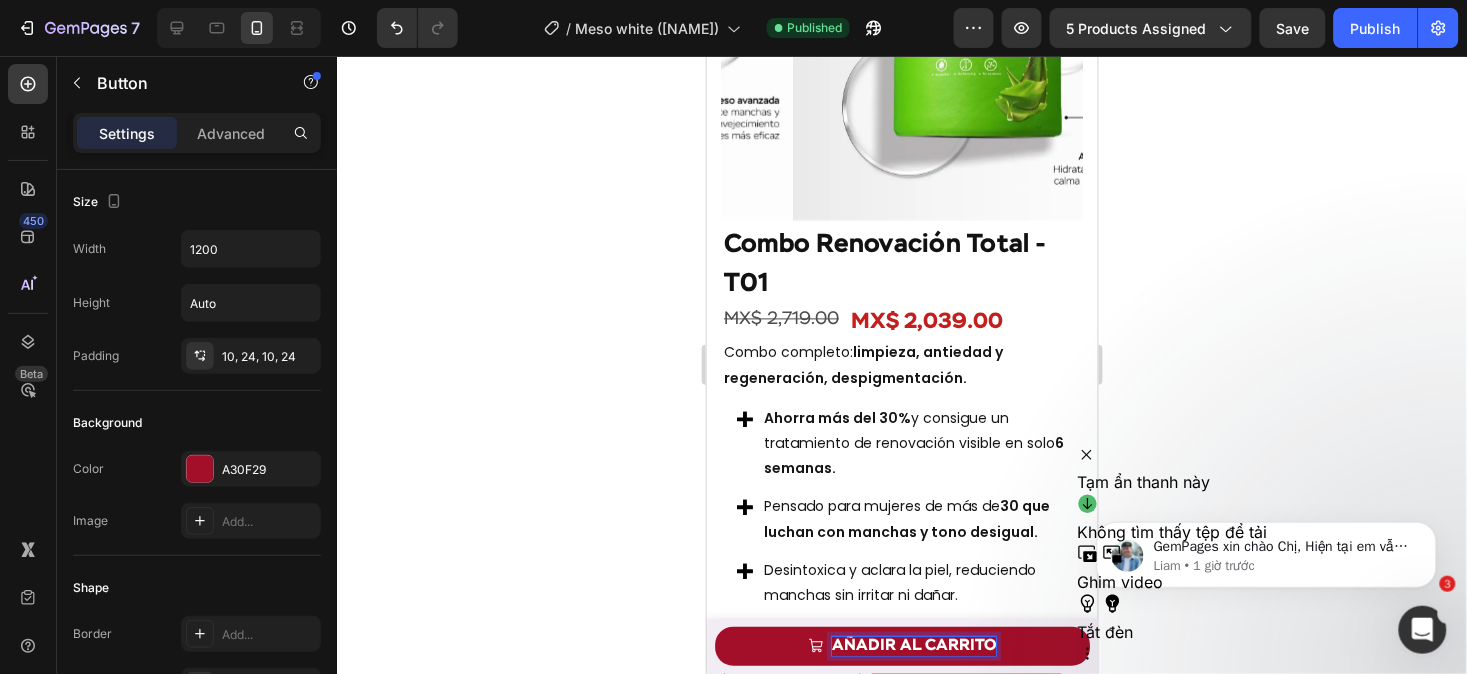 scroll, scrollTop: 6483, scrollLeft: 0, axis: vertical 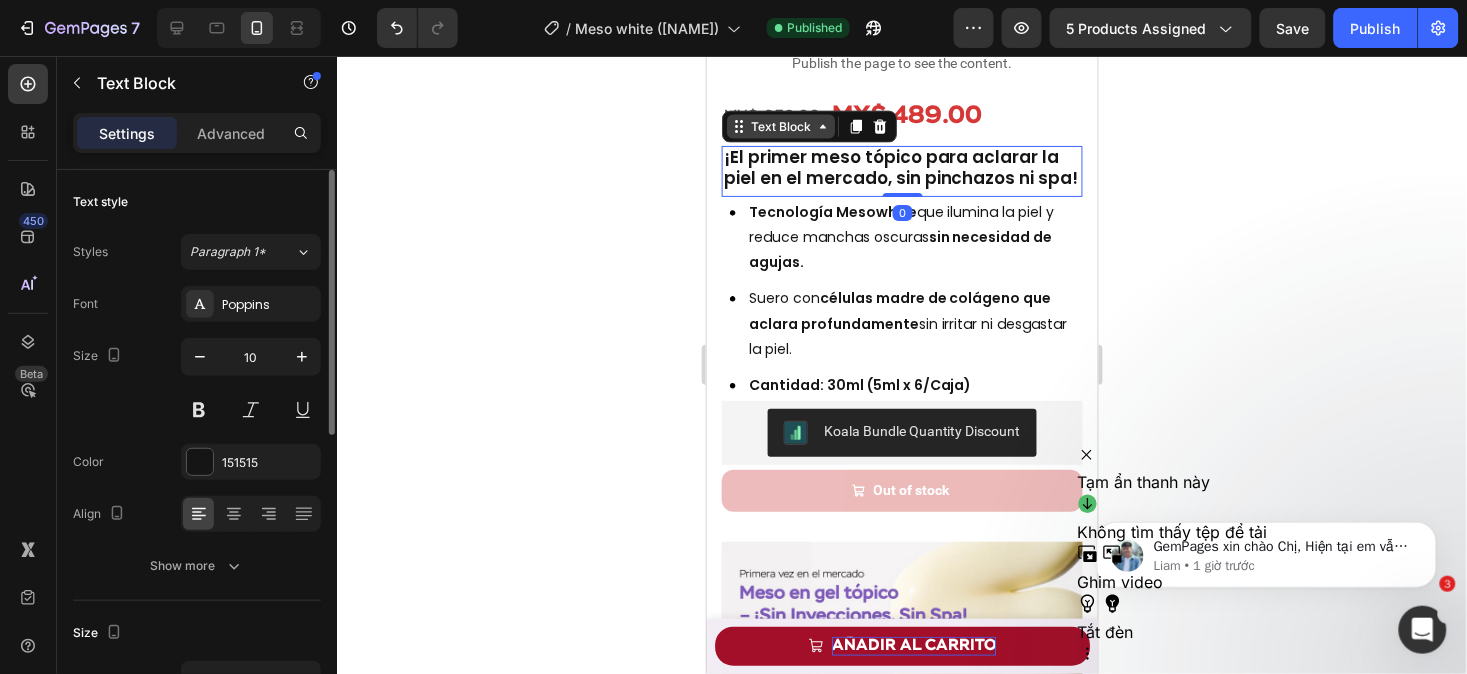 click on "Text Block" at bounding box center (780, 126) 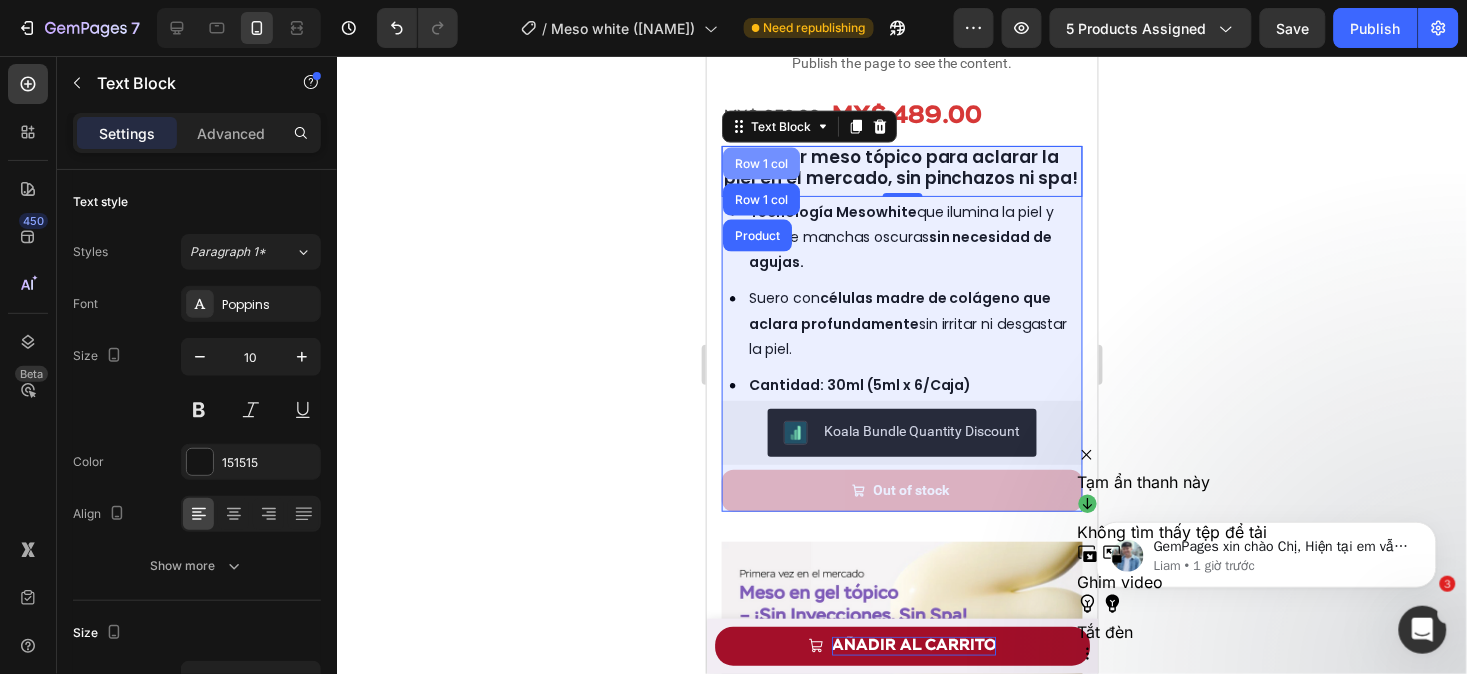 click on "Row 1 col" at bounding box center (760, 163) 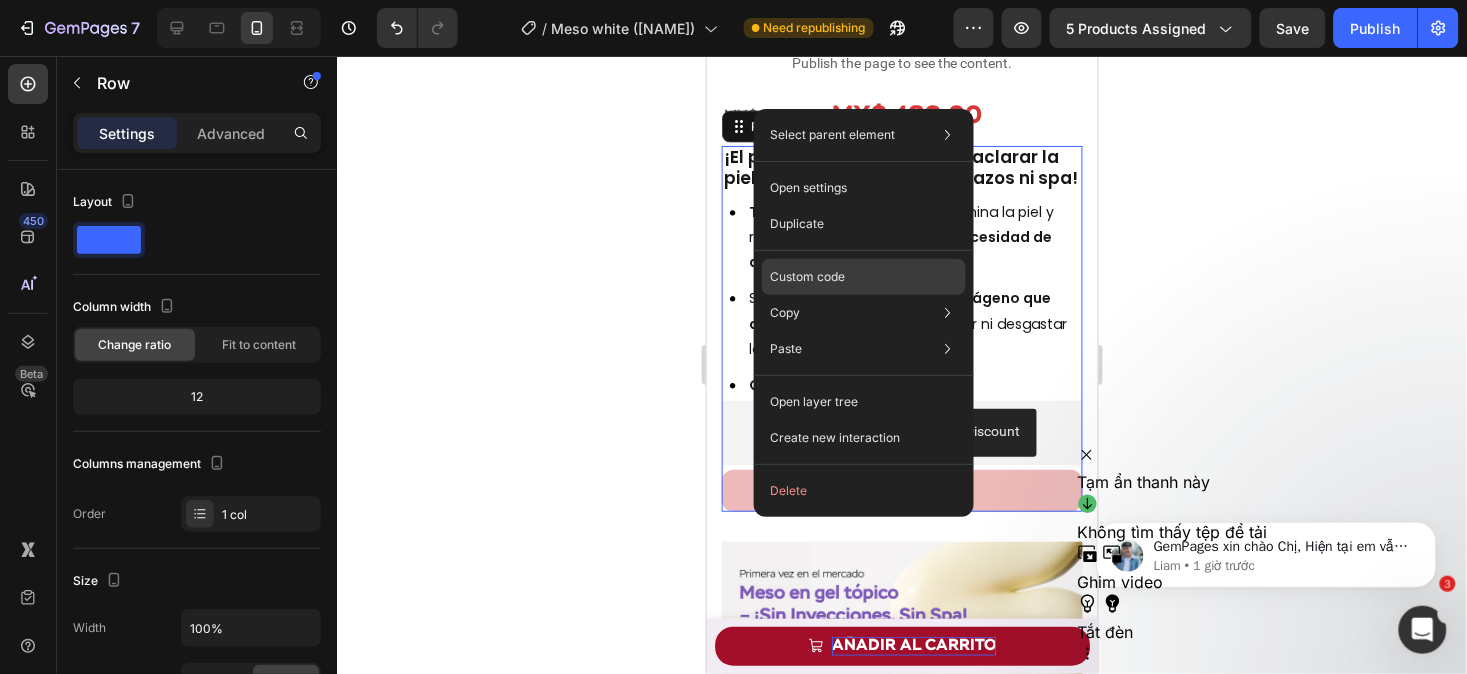 click on "Custom code" 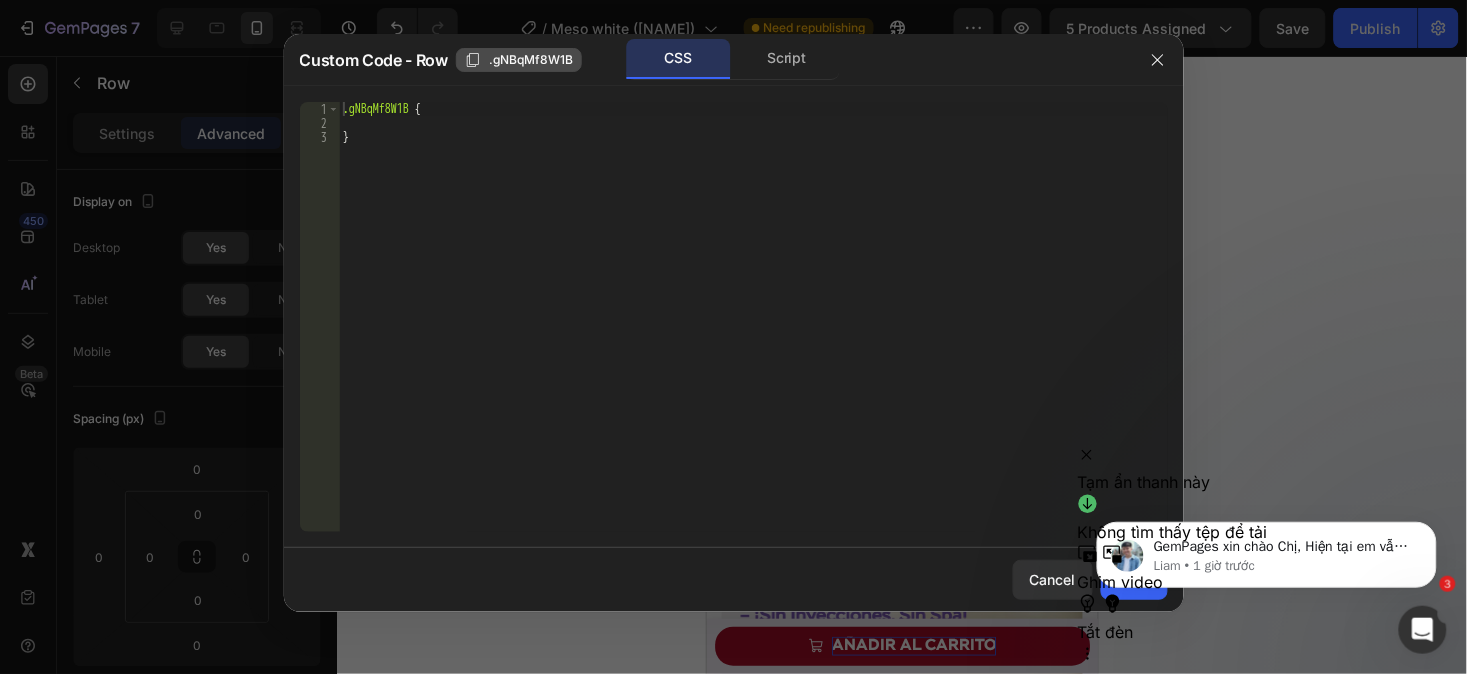 click 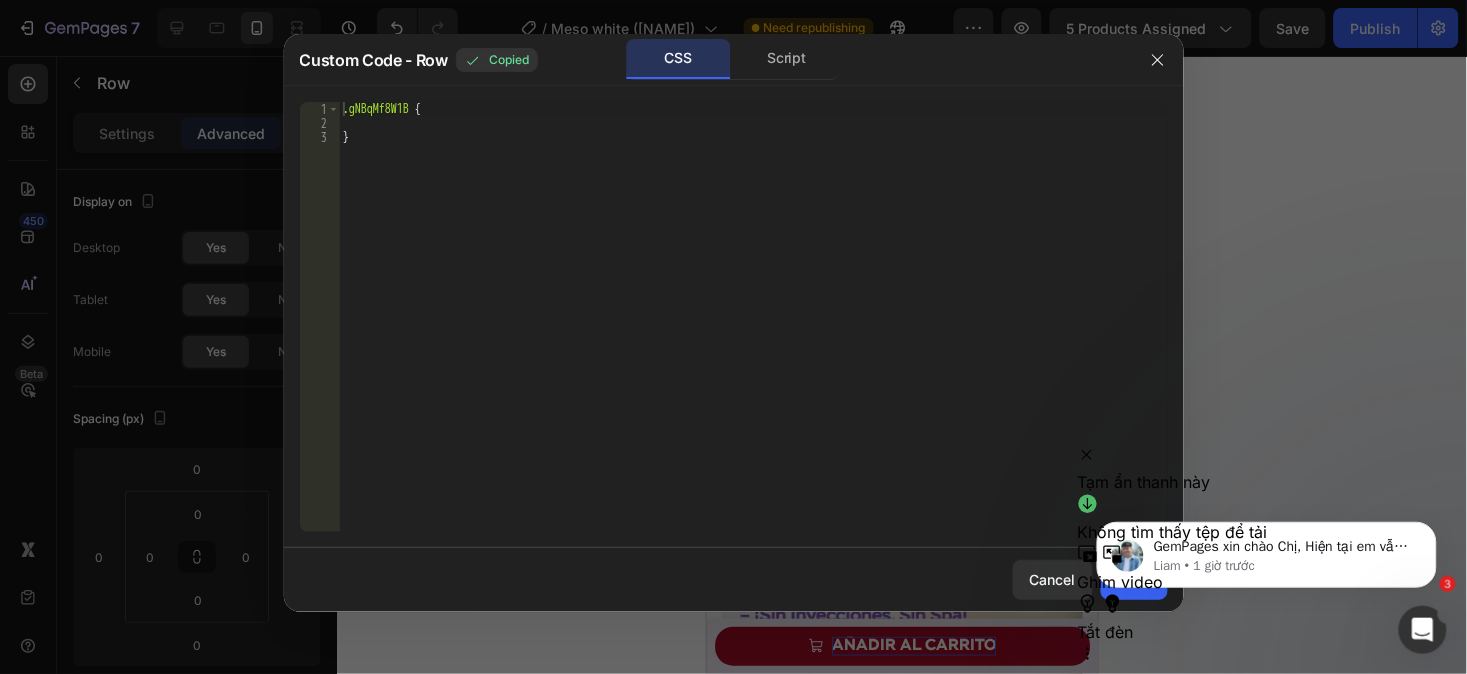 click on "GemPages xin chào Chị,   Hiện tại em vẫn chưa thấy phản hồi gì thêm từ phía mình, không biết là chị có cần em hỗ trợ gì thêm không ạ?   Nếu em không nhận được phản hồi từ mình, cuộc trò chuyện sẽ được đóng sau 24h, tuy nhiên thì mình luôn có thể mở một cuộc trò chuyện mới bất kì lúc nào! Liam • 1 giờ trước" at bounding box center (1266, 549) 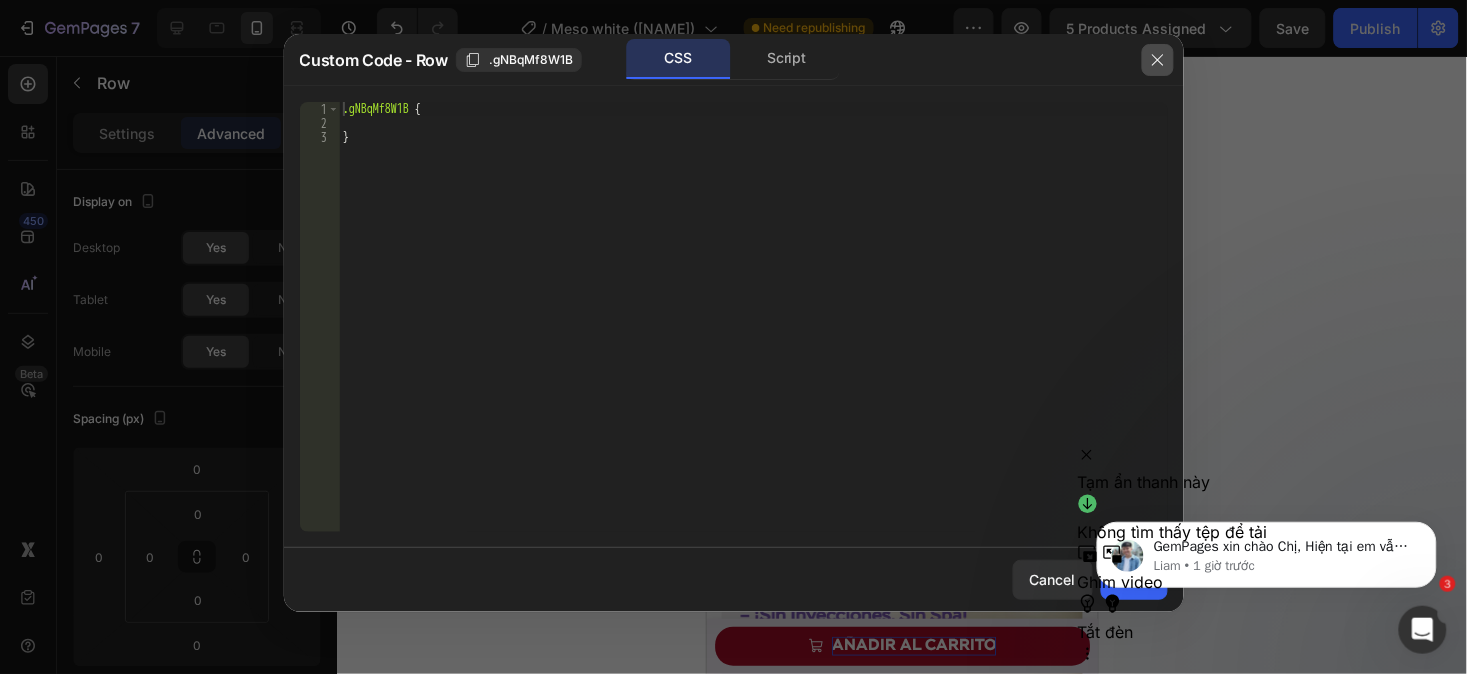 click at bounding box center (1158, 60) 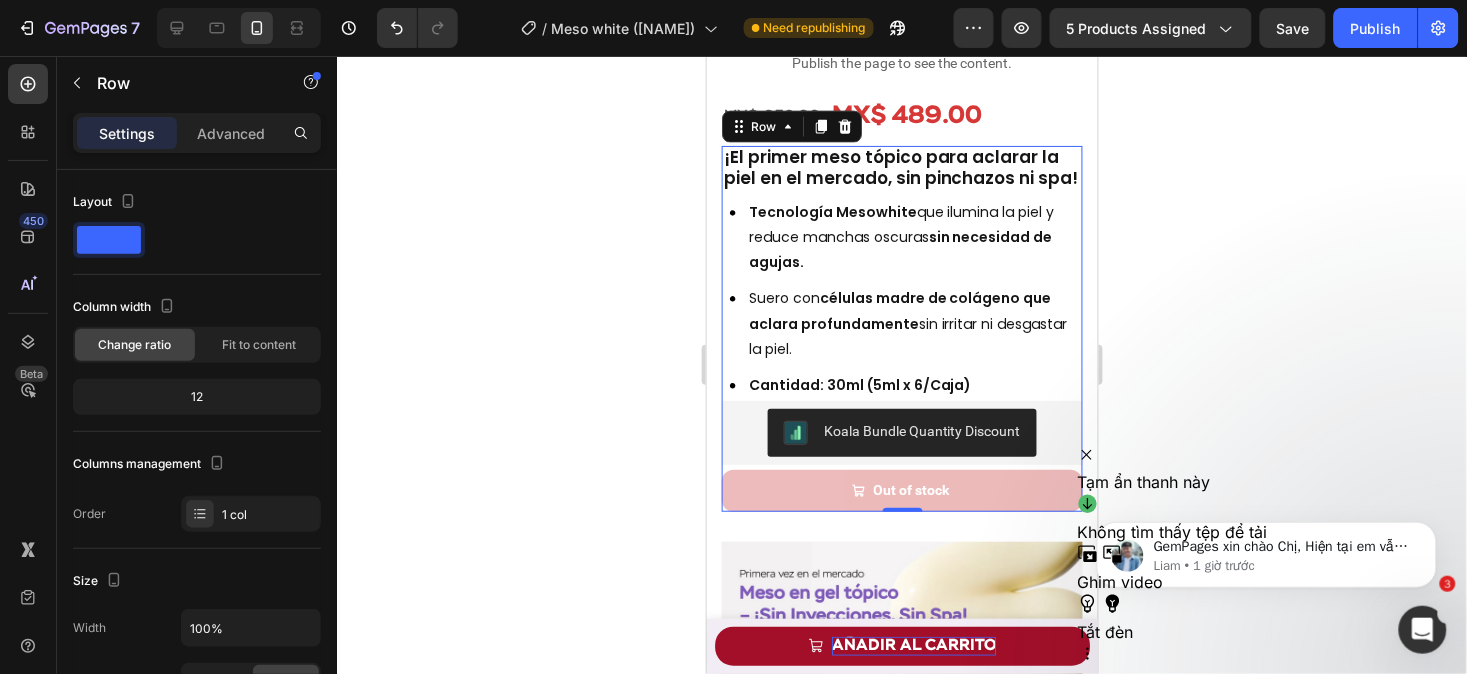 click 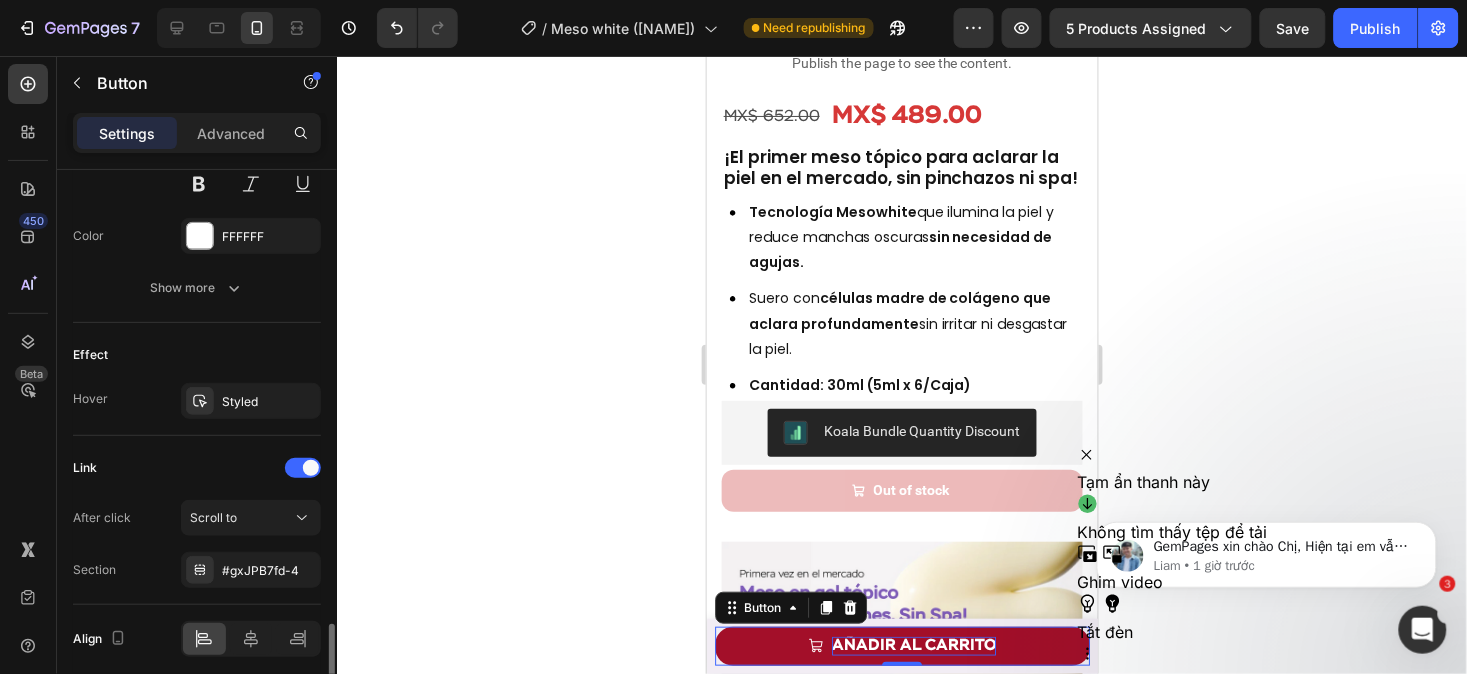 scroll, scrollTop: 1135, scrollLeft: 0, axis: vertical 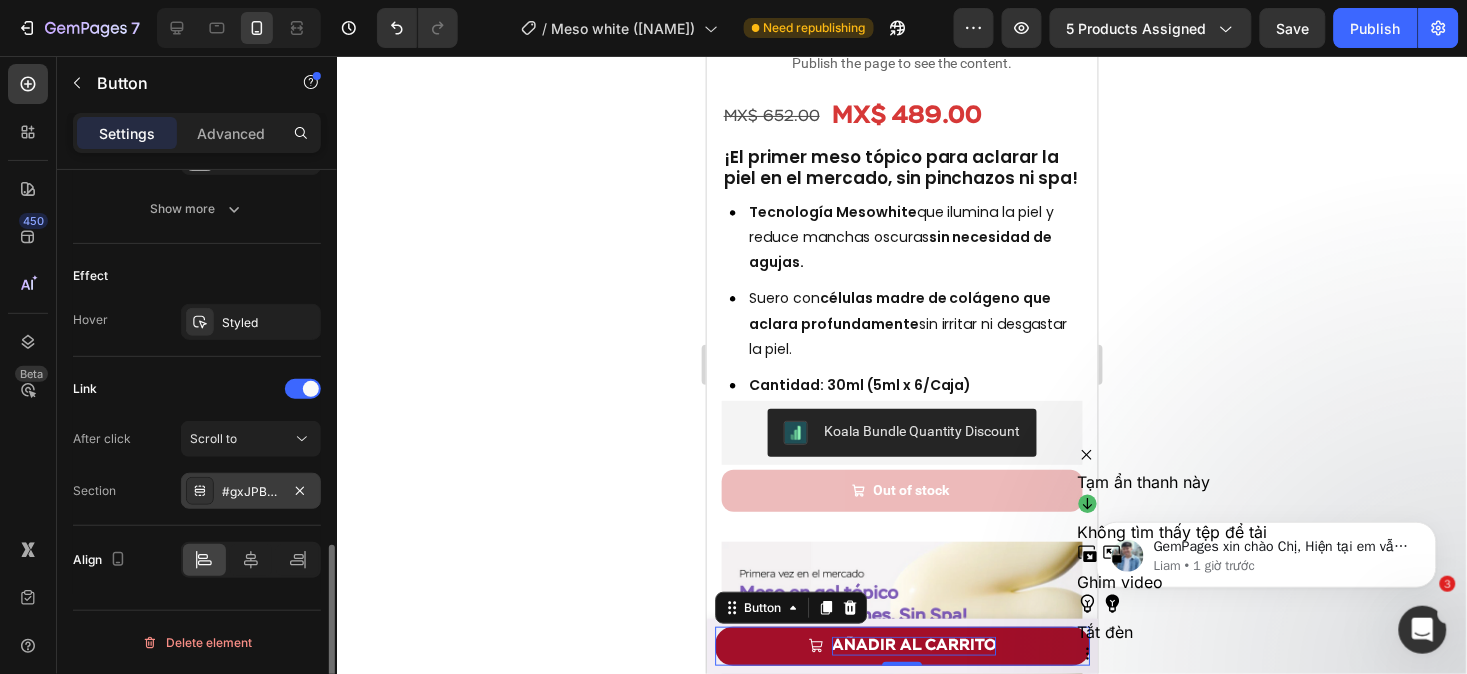click on "#gxJPB7fd-4" at bounding box center (251, 491) 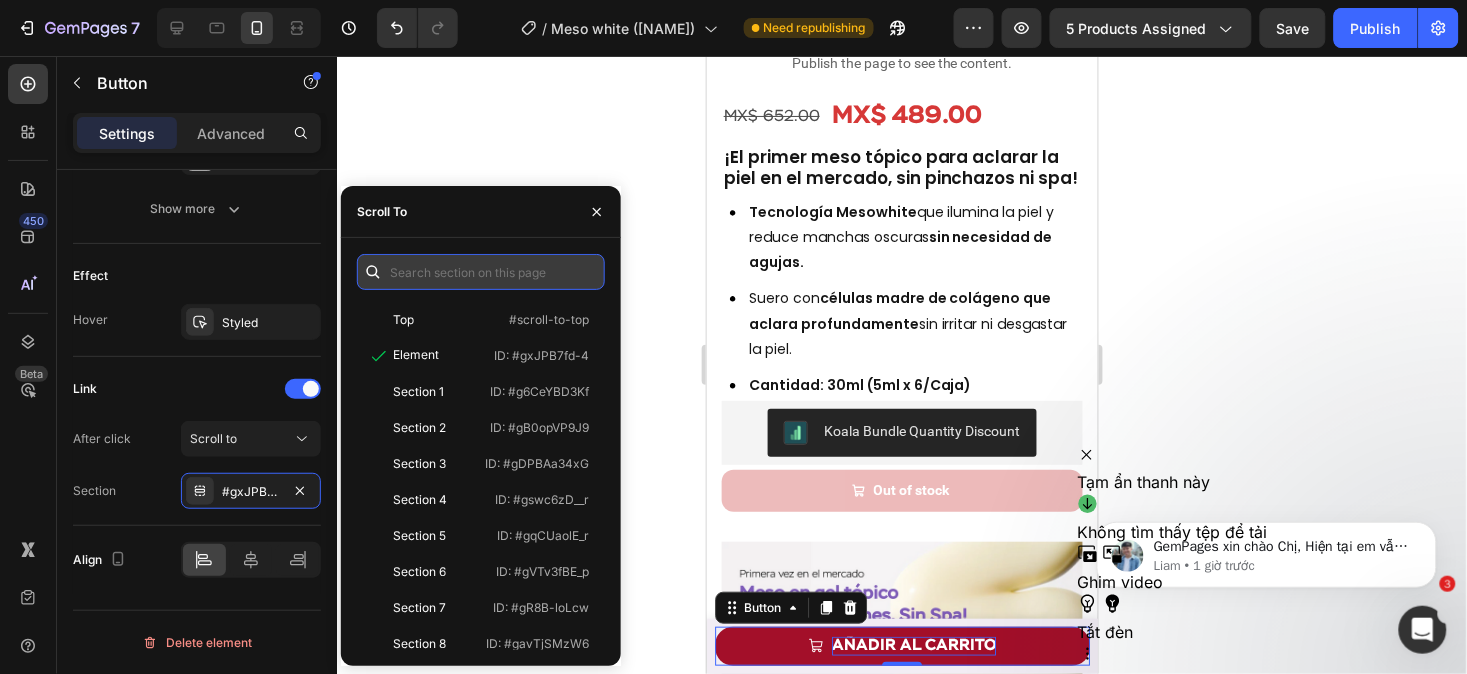 click at bounding box center (481, 272) 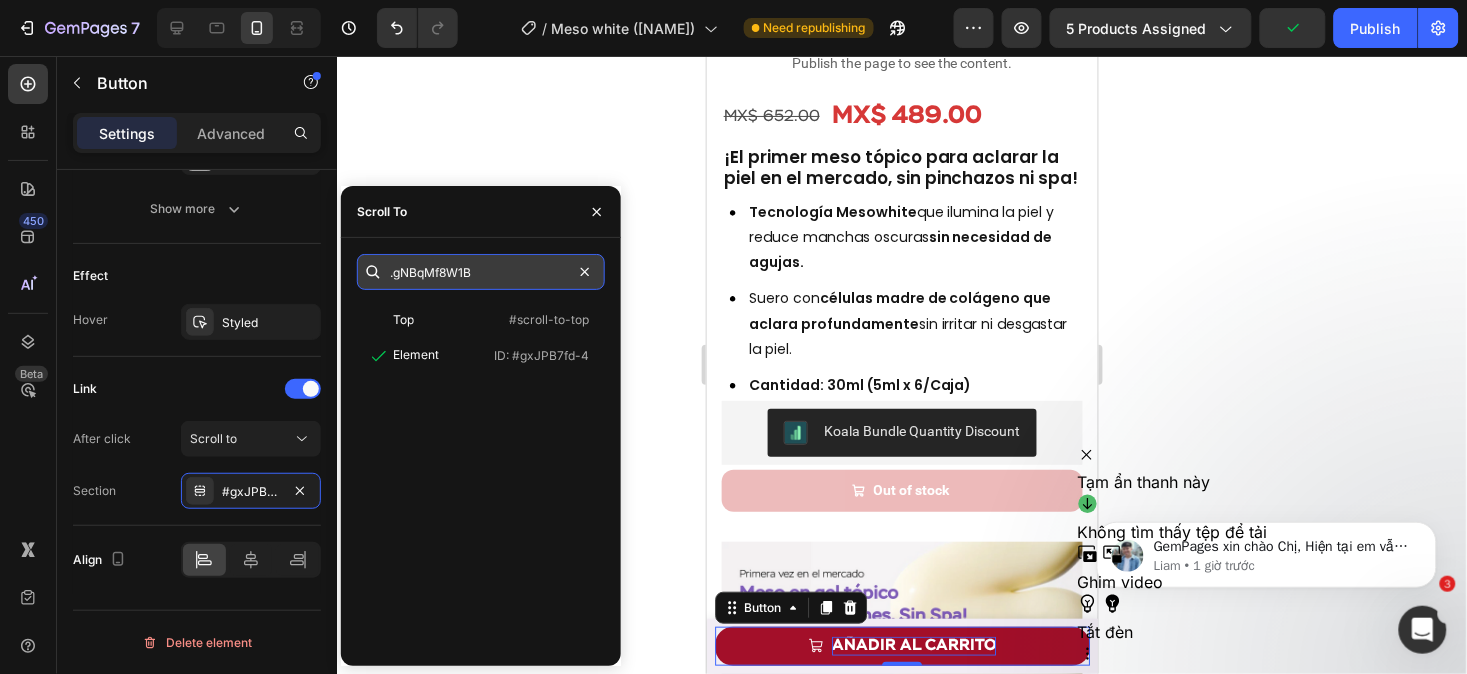 click on ".gNBqMf8W1B" at bounding box center [481, 272] 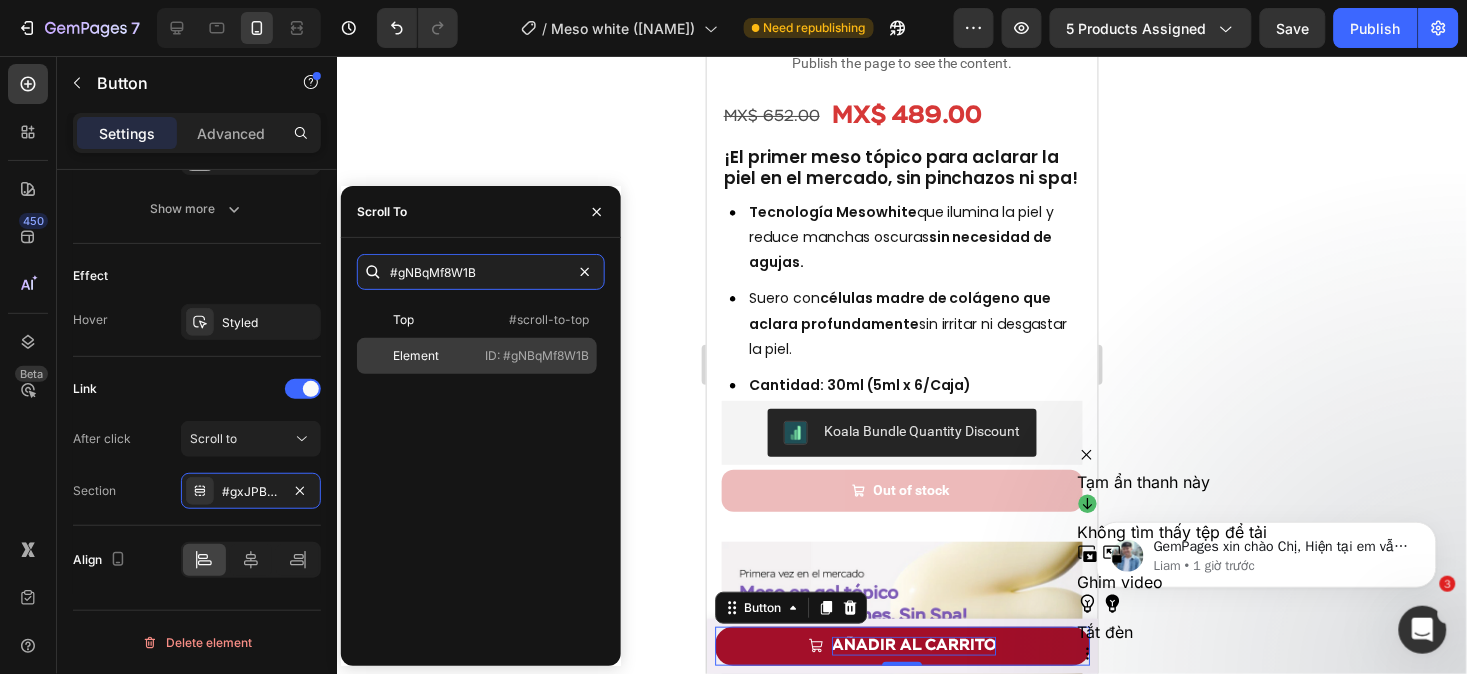 type on "#gNBqMf8W1B" 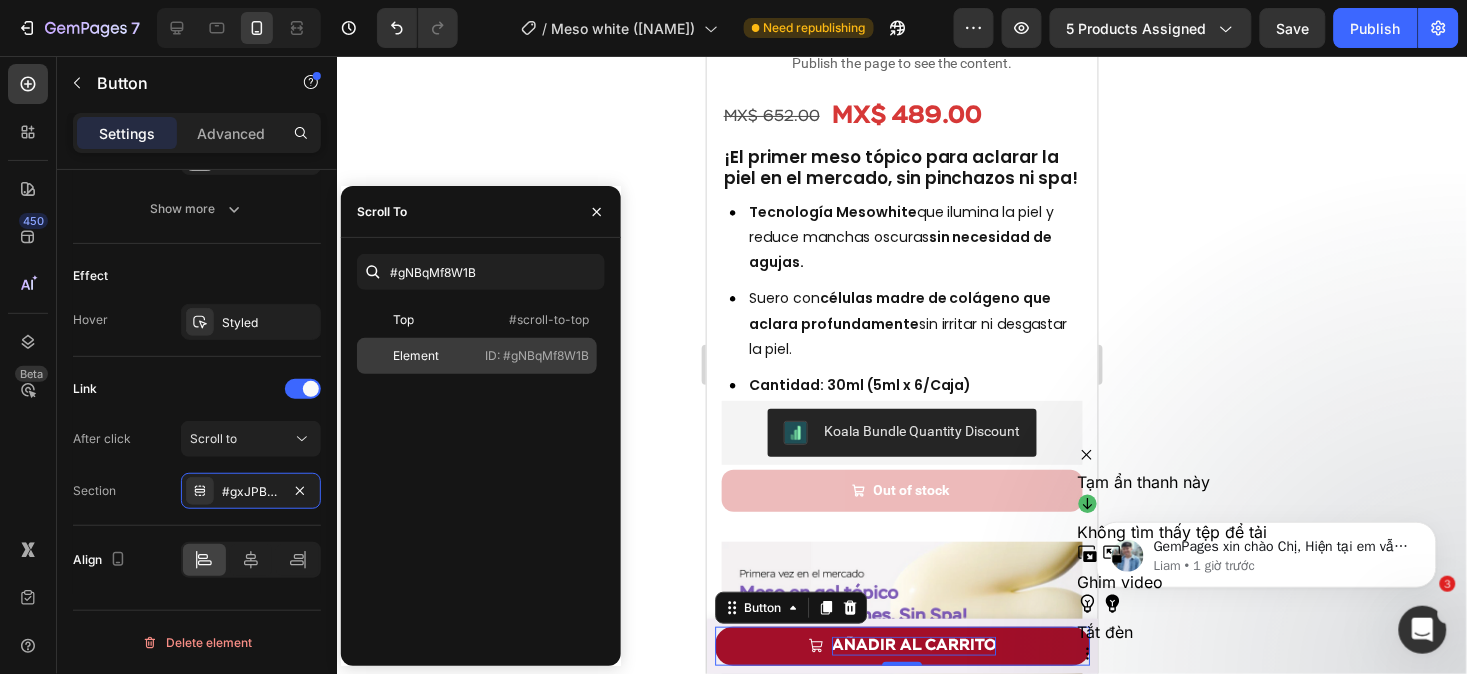 click on "ID: #gNBqMf8W1B" at bounding box center [537, 356] 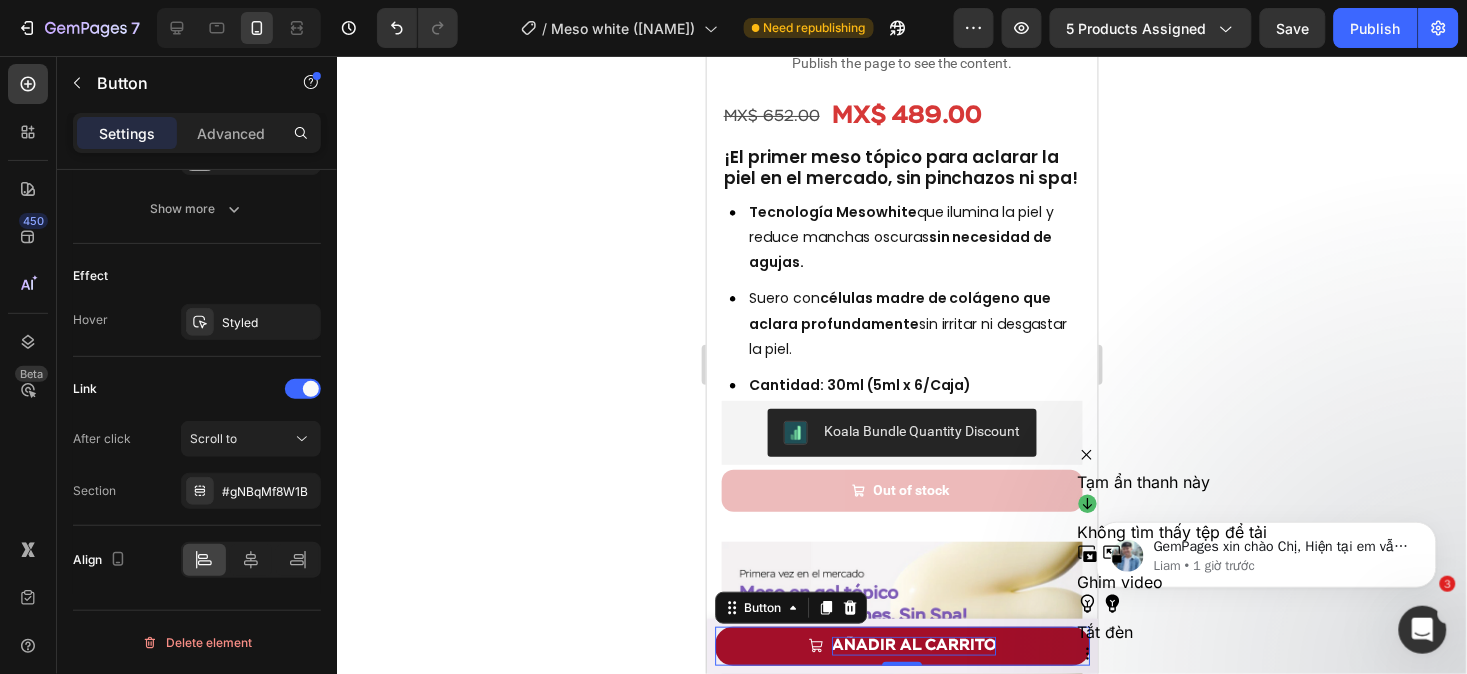 click 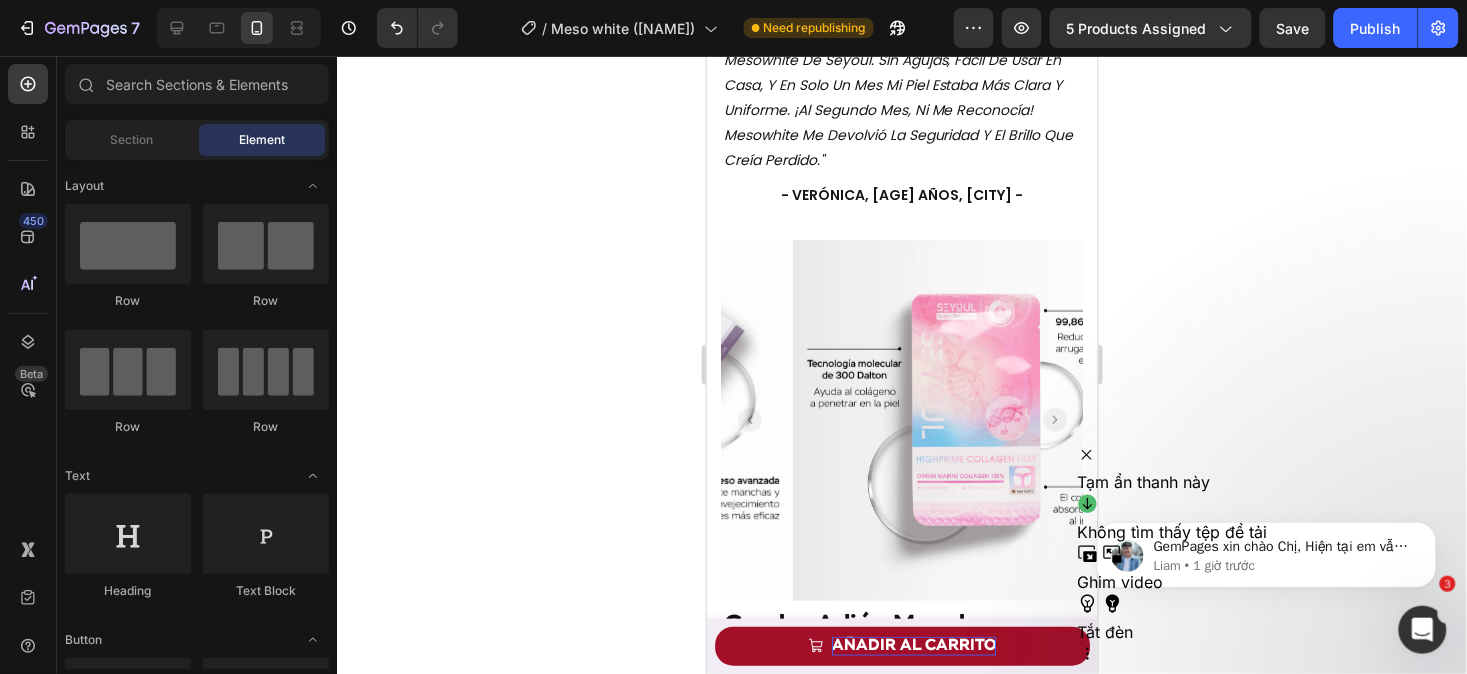 scroll, scrollTop: 2228, scrollLeft: 0, axis: vertical 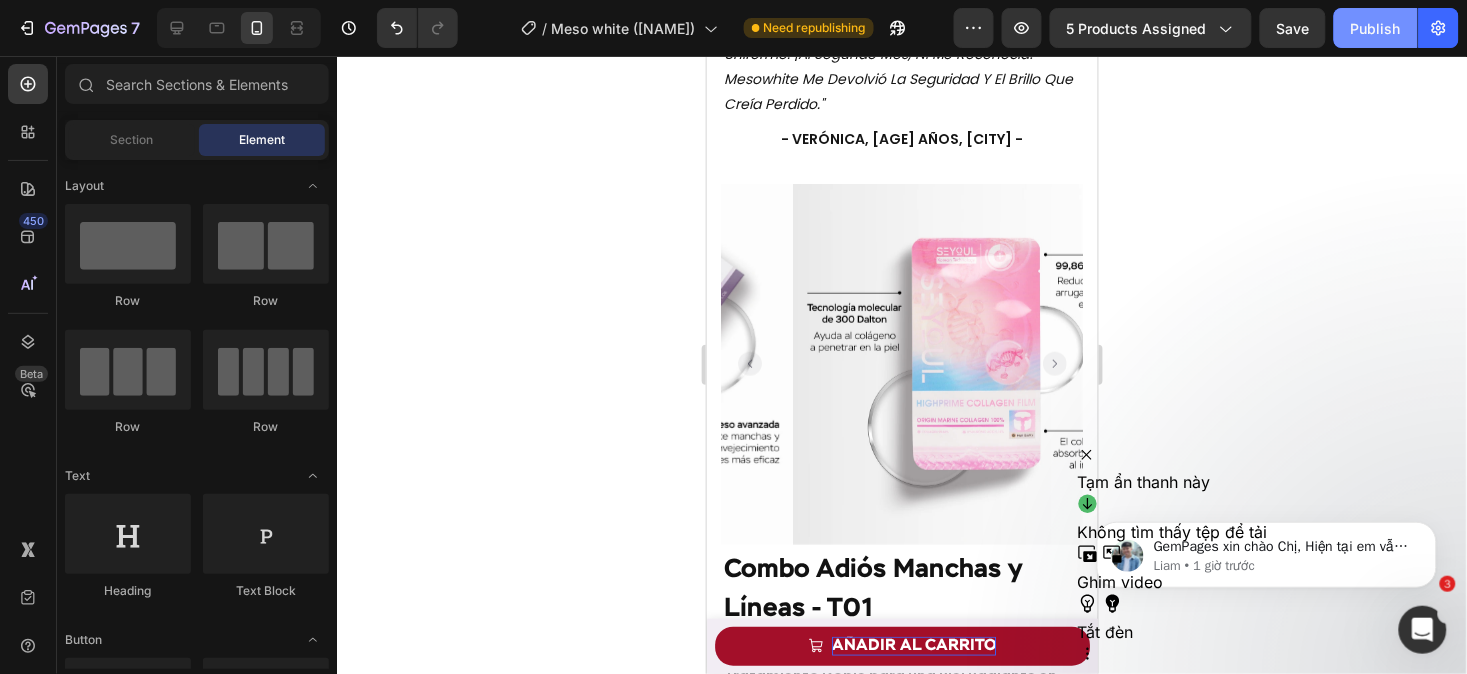 click on "Publish" at bounding box center [1376, 28] 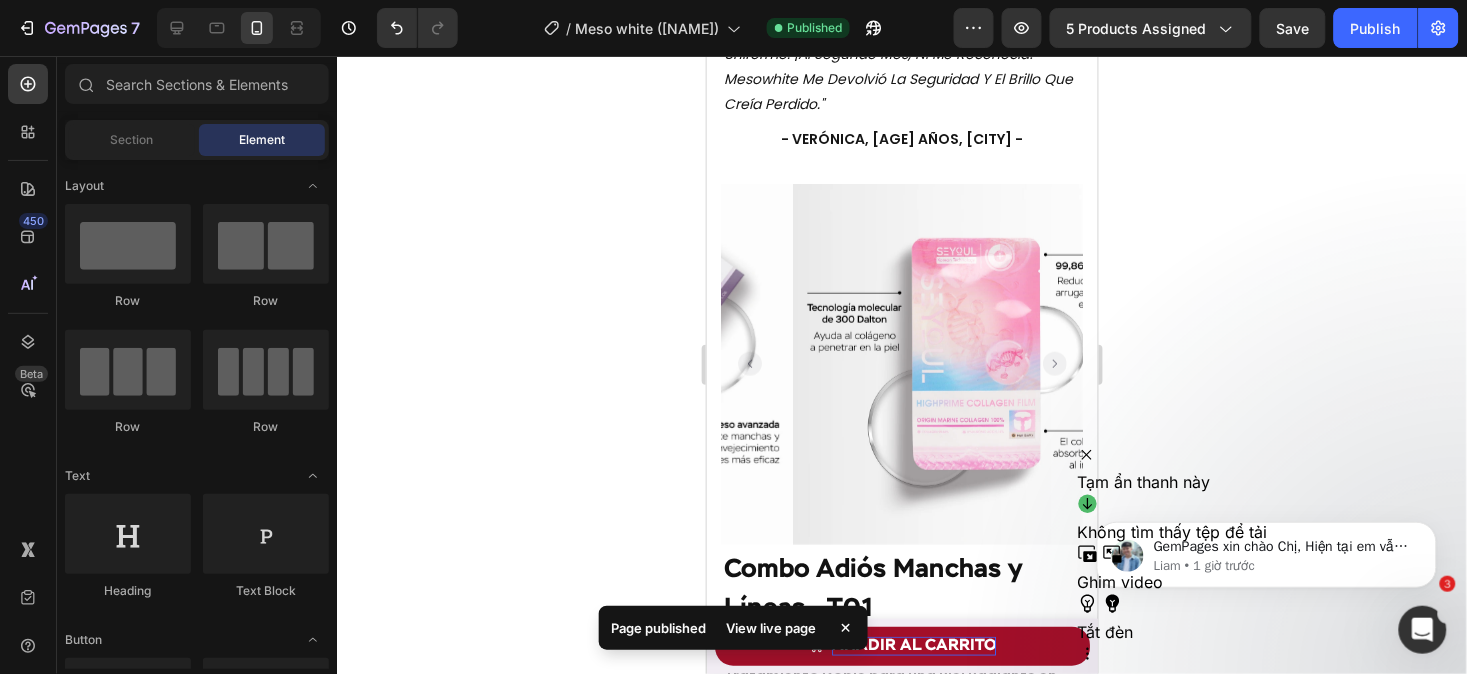 type 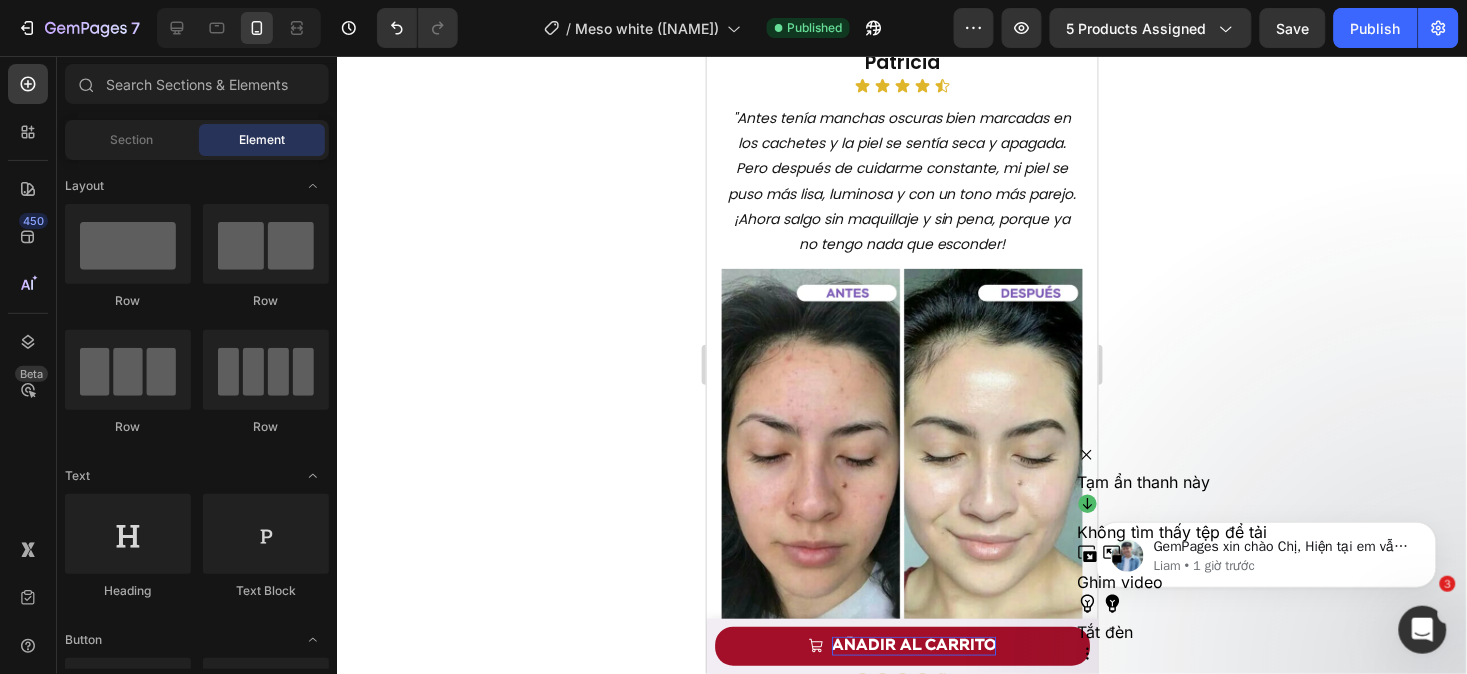 scroll, scrollTop: 5324, scrollLeft: 0, axis: vertical 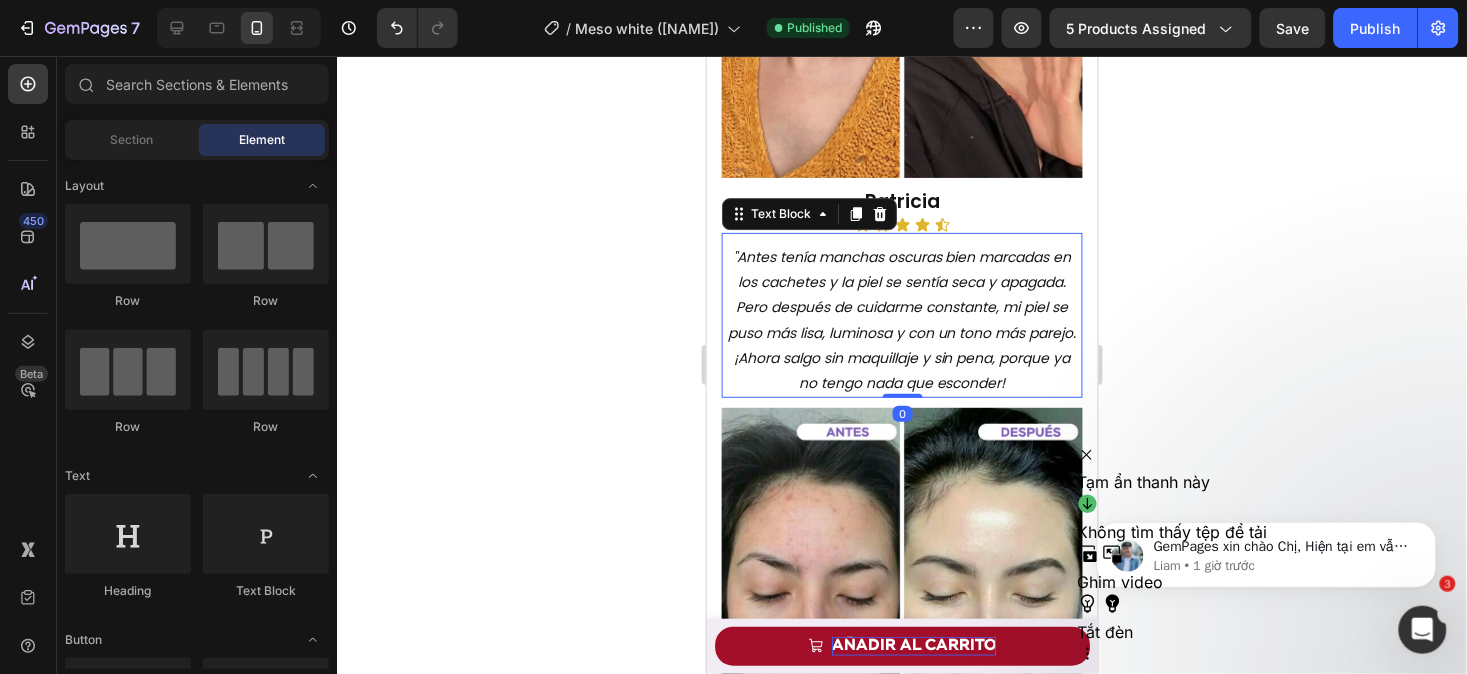 click on ""Antes tenía manchas oscuras bien marcadas en los cachetes y la piel se sentía seca y apagada. Pero después de cuidarme constante, mi piel se puso más lisa, luminosa y con un tono más parejo. ¡Ahora salgo sin maquillaje y sin pena, porque ya no tengo nada que esconder!"" at bounding box center [901, 319] 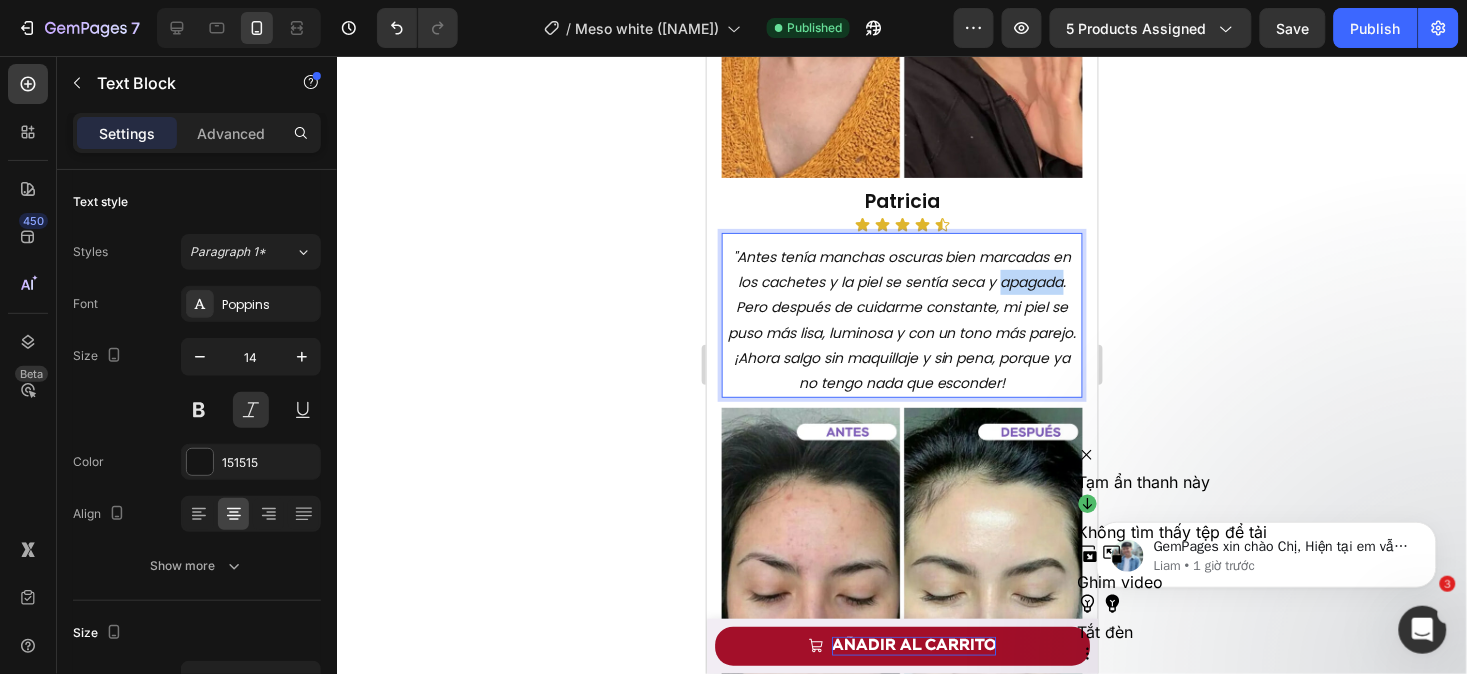 click on ""Antes tenía manchas oscuras bien marcadas en los cachetes y la piel se sentía seca y apagada. Pero después de cuidarme constante, mi piel se puso más lisa, luminosa y con un tono más parejo. ¡Ahora salgo sin maquillaje y sin pena, porque ya no tengo nada que esconder!"" at bounding box center [901, 319] 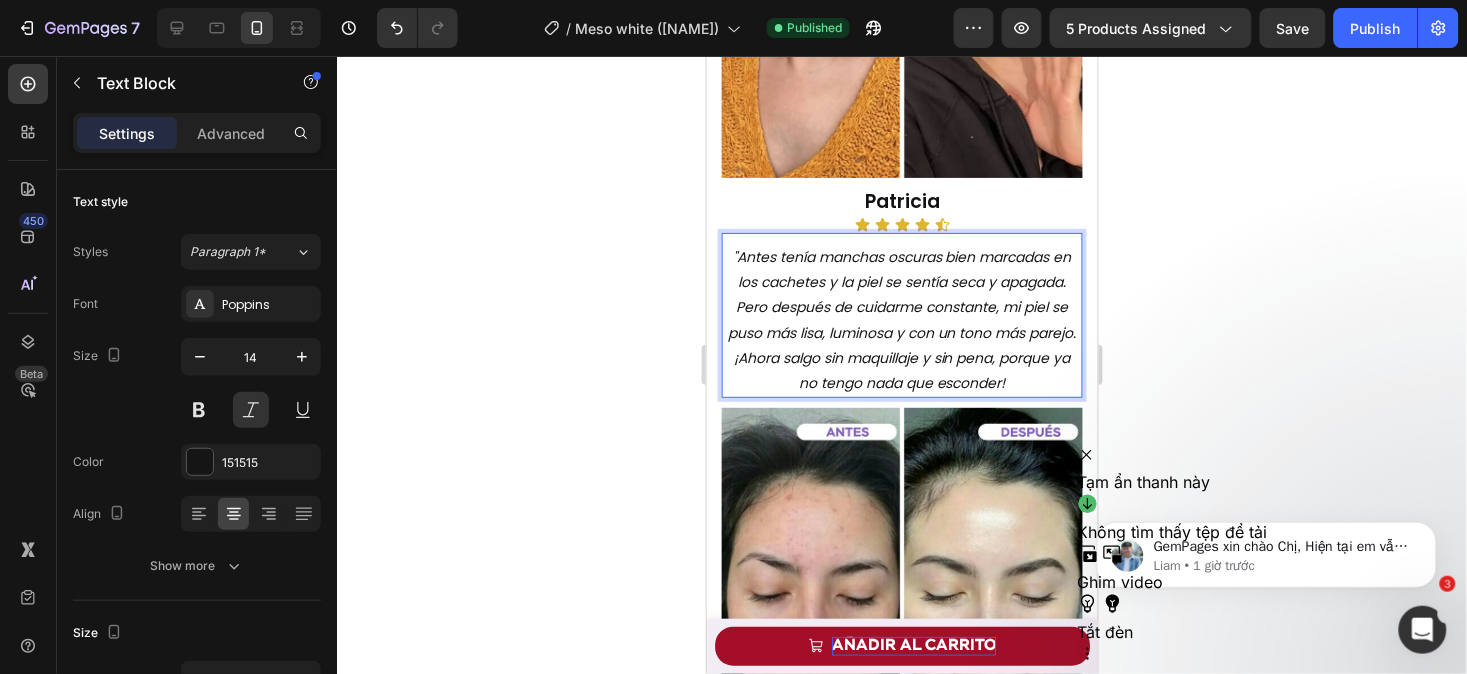 click on ""Antes tenía manchas oscuras bien marcadas en los cachetes y la piel se sentía seca y apagada. Pero después de cuidarme constante, mi piel se puso más lisa, luminosa y con un tono más parejo. ¡Ahora salgo sin maquillaje y sin pena, porque ya no tengo nada que esconder!"" at bounding box center [901, 319] 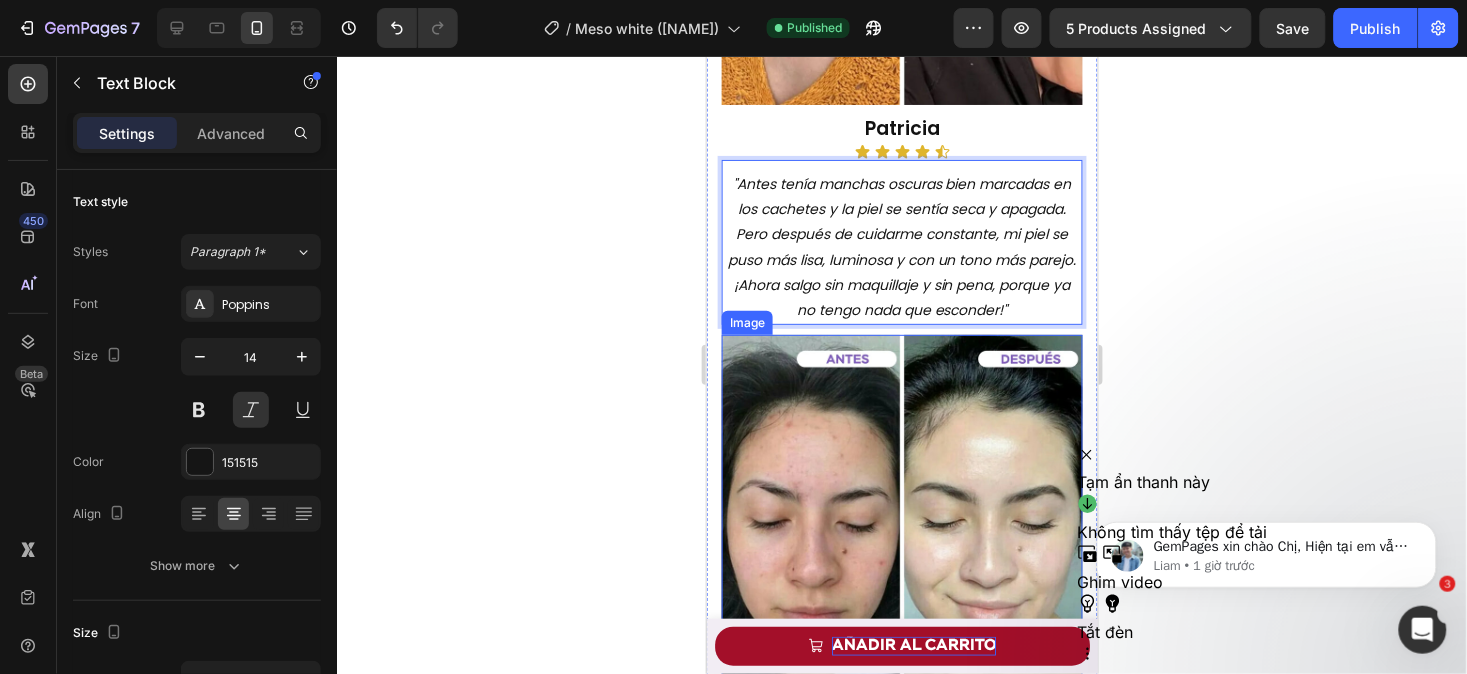 scroll, scrollTop: 5390, scrollLeft: 0, axis: vertical 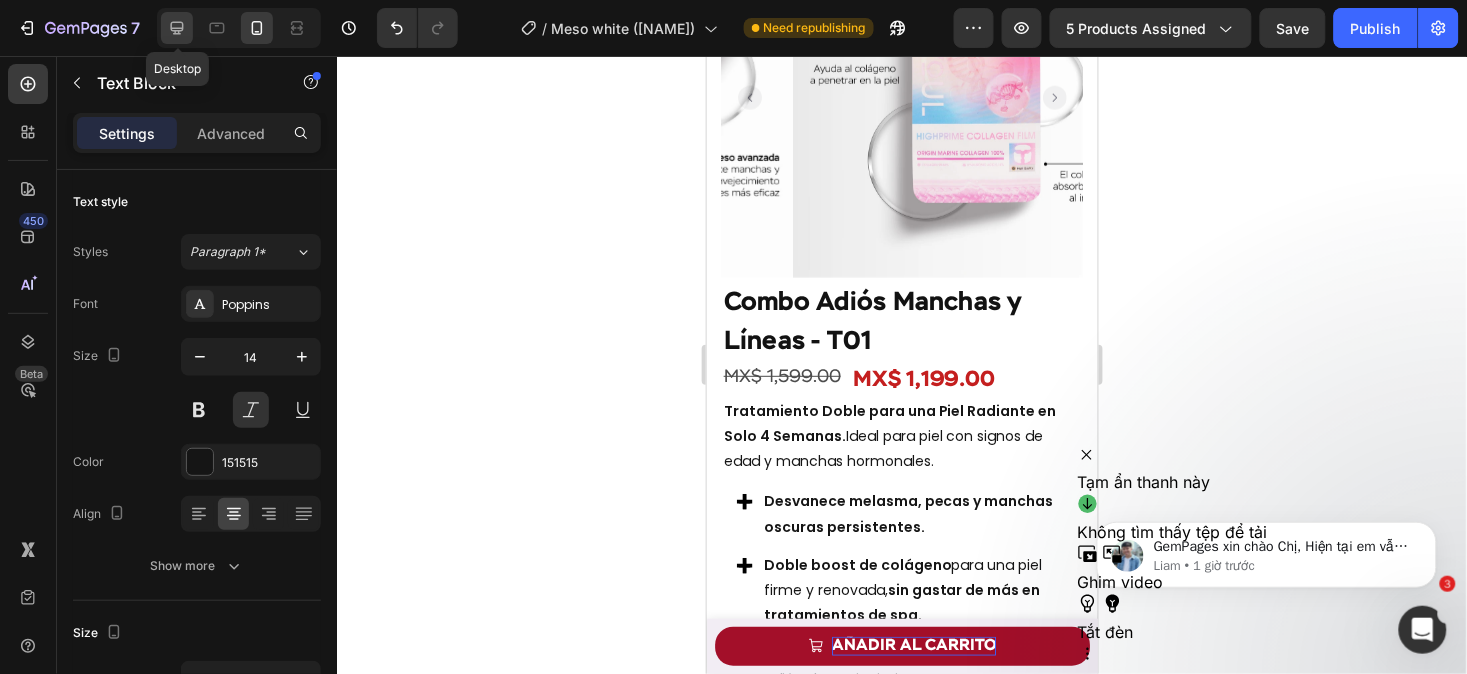 click 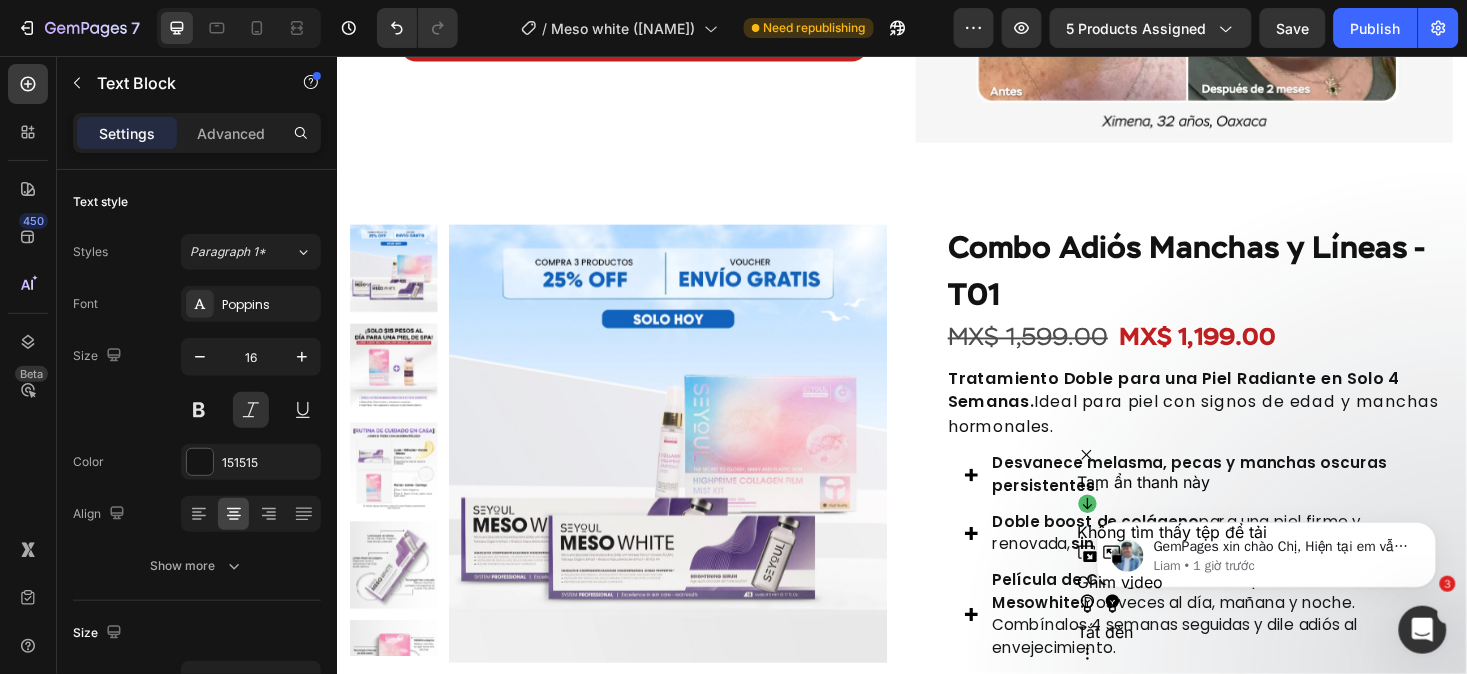 scroll, scrollTop: 1830, scrollLeft: 0, axis: vertical 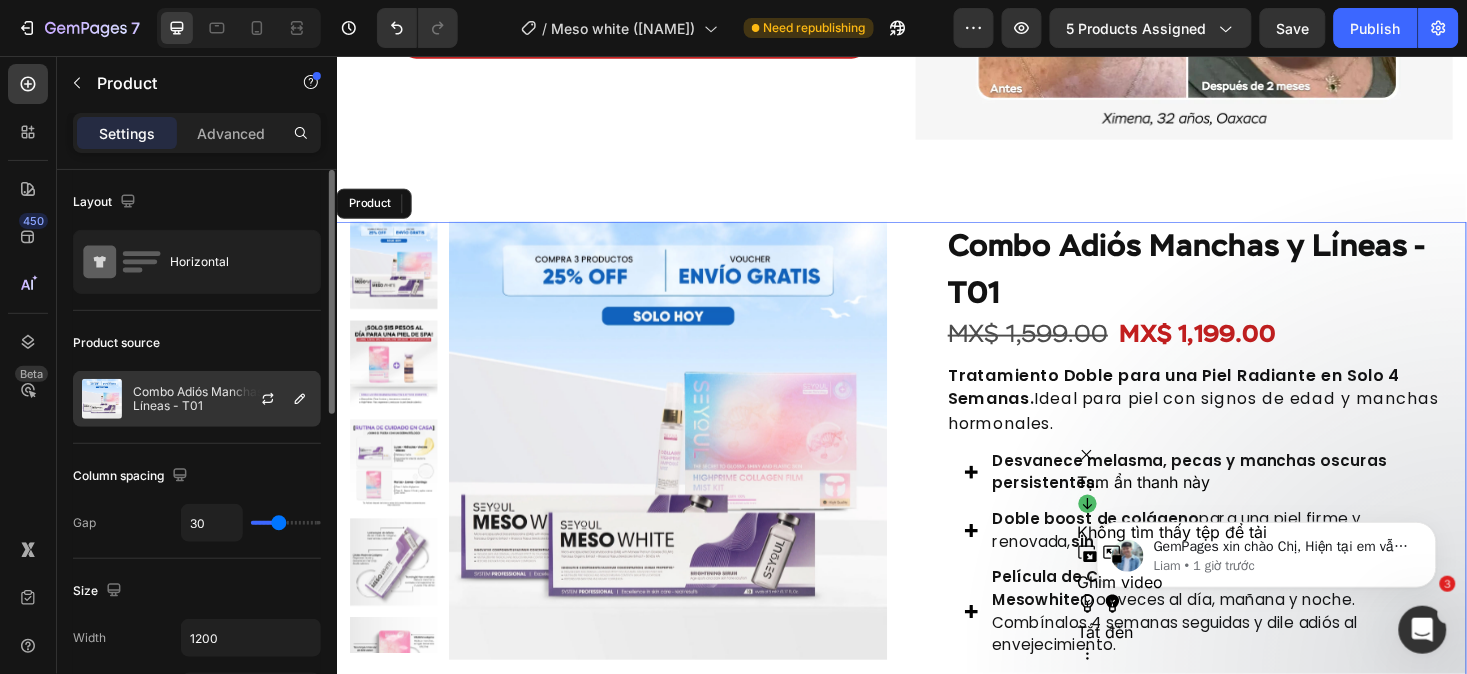 click on "Combo Adiós Manchas y Líneas - T01" at bounding box center (222, 399) 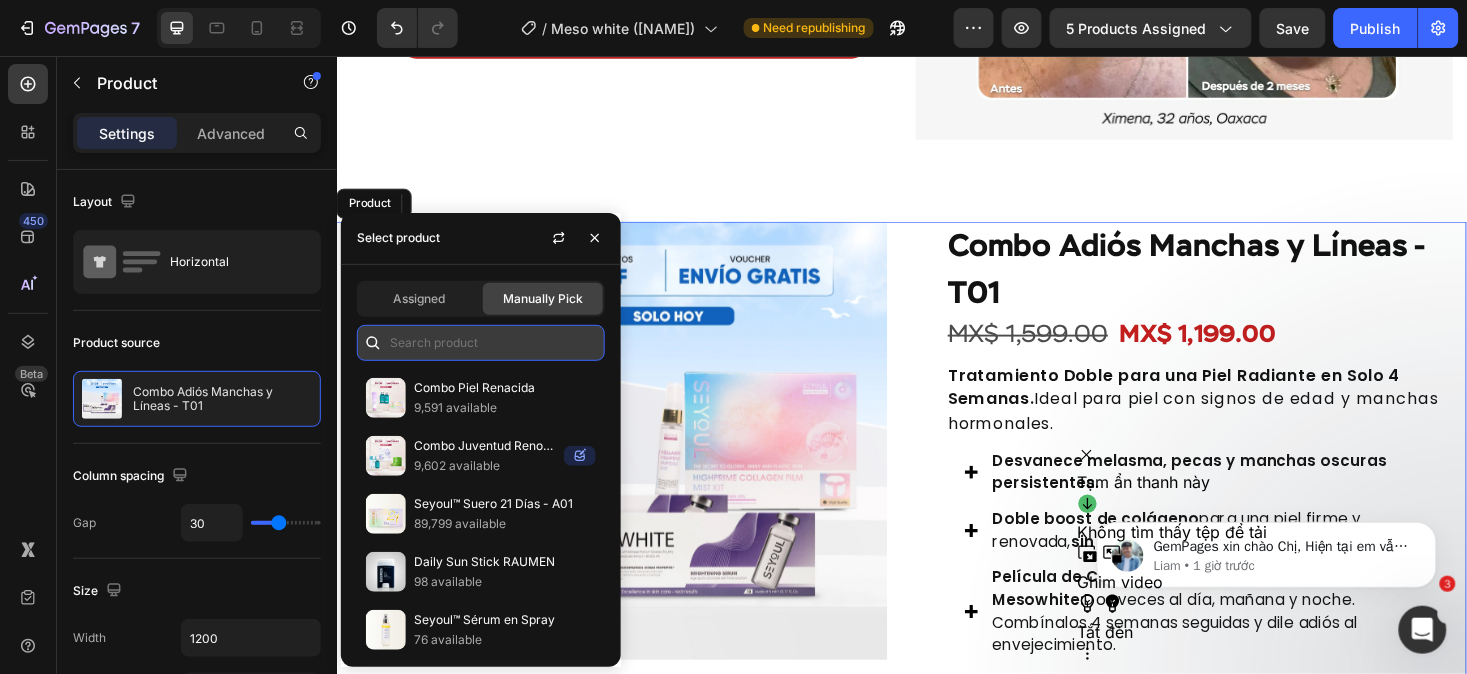 click at bounding box center (481, 343) 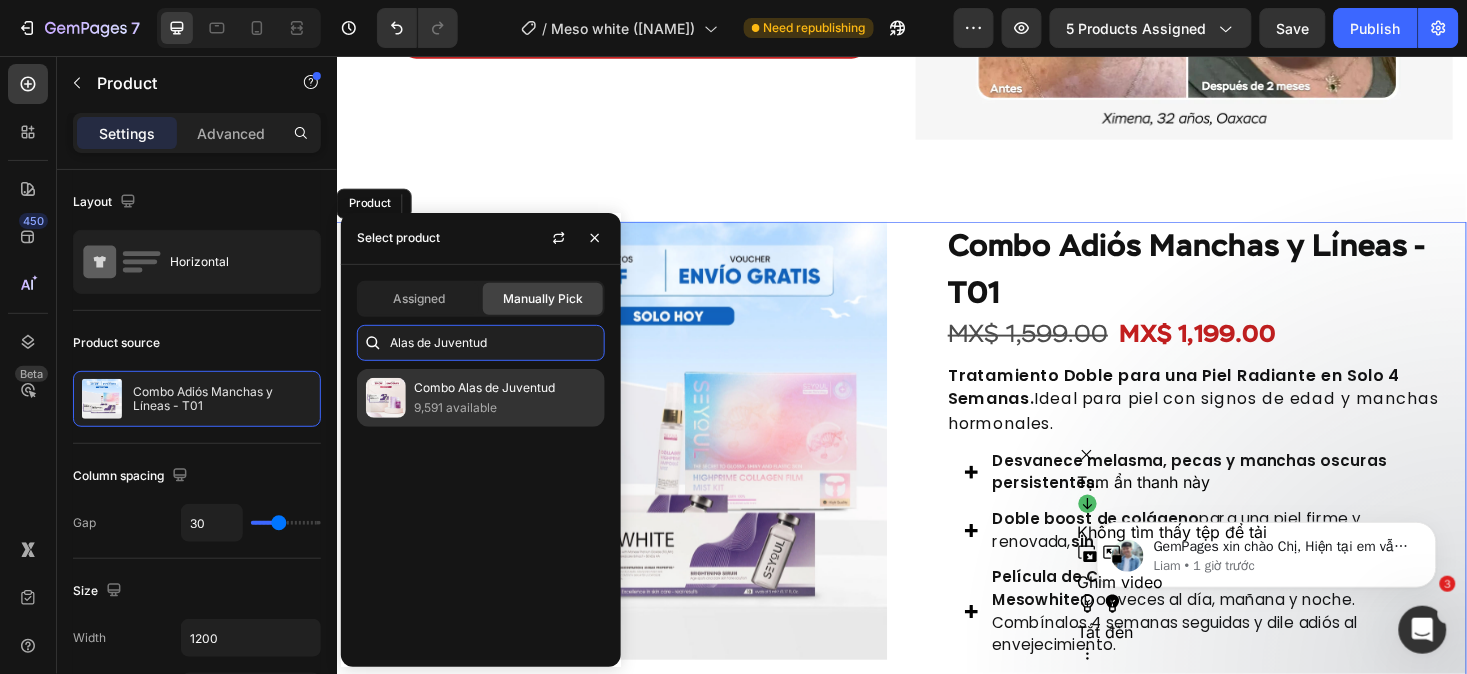 type on "Alas de Juventud" 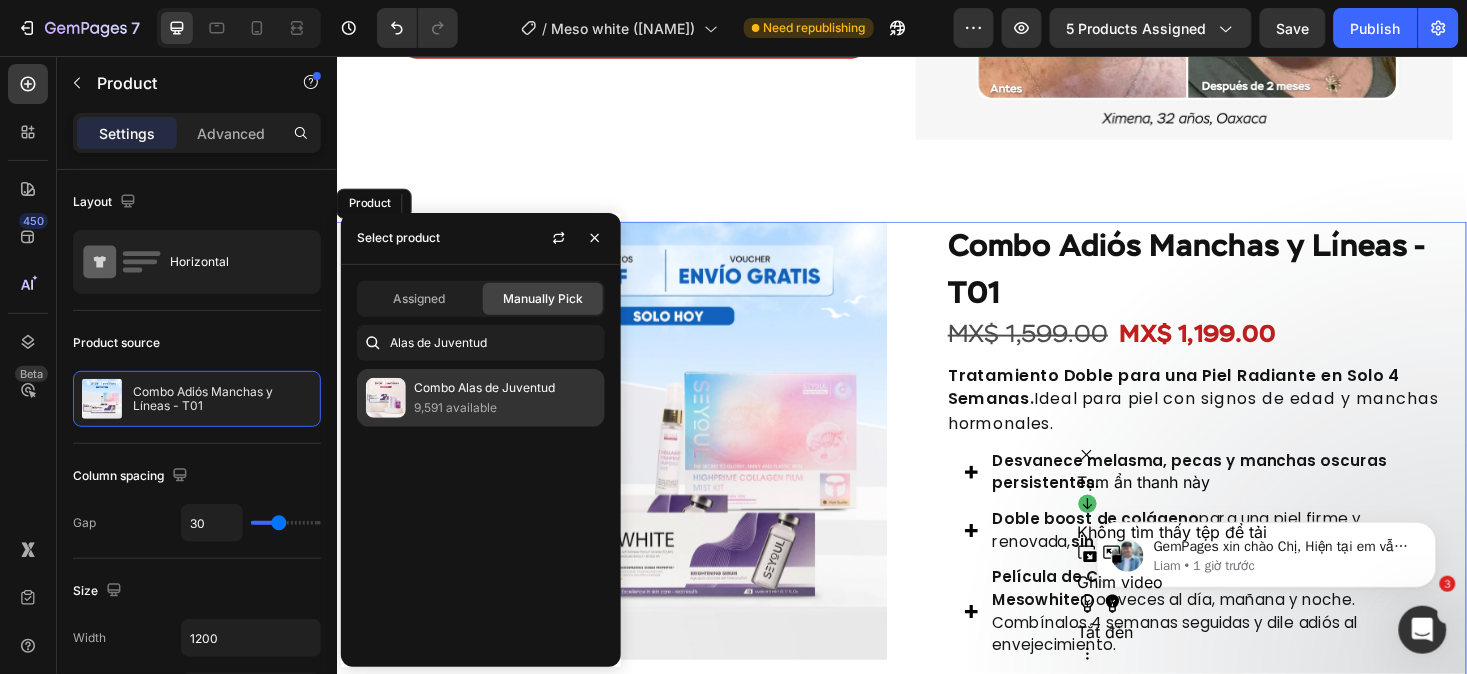 click on "Combo Alas de Juventud" at bounding box center (505, 388) 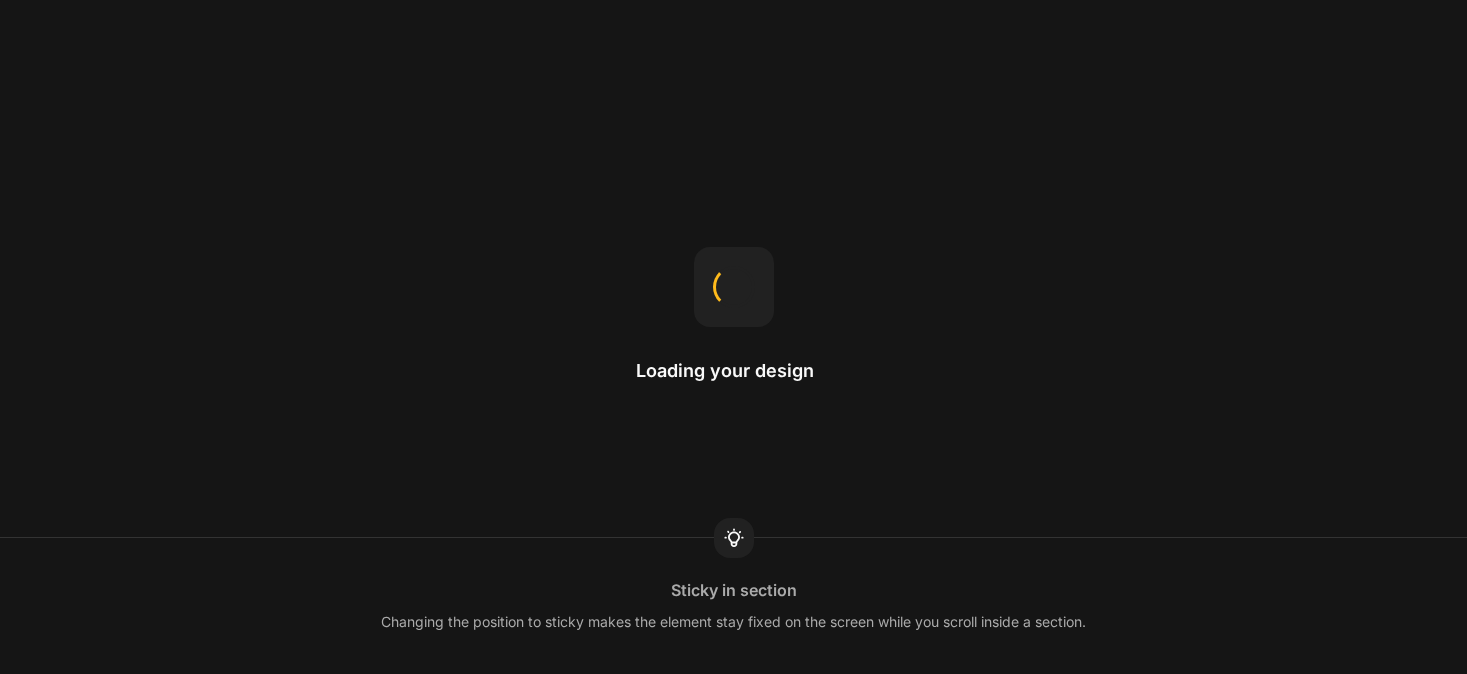scroll, scrollTop: 0, scrollLeft: 0, axis: both 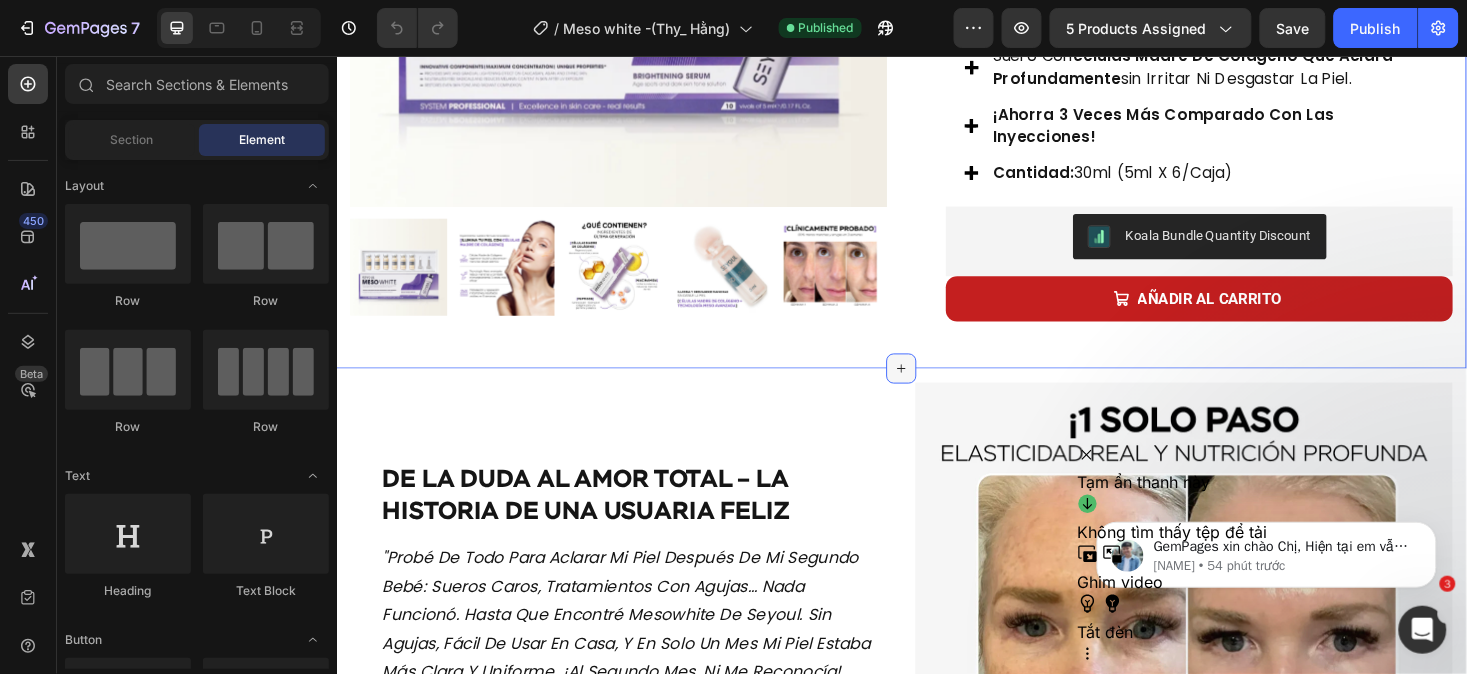 click 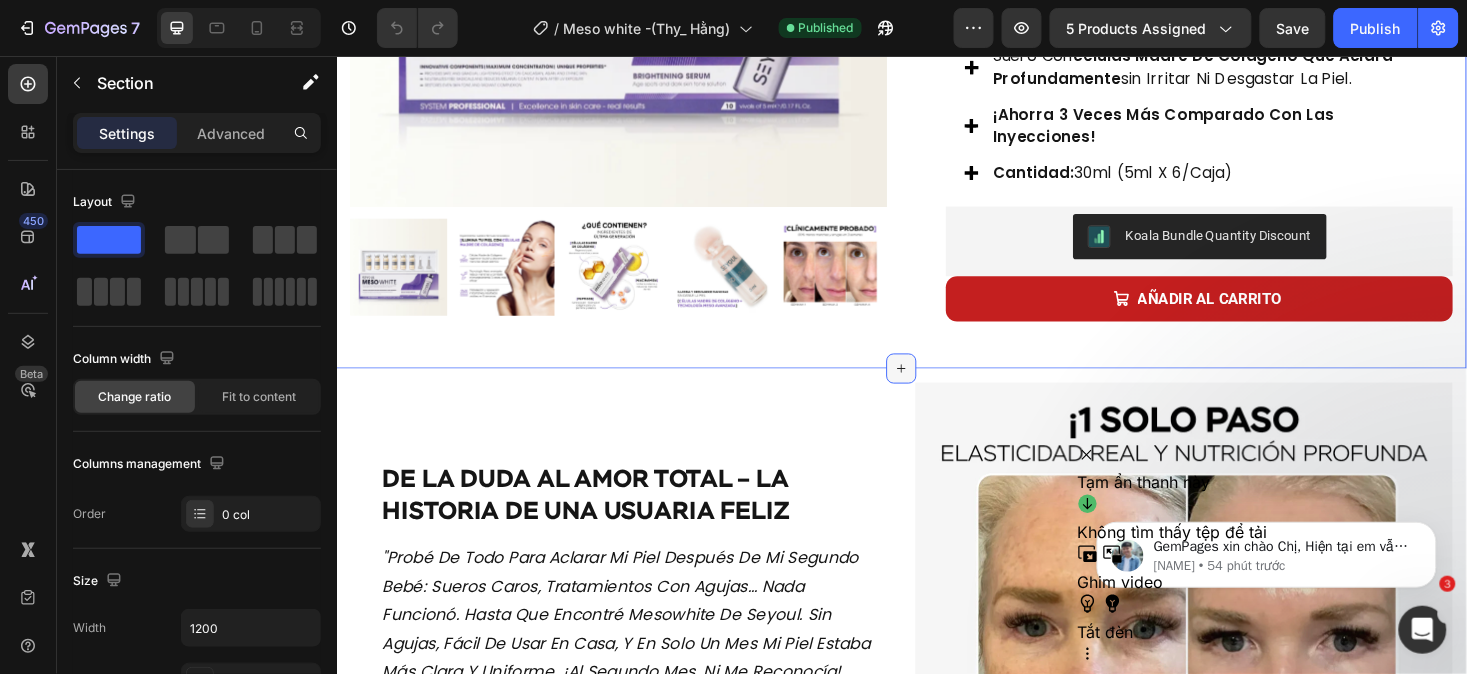 click at bounding box center (936, 387) 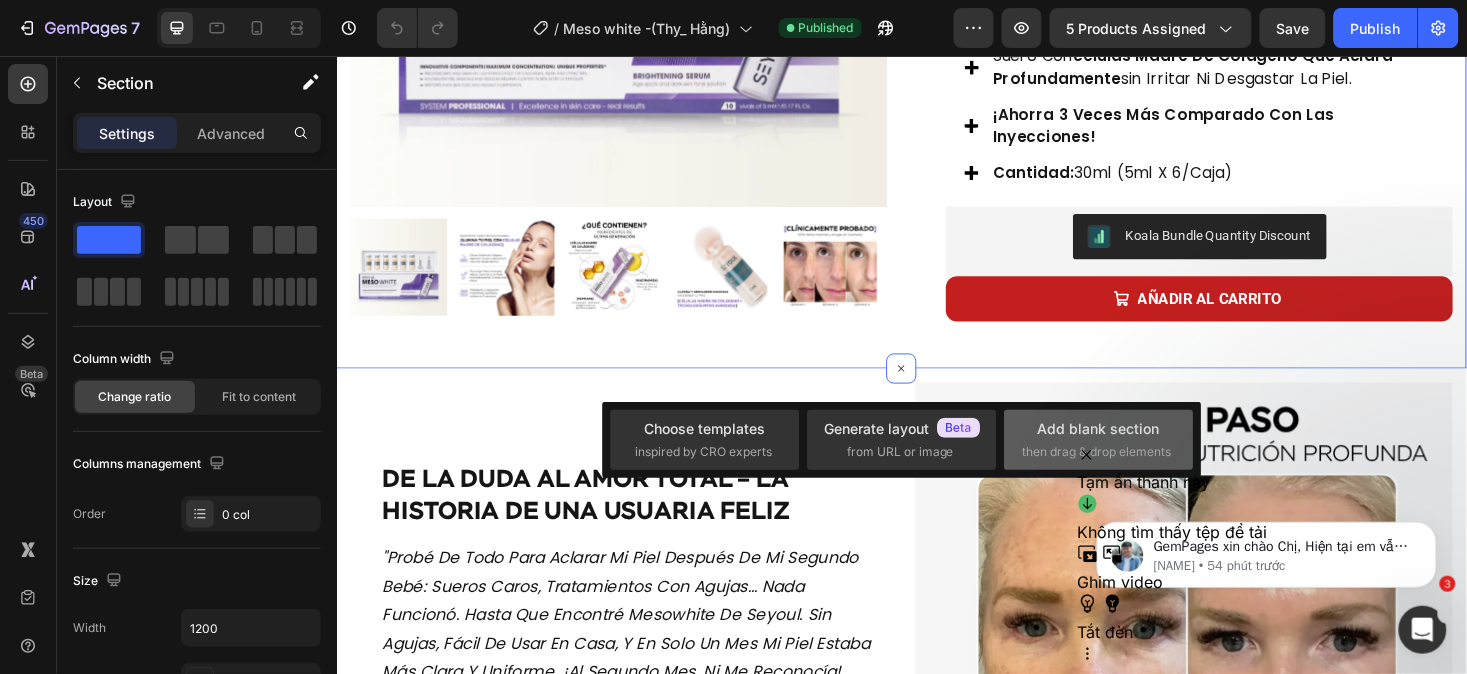 click on "then drag & drop elements" at bounding box center [1097, 452] 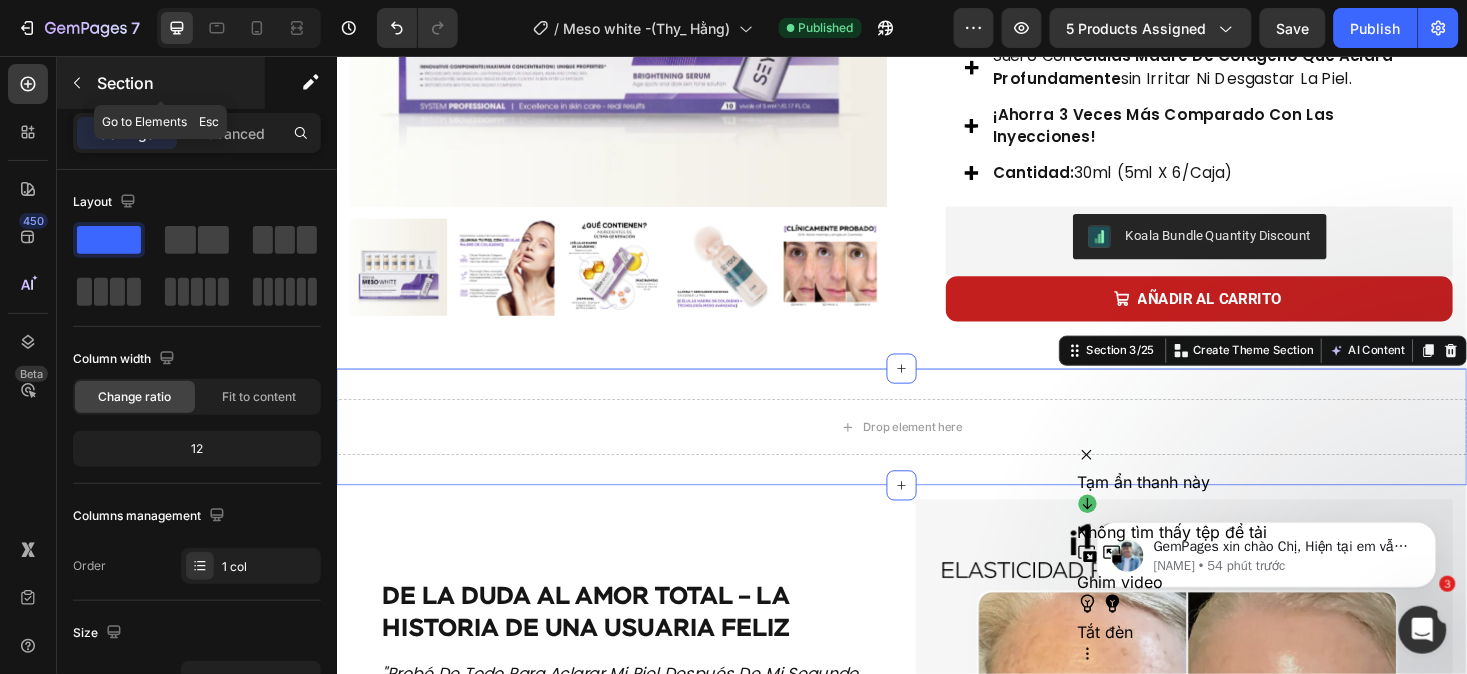 click 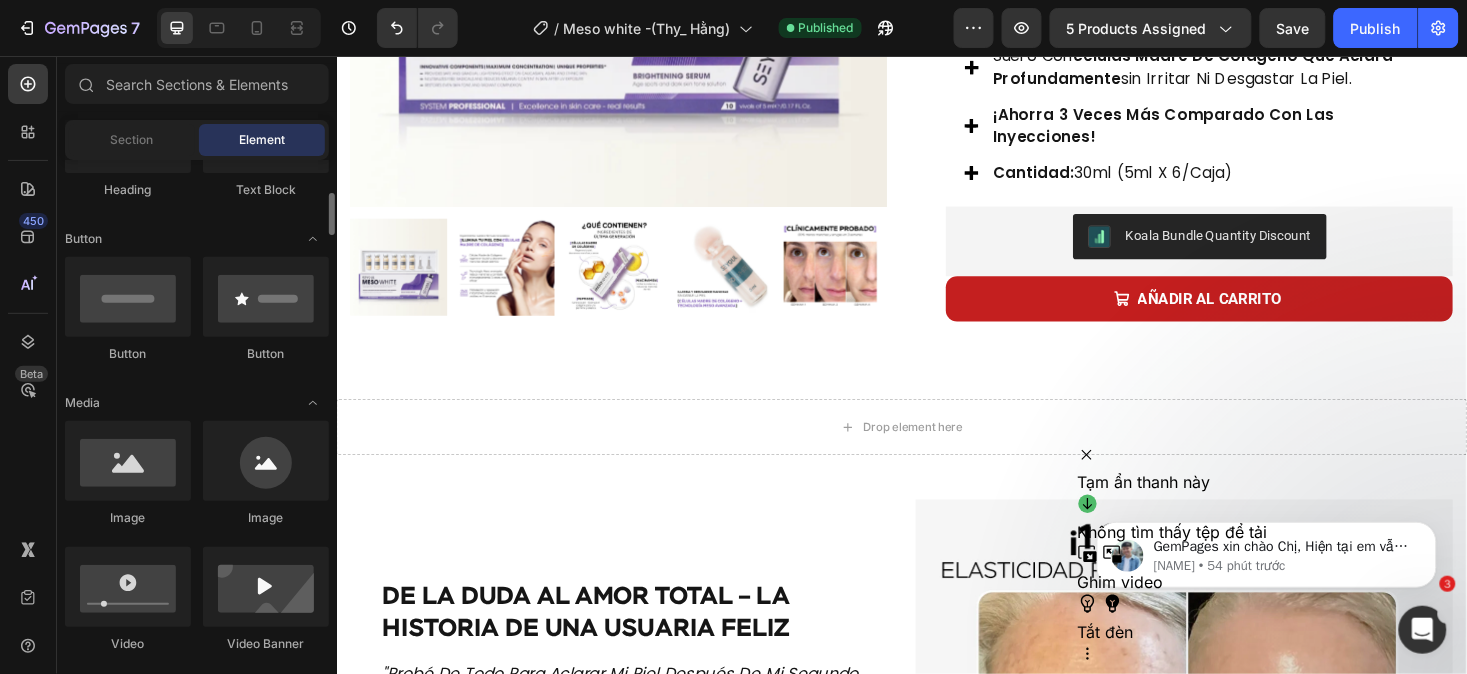 scroll, scrollTop: 402, scrollLeft: 0, axis: vertical 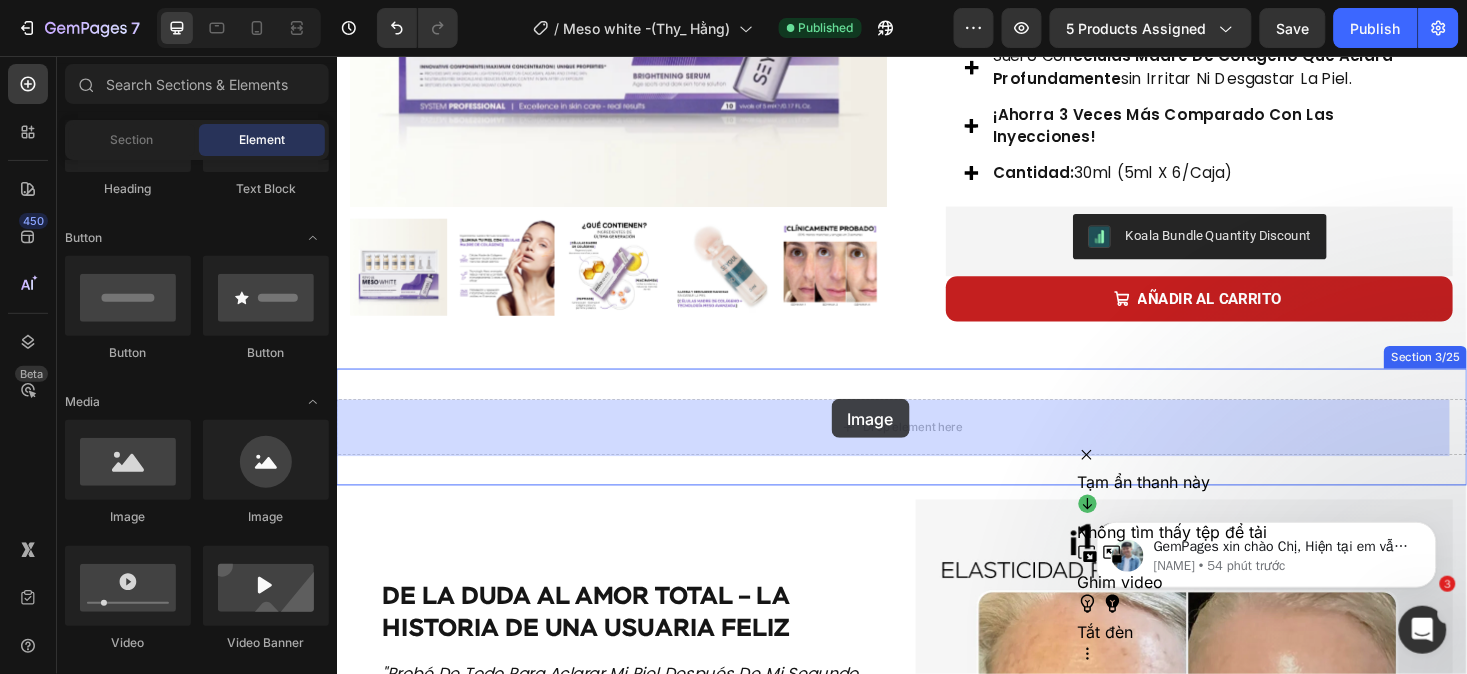 drag, startPoint x: 472, startPoint y: 543, endPoint x: 861, endPoint y: 422, distance: 407.38434 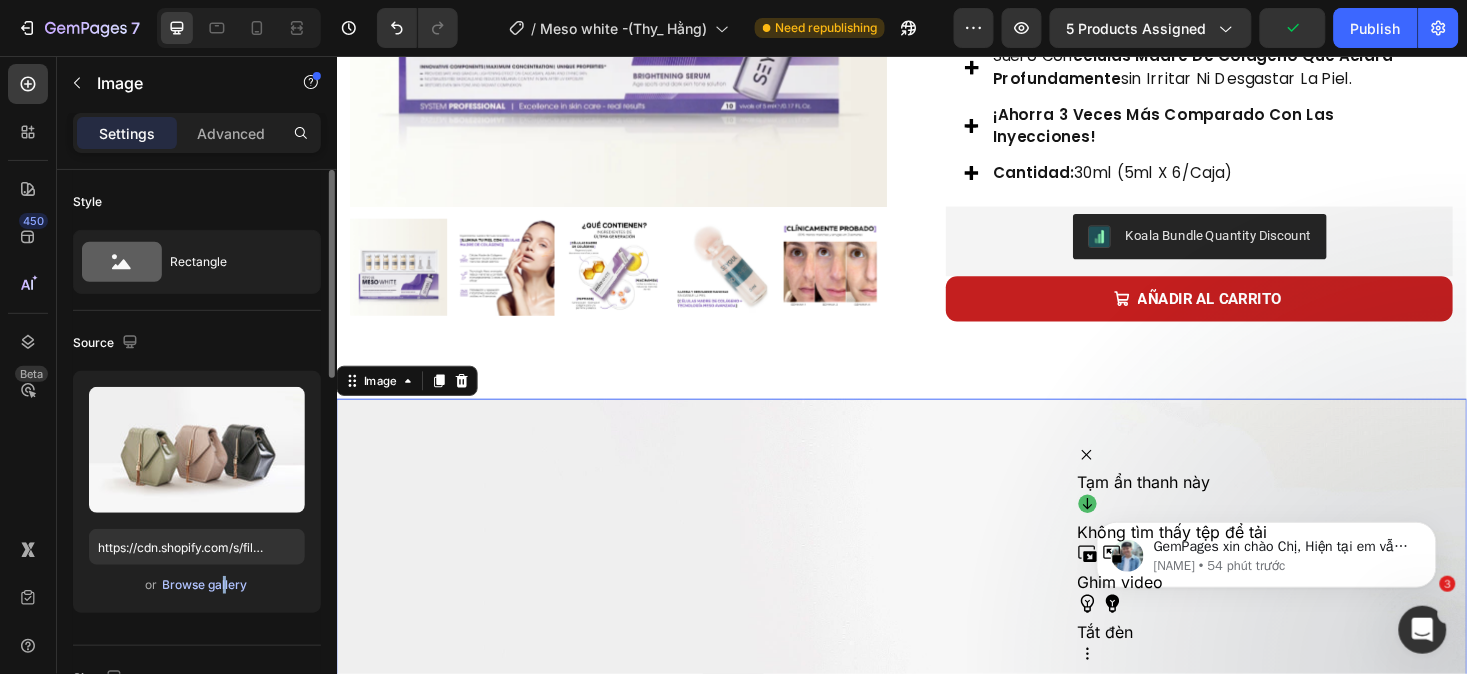 drag, startPoint x: 220, startPoint y: 595, endPoint x: 213, endPoint y: 582, distance: 14.764823 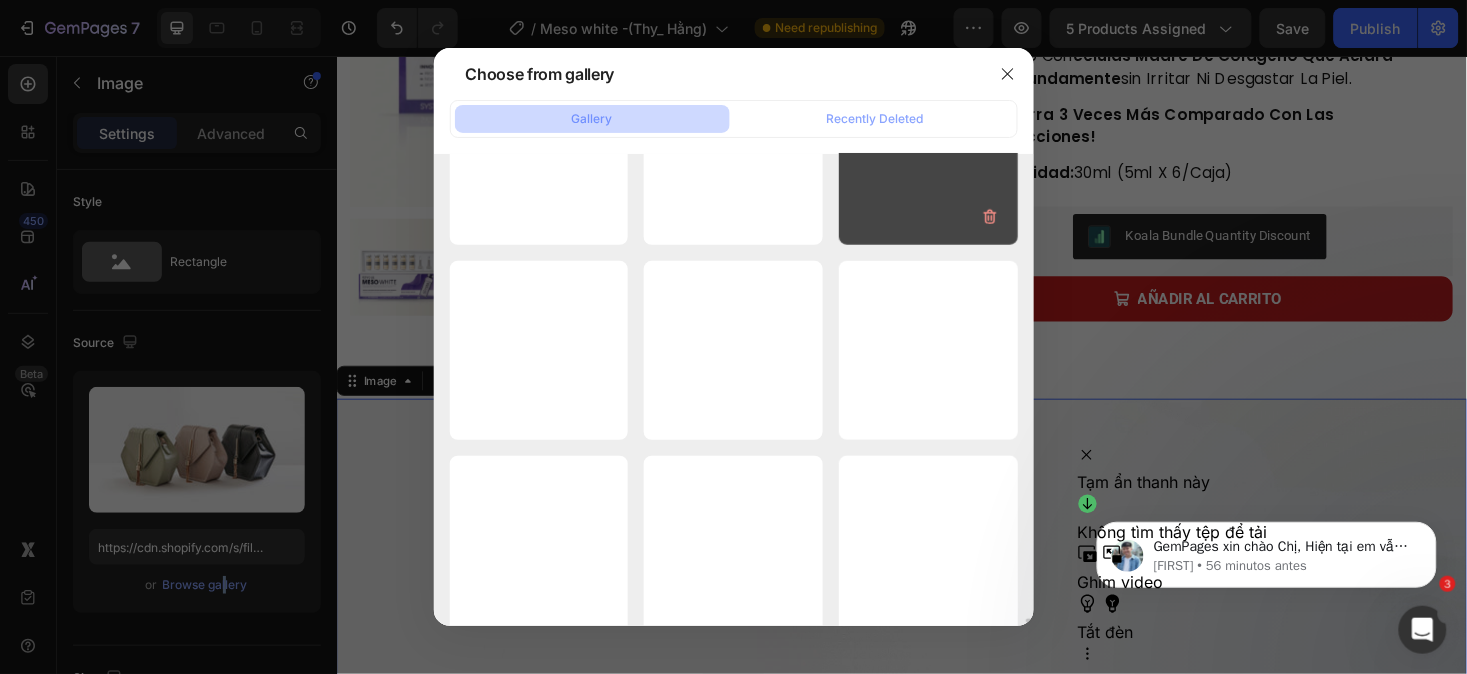 scroll, scrollTop: 43904, scrollLeft: 0, axis: vertical 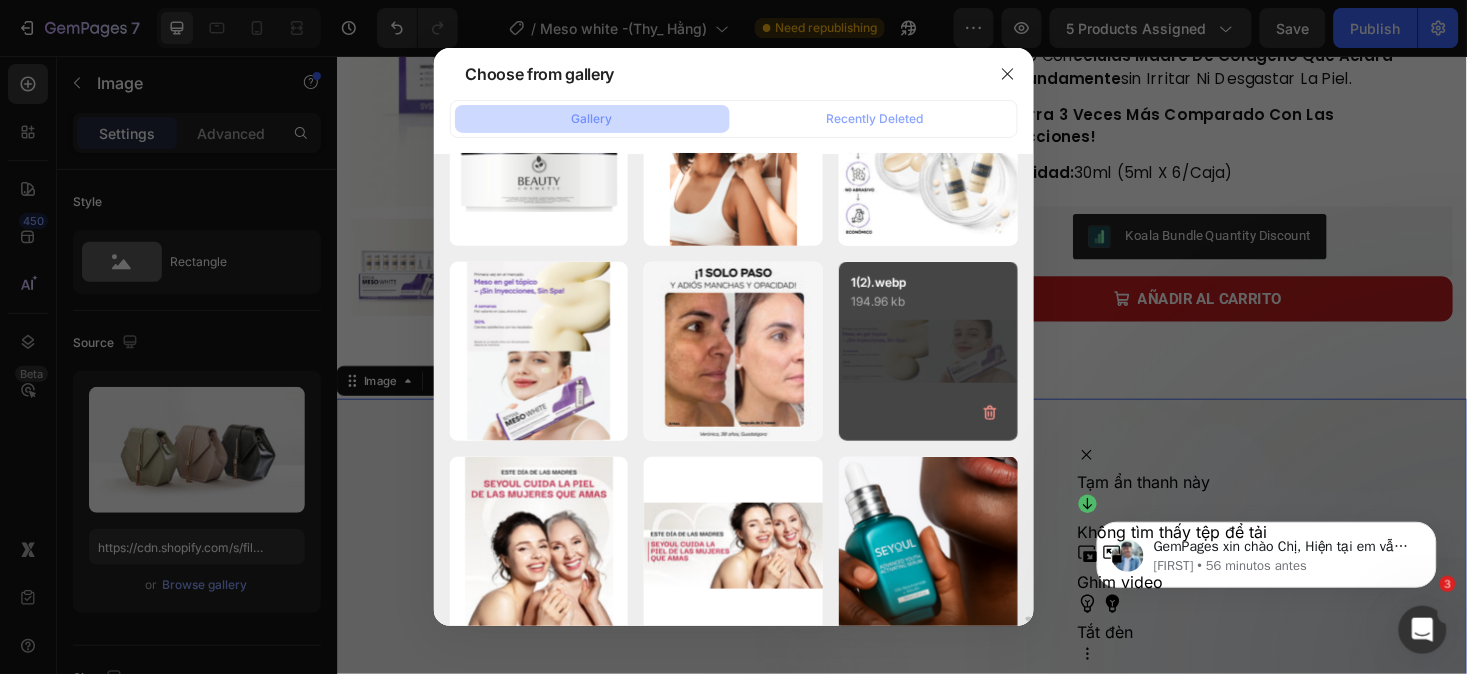 click on "1(2).webp 194.96 kb" at bounding box center [928, 351] 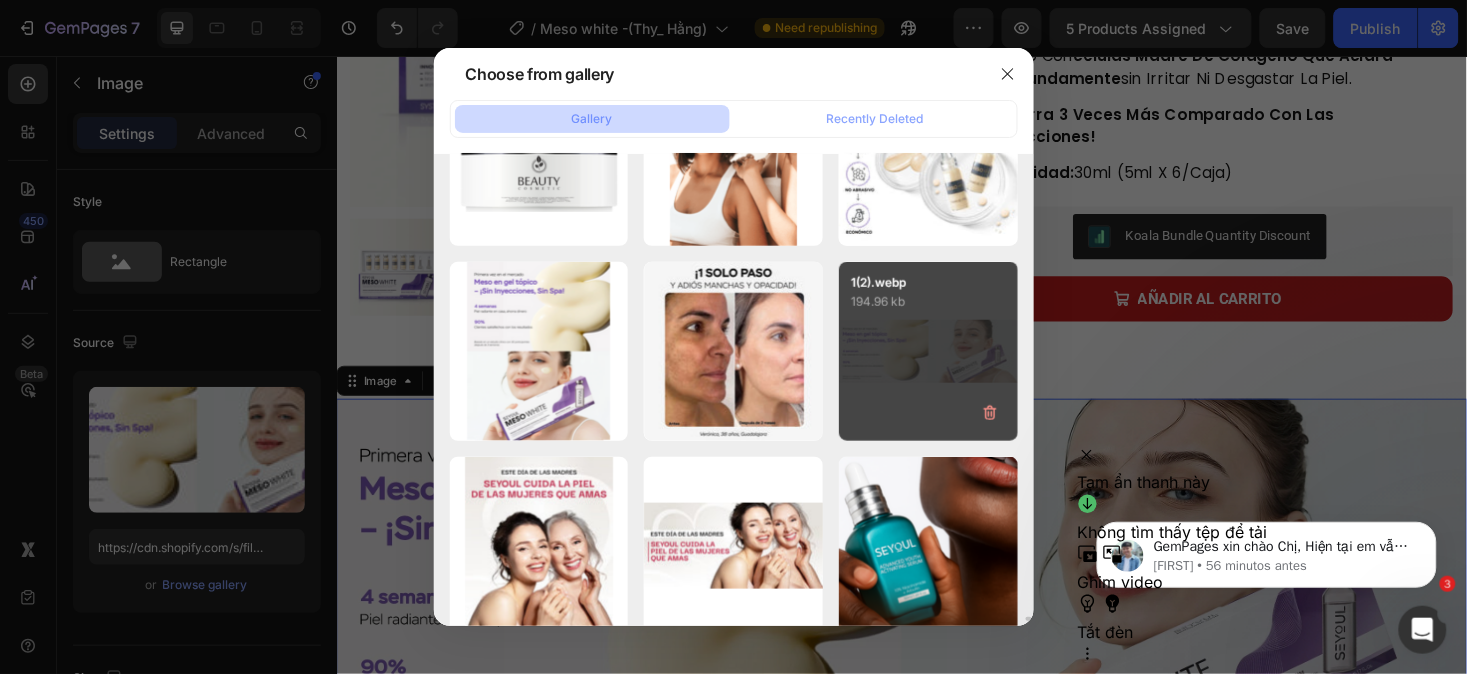 type on "https://cdn.shopify.com/s/files/1/0643/1404/8704/files/gempages_507356051327157127-e6815531-dfcc-4377-afda-e5ea69d0621b.webp" 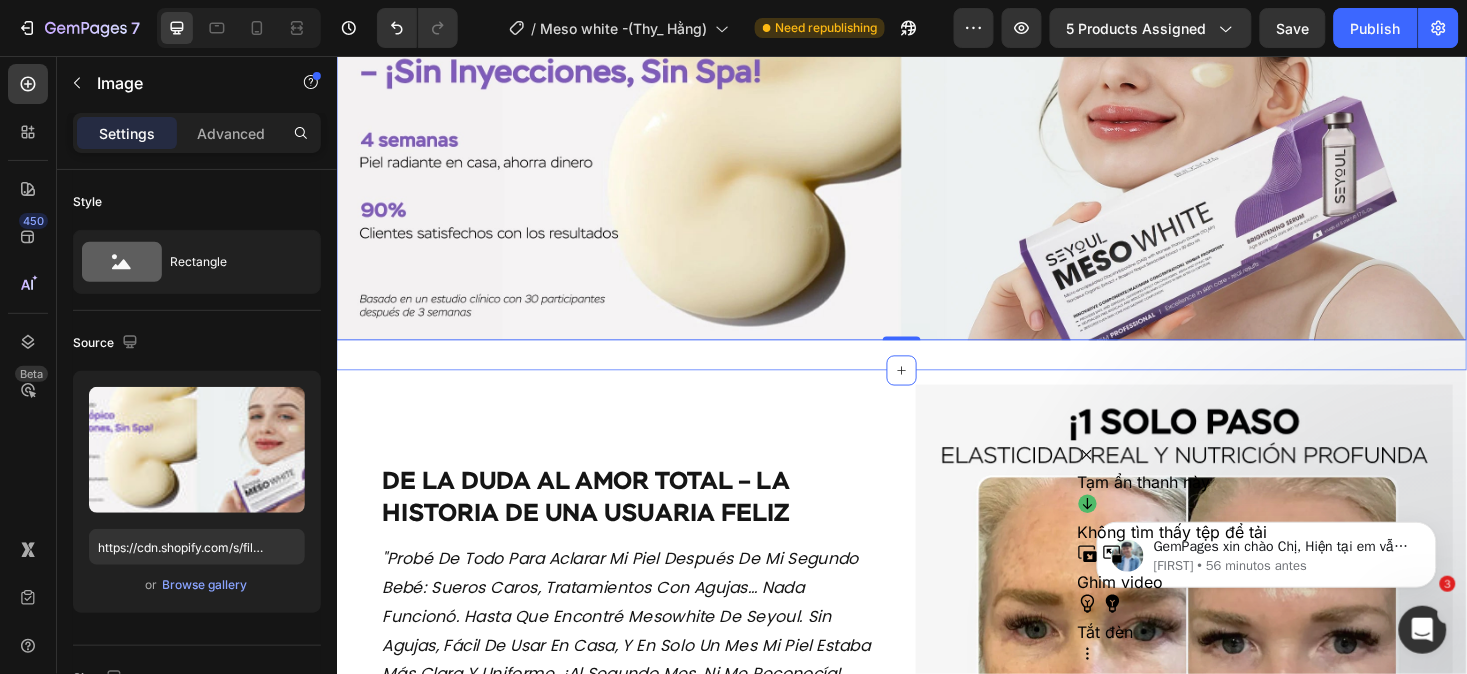scroll, scrollTop: 1054, scrollLeft: 0, axis: vertical 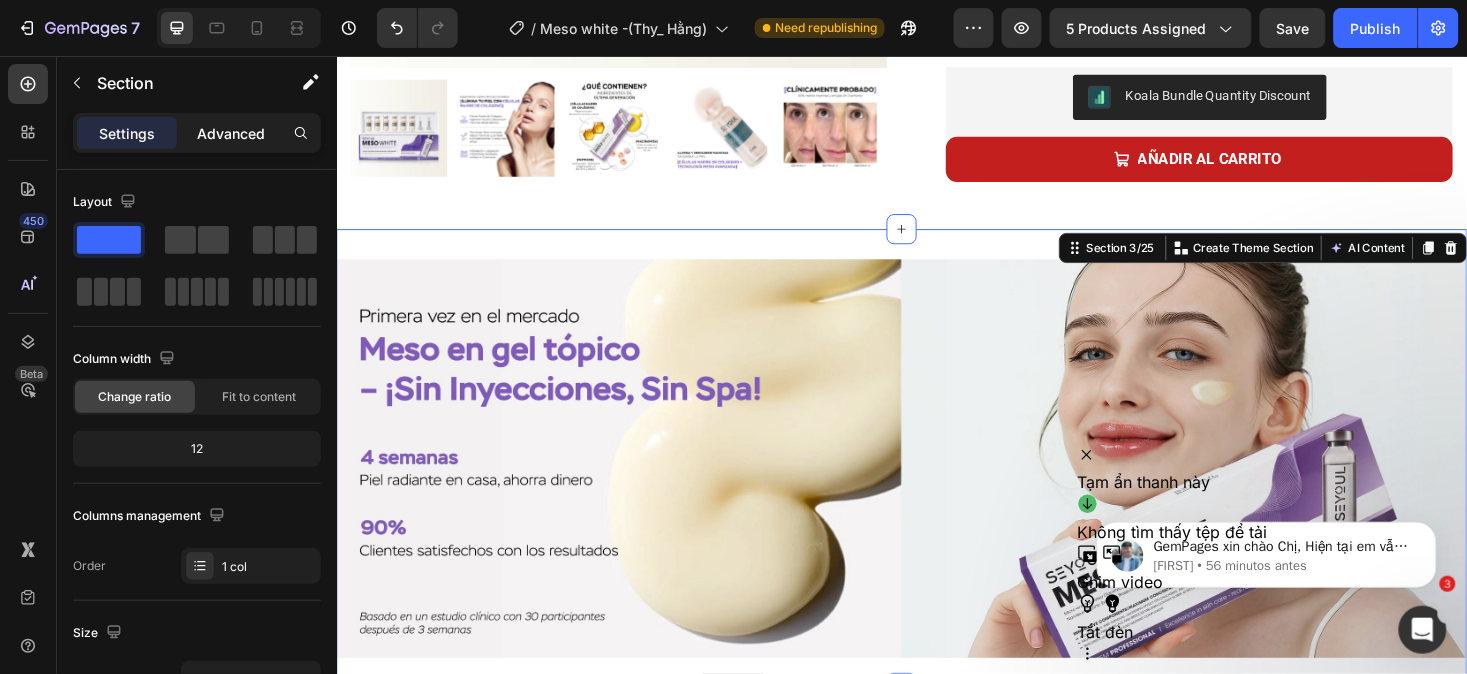 click on "Advanced" at bounding box center (231, 133) 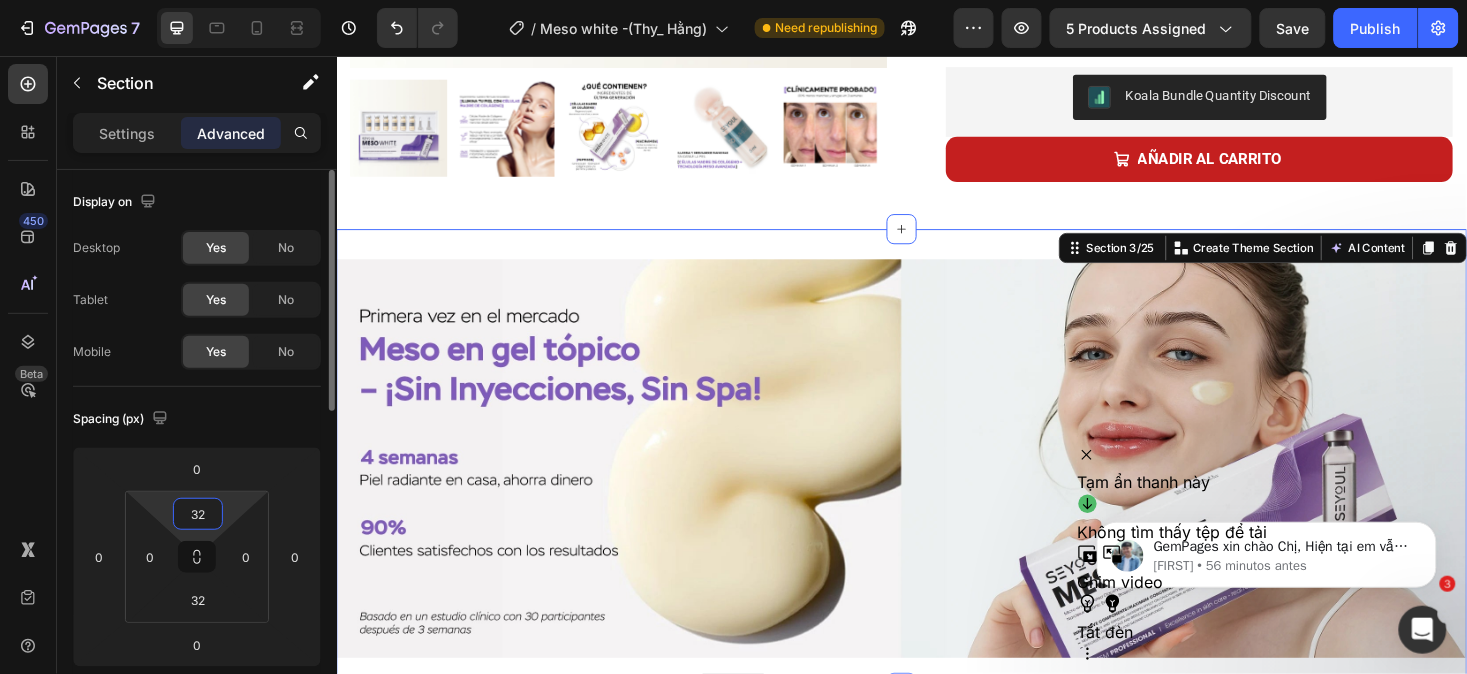 click on "32" at bounding box center [198, 514] 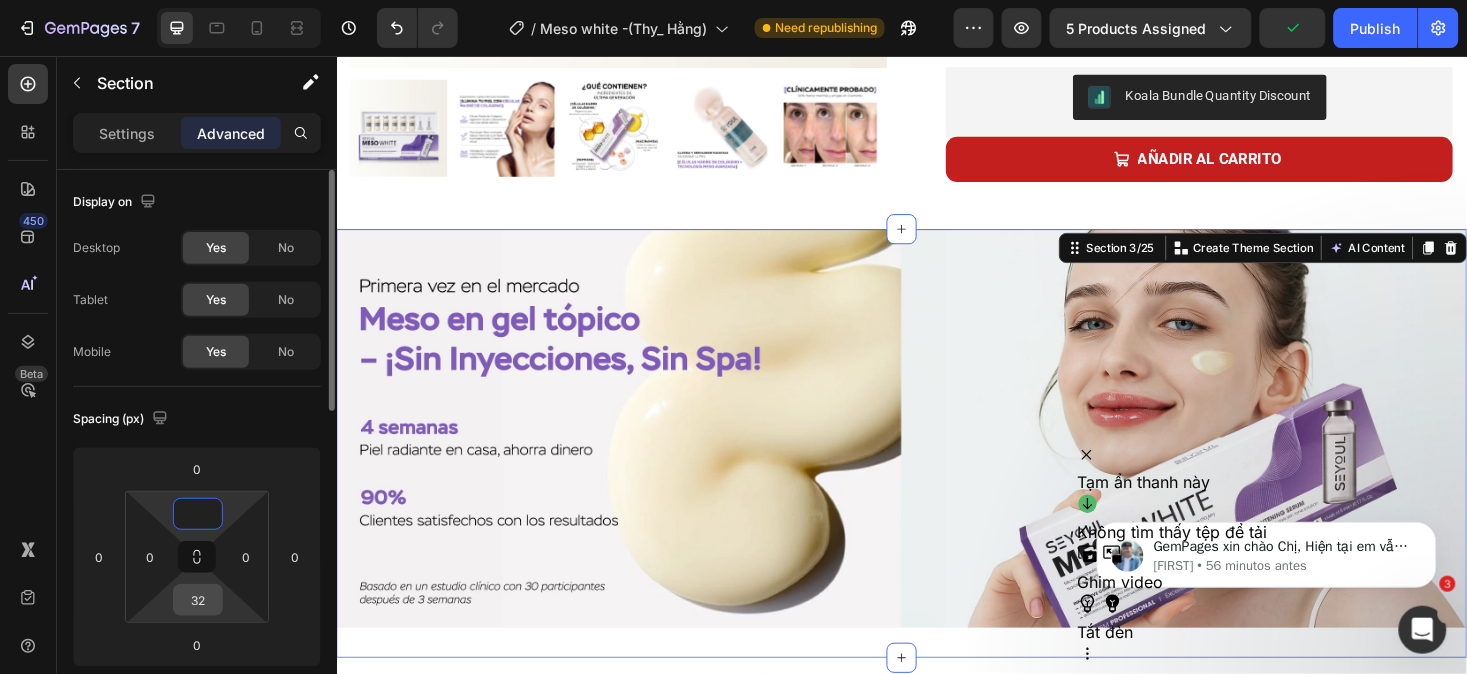 type on "0" 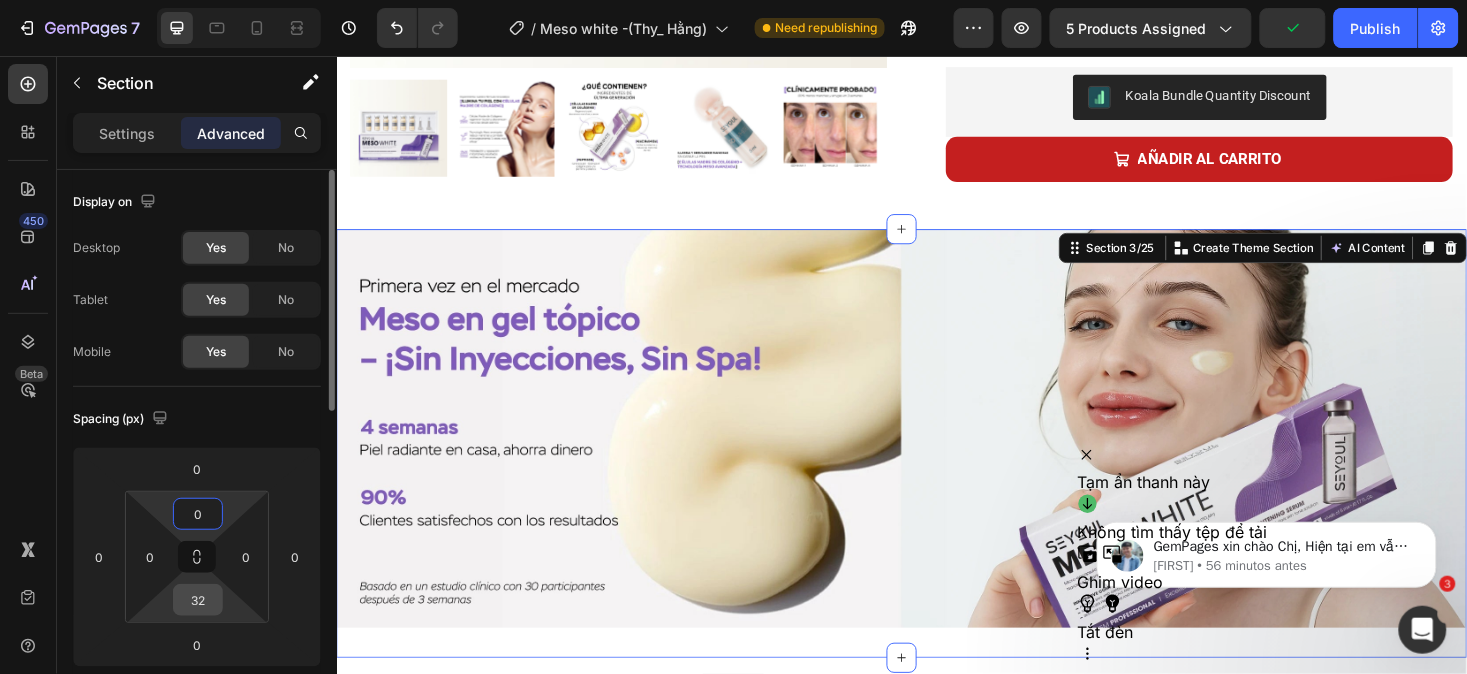 click on "32" at bounding box center (198, 600) 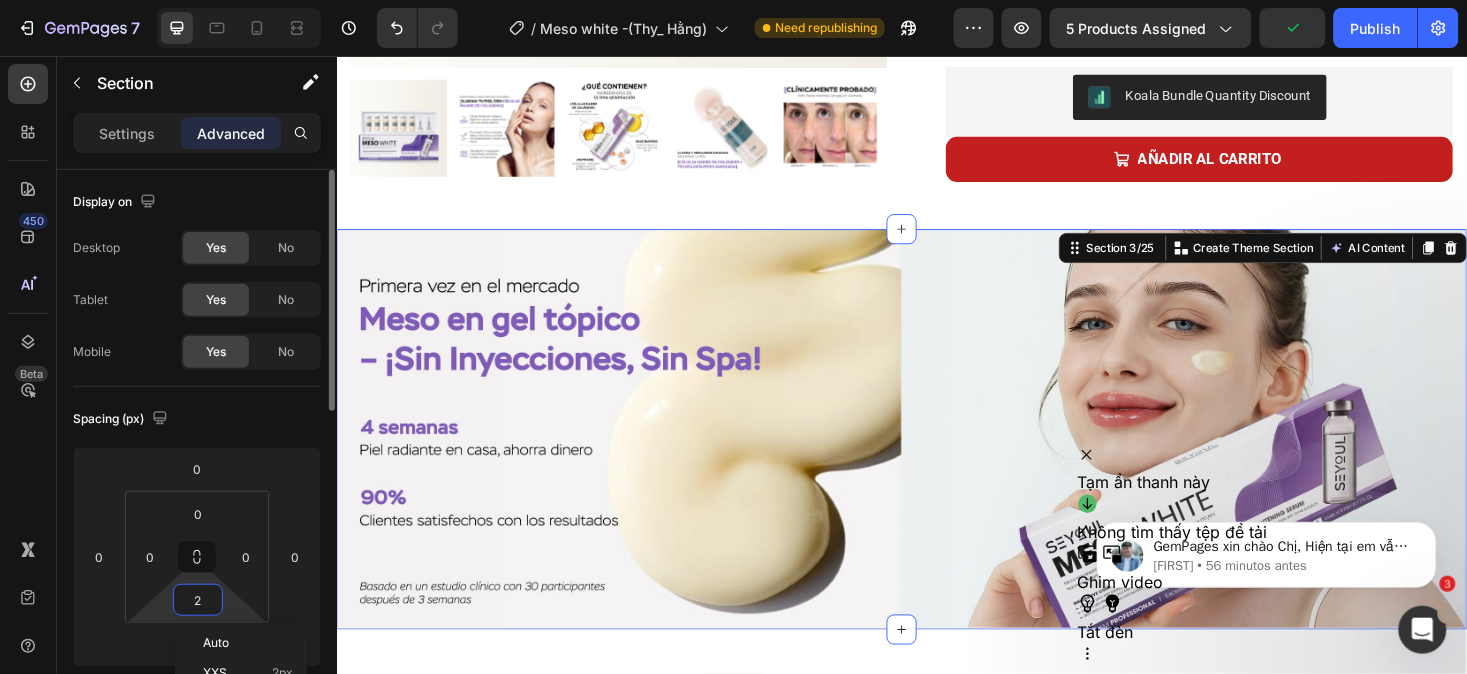 type on "20" 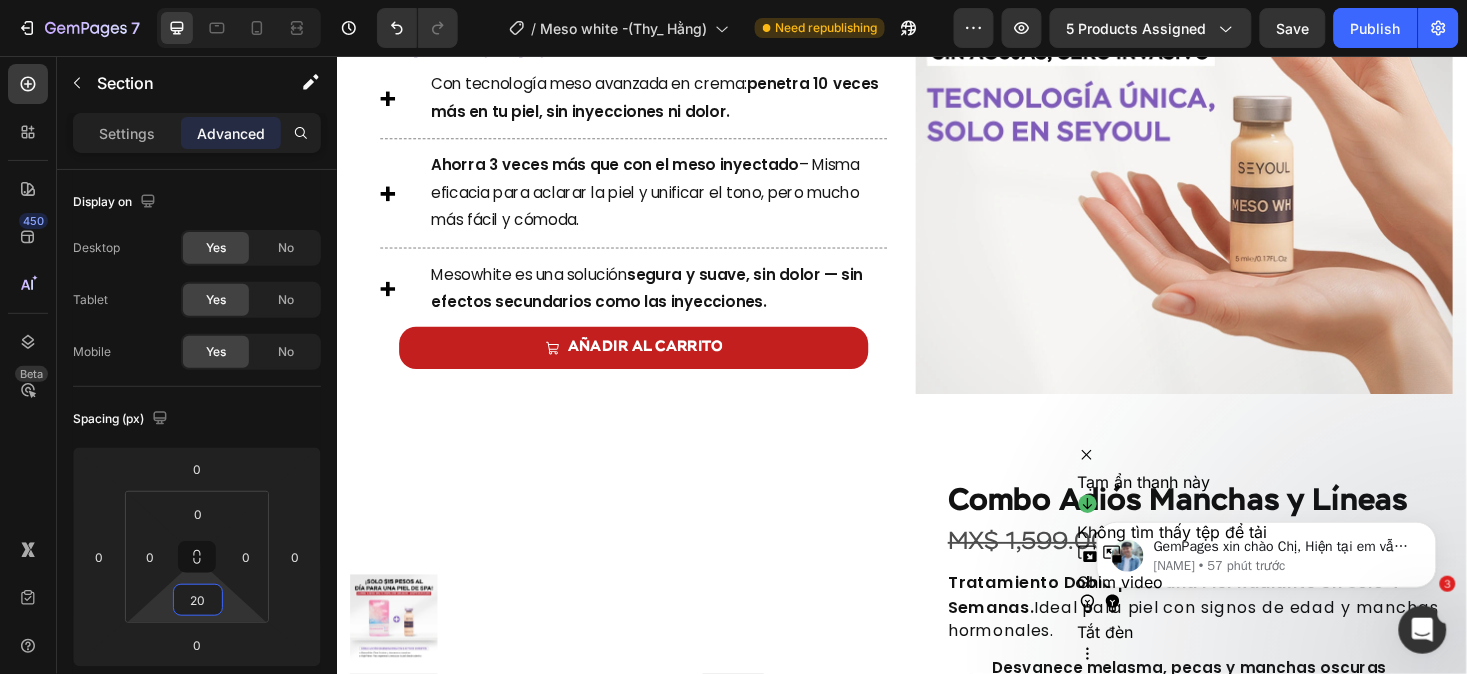 scroll, scrollTop: 2222, scrollLeft: 0, axis: vertical 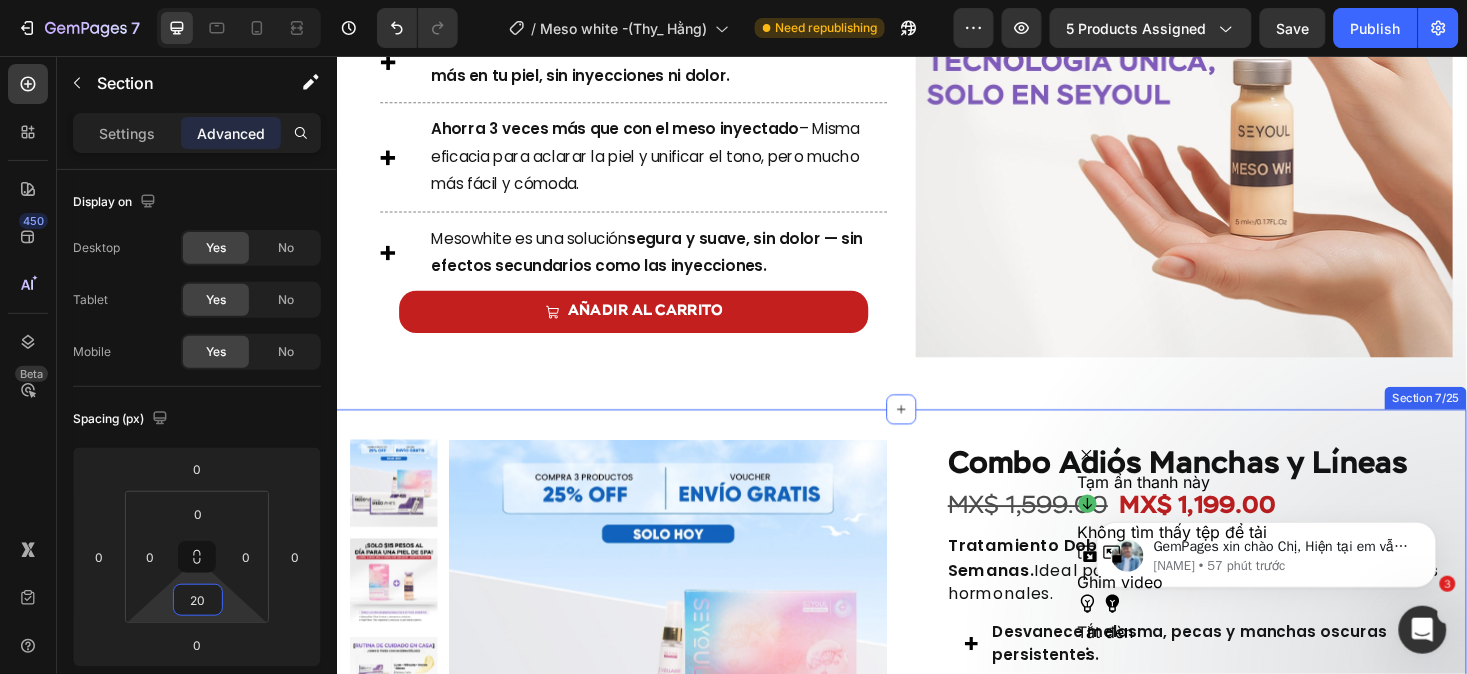 click on "Product Images Row Combo Adiós Manchas y Líneas Product Title MX$ 1,599.00 Product Price Product Price MX$ 1,199.00 Product Price Product Price Row Tratamiento Doble para una Piel Radiante en Solo 4 Semanas.  Ideal para piel con signos de edad y manchas hormonales. Text block
Desvanece melasma, pecas y manchas oscuras persistentes.
Doble boost de colágeno  para una piel firme y renovada,  sin gastar de más en tratamientos de spa.
Película de Colágeno:  2-3 veces por semana. Mesowhite:  Dos veces al día, mañana y noche. Combínalos 4 semanas seguidas y dile adiós al envejecimiento. Item list Tratamiento Doble para una Piel Radiante en Solo 4 Semanas.  Ideal para piel con signos de edad y manchas hormonales. Text Block
Desvanece melasma, pecas y manchas oscuras persistentes.
Doble boost de colágeno  para una piel firme y renovada,  sin gastar de más en tratamientos de spa.
Combínalos 4 semanas seguidas y dile adiós al envejecimiento. Item list" at bounding box center (936, 718) 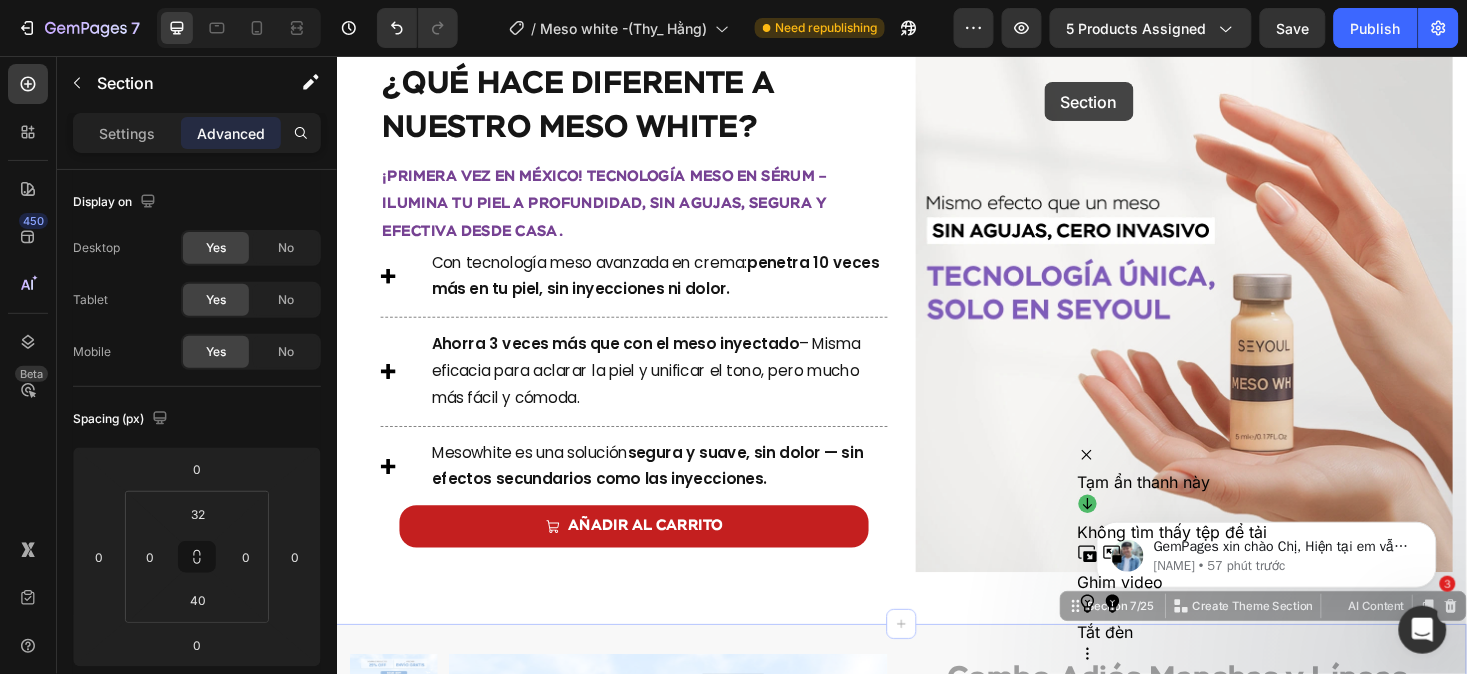 scroll, scrollTop: 1844, scrollLeft: 0, axis: vertical 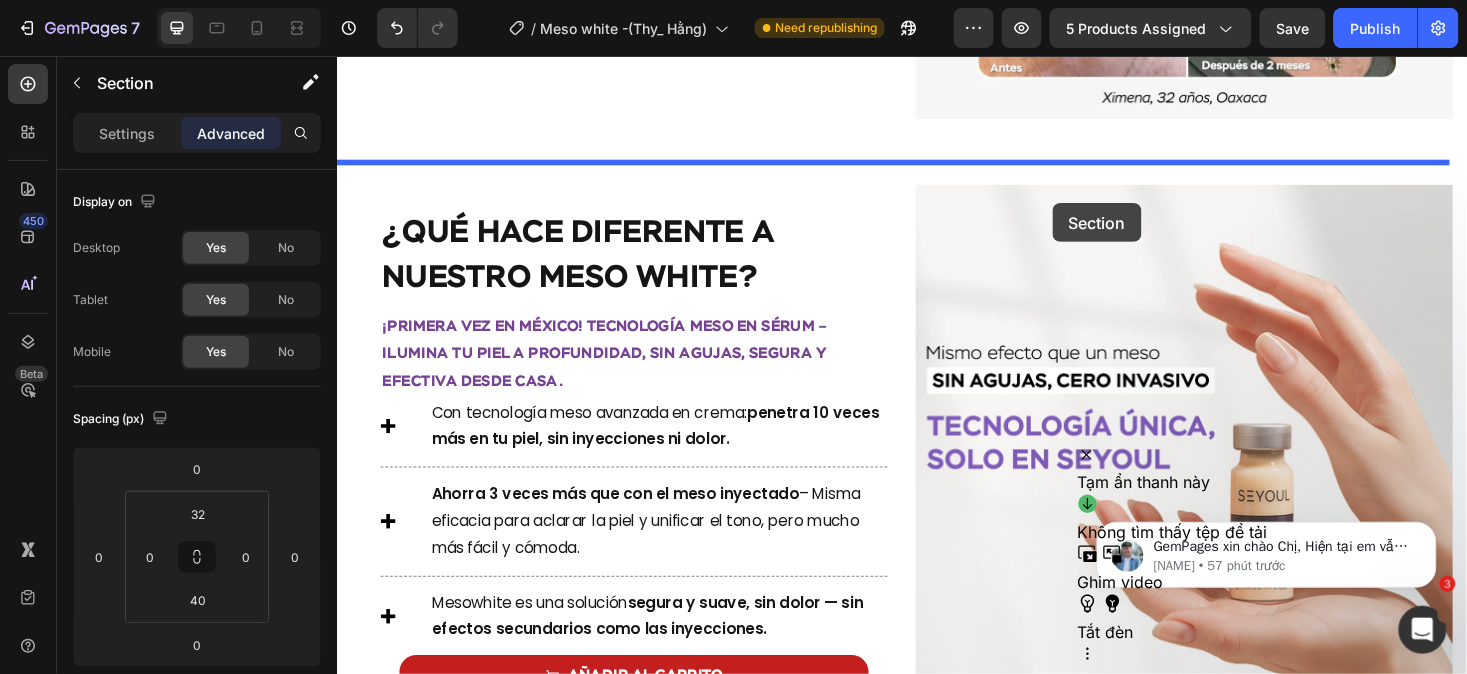 drag, startPoint x: 1143, startPoint y: 404, endPoint x: 1096, endPoint y: 211, distance: 198.64038 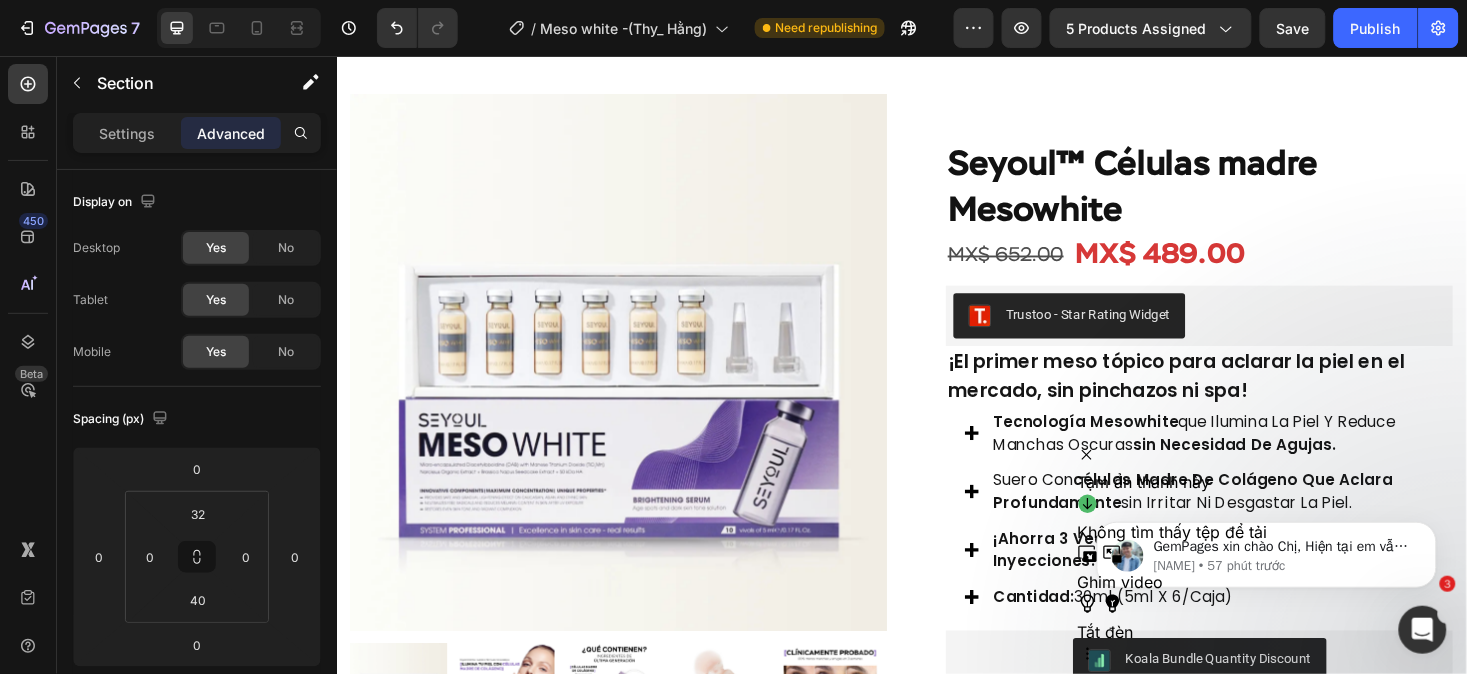 scroll, scrollTop: 104, scrollLeft: 0, axis: vertical 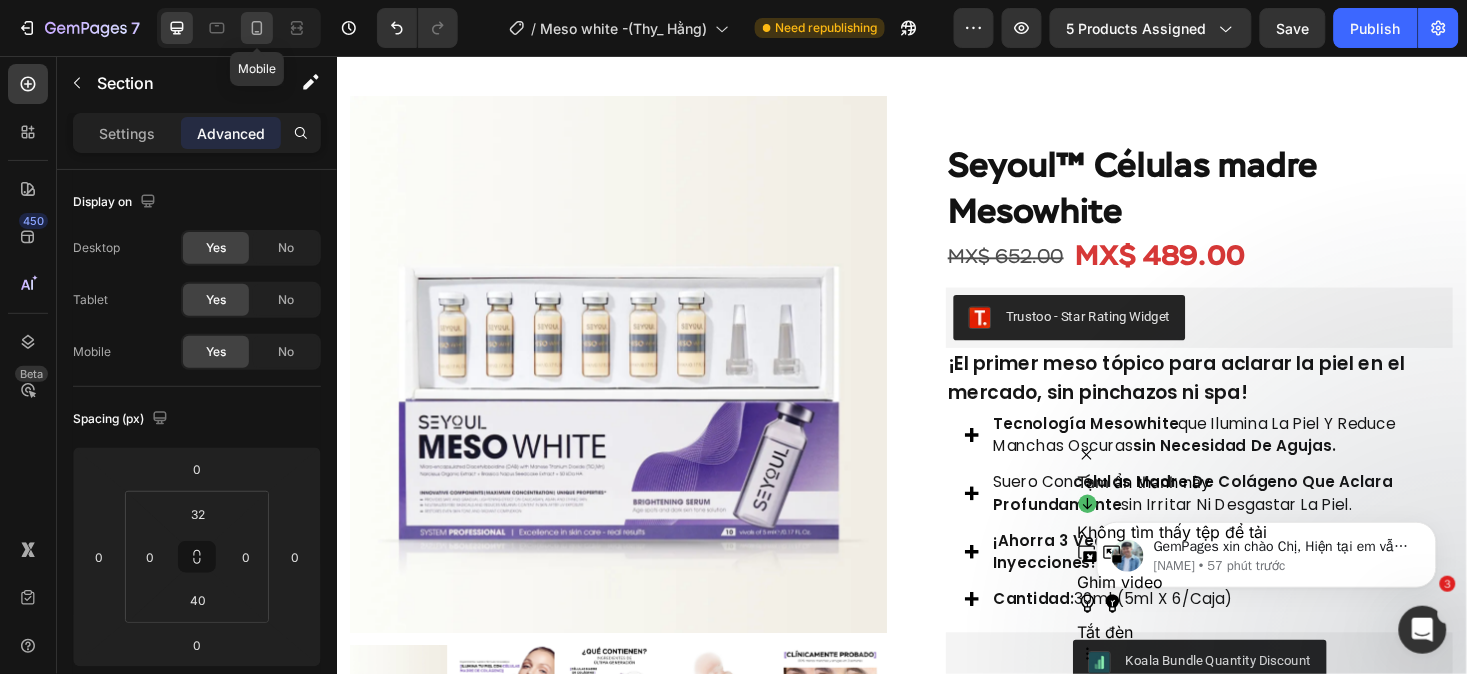 click 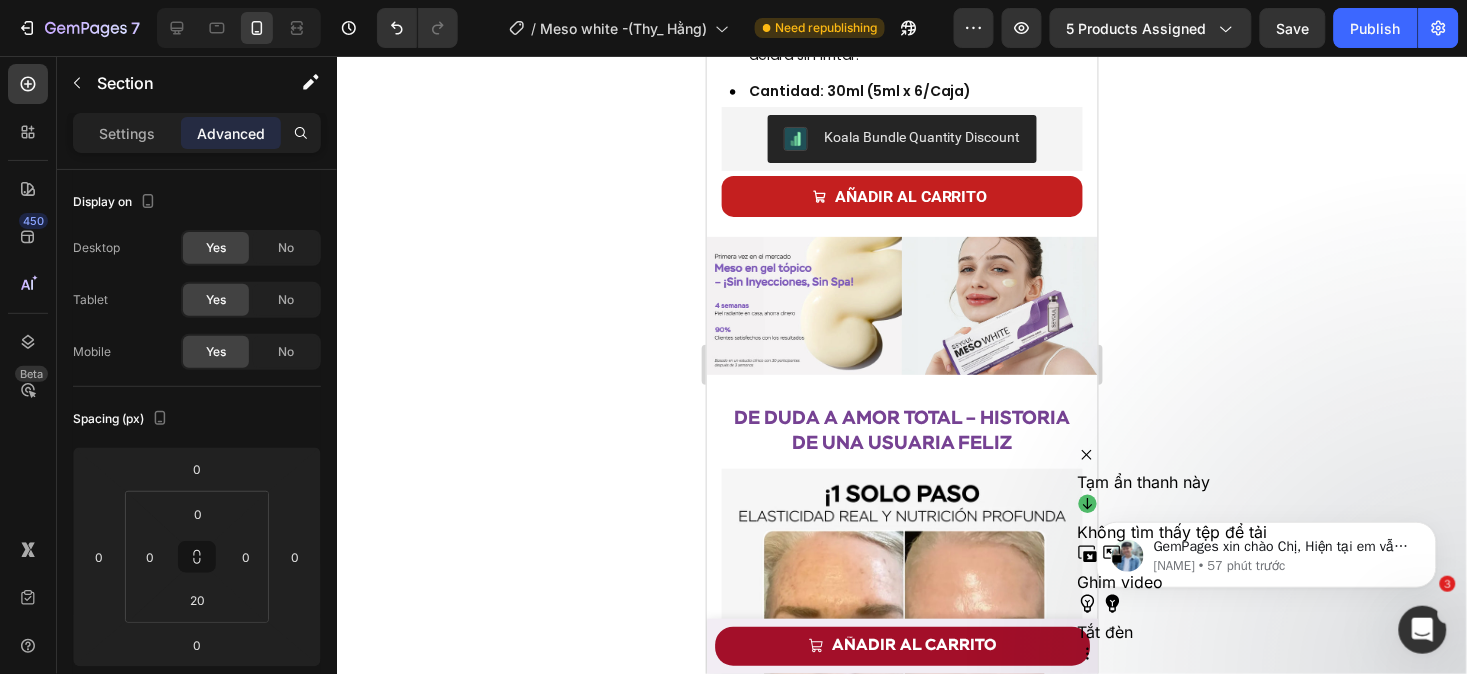 scroll, scrollTop: 877, scrollLeft: 0, axis: vertical 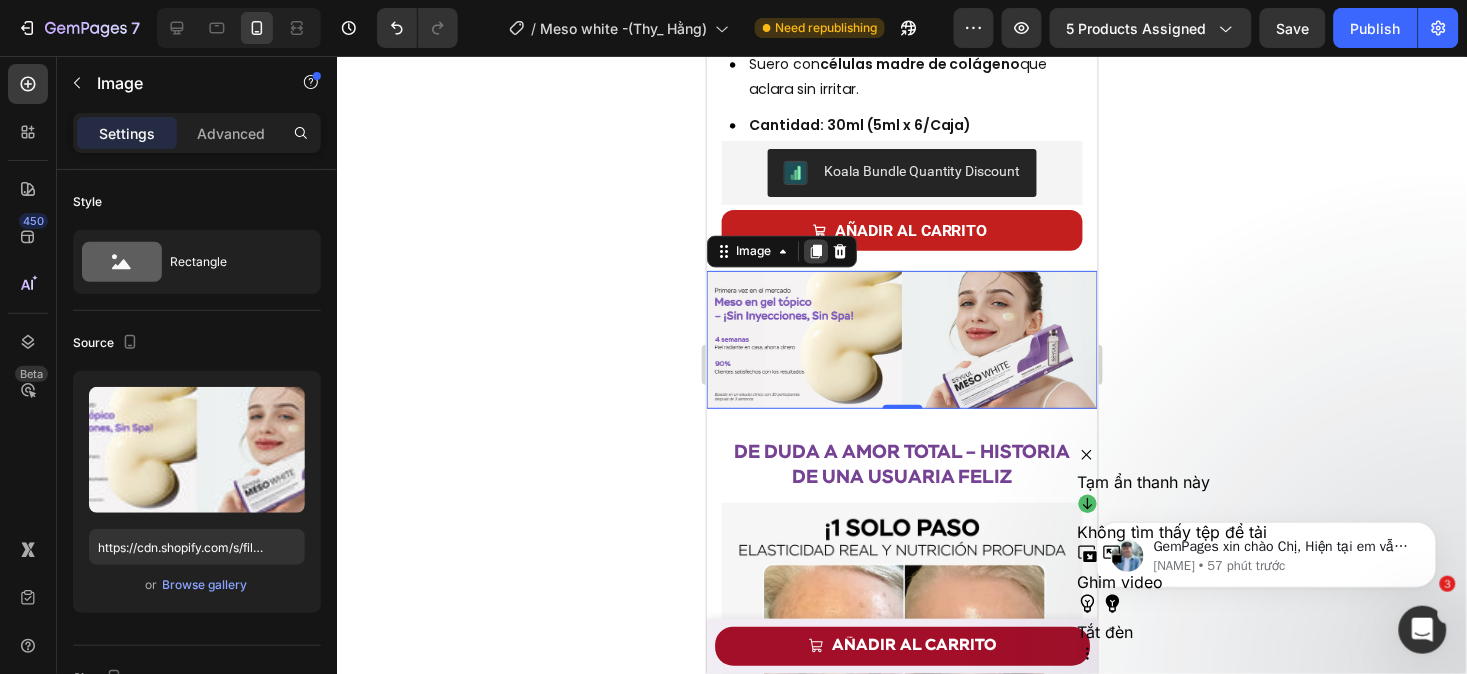 click 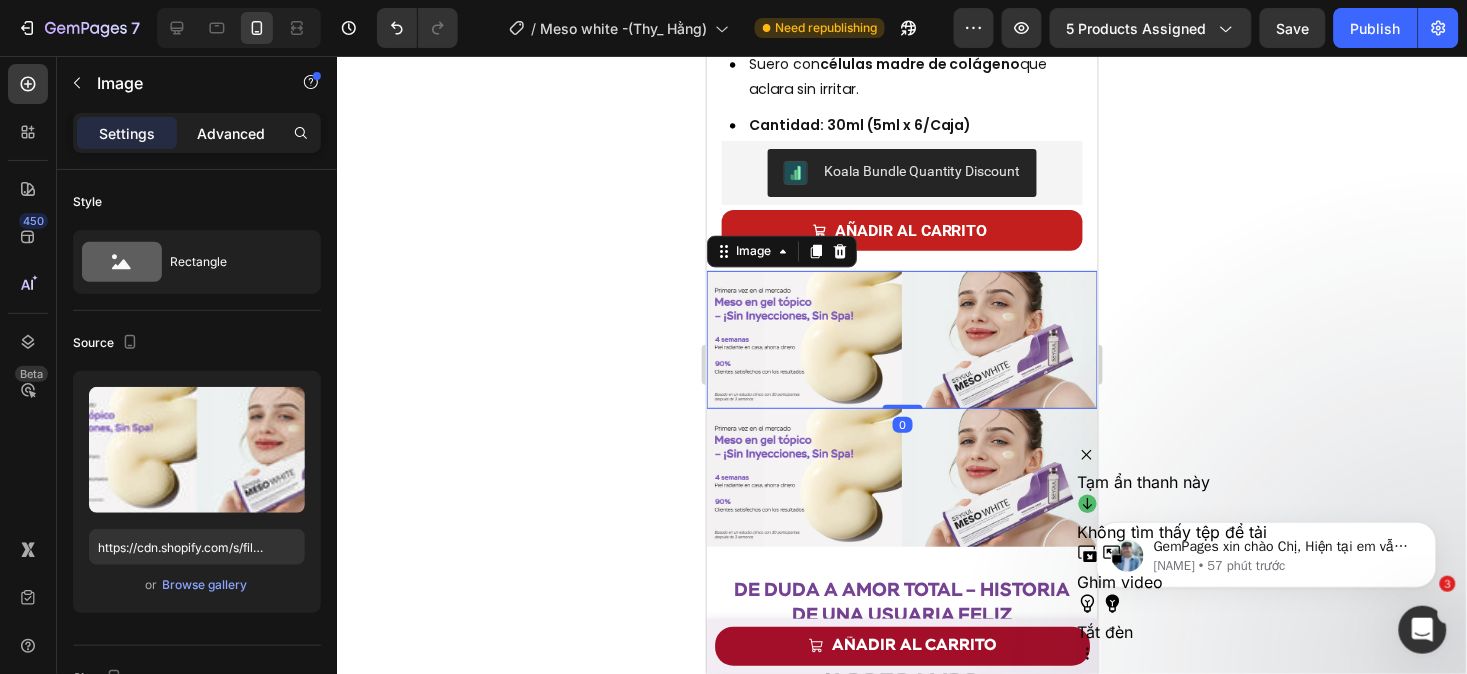 click on "Advanced" at bounding box center [231, 133] 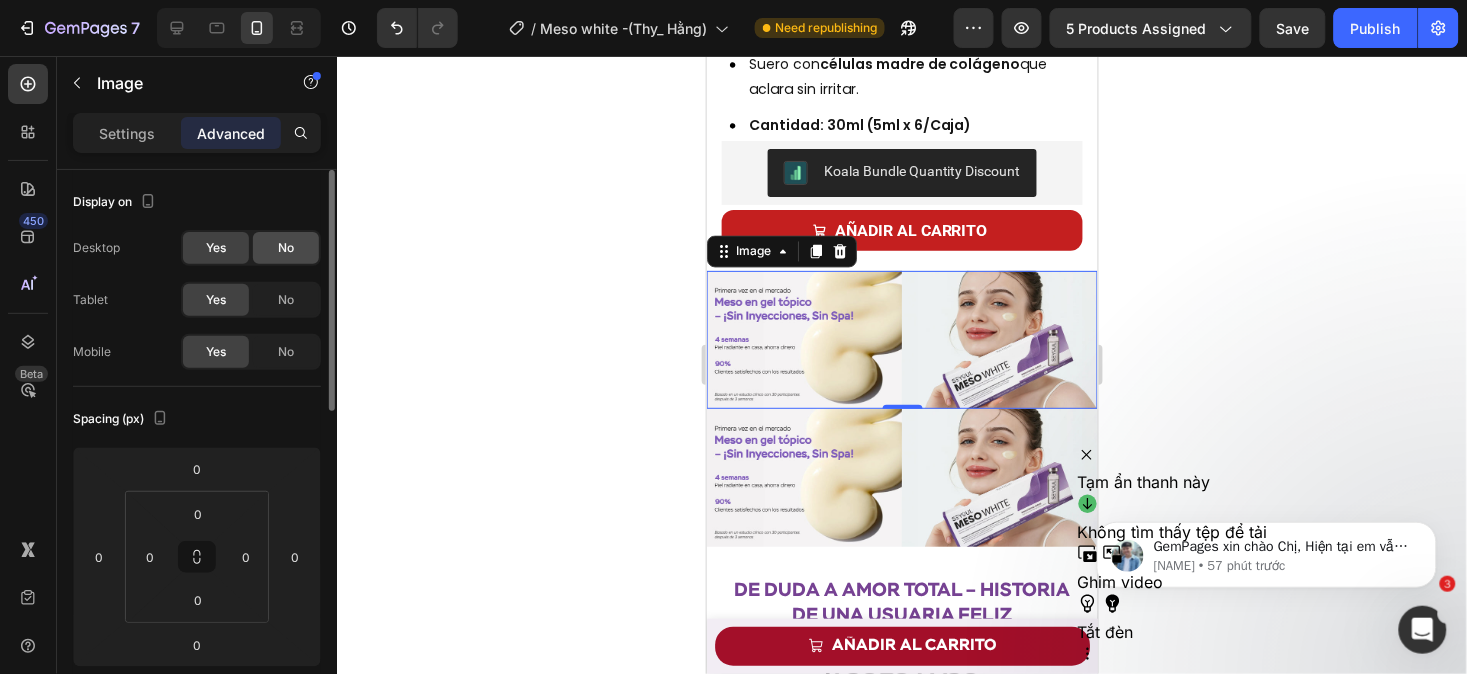 click on "No" 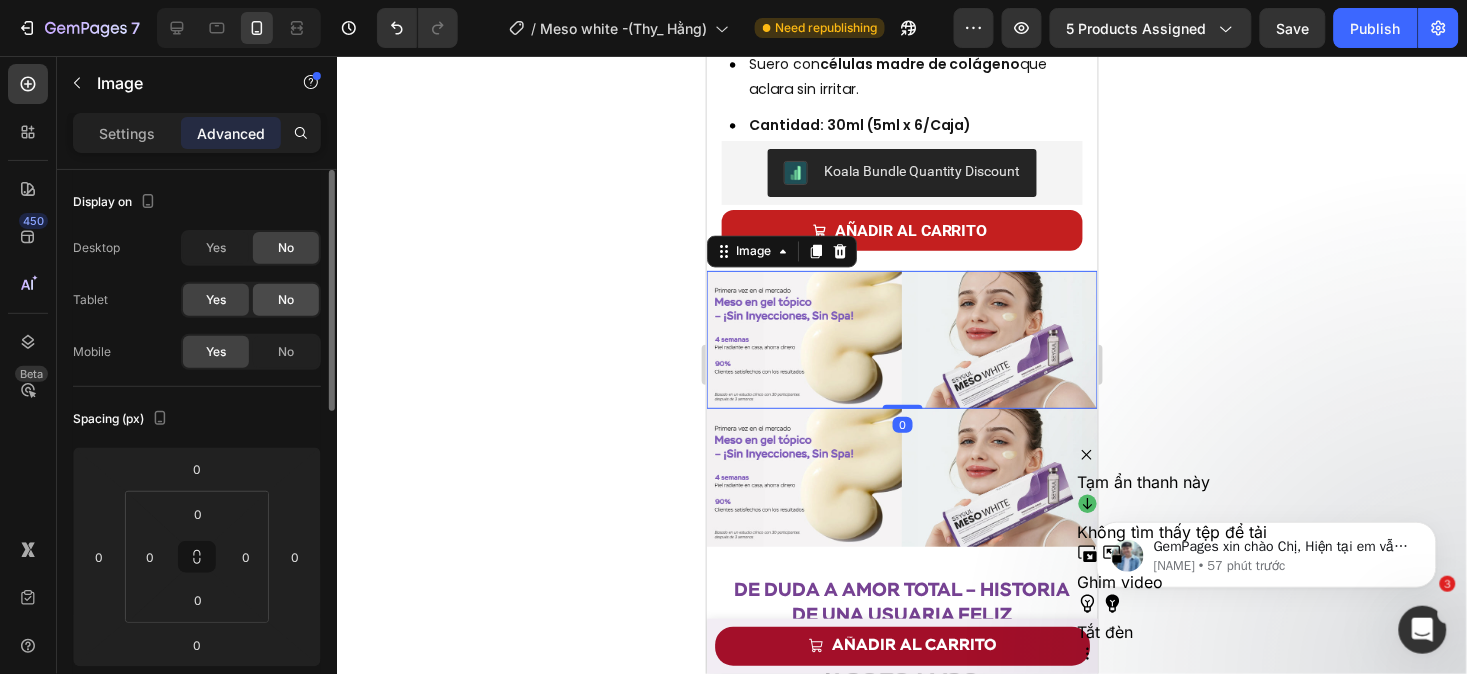 click on "No" 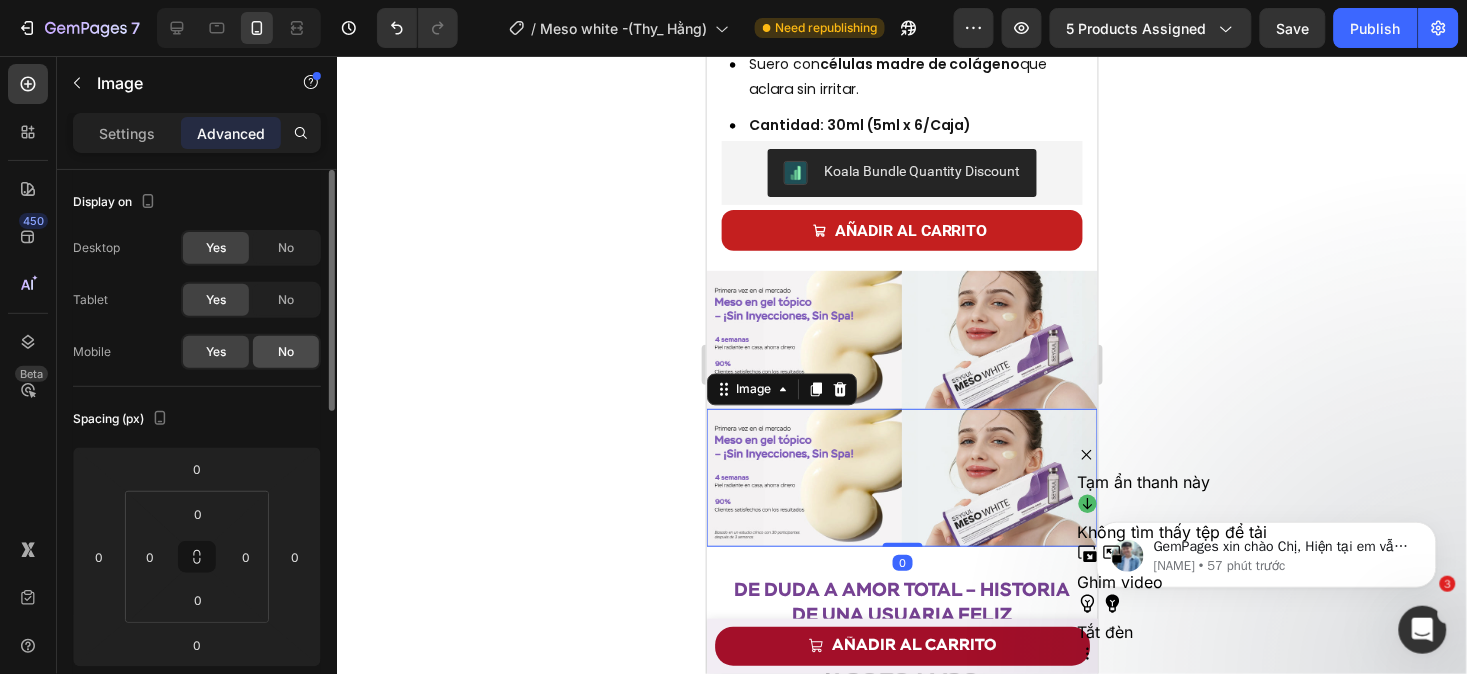 click on "No" 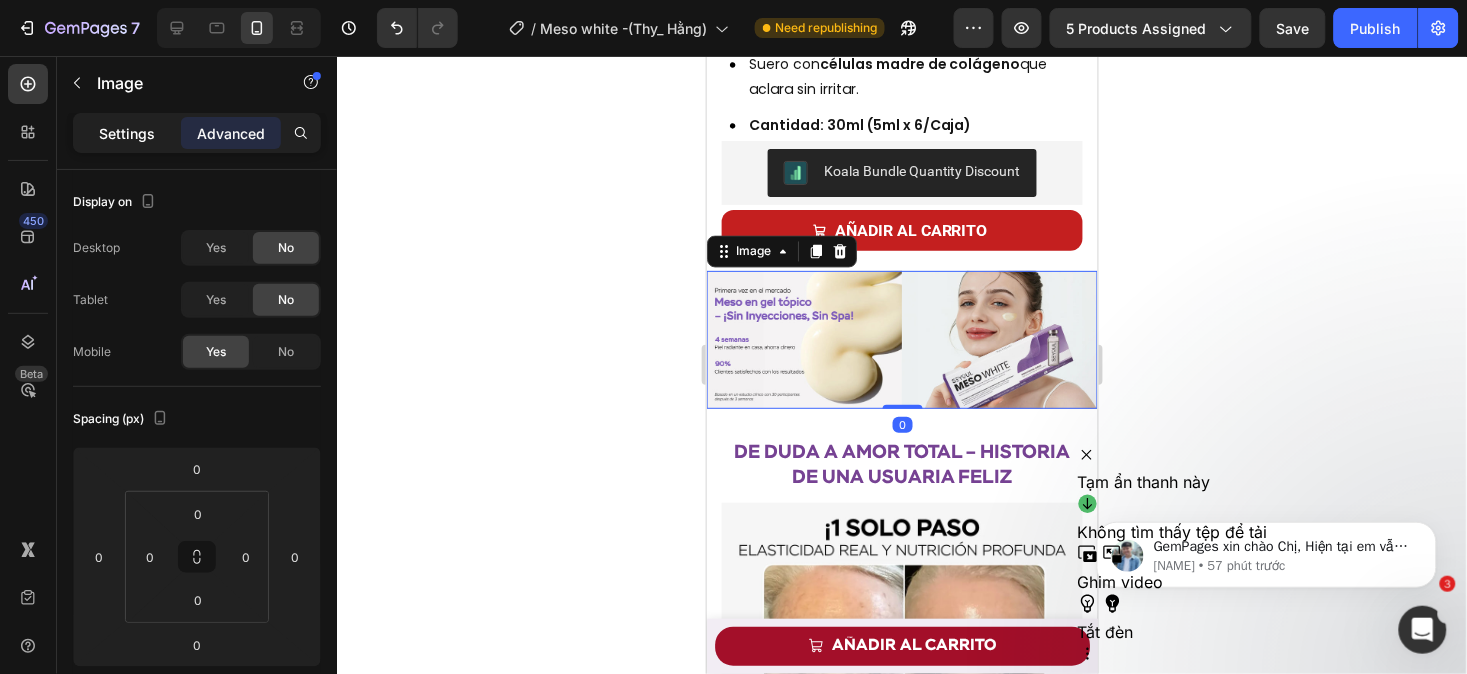 click on "Settings" at bounding box center (127, 133) 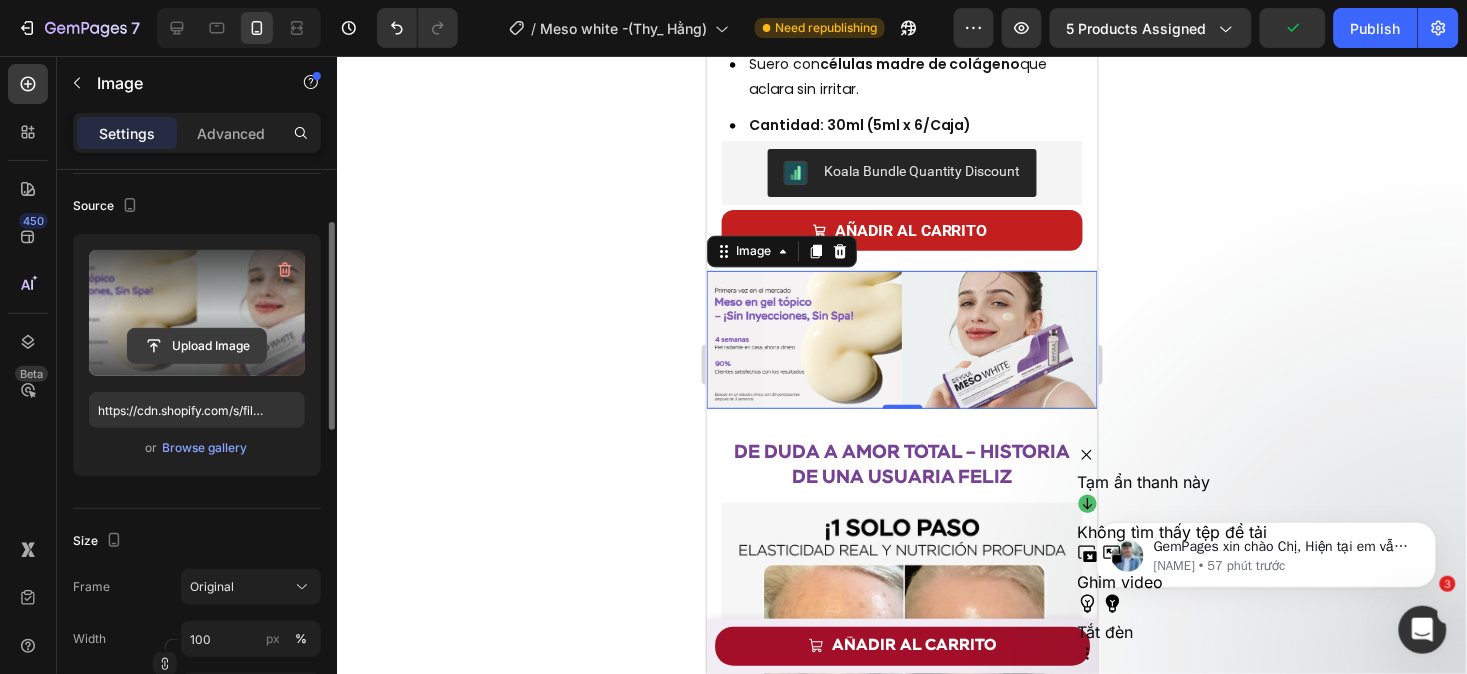 scroll, scrollTop: 138, scrollLeft: 0, axis: vertical 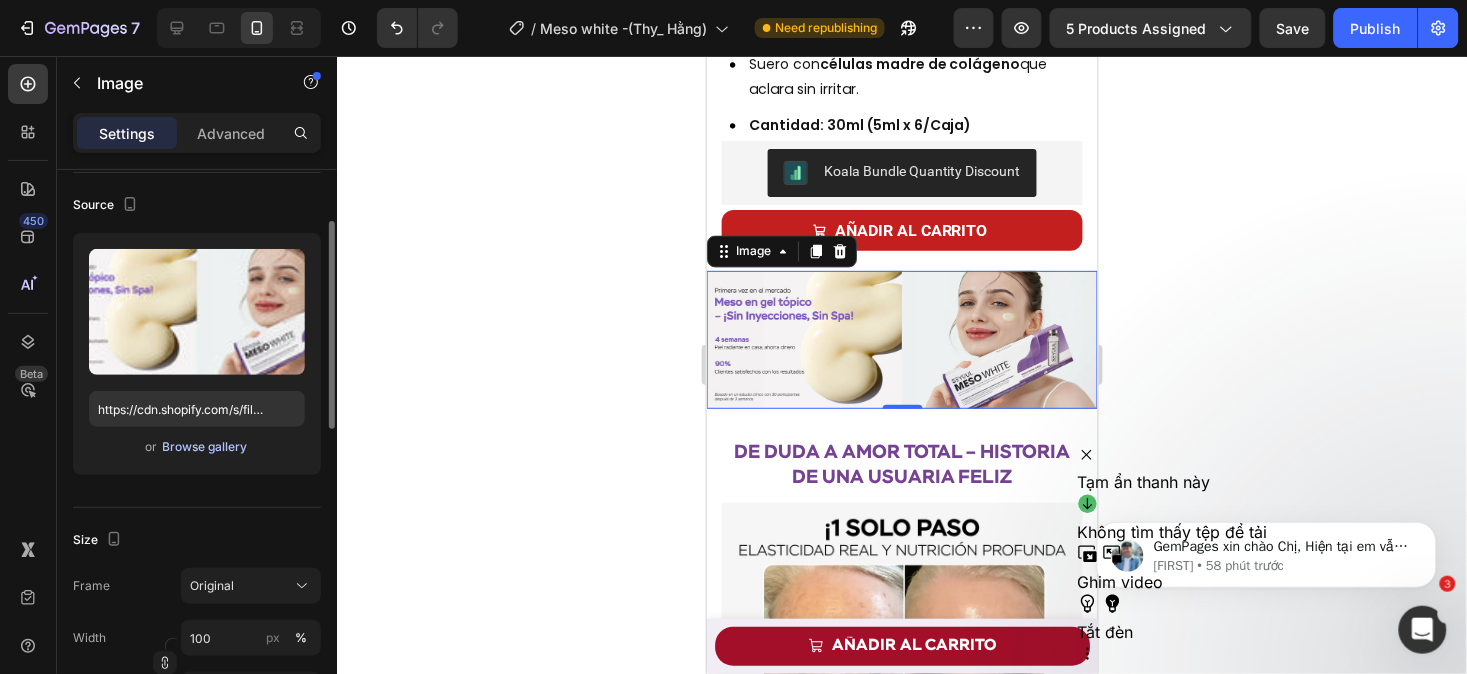 click on "Browse gallery" at bounding box center [205, 447] 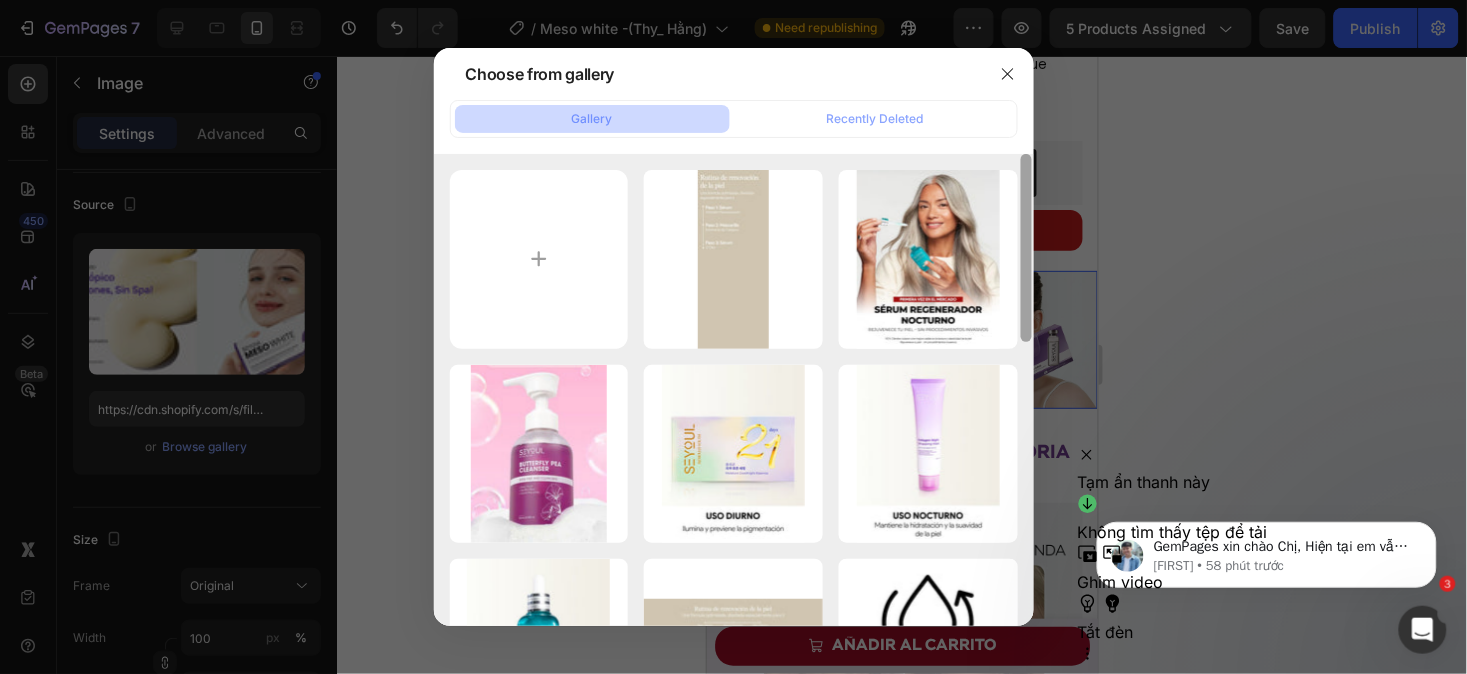 scroll, scrollTop: 472, scrollLeft: 0, axis: vertical 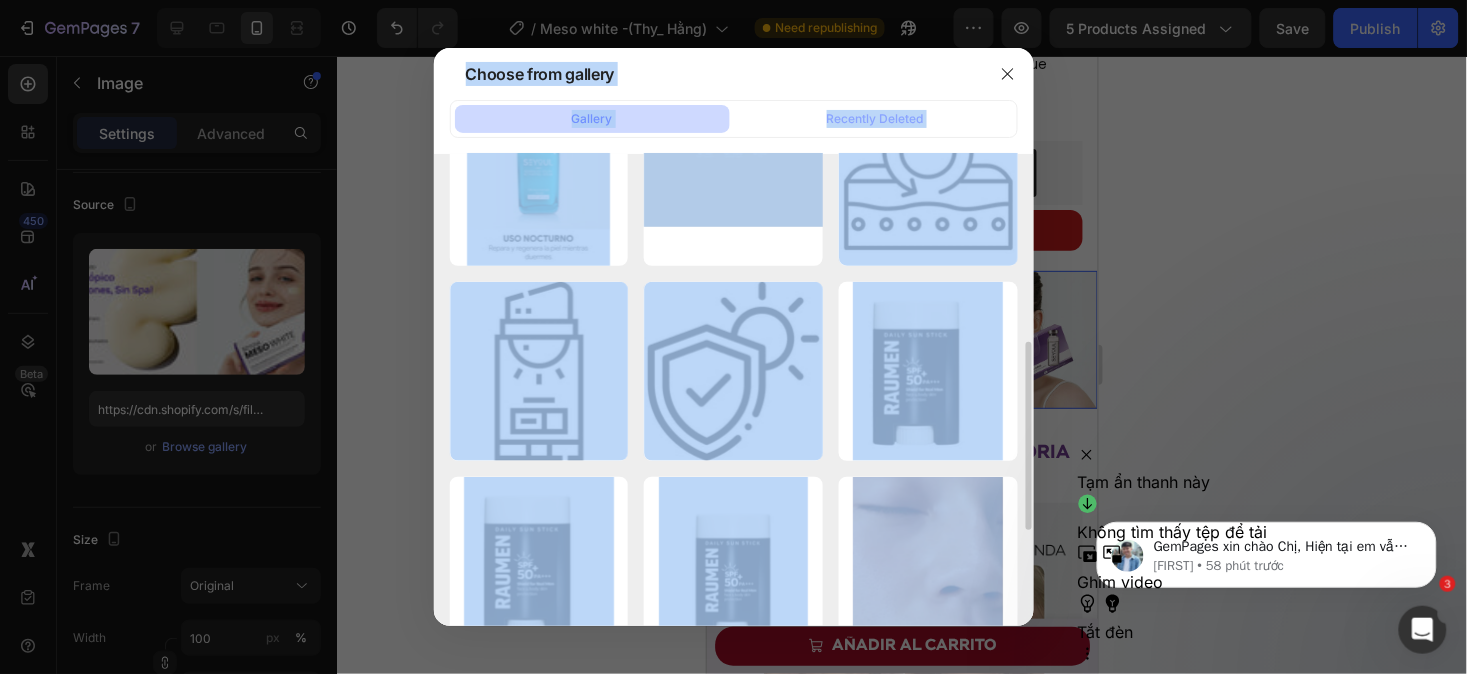 drag, startPoint x: 1032, startPoint y: 210, endPoint x: 1042, endPoint y: 475, distance: 265.1886 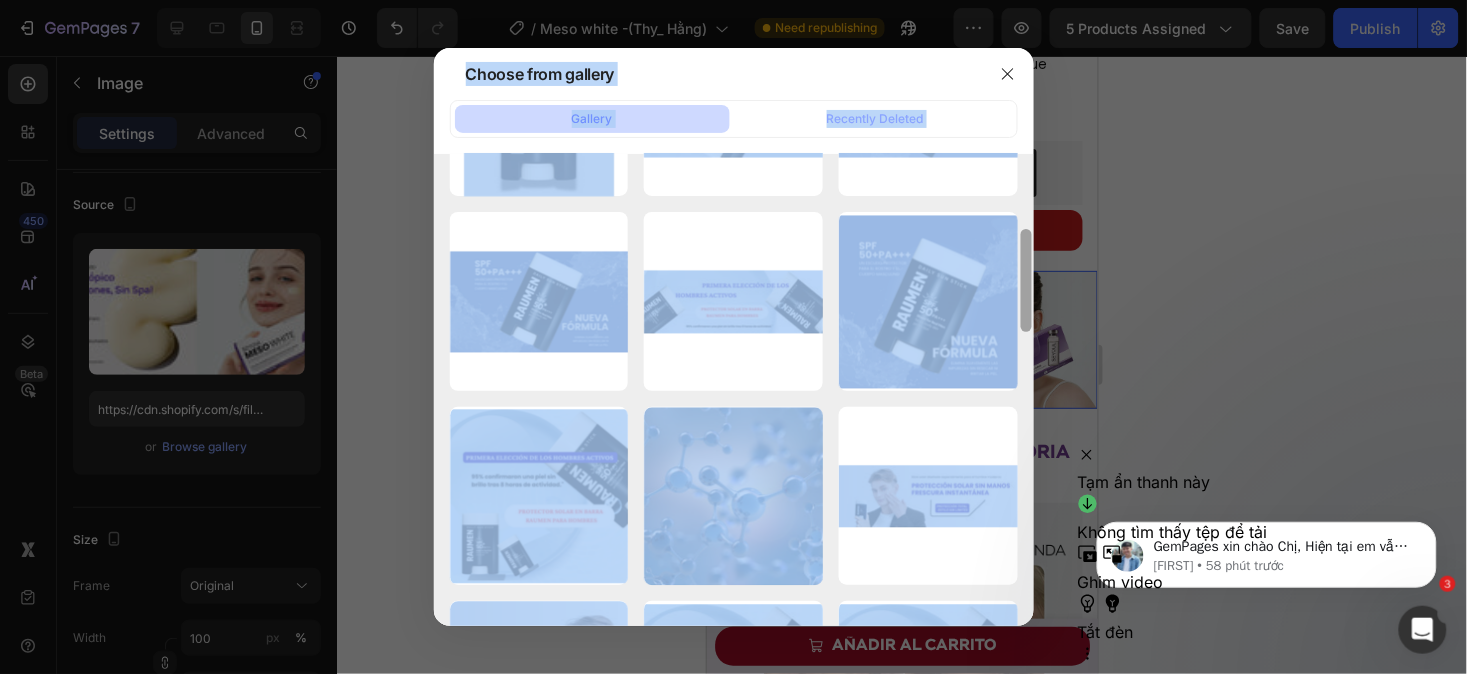 drag, startPoint x: 1030, startPoint y: 392, endPoint x: 1024, endPoint y: 700, distance: 308.05844 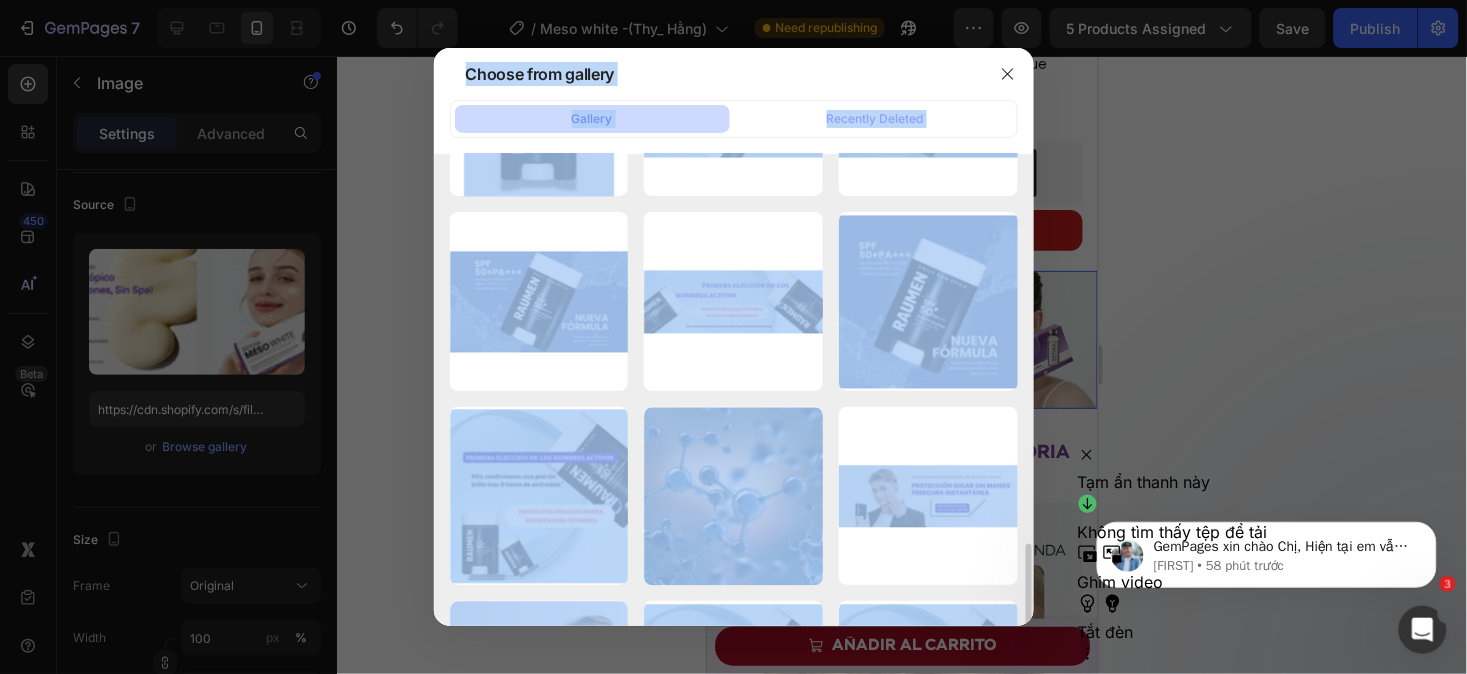 scroll, scrollTop: 1244, scrollLeft: 0, axis: vertical 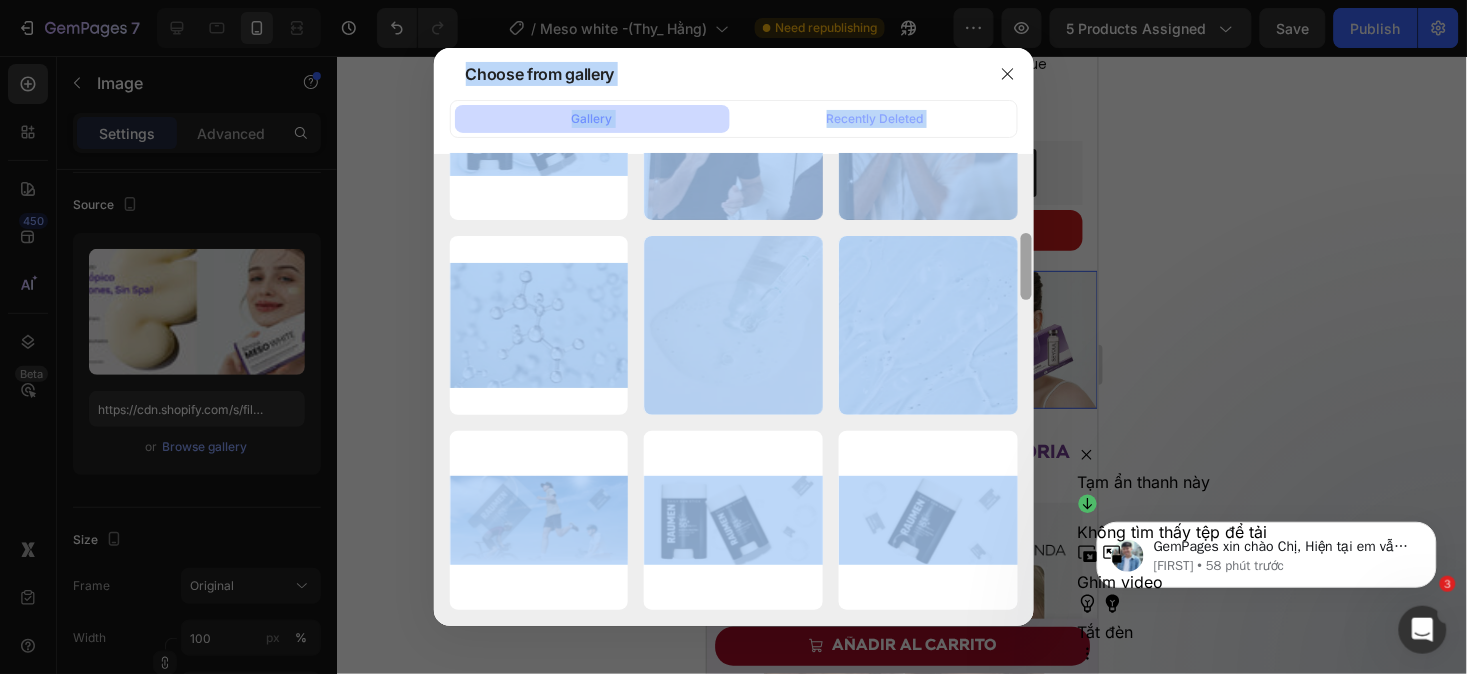 drag, startPoint x: 1028, startPoint y: 451, endPoint x: 1041, endPoint y: 642, distance: 191.4419 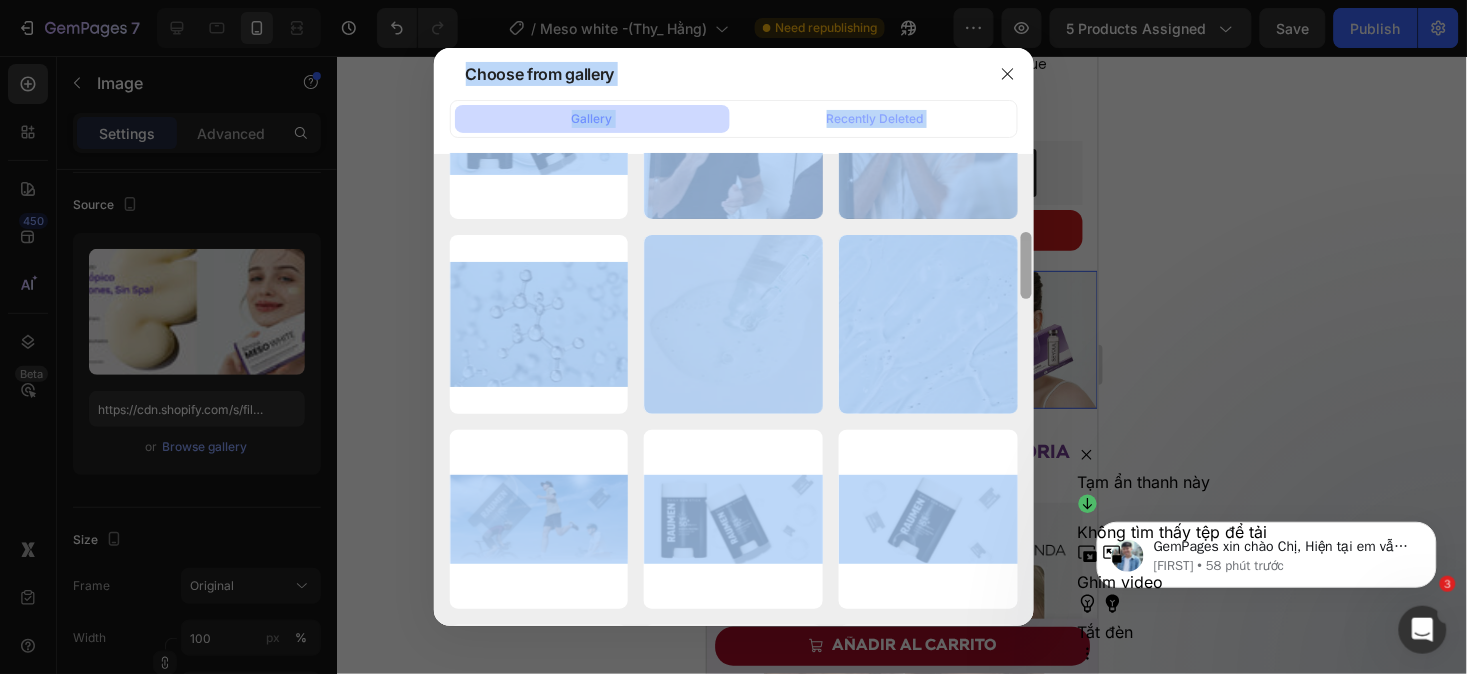 click on "Choose from gallery Gallery Recently Deleted routine (mobile) 2_8...on.webp 29.59 kb  sections banner (mob...on.webp 112.93 kb  z6865335109034_5c08d5...48.jpg 34.23 kb  serum 21_11_11zon.webp 38.71 kb  mặt nạ lột_13.webp 27.92 kb  serum giảm nám_12.webp 44.68 kb  routine (desktop) 2_...on.webp 17.48 kb  oily_(1)_11zon.webp 9.87 kb  sunscreen_(1)_11zon.webp 4.17 kb  sun-protection_11zon.webp 10.23 kb  AnyConv.com__Thiết k...4).webp 8.82 kb  Thiết kế chưa có tên ...4).png 193.51 kb  Thiết kế chưa có tên ...3).png 161.38 kb  AnyConv.com__Thiết k...2).webp 25.50 kb  Thiết-kế-chưa-có-tên...1_.webp 123.38 kb  AnyConv.com__Chưa có...3).webp 50.53 kb  Chưa có tên (790 x 76...2).png 943.48 kb  Chưa có tên (790 x 76...1).png 1006.00 kb  AnyConv.com__Protecc...3).webp 69.59 kb  Chưa có tên (790 x 76...x).png 556.55 kb  Protección solar sin ...2).png 608.75 kb  peptide-la-gi-2.jpg 71.84 kb  AnyConv.com__Higiéni...6).webp 57.64 kb  AnyConv.com__Higiéni...5).webp 118.40 kb" 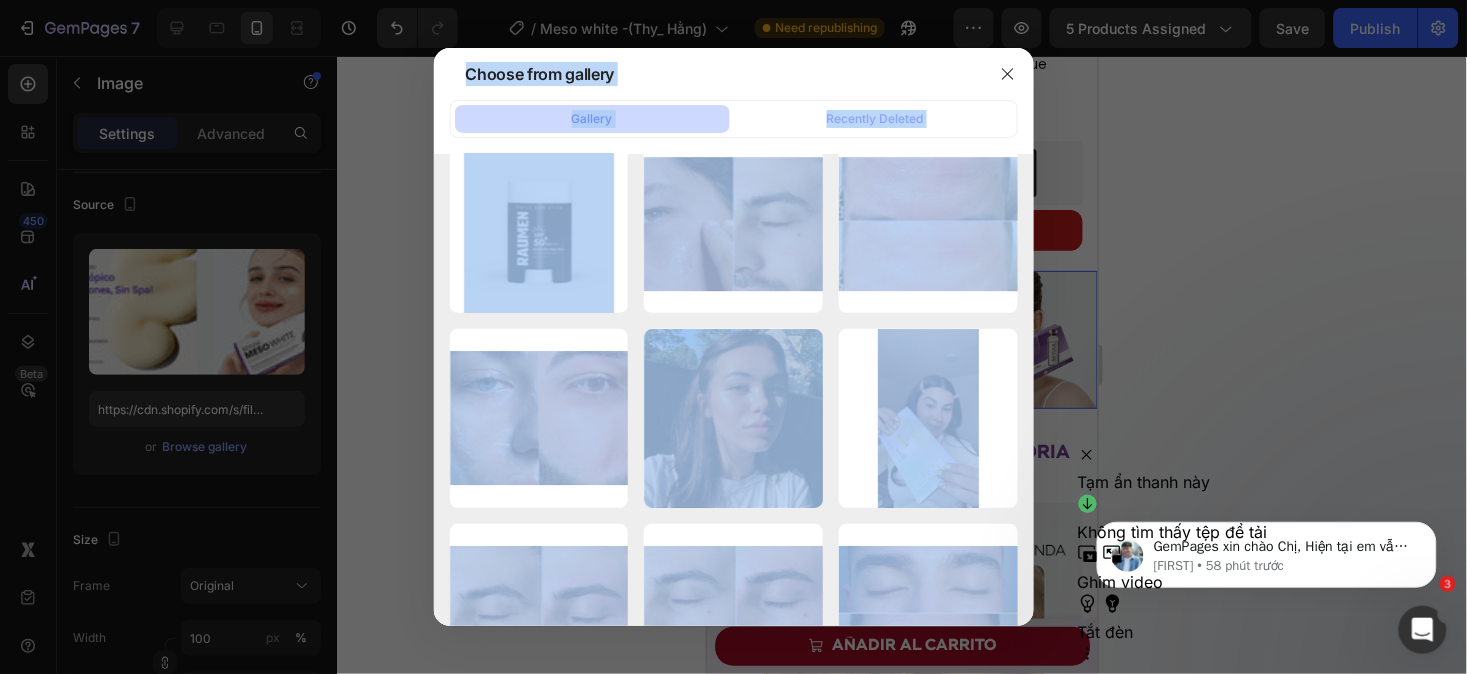 drag, startPoint x: 1031, startPoint y: 472, endPoint x: 1042, endPoint y: 726, distance: 254.23808 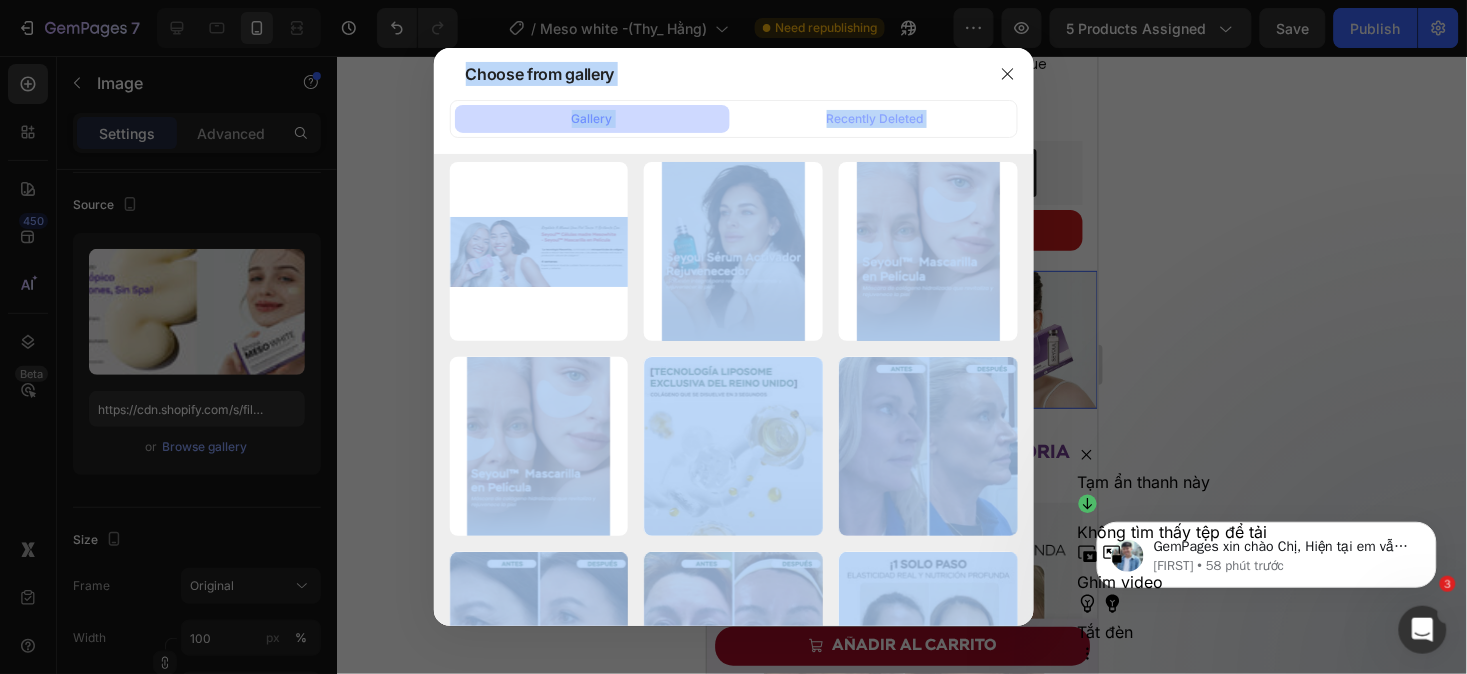 scroll, scrollTop: 38743, scrollLeft: 0, axis: vertical 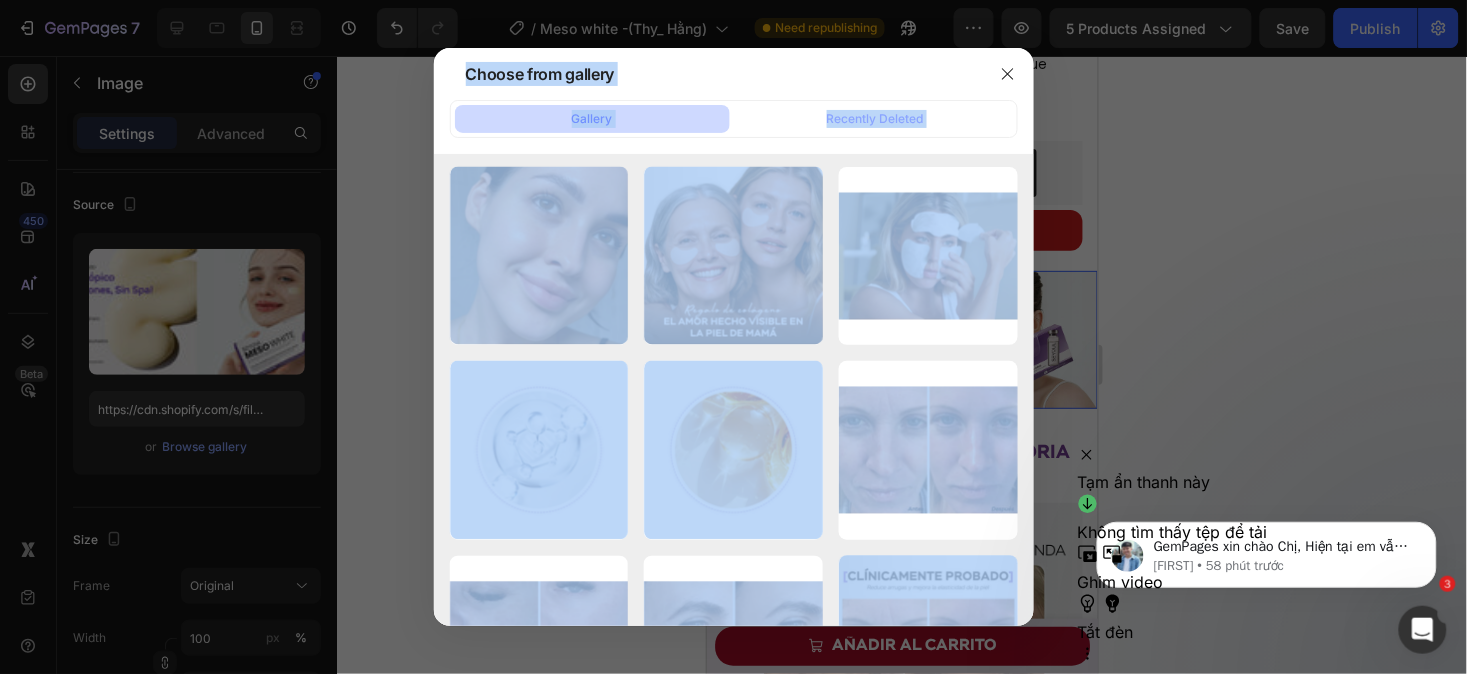 click on "Choose from gallery" at bounding box center [708, 74] 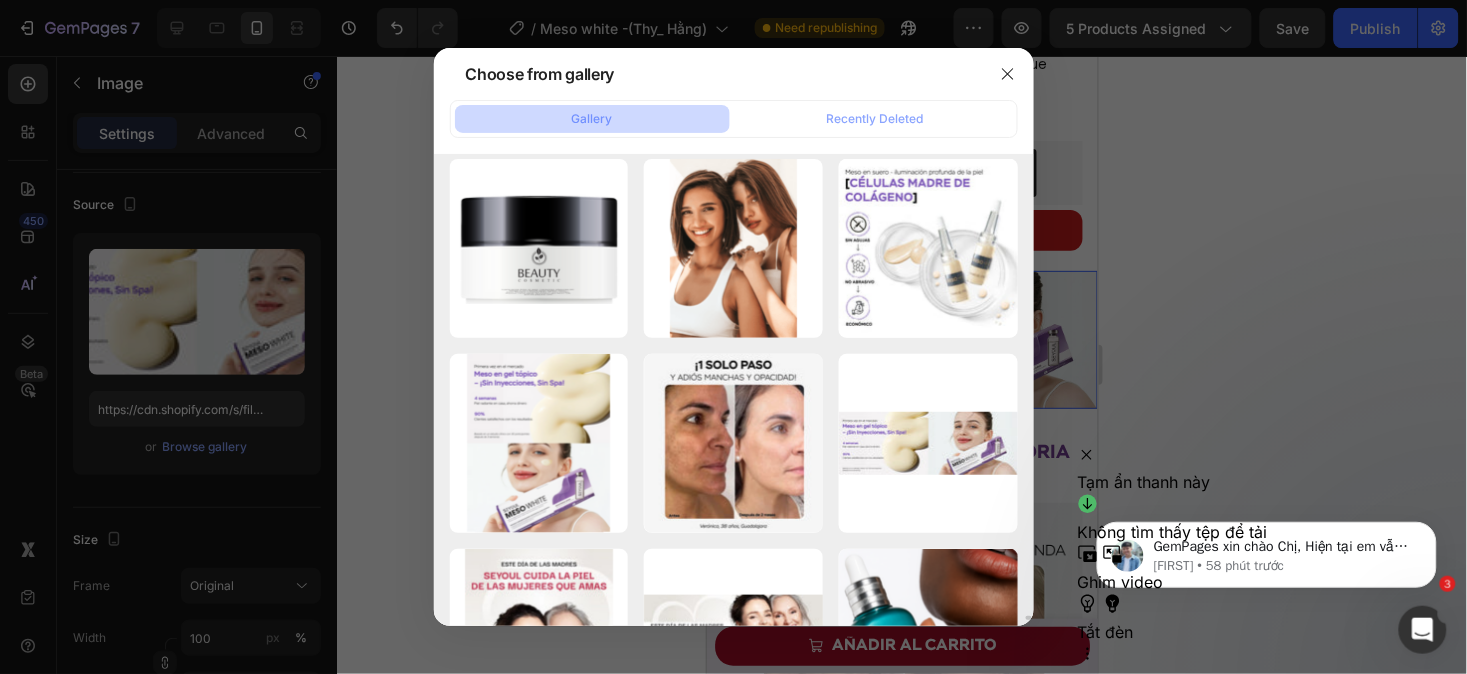 scroll, scrollTop: 43813, scrollLeft: 0, axis: vertical 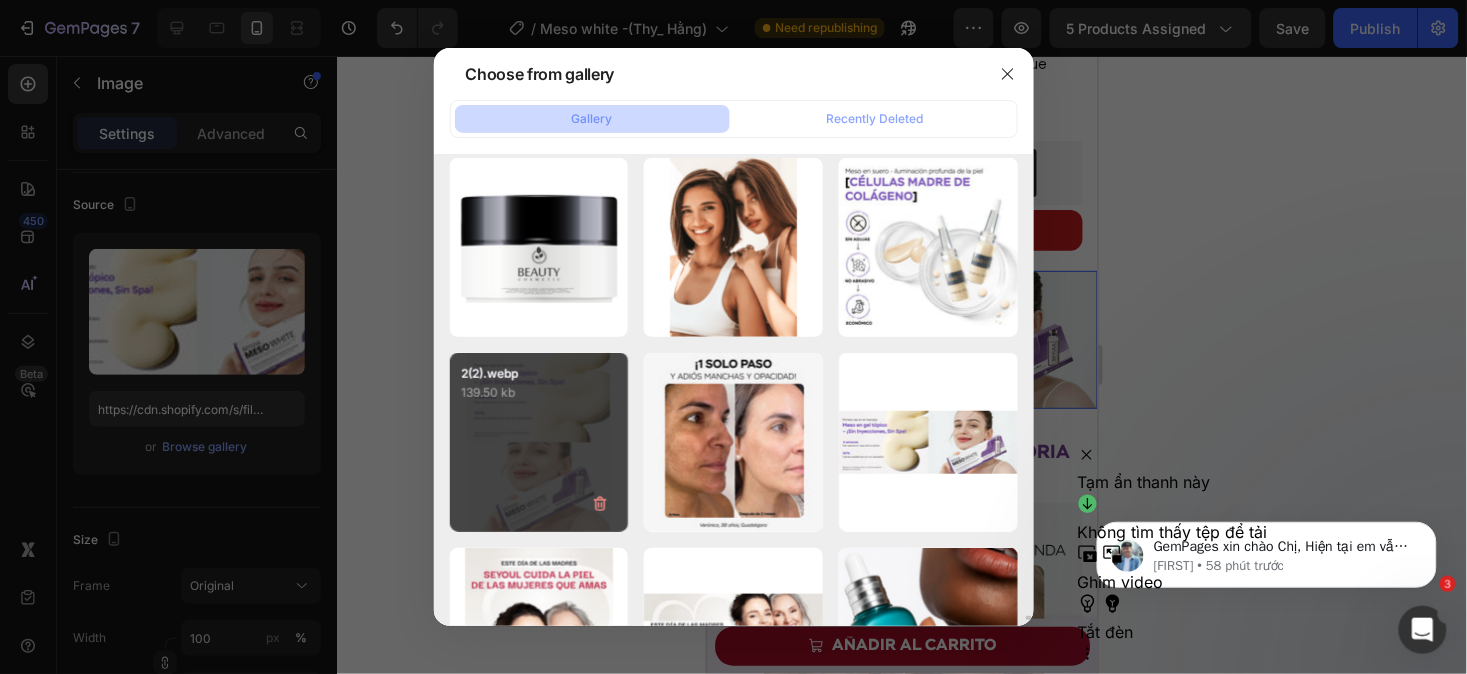 click on "2(2).webp 139.50 kb" at bounding box center (539, 442) 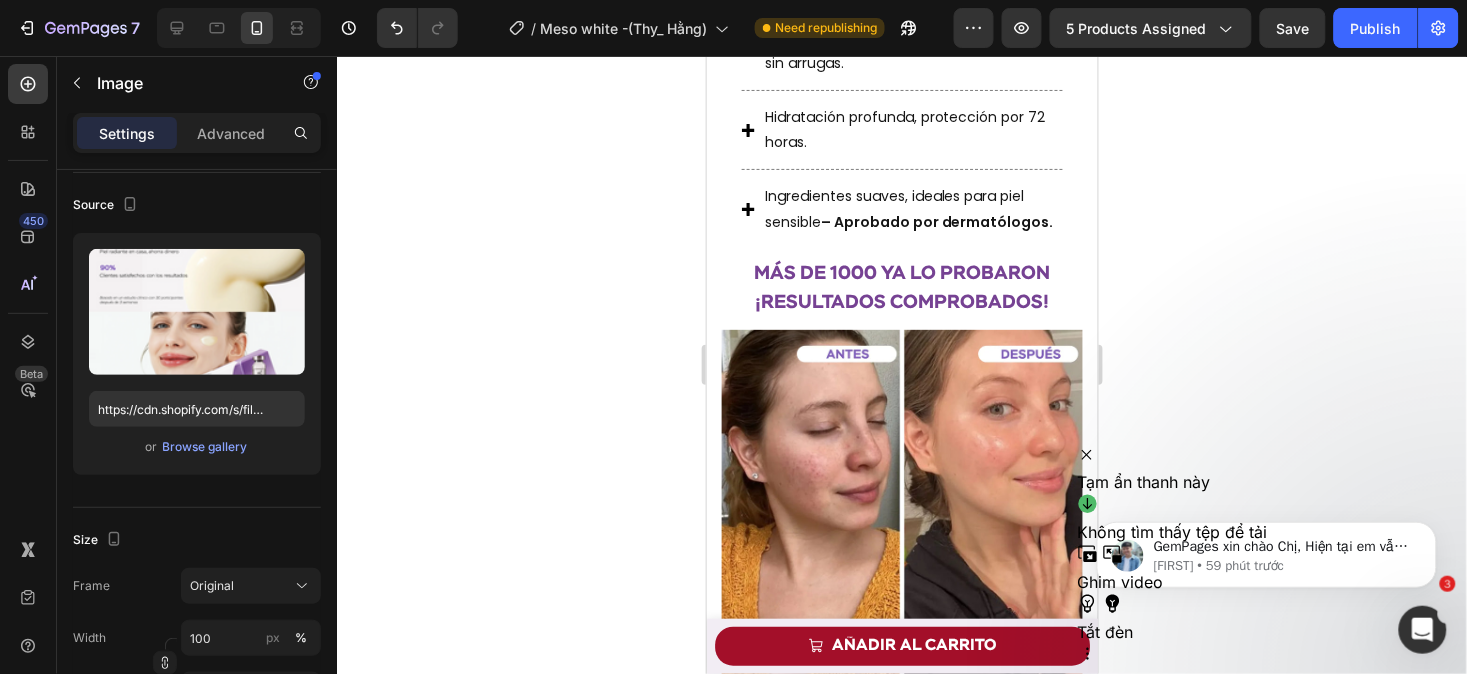 scroll, scrollTop: 4712, scrollLeft: 0, axis: vertical 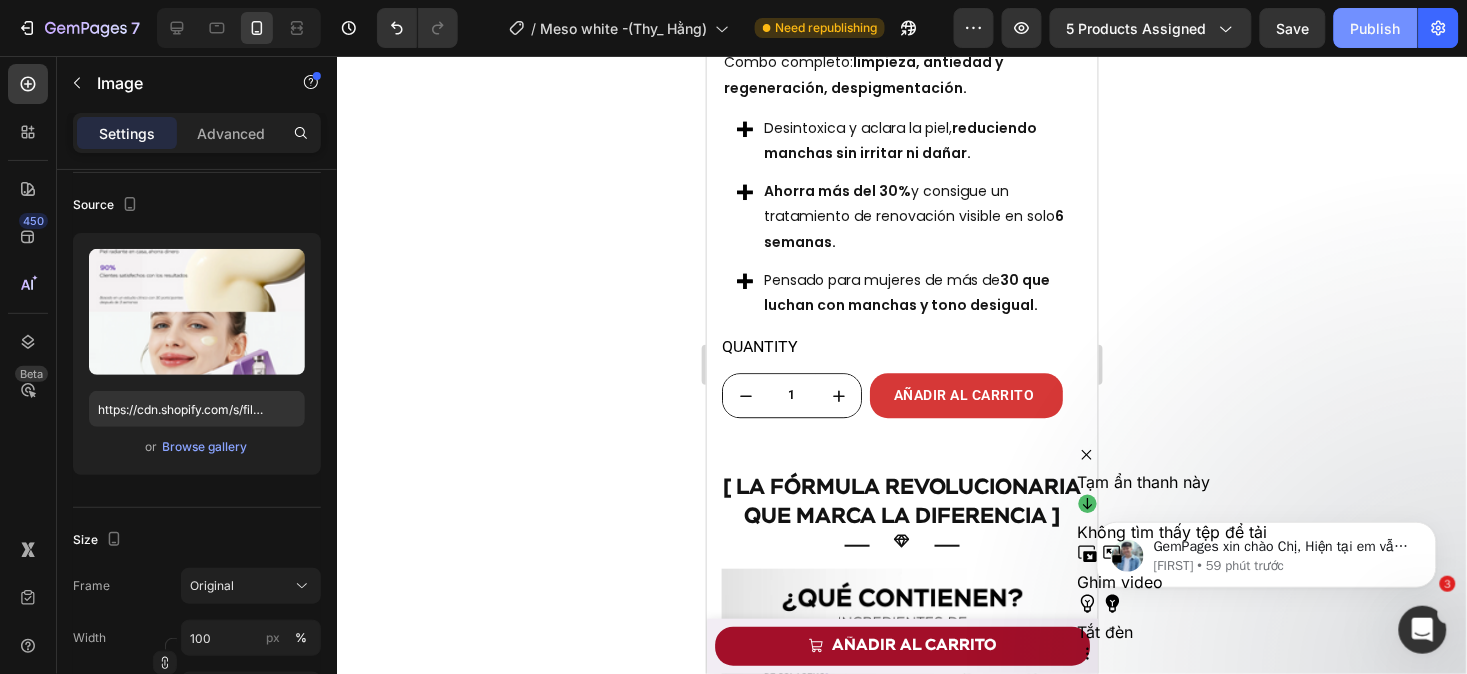click on "Publish" 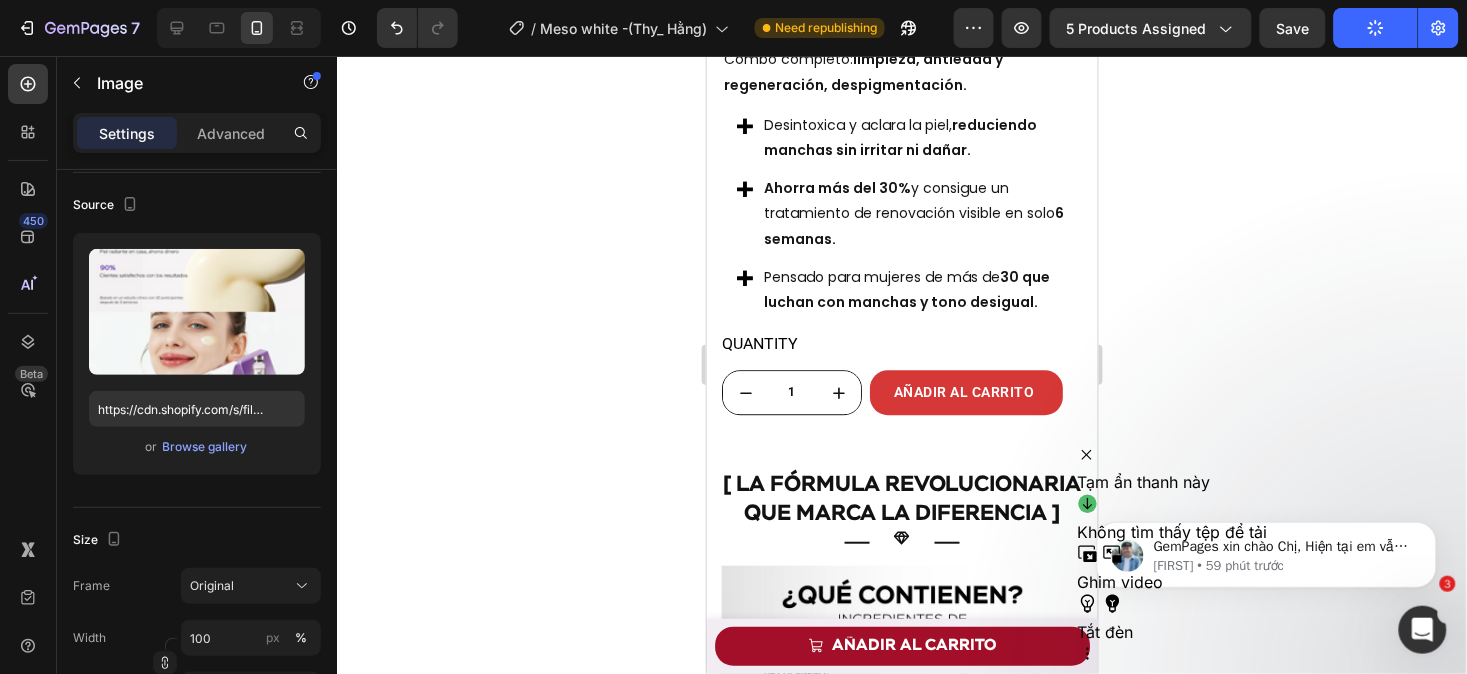 scroll, scrollTop: 6782, scrollLeft: 0, axis: vertical 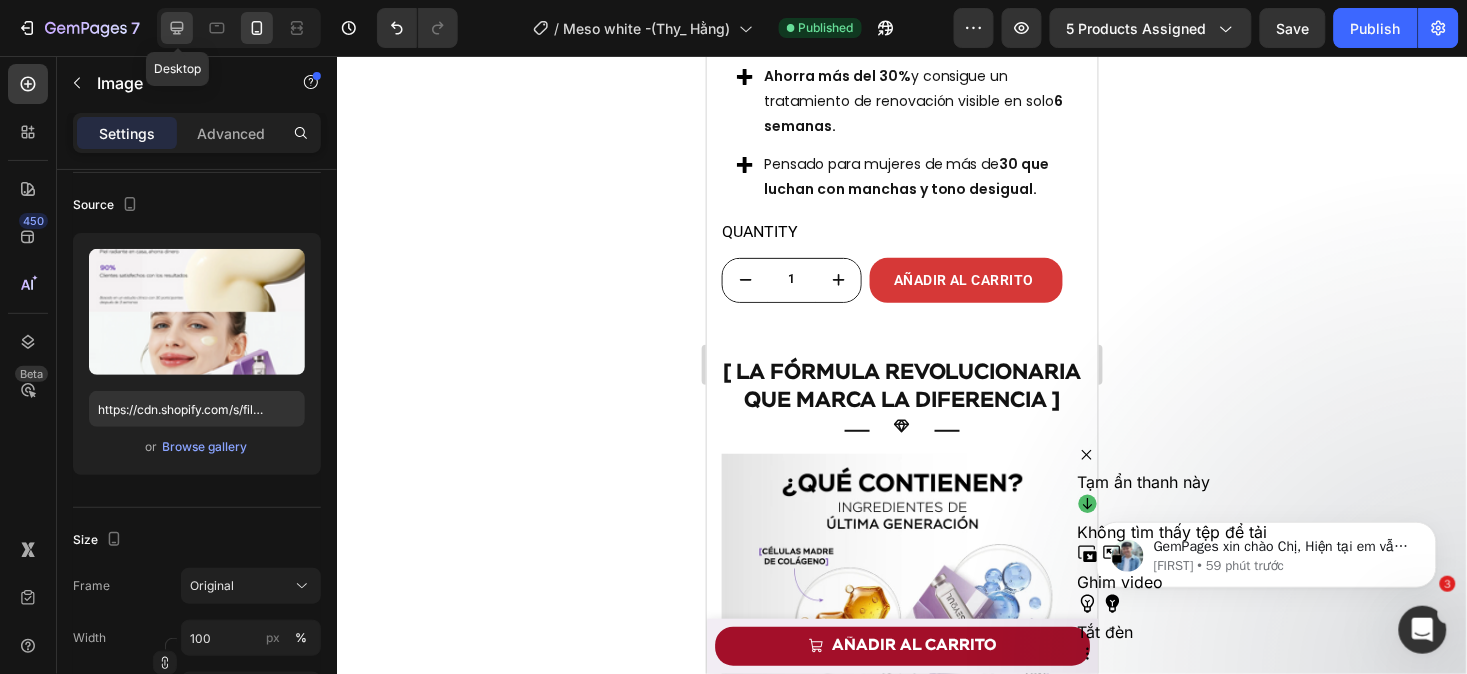 click 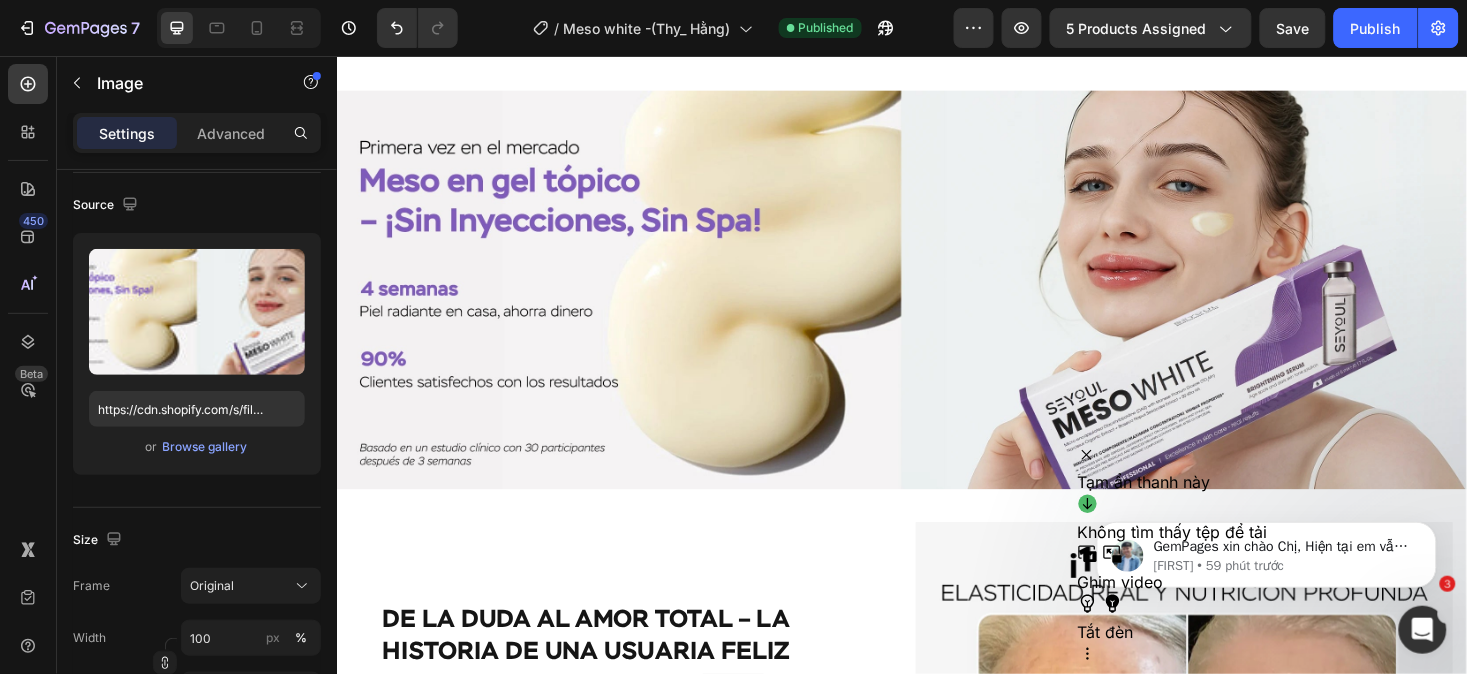 scroll, scrollTop: 953, scrollLeft: 0, axis: vertical 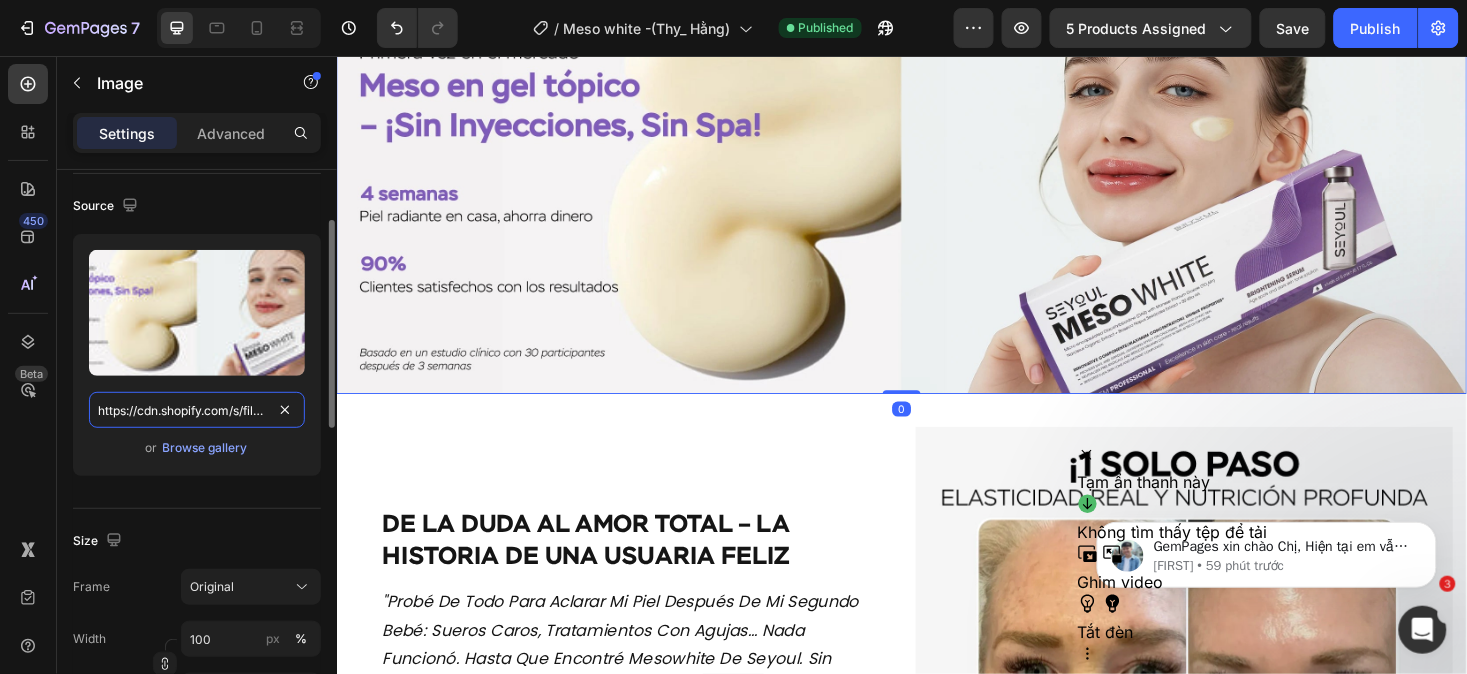 click on "https://cdn.shopify.com/s/files/1/0643/1404/8704/files/gempages_507356051327157127-e6815531-dfcc-4377-afda-e5ea69d0621b.webp" at bounding box center [197, 410] 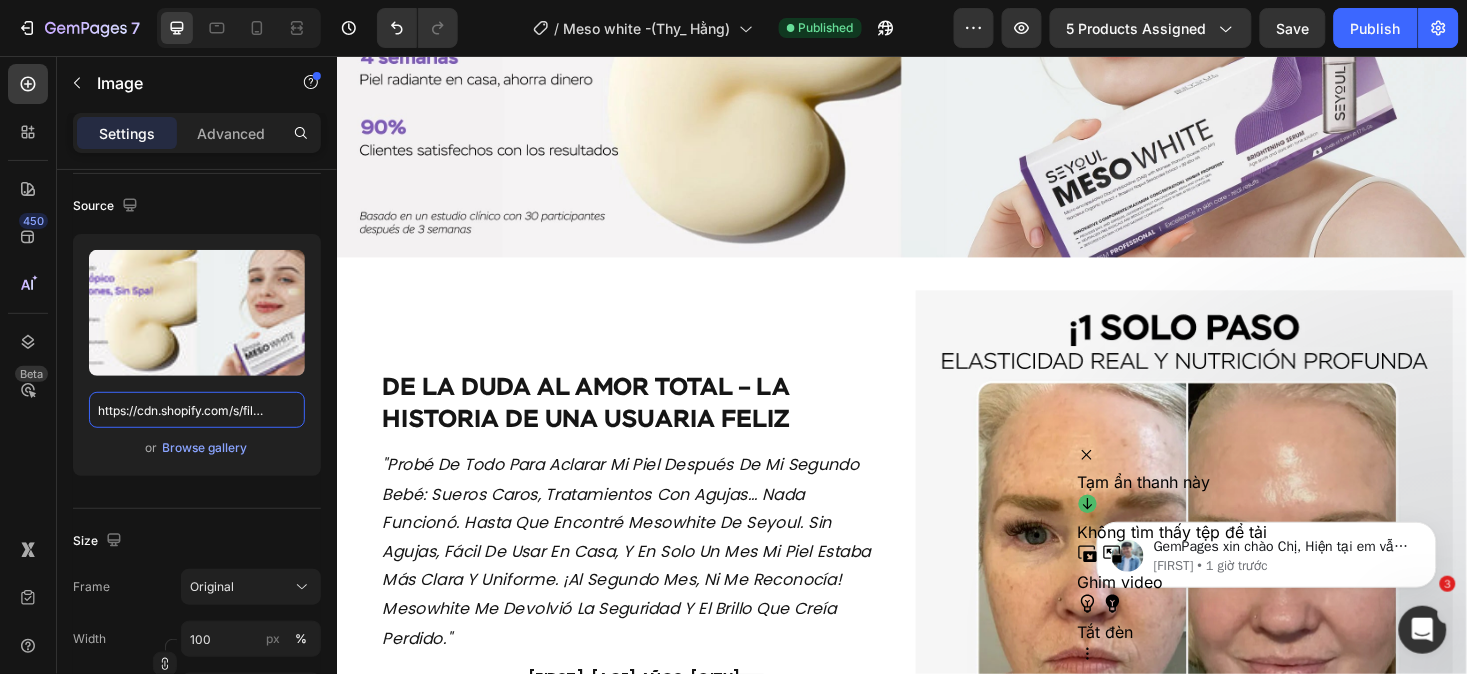 scroll, scrollTop: 1280, scrollLeft: 0, axis: vertical 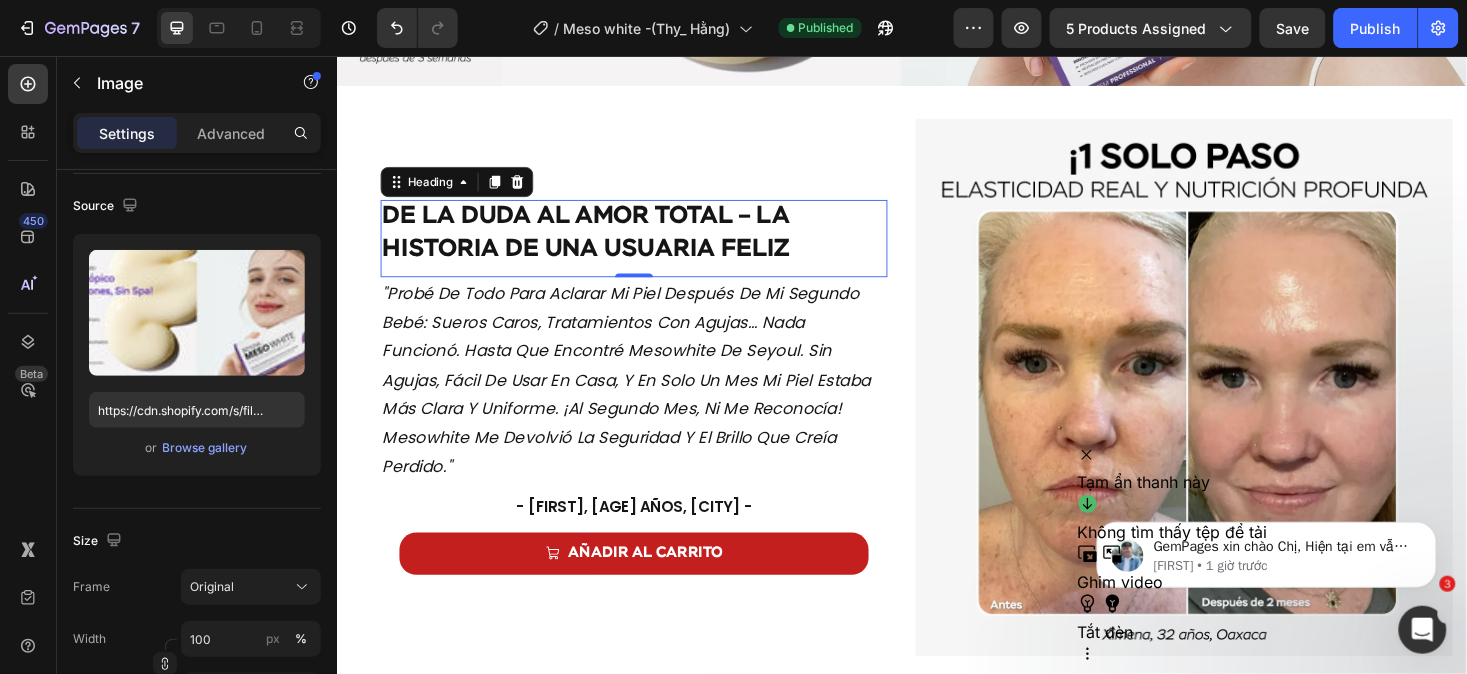 click on "De la Duda al Amor Total – La Historia de una Usuaria Feliz" at bounding box center (652, 244) 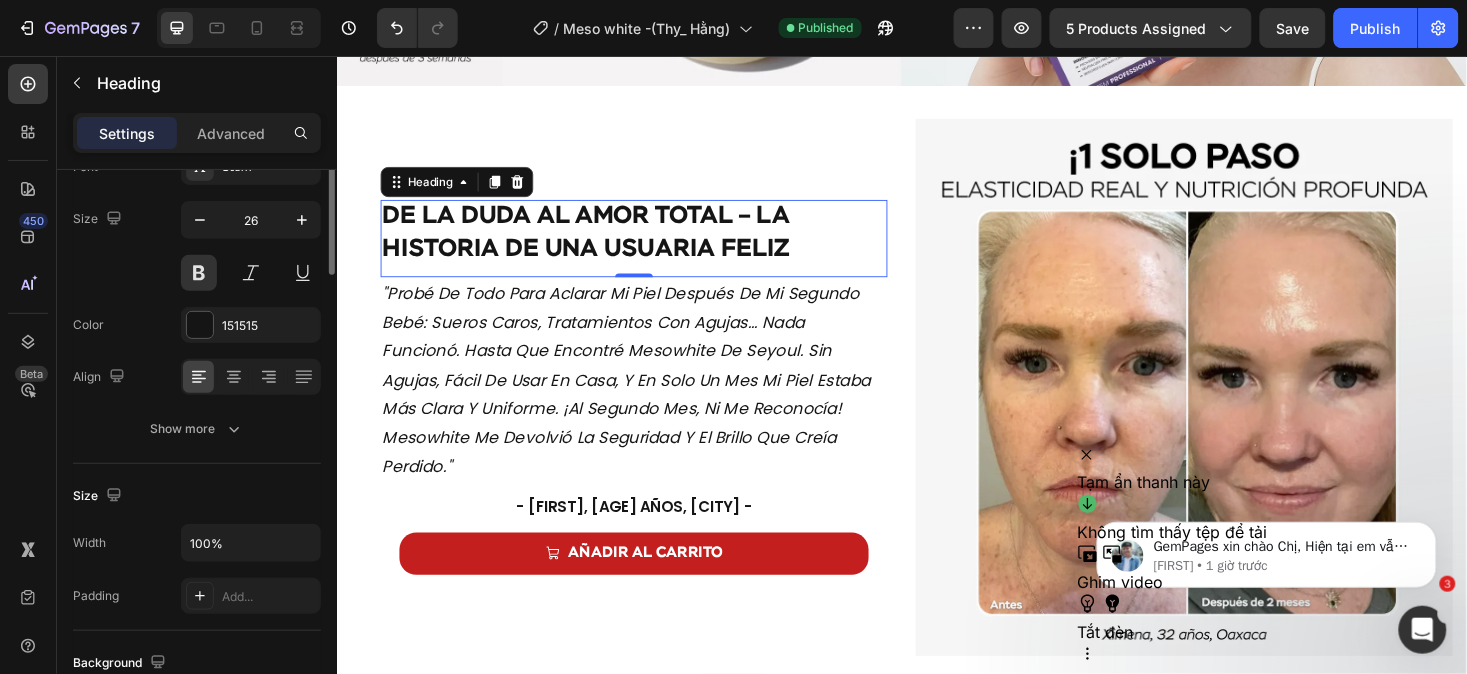 scroll, scrollTop: 0, scrollLeft: 0, axis: both 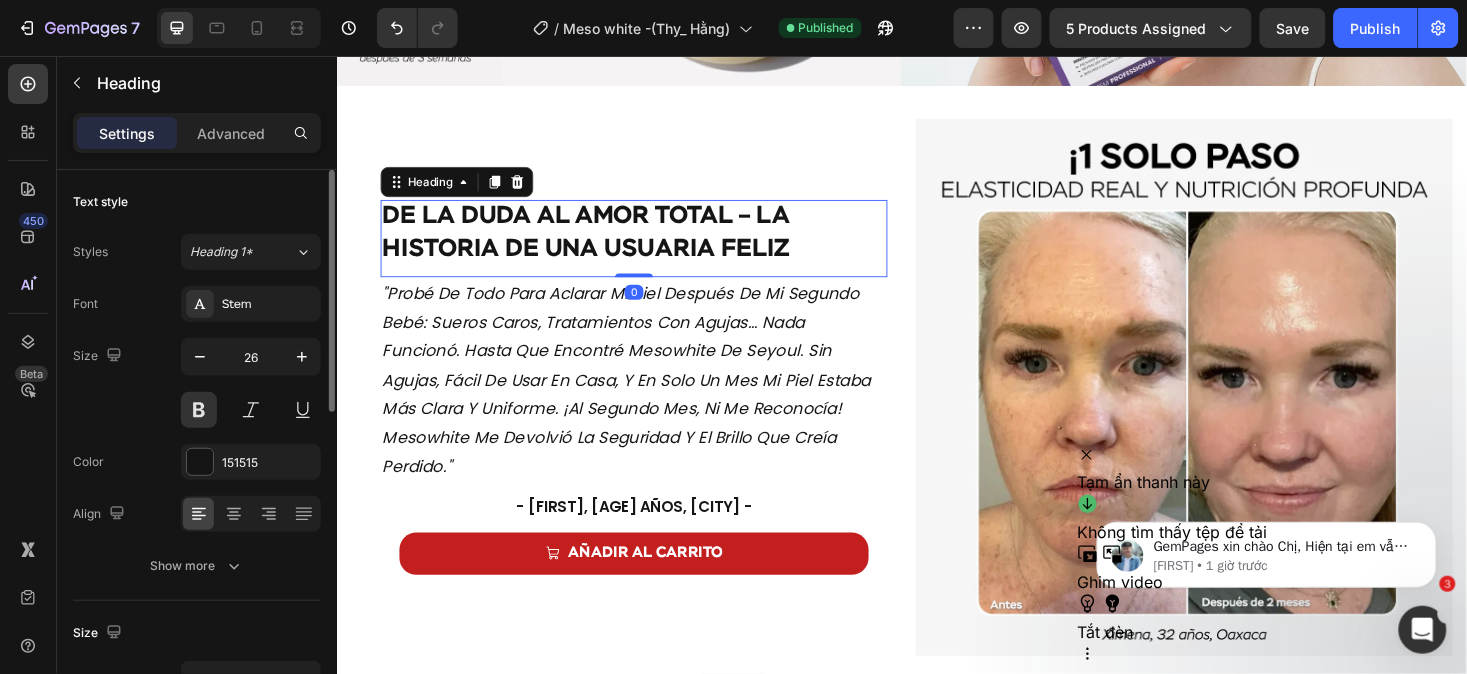 click on "De la Duda al Amor Total – La Historia de una Usuaria Feliz" at bounding box center (652, 244) 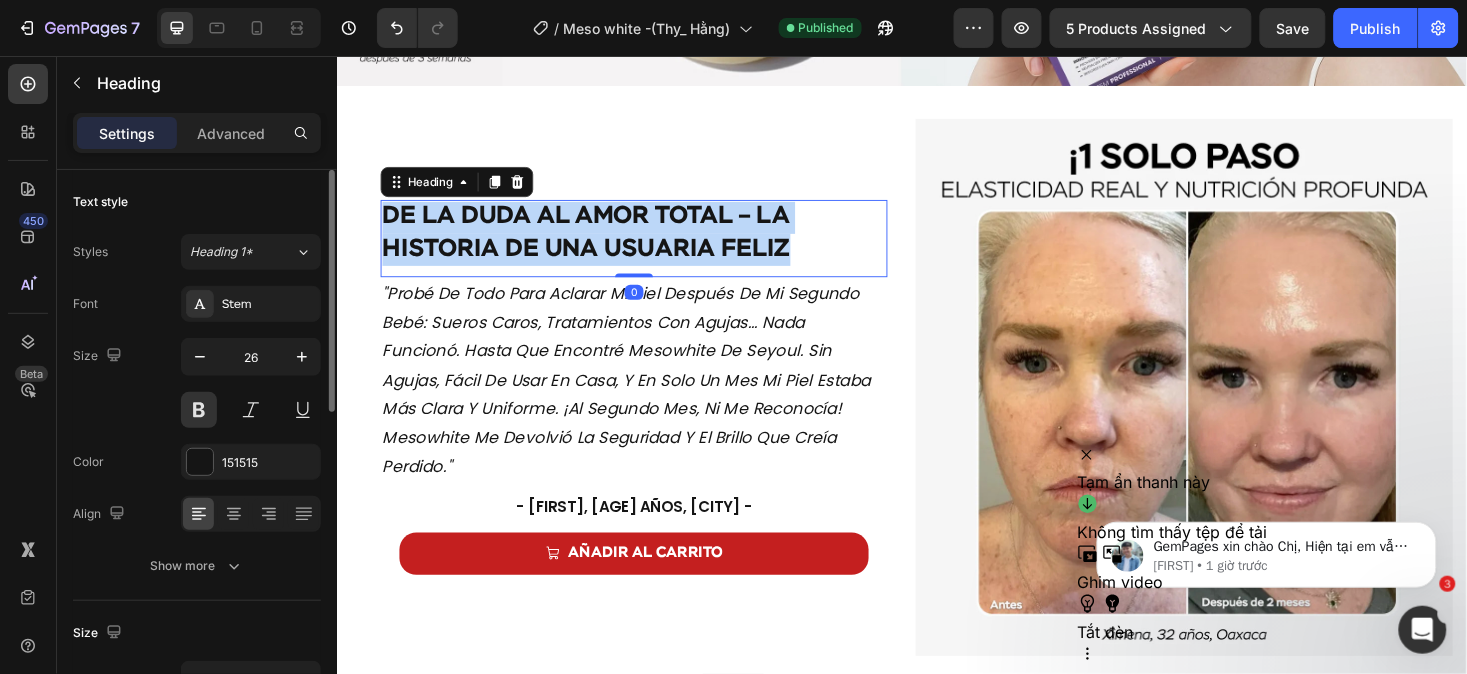 click on "De la Duda al Amor Total – La Historia de una Usuaria Feliz" at bounding box center [652, 244] 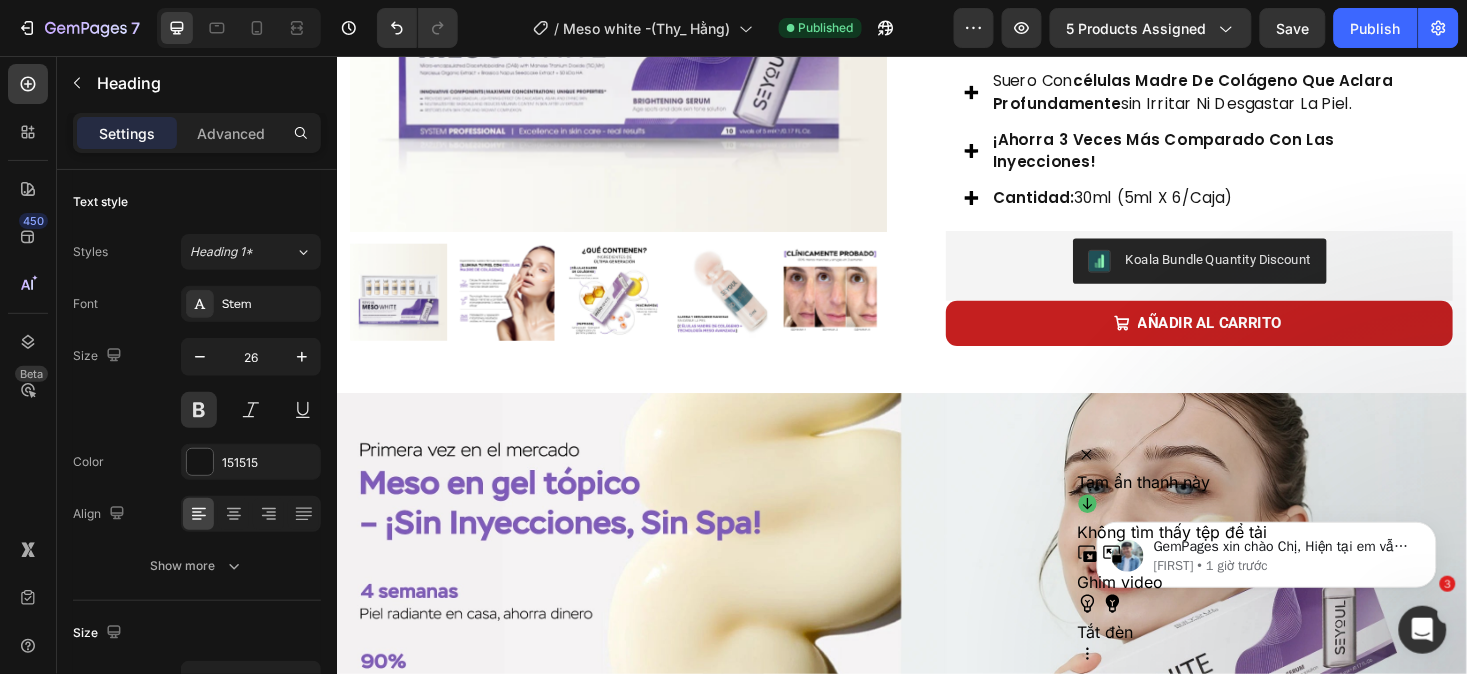 type on "16" 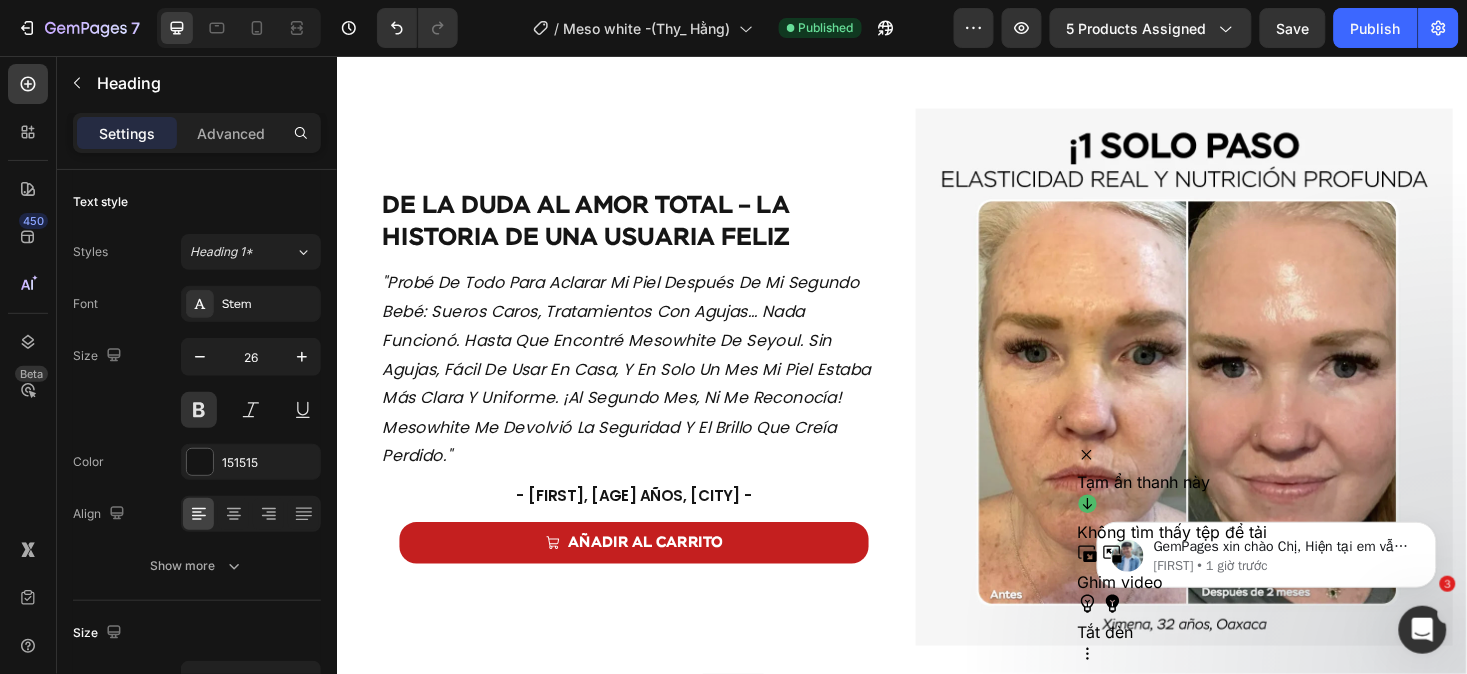 scroll, scrollTop: 1385, scrollLeft: 0, axis: vertical 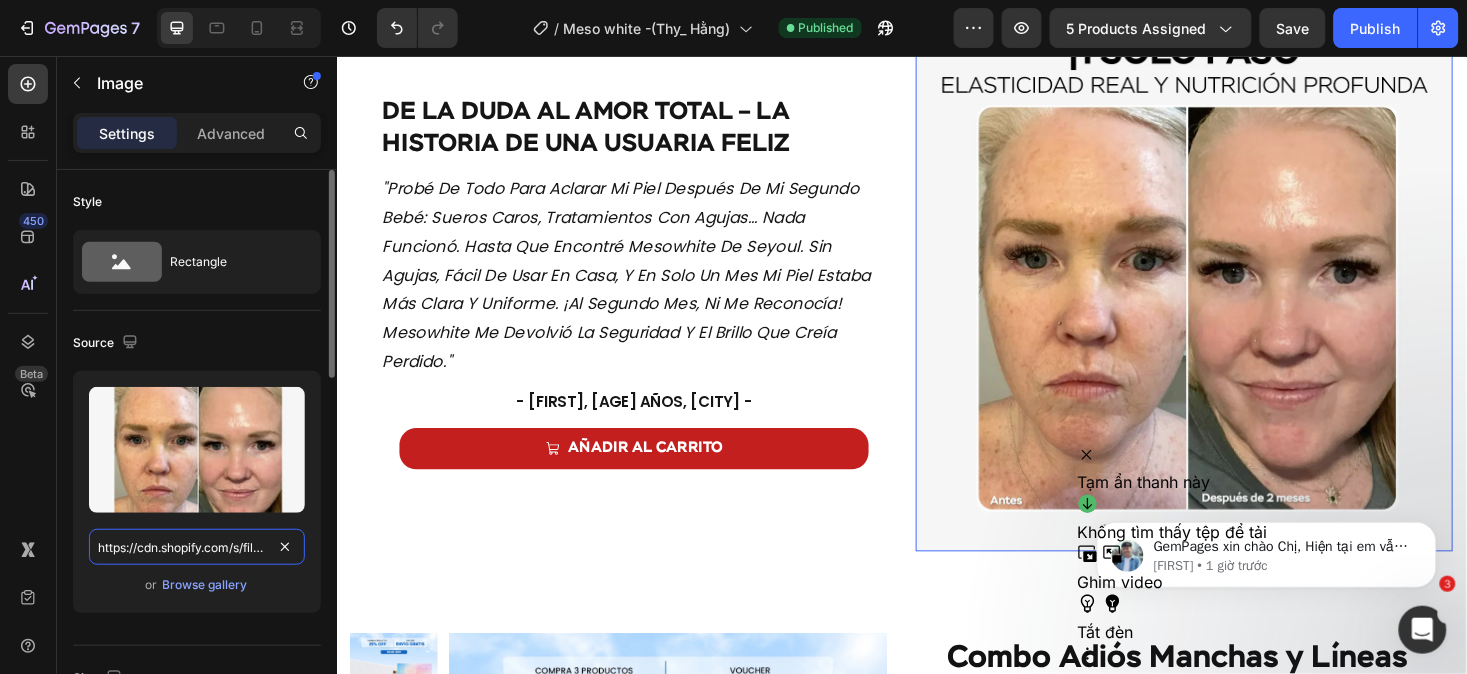 click on "https://cdn.shopify.com/s/files/1/0643/1404/8704/files/gempages_507356051327157127-dfa27fcf-84cc-4b35-b37d-91862044e36f.webp" at bounding box center (197, 547) 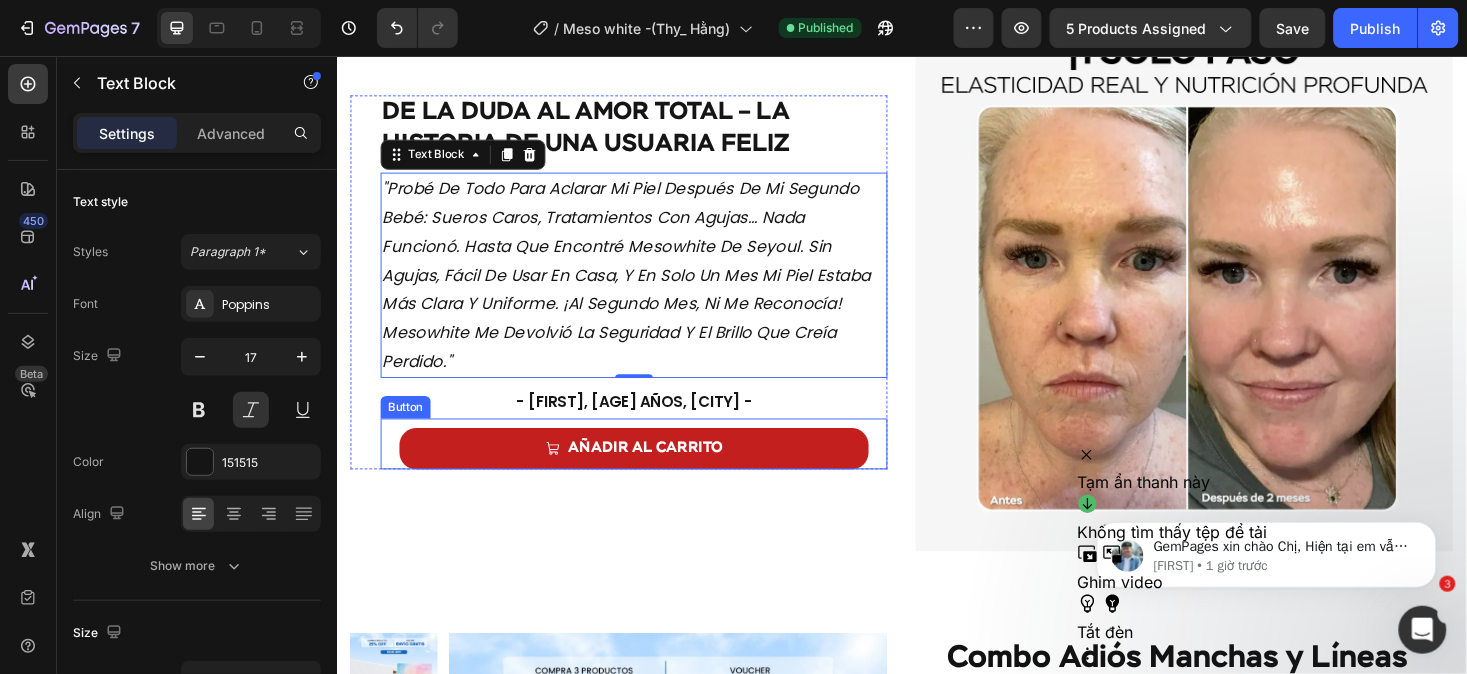 click on "AÑADIR AL CARRITO Button" at bounding box center (652, 467) 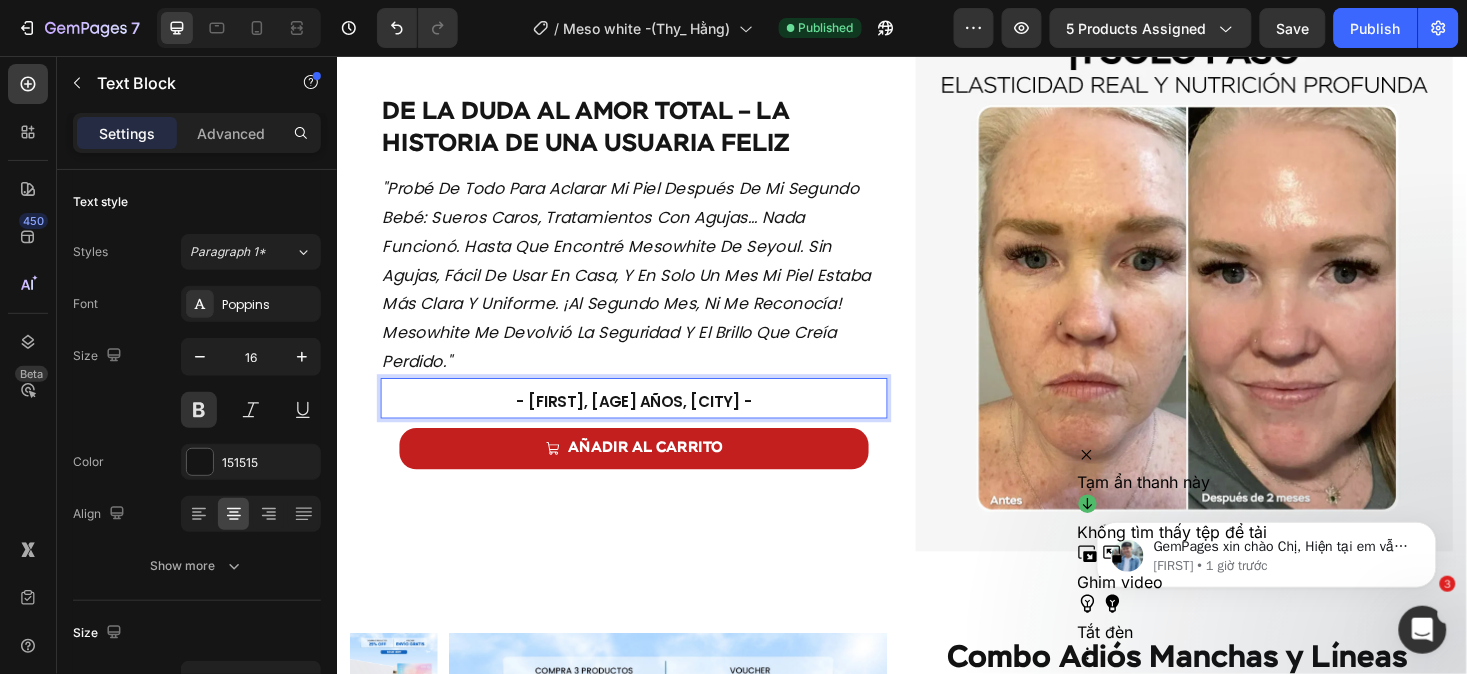 click on "[LAST NAME], [AGE] años, [CITY] -" at bounding box center (652, 423) 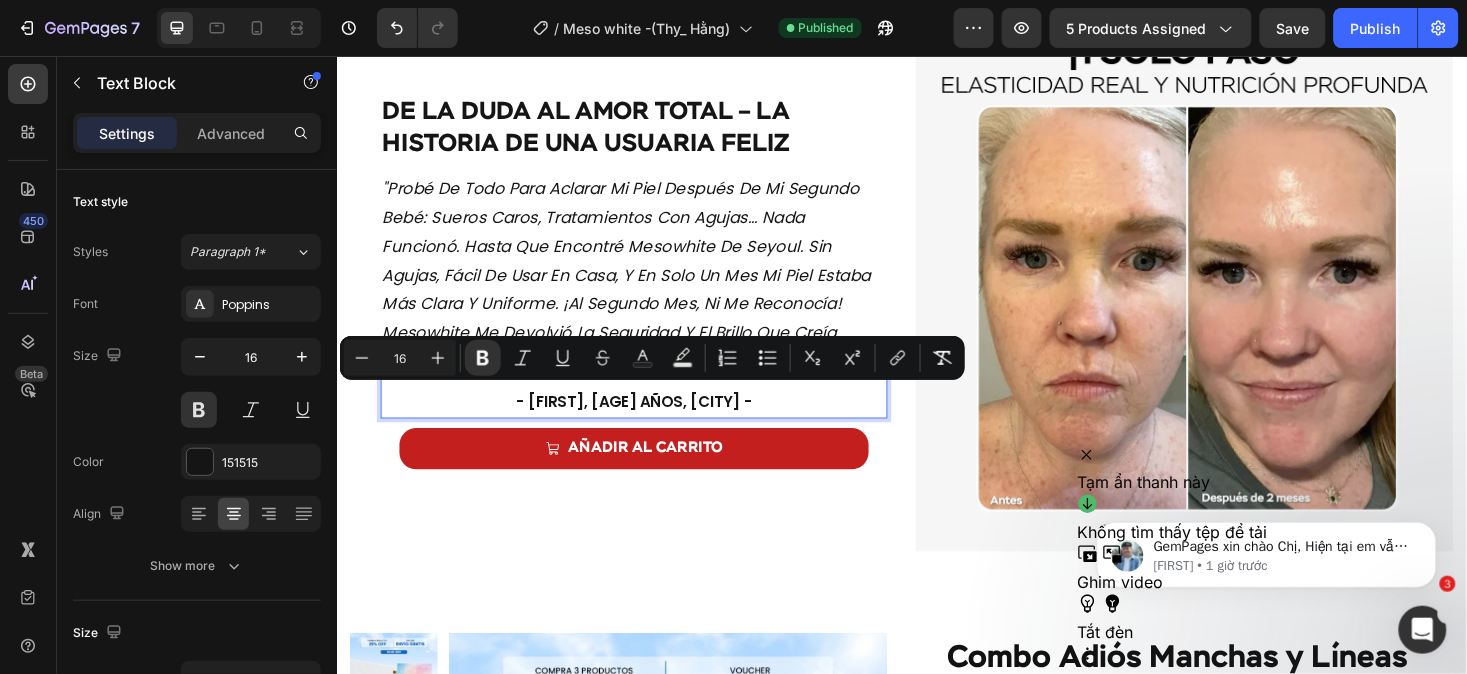 click on "[LAST NAME], [AGE] años, [CITY] -" at bounding box center (652, 423) 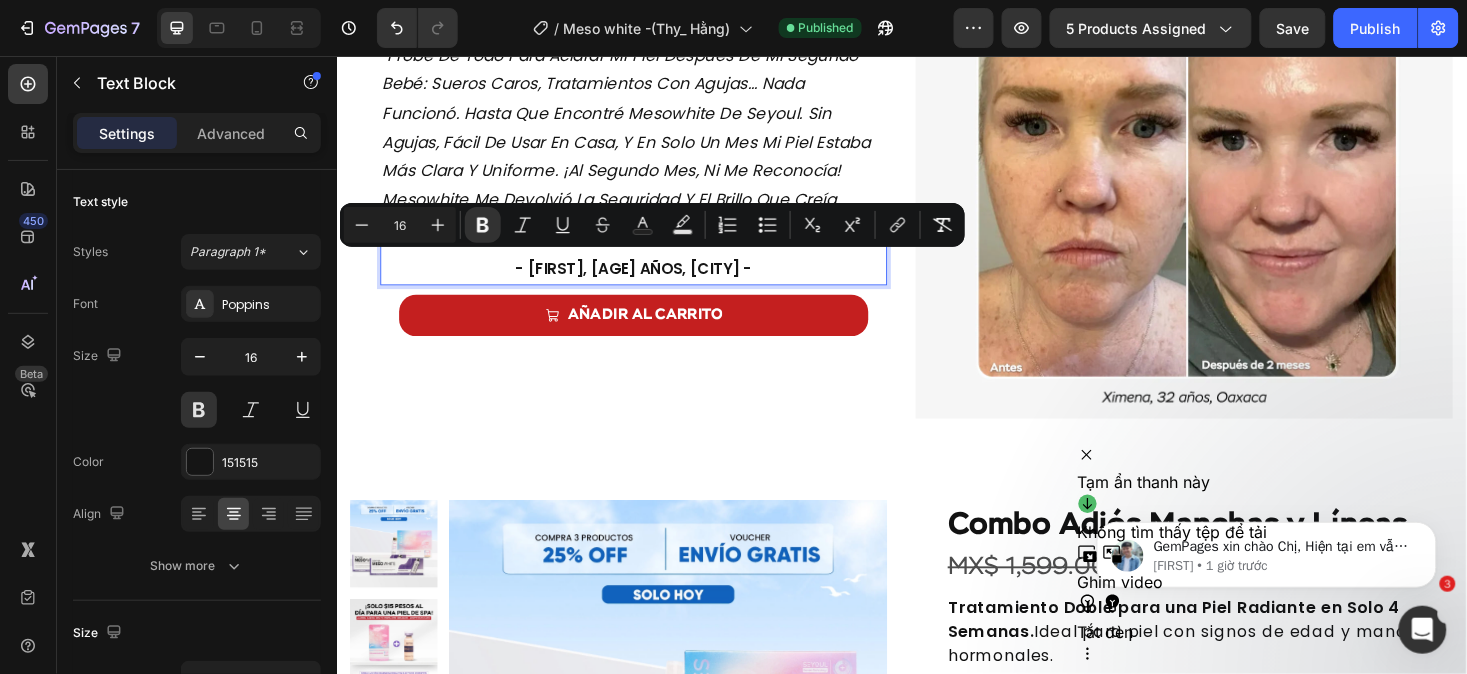 scroll, scrollTop: 1670, scrollLeft: 0, axis: vertical 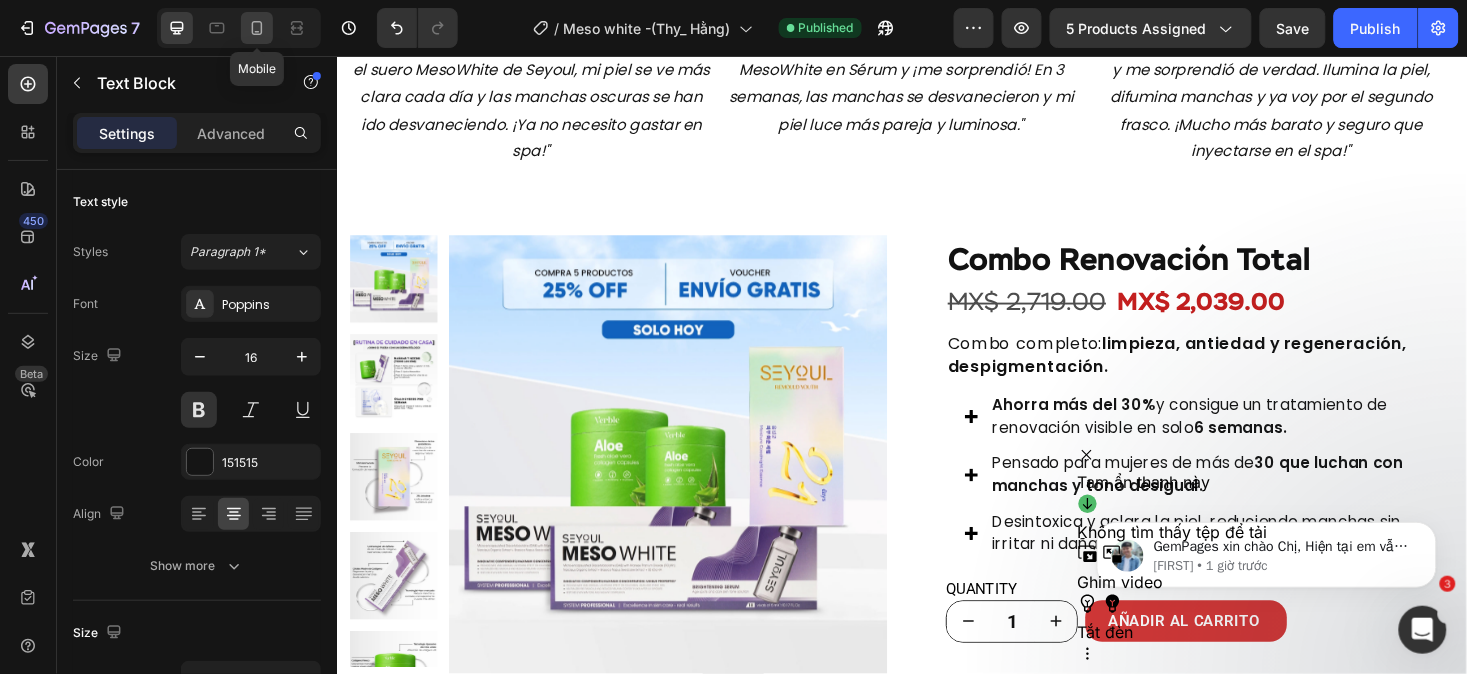 click 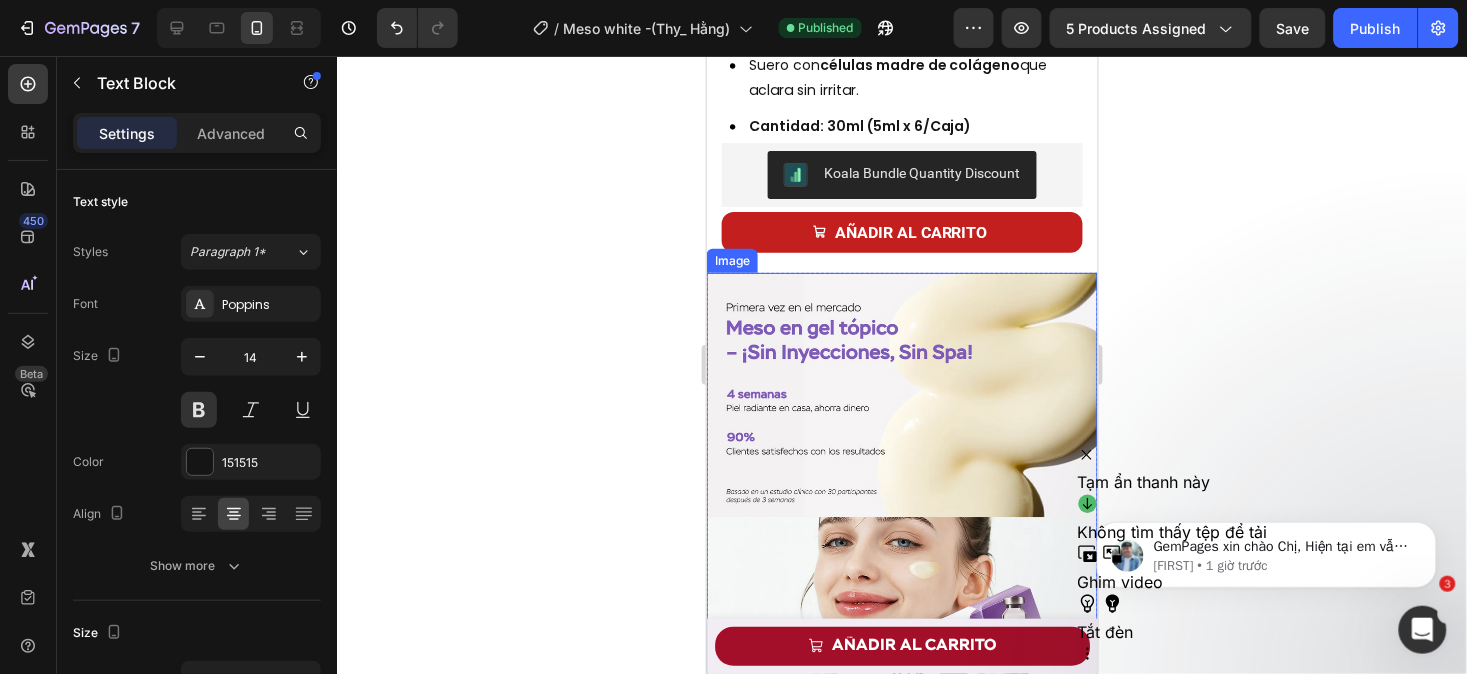 scroll, scrollTop: 942, scrollLeft: 0, axis: vertical 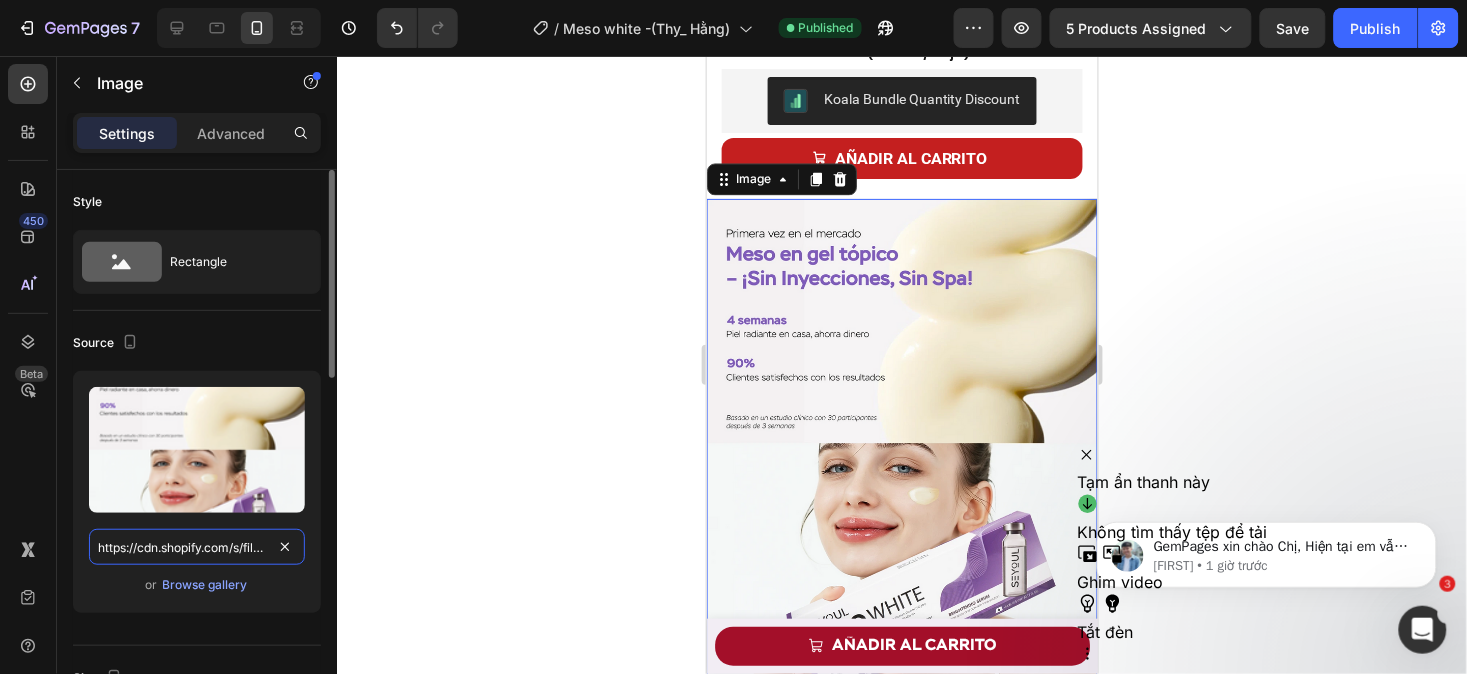 click on "https://cdn.shopify.com/s/files/1/0643/1404/8704/files/gempages_507356051327157127-621d8fb8-c133-4e08-b399-dc88f2b846de.webp" at bounding box center (197, 547) 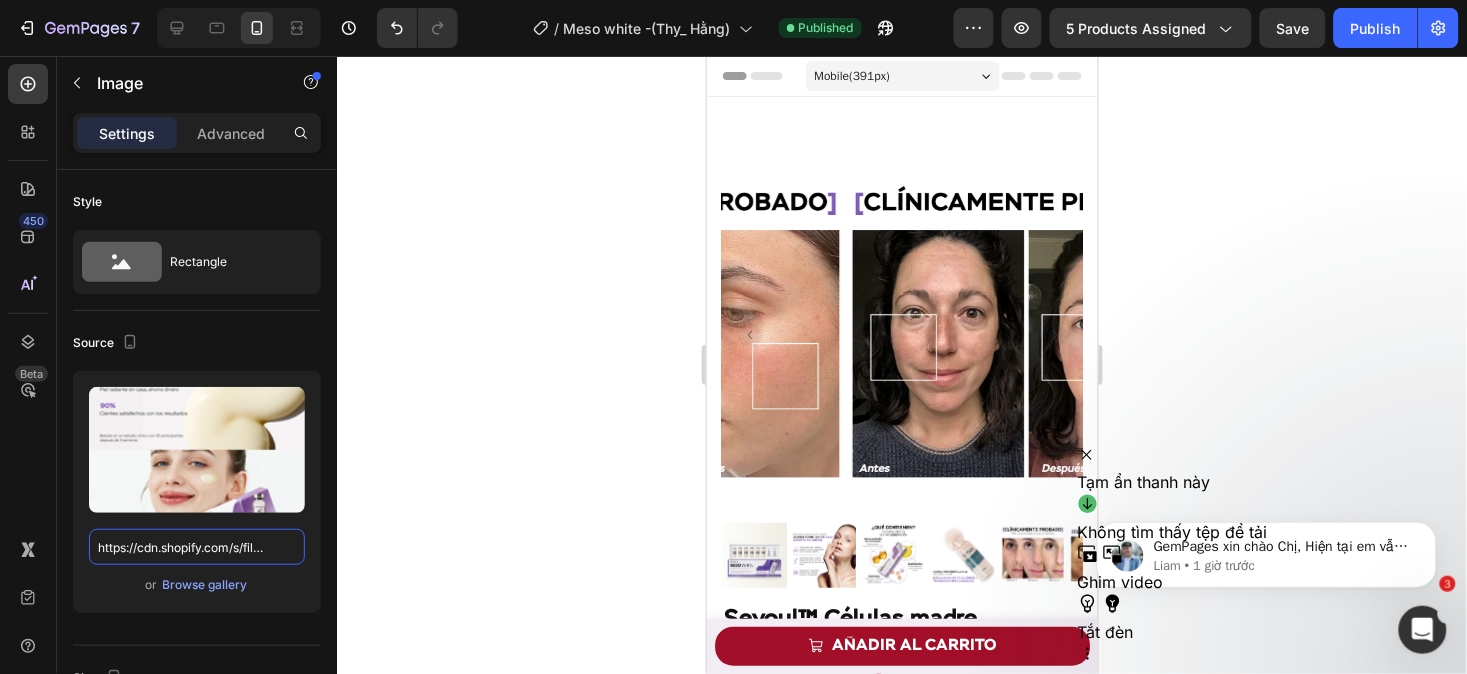 scroll, scrollTop: 942, scrollLeft: 0, axis: vertical 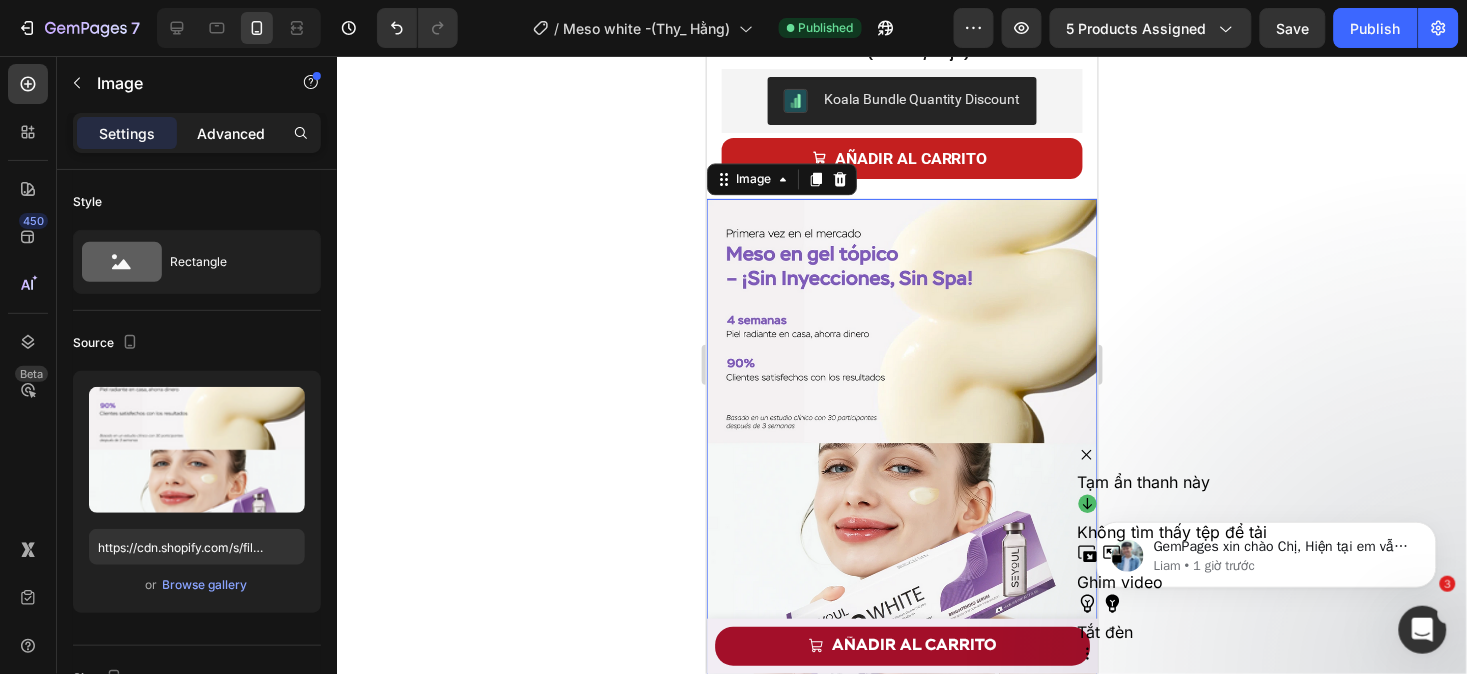 click on "Advanced" at bounding box center (231, 133) 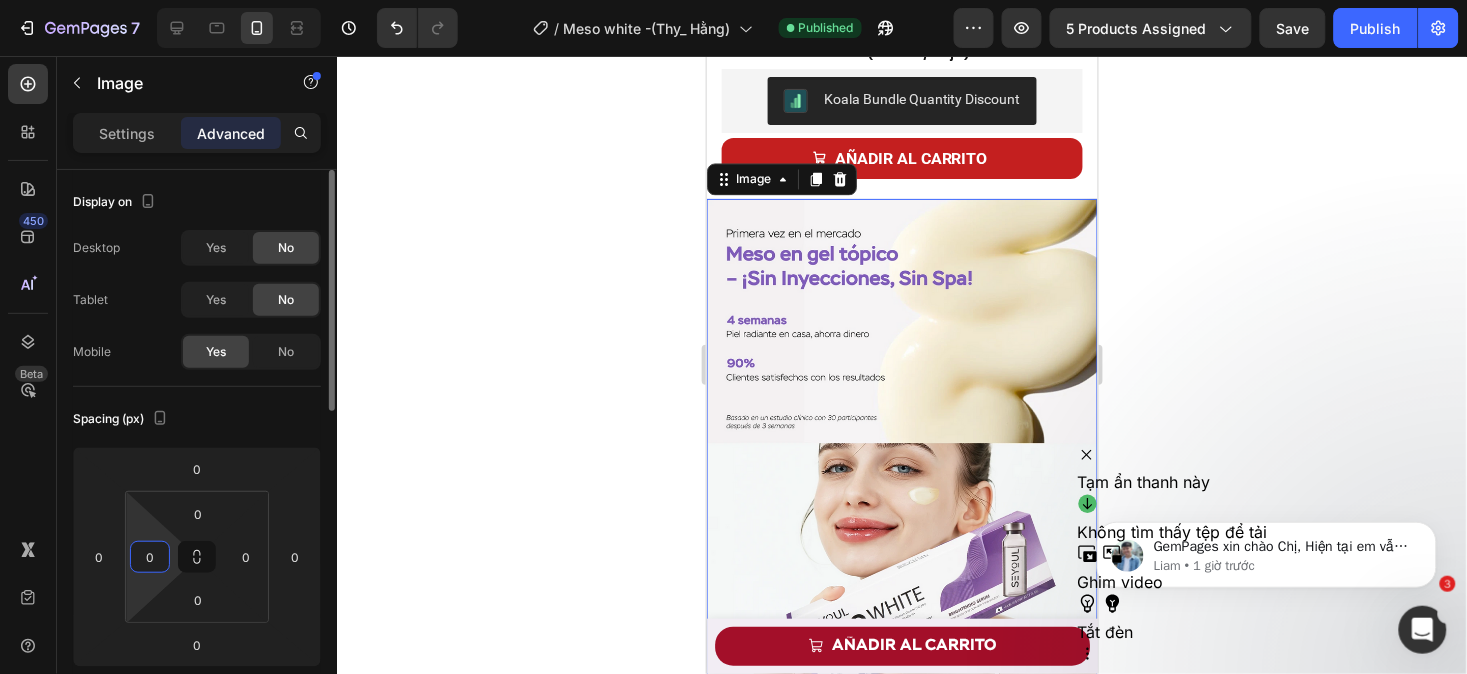 click on "0" at bounding box center (150, 557) 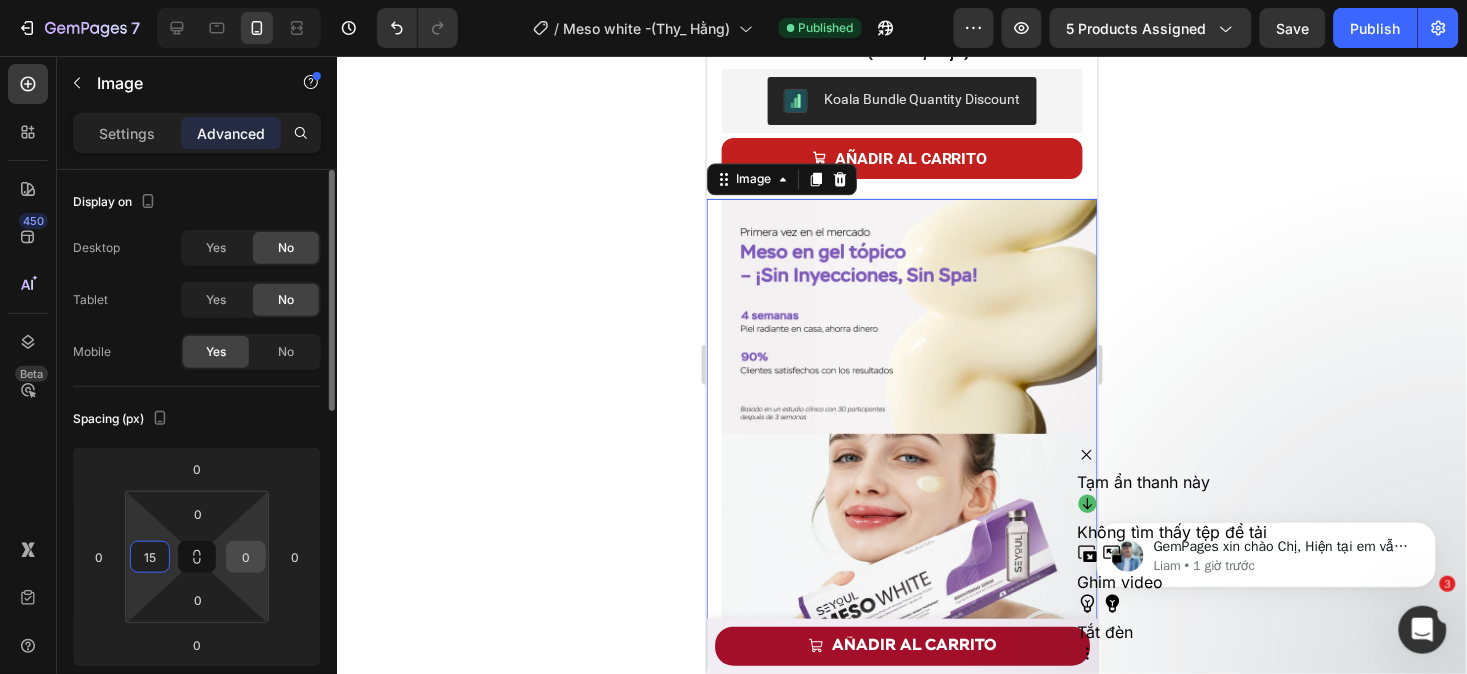 type on "15" 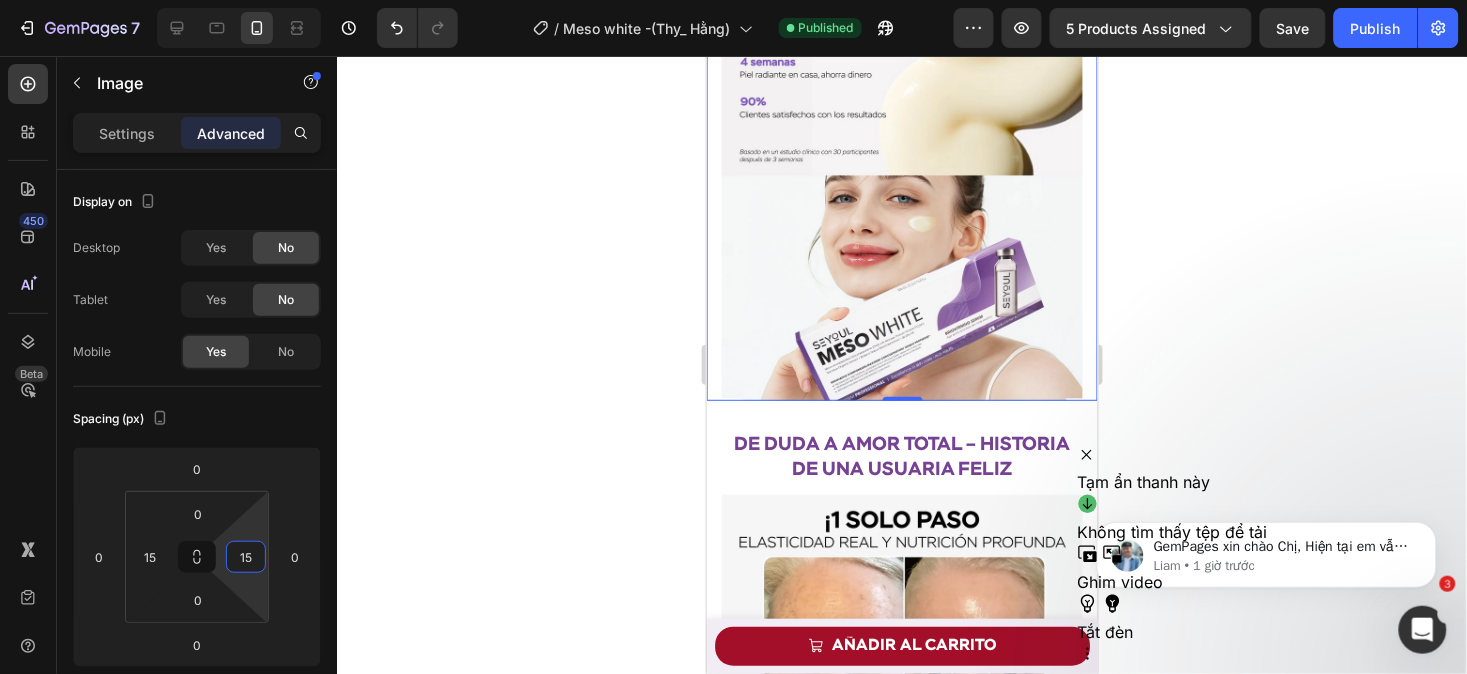 scroll, scrollTop: 1280, scrollLeft: 0, axis: vertical 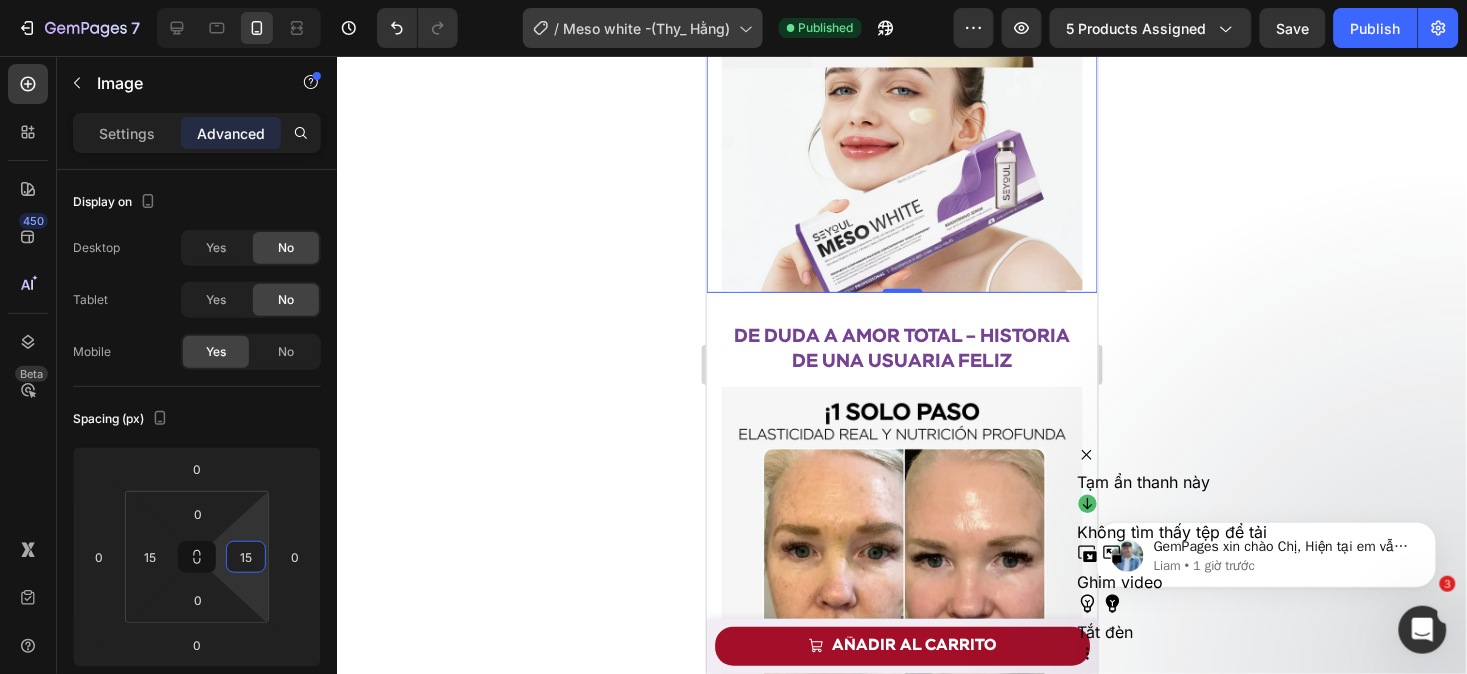 type on "15" 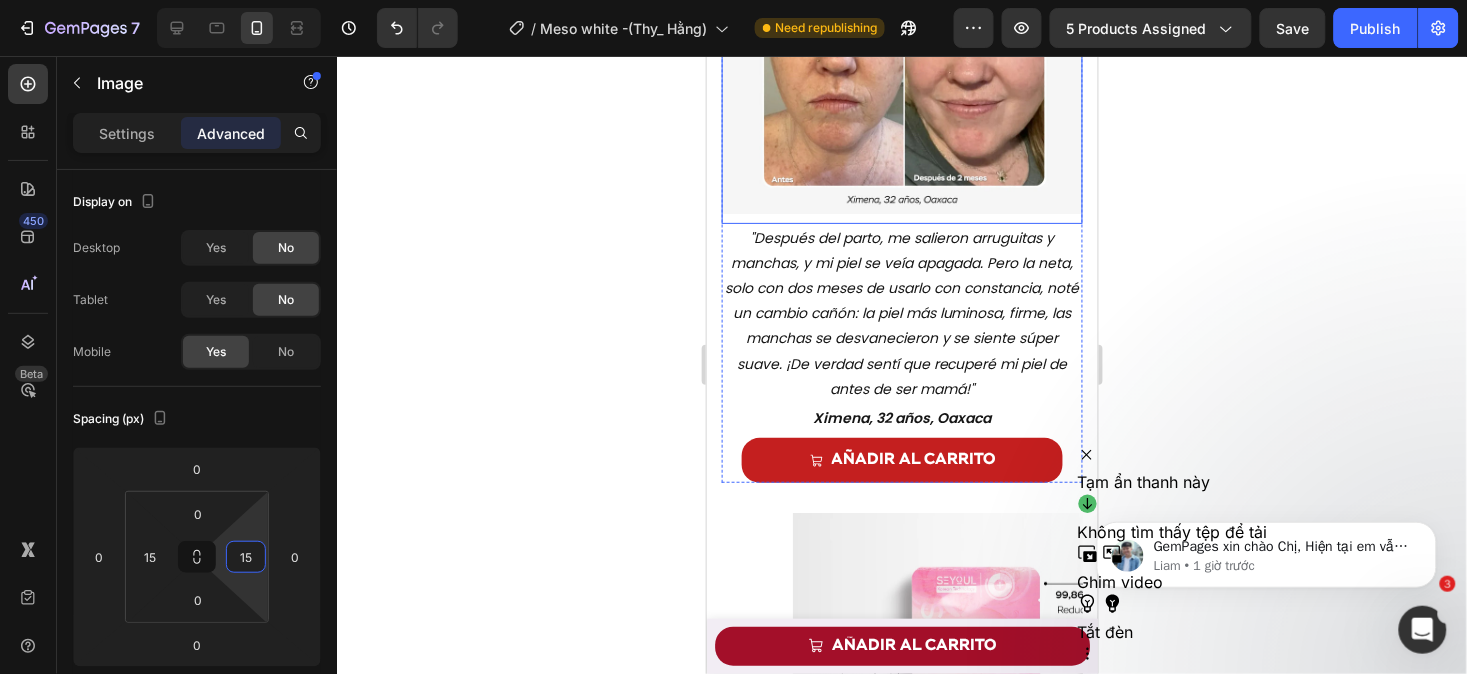 scroll, scrollTop: 1793, scrollLeft: 0, axis: vertical 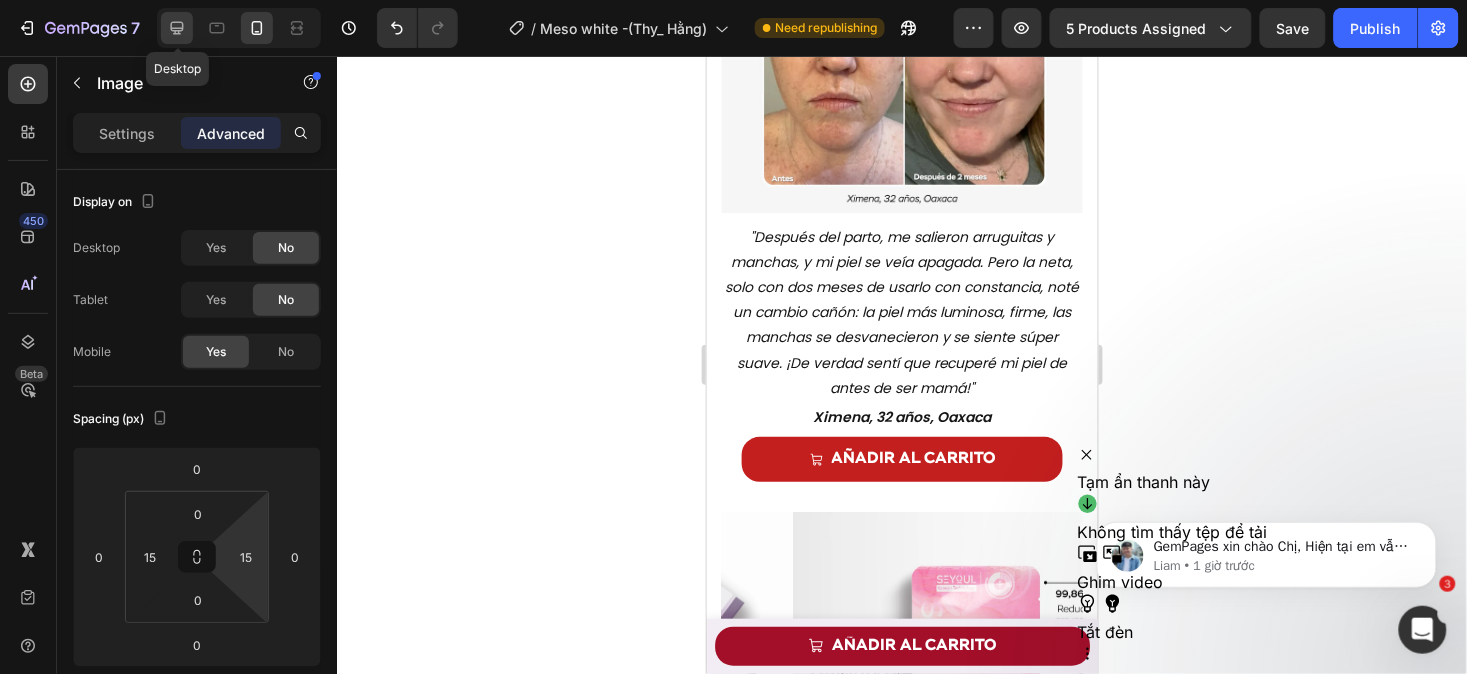 click 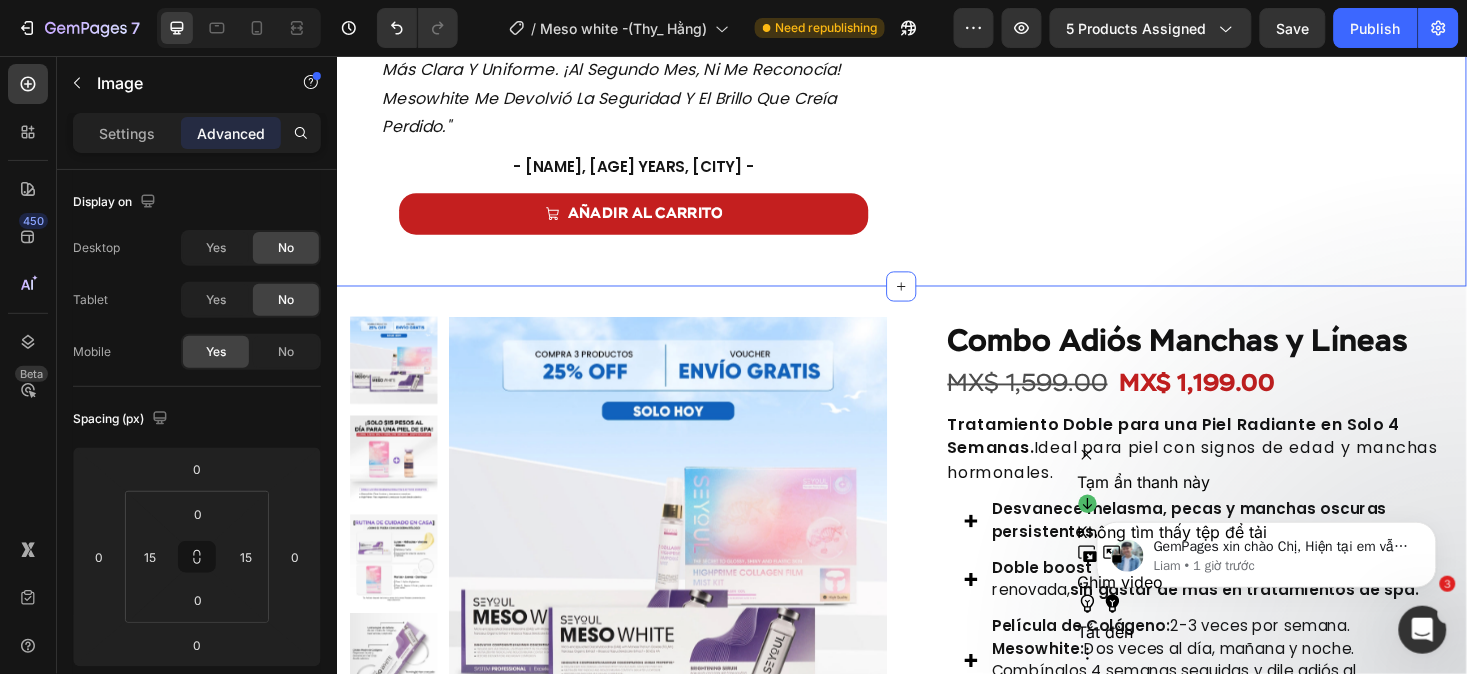 scroll, scrollTop: 1745, scrollLeft: 0, axis: vertical 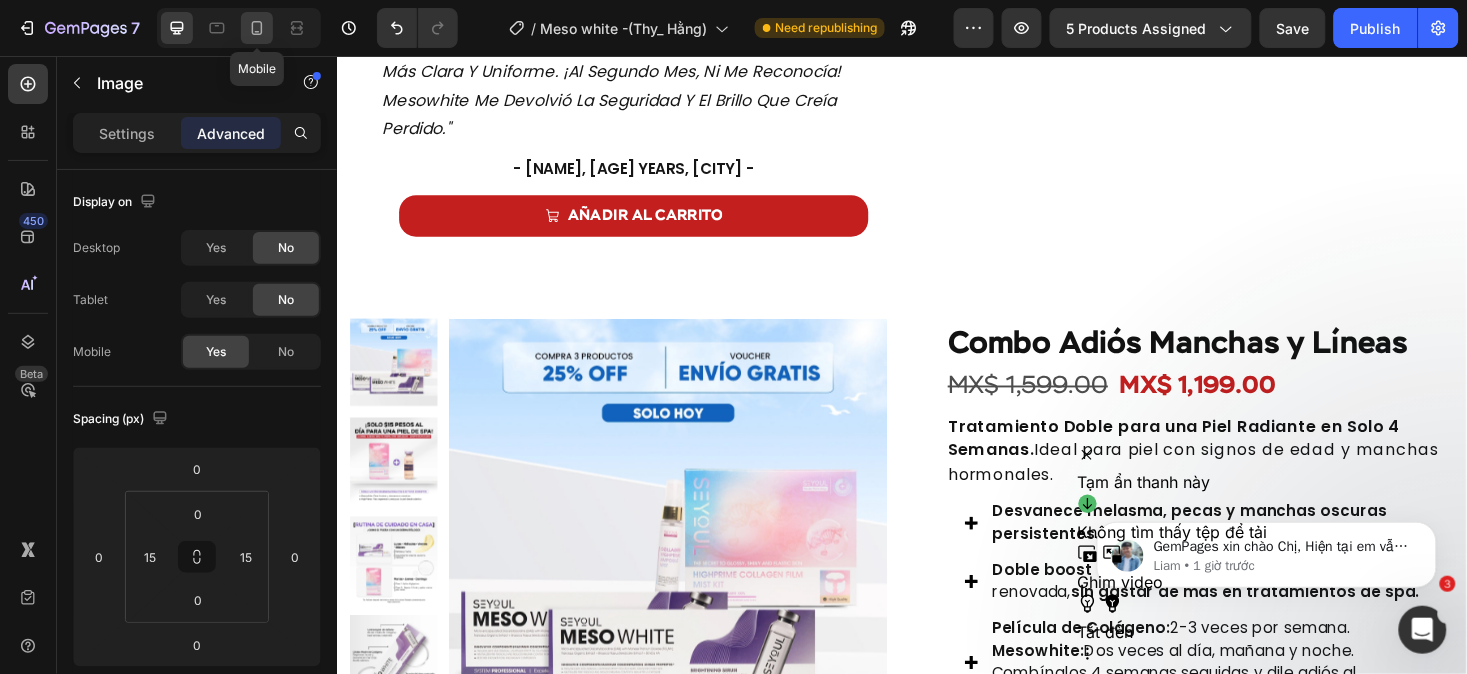 click 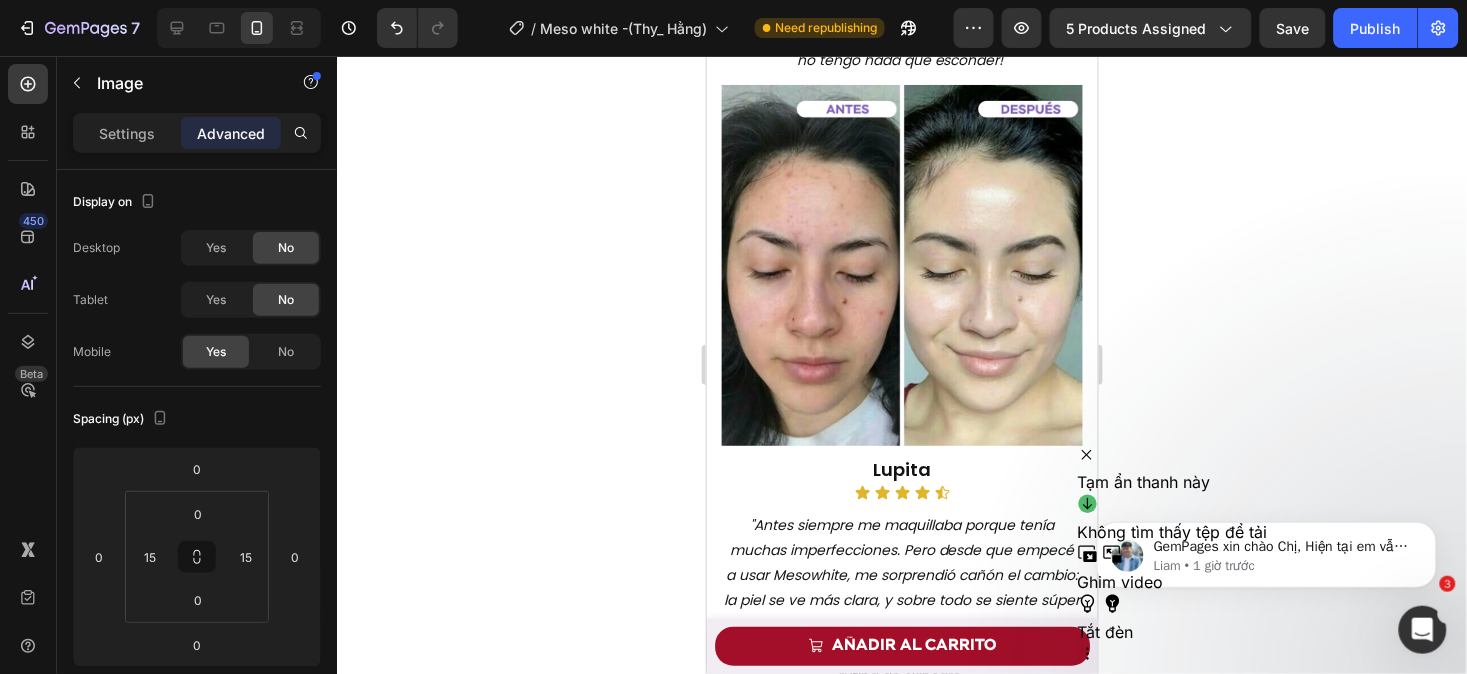 scroll, scrollTop: 5188, scrollLeft: 0, axis: vertical 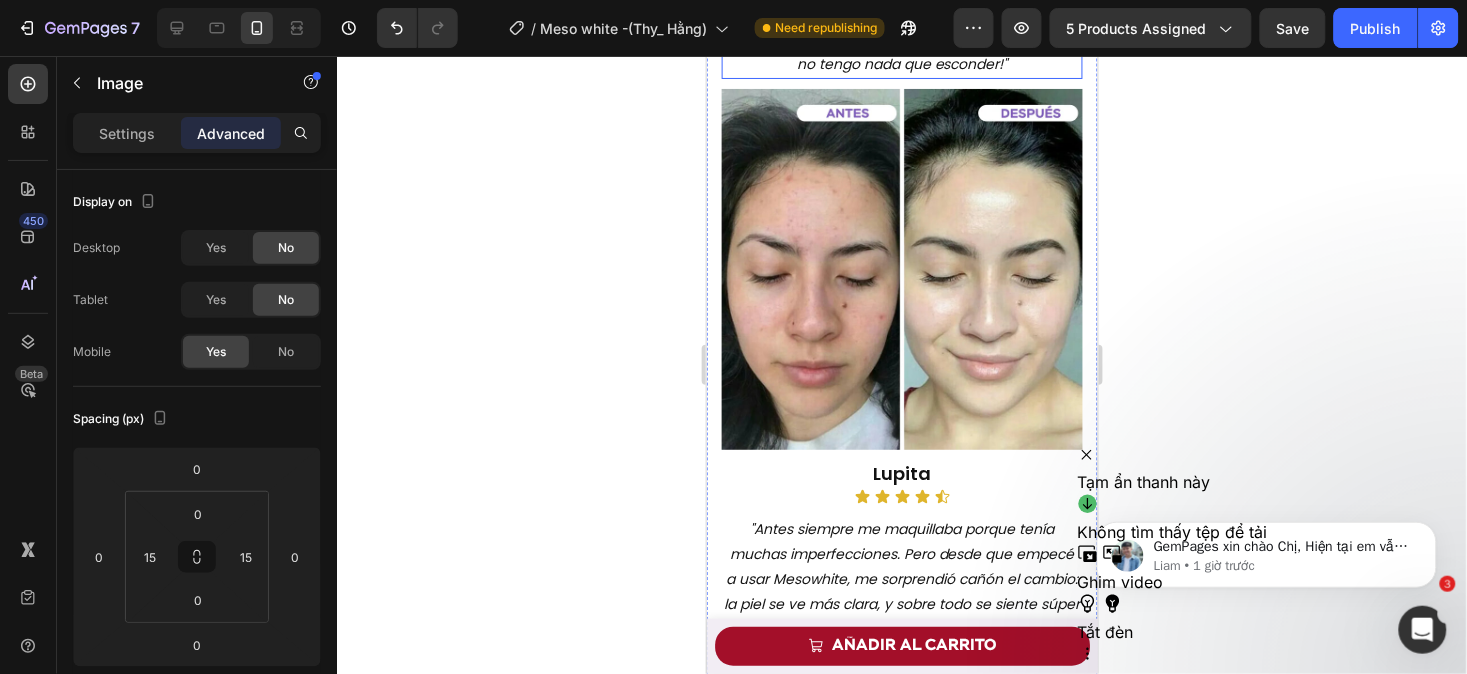 click on ""Antes tenía manchas oscuras bien marcadas en los cachetes y la piel se sentía seca y apagada. Pero después de cuidarme constante, mi piel se puso más lisa, luminosa y con un tono más parejo. ¡Ahora salgo sin maquillaje y sin pena, porque ya no tengo nada que esconder!"" at bounding box center [901, 0] 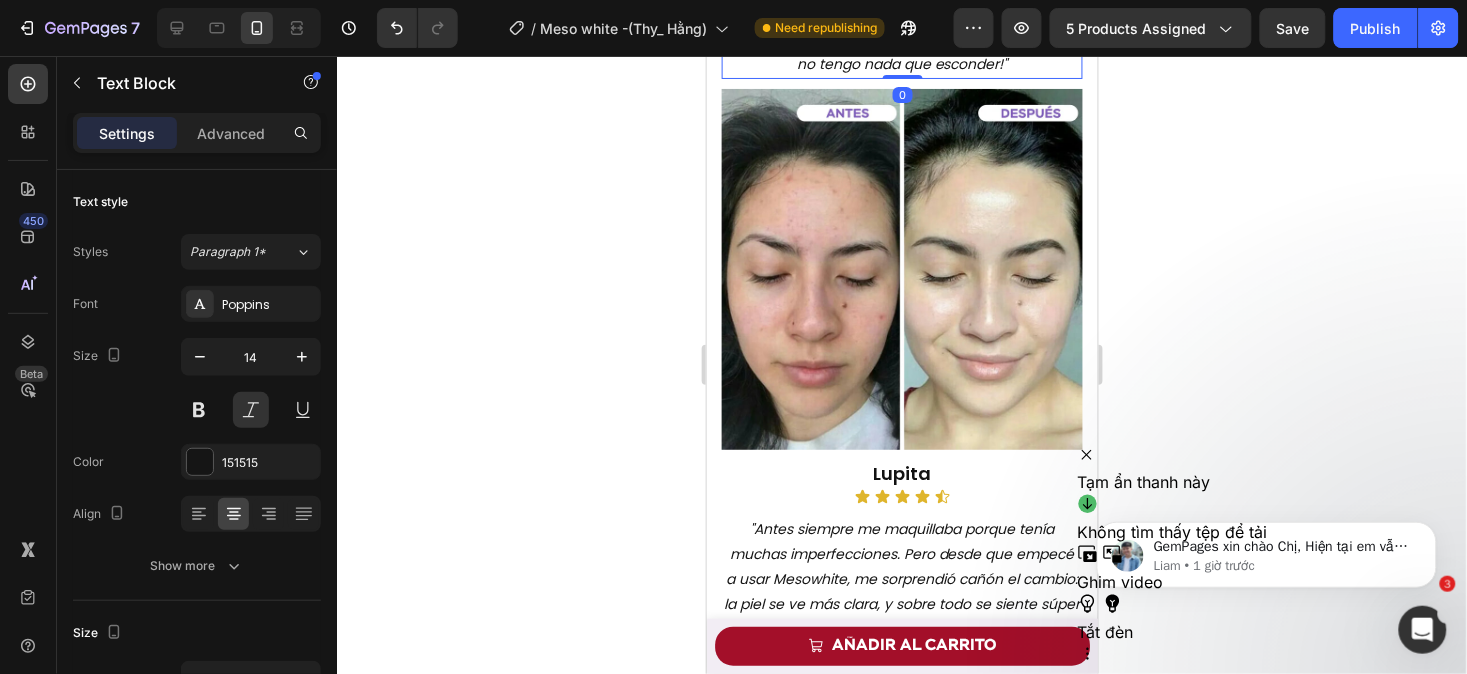 click on ""Antes tenía manchas oscuras bien marcadas en los cachetes y la piel se sentía seca y apagada. Pero después de cuidarme constante, mi piel se puso más lisa, luminosa y con un tono más parejo. ¡Ahora salgo sin maquillaje y sin pena, porque ya no tengo nada que esconder!"" at bounding box center [901, 0] 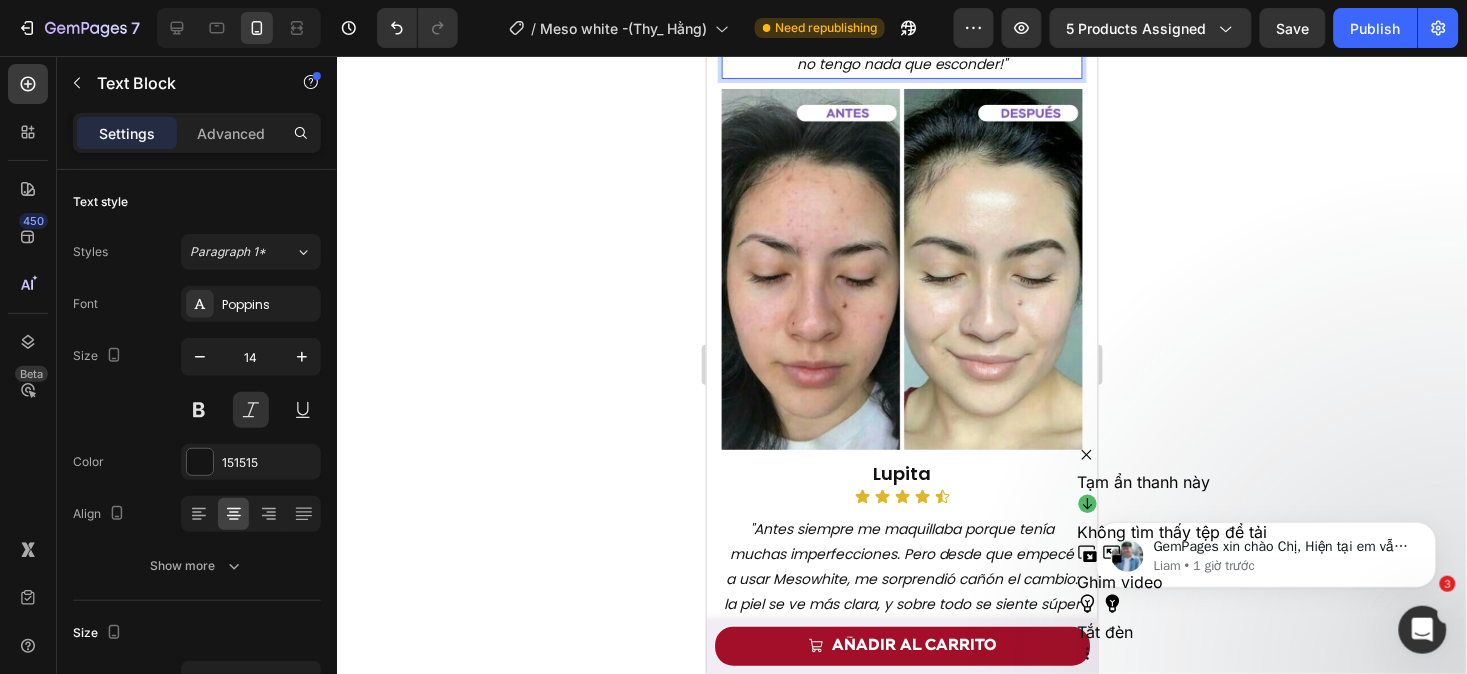 click on ""Antes tenía manchas oscuras bien marcadas en los cachetes y la piel se sentía seca y apagada. Pero después de cuidarme constante, mi piel se puso más lisa, luminosa y con un tono más parejo. ¡Ahora salgo sin maquillaje y sin pena, porque ya no tengo nada que esconder!"" at bounding box center [901, 0] 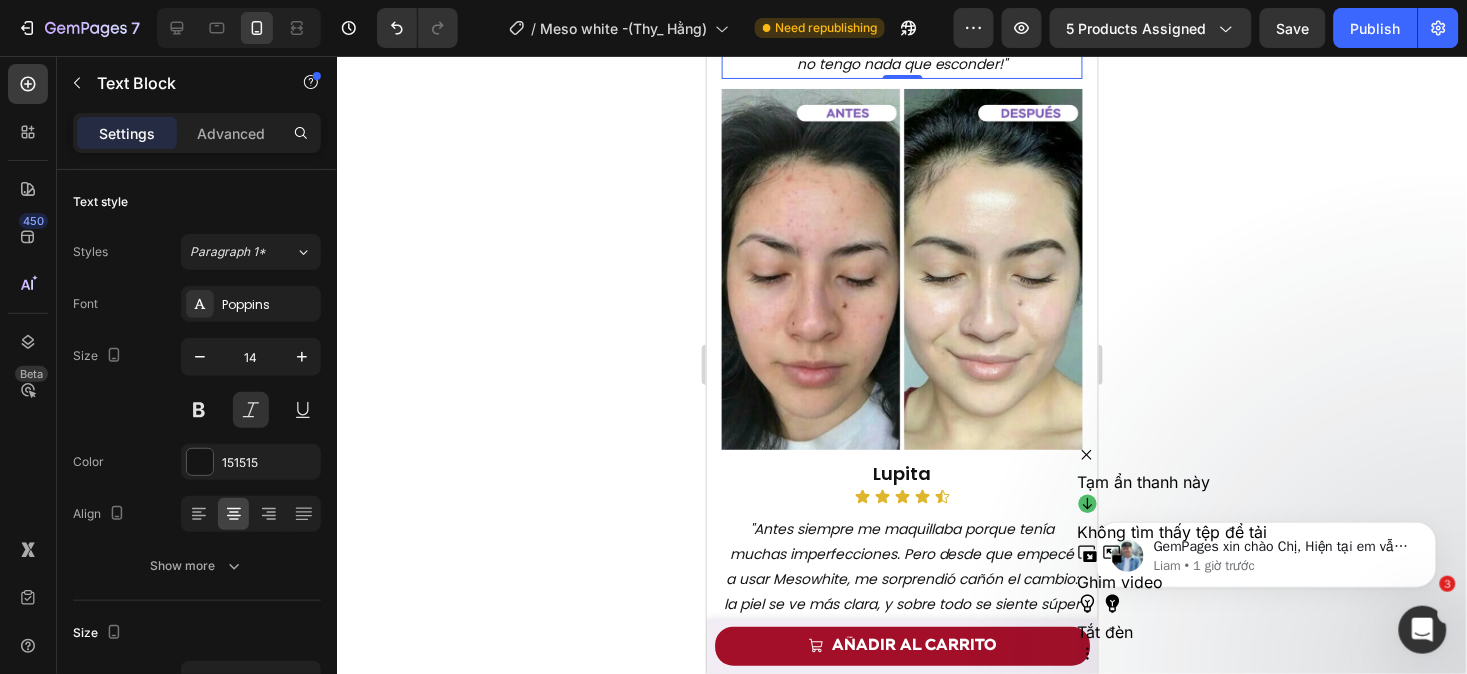 click 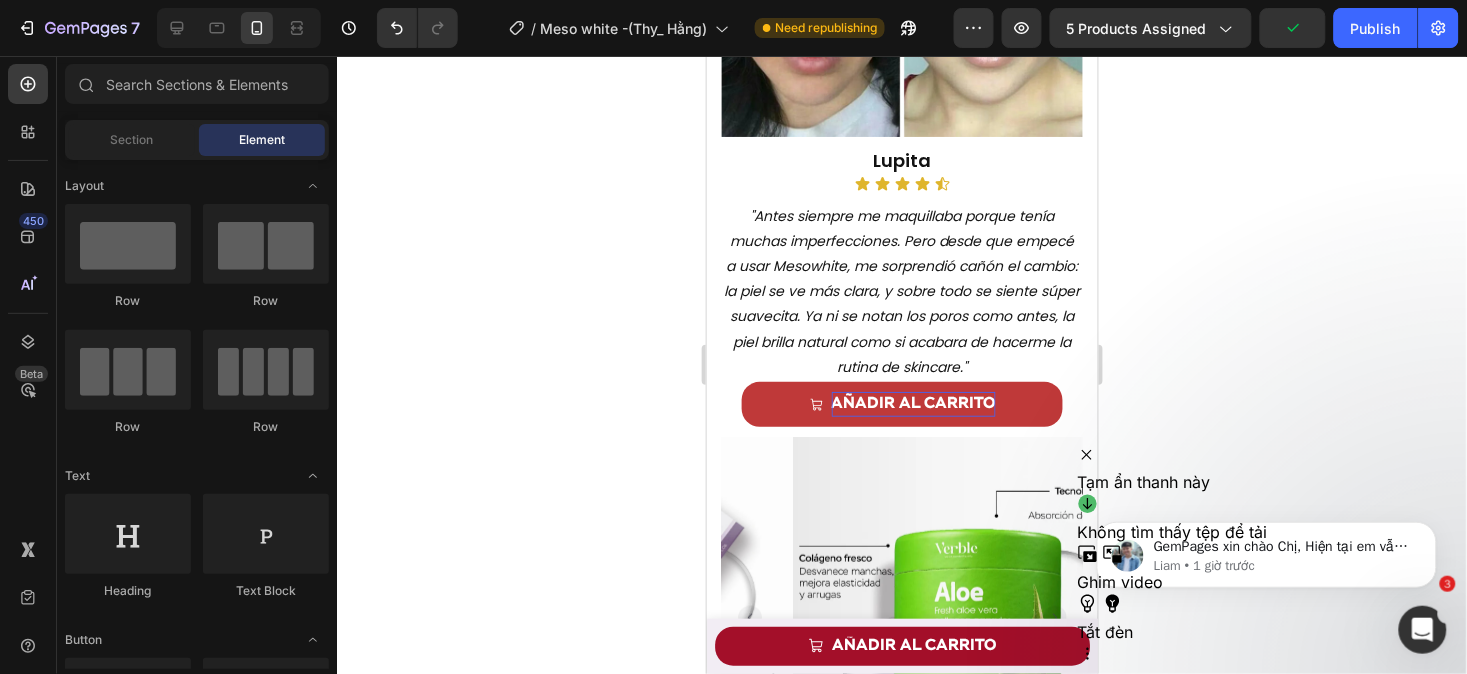 scroll, scrollTop: 5861, scrollLeft: 0, axis: vertical 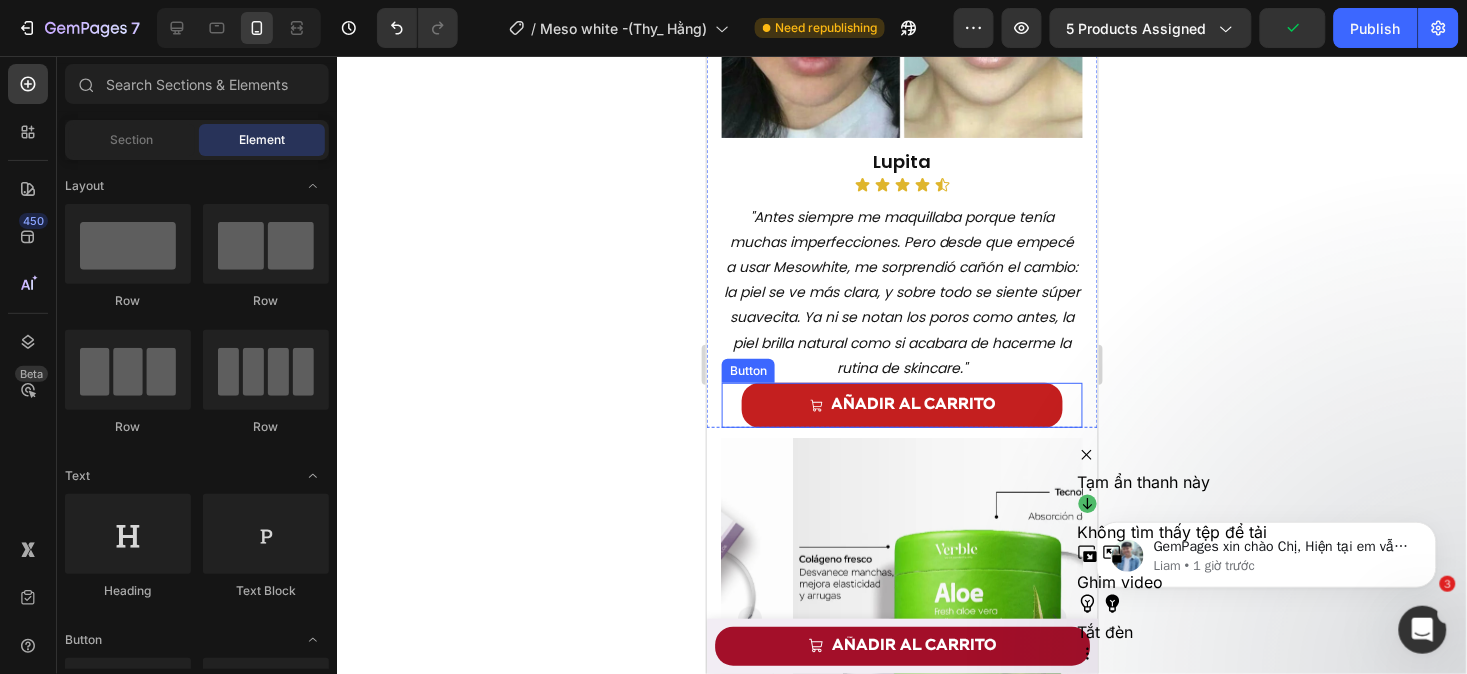 click on "AÑADIR AL CARRITO Button" at bounding box center (901, 404) 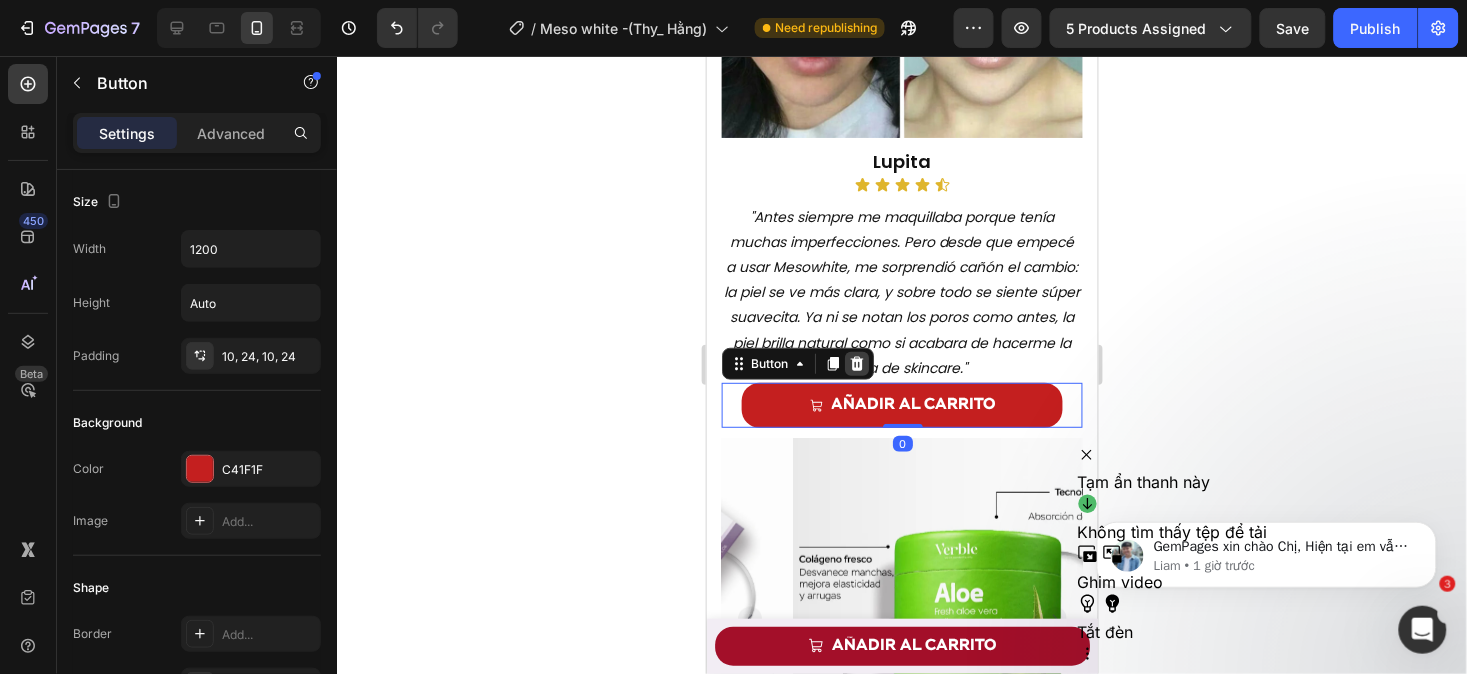 click 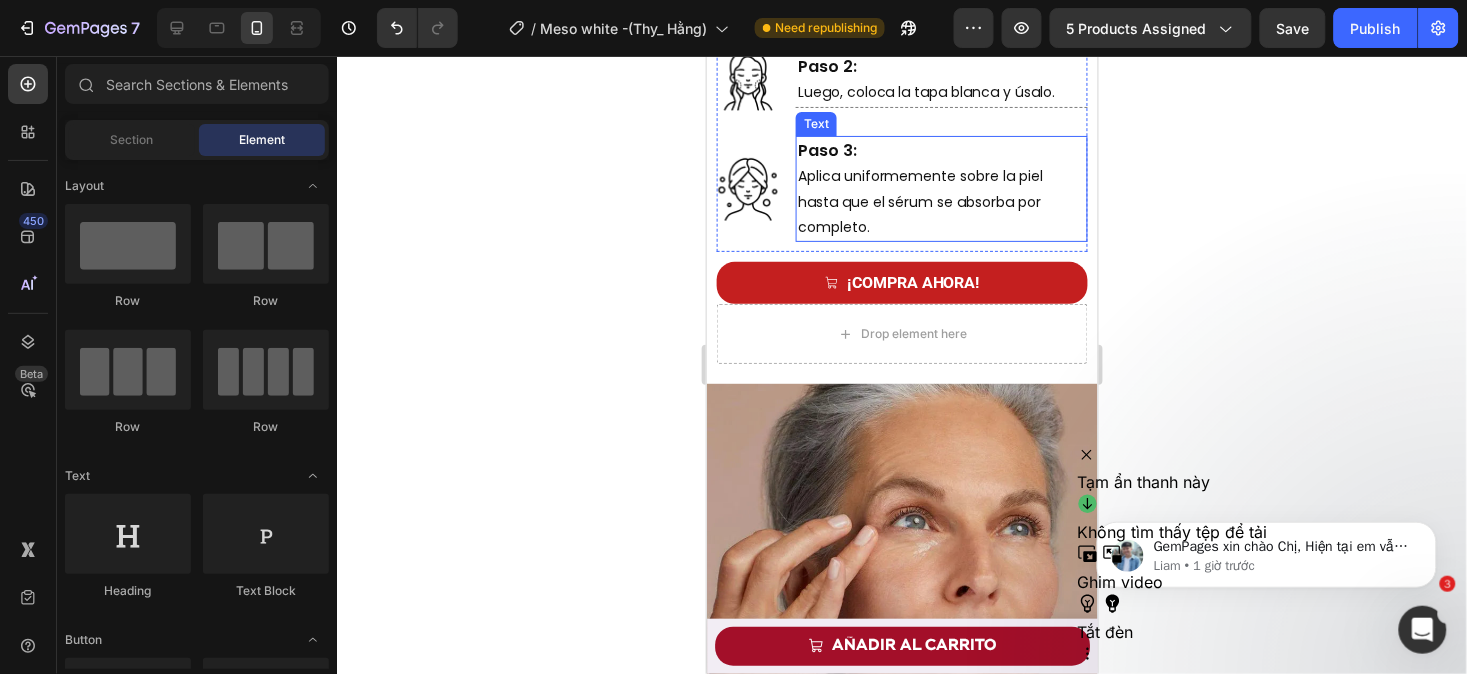 scroll, scrollTop: 9214, scrollLeft: 0, axis: vertical 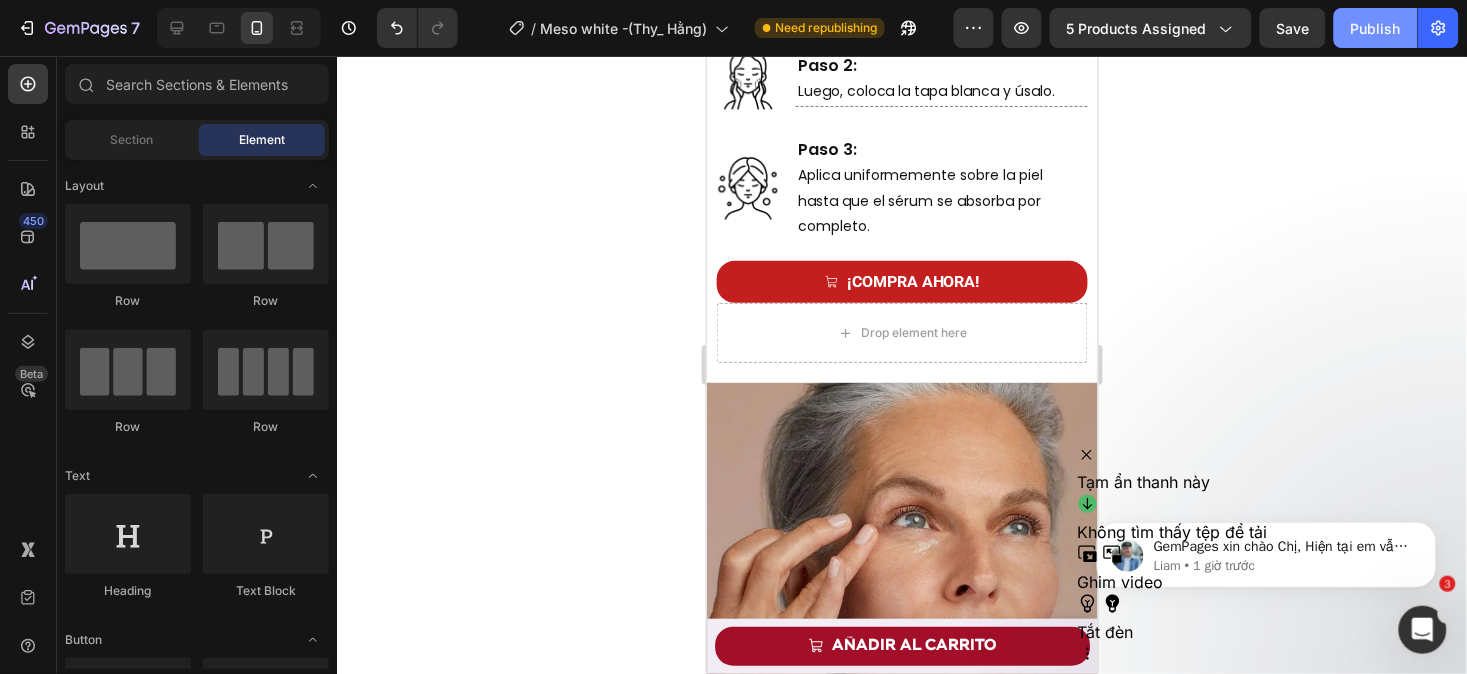 click on "Publish" at bounding box center [1376, 28] 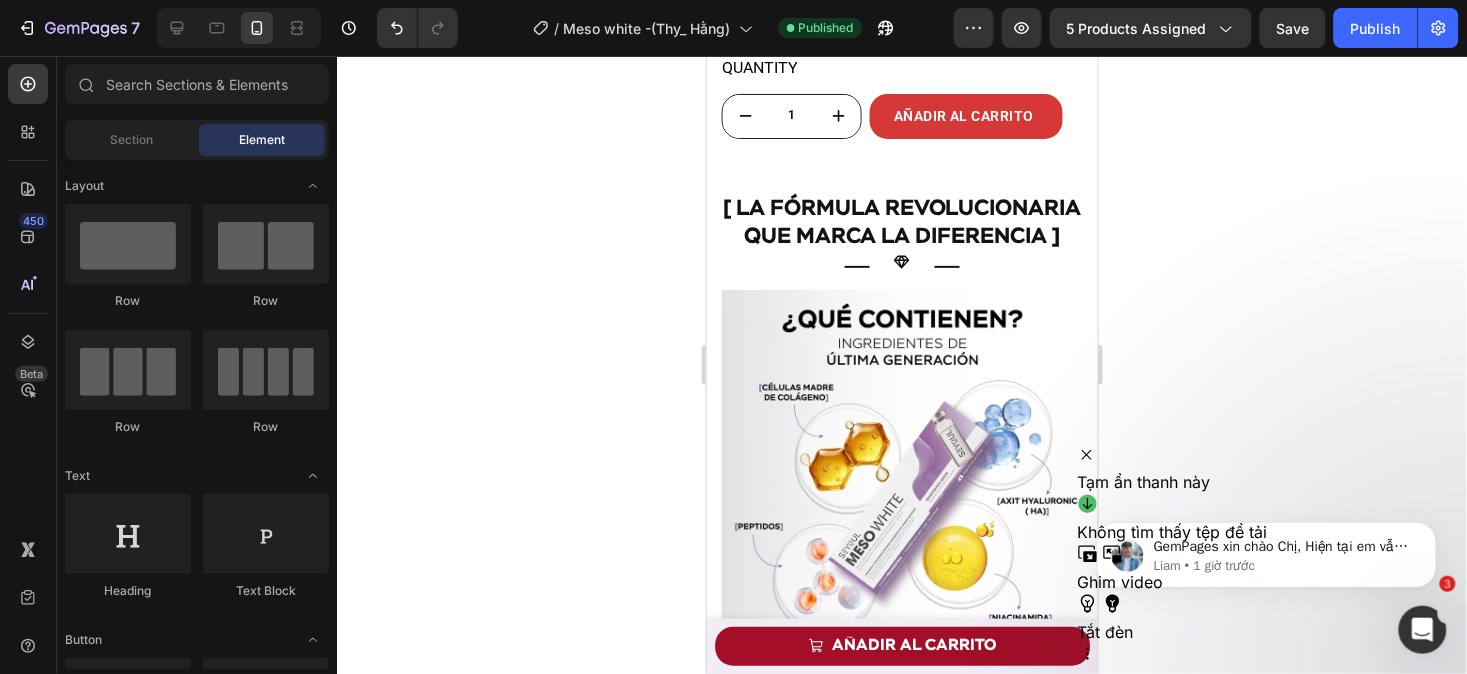 scroll, scrollTop: 6911, scrollLeft: 0, axis: vertical 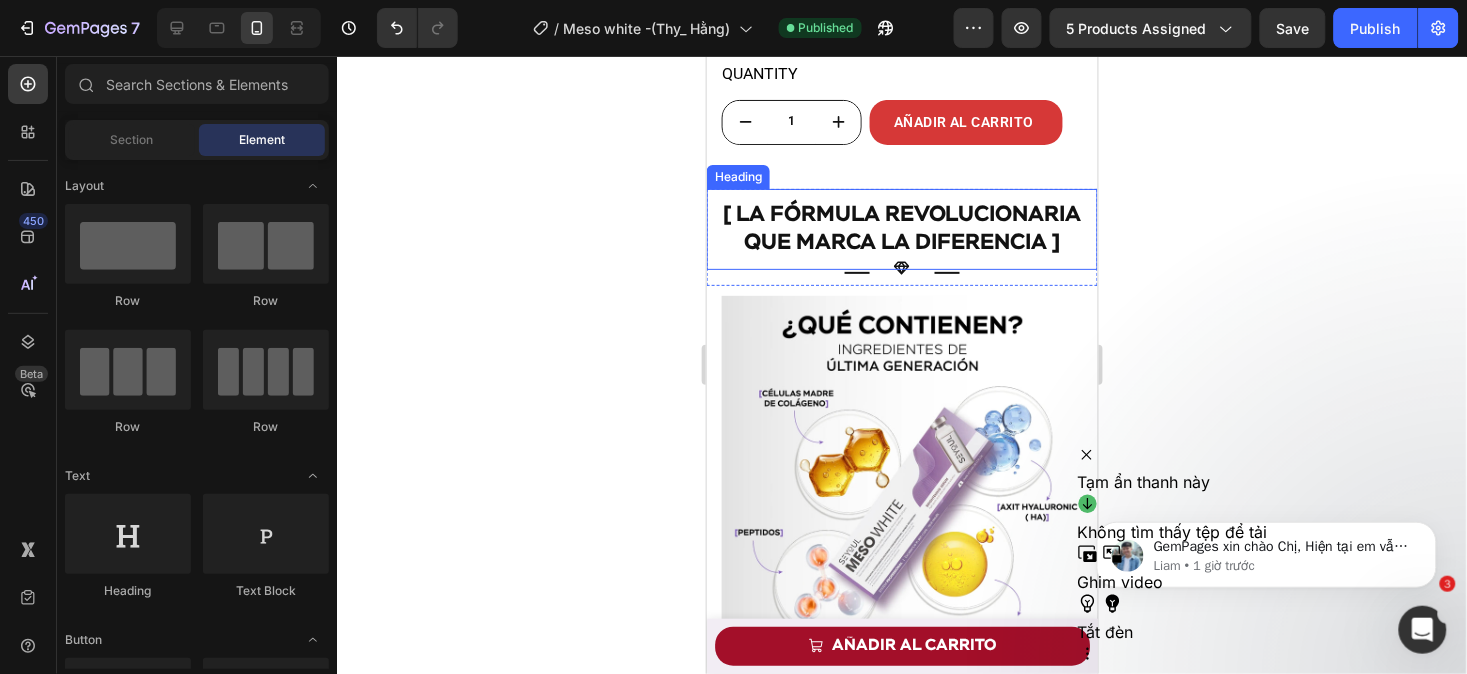 click on "[ LA FÓRMULA REVOLUCIONARIA QUE MARCA LA DIFERENCIA ]" at bounding box center [901, 228] 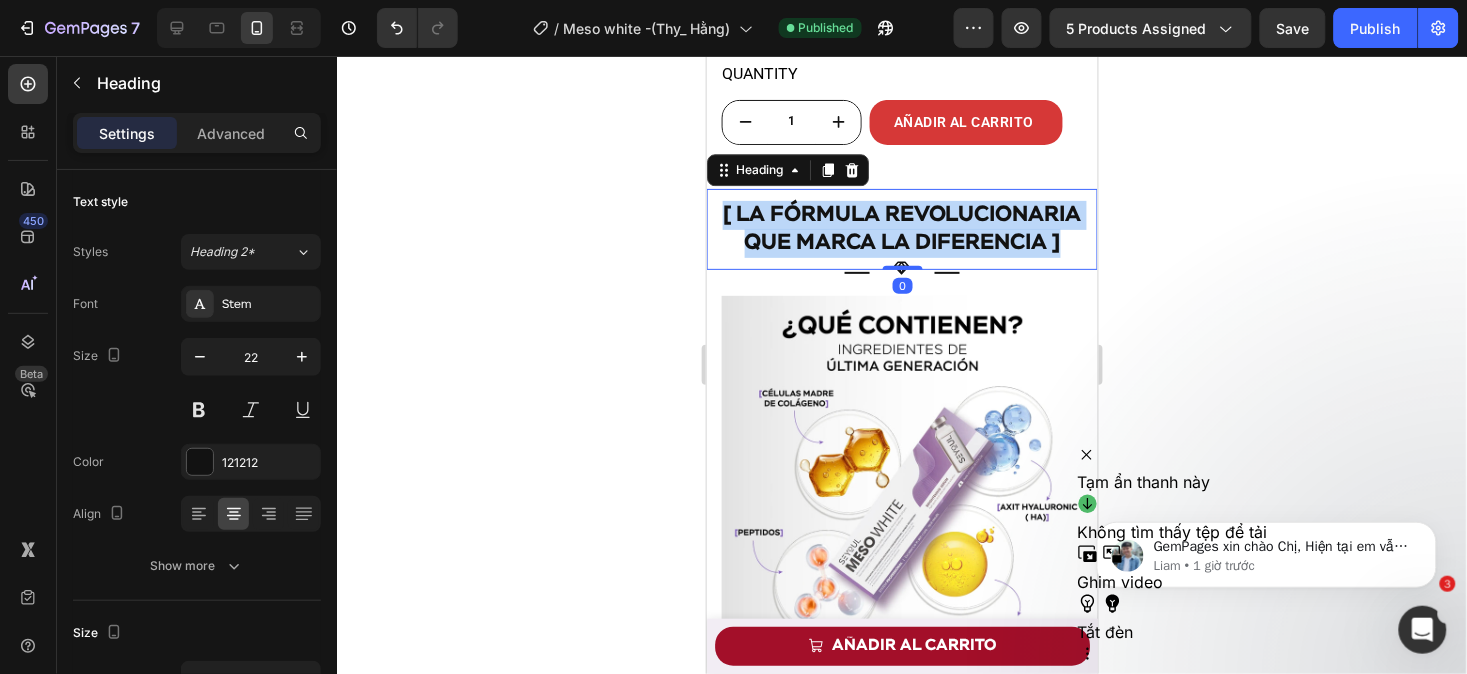 click on "[ LA FÓRMULA REVOLUCIONARIA QUE MARCA LA DIFERENCIA ]" at bounding box center (901, 228) 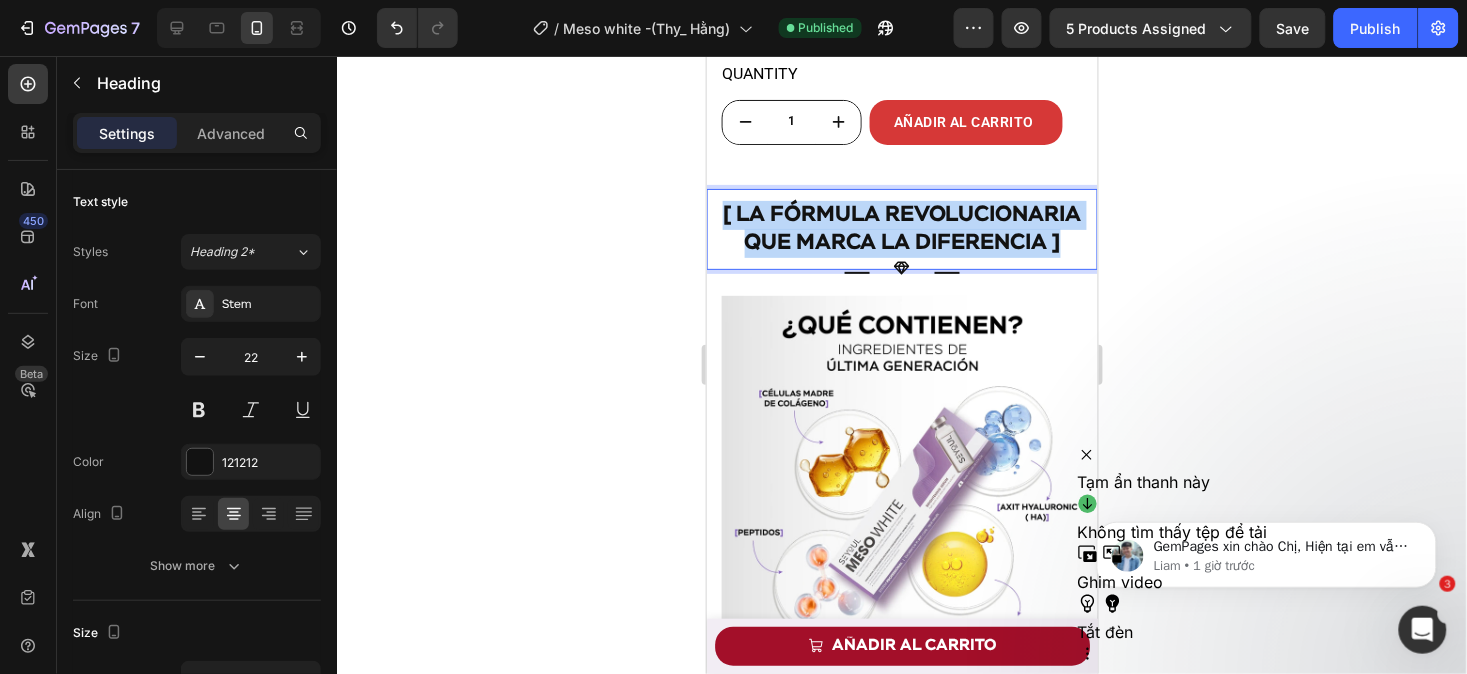 click on "[ LA FÓRMULA REVOLUCIONARIA QUE MARCA LA DIFERENCIA ]" at bounding box center (901, 228) 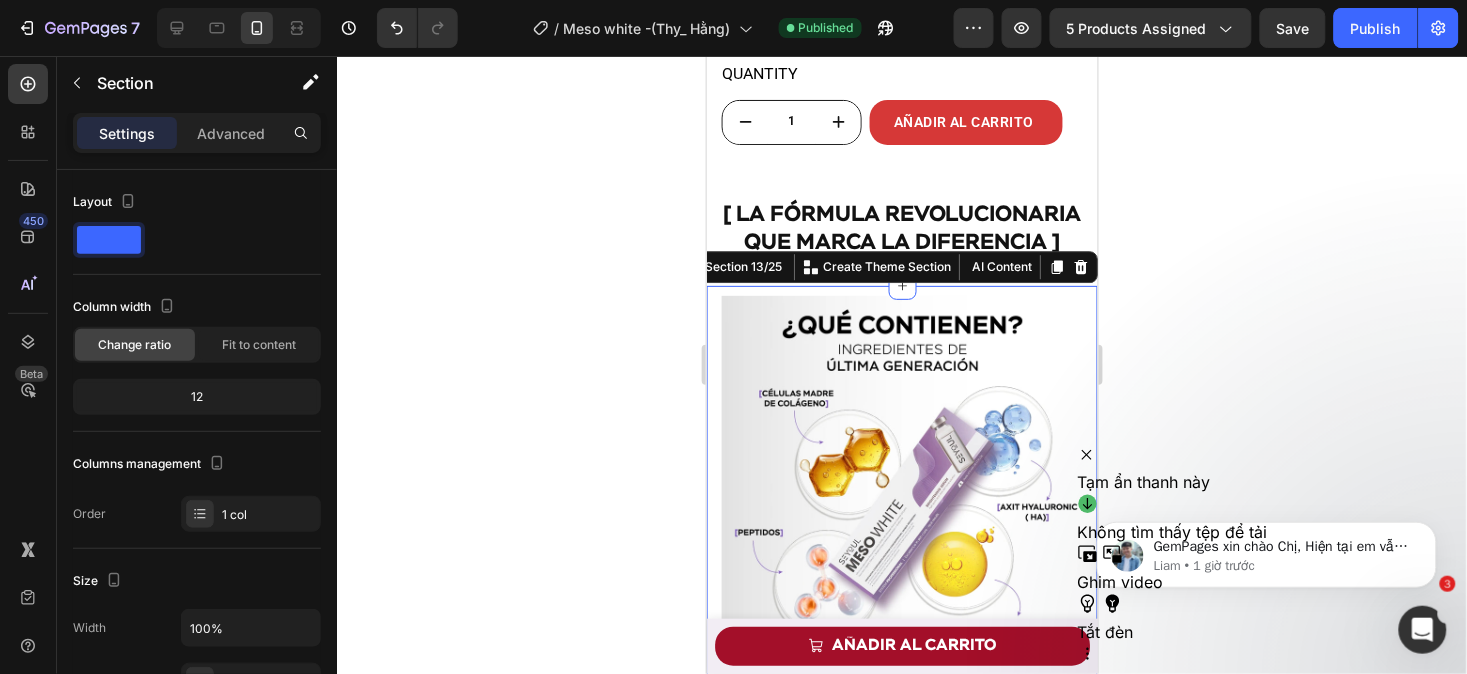 click on "Image
Células de colágeno:  Regenera la piel desde dentro, estimula el colágeno y unifica el tono sin exfoliar agresivamente.
Péptidos:   Estimula colágeno y elastina para firmeza sin irritar, mientras los péptidos protegen del daño ambiental.
Niacinamida:  Inhibe la melanina para reducir manchas y melasma, fortalece la piel y regula el sebo sin irritar.
Ácido hialurónico:  Hidrata en profundidad hasta 72 horas, mantiene la firmeza y aporta luminosidad gracias al HA. Item list" at bounding box center (901, 654) 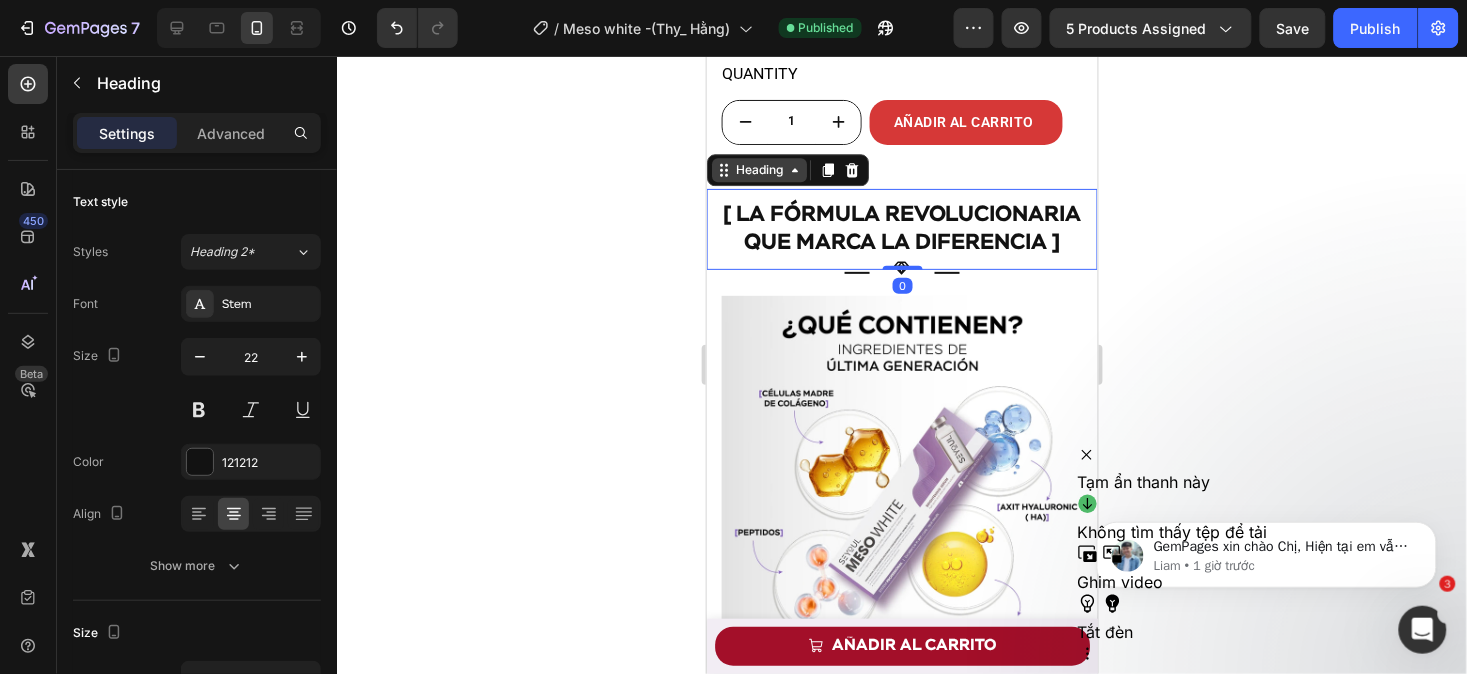 click on "Heading" at bounding box center [758, 169] 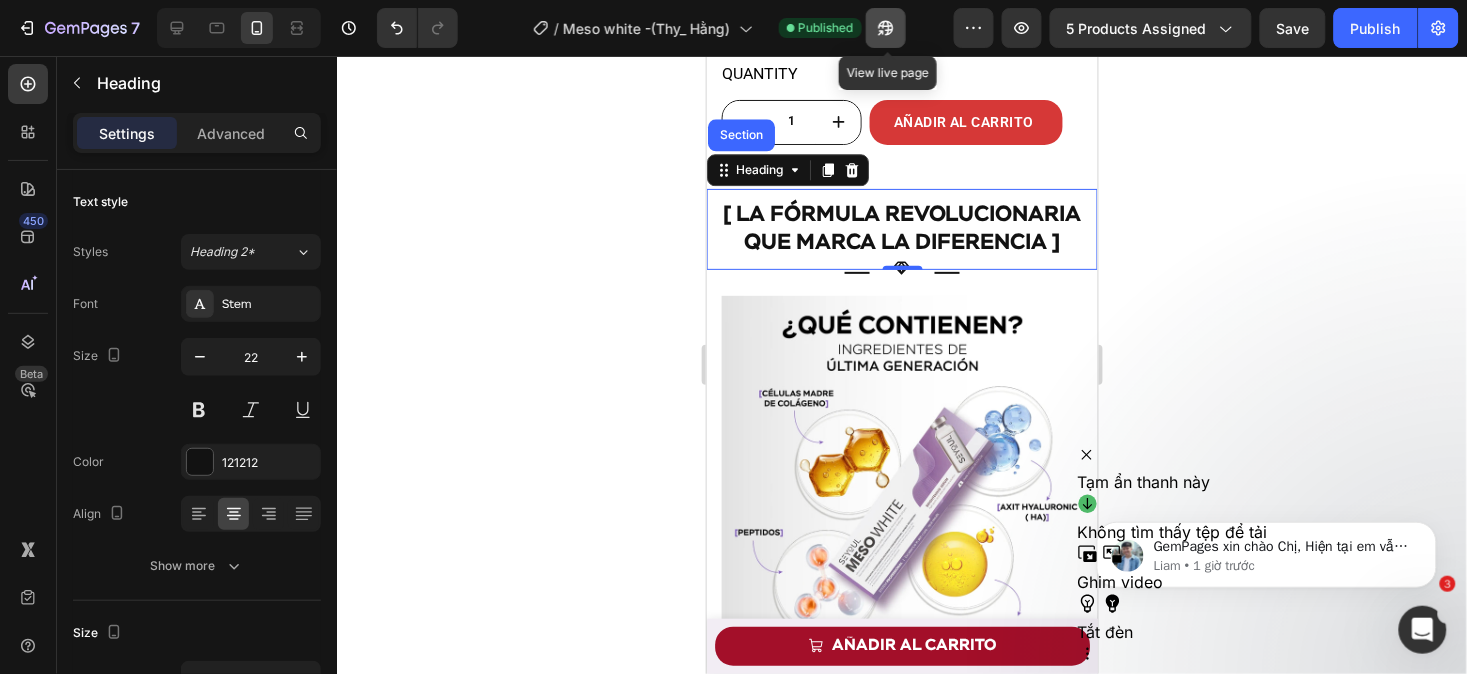 click 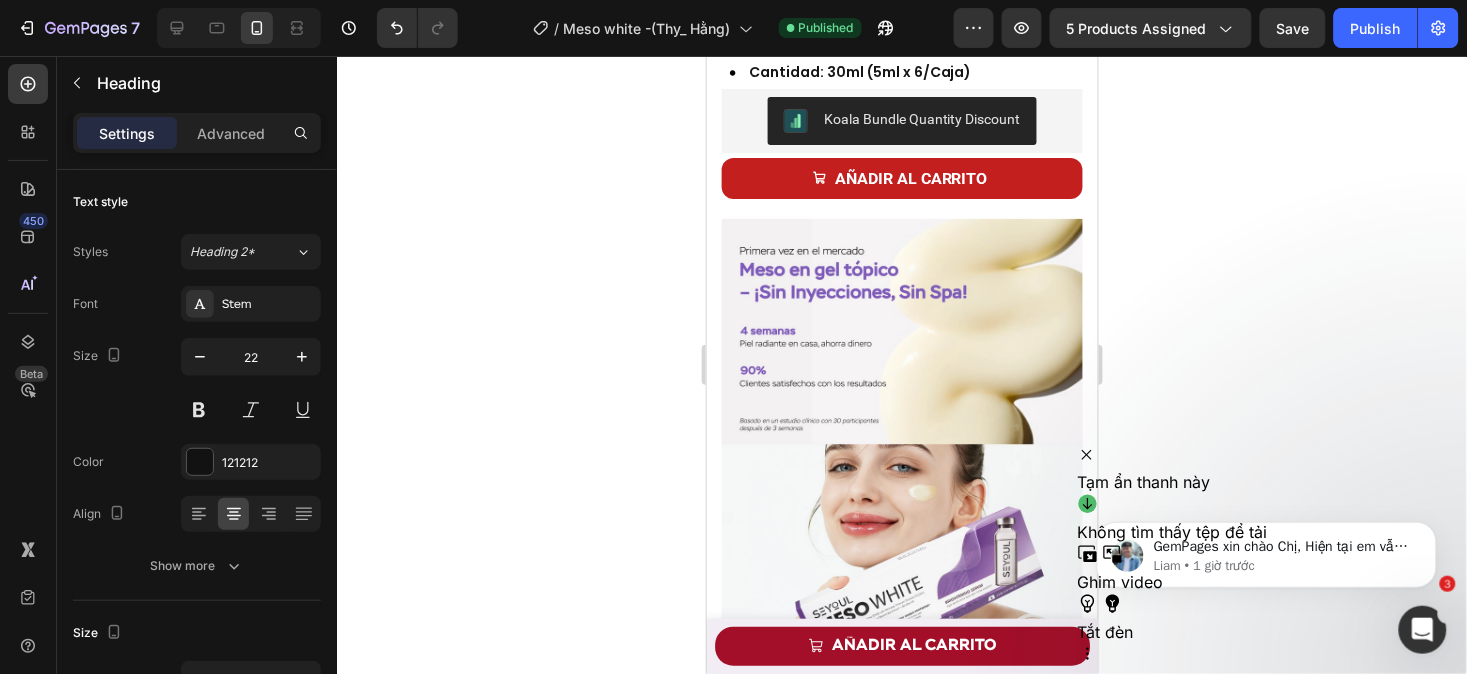 scroll, scrollTop: 924, scrollLeft: 0, axis: vertical 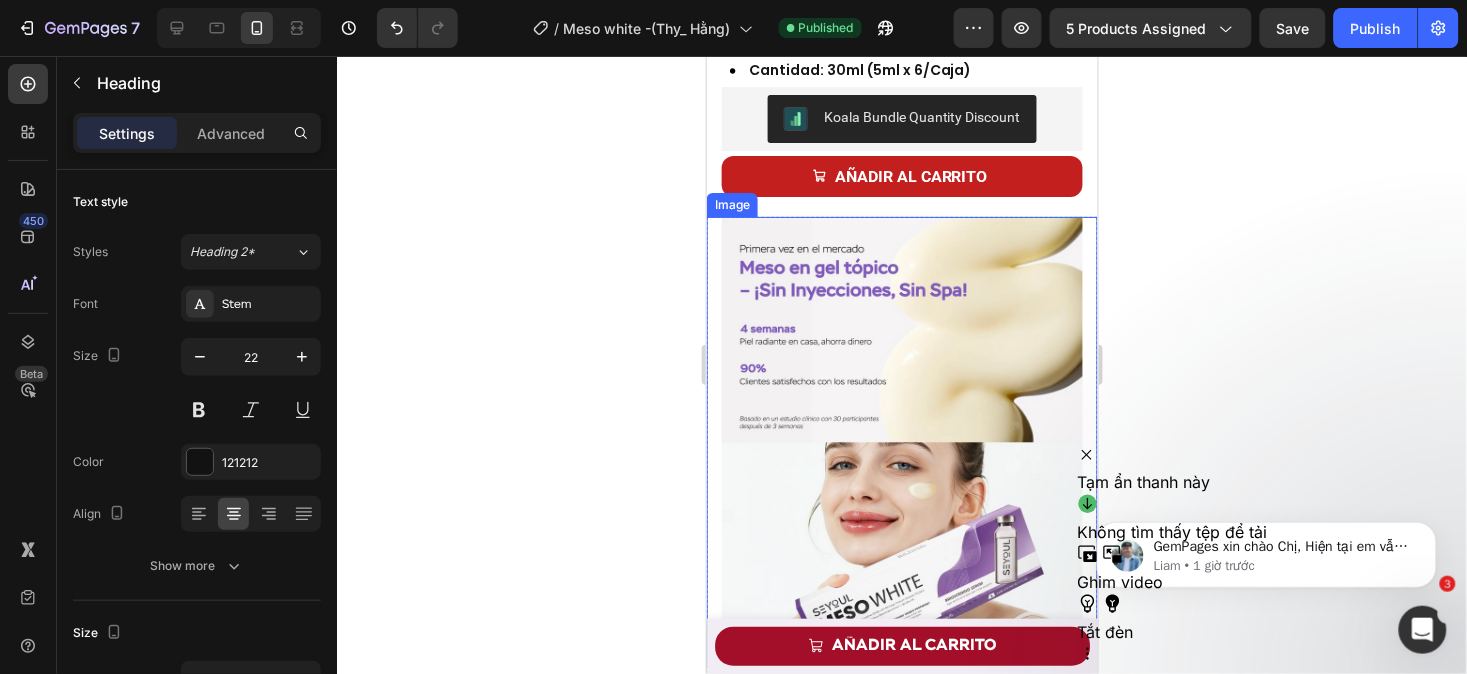 click at bounding box center [901, 441] 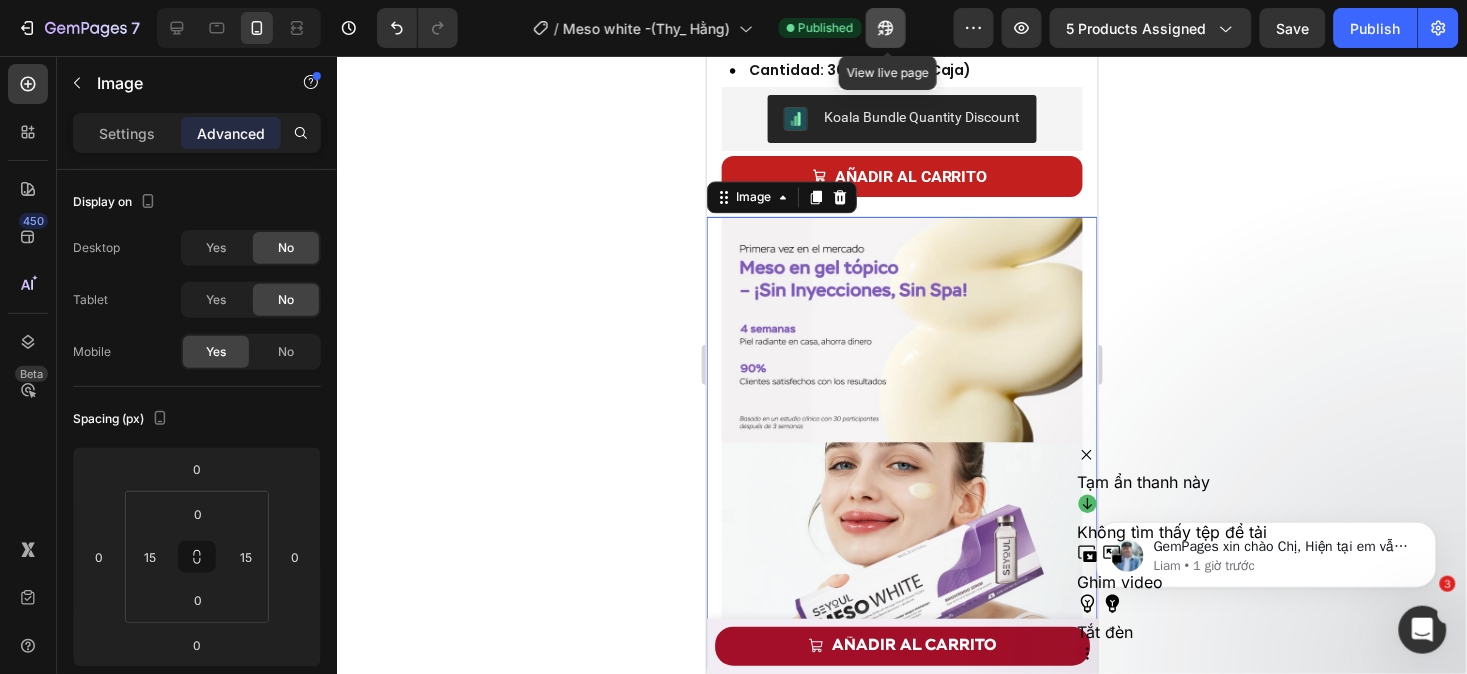 click 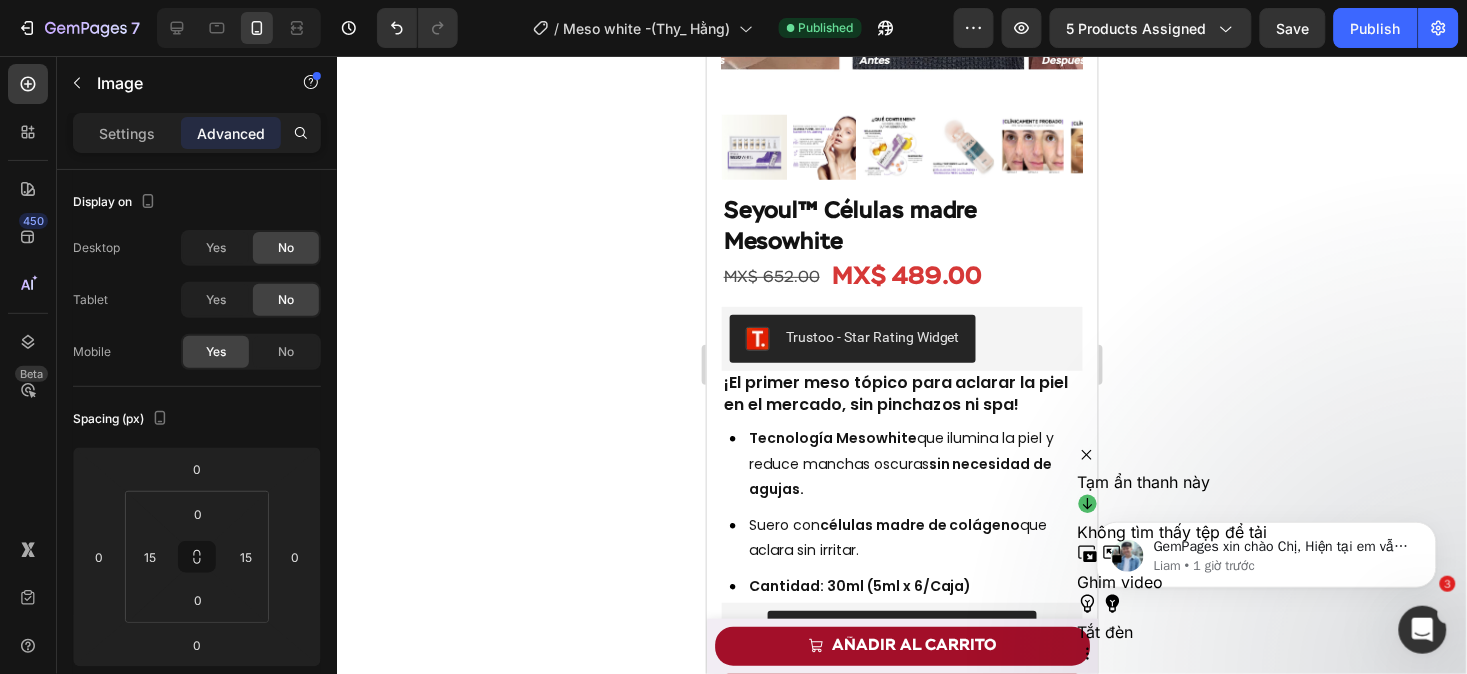scroll, scrollTop: 464, scrollLeft: 0, axis: vertical 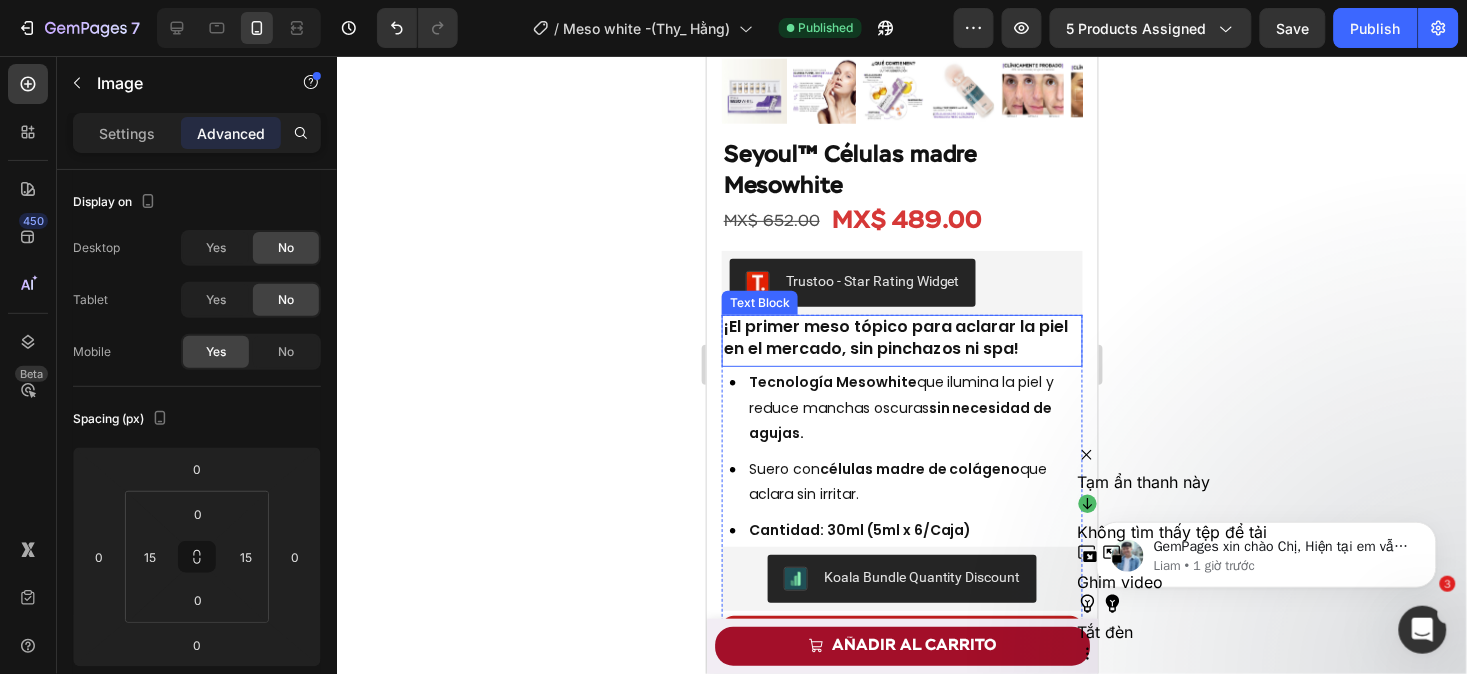 click on "¡El primer meso tópico para aclarar la piel en el mercado, sin pinchazos ni spa!" at bounding box center [895, 336] 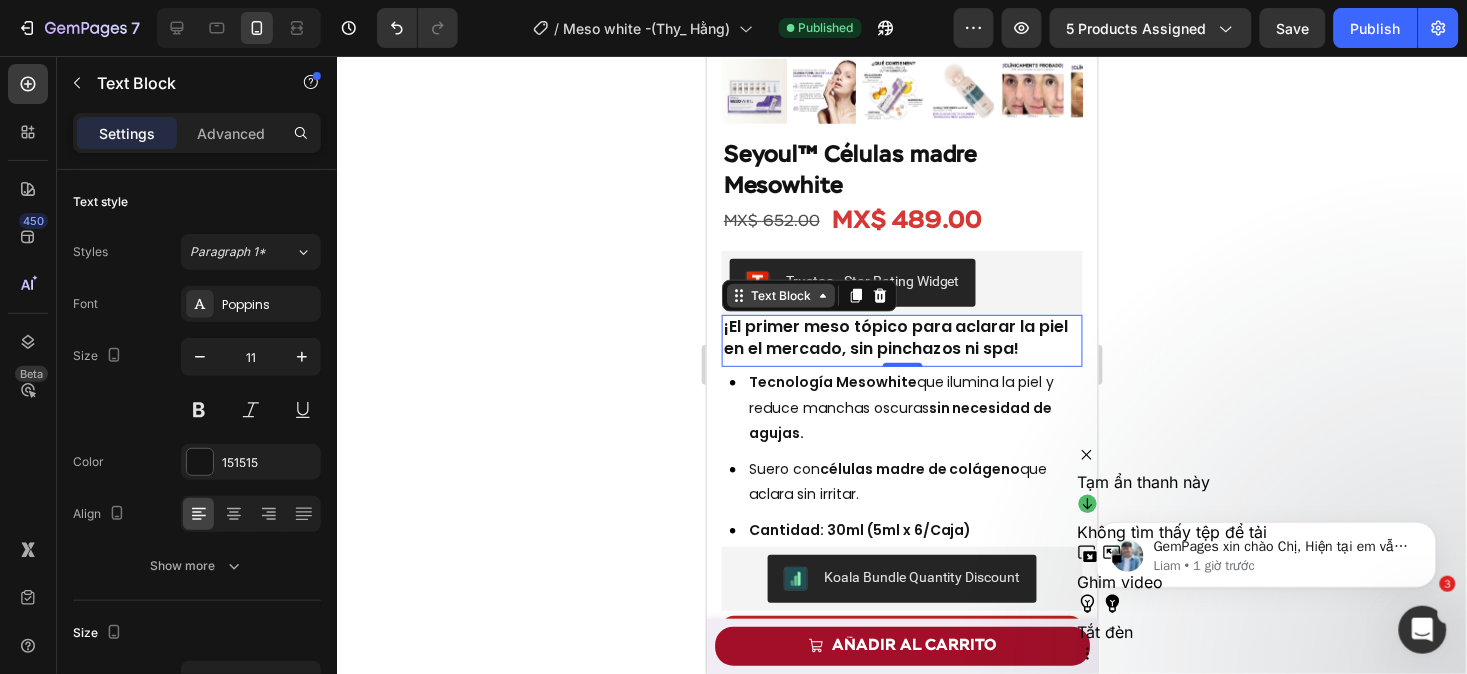 click on "Text Block" at bounding box center [780, 295] 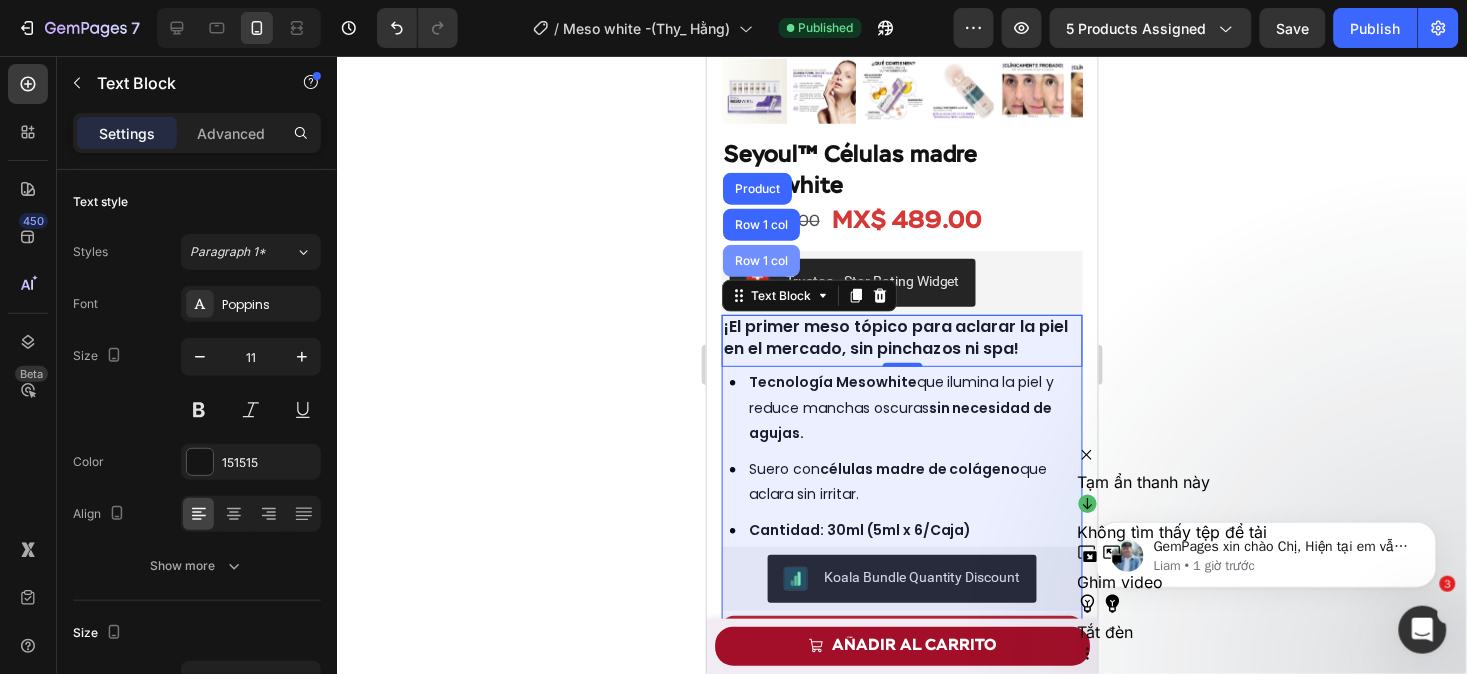 click on "Row 1 col" at bounding box center (760, 260) 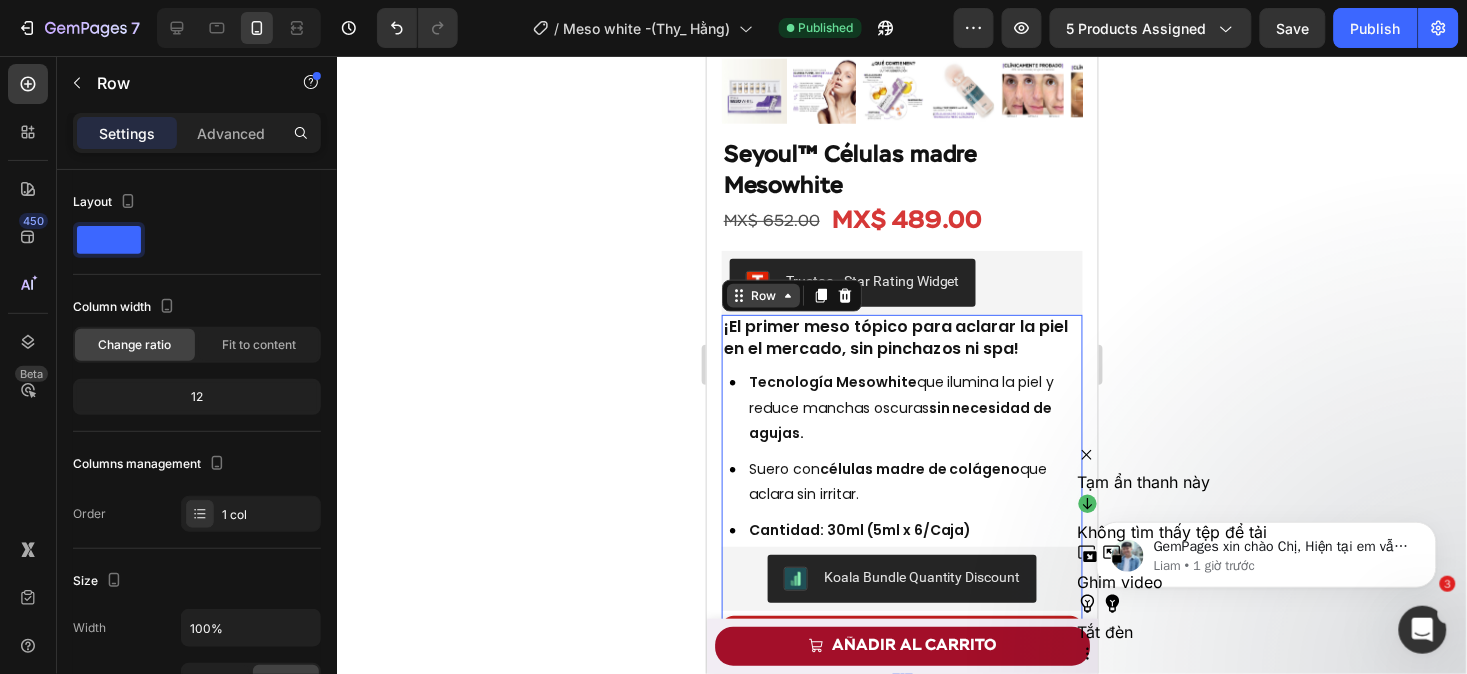 click on "Row" at bounding box center [762, 295] 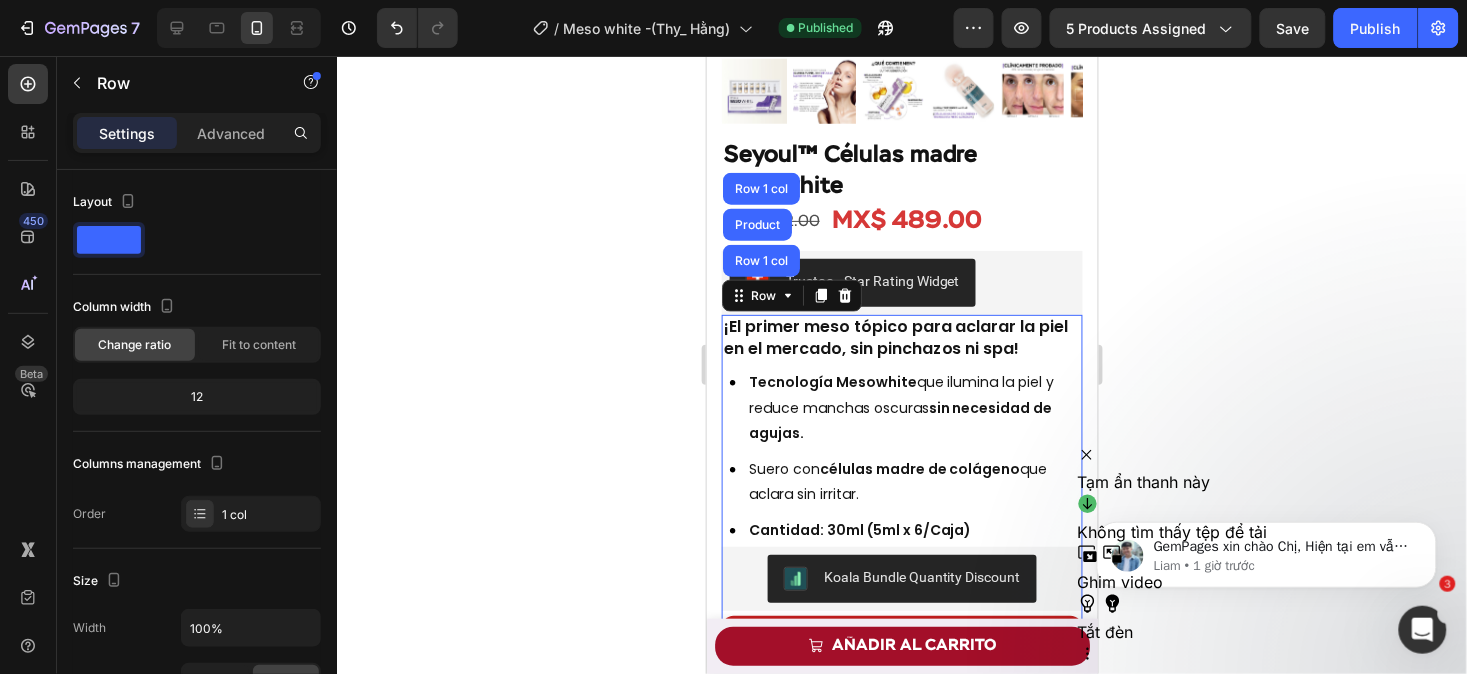 click 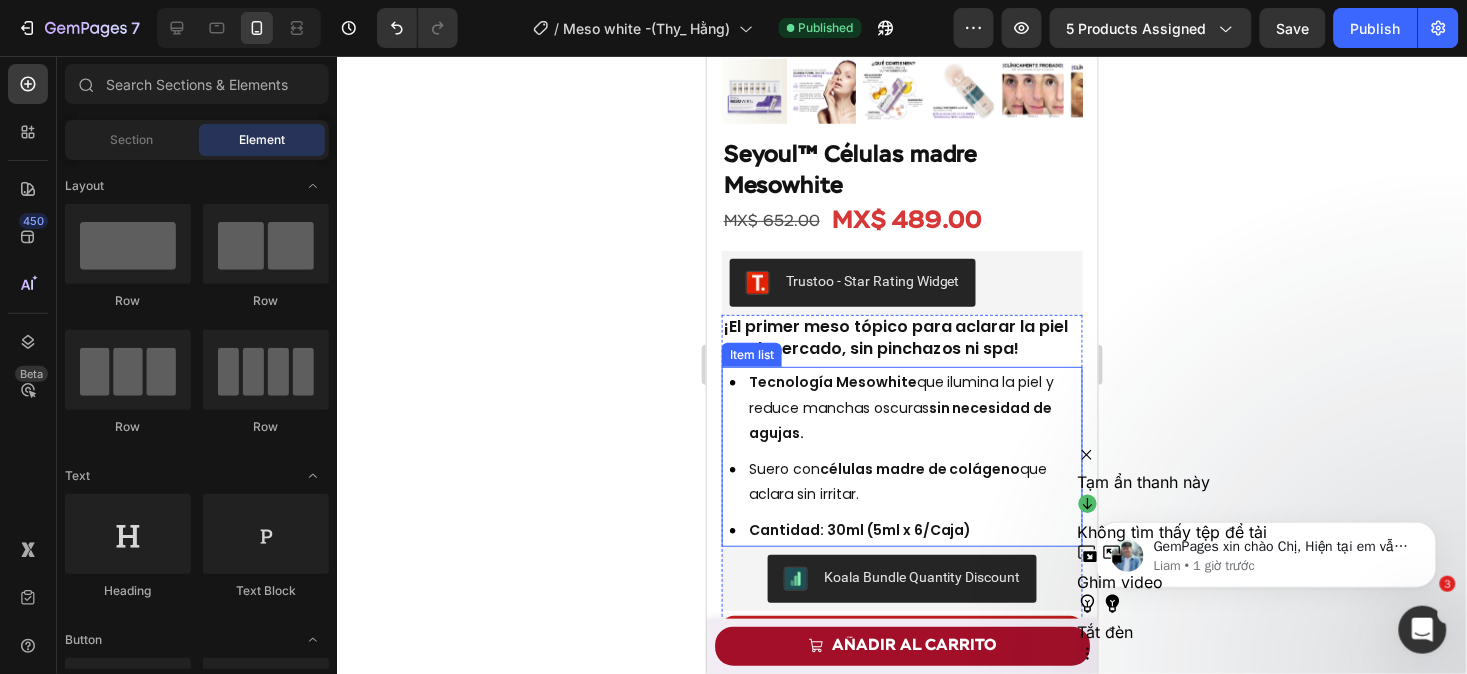 click 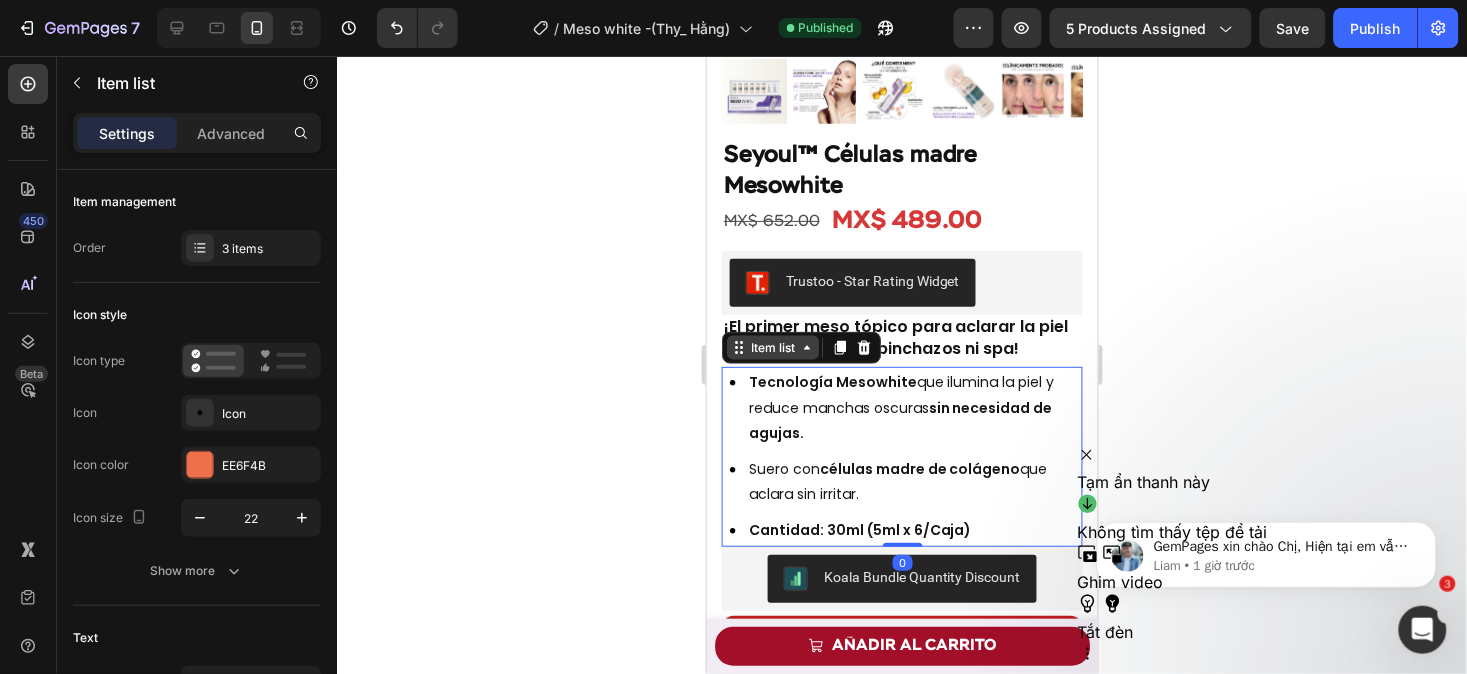 click on "Item list" at bounding box center [772, 347] 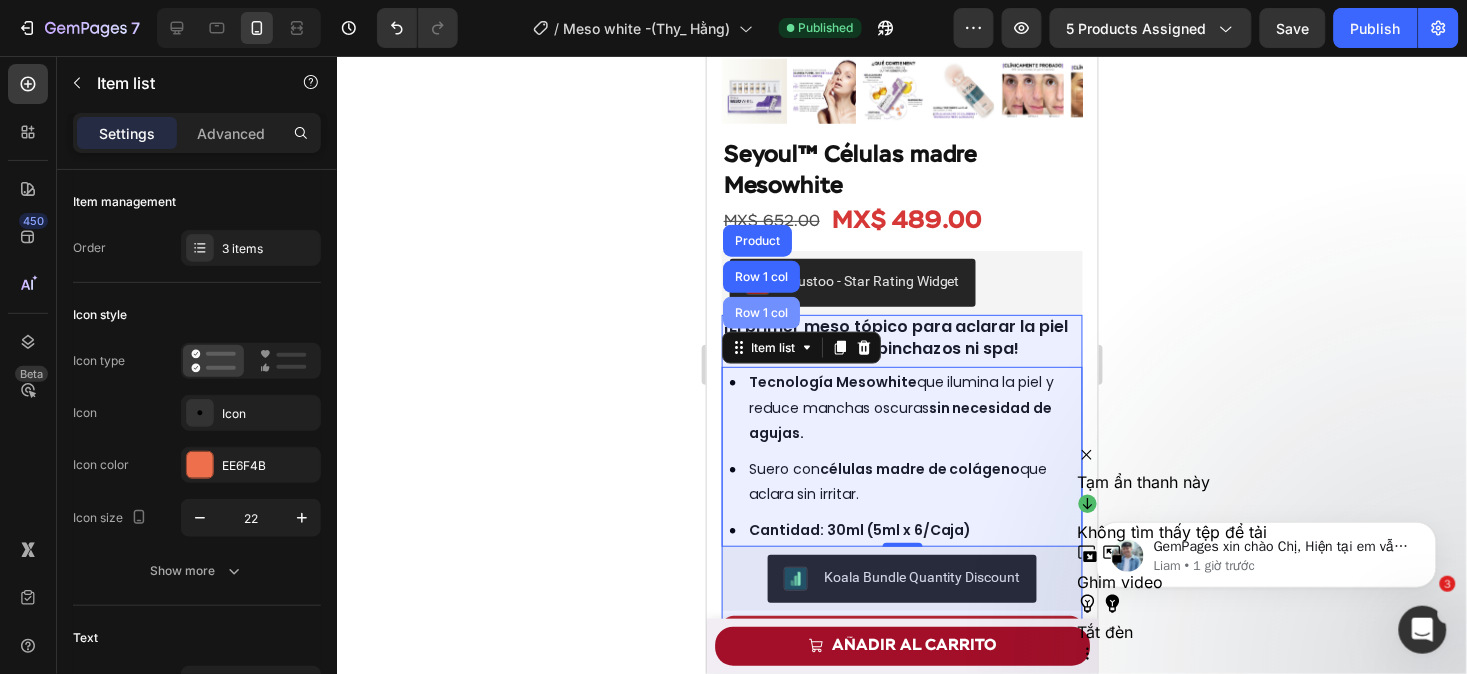 click on "Row 1 col" at bounding box center [760, 312] 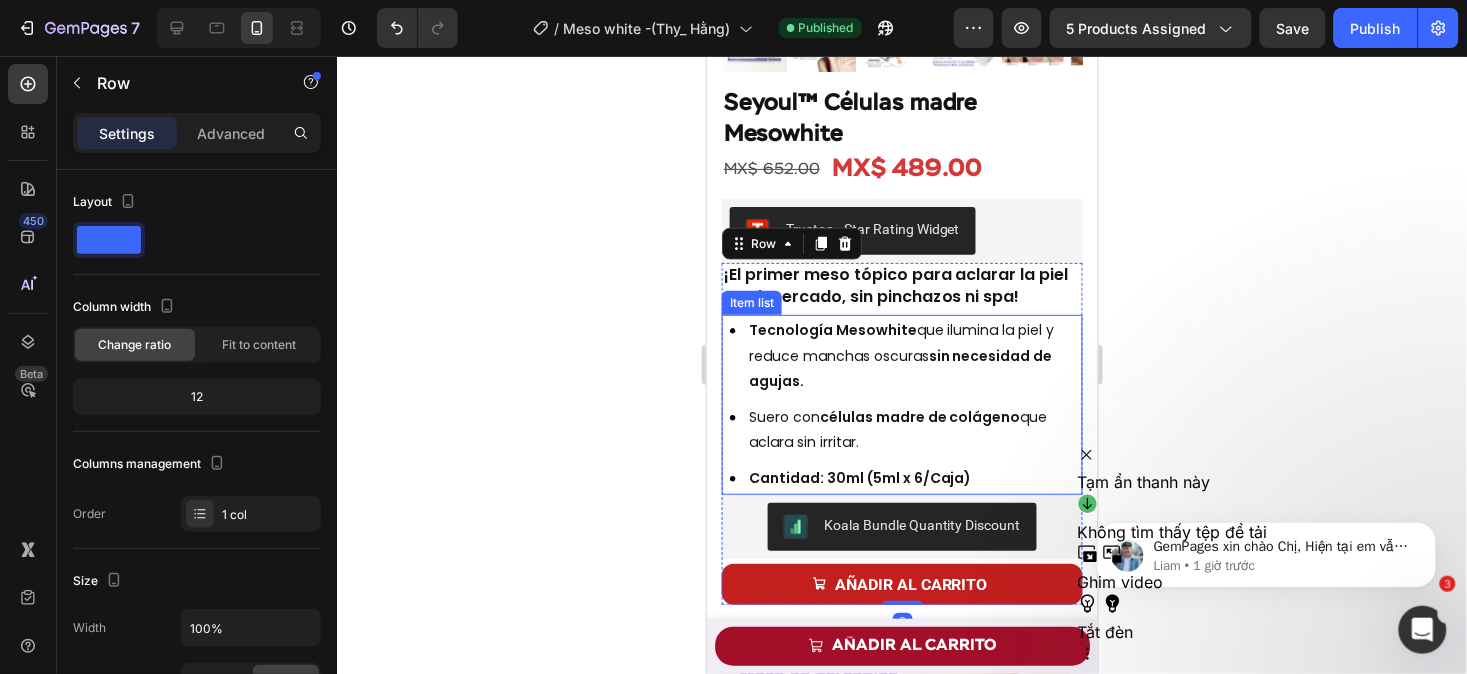 scroll, scrollTop: 517, scrollLeft: 0, axis: vertical 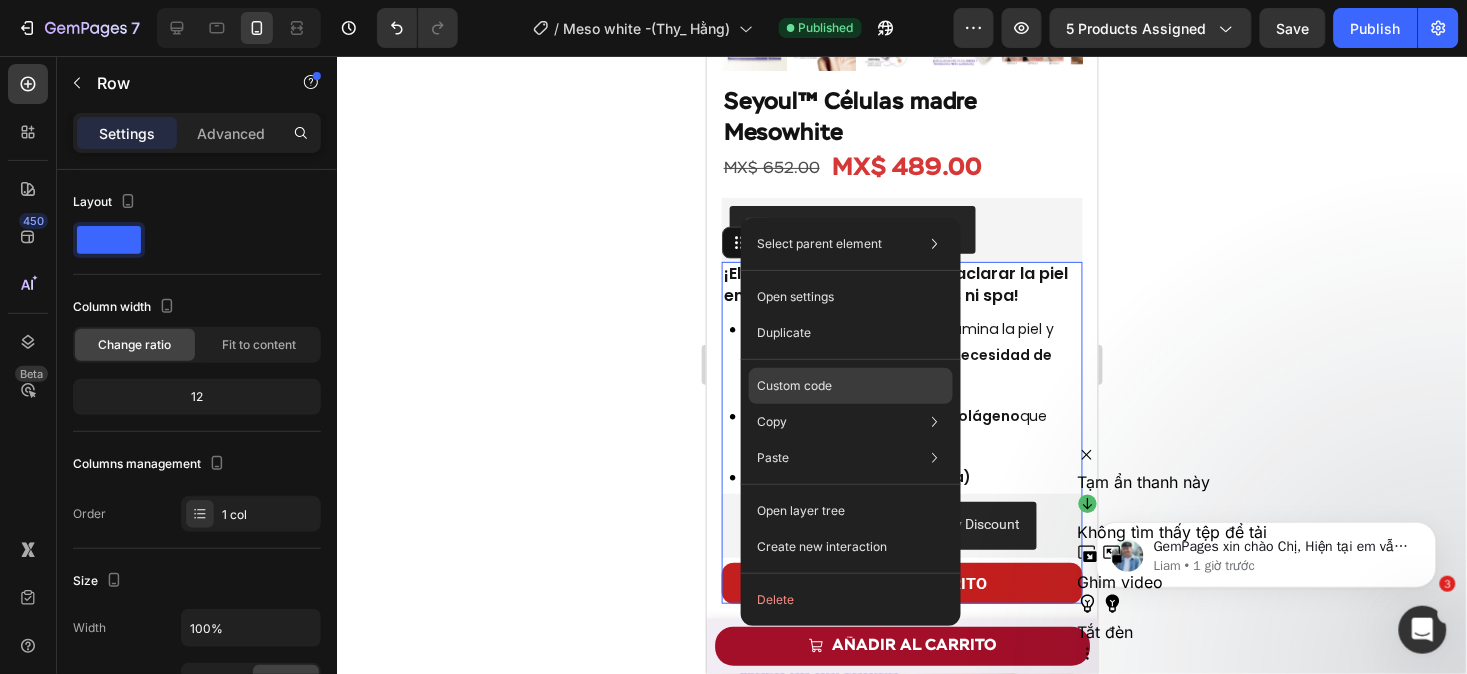 click on "Custom code" 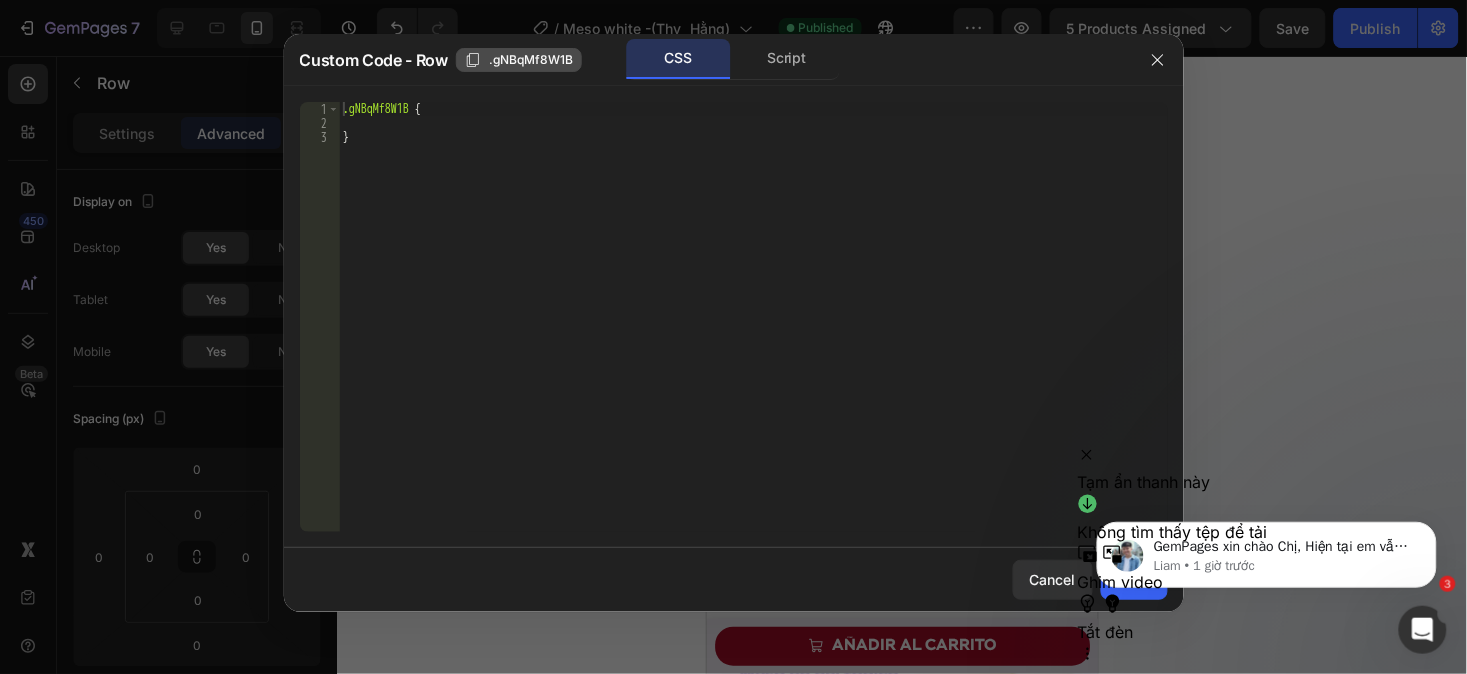 click on ".gNBqMf8W1B" at bounding box center [519, 60] 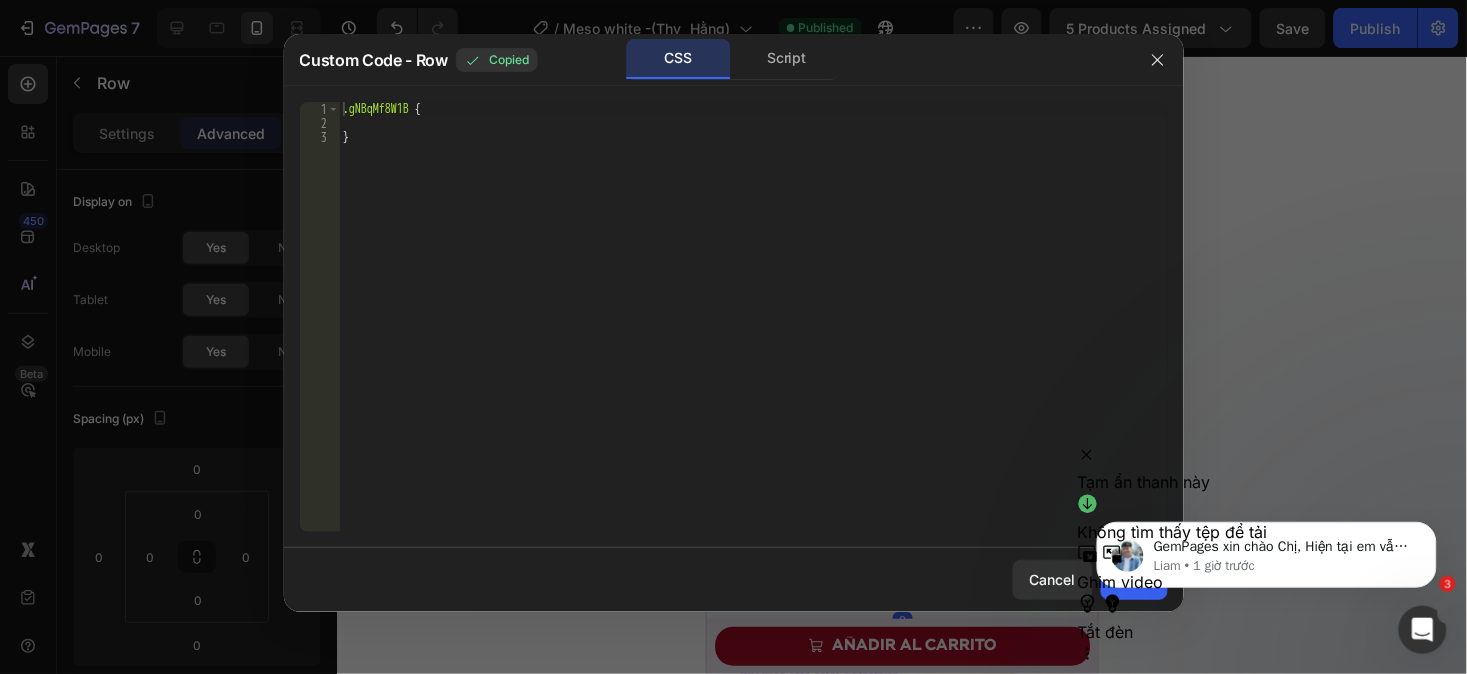 click at bounding box center [733, 337] 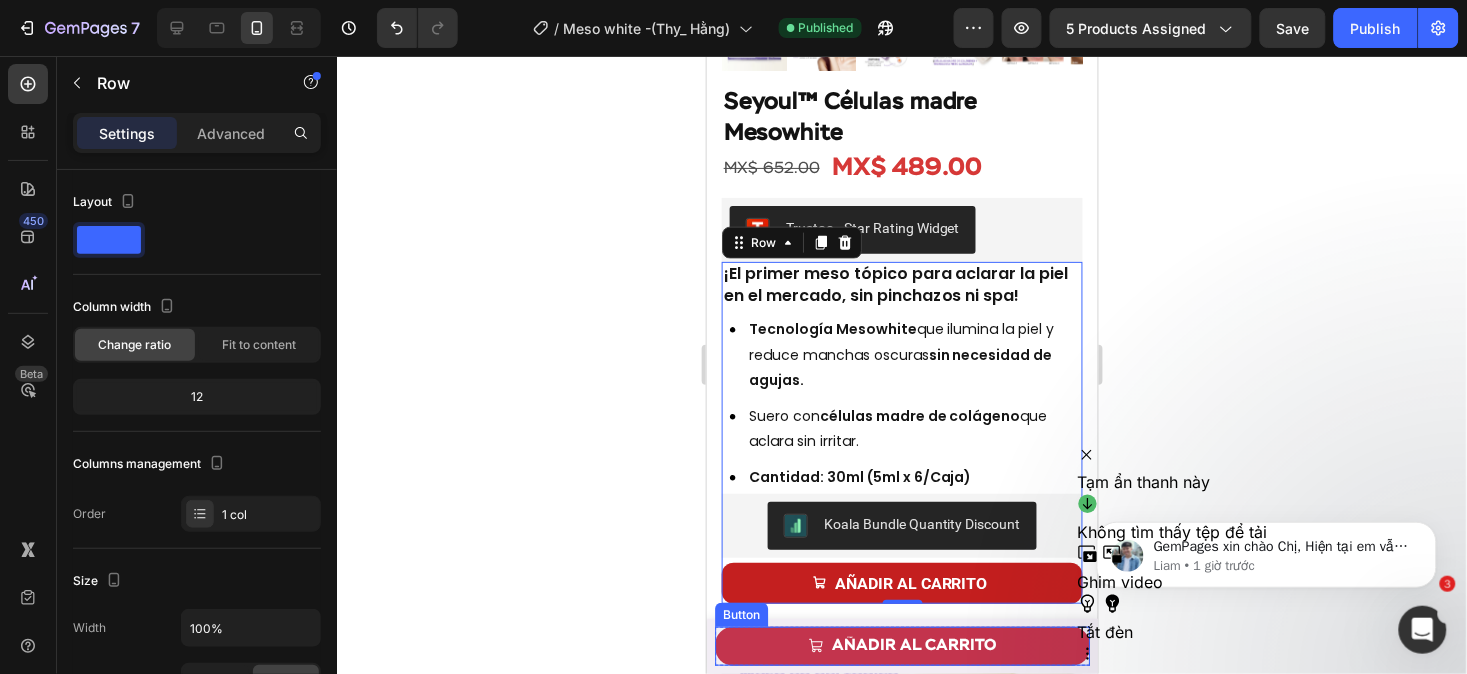 click on "AÑADIR AL CARRITO" at bounding box center (901, 645) 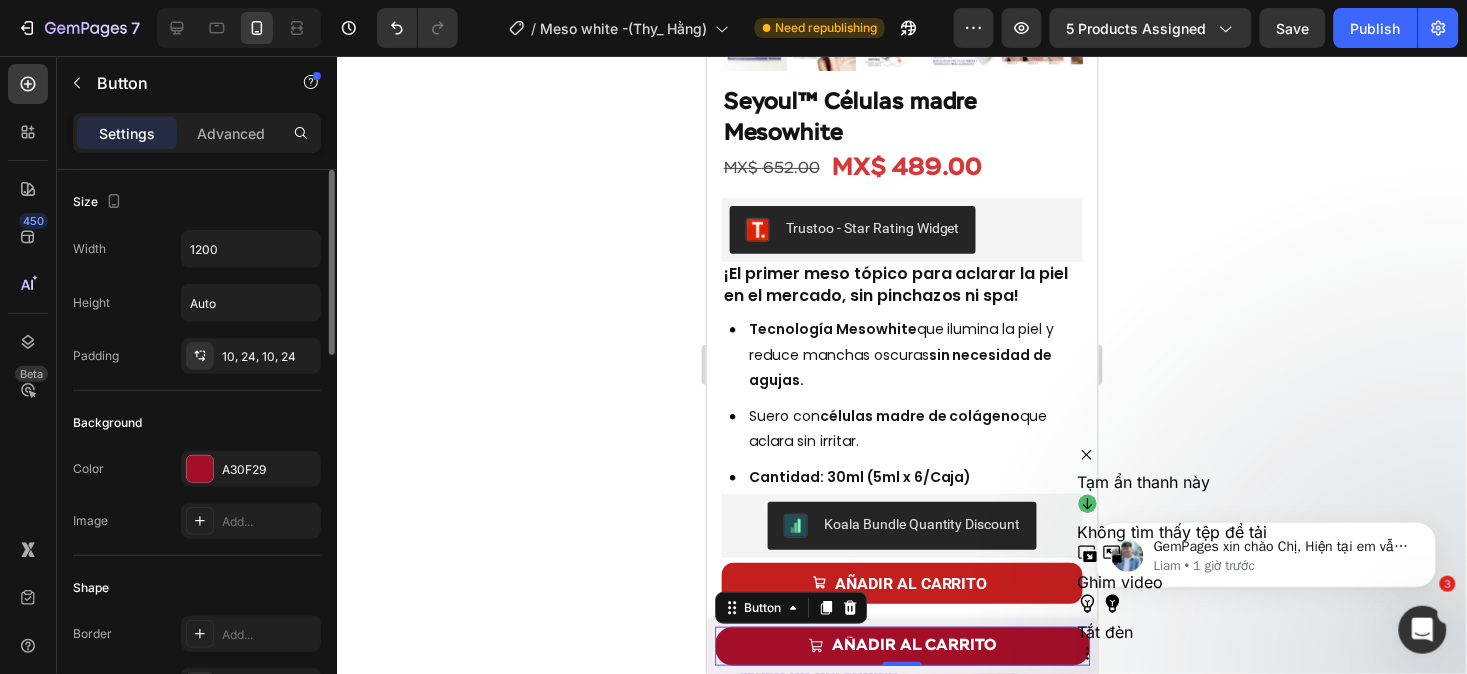 scroll, scrollTop: 1135, scrollLeft: 0, axis: vertical 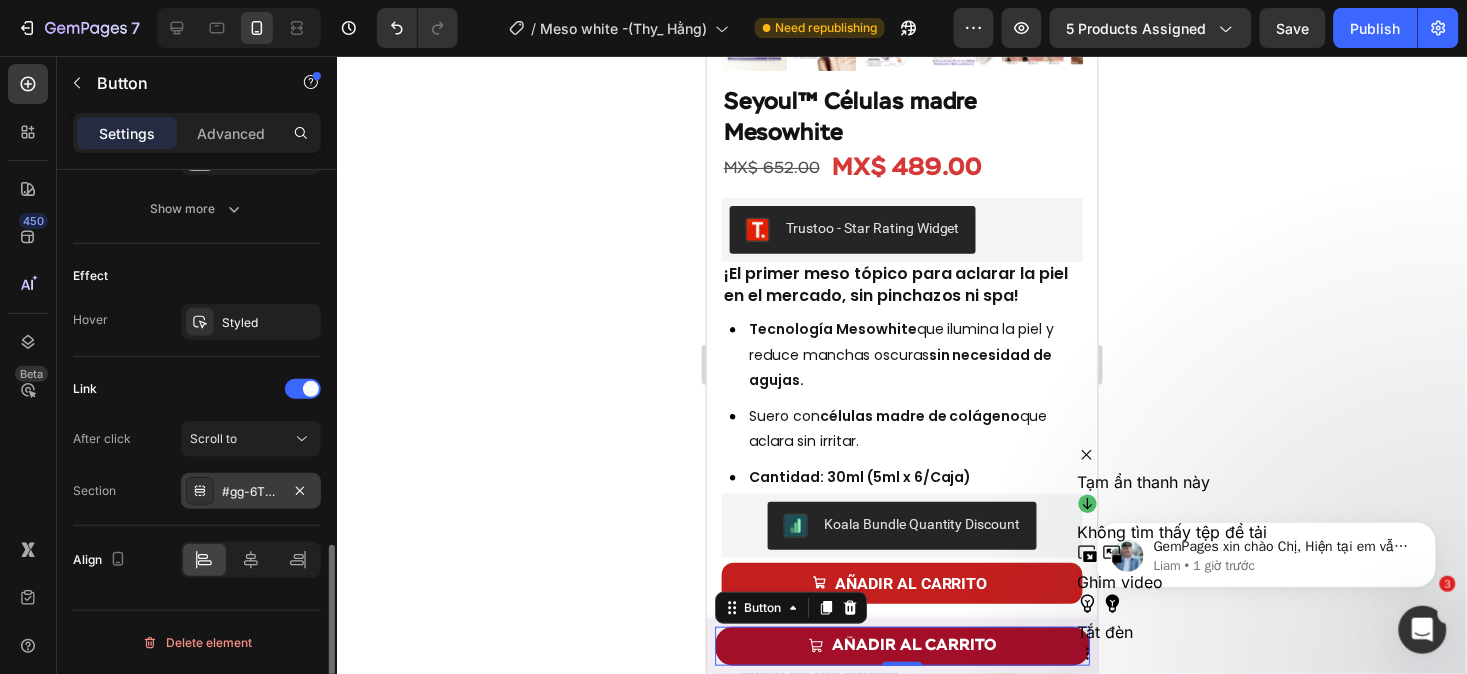 click on "#gg-6TPHit5" at bounding box center [251, 492] 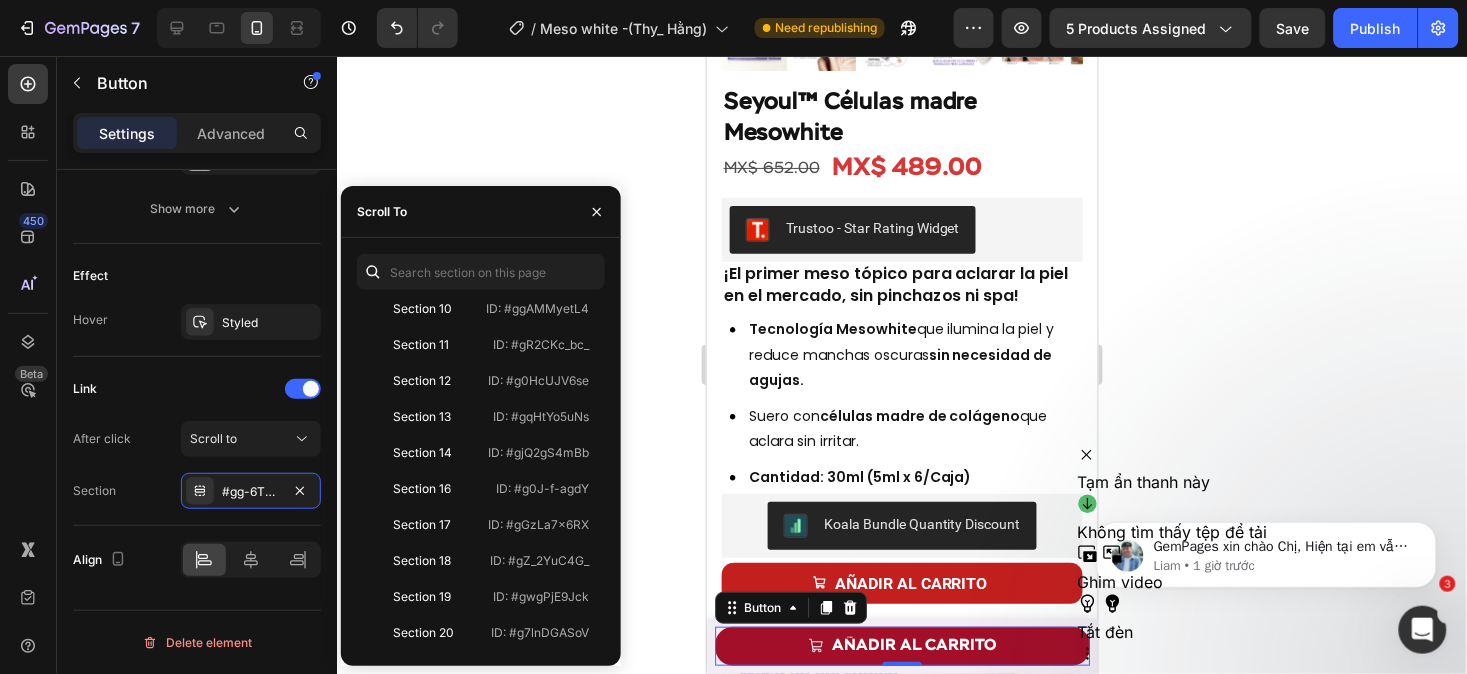 scroll, scrollTop: 0, scrollLeft: 0, axis: both 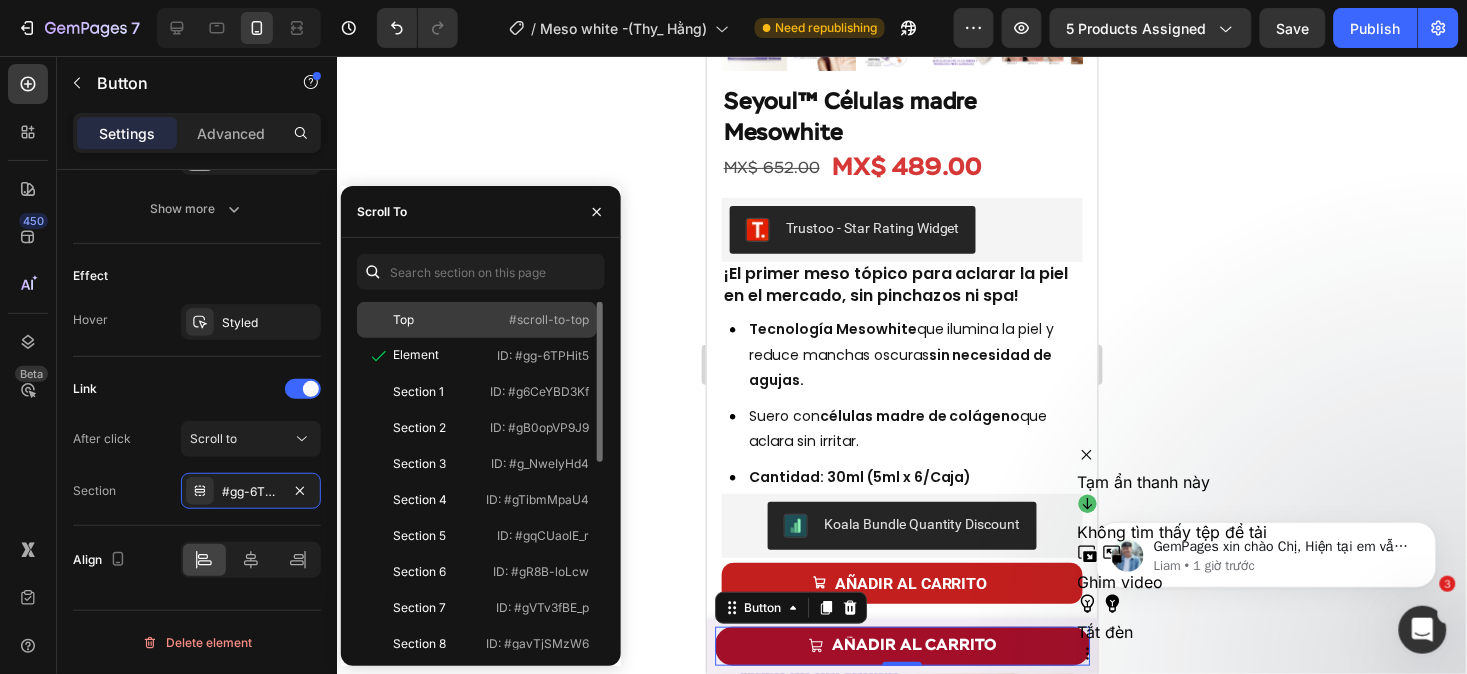 click on "Top   #scroll-to-top" 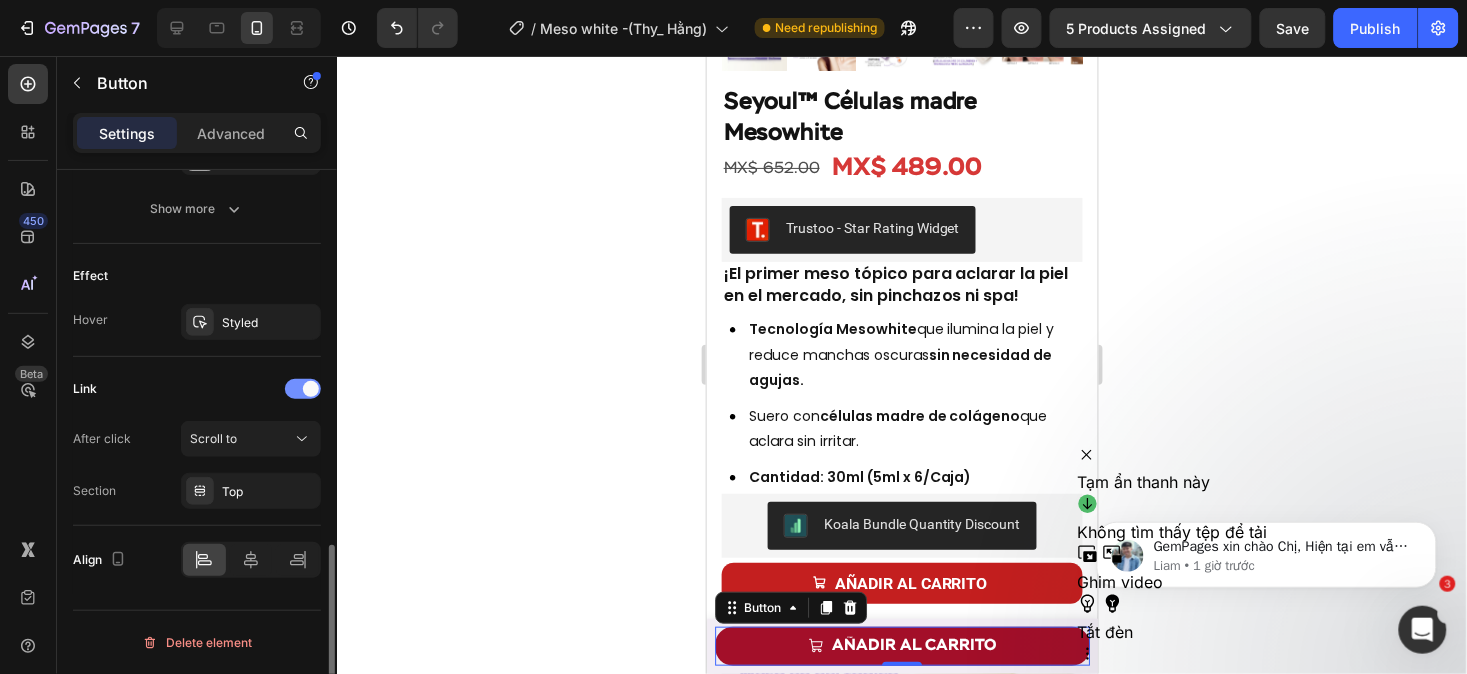 click at bounding box center [303, 389] 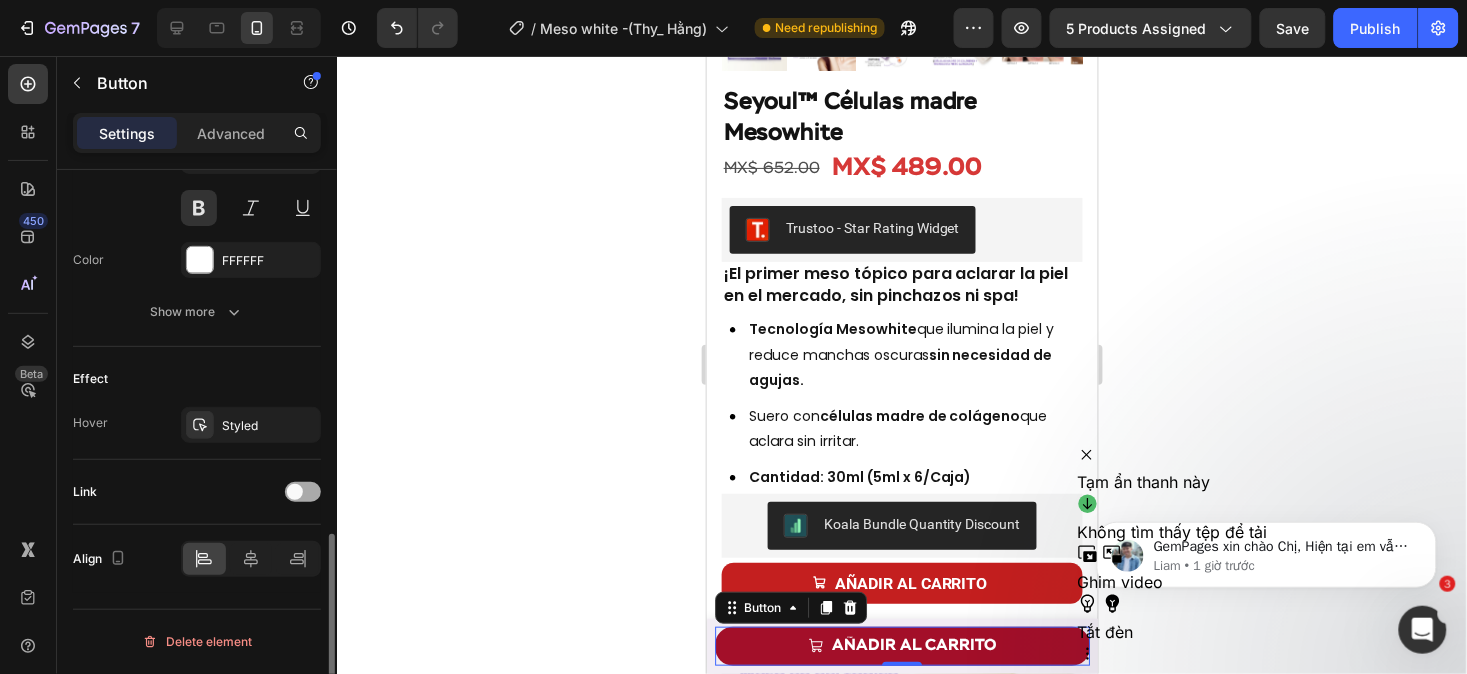 scroll, scrollTop: 1032, scrollLeft: 0, axis: vertical 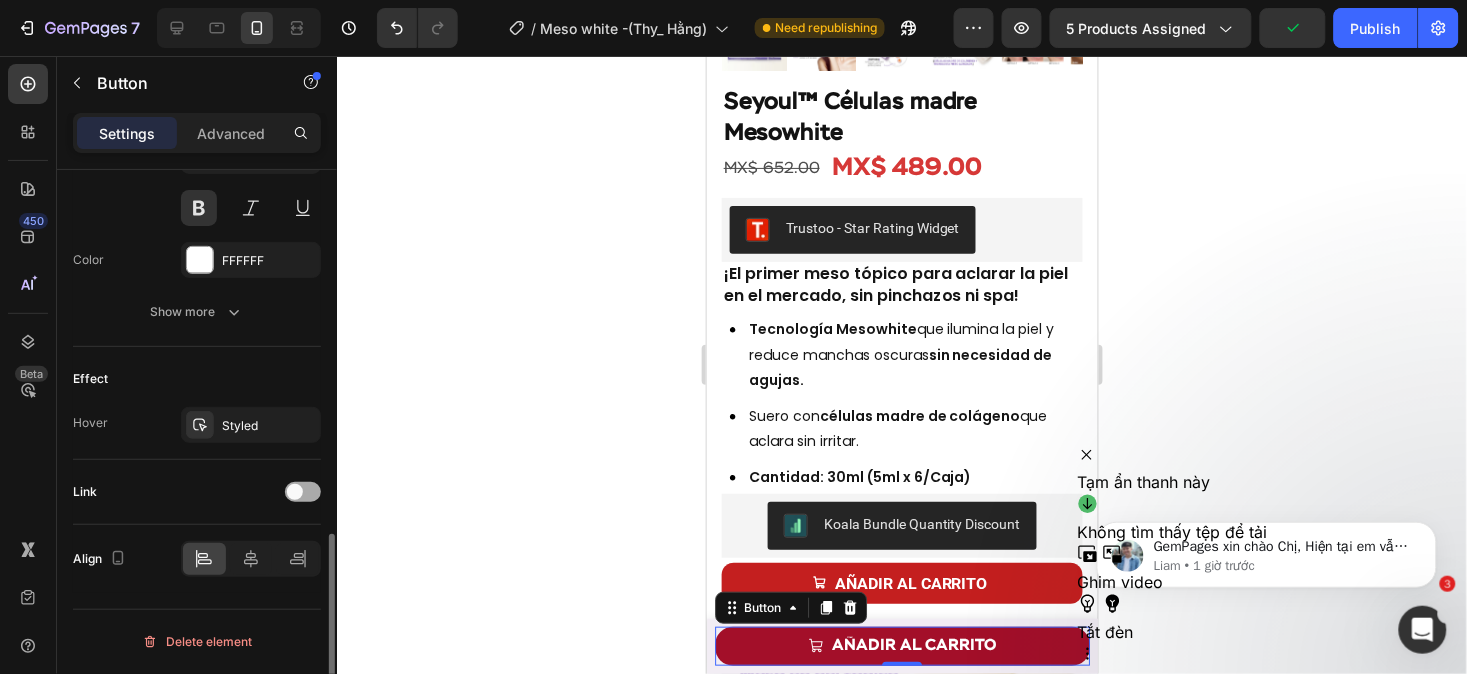 click at bounding box center [303, 492] 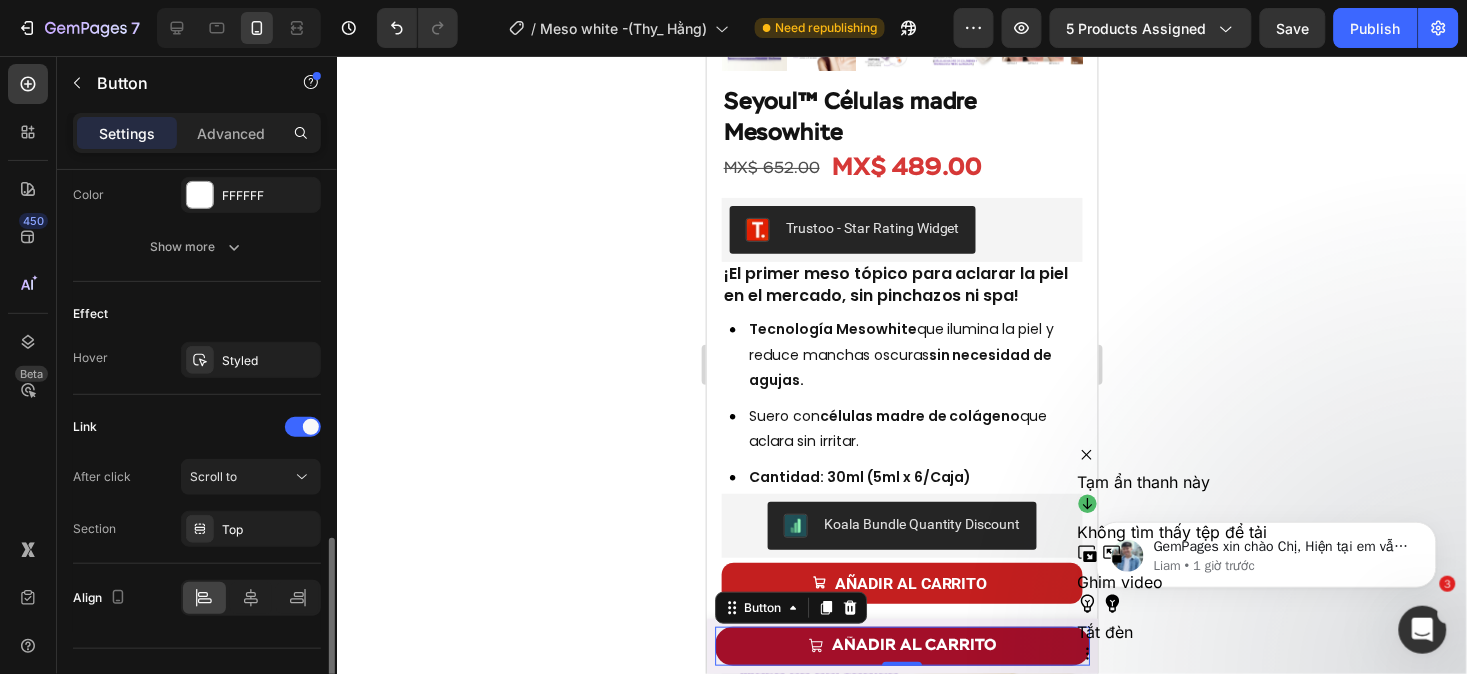 scroll, scrollTop: 1101, scrollLeft: 0, axis: vertical 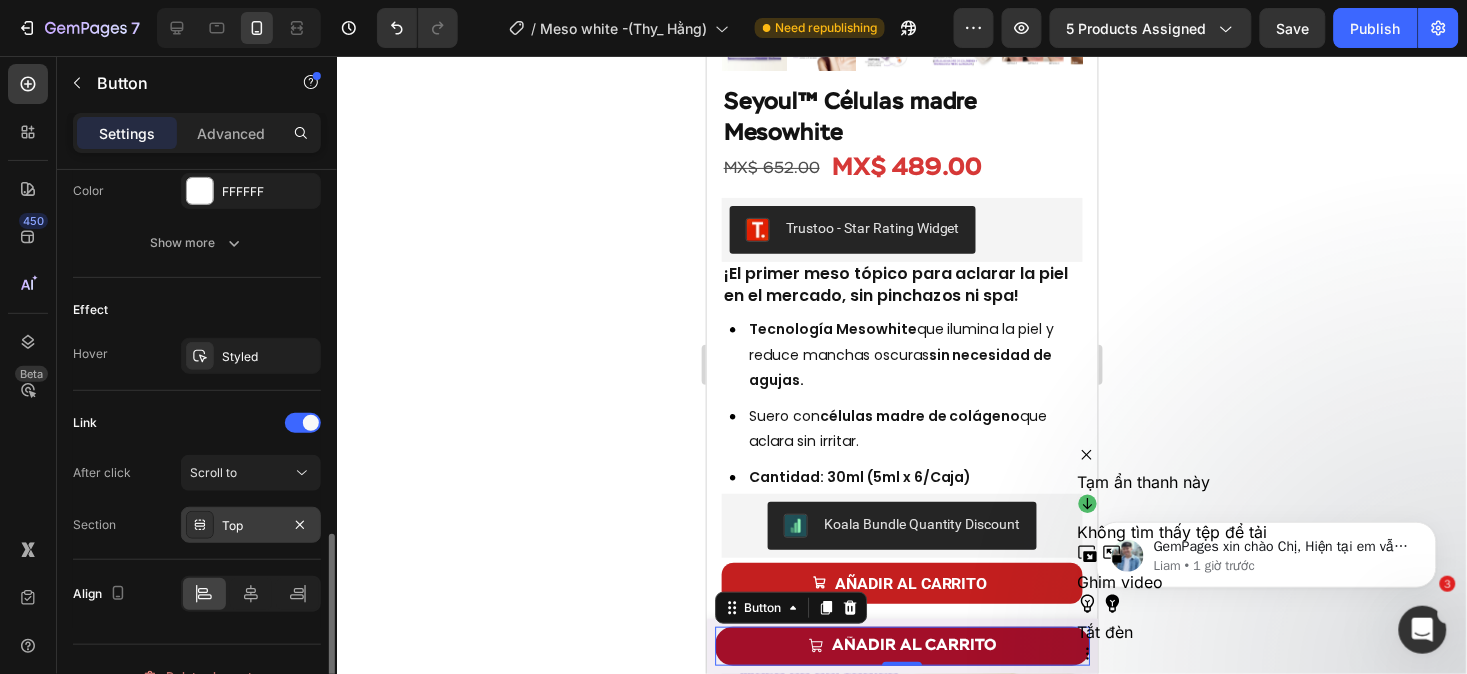 click on "Top" at bounding box center (251, 526) 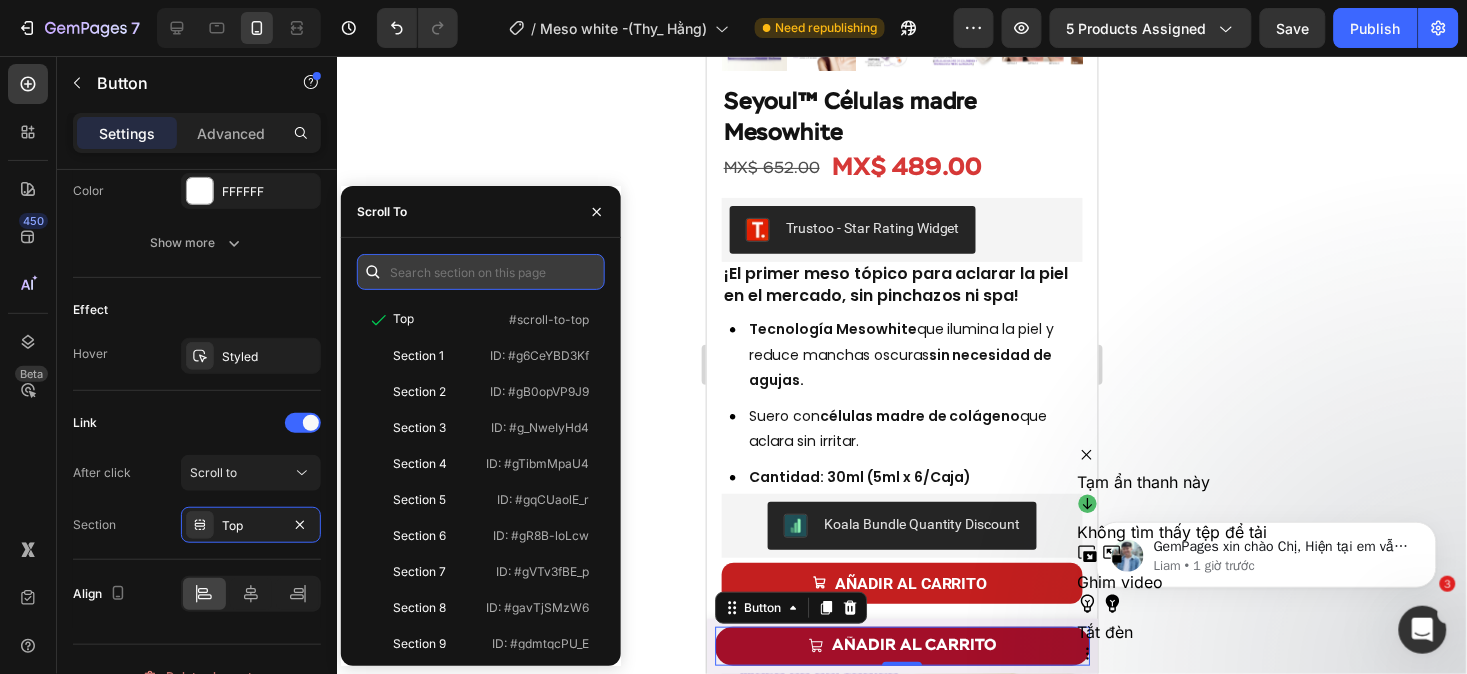 click at bounding box center (481, 272) 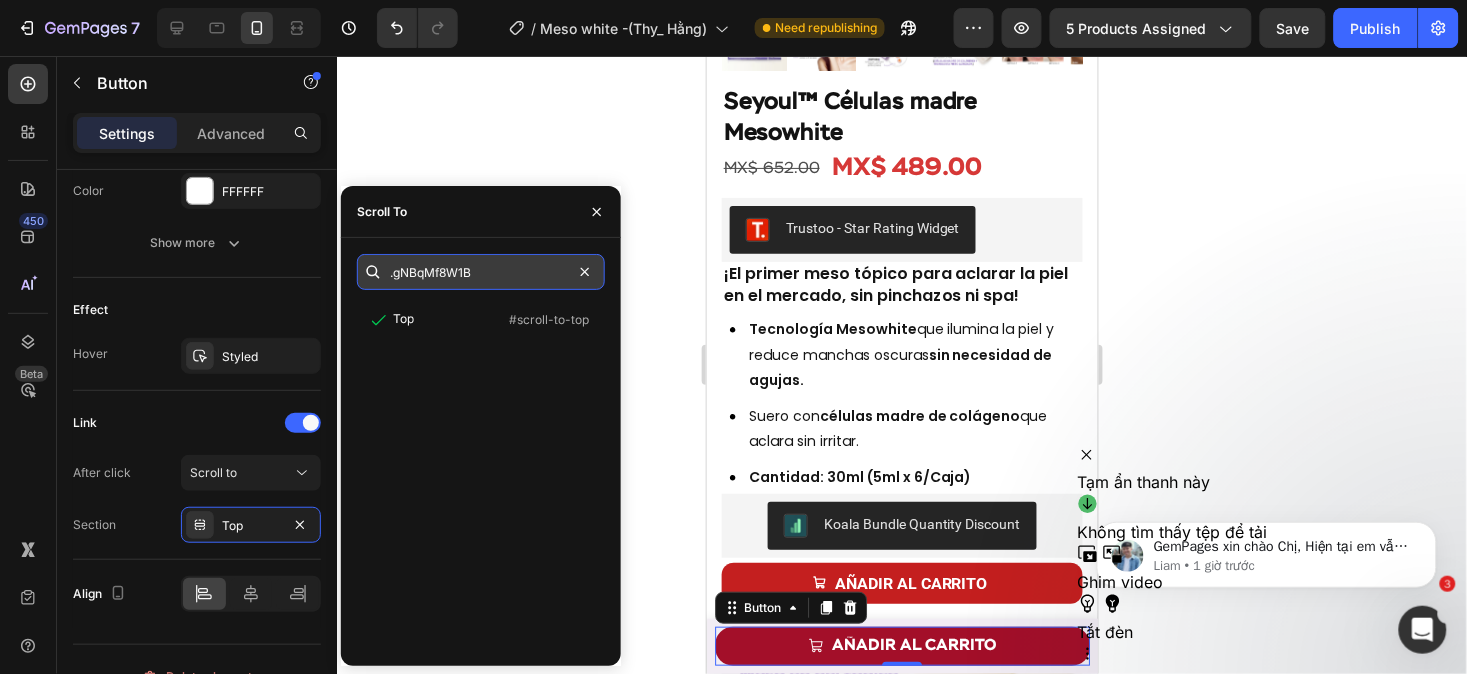 click on ".gNBqMf8W1B" at bounding box center [481, 272] 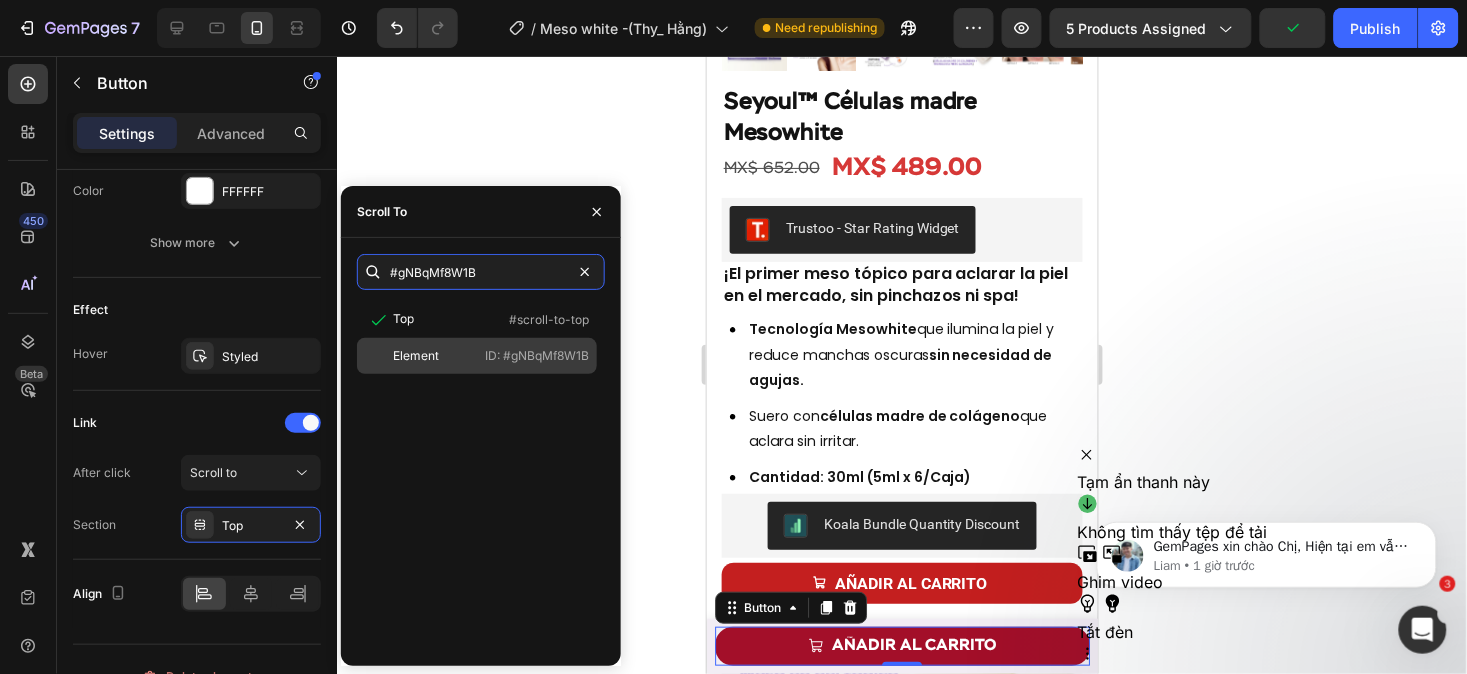 type on "#gNBqMf8W1B" 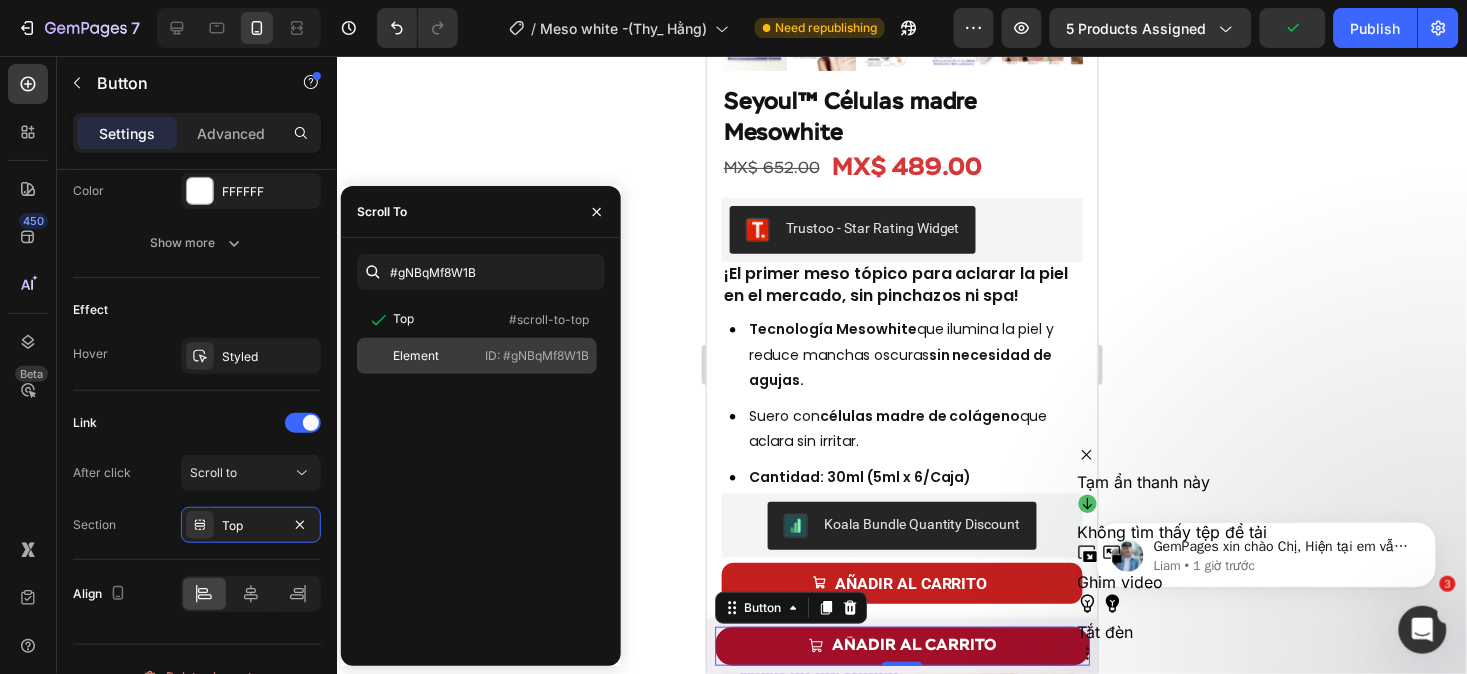 click on "Element" at bounding box center (421, 356) 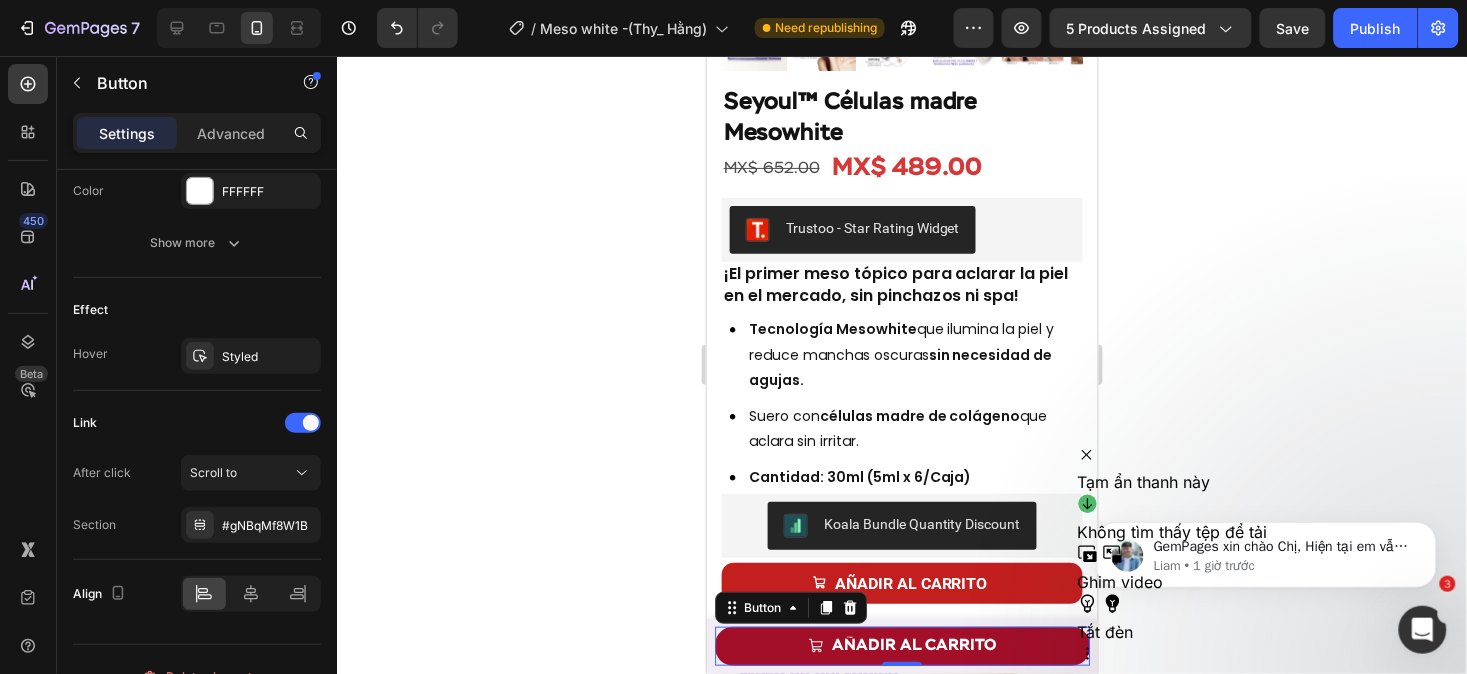 click 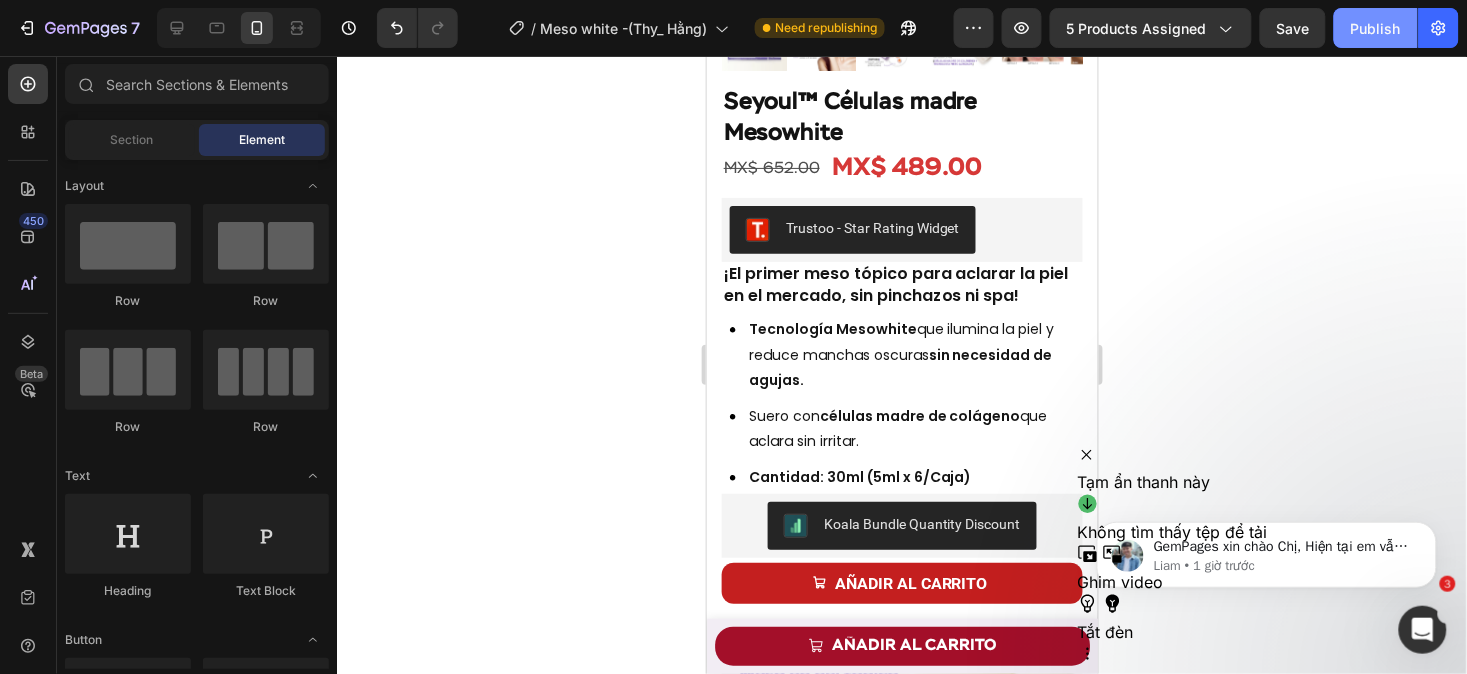 click on "Publish" at bounding box center [1376, 28] 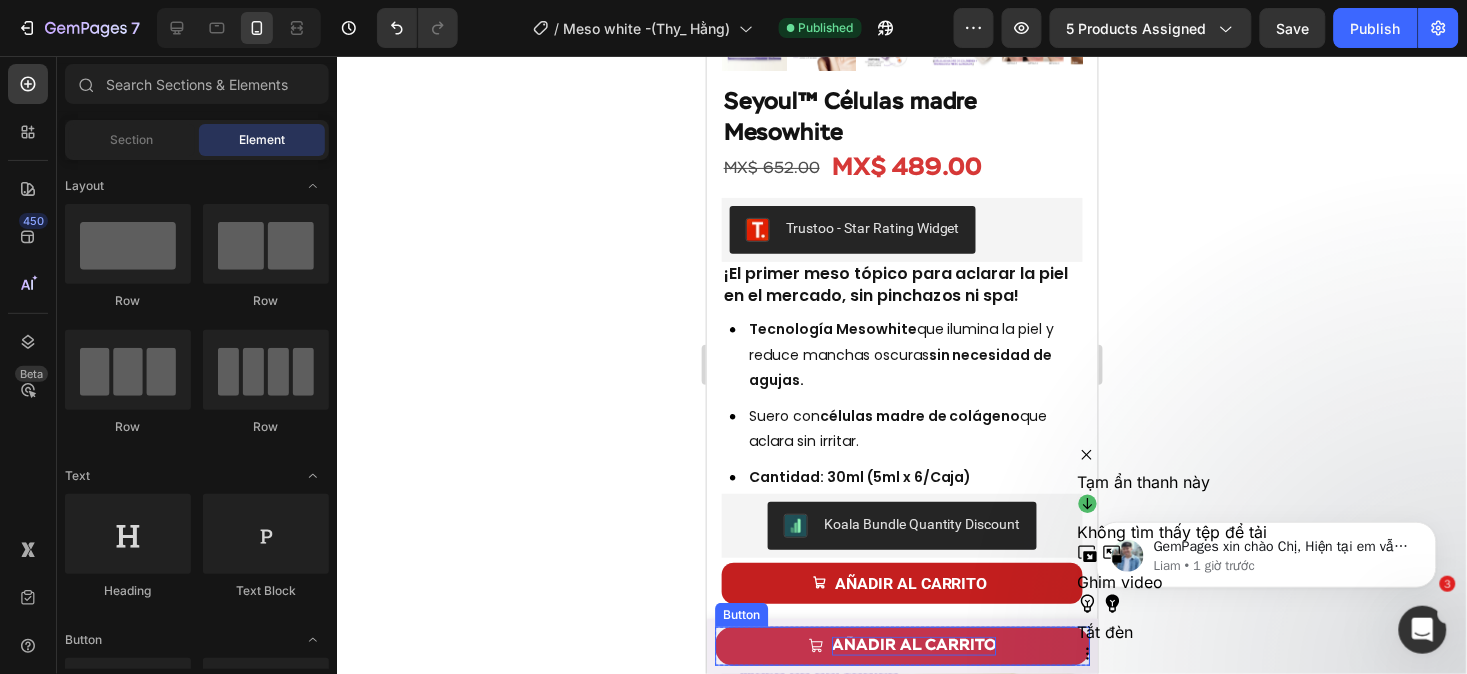 click on "AÑADIR AL CARRITO" at bounding box center [914, 645] 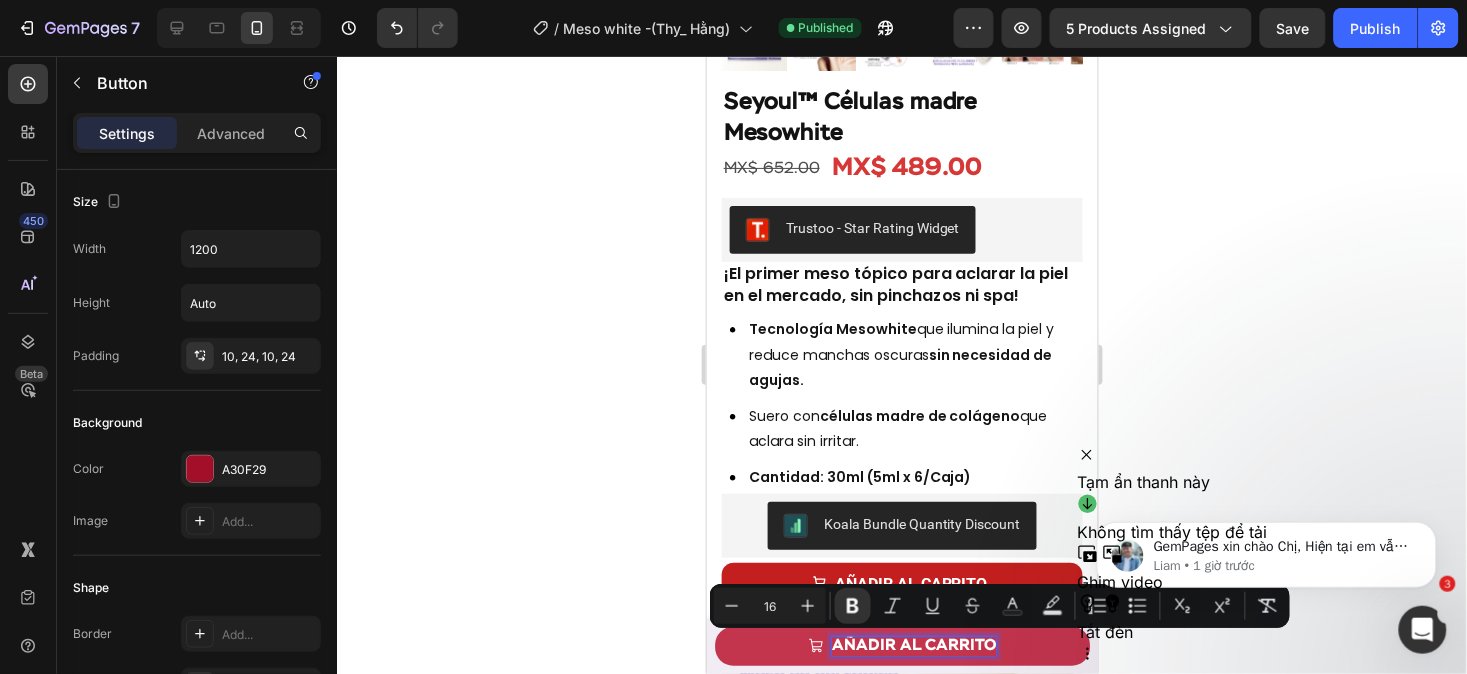 click on "AÑADIR AL CARRITO" at bounding box center [914, 645] 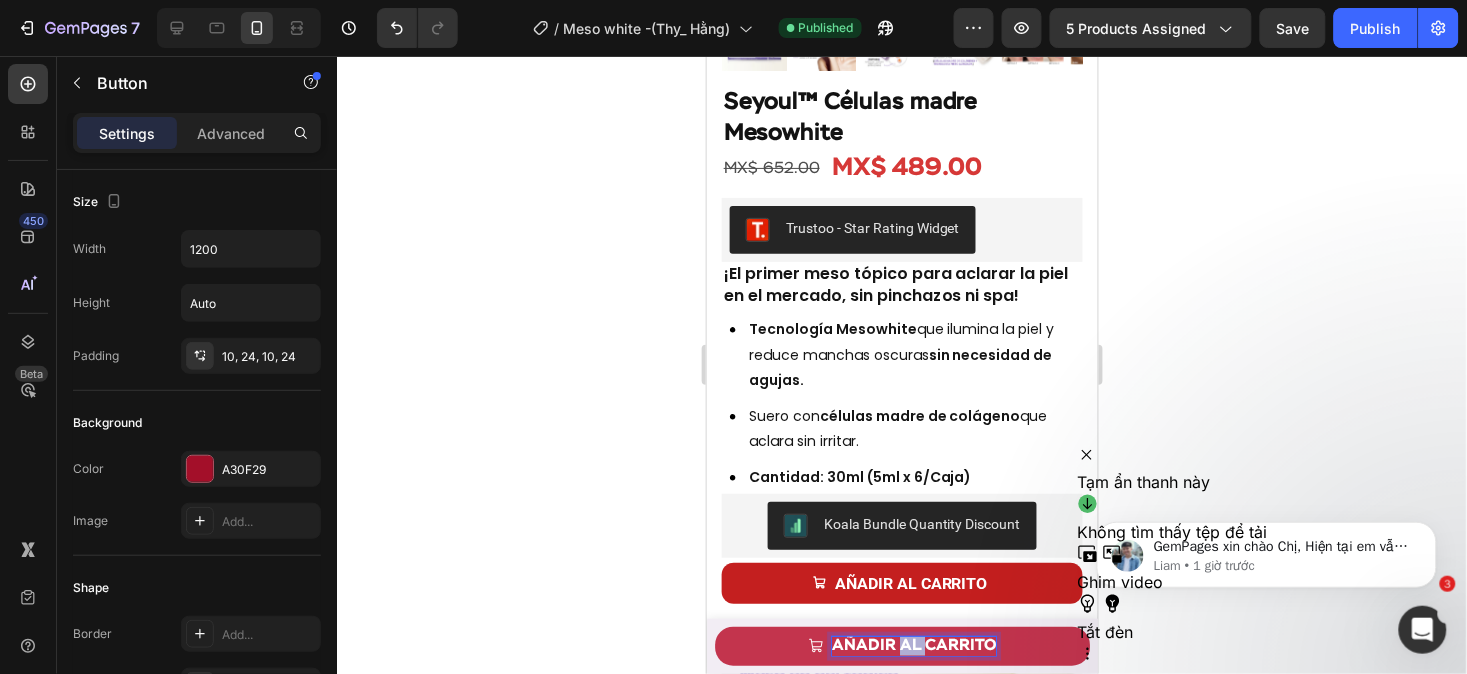 click on "AÑADIR AL CARRITO" at bounding box center (914, 645) 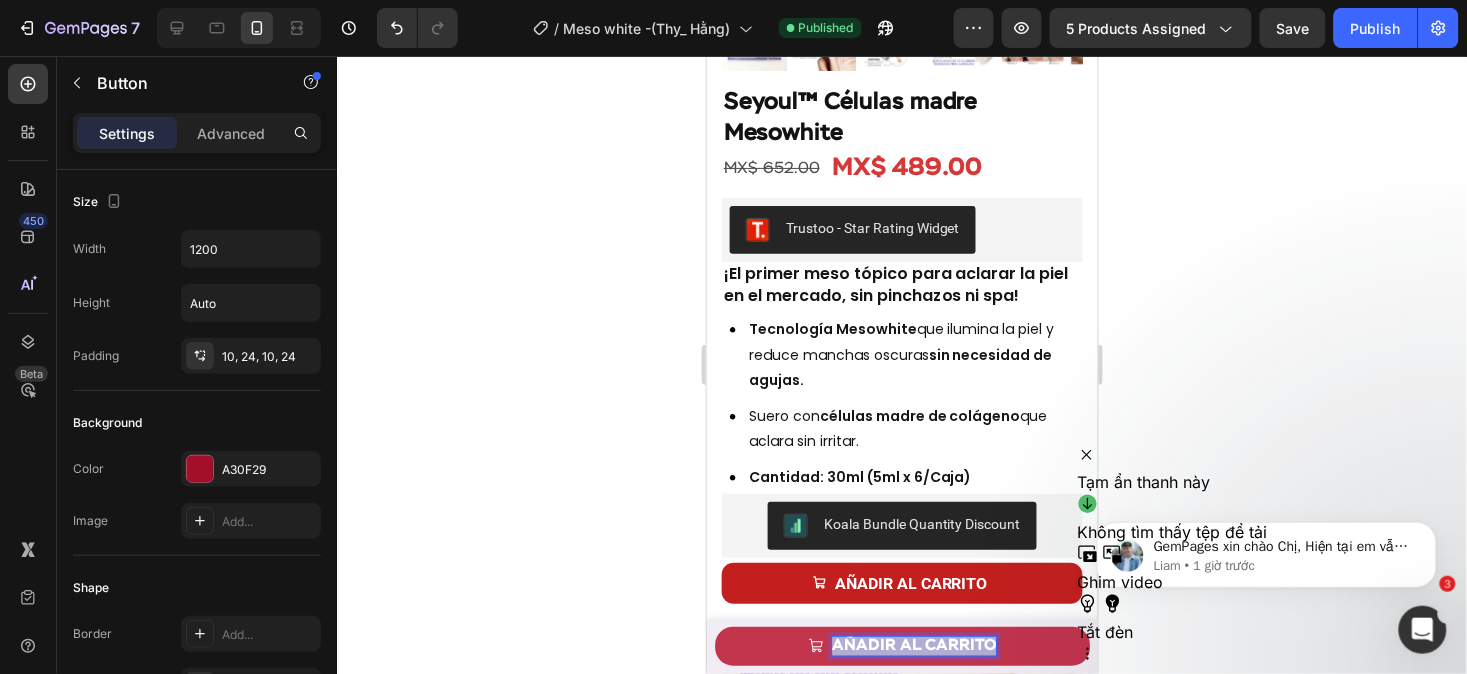 click on "AÑADIR AL CARRITO" at bounding box center (914, 645) 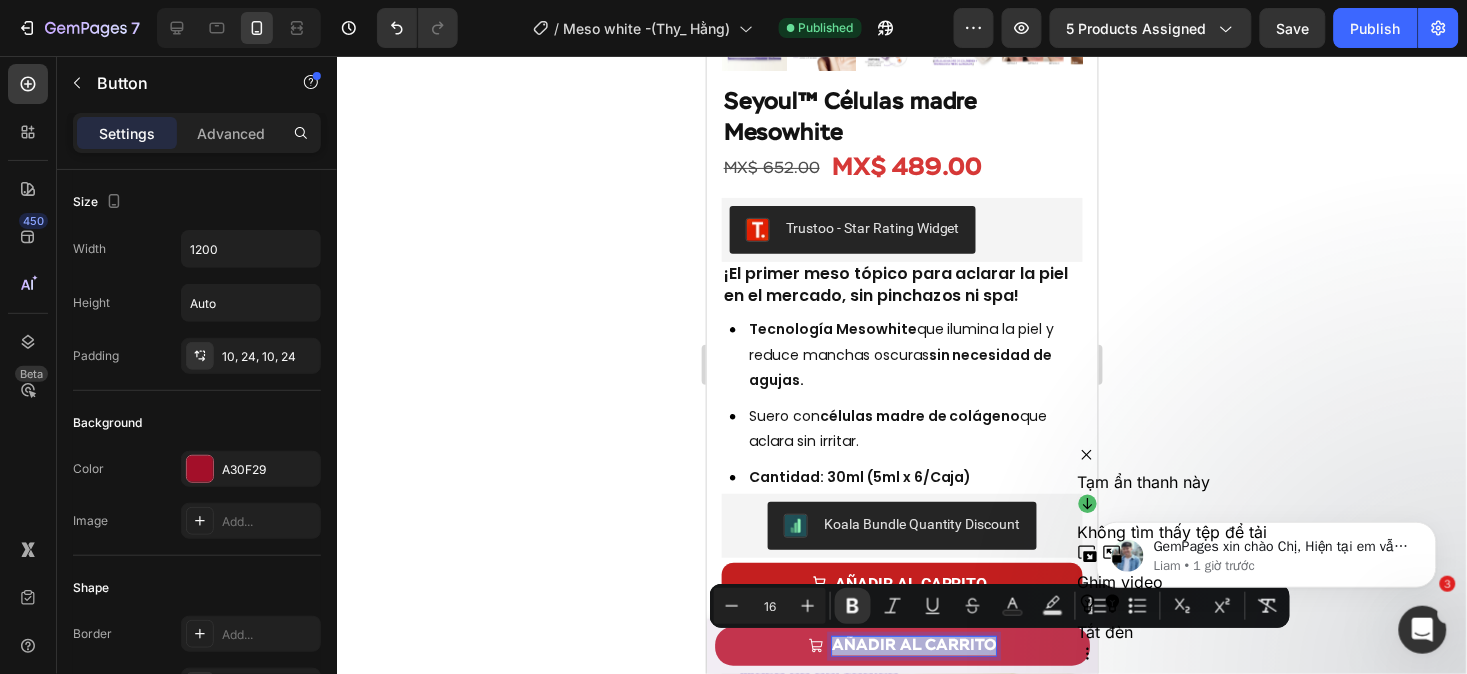 copy on "AÑADIR AL CARRITO" 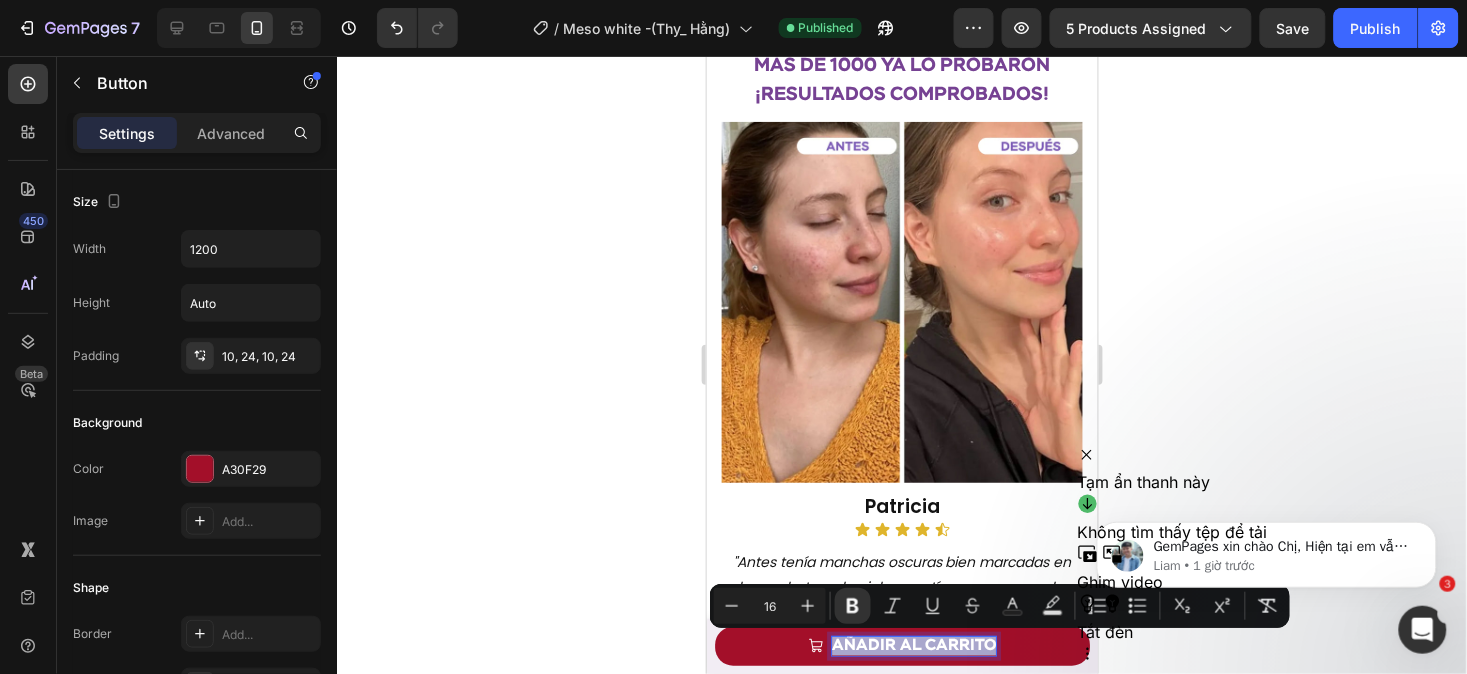scroll, scrollTop: 4921, scrollLeft: 0, axis: vertical 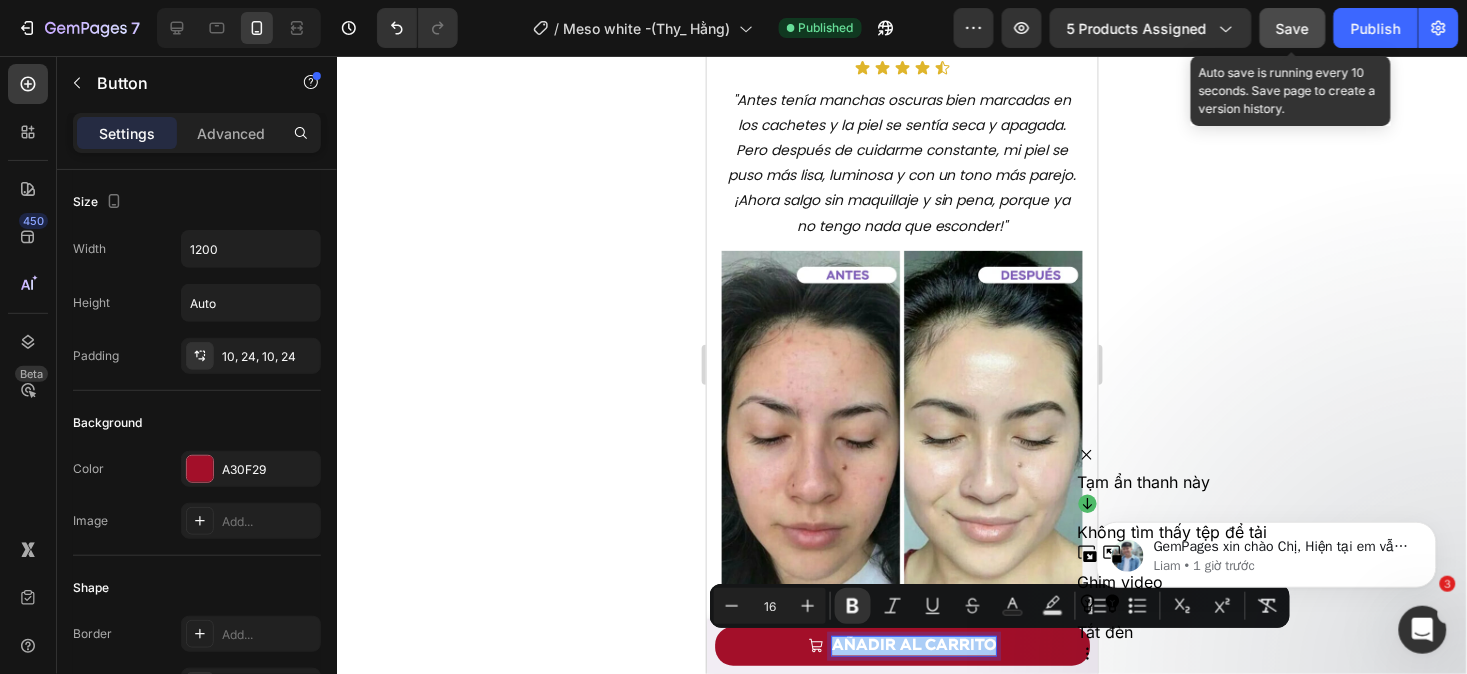 click on "Save" at bounding box center [1293, 28] 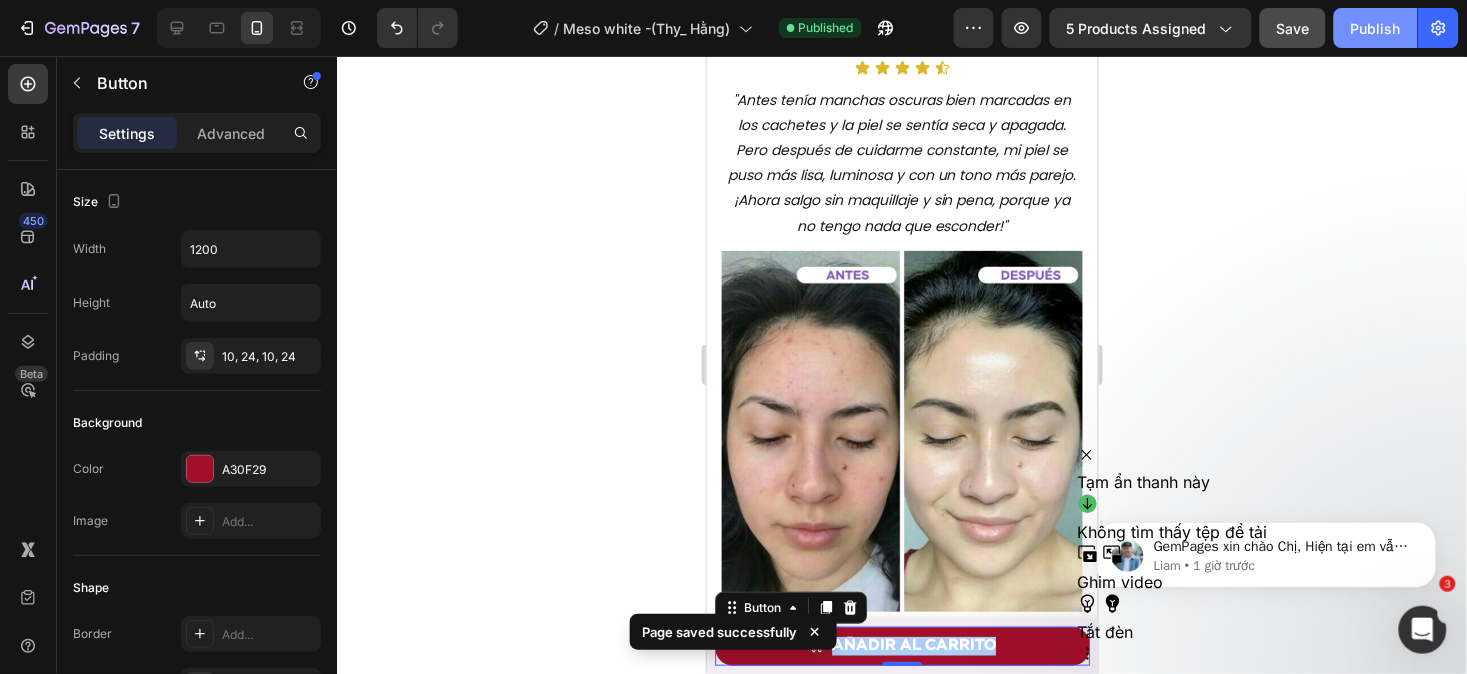 click on "Publish" at bounding box center [1376, 28] 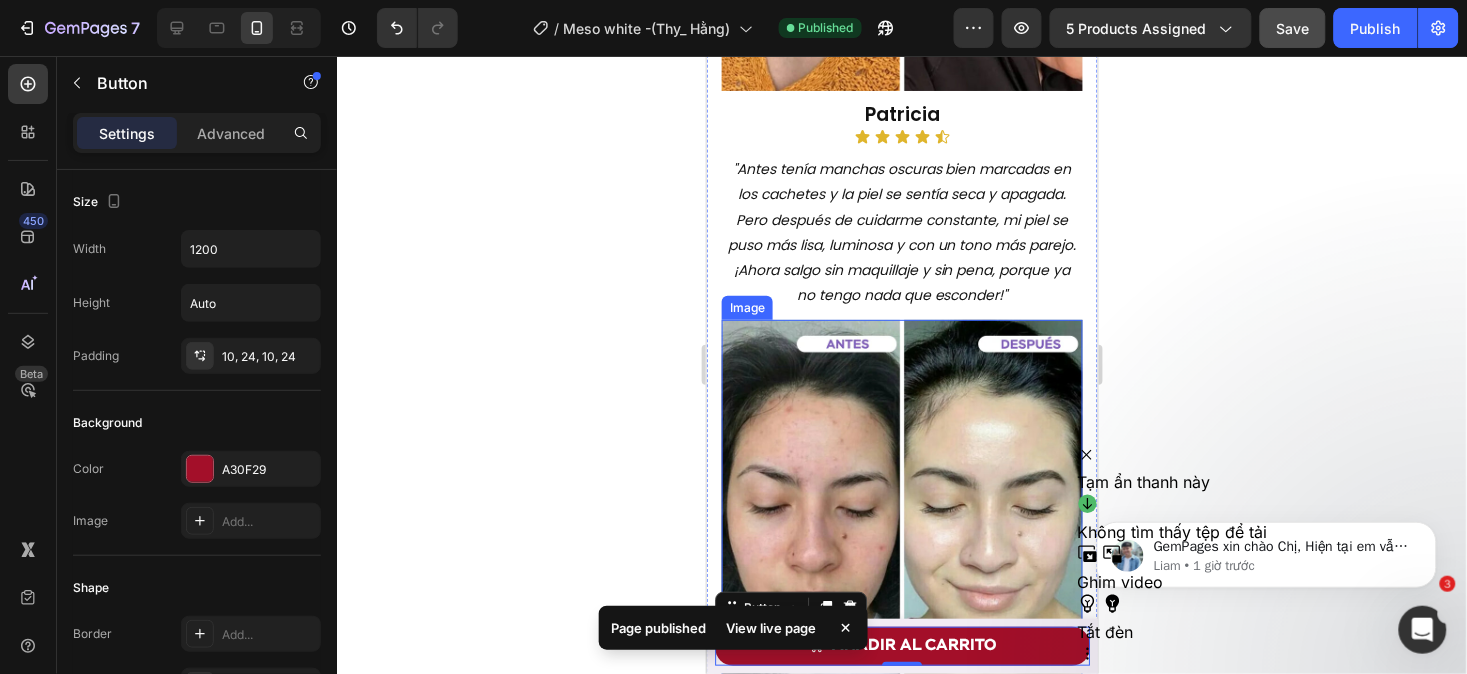 scroll, scrollTop: 3411, scrollLeft: 0, axis: vertical 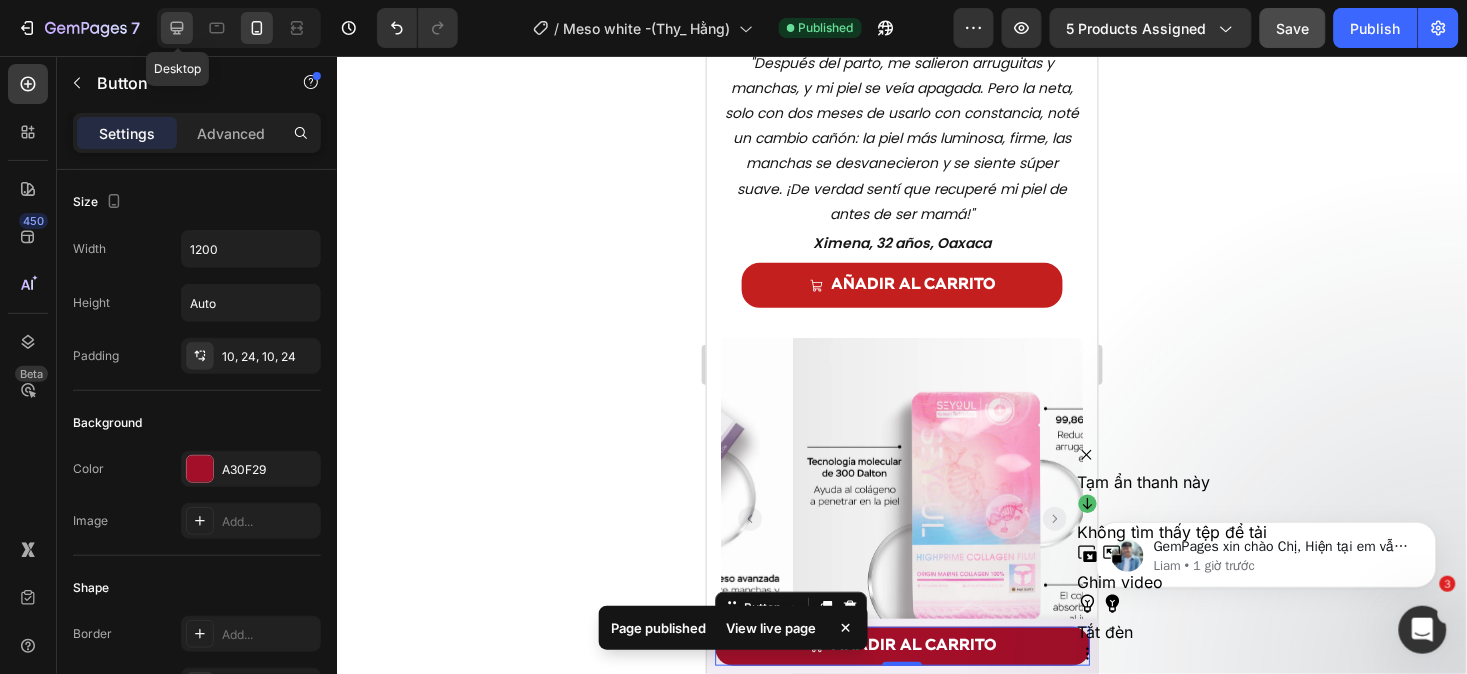 click 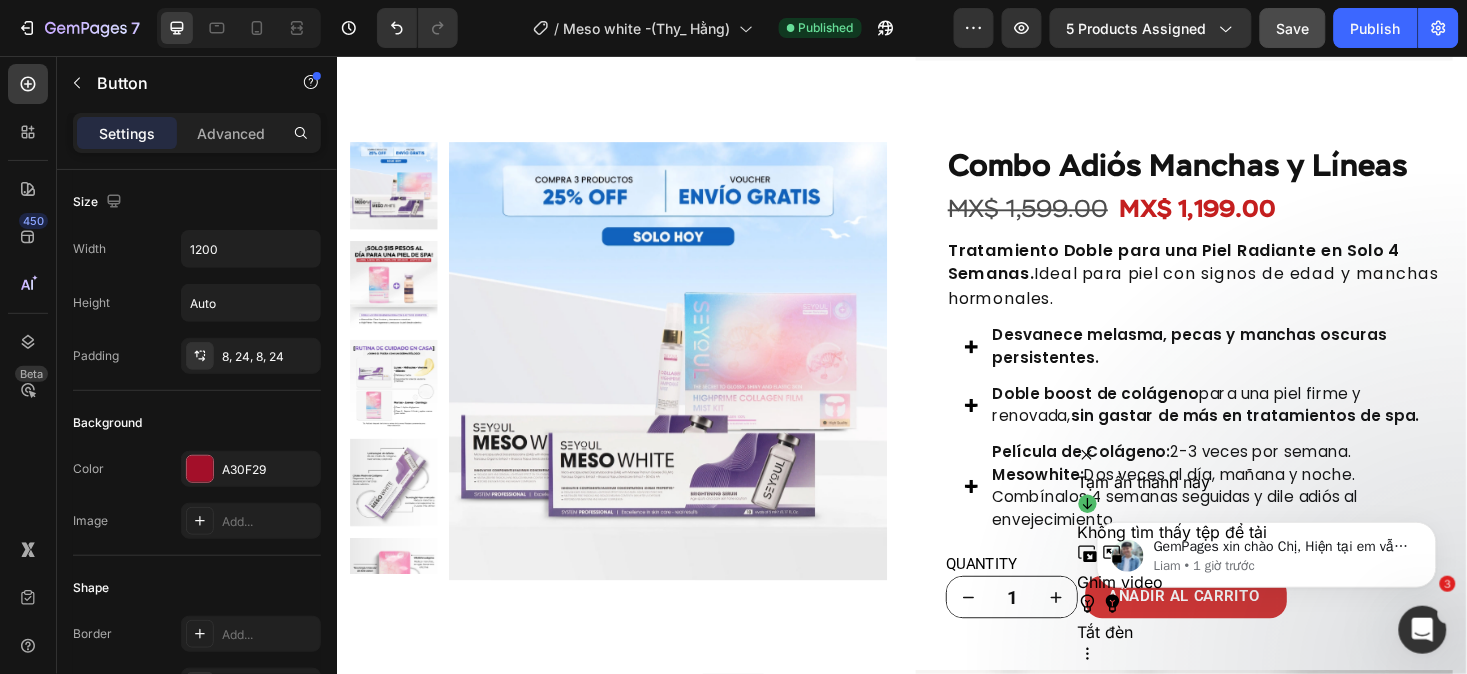 scroll, scrollTop: 1887, scrollLeft: 0, axis: vertical 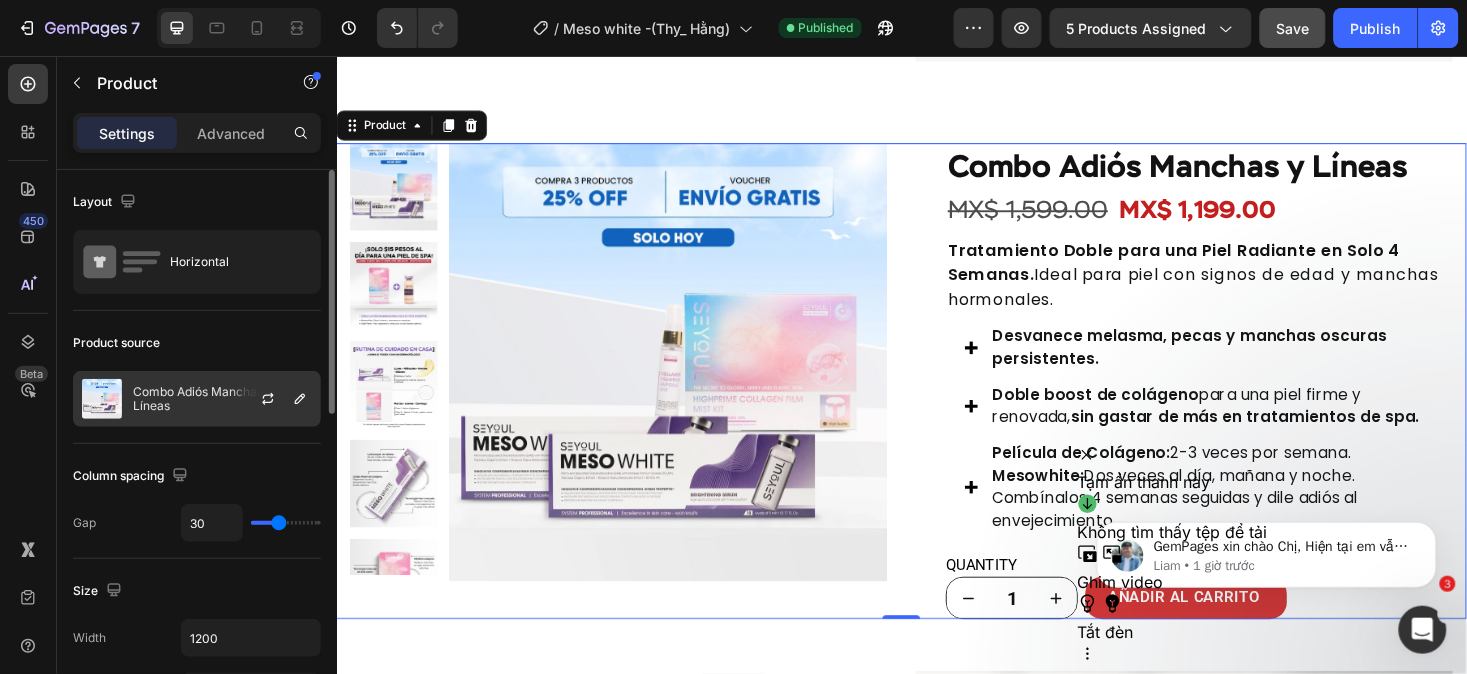 click at bounding box center [276, 399] 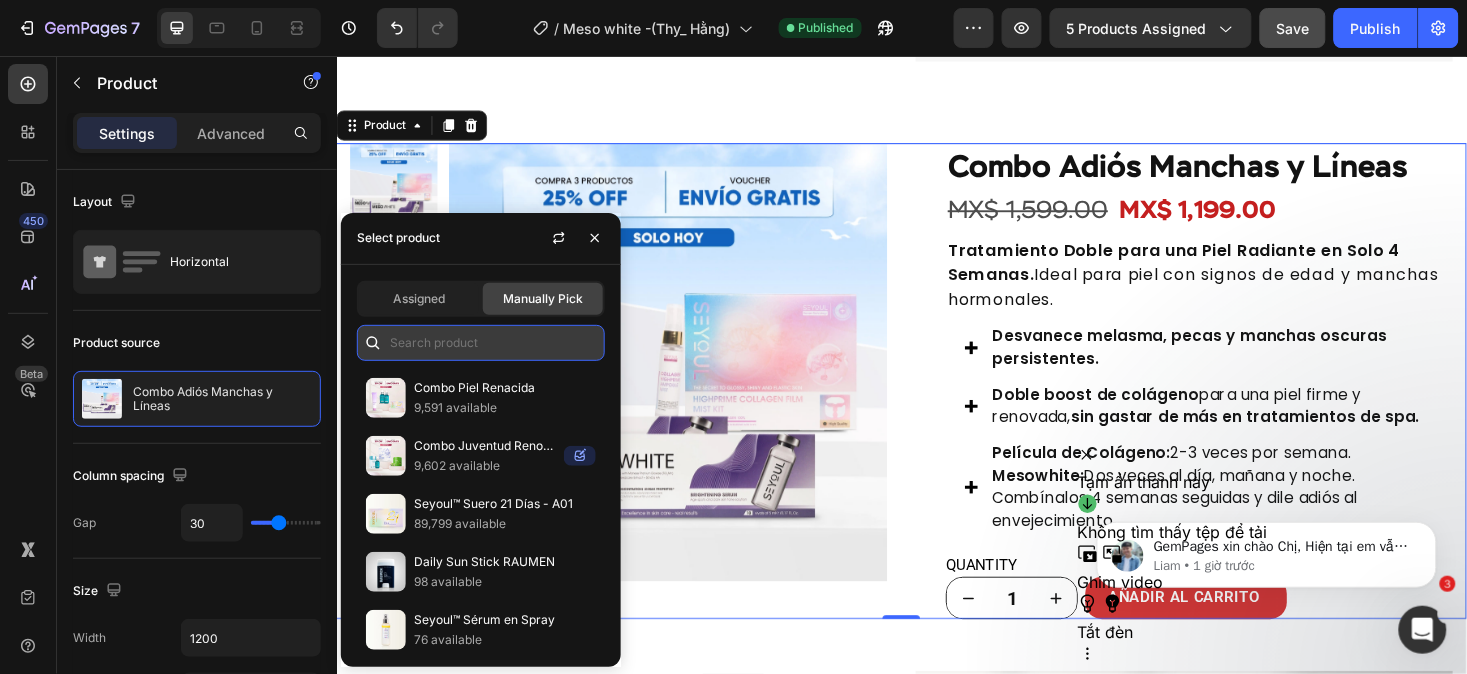 click at bounding box center (481, 343) 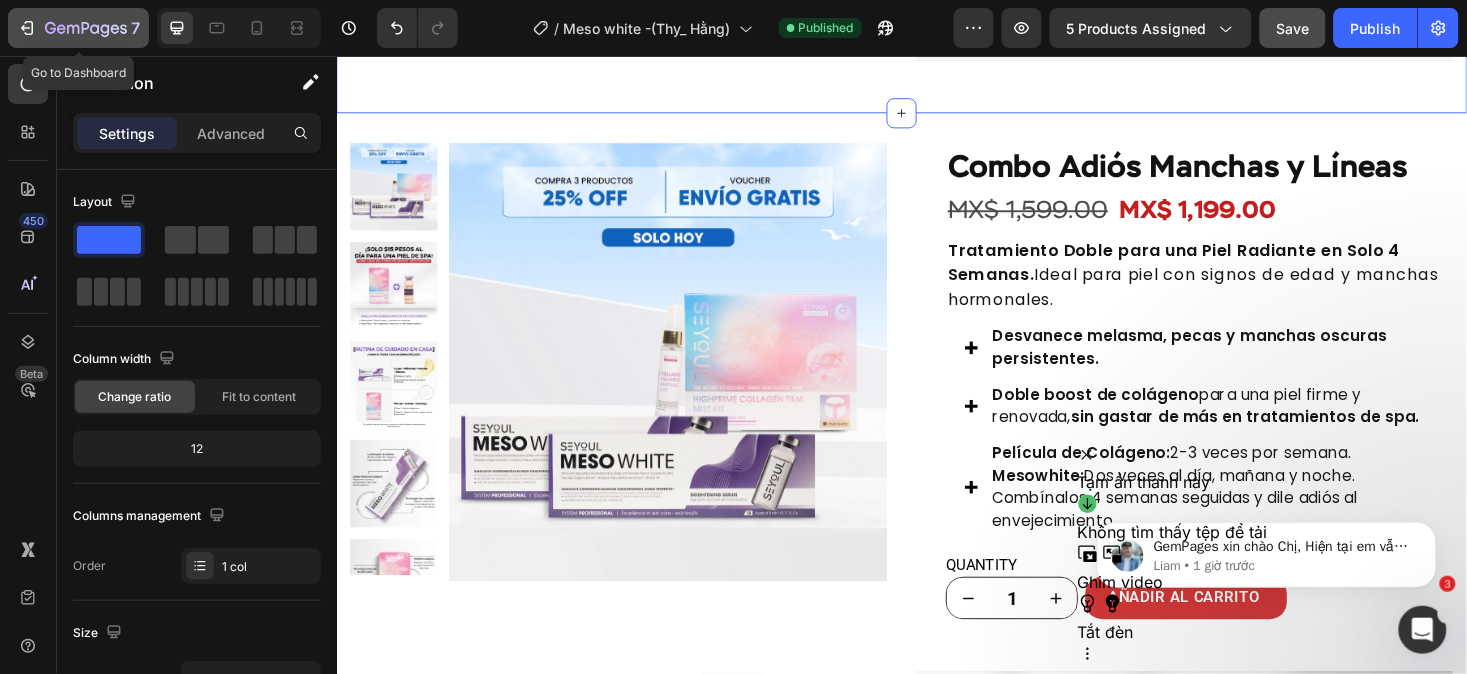 click 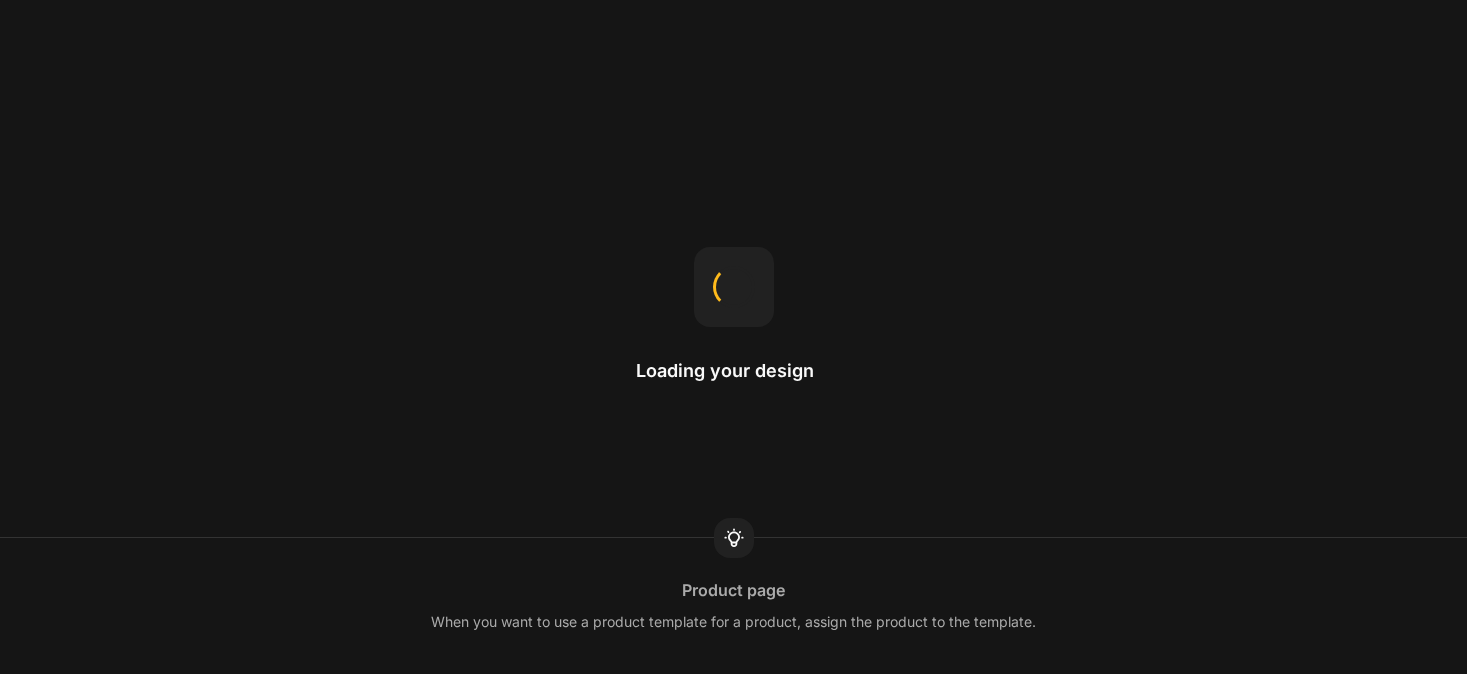 scroll, scrollTop: 0, scrollLeft: 0, axis: both 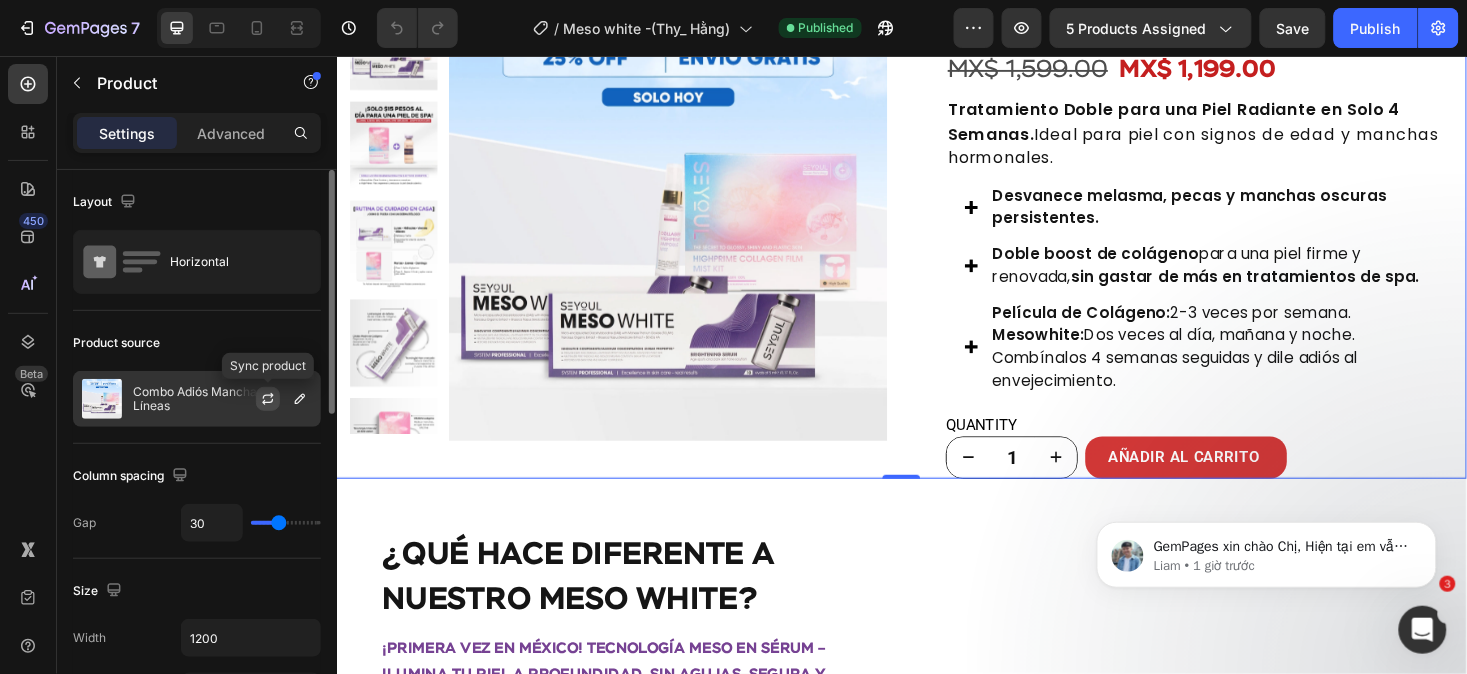 click 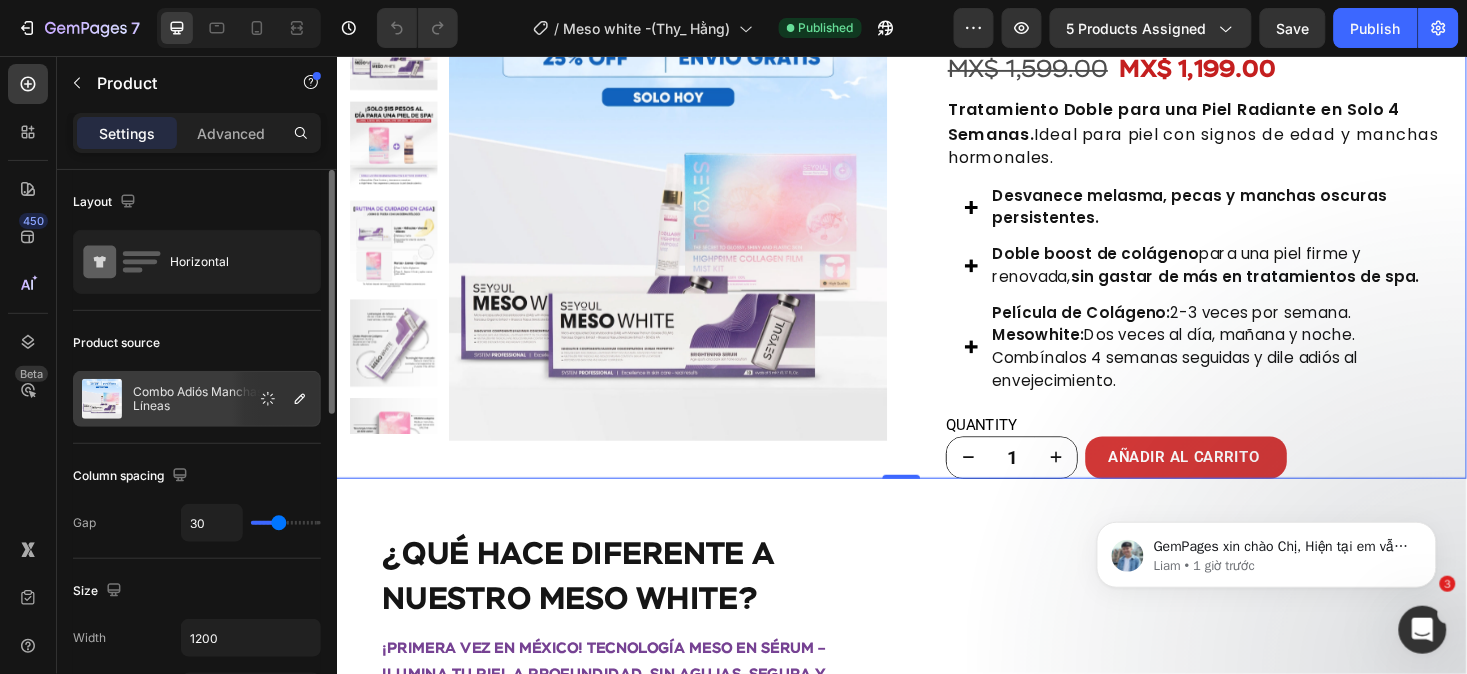 click on "Combo Adiós Manchas y Líneas" at bounding box center [222, 399] 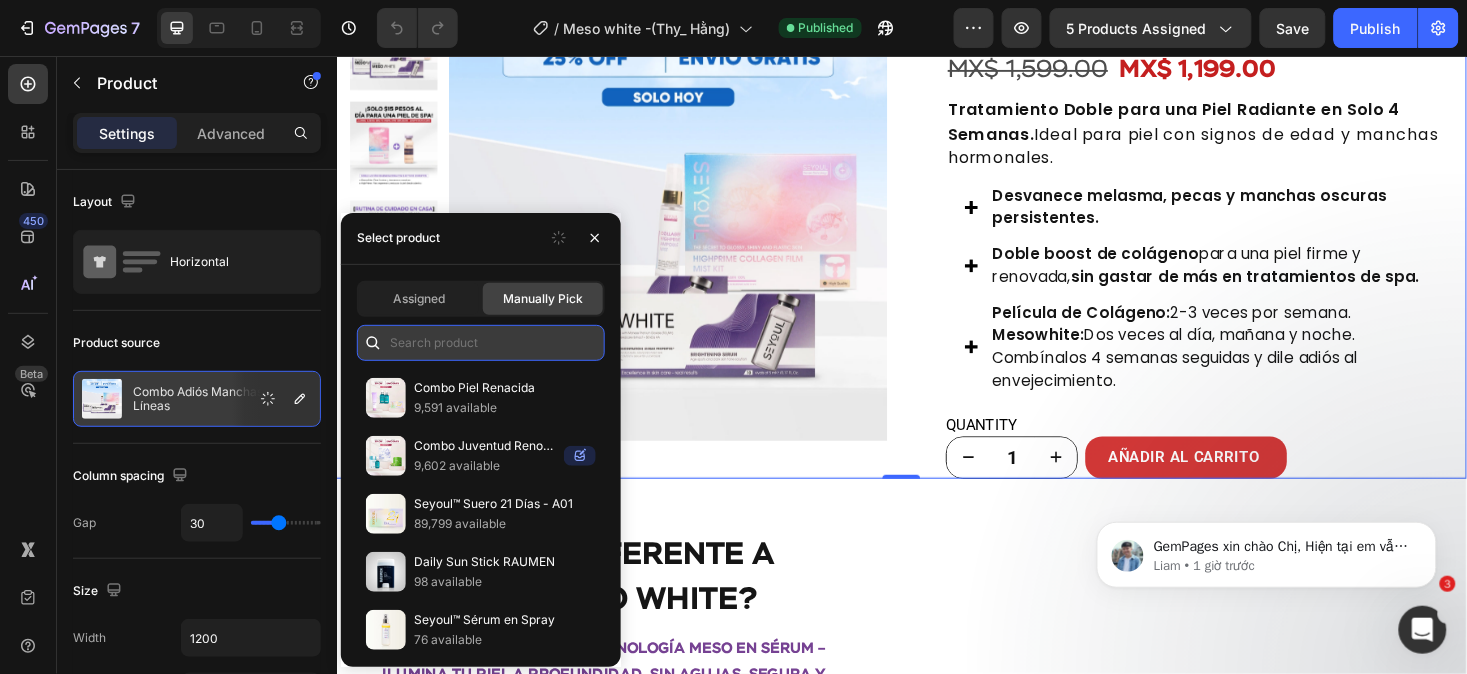 click at bounding box center [481, 343] 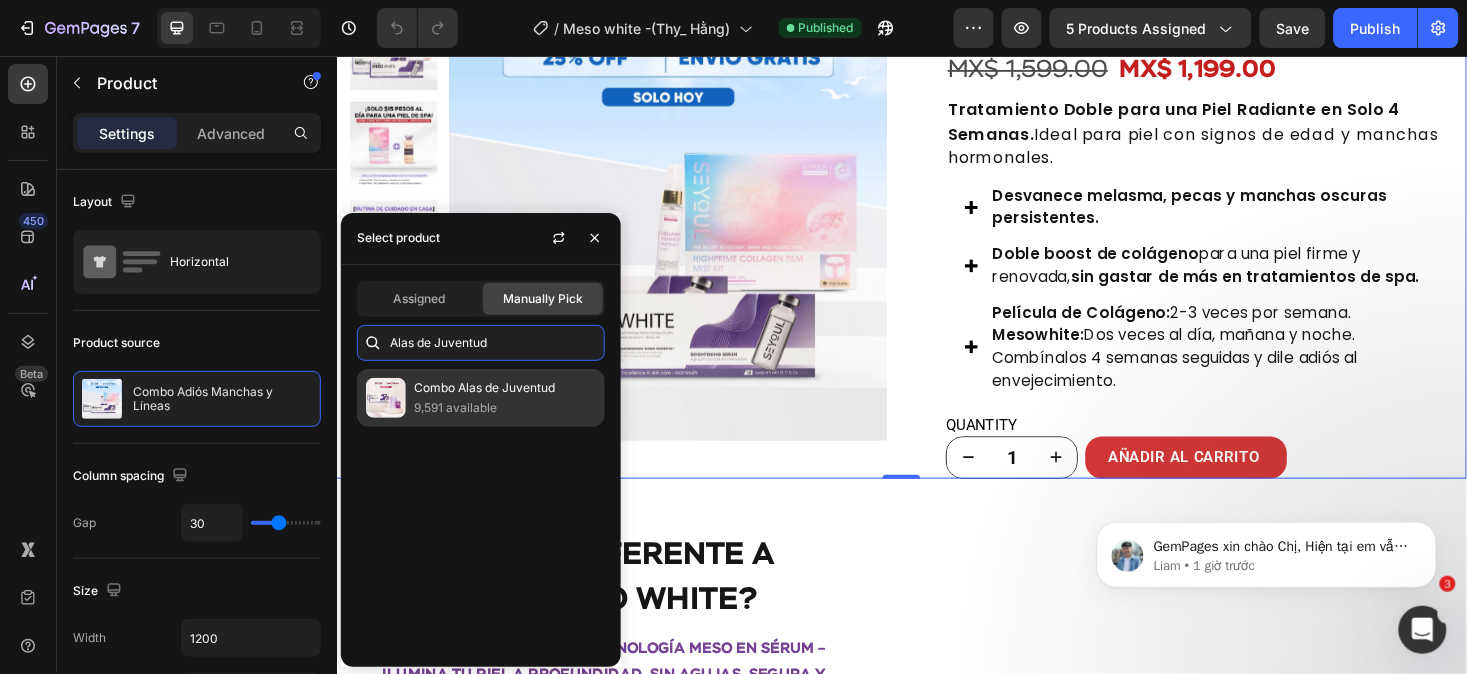 type on "Alas de Juventud" 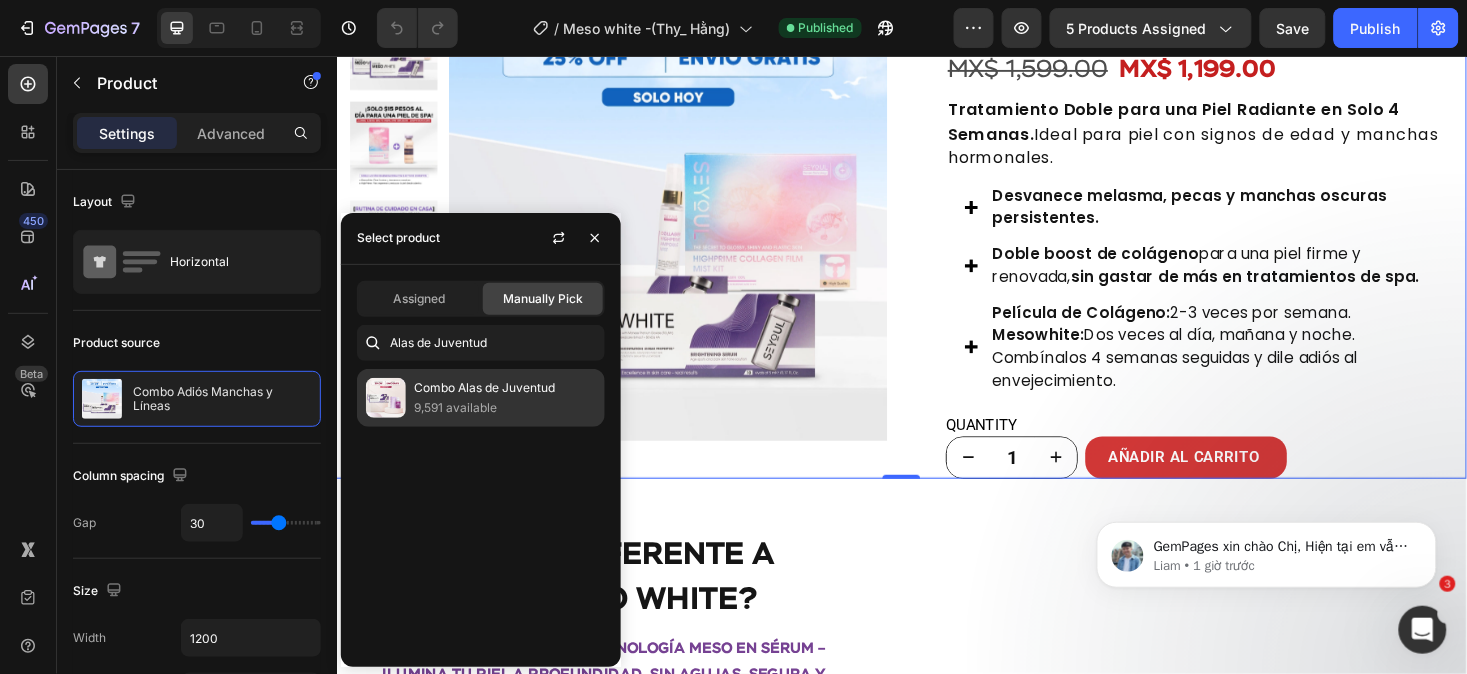 click on "Combo Alas de Juventud" at bounding box center [505, 388] 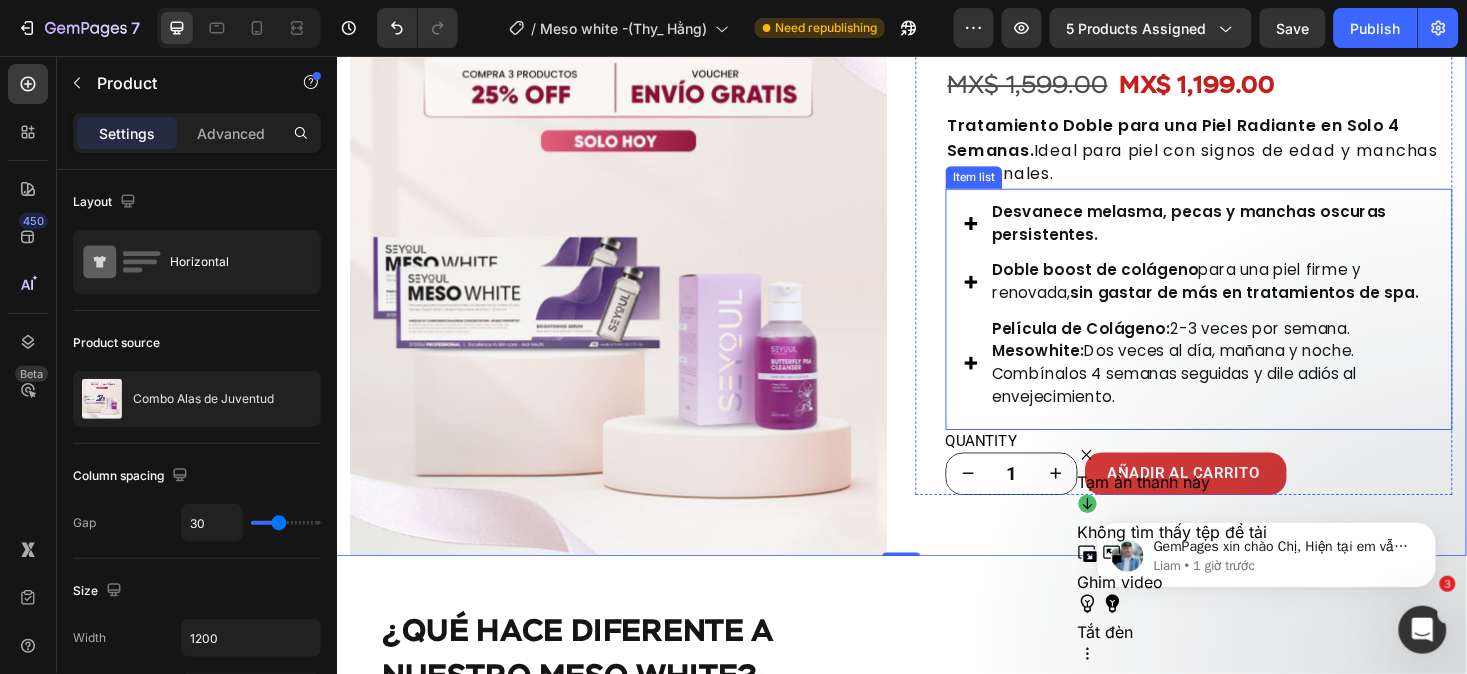scroll, scrollTop: 1995, scrollLeft: 0, axis: vertical 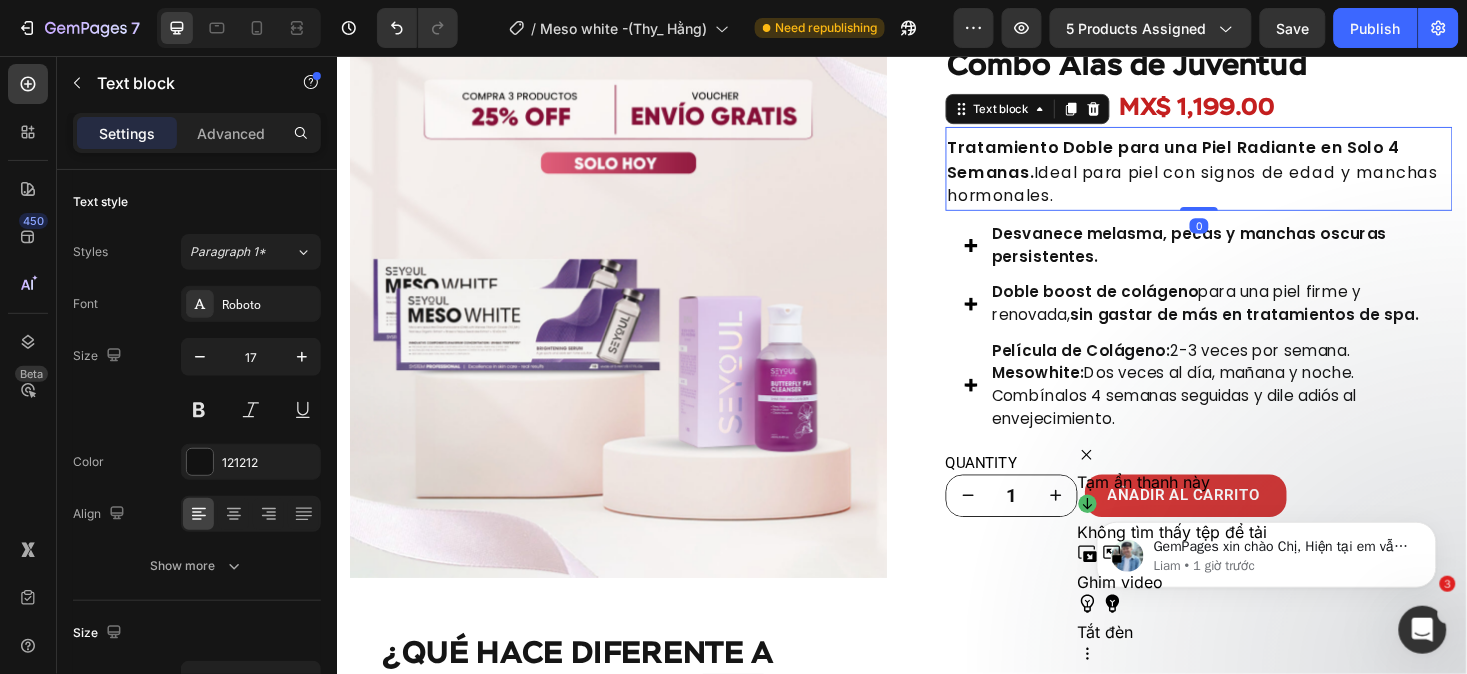 click on "Tratamiento Doble para una Piel Radiante en Solo 4 Semanas.  Ideal para piel con signos de edad y manchas hormonales." at bounding box center [1252, 178] 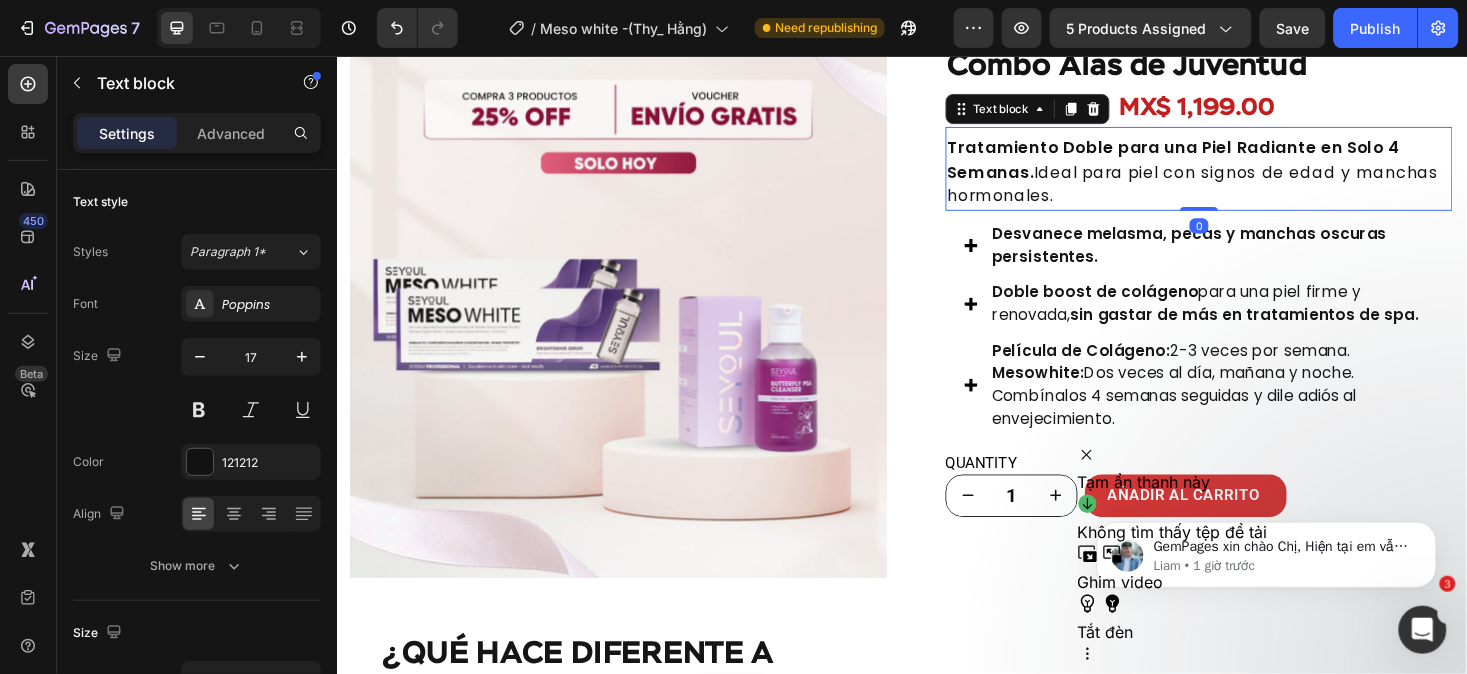 click on "Tratamiento Doble para una Piel Radiante en Solo 4 Semanas.  Ideal para piel con signos de edad y manchas hormonales." at bounding box center [1252, 178] 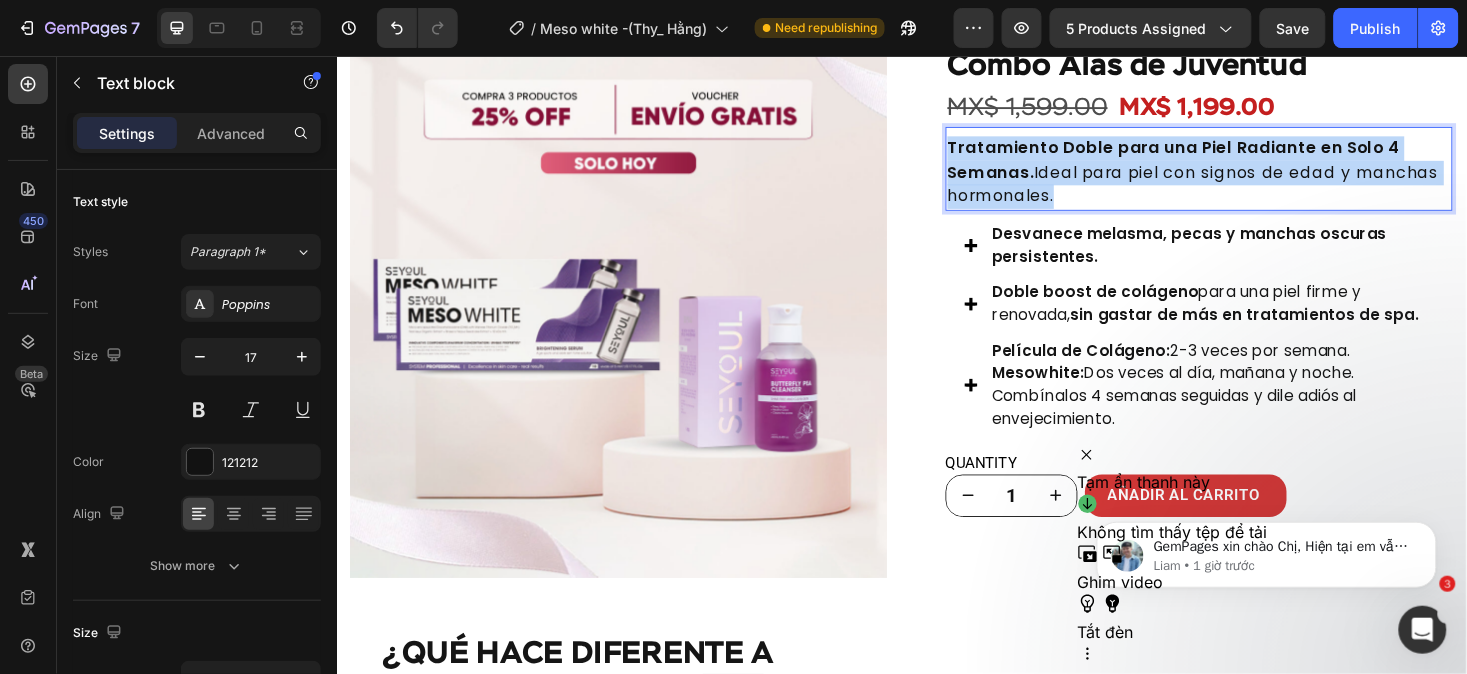 click on "Tratamiento Doble para una Piel Radiante en Solo 4 Semanas.  Ideal para piel con signos de edad y manchas hormonales." at bounding box center [1252, 178] 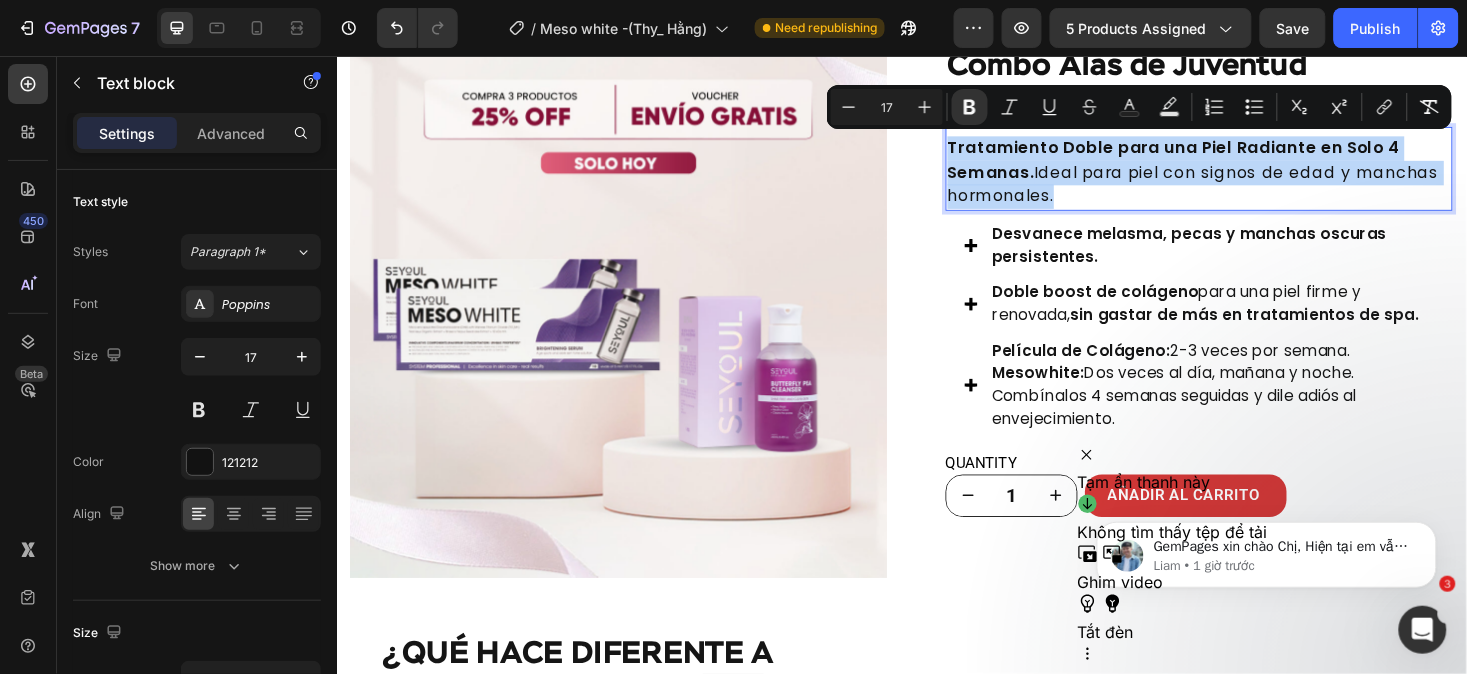 click on "Tratamiento Doble para una Piel Radiante en Solo 4 Semanas.  Ideal para piel con signos de edad y manchas hormonales." at bounding box center (1252, 178) 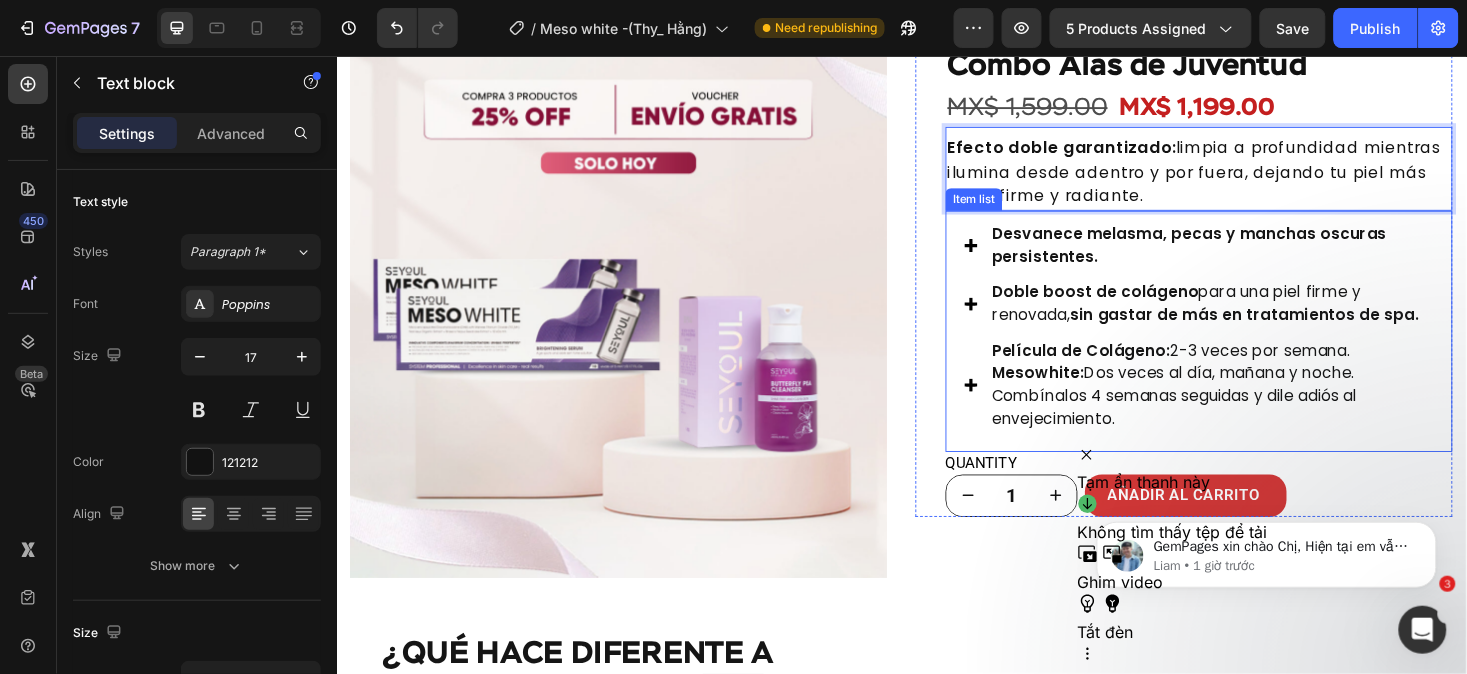 click on "Combínalos 4 semanas seguidas y dile adiós al envejecimiento." at bounding box center [1265, 428] 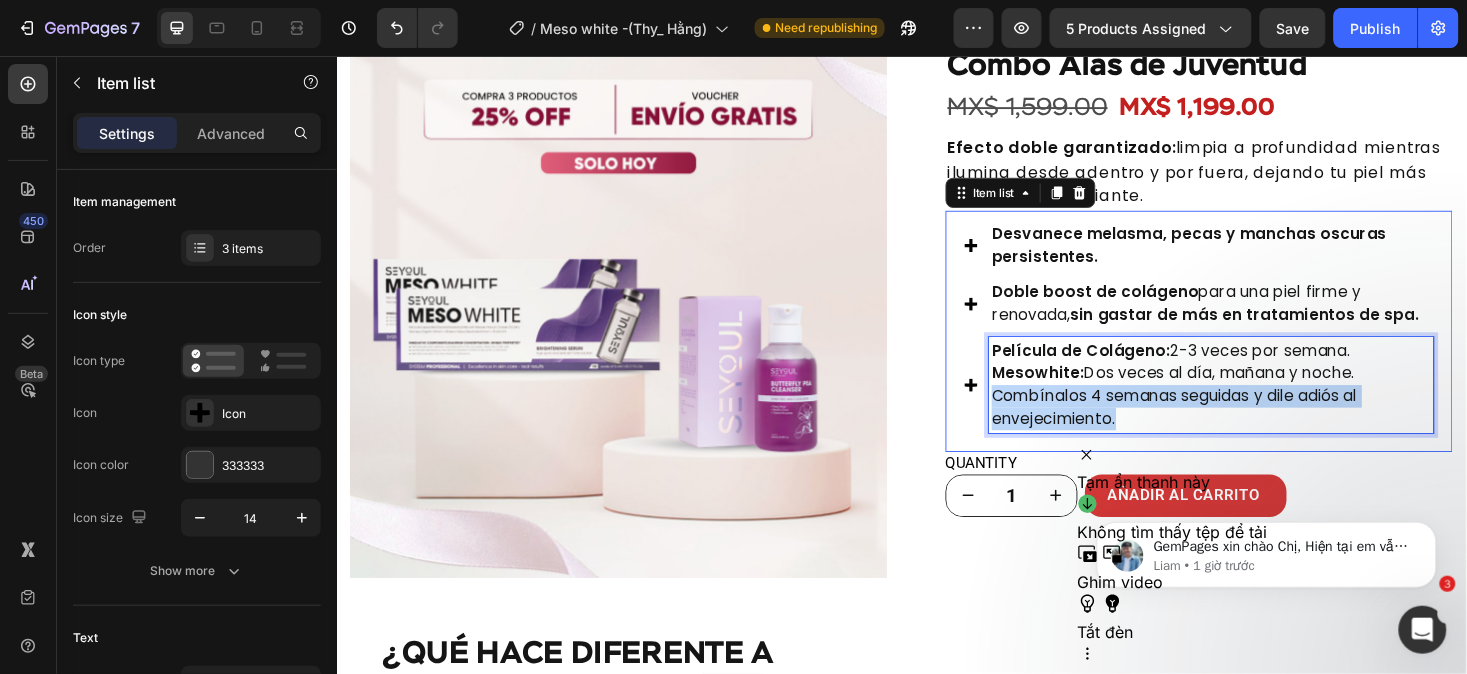 click on "Combínalos 4 semanas seguidas y dile adiós al envejecimiento." at bounding box center (1265, 428) 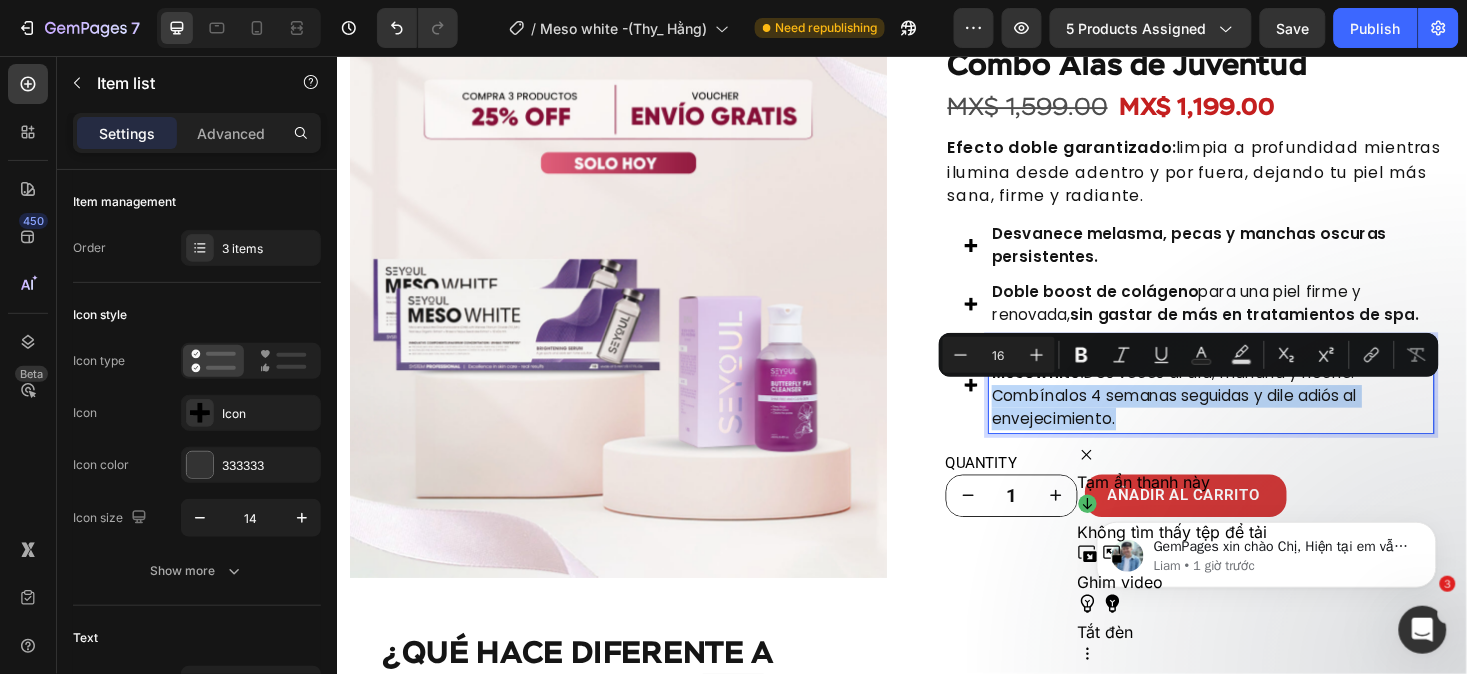 click on "Combínalos 4 semanas seguidas y dile adiós al envejecimiento." at bounding box center [1265, 428] 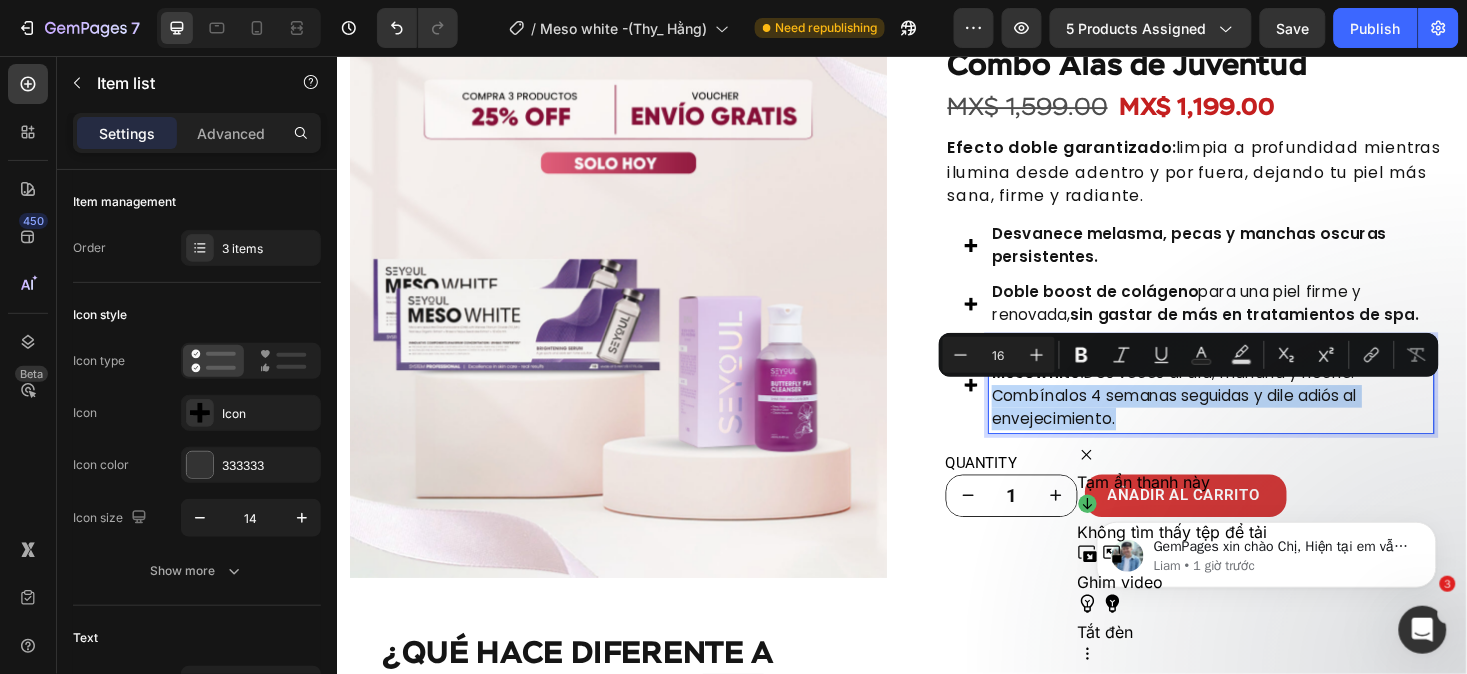click on "Combínalos 4 semanas seguidas y dile adiós al envejecimiento." at bounding box center (1265, 428) 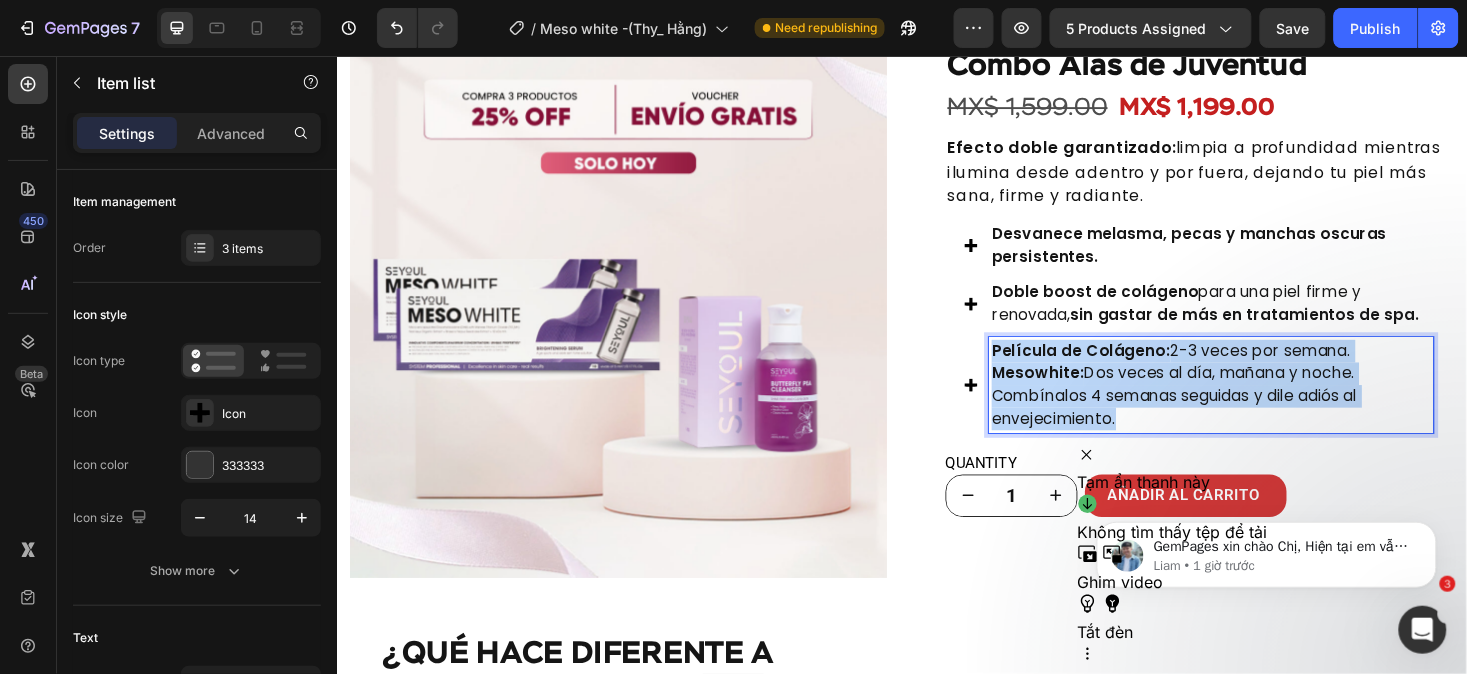 drag, startPoint x: 1186, startPoint y: 448, endPoint x: 1010, endPoint y: 352, distance: 200.47943 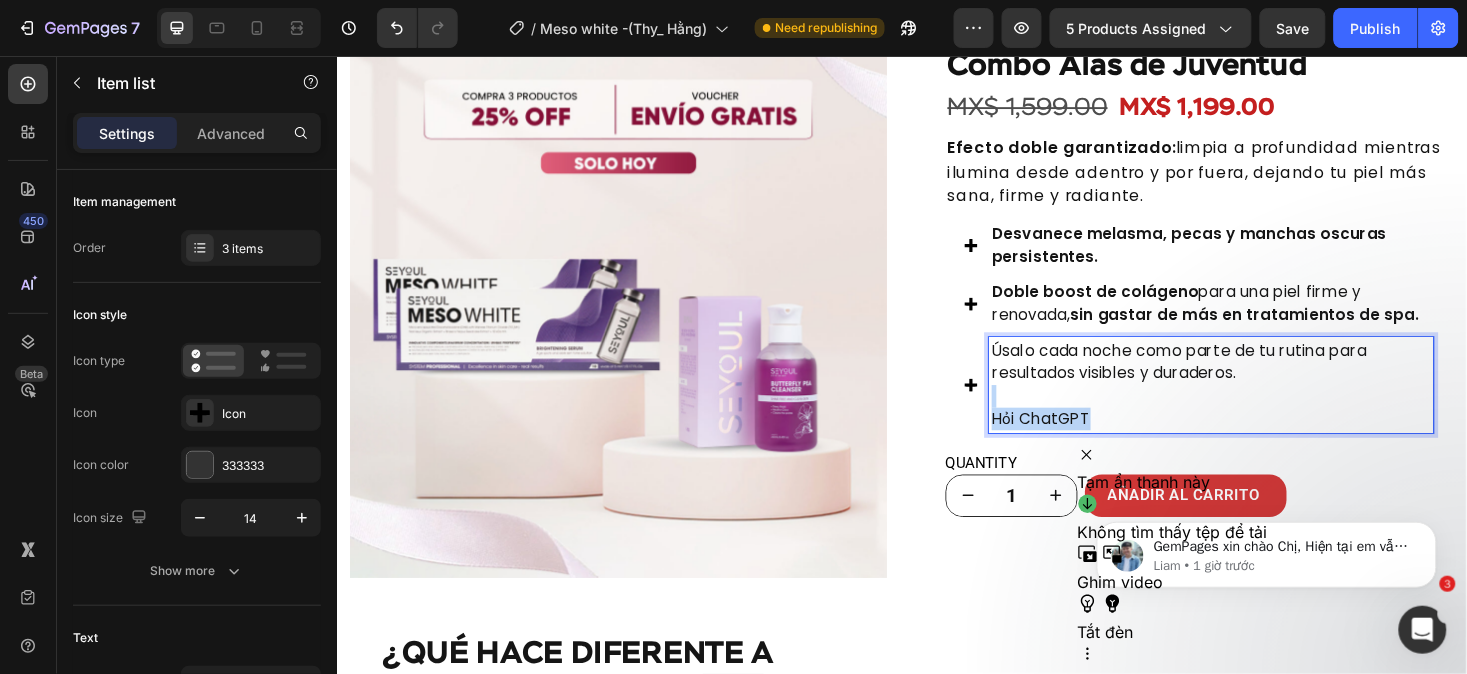 drag, startPoint x: 1158, startPoint y: 450, endPoint x: 1013, endPoint y: 422, distance: 147.67871 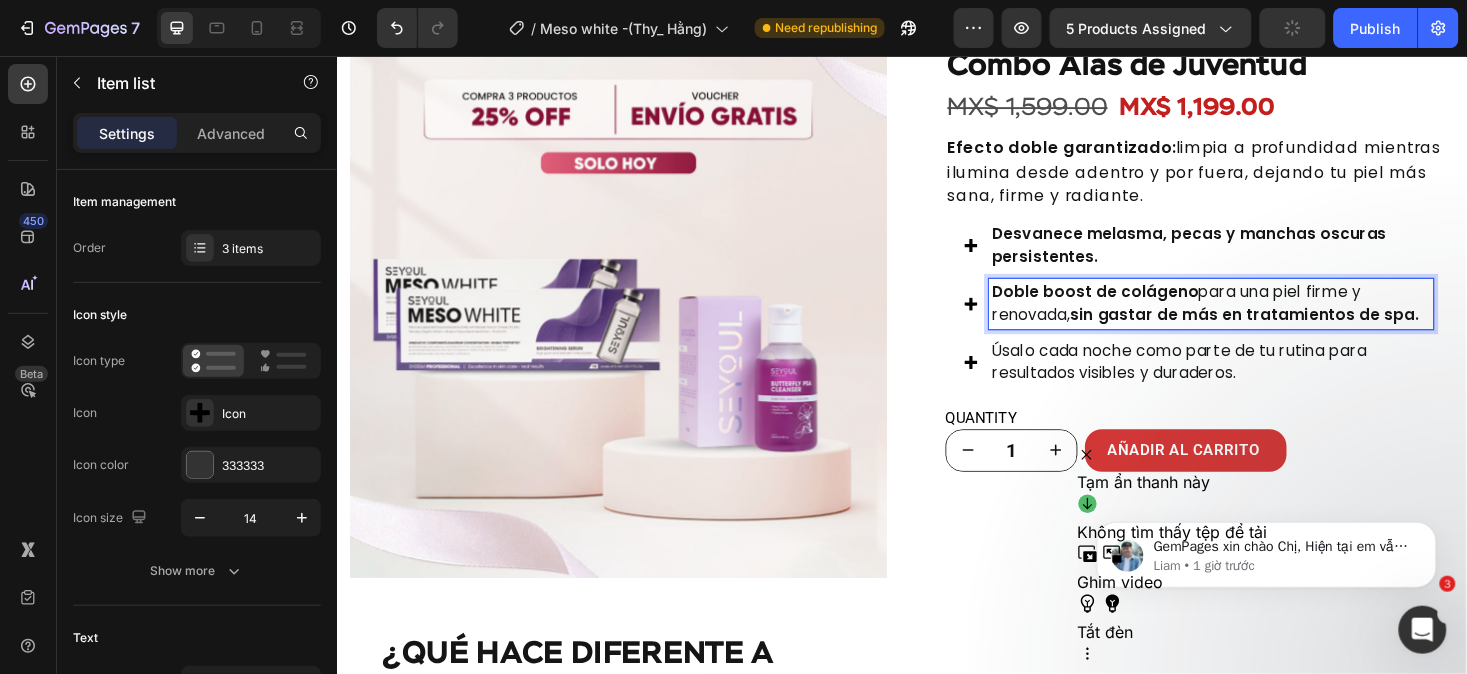 click on "sin gastar de más en tratamientos de spa." at bounding box center (1301, 329) 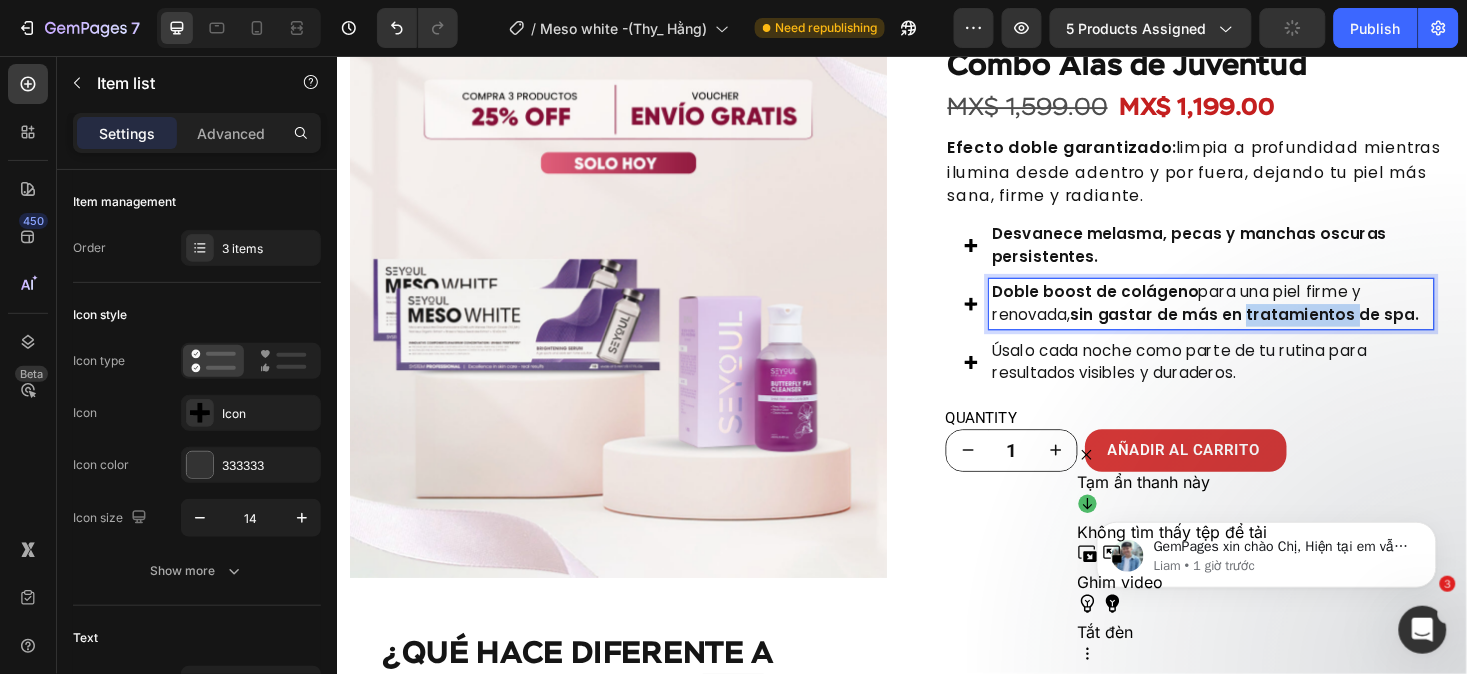 click on "sin gastar de más en tratamientos de spa." at bounding box center [1301, 329] 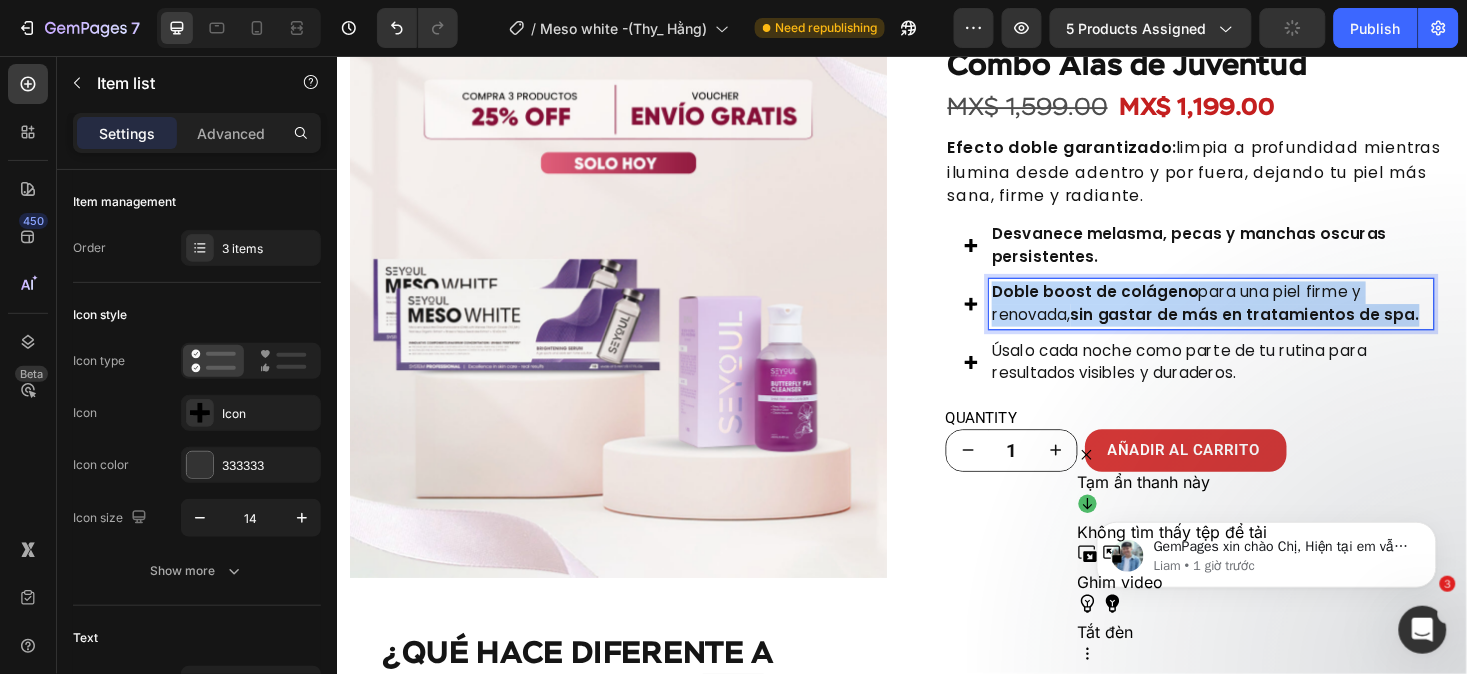 click on "sin gastar de más en tratamientos de spa." at bounding box center (1301, 329) 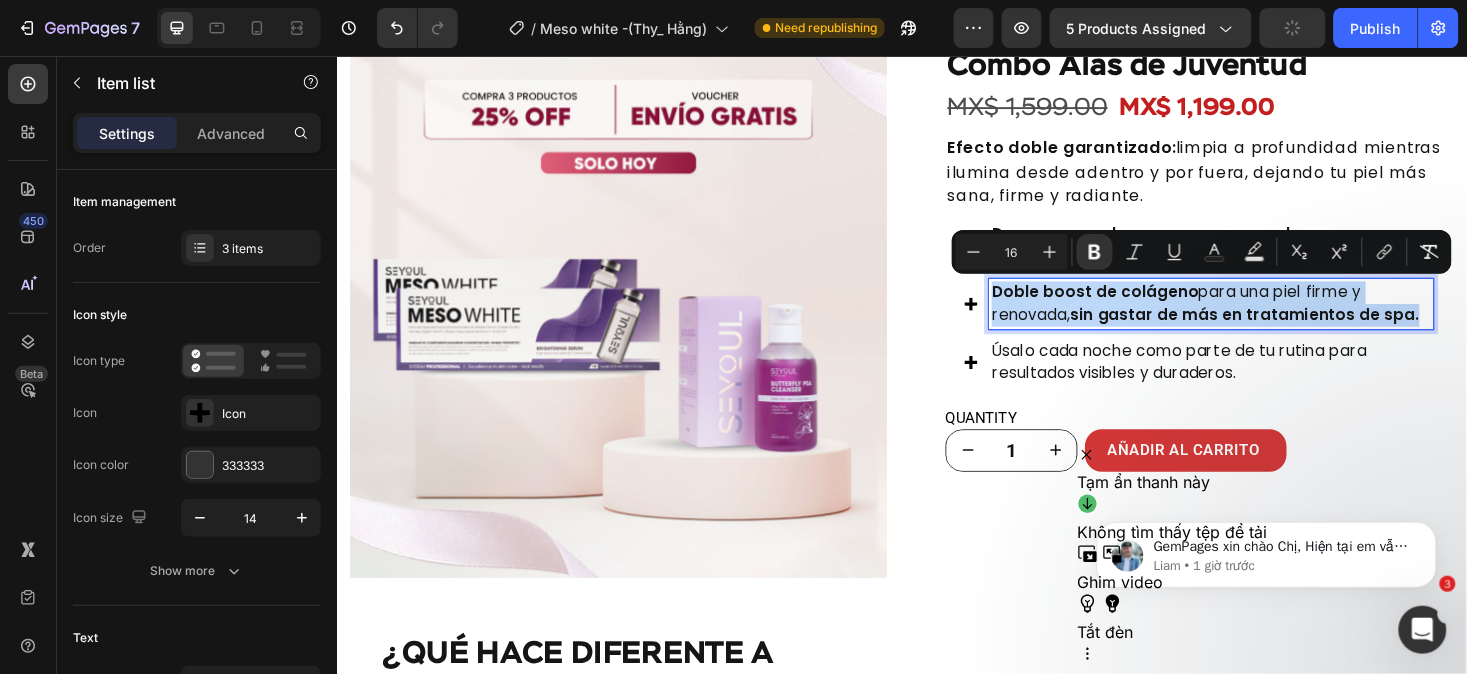 click on "sin gastar de más en tratamientos de spa." at bounding box center [1301, 329] 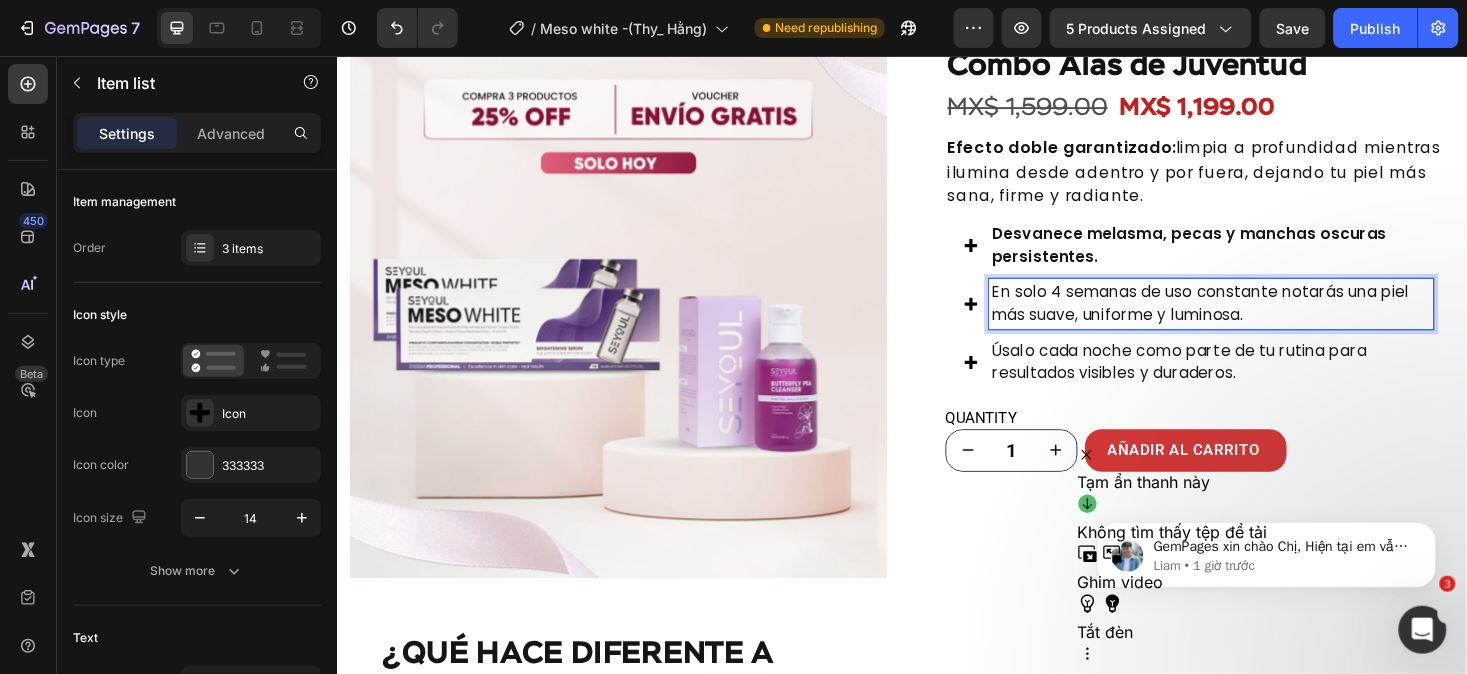 click on "En solo 4 semanas de uso constante notarás una piel más suave, uniforme y luminosa." at bounding box center (1265, 318) 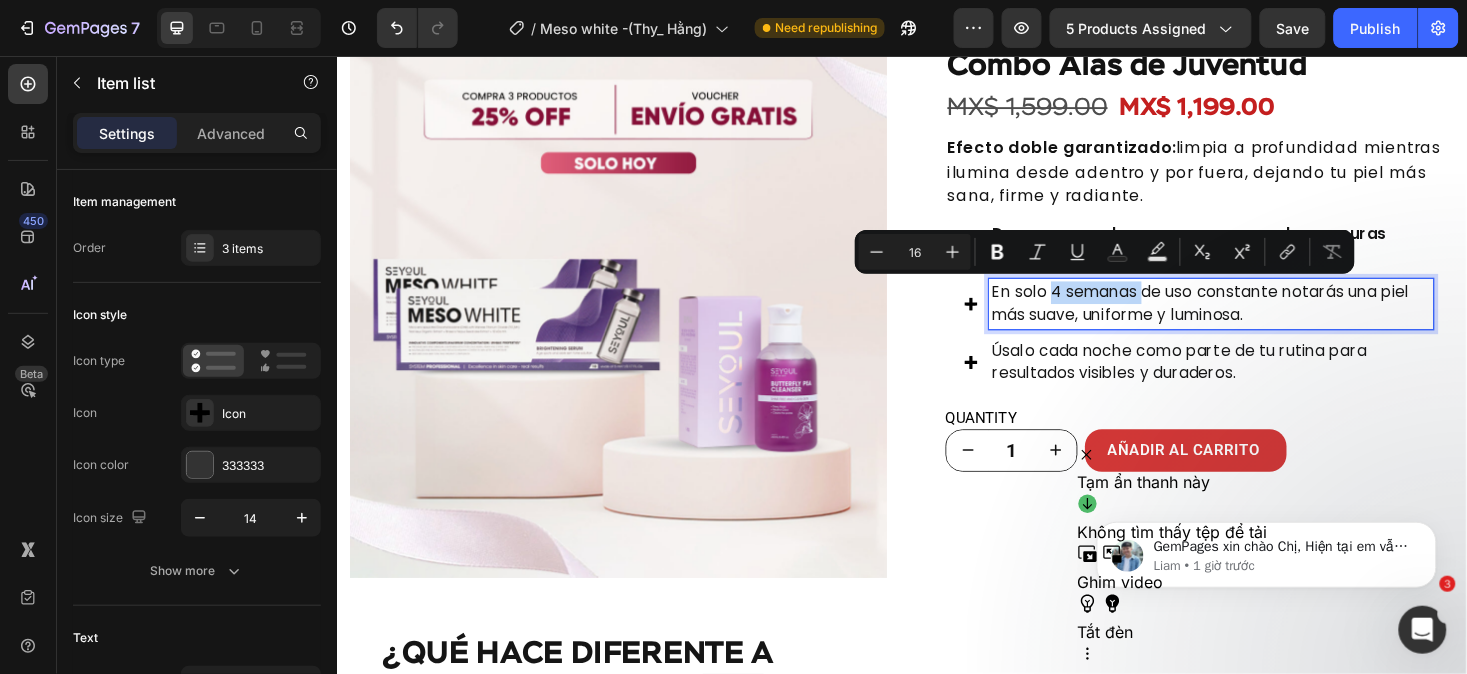 drag, startPoint x: 1177, startPoint y: 309, endPoint x: 1086, endPoint y: 304, distance: 91.13726 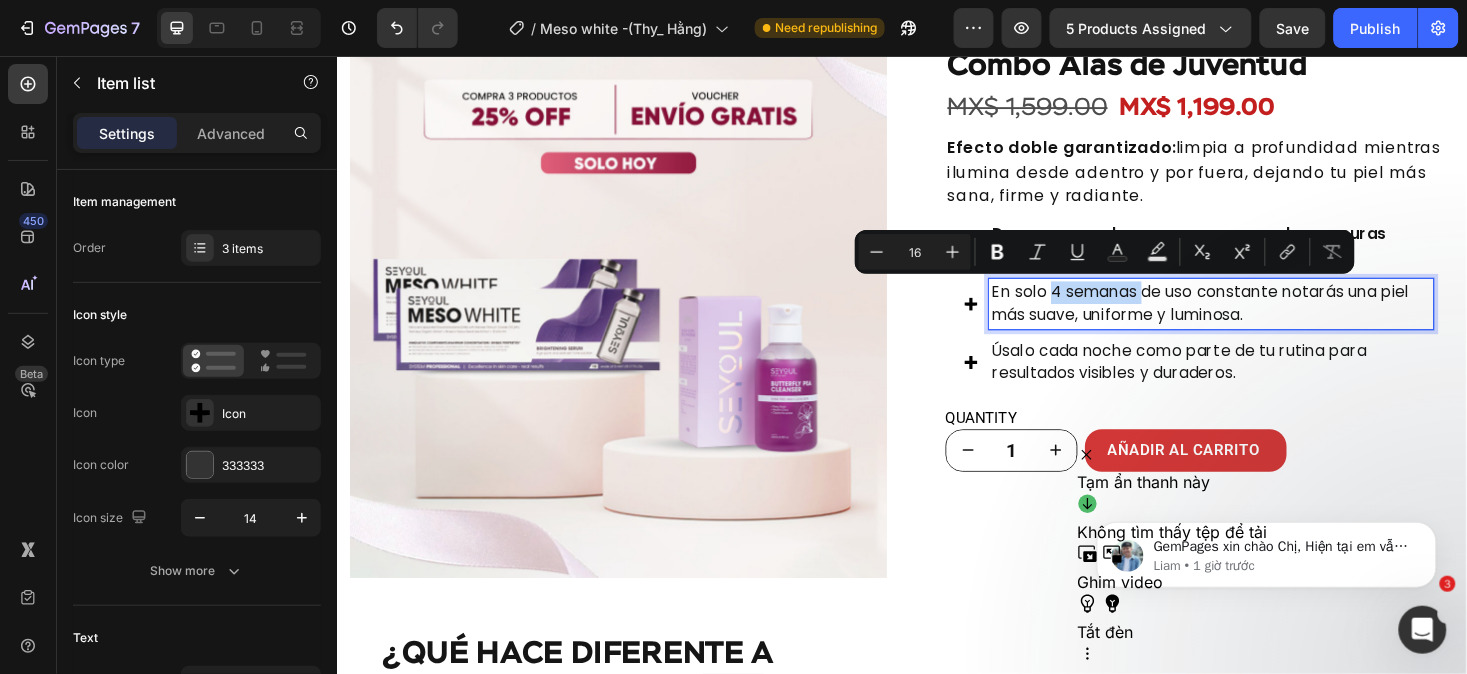click on "En solo 4 semanas de uso constante notarás una piel más suave, uniforme y luminosa." at bounding box center [1265, 318] 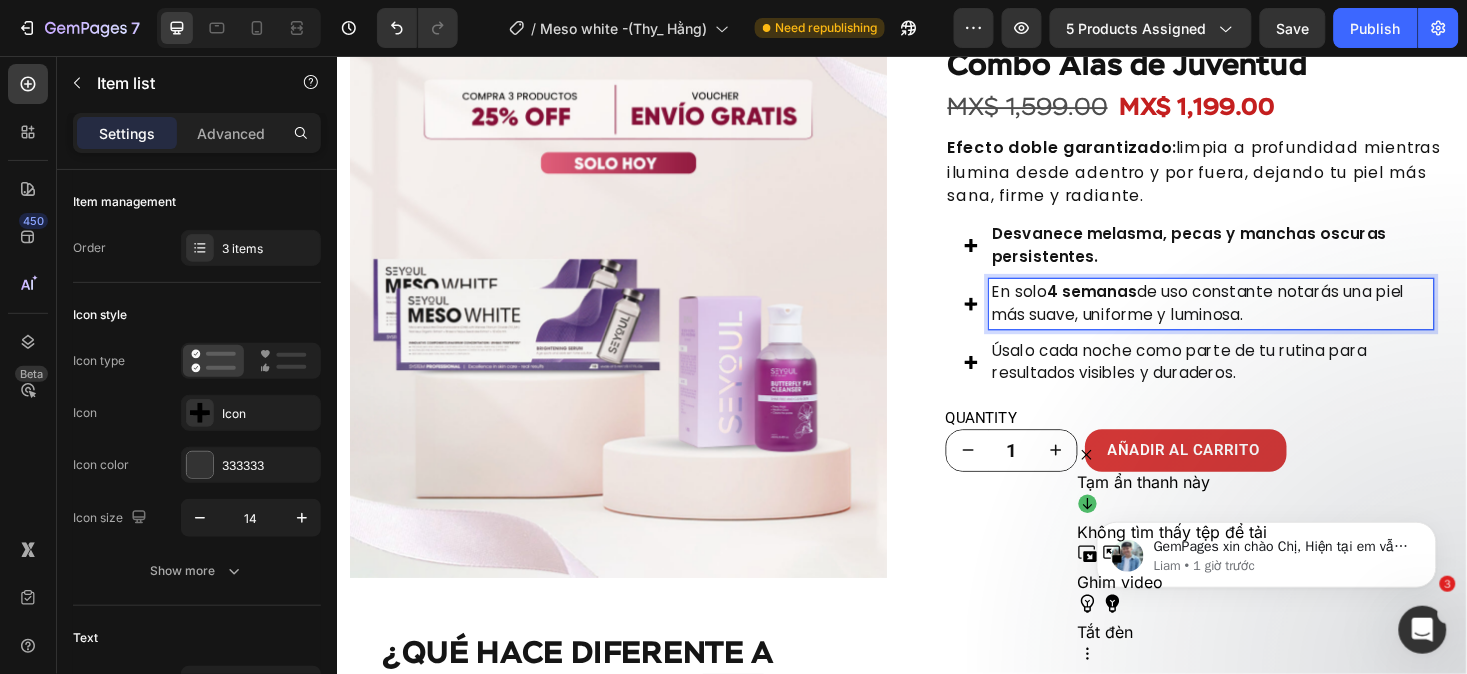 click on "En solo  4 semanas  de uso constante notarás una piel más suave, uniforme y luminosa." at bounding box center [1265, 318] 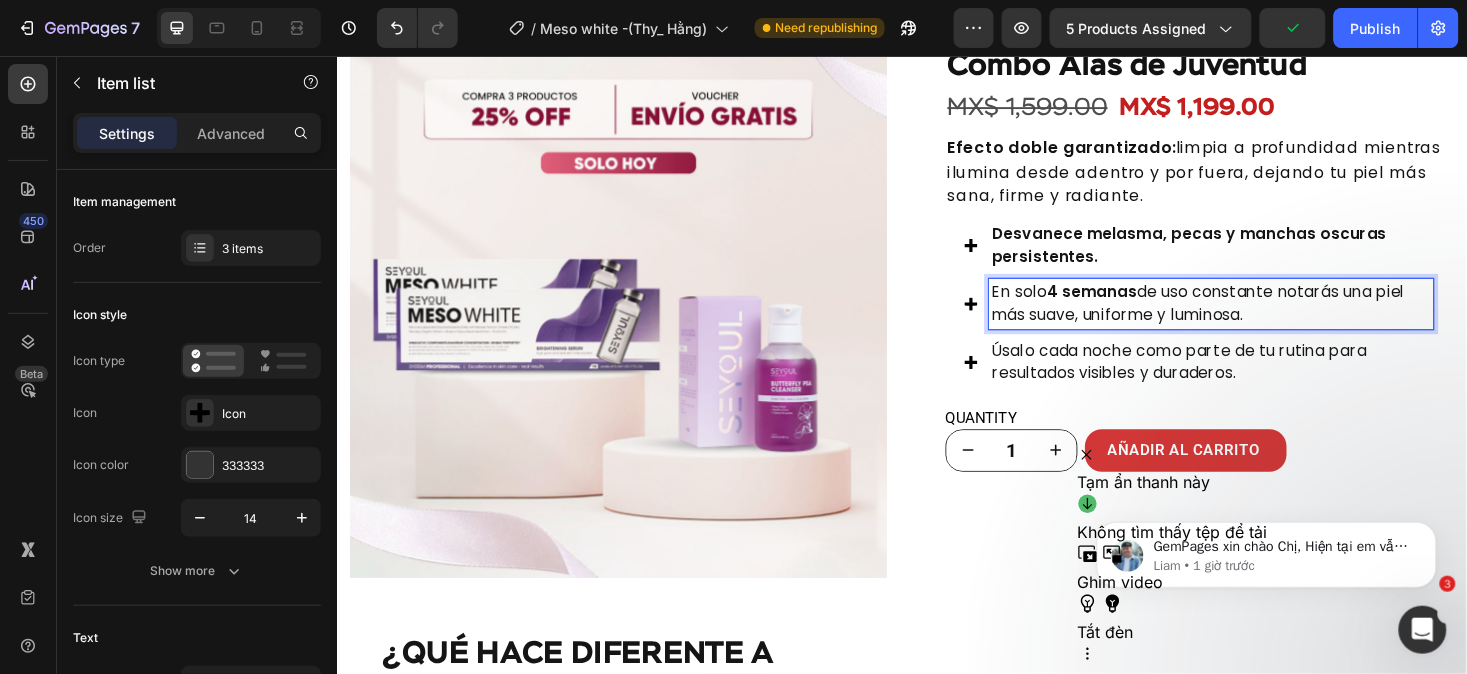 click on "Desvanece melasma, pecas y manchas oscuras persistentes." at bounding box center [1265, 256] 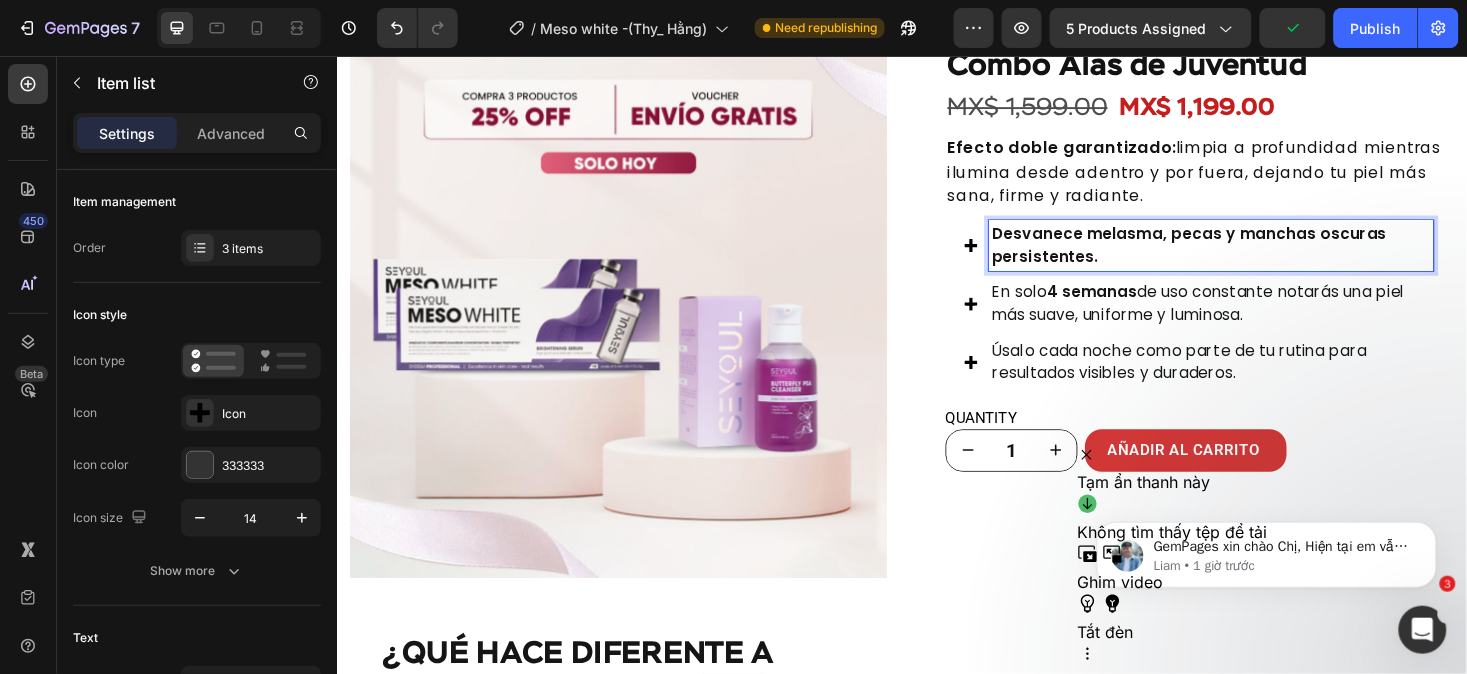 click on "Desvanece melasma, pecas y manchas oscuras persistentes." at bounding box center (1265, 256) 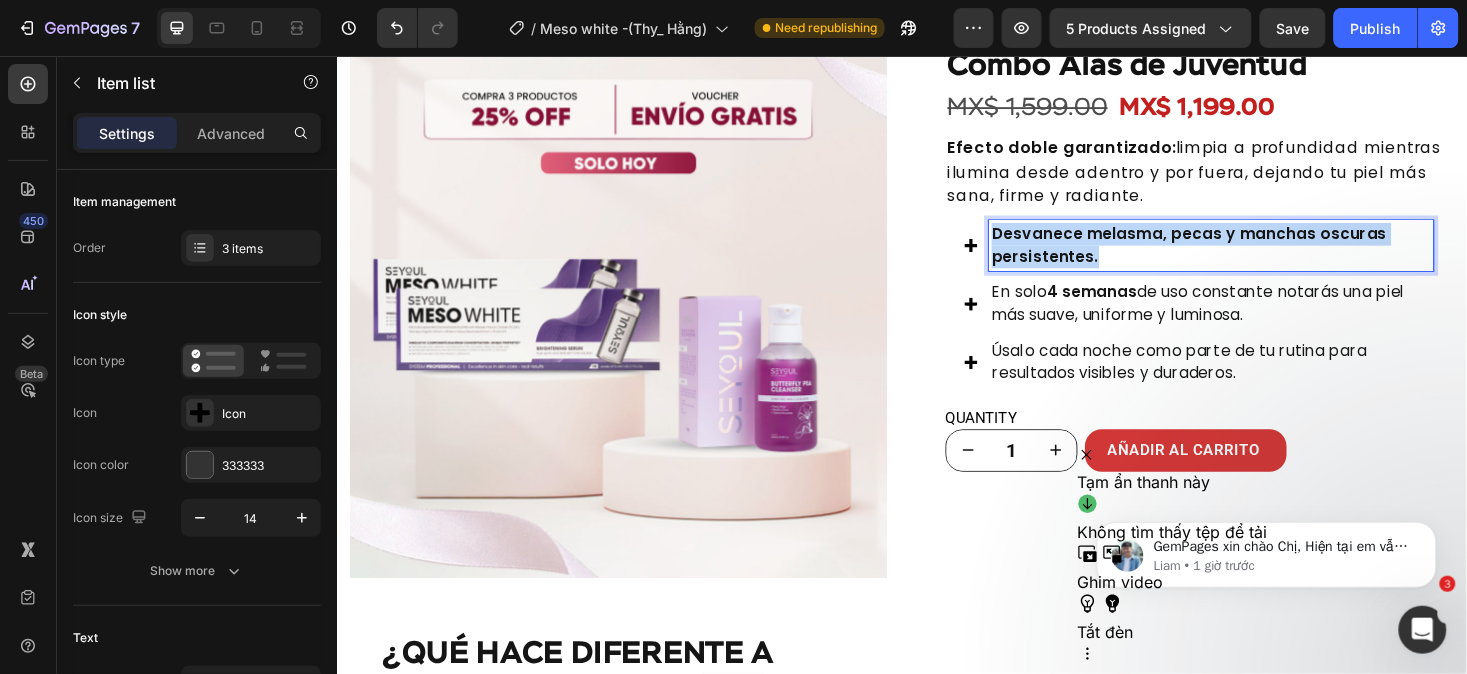 click on "Desvanece melasma, pecas y manchas oscuras persistentes." at bounding box center [1265, 256] 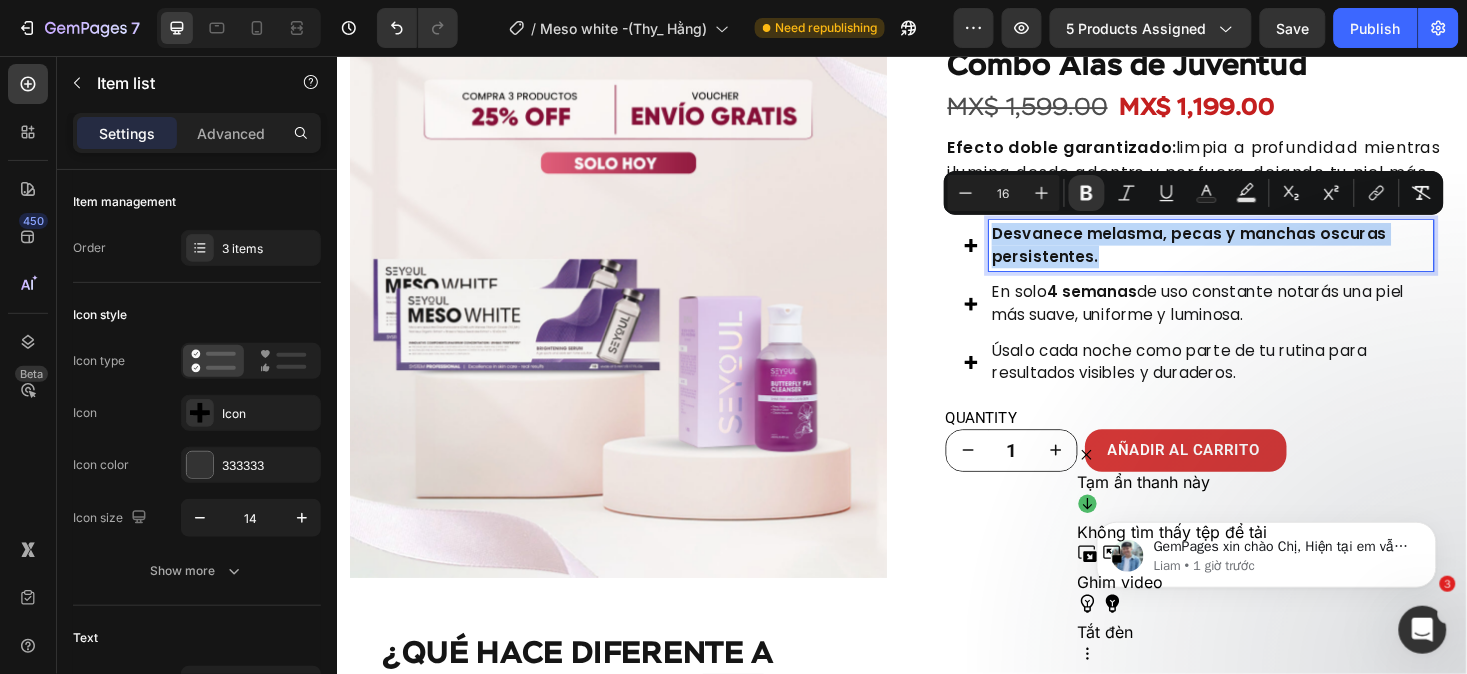 click on "Desvanece melasma, pecas y manchas oscuras persistentes." at bounding box center [1265, 256] 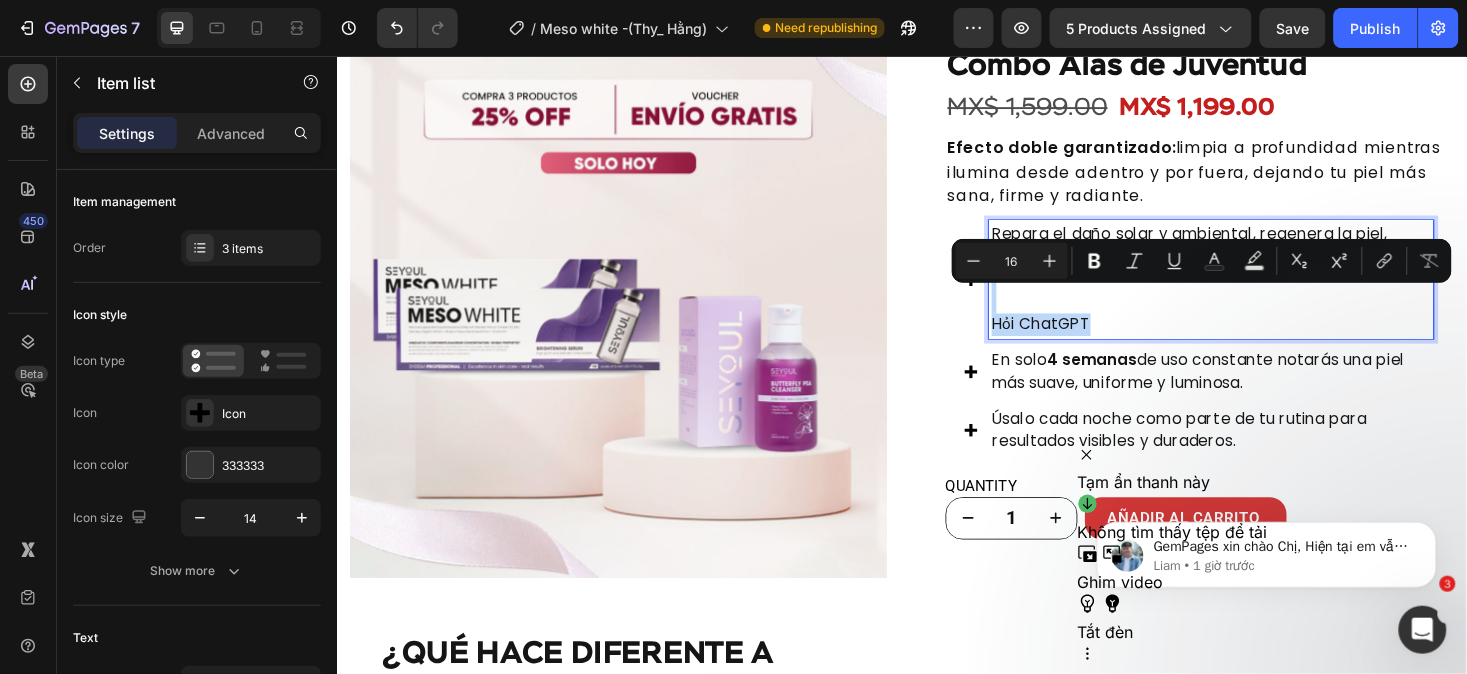 drag, startPoint x: 1179, startPoint y: 339, endPoint x: 1036, endPoint y: 289, distance: 151.48927 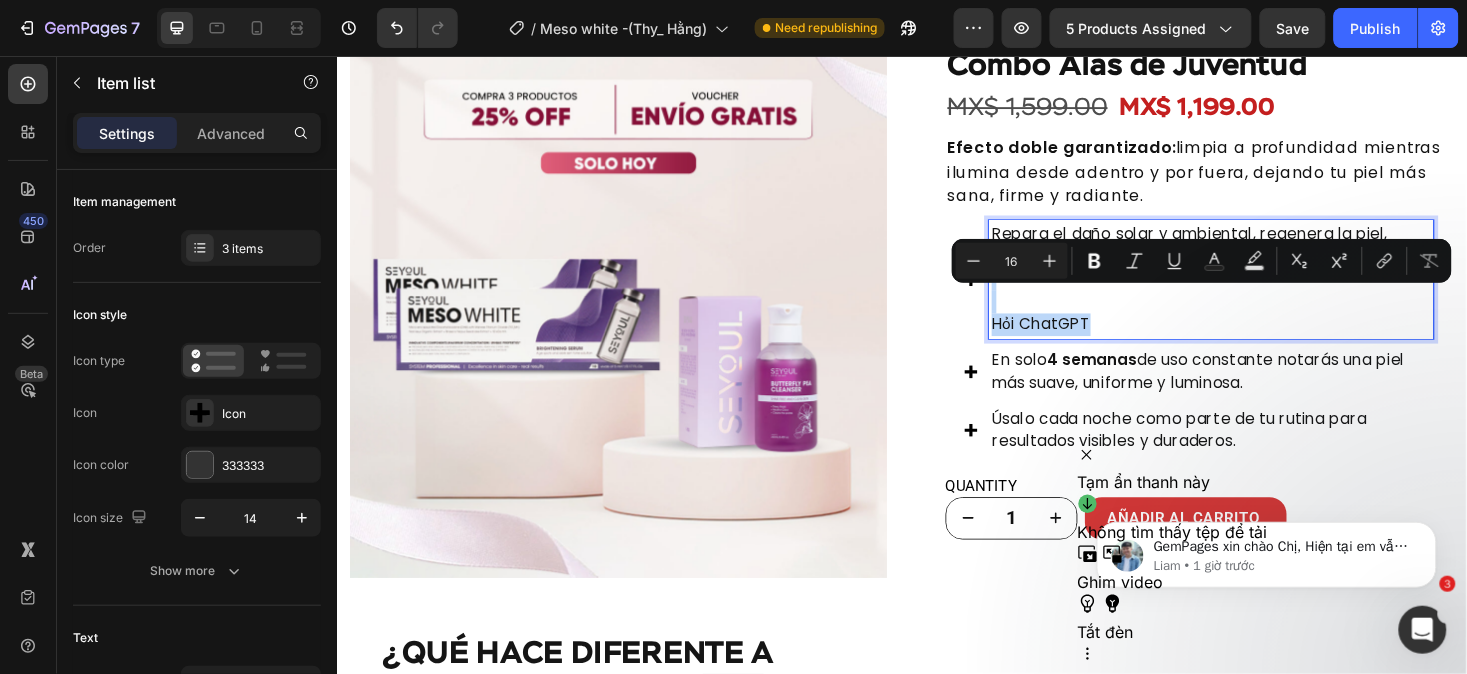 click on "Repara el daño solar y ambiental, regenera la piel, suaviza líneas y mantiene la hidratación. Ask ChatGPT" at bounding box center (1265, 292) 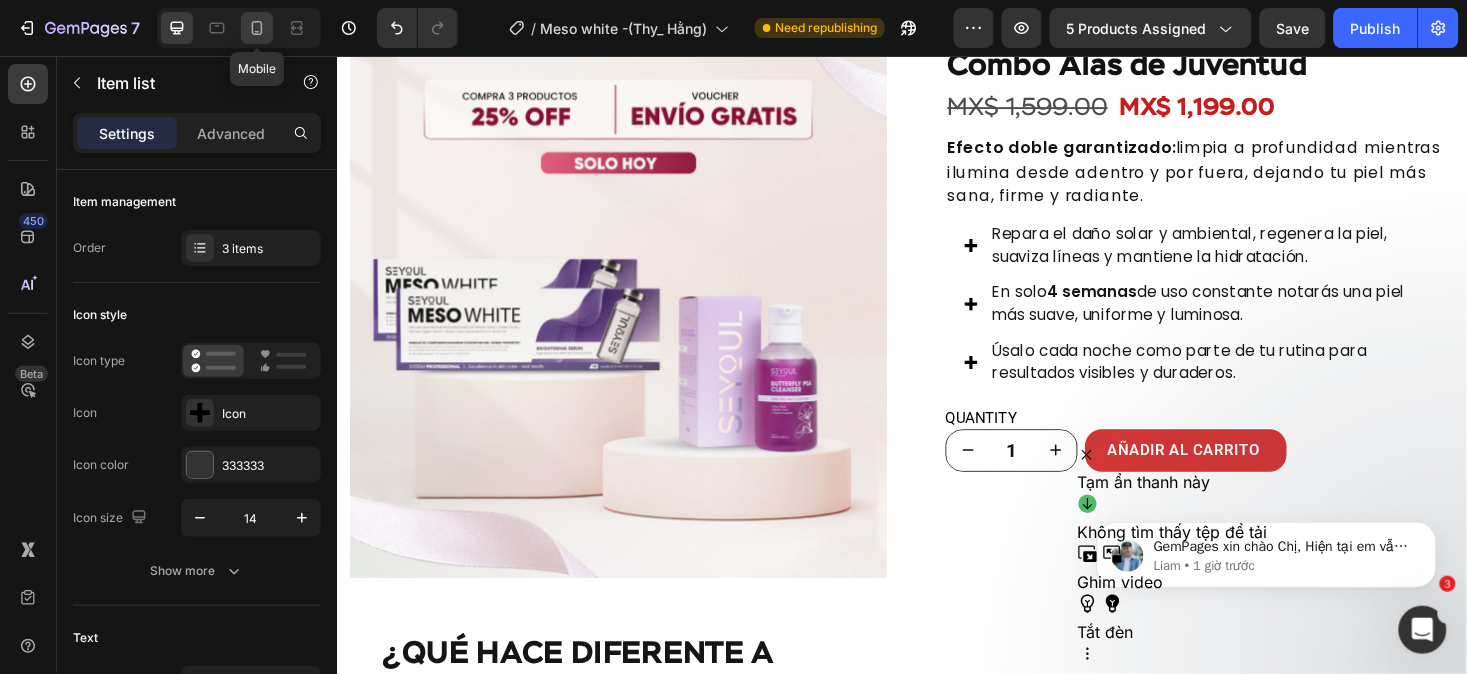 click 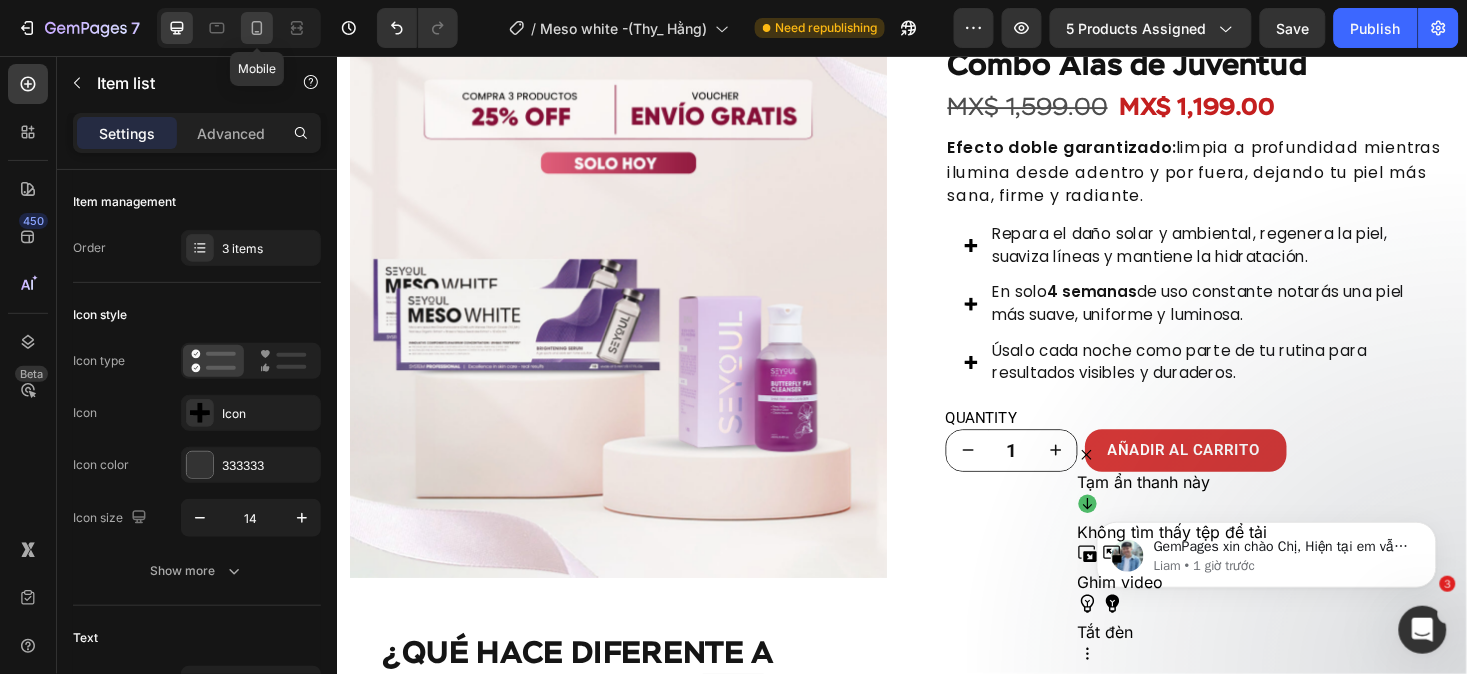 type on "16" 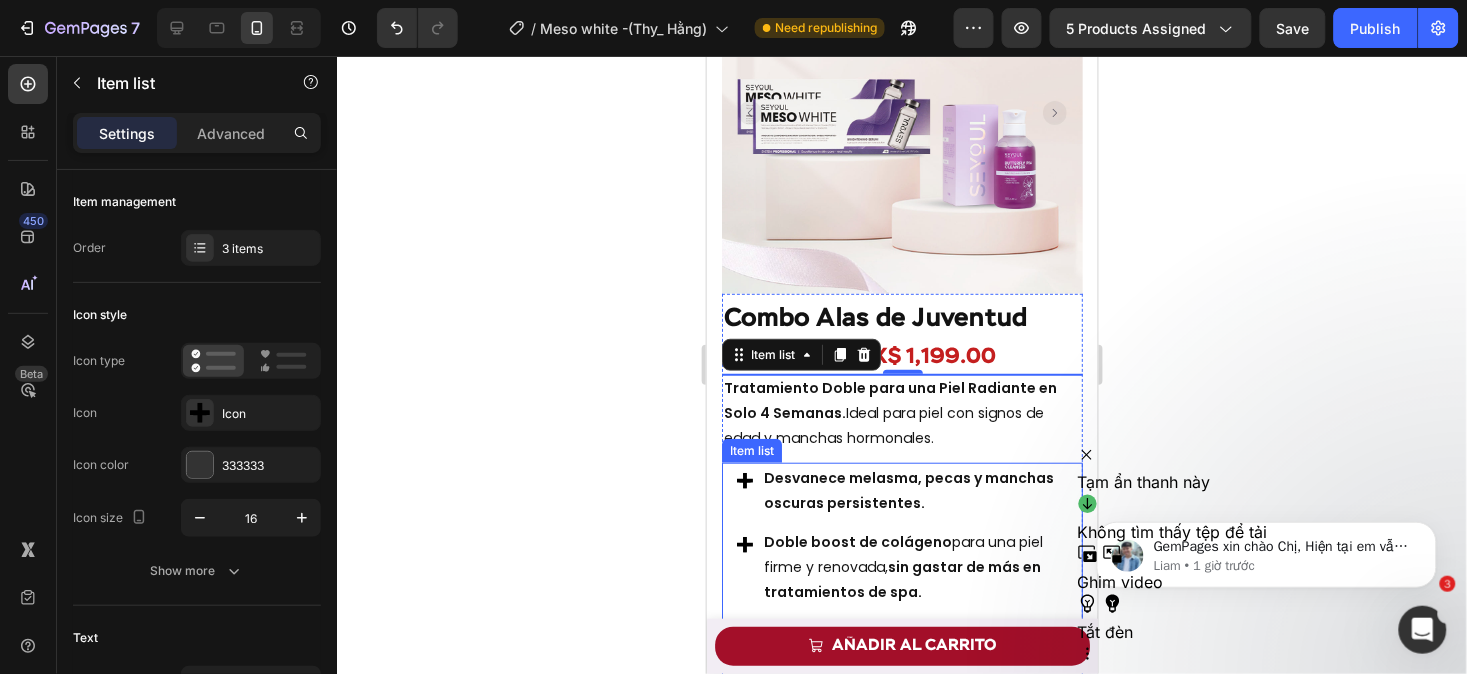 scroll, scrollTop: 2151, scrollLeft: 0, axis: vertical 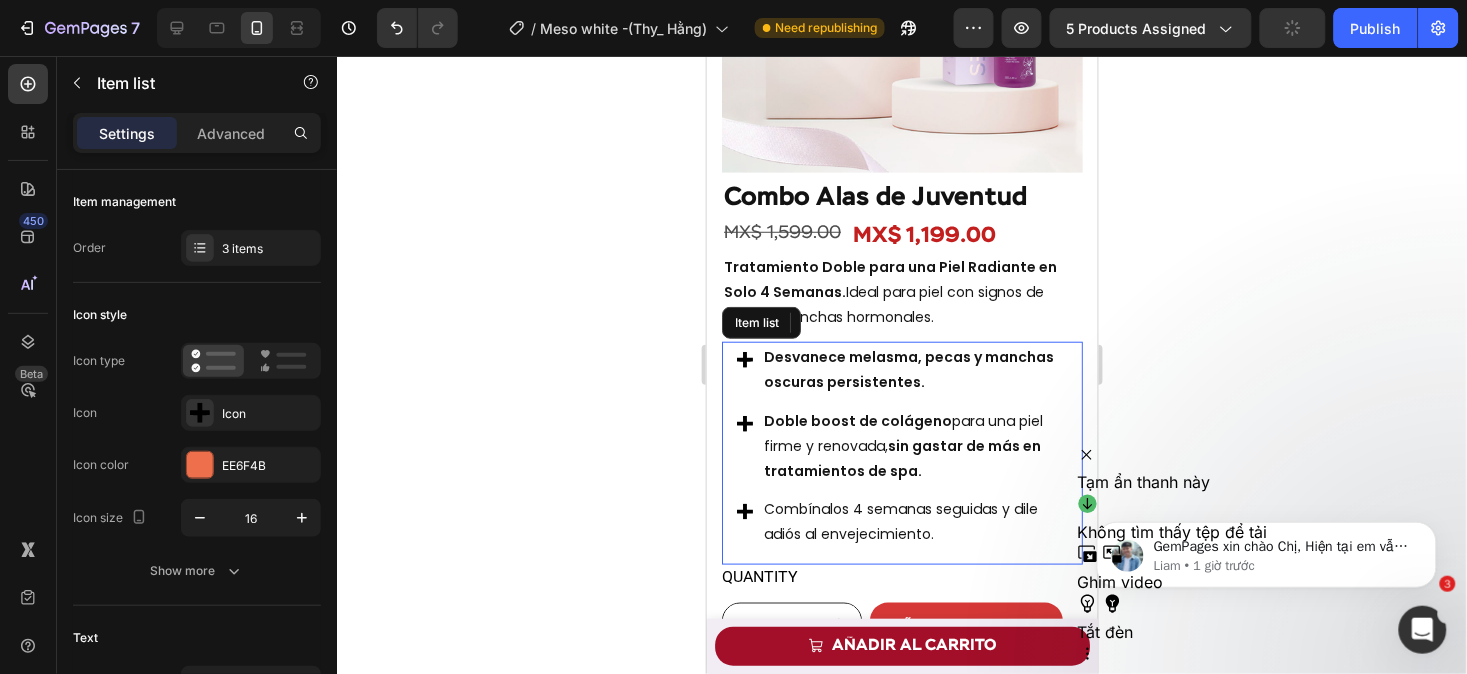 click on "Desvanece melasma, pecas y manchas oscuras persistentes." at bounding box center (913, 369) 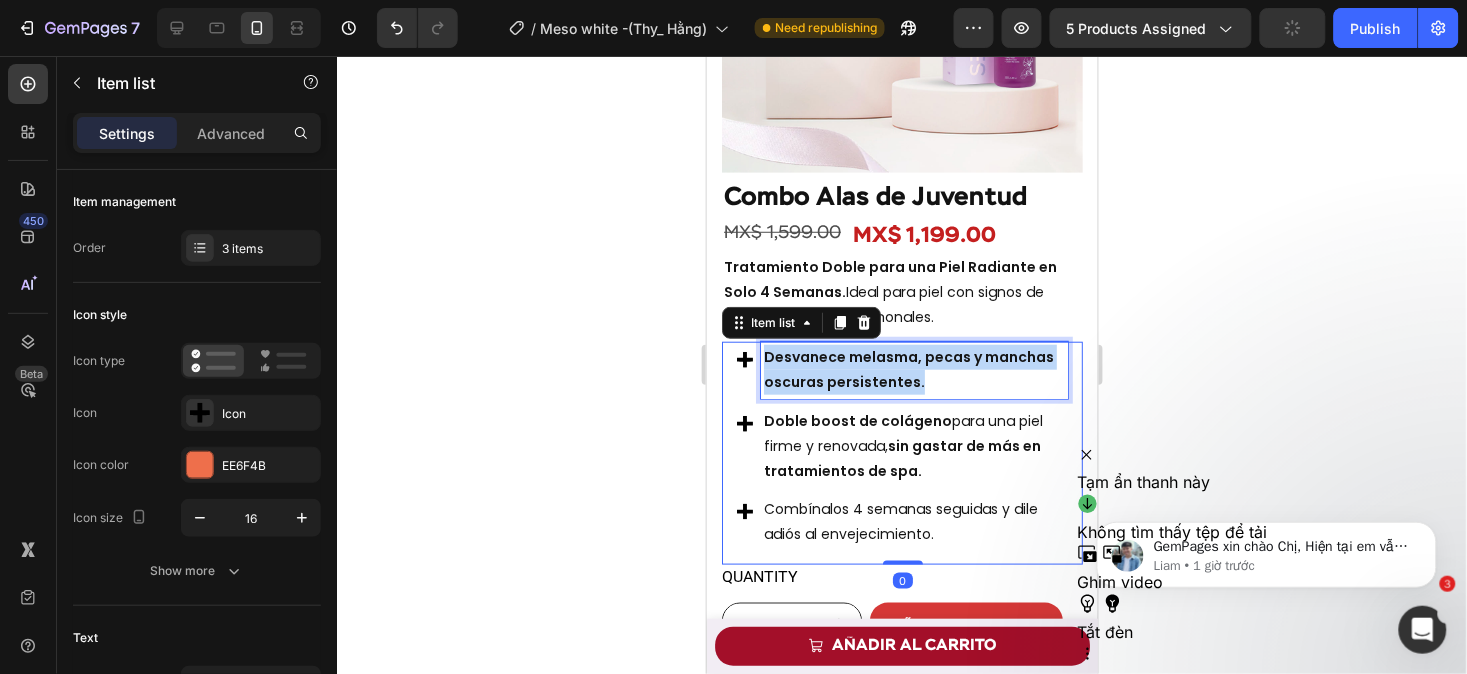 click on "Desvanece melasma, pecas y manchas oscuras persistentes." at bounding box center [913, 369] 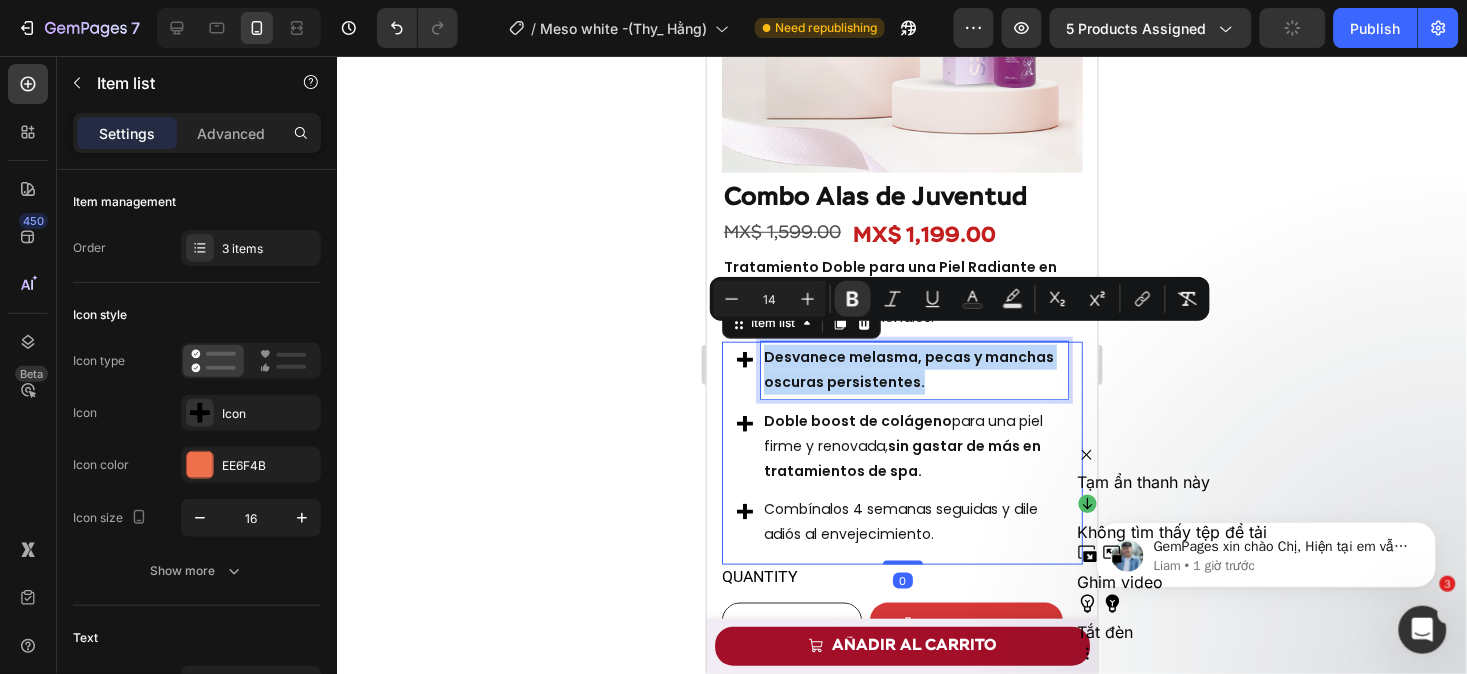 click on "Desvanece melasma, pecas y manchas oscuras persistentes." at bounding box center (913, 369) 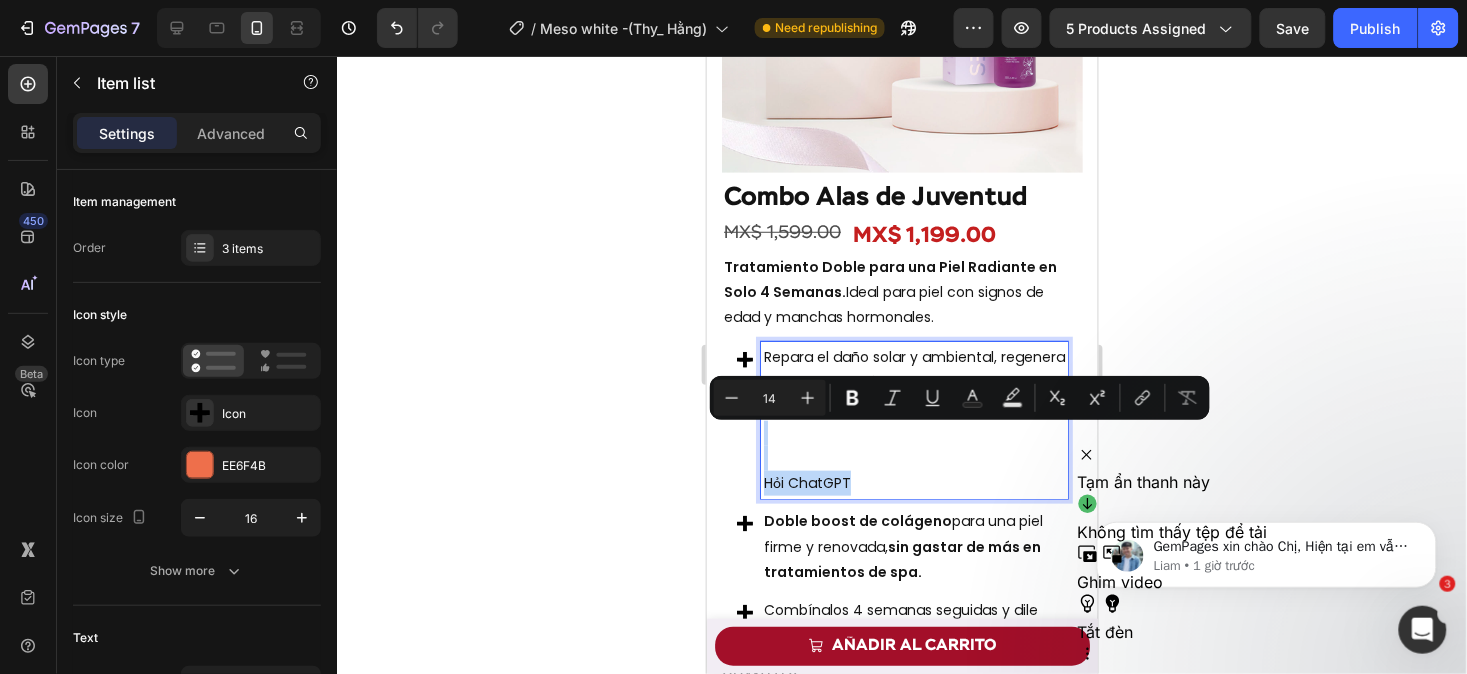 drag, startPoint x: 899, startPoint y: 471, endPoint x: 766, endPoint y: 414, distance: 144.69969 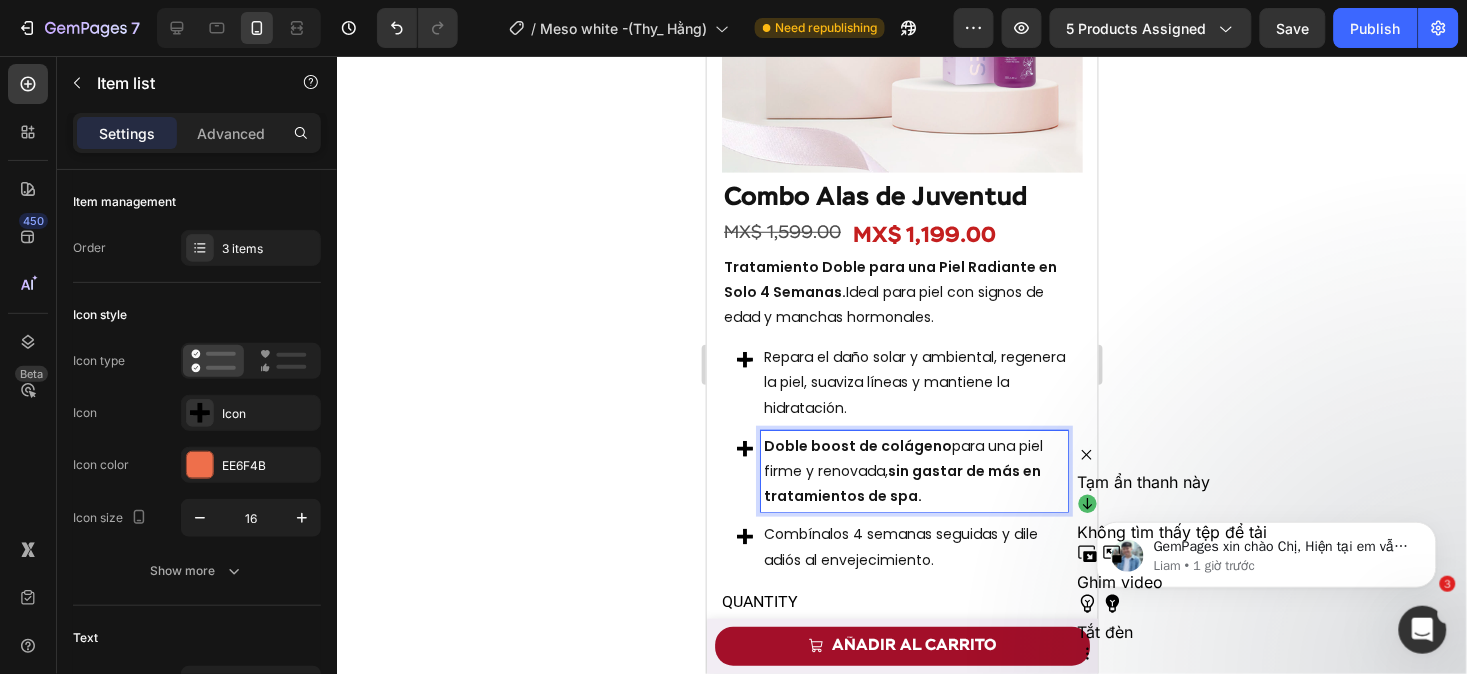 click on "Doble boost de colágeno  para una piel firme y renovada,  sin gastar de más en tratamientos de spa." at bounding box center [913, 471] 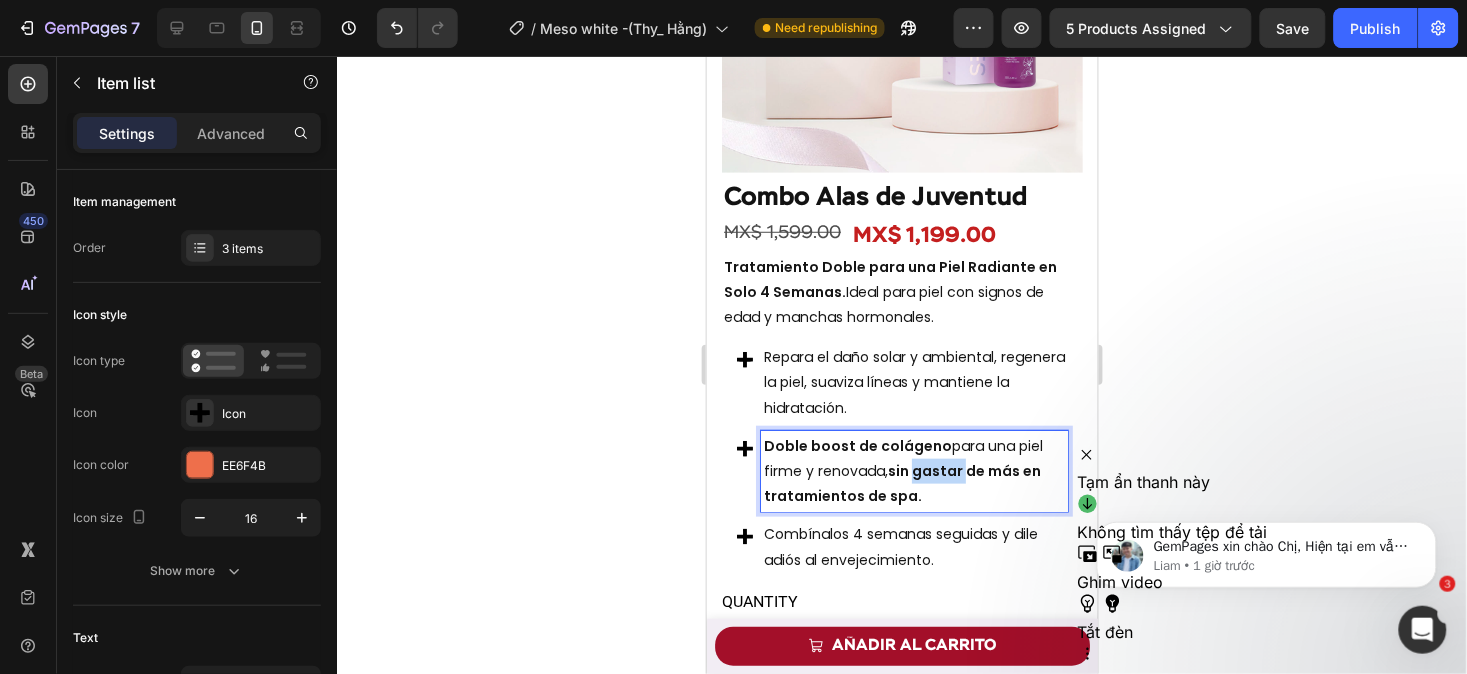 click on "Doble boost de colágeno  para una piel firme y renovada,  sin gastar de más en tratamientos de spa." at bounding box center [913, 471] 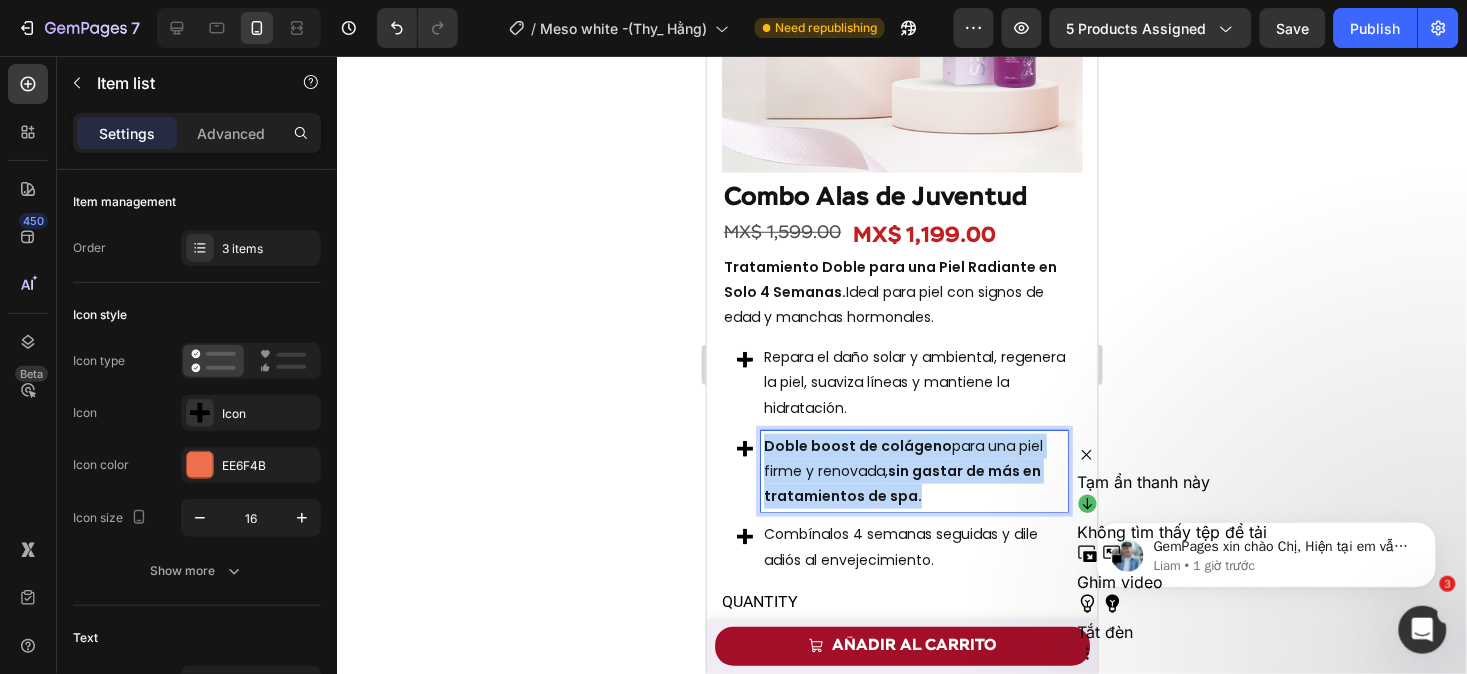 click on "Doble boost de colágeno  para una piel firme y renovada,  sin gastar de más en tratamientos de spa." at bounding box center [913, 471] 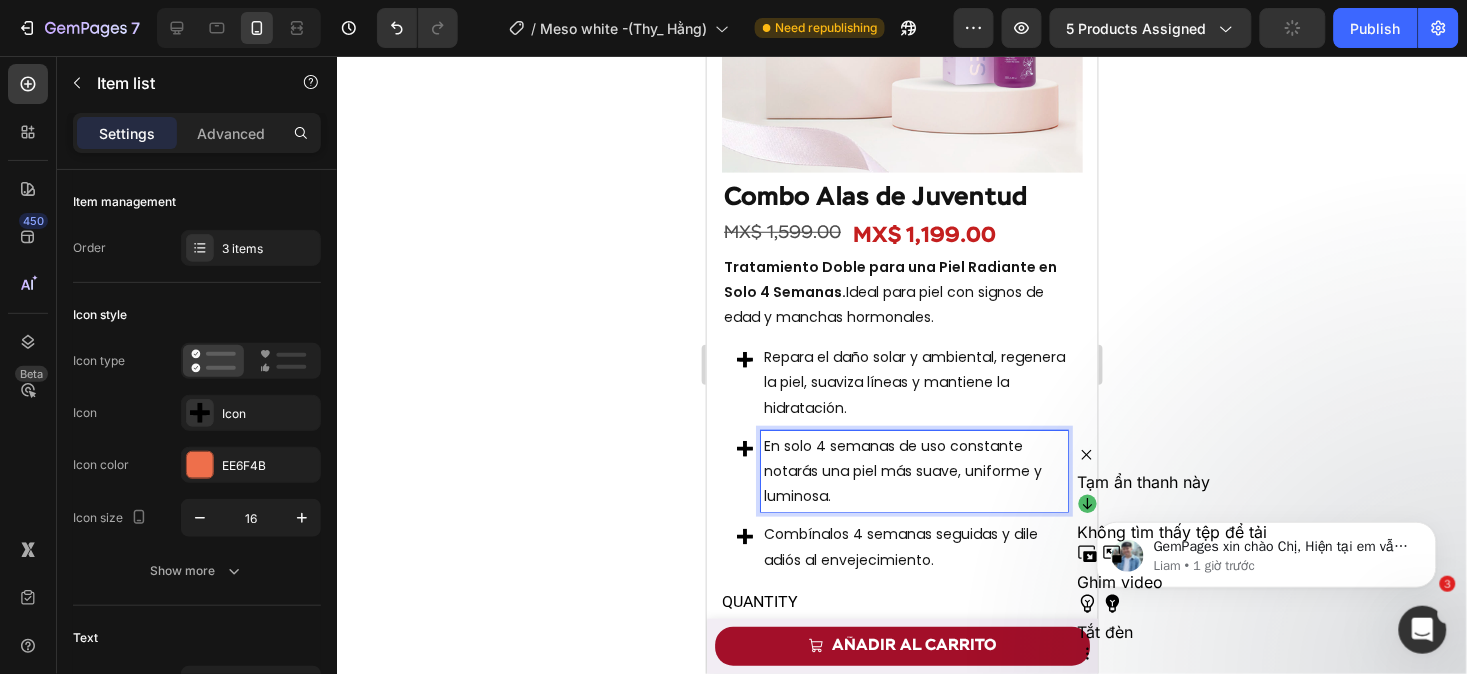 click on "En solo 4 semanas de uso constante notarás una piel más suave, uniforme y luminosa." at bounding box center (913, 471) 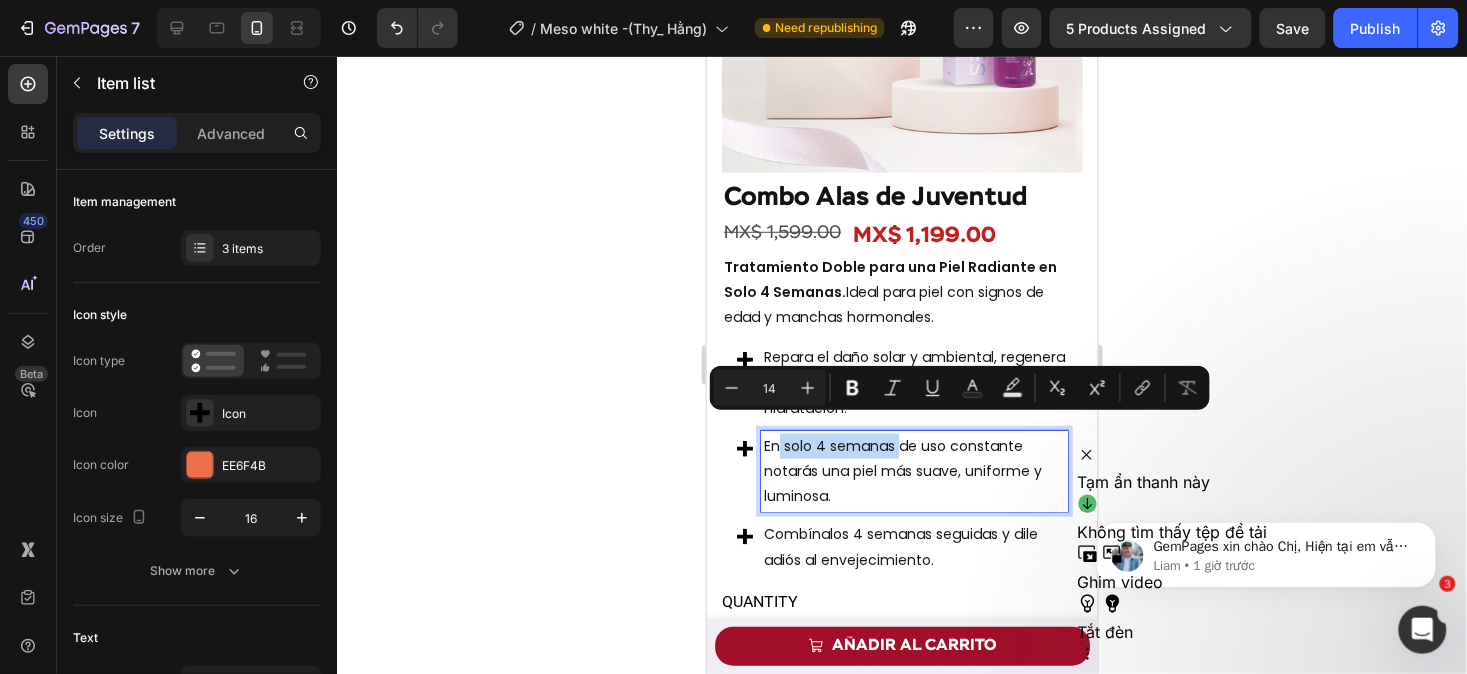 drag, startPoint x: 892, startPoint y: 425, endPoint x: 776, endPoint y: 425, distance: 116 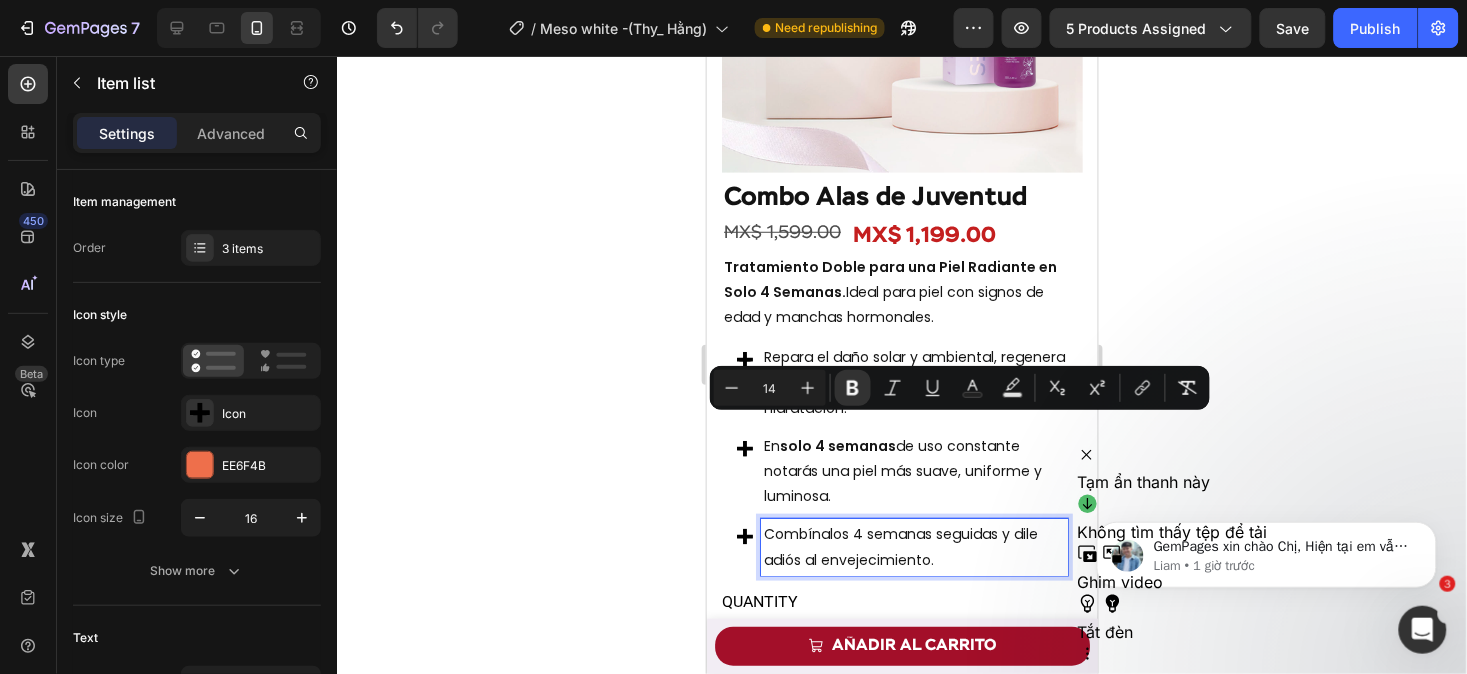 click on "Combínalos 4 semanas seguidas y dile adiós al envejecimiento." at bounding box center [913, 546] 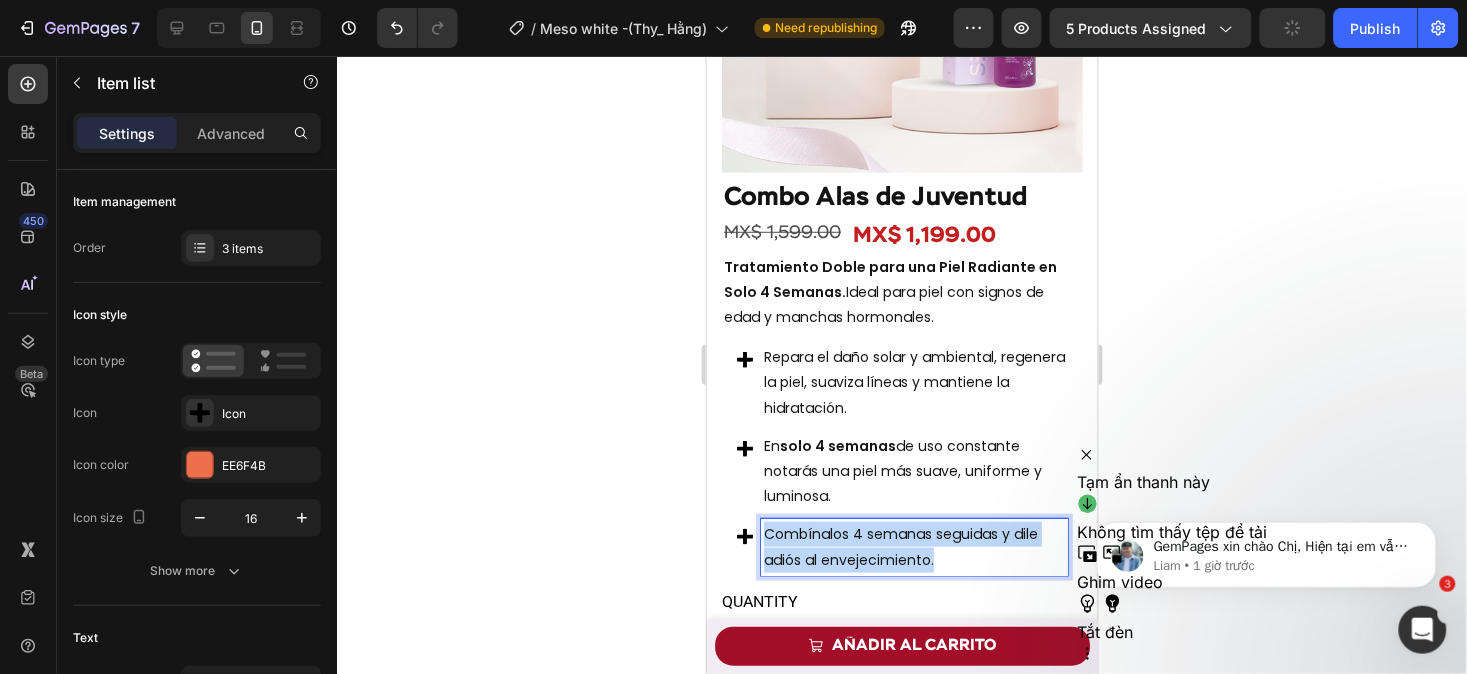 click on "Combínalos 4 semanas seguidas y dile adiós al envejecimiento." at bounding box center [913, 546] 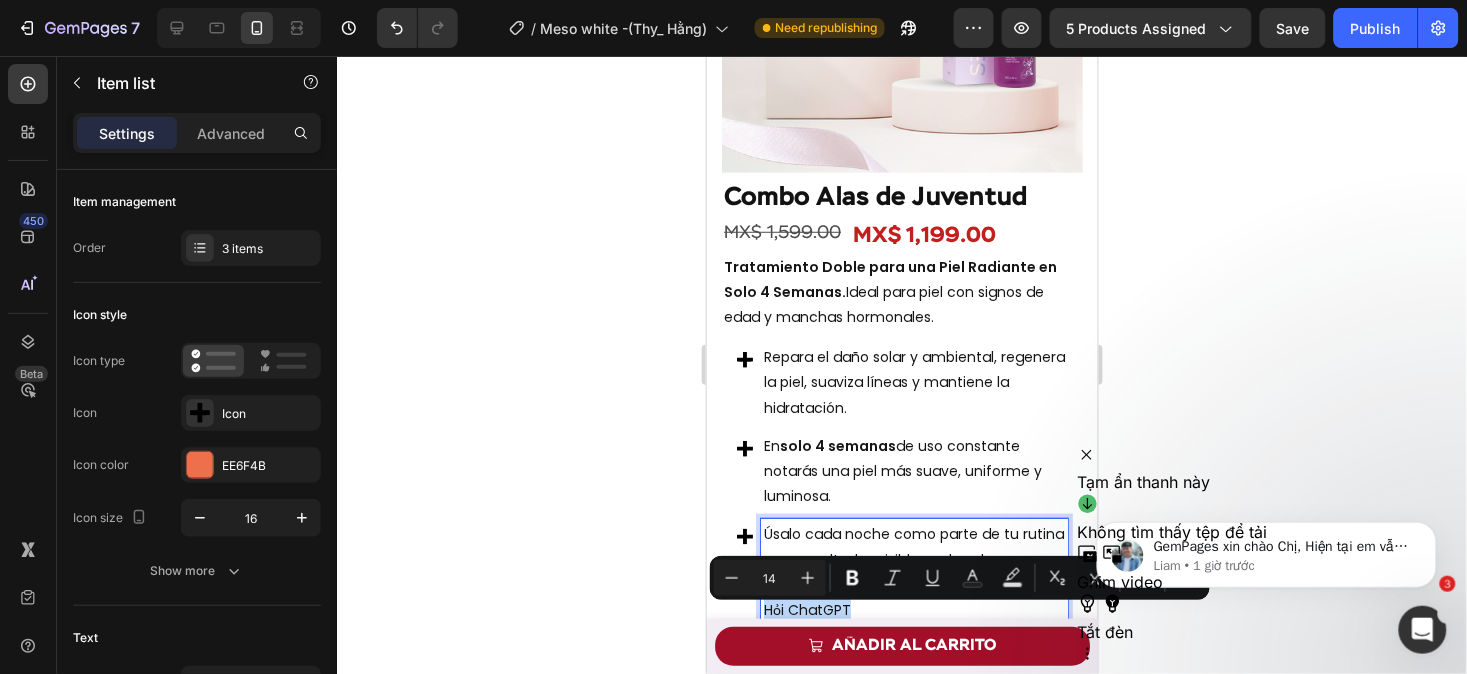 drag, startPoint x: 893, startPoint y: 614, endPoint x: 1456, endPoint y: 646, distance: 563.9087 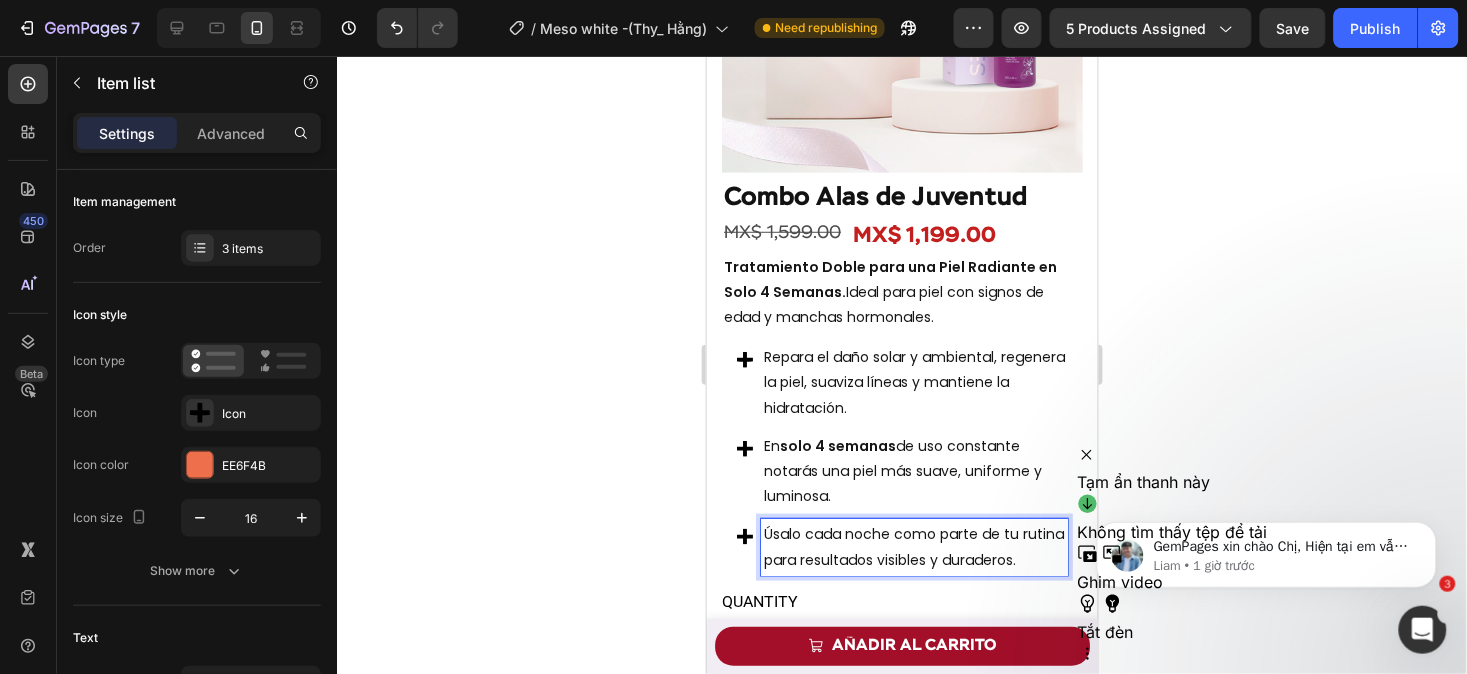 click on "Úsalo cada noche como parte de tu rutina para resultados visibles y duraderos." at bounding box center [913, 546] 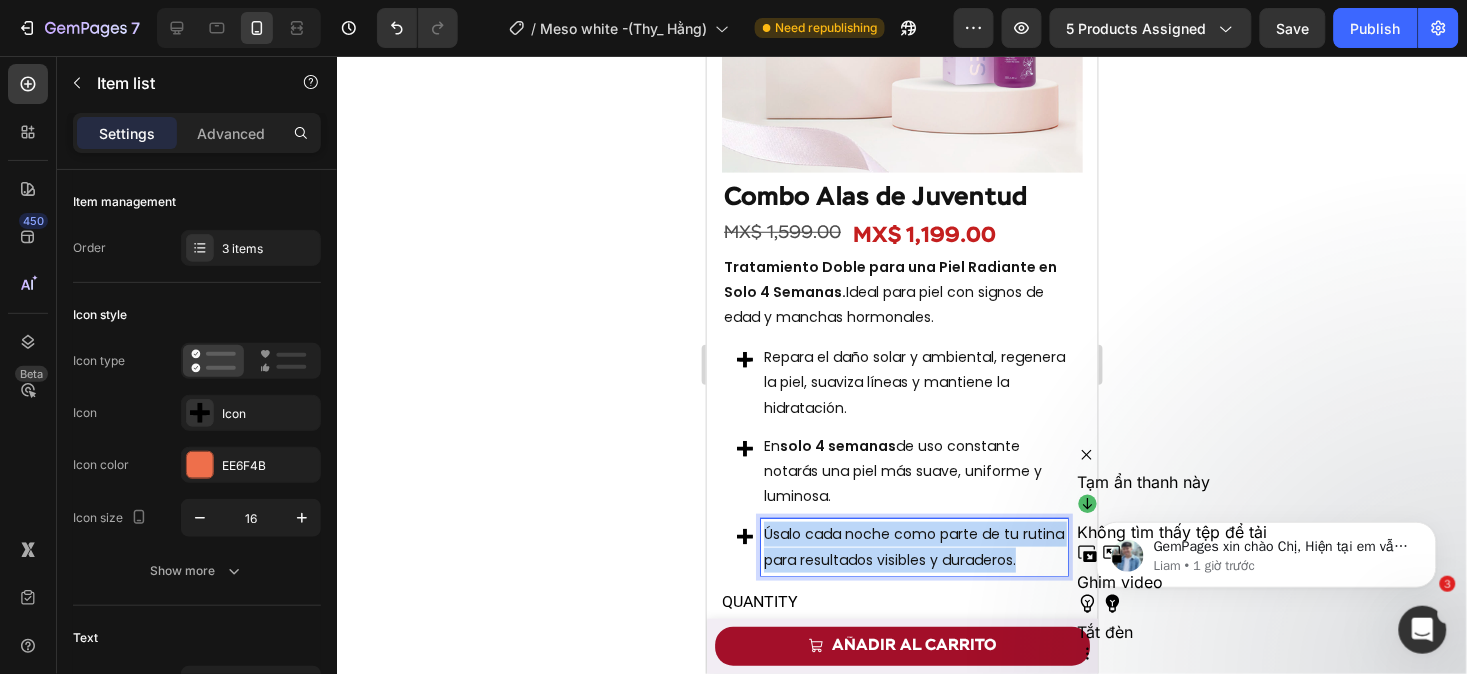 click on "Úsalo cada noche como parte de tu rutina para resultados visibles y duraderos." at bounding box center [913, 546] 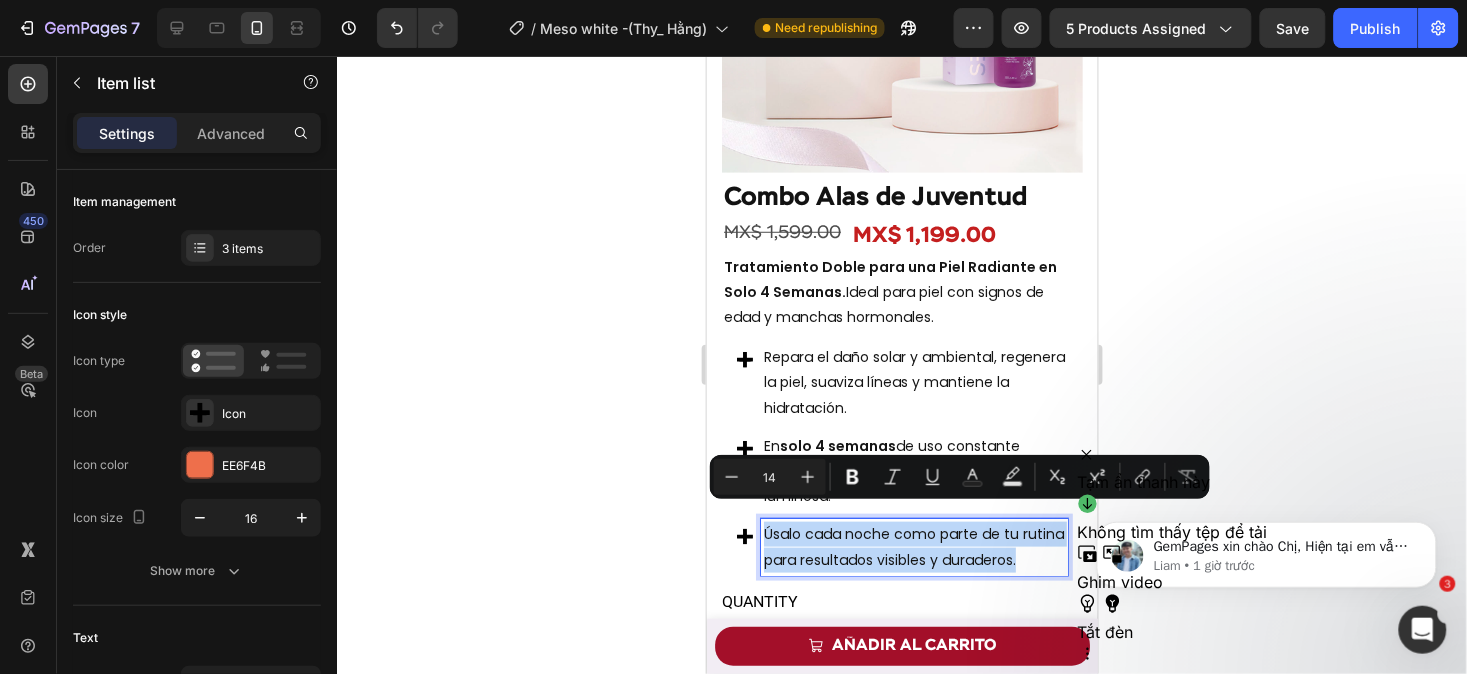 click on "Úsalo cada noche como parte de tu rutina para resultados visibles y duraderos." at bounding box center [913, 546] 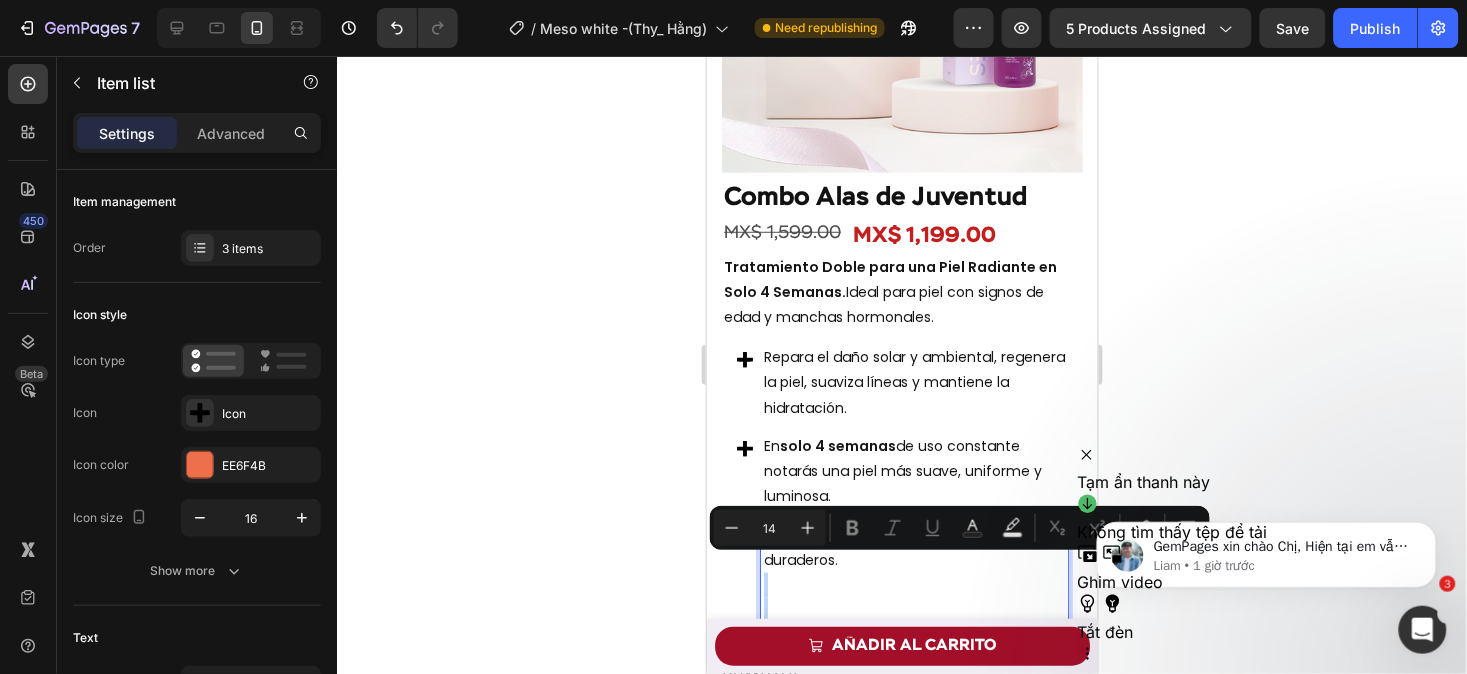 drag, startPoint x: 880, startPoint y: 600, endPoint x: 734, endPoint y: 569, distance: 149.25482 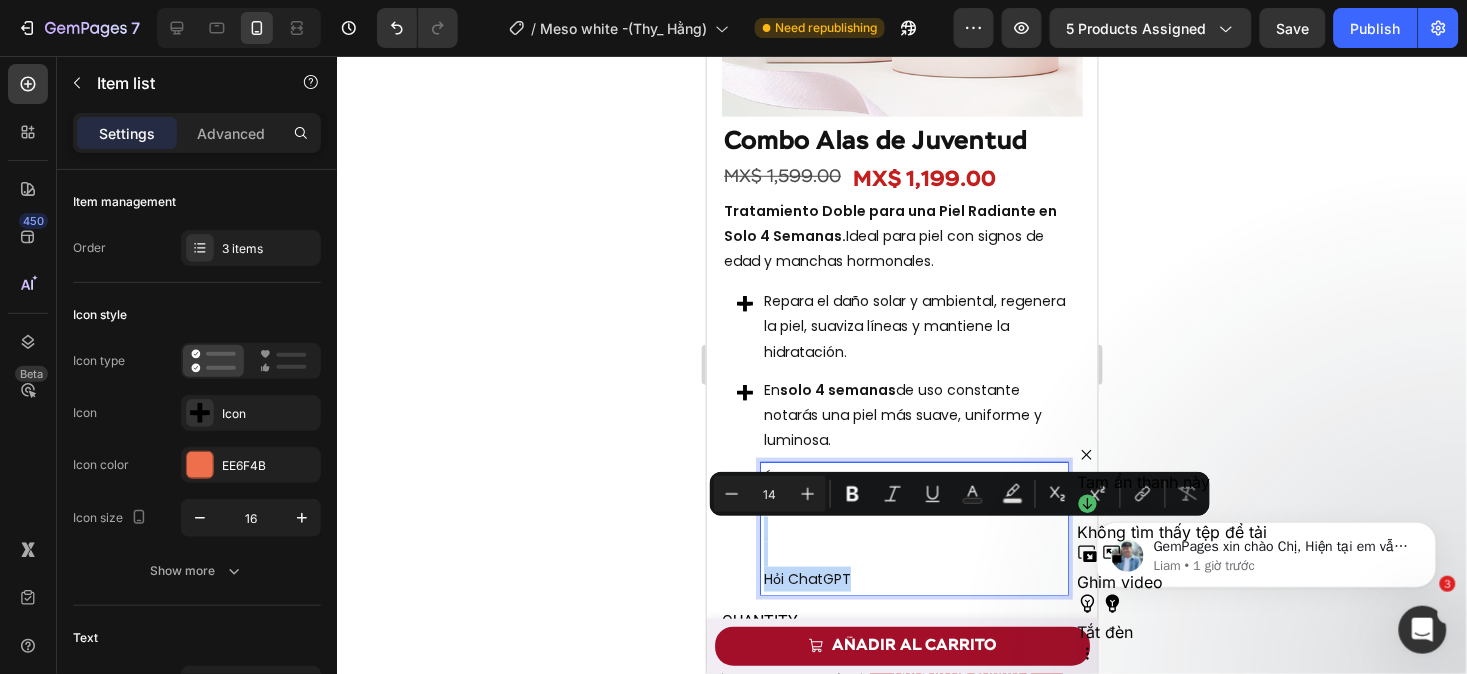 drag, startPoint x: 885, startPoint y: 565, endPoint x: 764, endPoint y: 501, distance: 136.88316 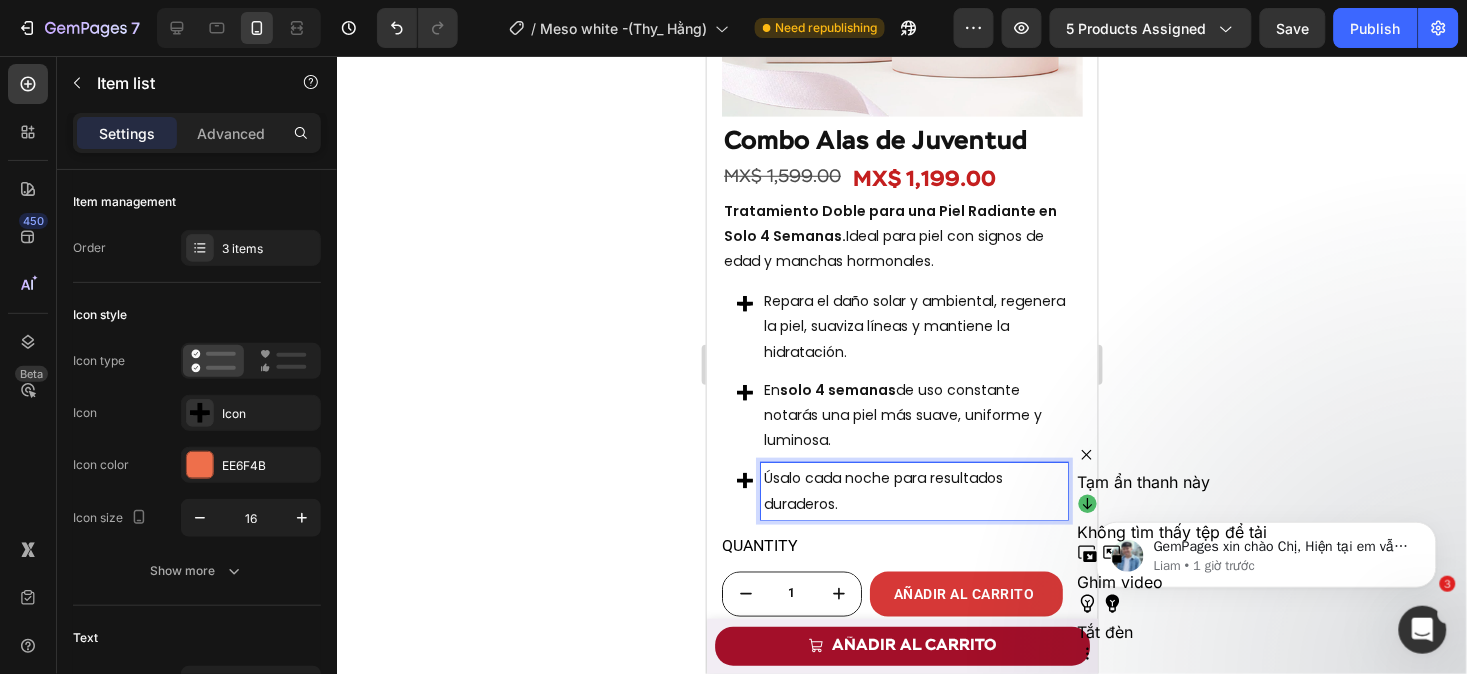 click on "En  solo 4 semanas  de uso constante notarás una piel más suave, uniforme y luminosa." at bounding box center [913, 415] 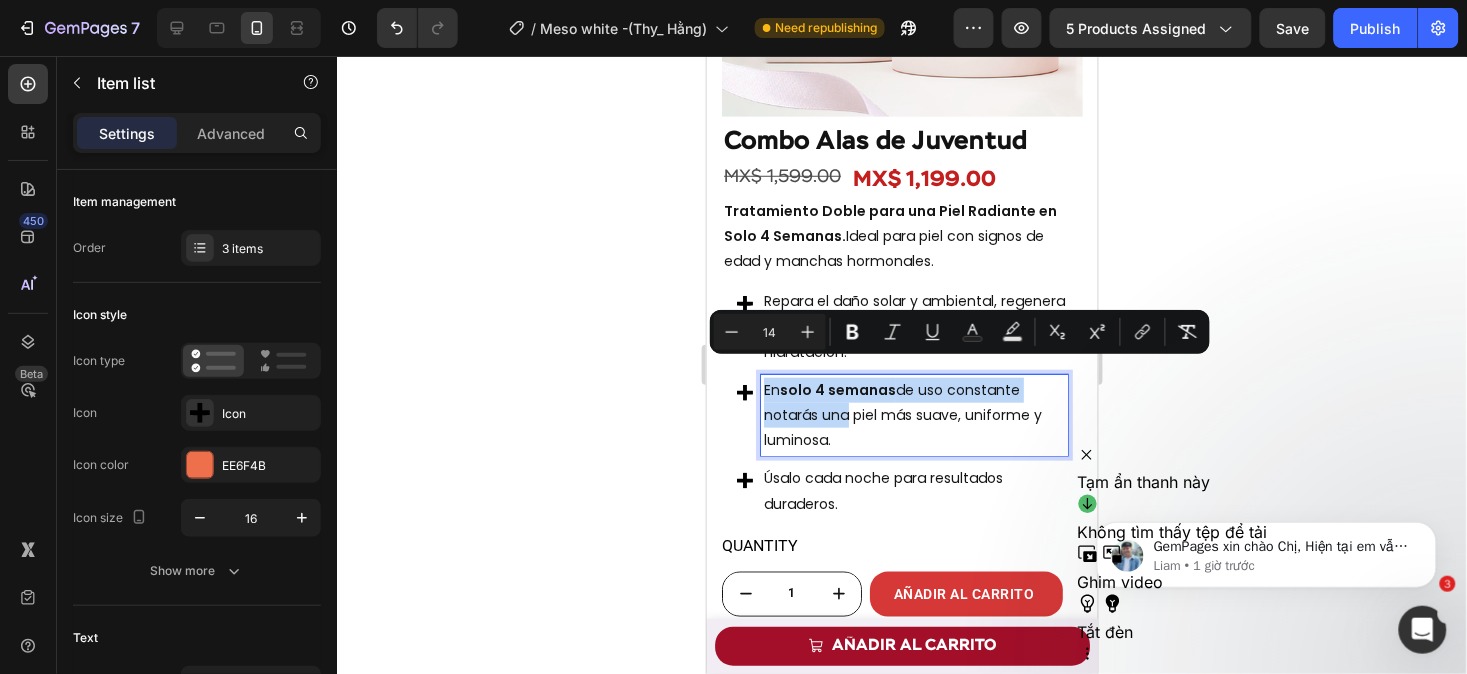 drag, startPoint x: 850, startPoint y: 391, endPoint x: 751, endPoint y: 371, distance: 101 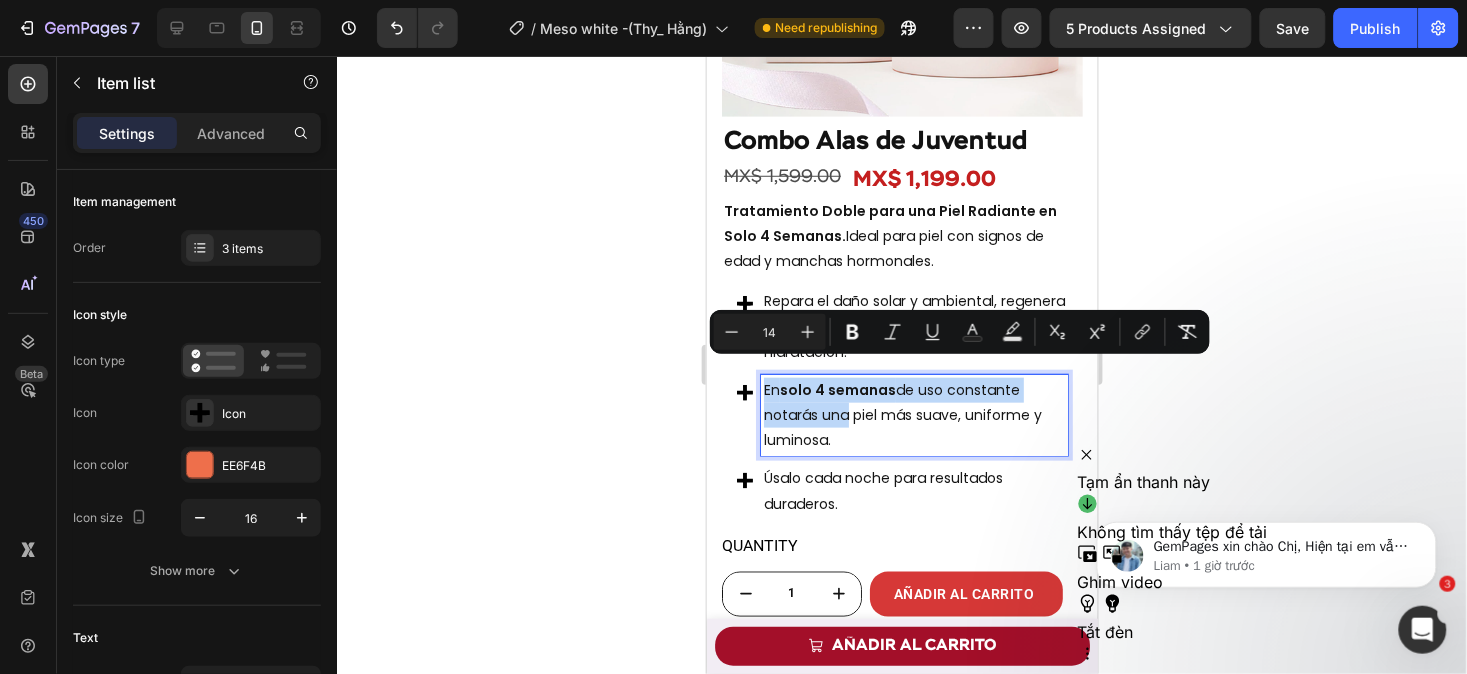 click on "En  solo 4 semanas  de uso constante notarás una piel más suave, uniforme y luminosa." at bounding box center (901, 415) 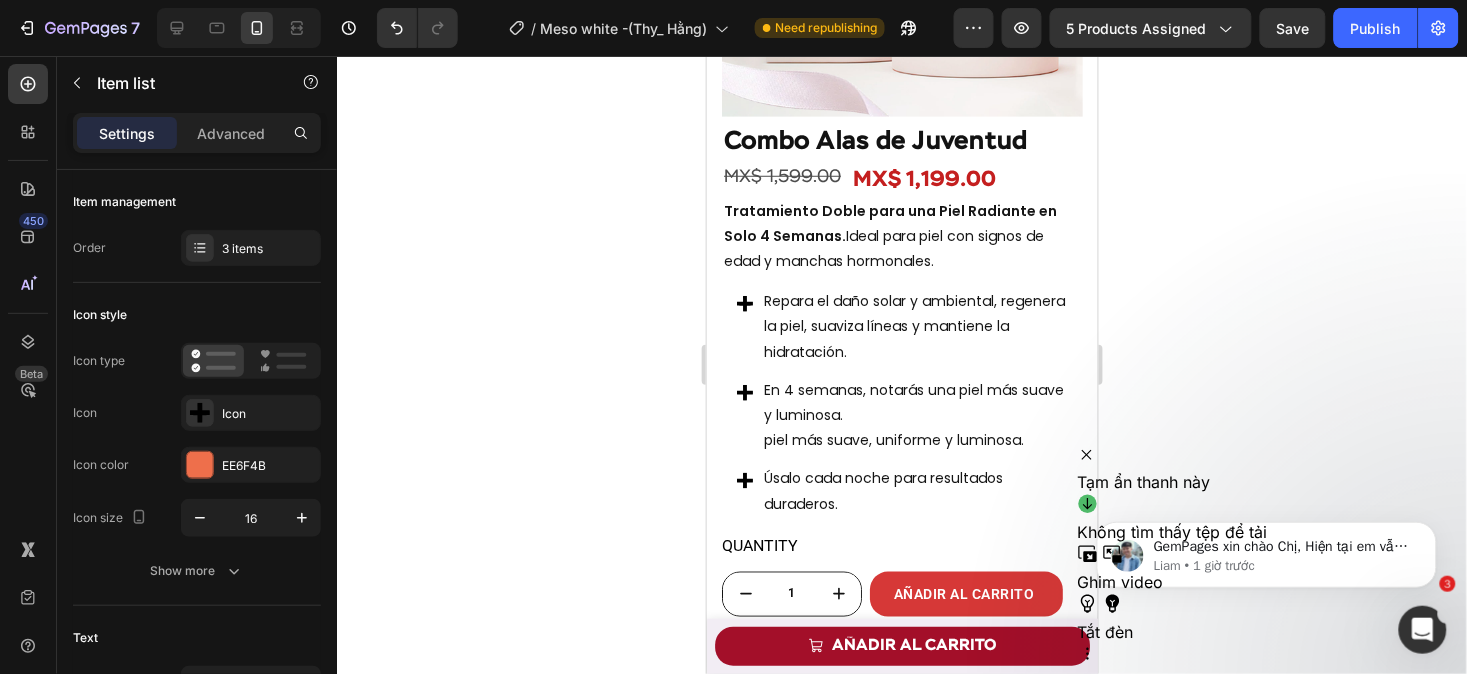 click 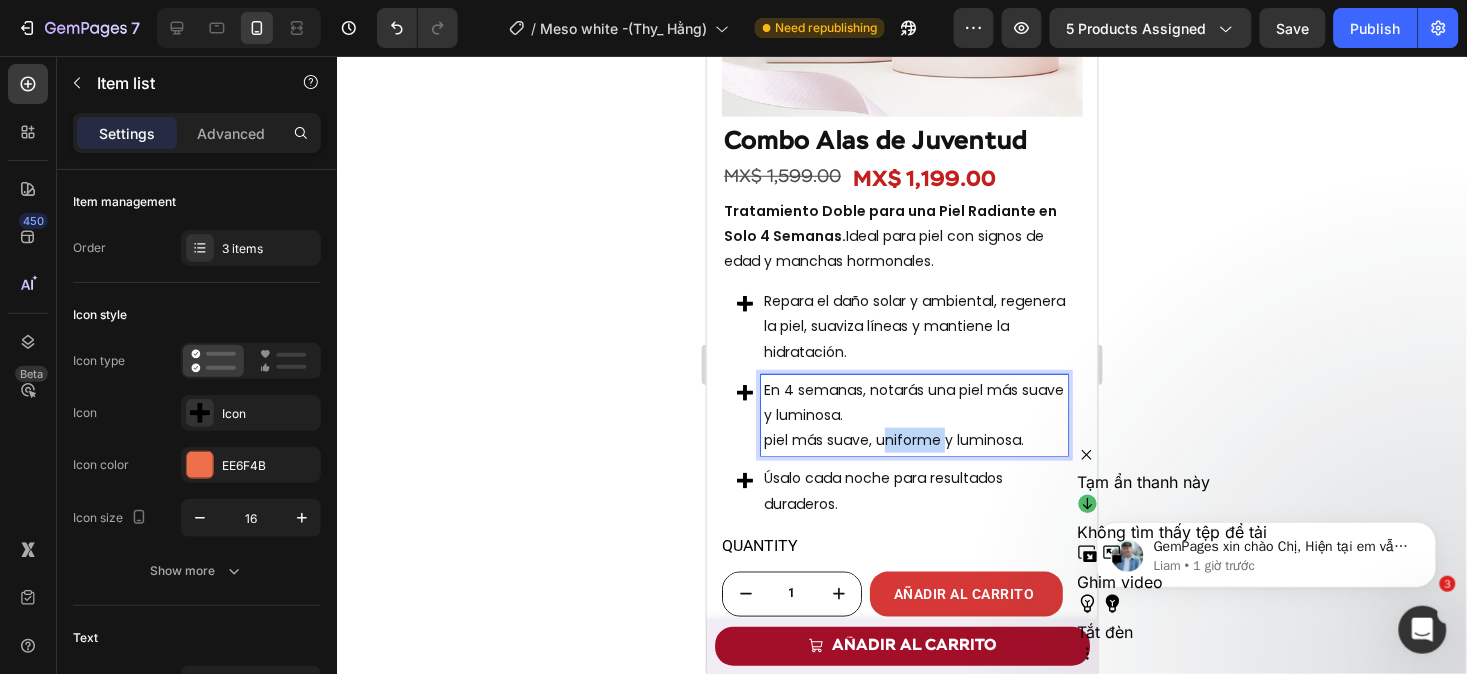 drag, startPoint x: 940, startPoint y: 422, endPoint x: 879, endPoint y: 419, distance: 61.073727 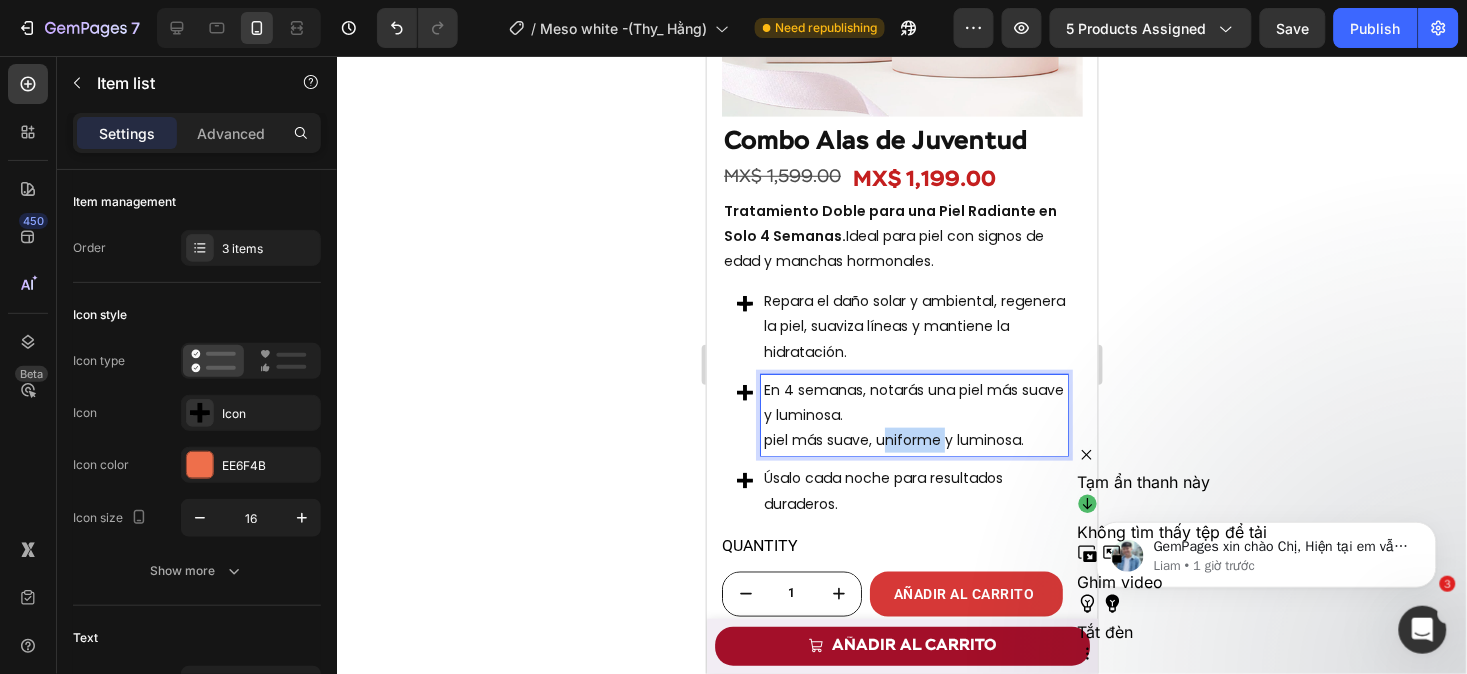 click on "En 4 semanas, notarás una piel más suave y luminosa.  piel más suave, uniforme y luminosa." at bounding box center (913, 415) 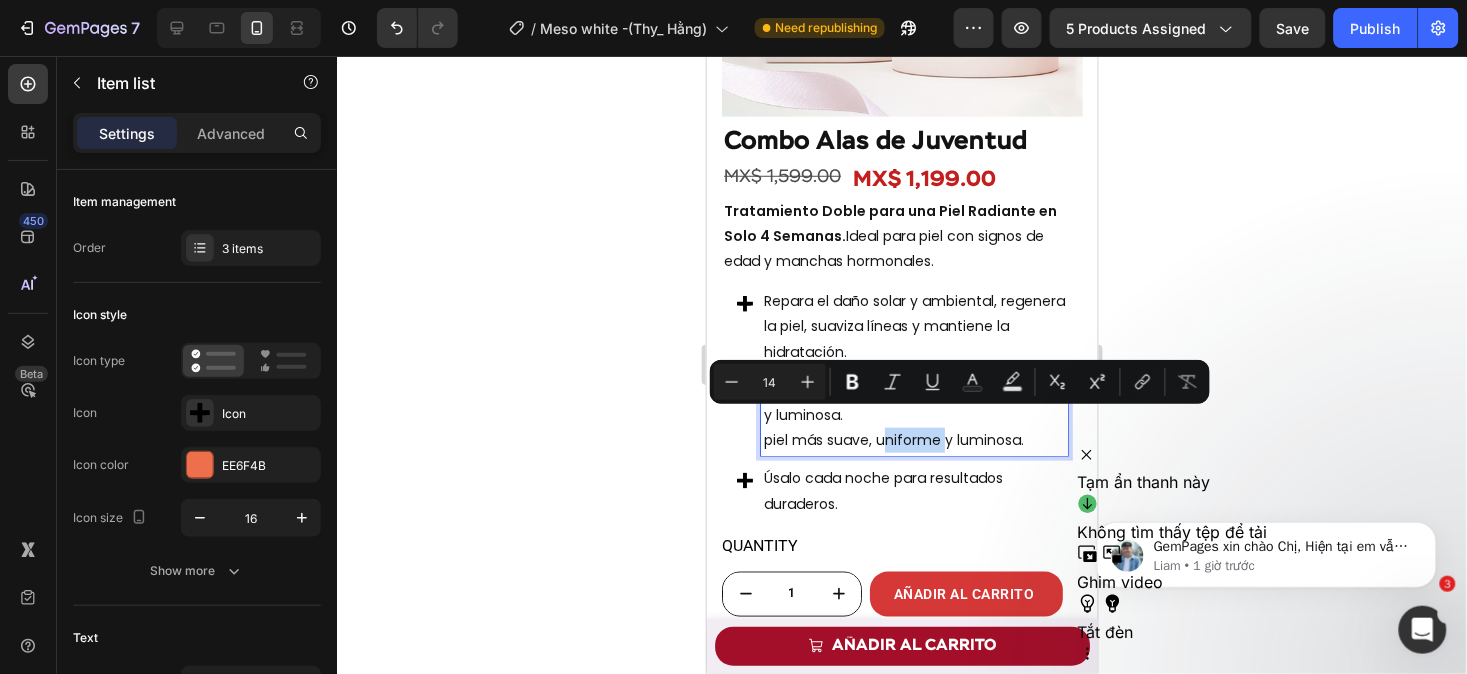 copy on "uniforme" 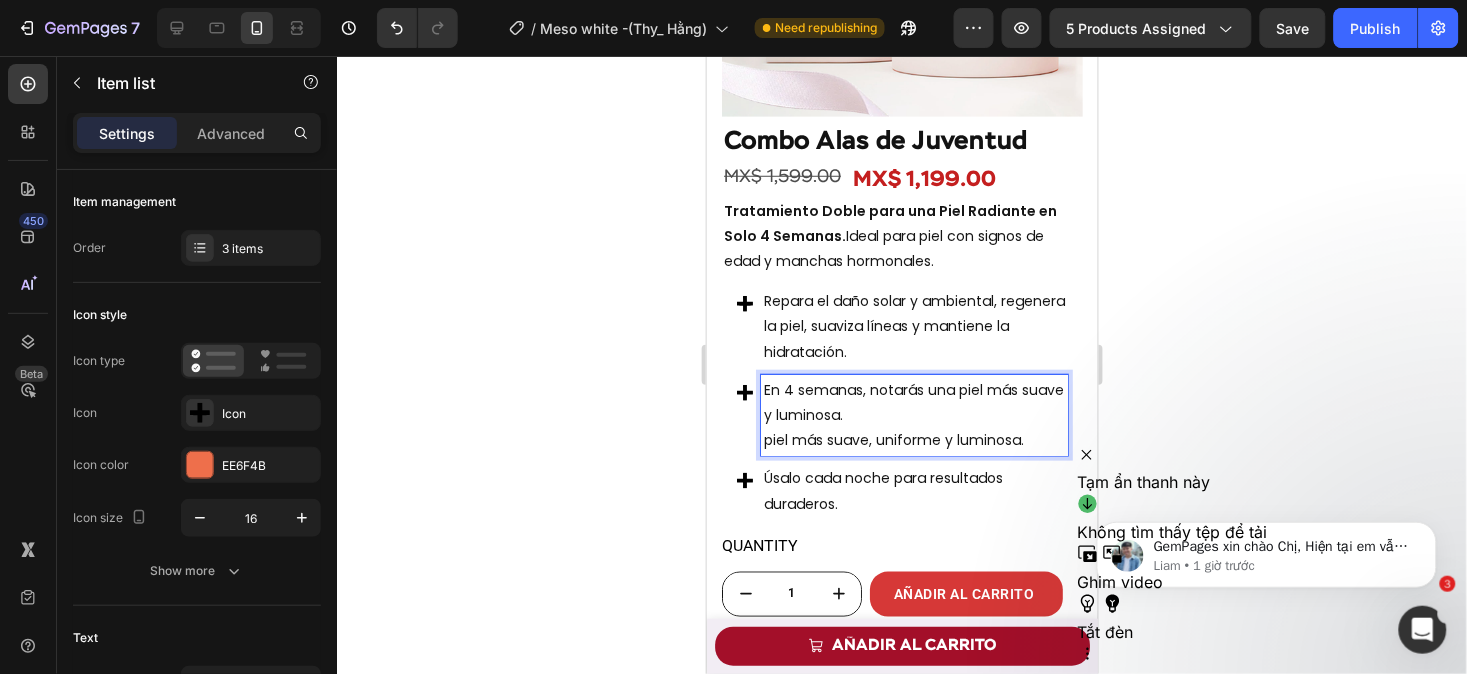 click on "En 4 semanas, notarás una piel más suave y luminosa.  piel más suave, uniforme y luminosa." at bounding box center (913, 415) 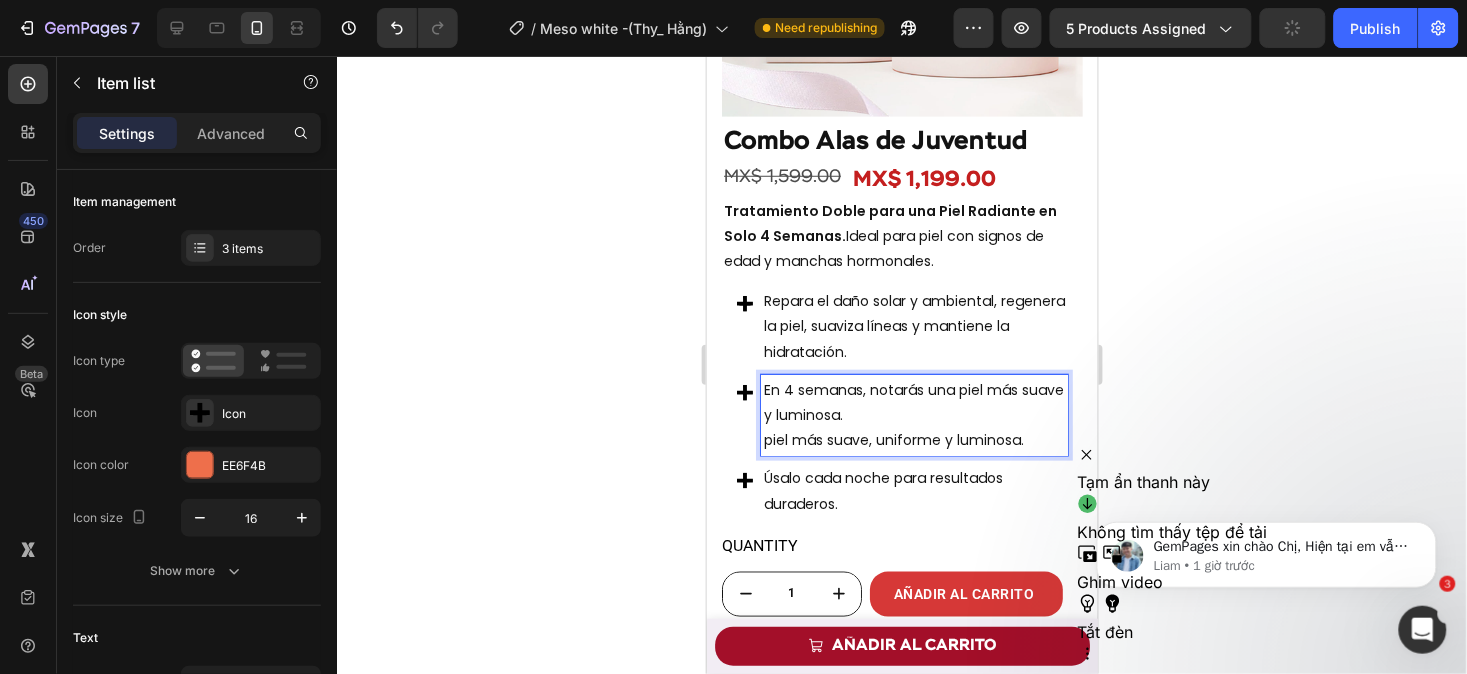 click on "En 4 semanas, notarás una piel más suave y luminosa.  piel más suave, uniforme y luminosa." at bounding box center [913, 415] 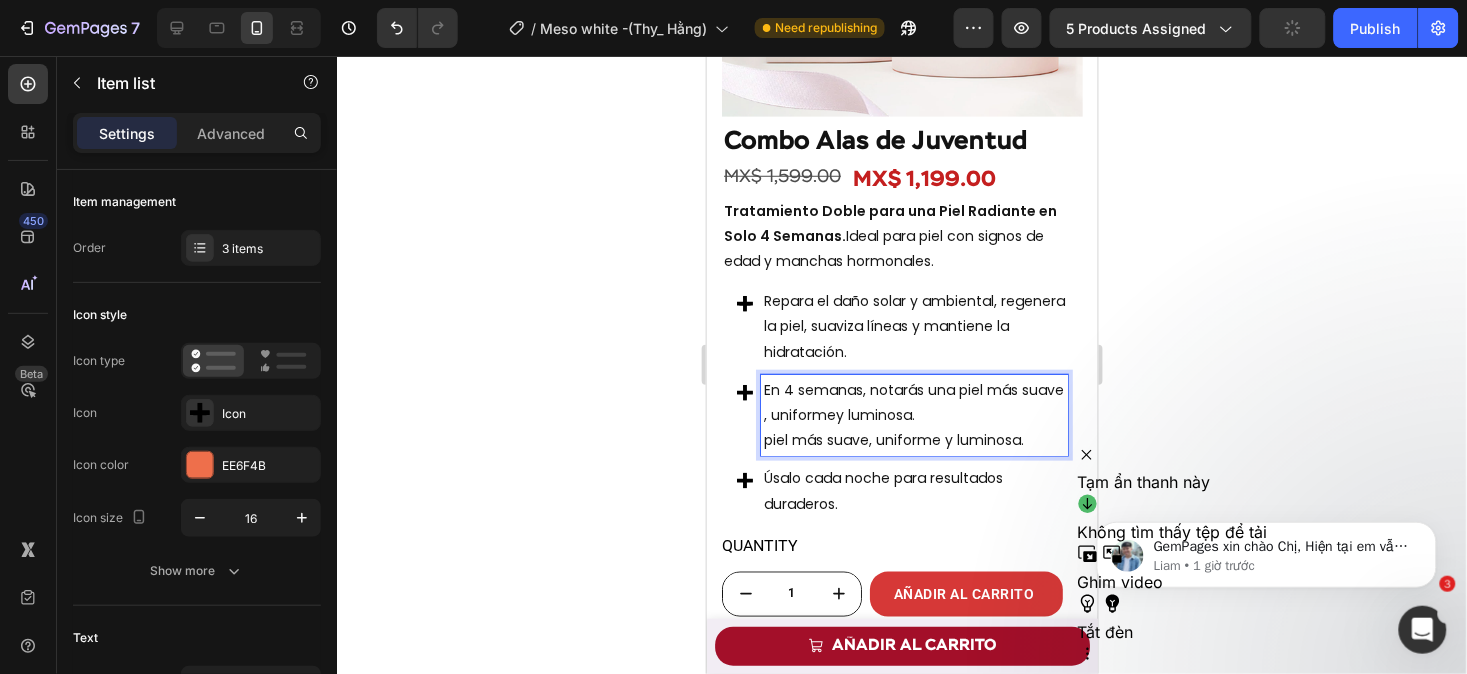 click on "En 4 semanas, notarás una piel más suave , uniformey luminosa.  piel más suave, uniforme y luminosa." at bounding box center (913, 415) 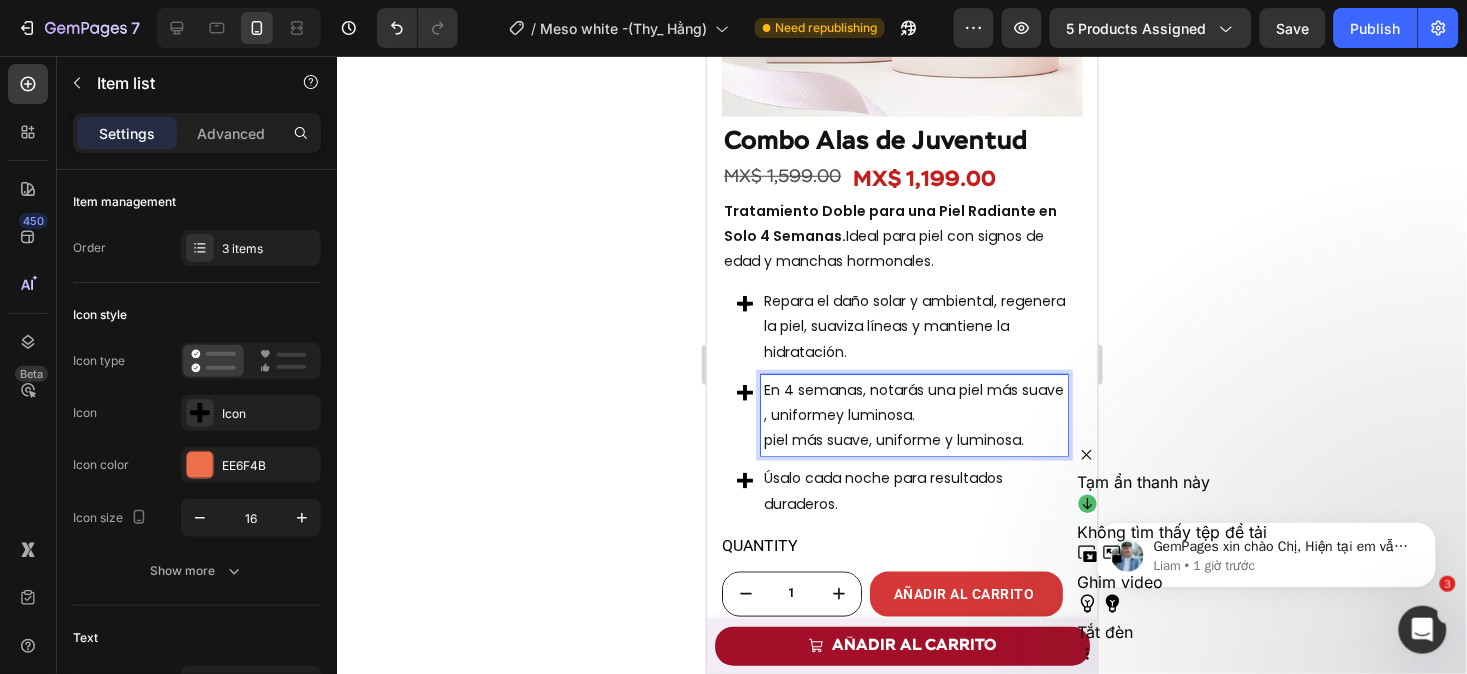 drag, startPoint x: 1042, startPoint y: 425, endPoint x: 762, endPoint y: 429, distance: 280.02856 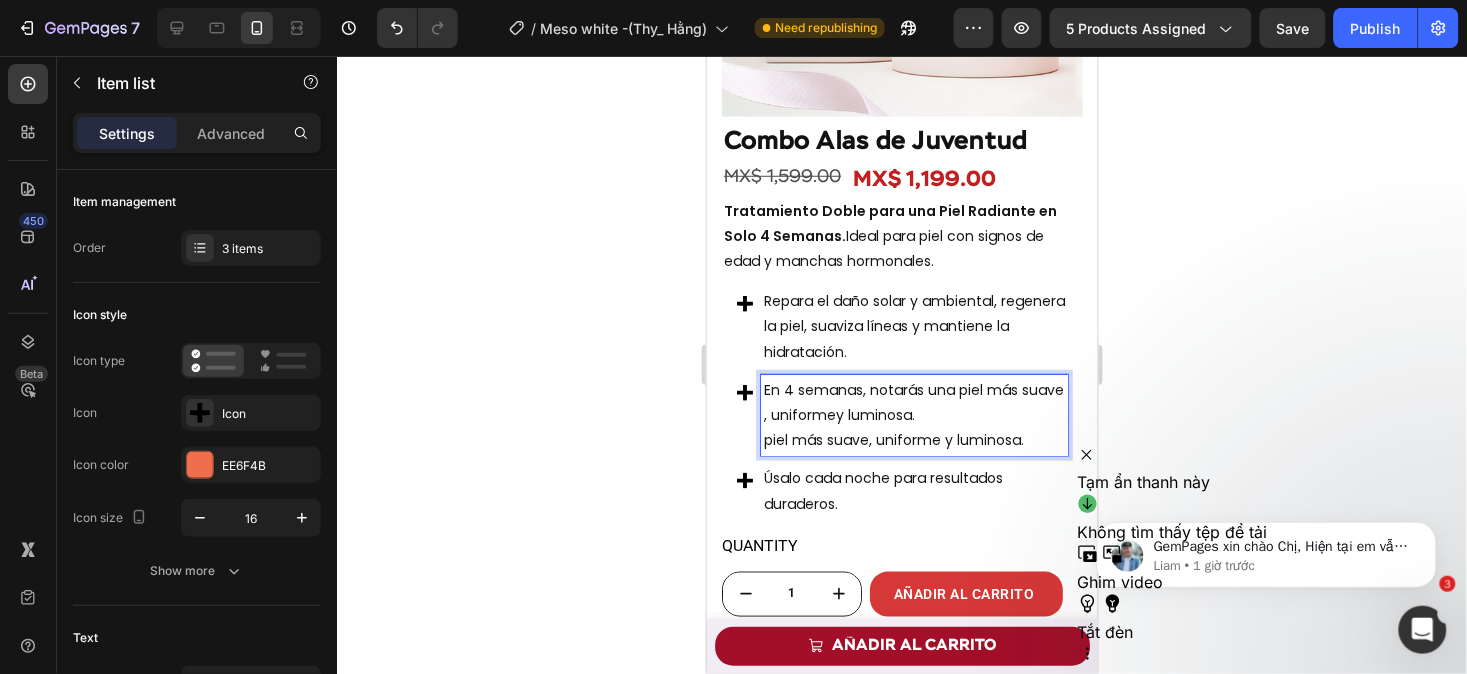 click on "En 4 semanas, notarás una piel más suave , uniformey luminosa.  piel más suave, uniforme y luminosa." at bounding box center (913, 415) 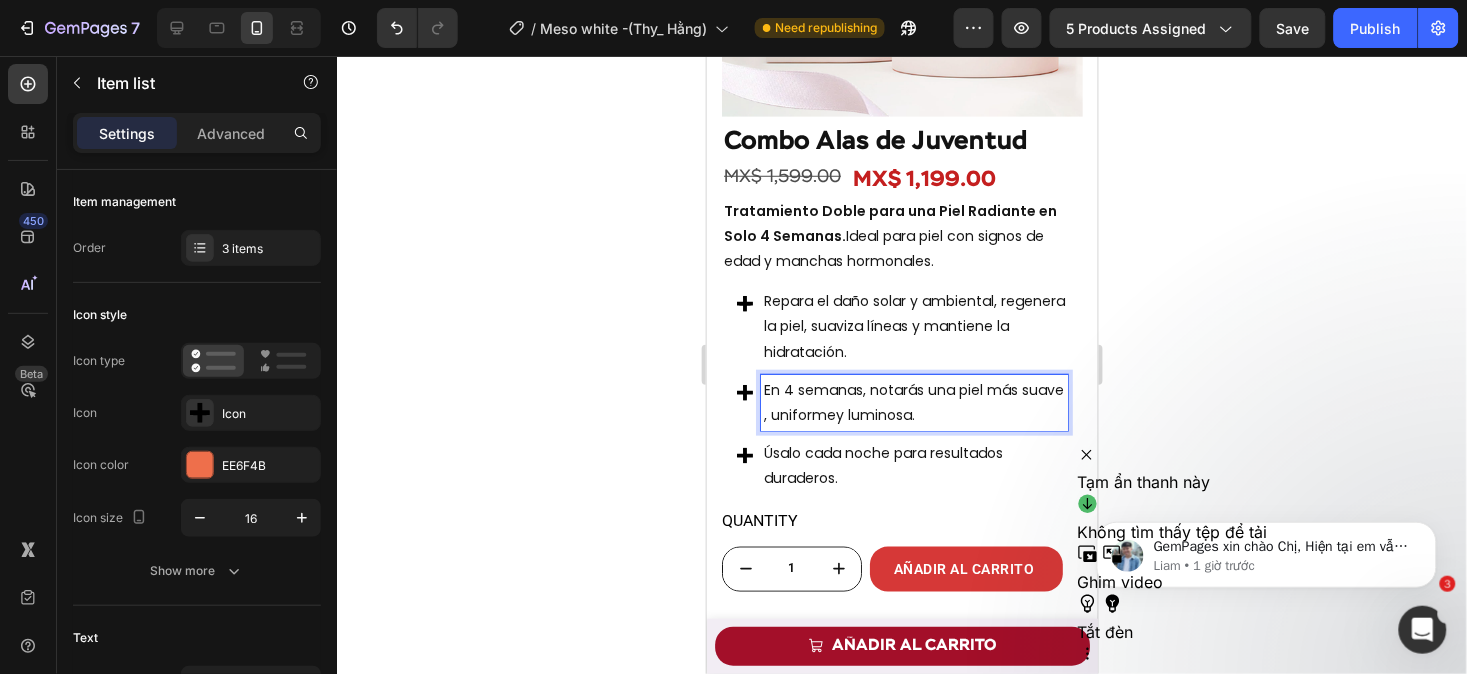click on "En 4 semanas, notarás una piel más suave , uniformey luminosa." at bounding box center (913, 402) 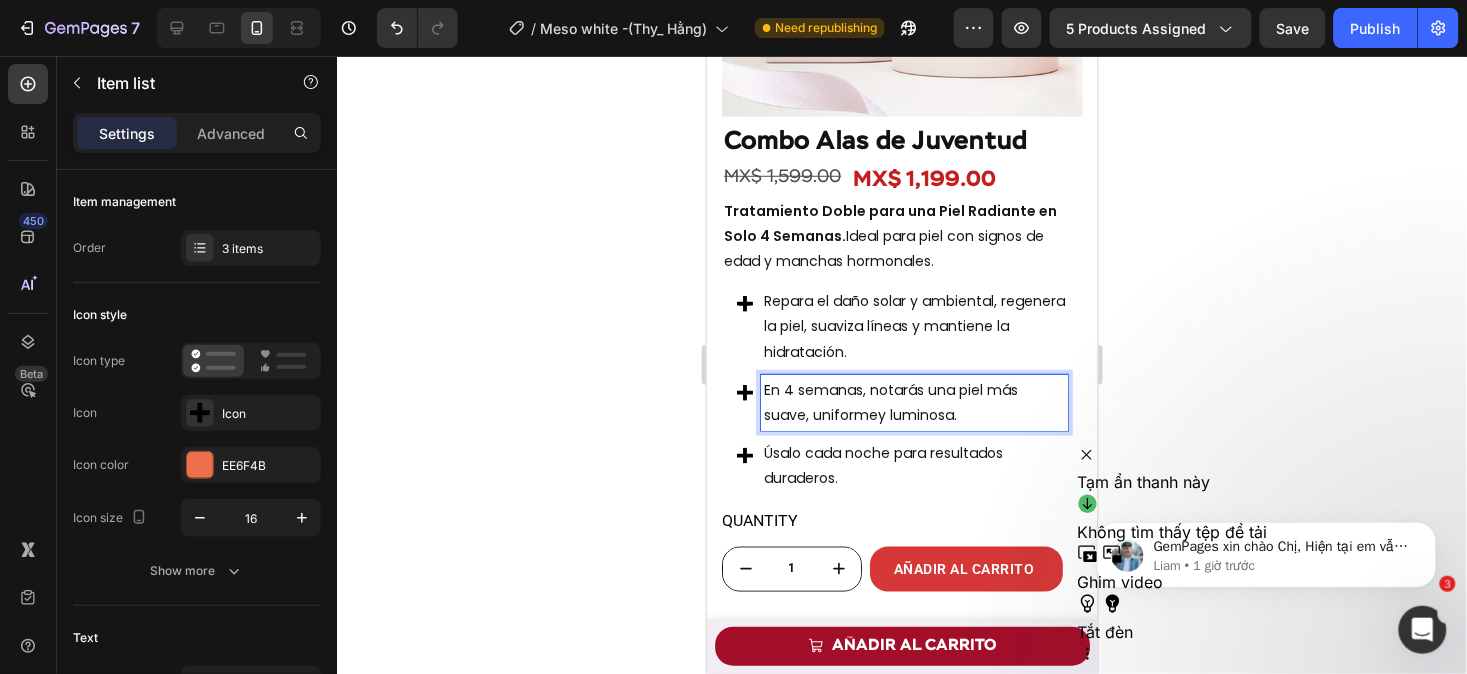 click on "En 4 semanas, notarás una piel más suave, uniformey luminosa." at bounding box center [913, 402] 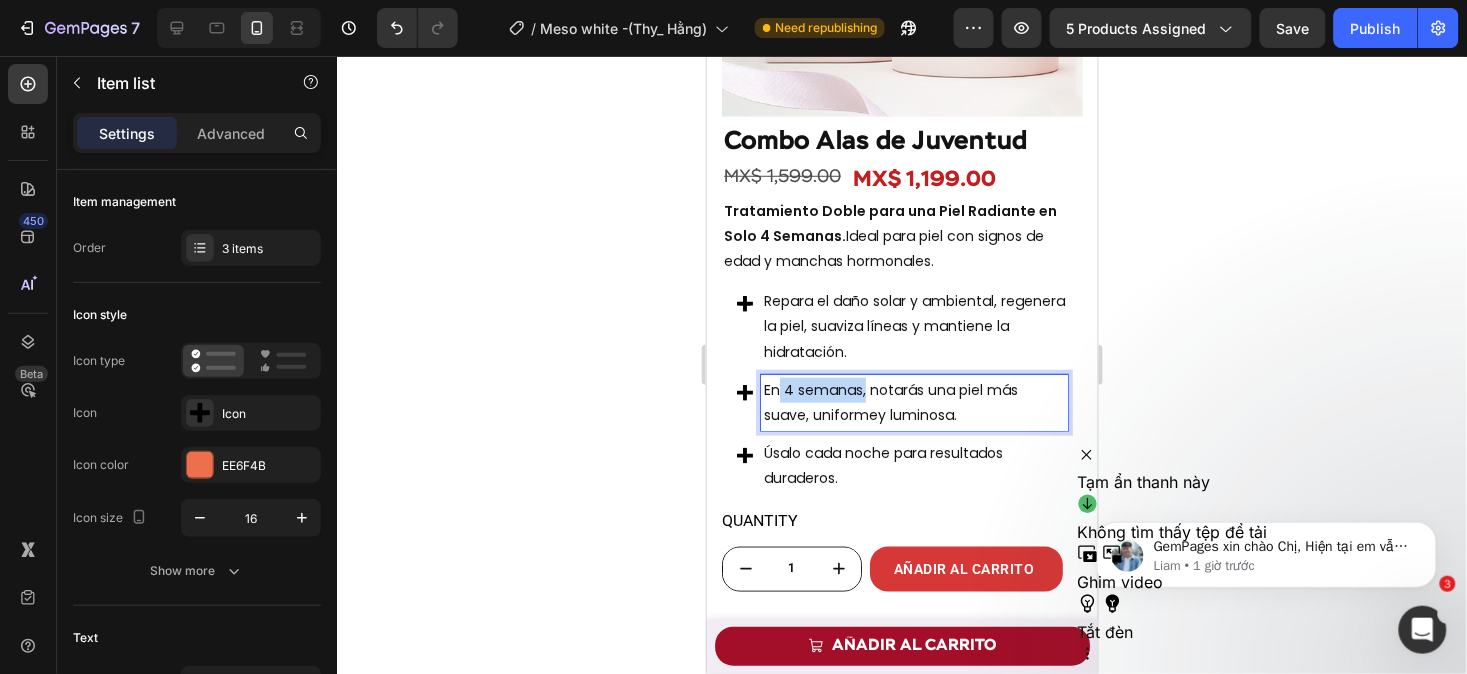 drag, startPoint x: 861, startPoint y: 366, endPoint x: 780, endPoint y: 367, distance: 81.00617 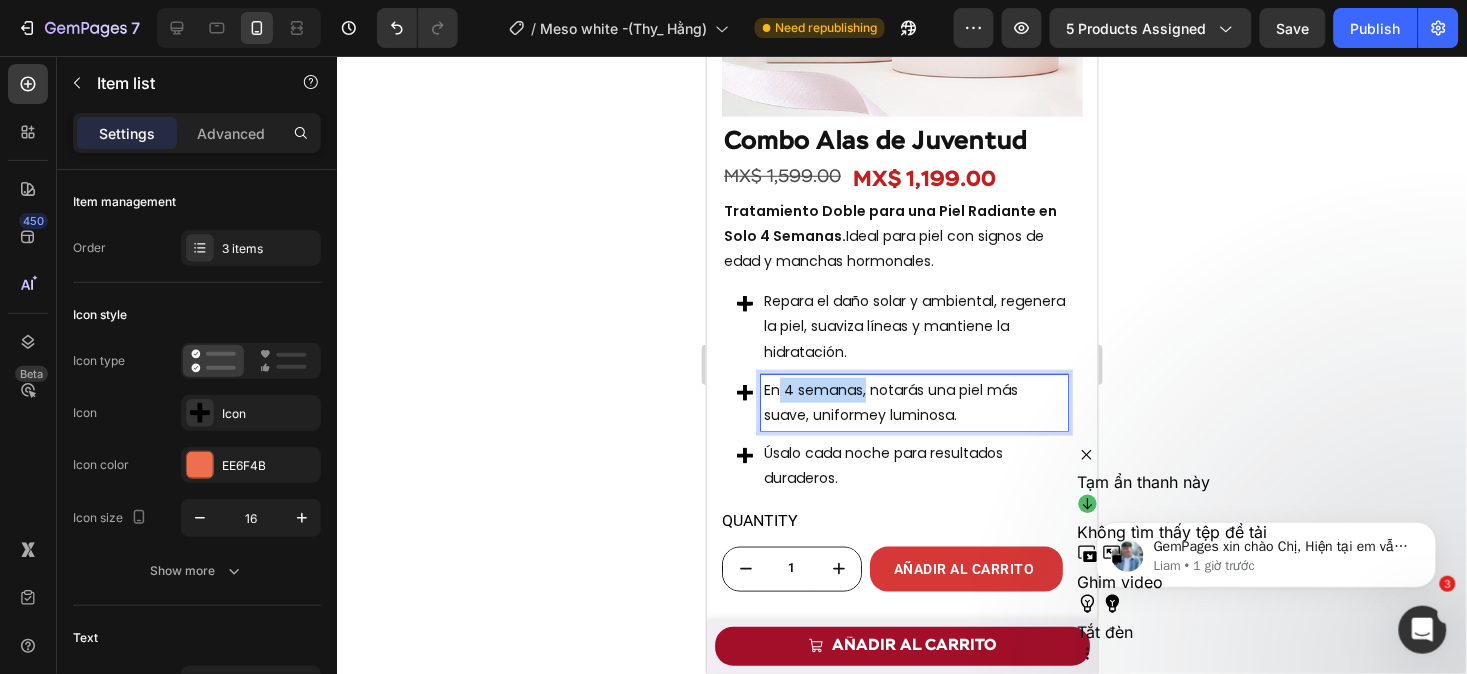 click on "En 4 semanas, notarás una piel más suave, uniformey luminosa." at bounding box center [913, 402] 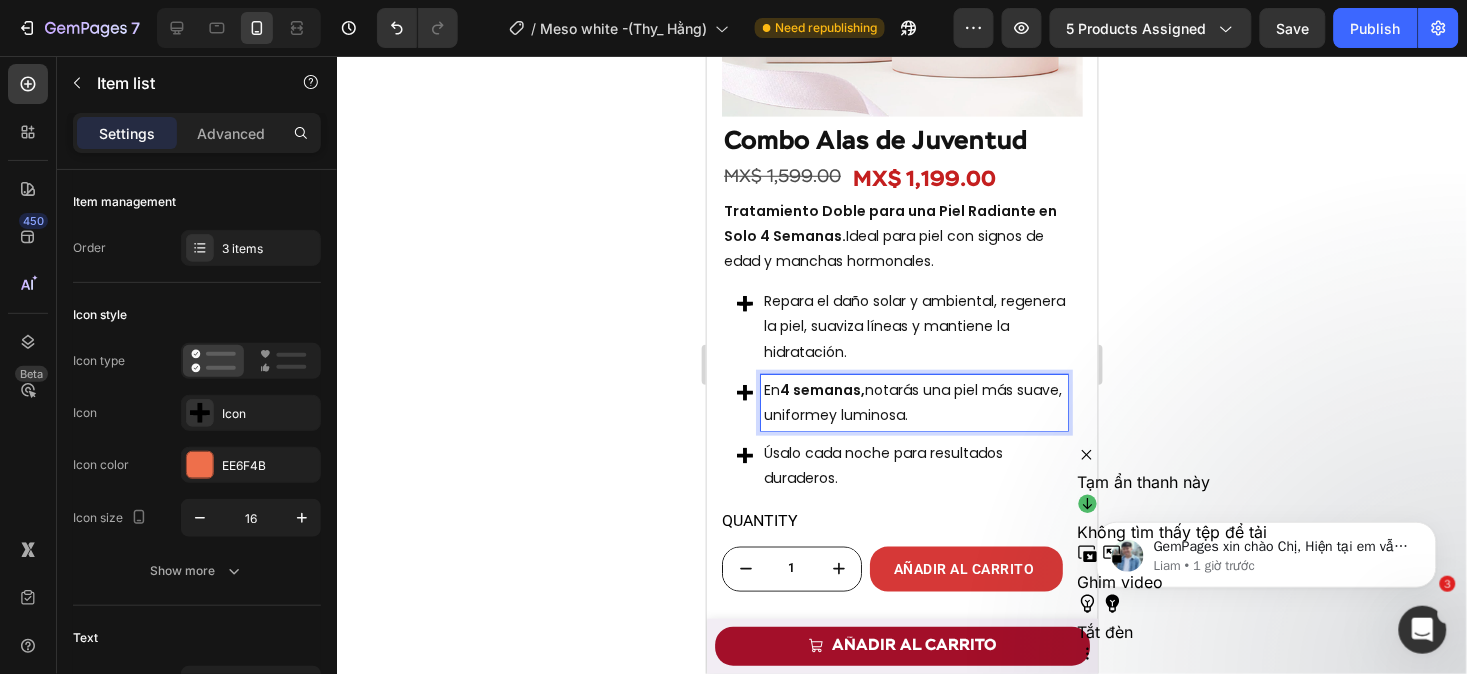 click on "En  4 semanas,  notarás una piel más suave, uniformey luminosa." at bounding box center [913, 402] 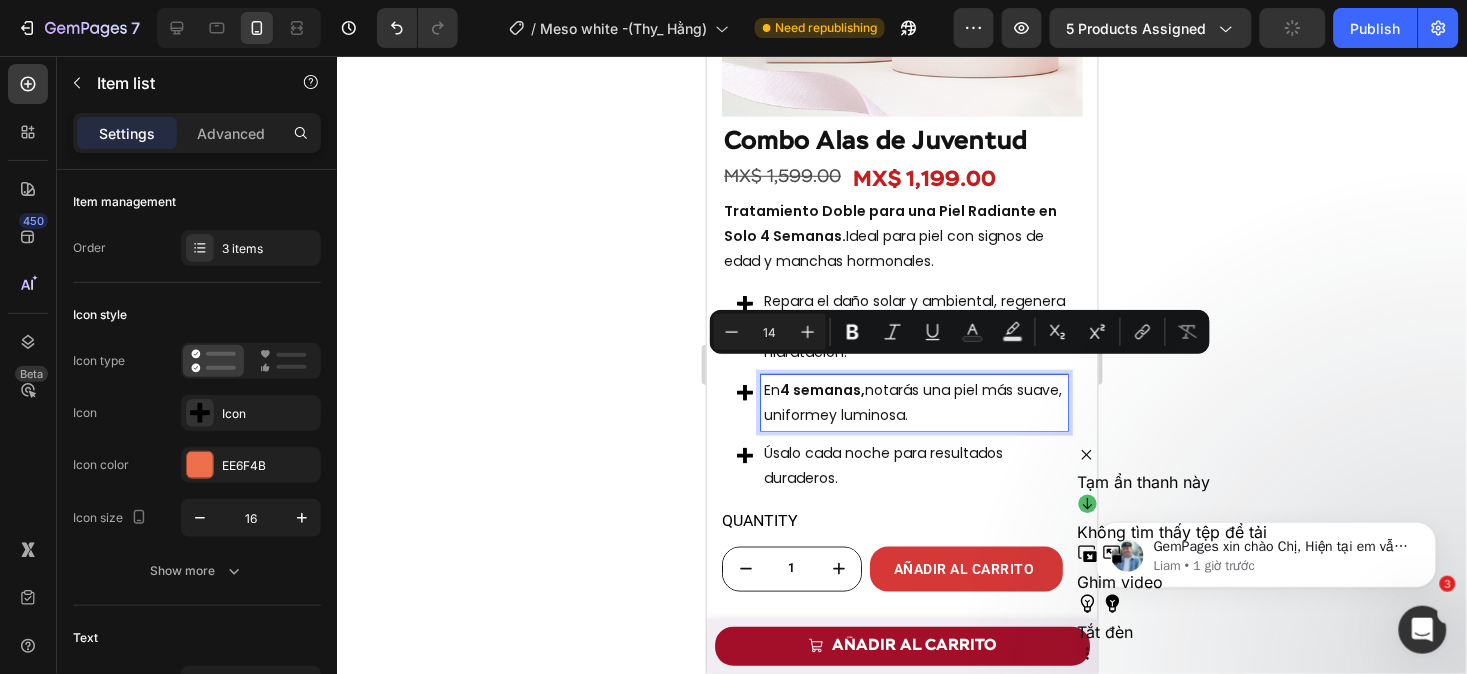 drag, startPoint x: 986, startPoint y: 367, endPoint x: 989, endPoint y: 390, distance: 23.194826 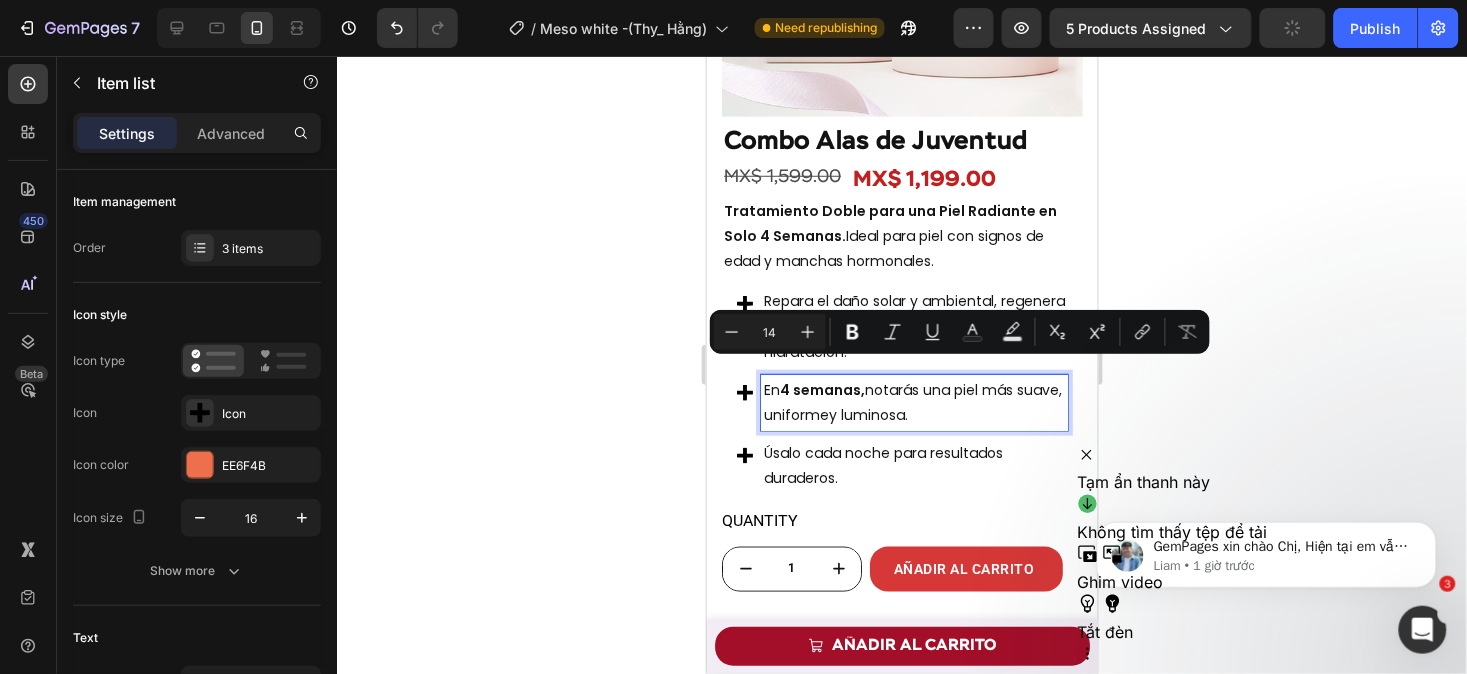 click on "En  4 semanas,  notarás una piel más suave, uniformey luminosa." at bounding box center (913, 402) 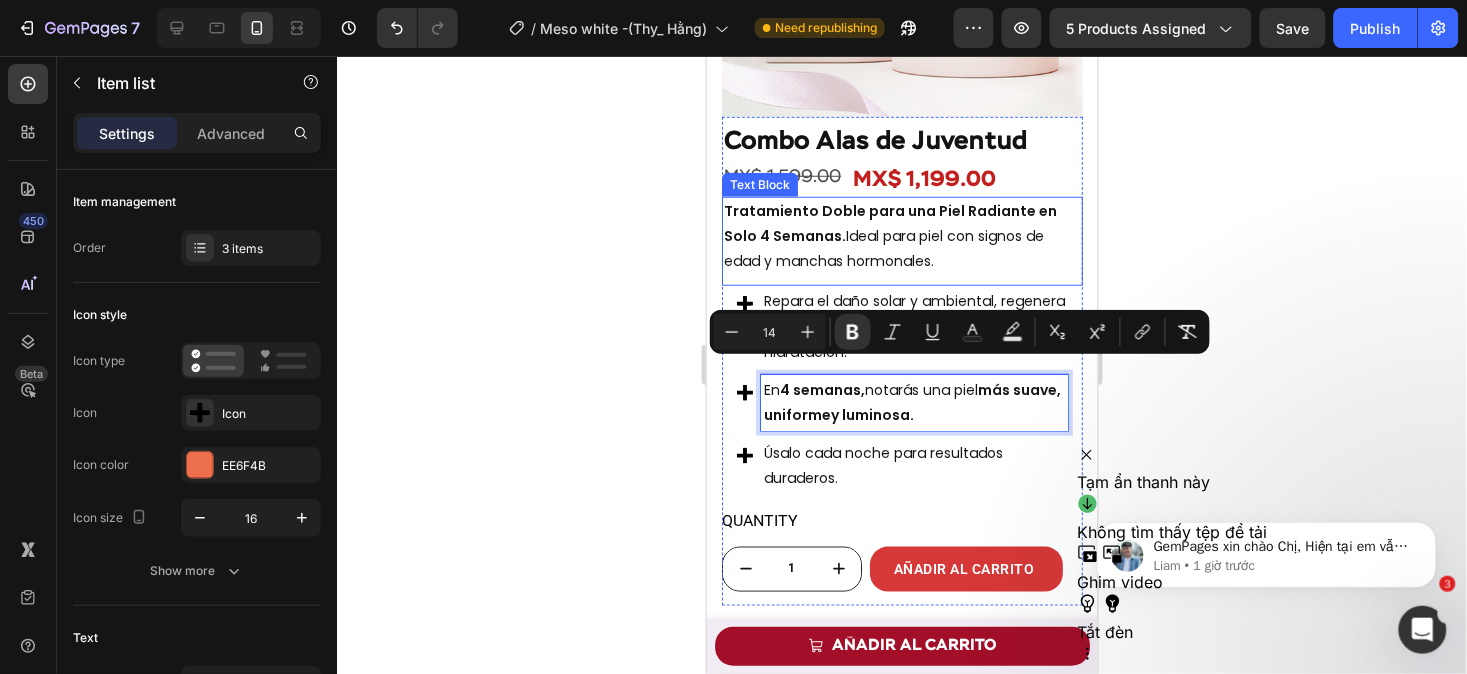 click on "Tratamiento Doble para una Piel Radiante en Solo 4 Semanas.  Ideal para piel con signos de edad y manchas hormonales." at bounding box center [901, 236] 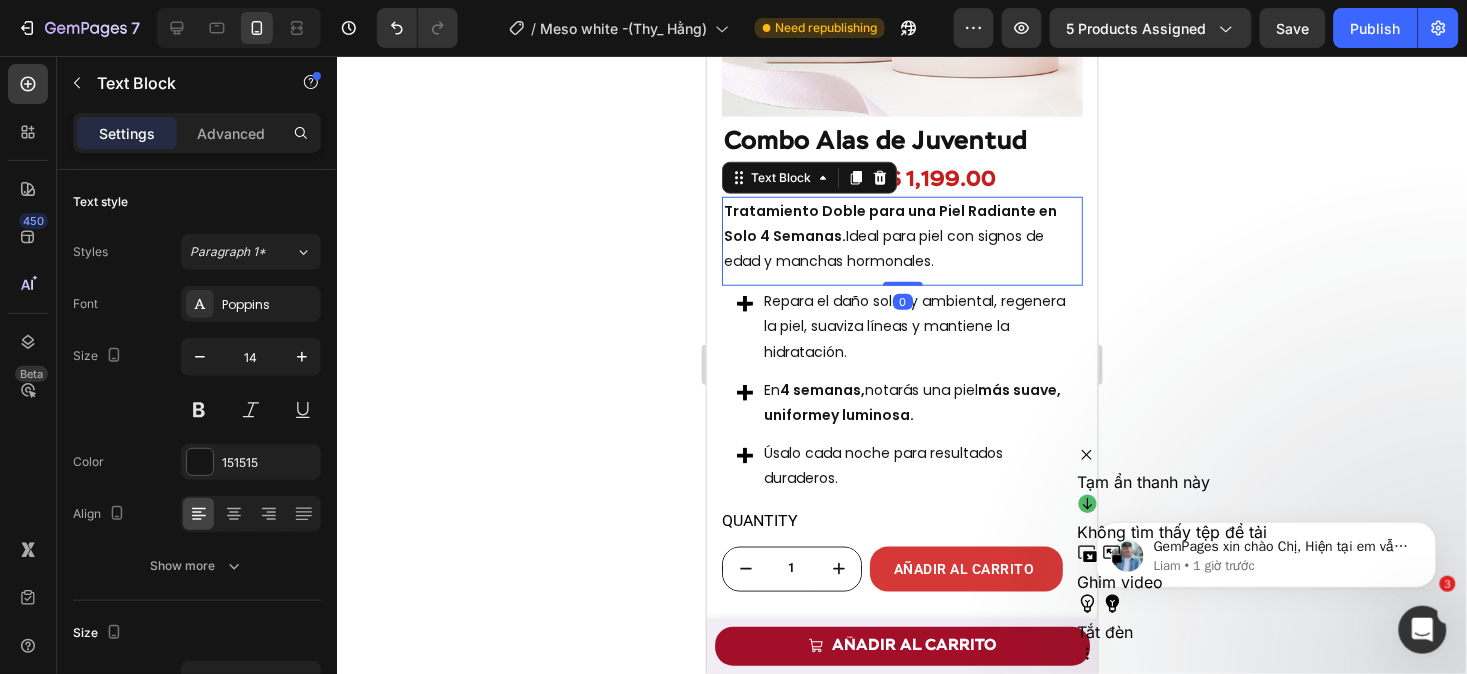click on "Tratamiento Doble para una Piel Radiante en Solo 4 Semanas.  Ideal para piel con signos de edad y manchas hormonales." at bounding box center (901, 236) 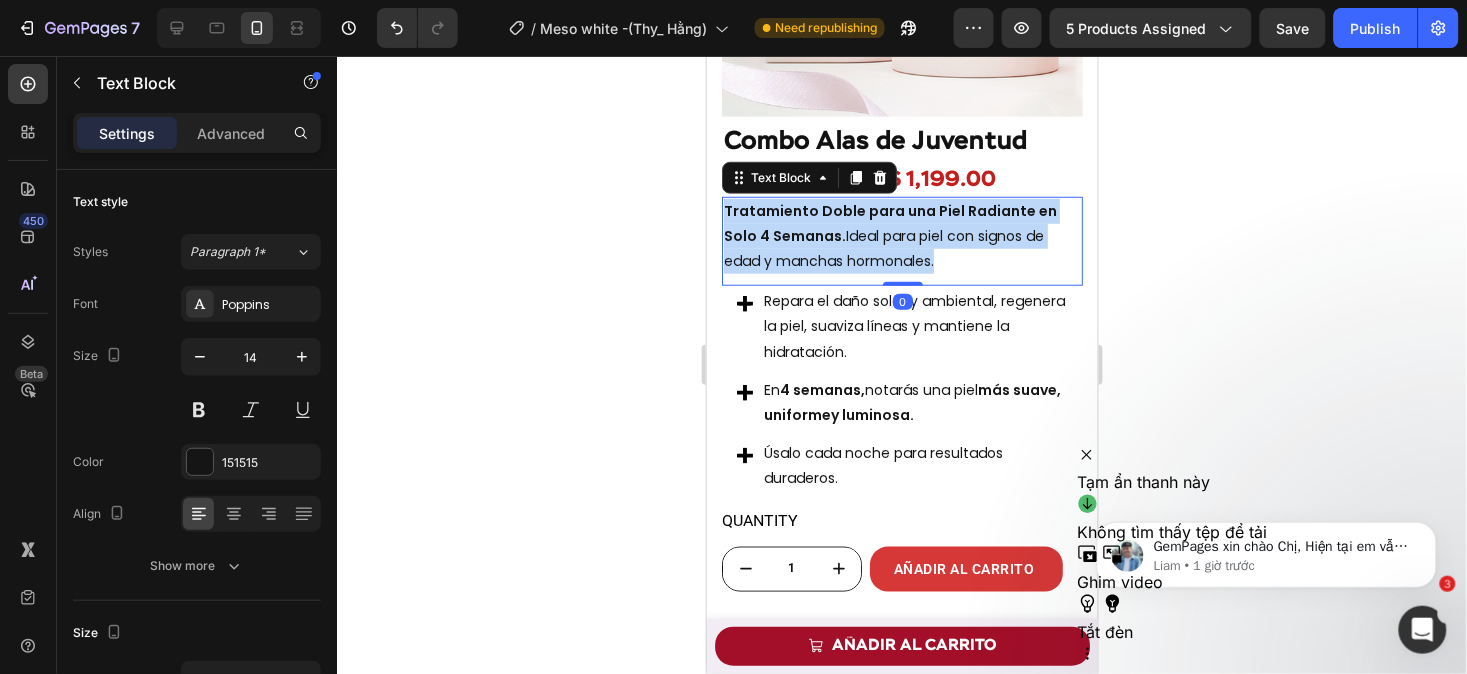 click on "Tratamiento Doble para una Piel Radiante en Solo 4 Semanas.  Ideal para piel con signos de edad y manchas hormonales." at bounding box center (901, 236) 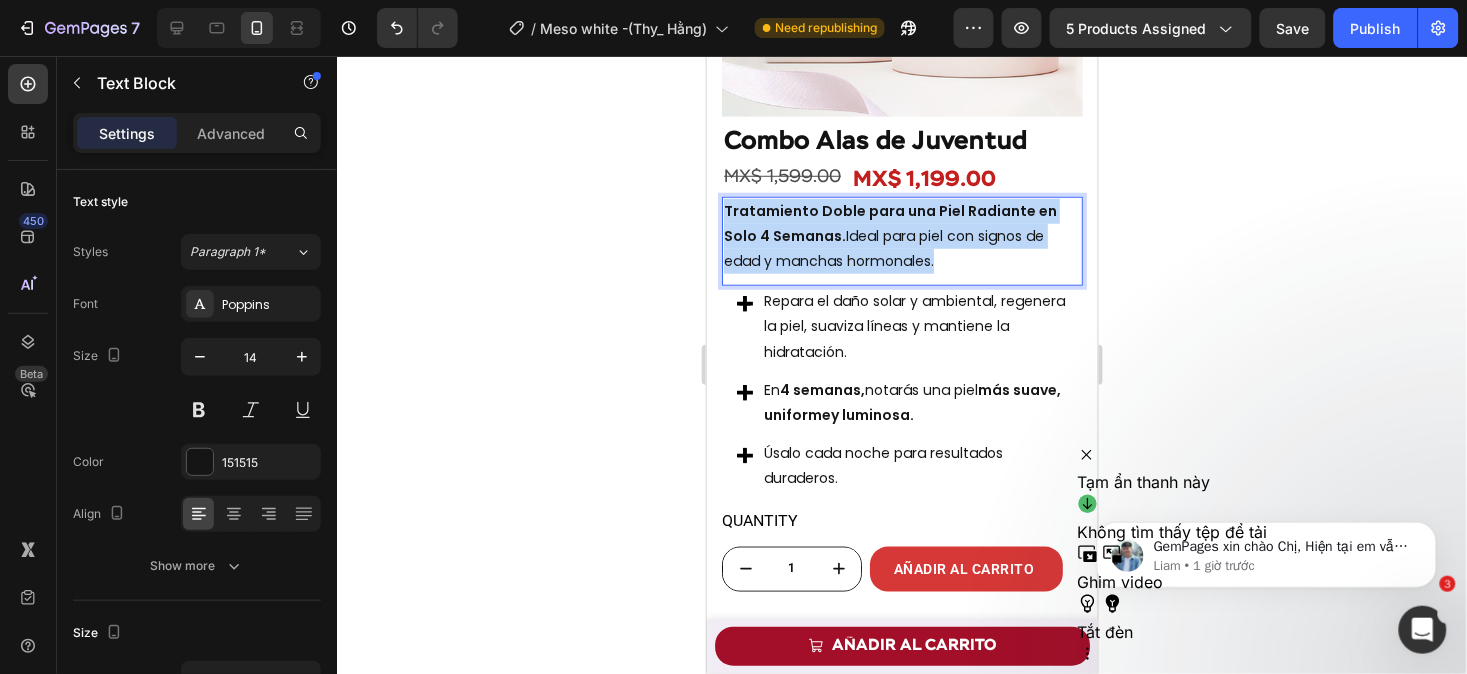 click on "Tratamiento Doble para una Piel Radiante en Solo 4 Semanas.  Ideal para piel con signos de edad y manchas hormonales." at bounding box center [901, 236] 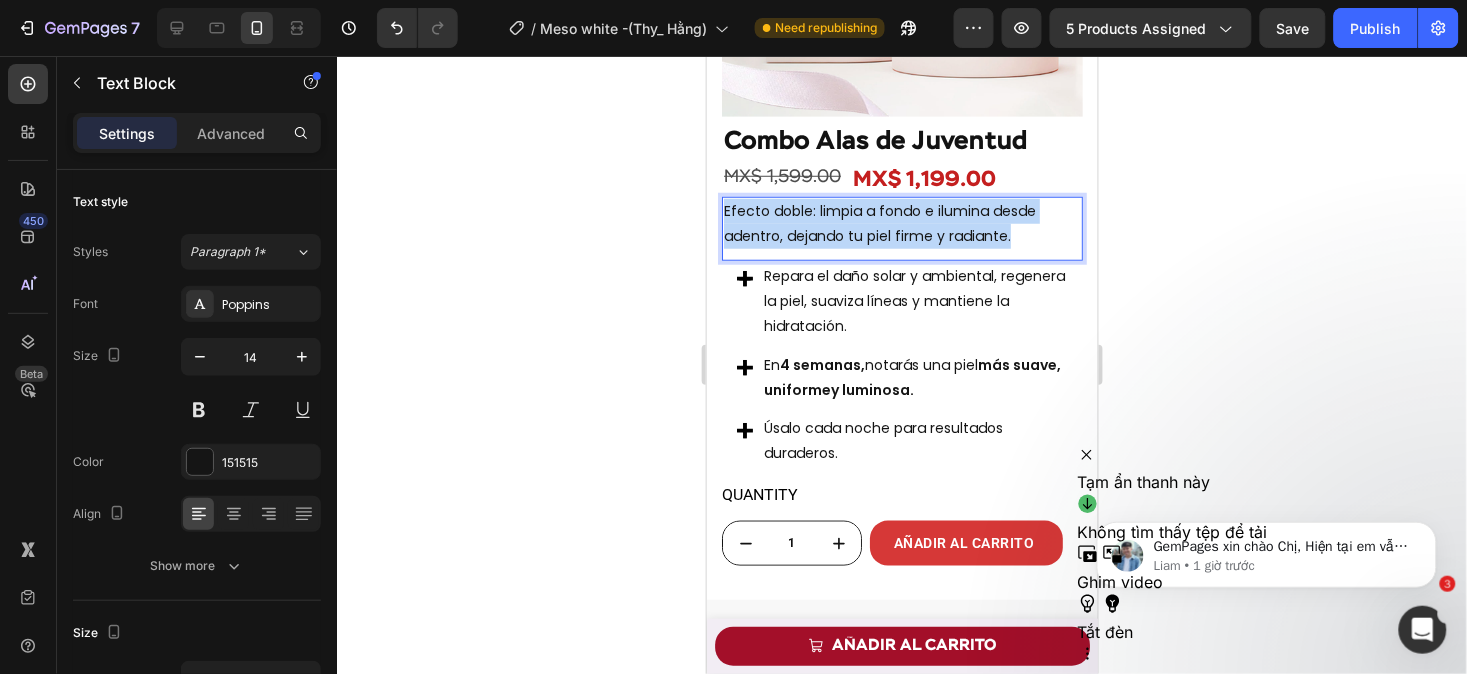 drag, startPoint x: 1019, startPoint y: 212, endPoint x: 1394, endPoint y: 225, distance: 375.22528 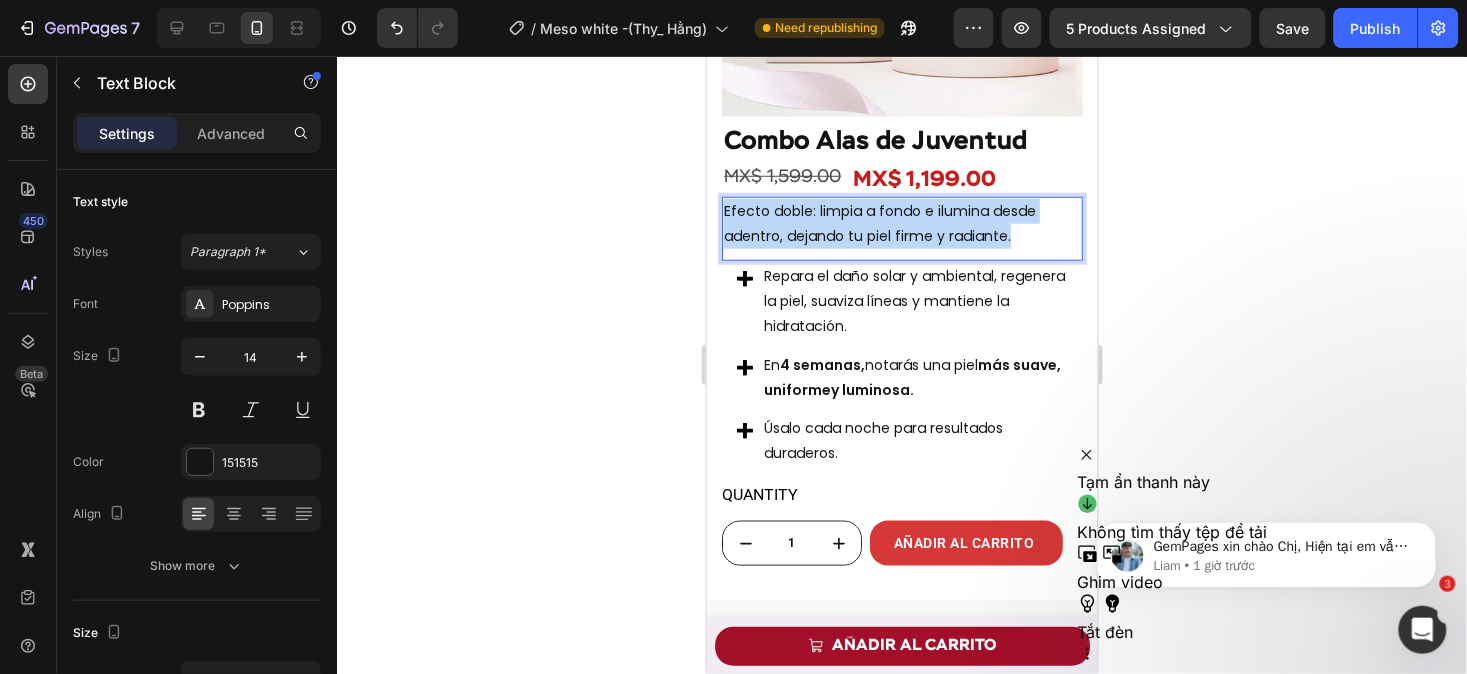 click on "Mobile  ( 391 px) iPhone 13 Mini iPhone 13 Pro iPhone 11 Pro Max iPhone 15 Pro Max Pixel 7 Galaxy S8+ Galaxy S20 Ultra iPad Mini iPad Air iPad Pro Header
Product Images Row Combo Alas de Juventud Product Title MX$ 1,599.00 Product Price Product Price MX$ 1,199.00 Product Price Product Price Row Efecto doble garantizado:  limpia a profundidad mientras ilumina desde adentro y por fuera, dejando tu piel más sana, firme y radiante. Text block
Repara el daño solar y ambiental, regenera la piel, suaviza líneas y mantiene la hidratación.
En solo  4 semanas  de uso constante notarás una piel más suave, uniforme y luminosa.
Úsalo cada noche como parte de tu rutina para resultados visibles y duraderos. Item list Efecto doble: limpia a fondo e ilumina desde adentro, dejando tu piel firme y radiante. Text Block   0
Repara el daño solar y ambiental, regenera la piel, suaviza líneas y mantiene la hidratación.
En  4 semanas,  notarás una piel
1" at bounding box center (901, 1876) 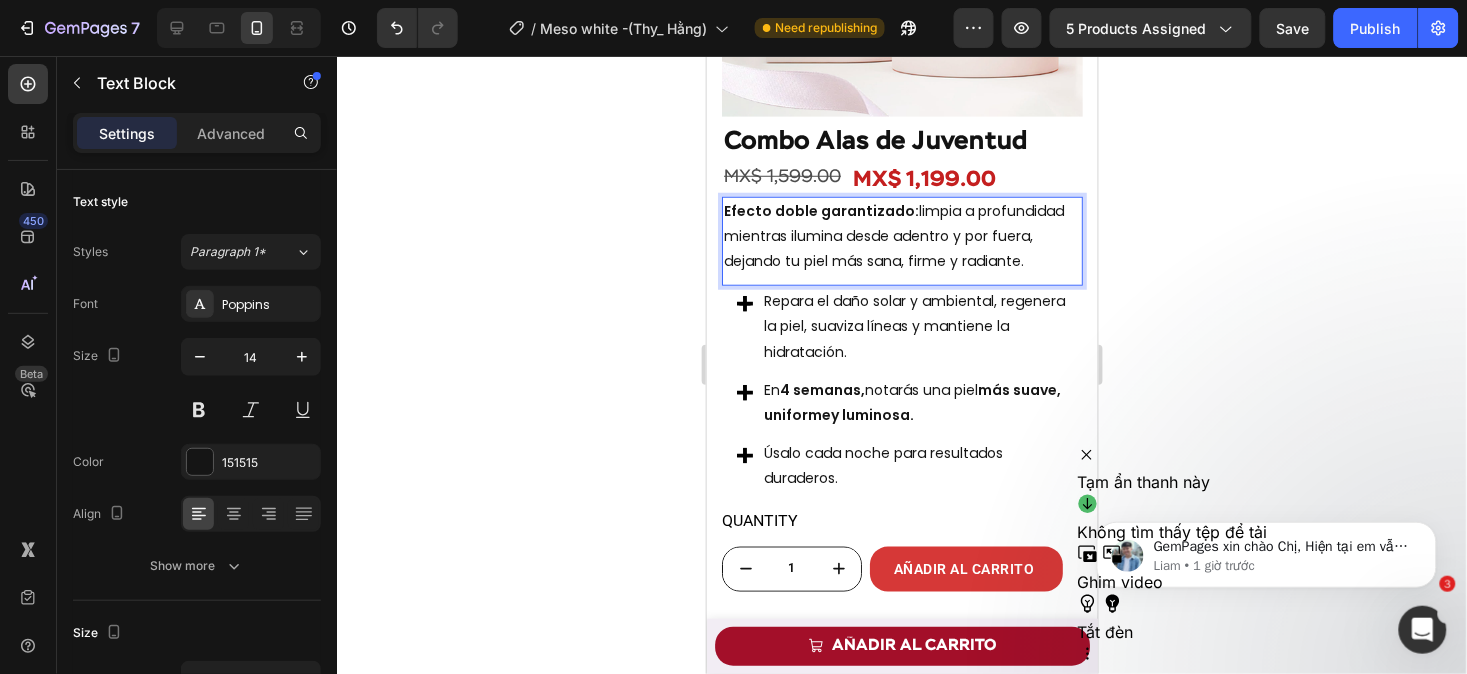 drag, startPoint x: 687, startPoint y: 172, endPoint x: 48, endPoint y: 155, distance: 639.2261 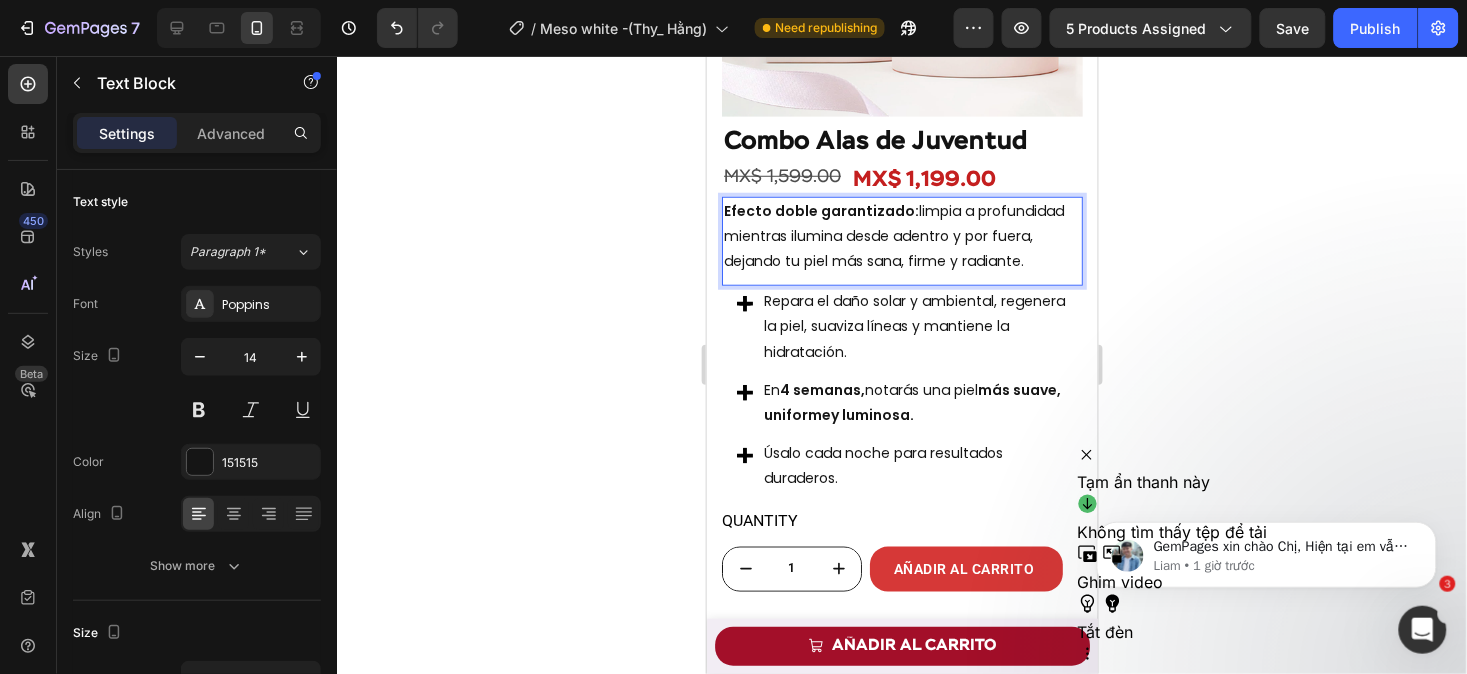 click 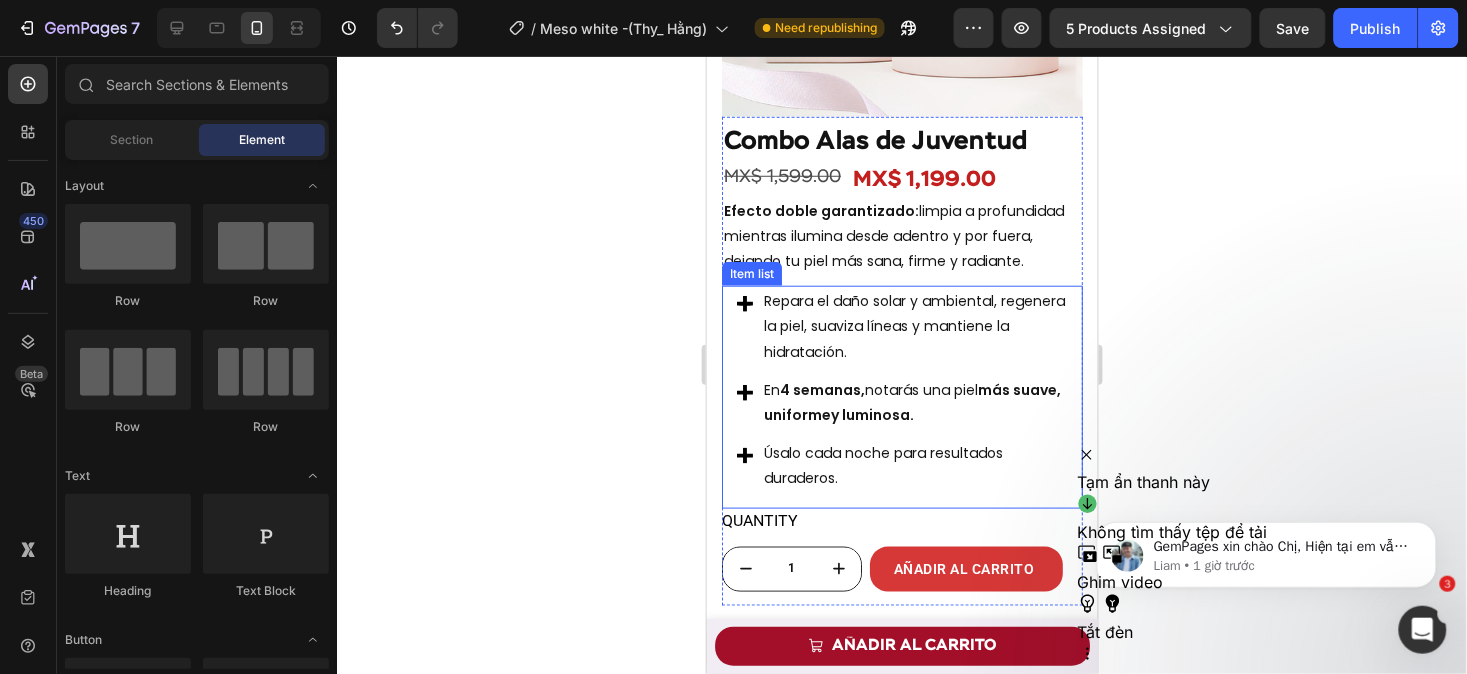 scroll, scrollTop: 2232, scrollLeft: 0, axis: vertical 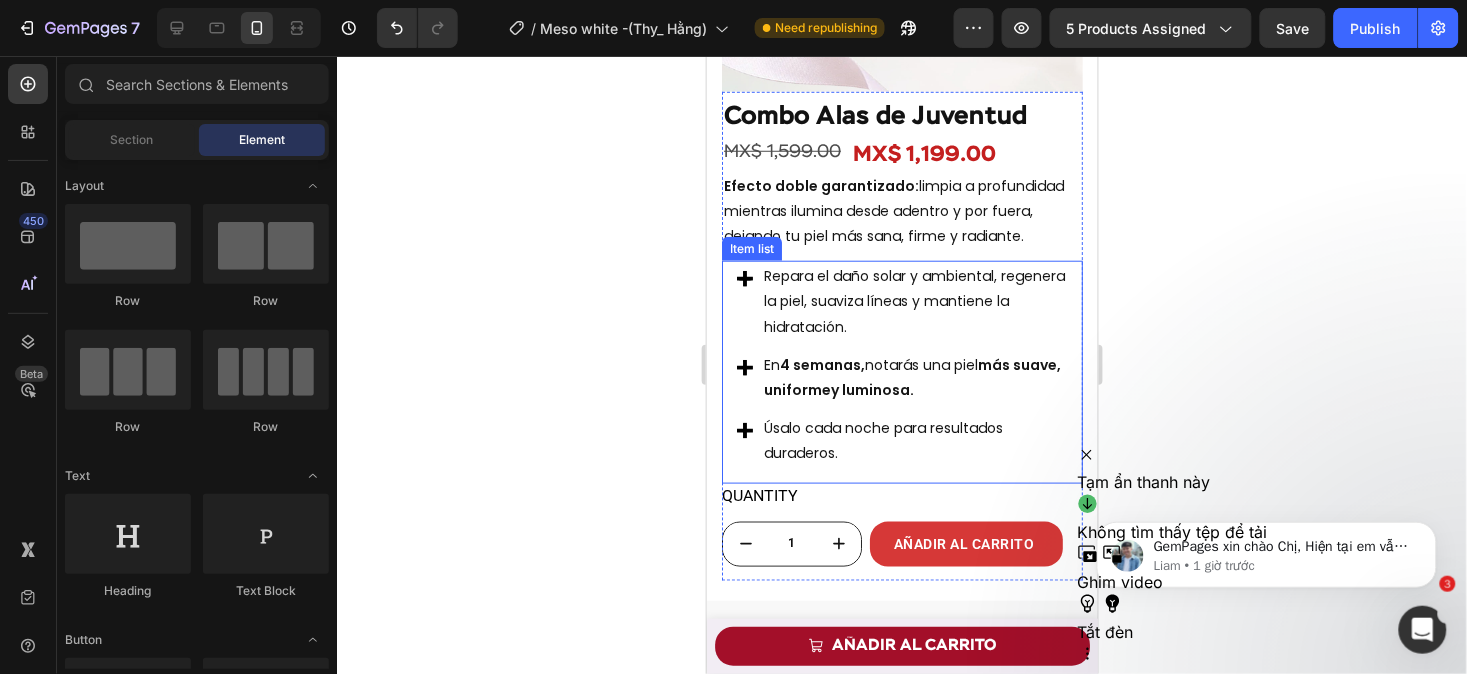 click on "Repara el daño solar y ambiental, regenera la piel, suaviza líneas y mantiene la hidratación." at bounding box center [913, 301] 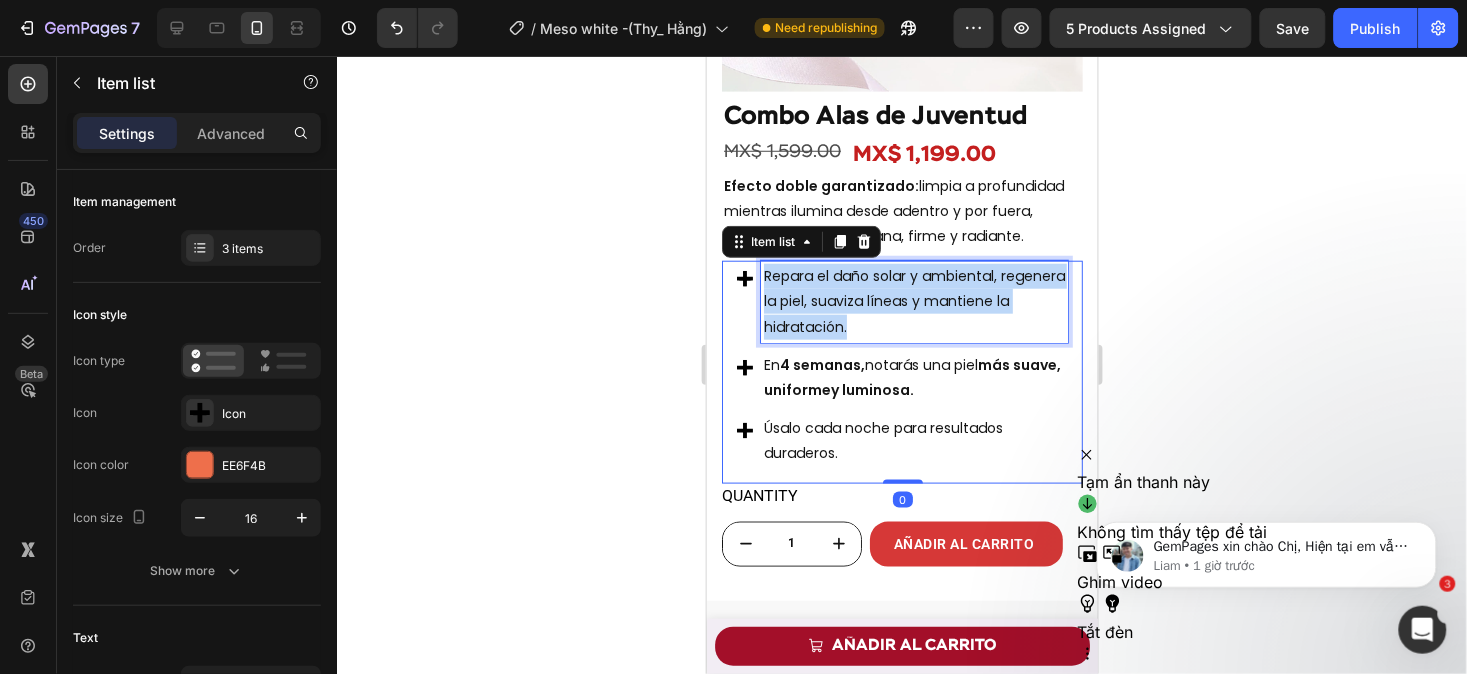 click on "Repara el daño solar y ambiental, regenera la piel, suaviza líneas y mantiene la hidratación." at bounding box center [913, 301] 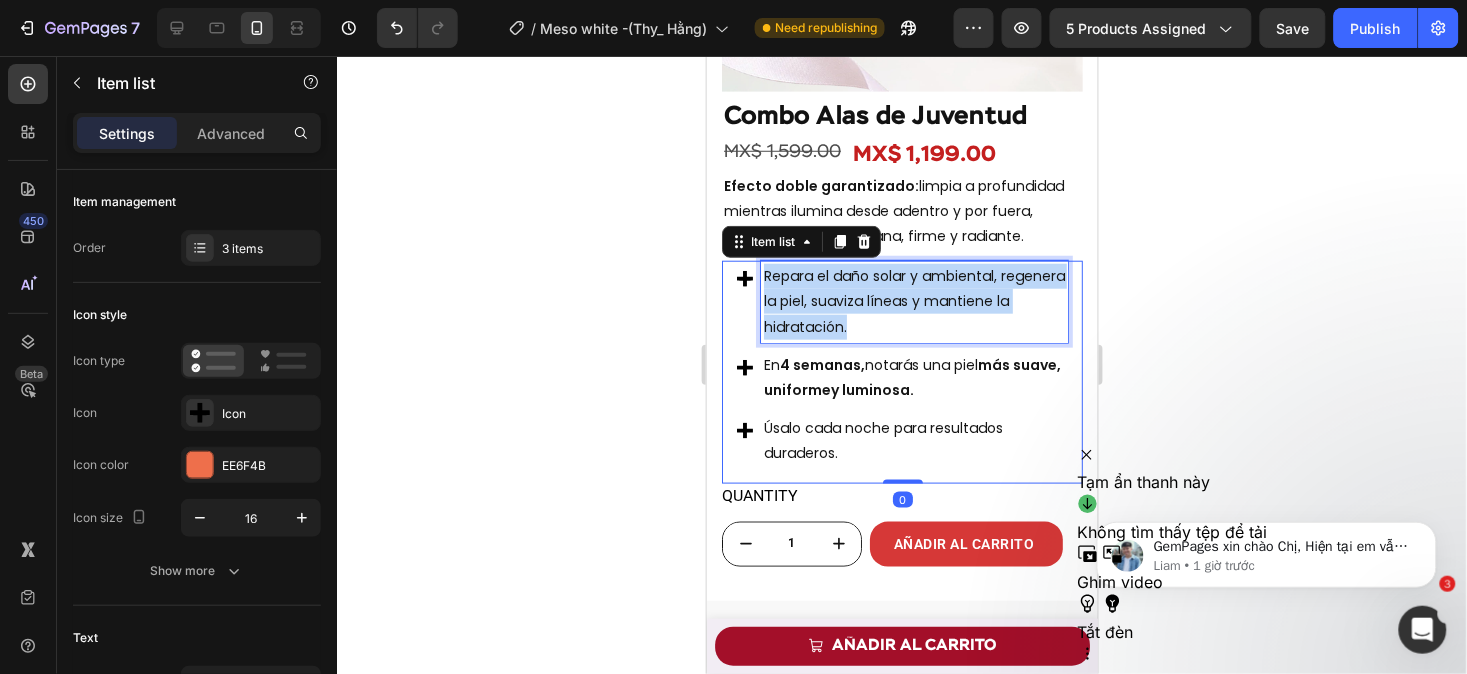click on "Repara el daño solar y ambiental, regenera la piel, suaviza líneas y mantiene la hidratación." at bounding box center (913, 301) 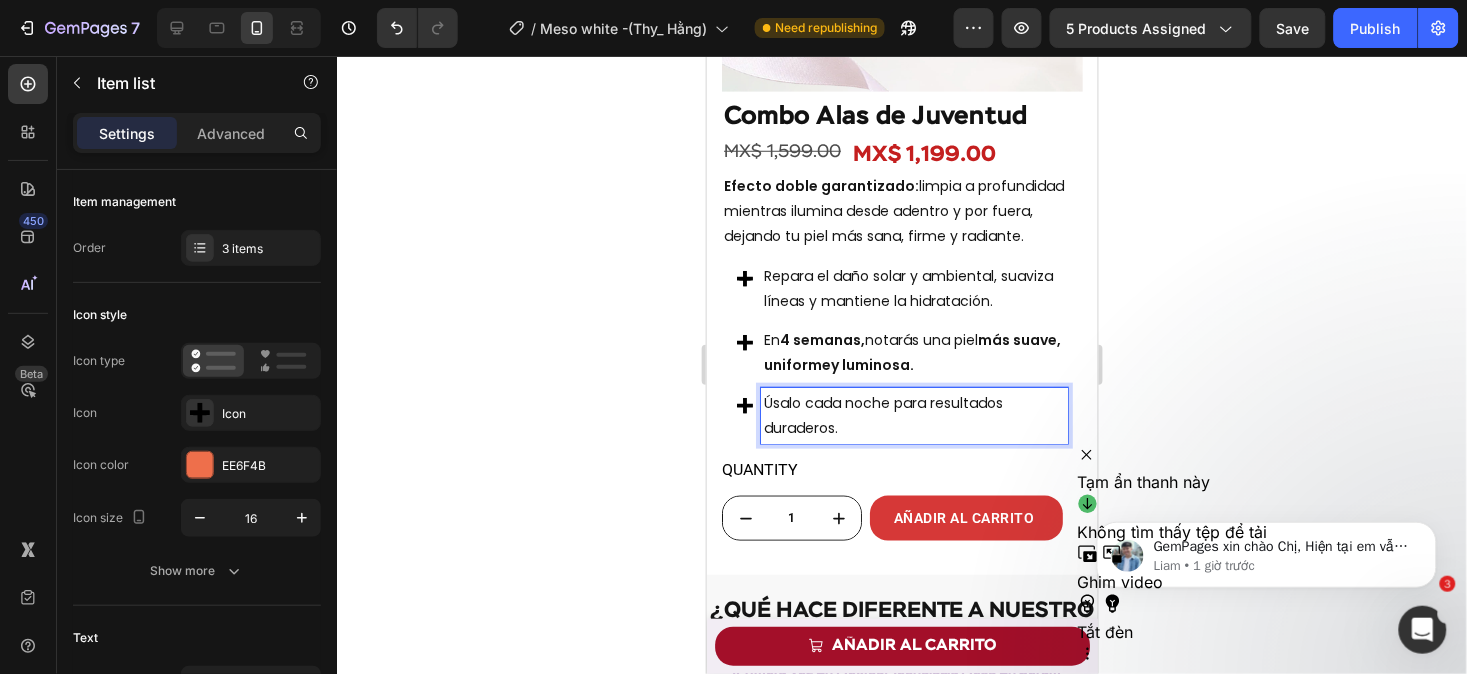 click on "Úsalo cada noche para resultados duraderos." at bounding box center [913, 415] 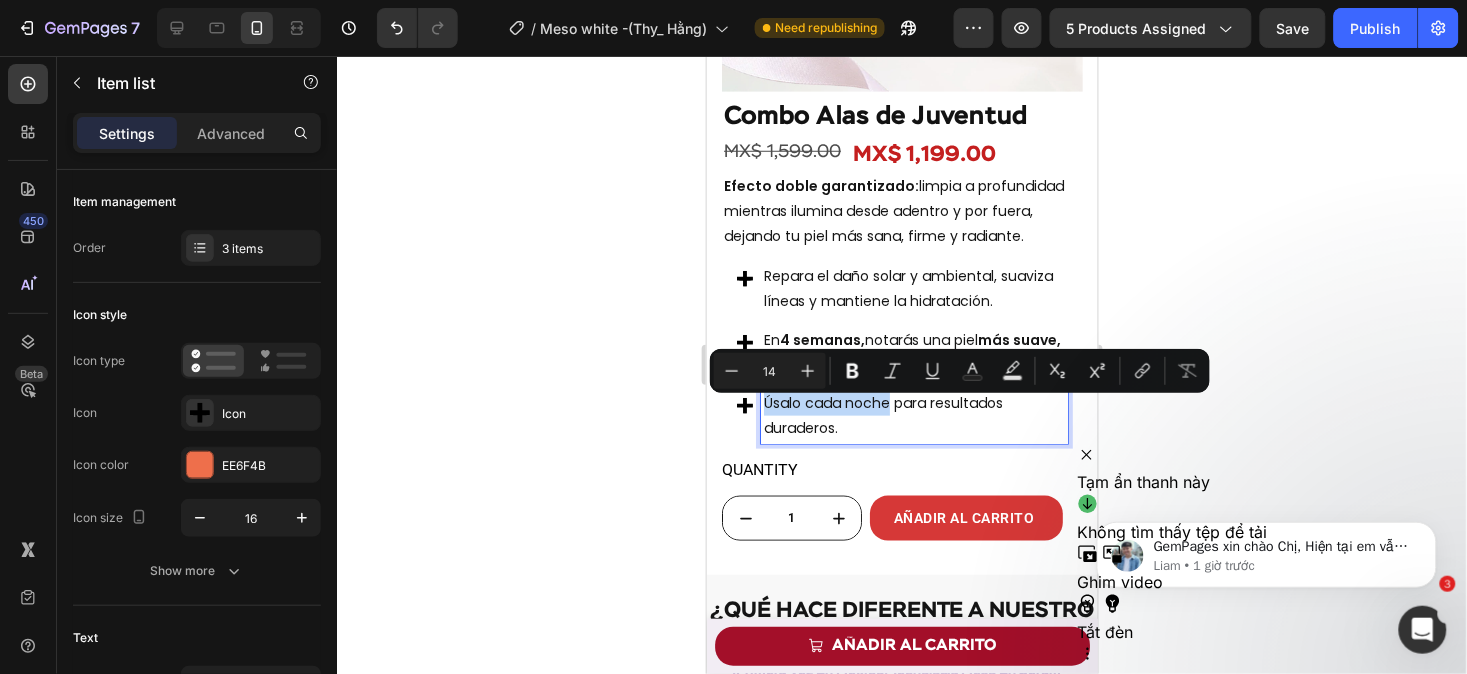drag, startPoint x: 891, startPoint y: 412, endPoint x: 735, endPoint y: 405, distance: 156.15697 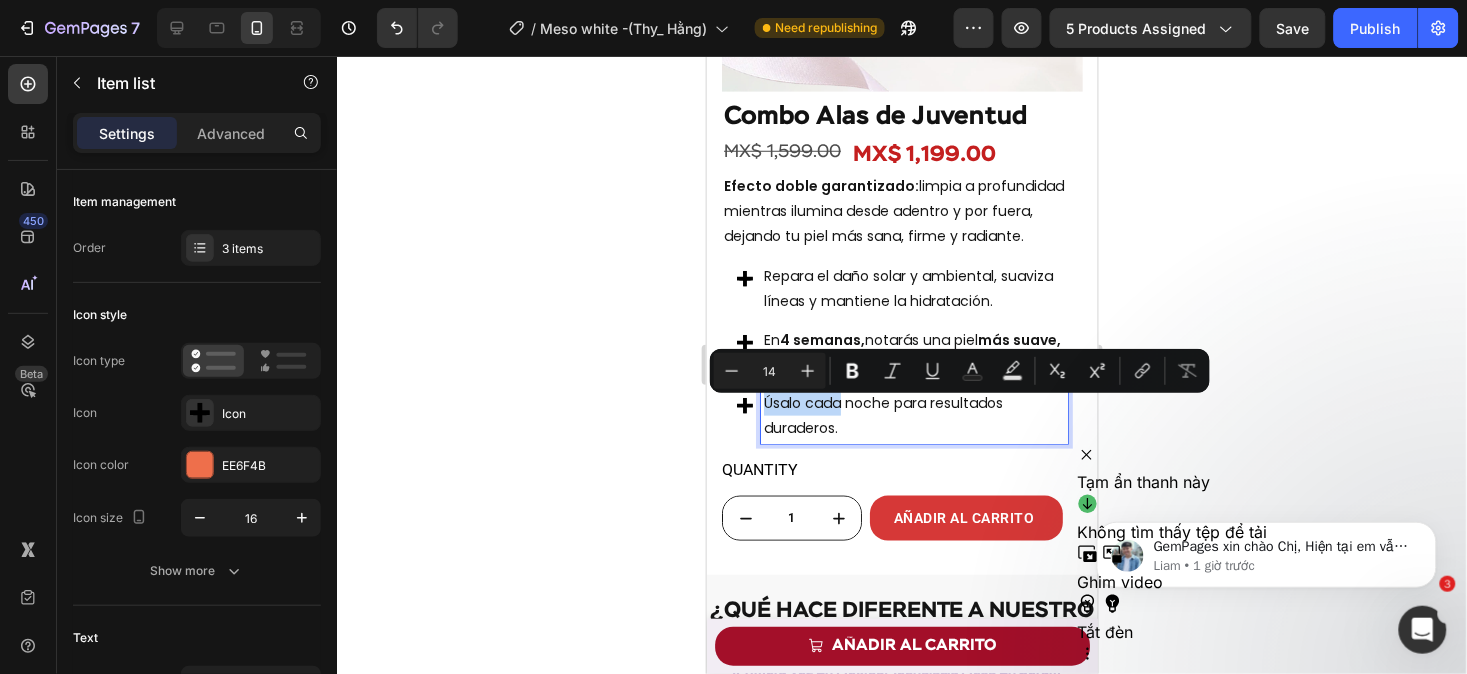 drag, startPoint x: 806, startPoint y: 411, endPoint x: 734, endPoint y: 411, distance: 72 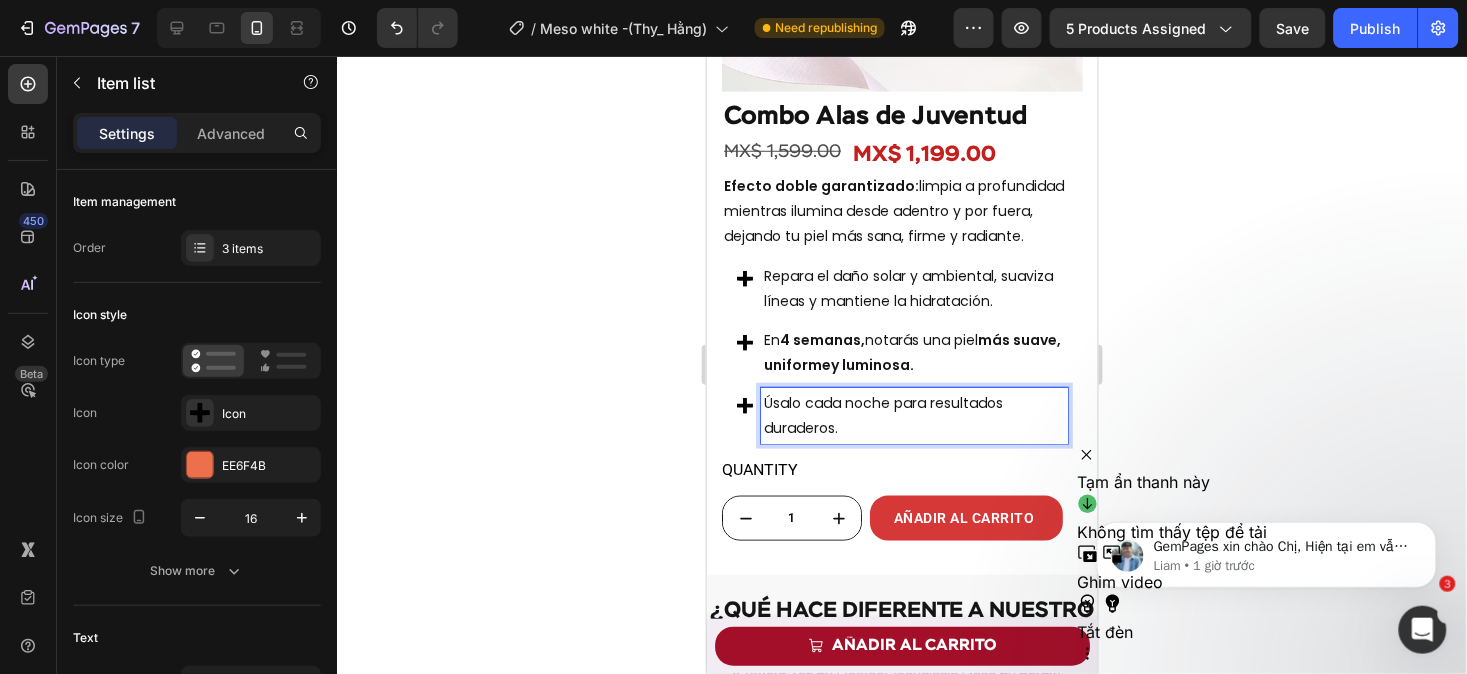 click on "Úsalo cada noche para resultados duraderos." at bounding box center [913, 415] 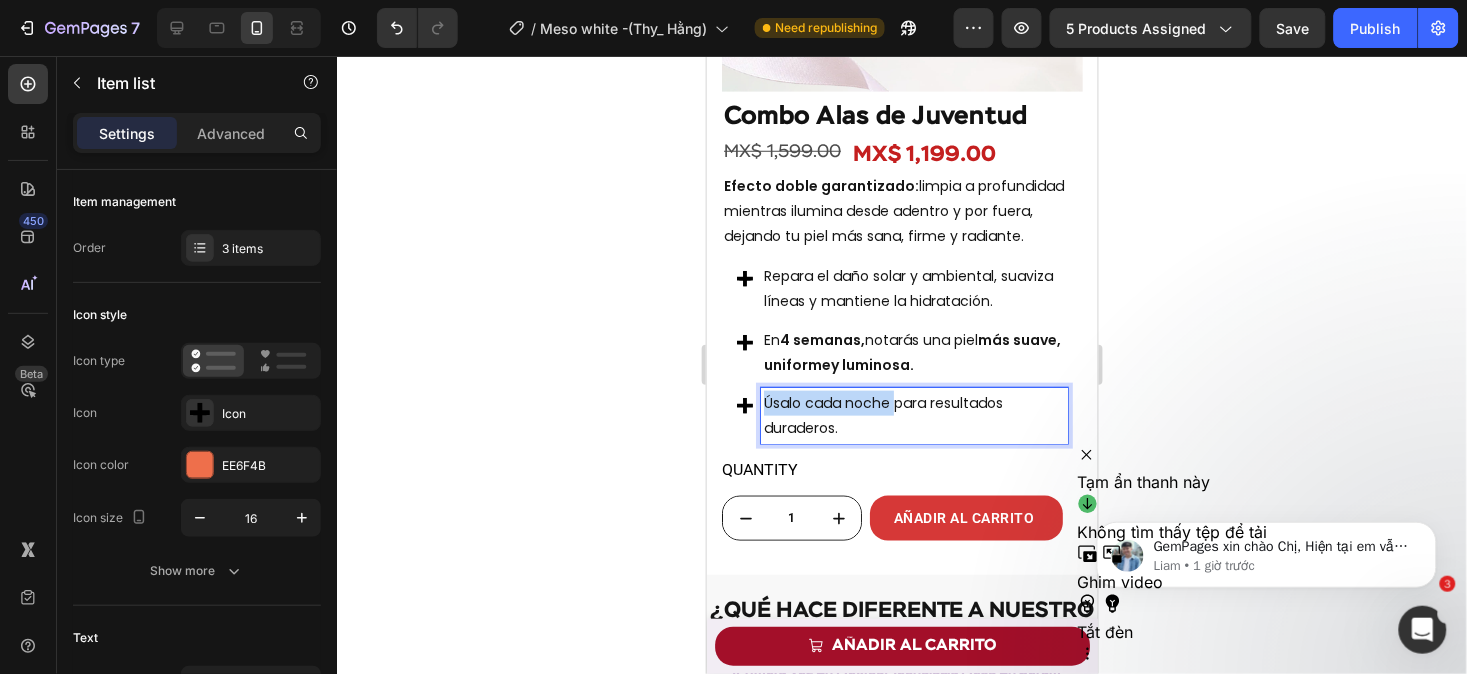 drag, startPoint x: 889, startPoint y: 410, endPoint x: 754, endPoint y: 410, distance: 135 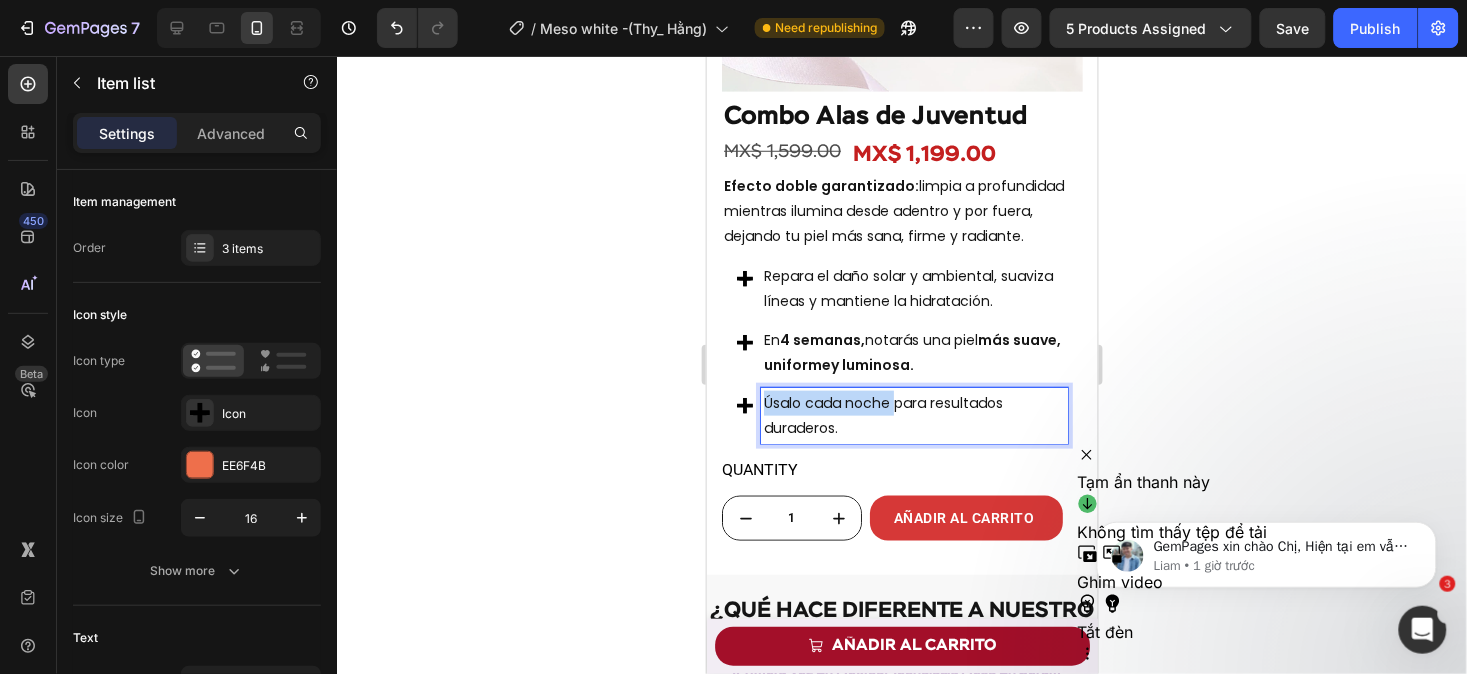 click on "Úsalo cada noche para resultados duraderos." at bounding box center (901, 415) 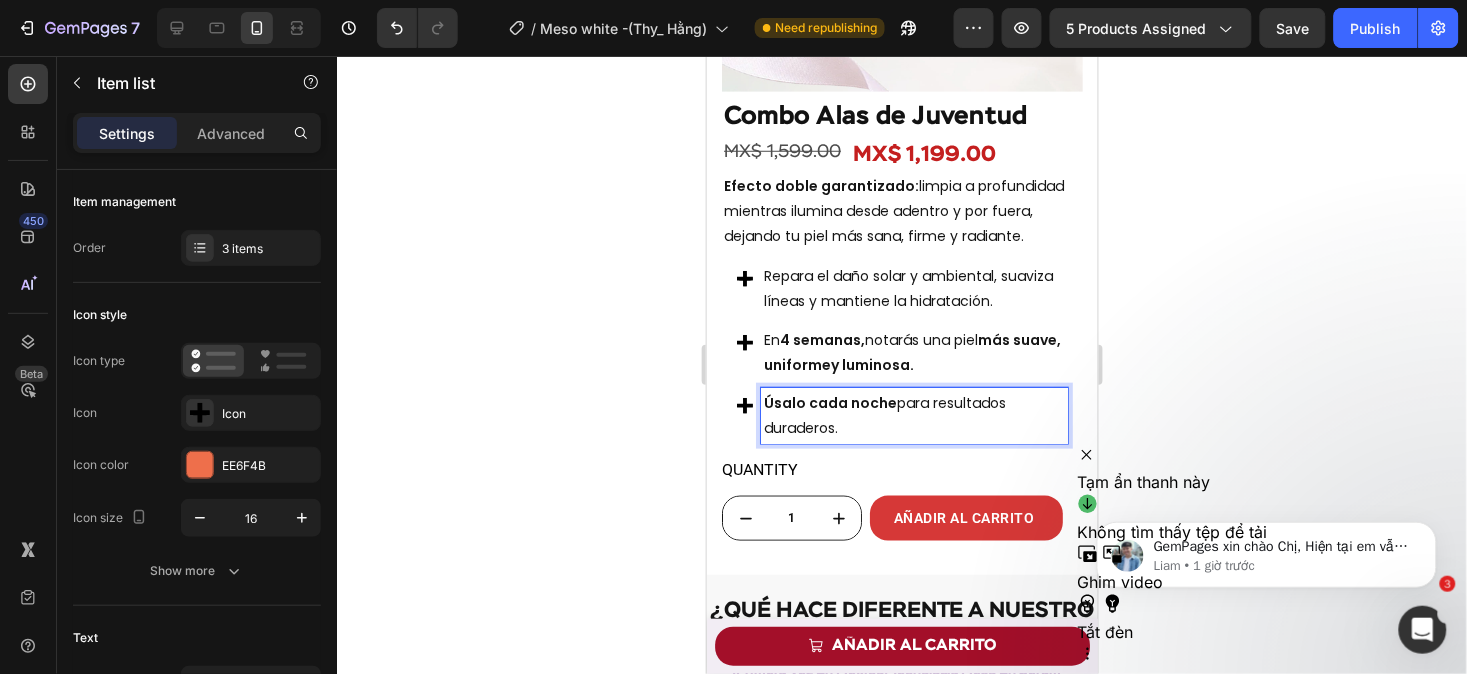 click on "Úsalo cada noche  para resultados duraderos." at bounding box center [913, 415] 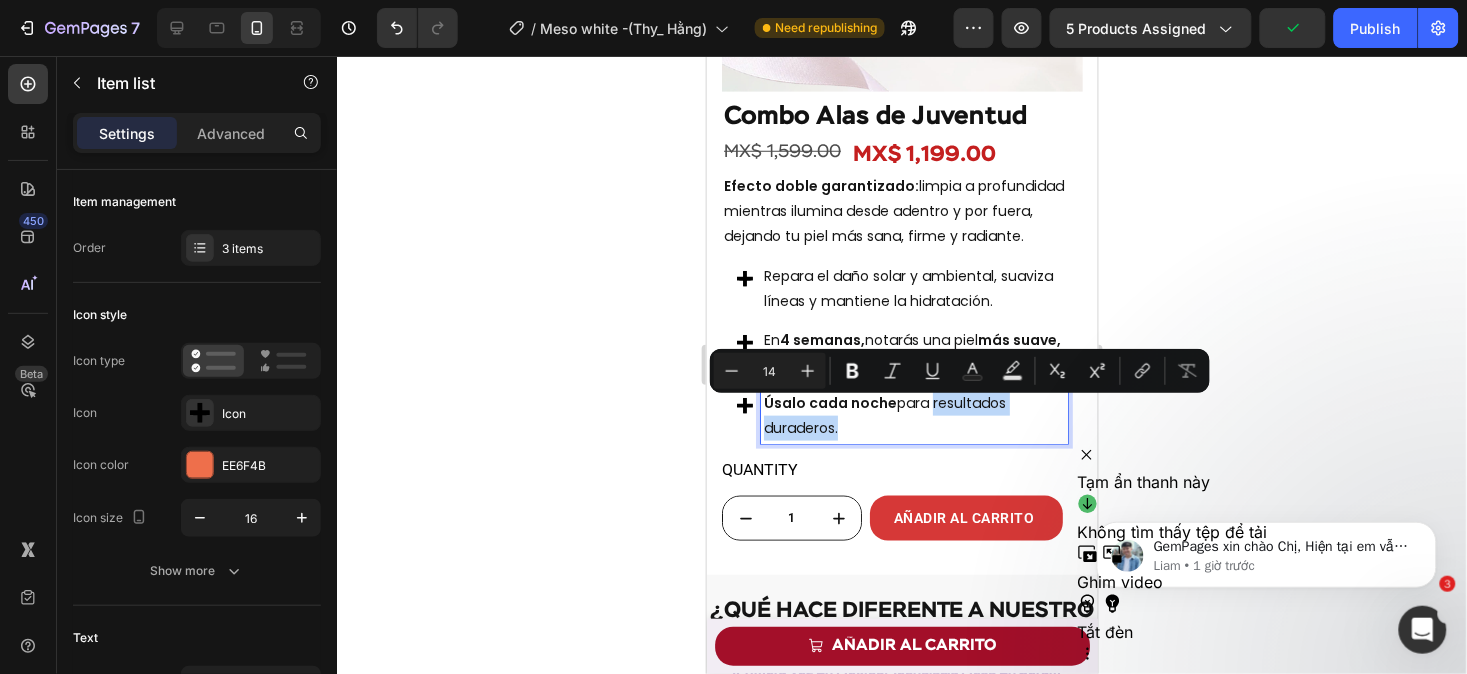 drag, startPoint x: 932, startPoint y: 410, endPoint x: 935, endPoint y: 437, distance: 27.166155 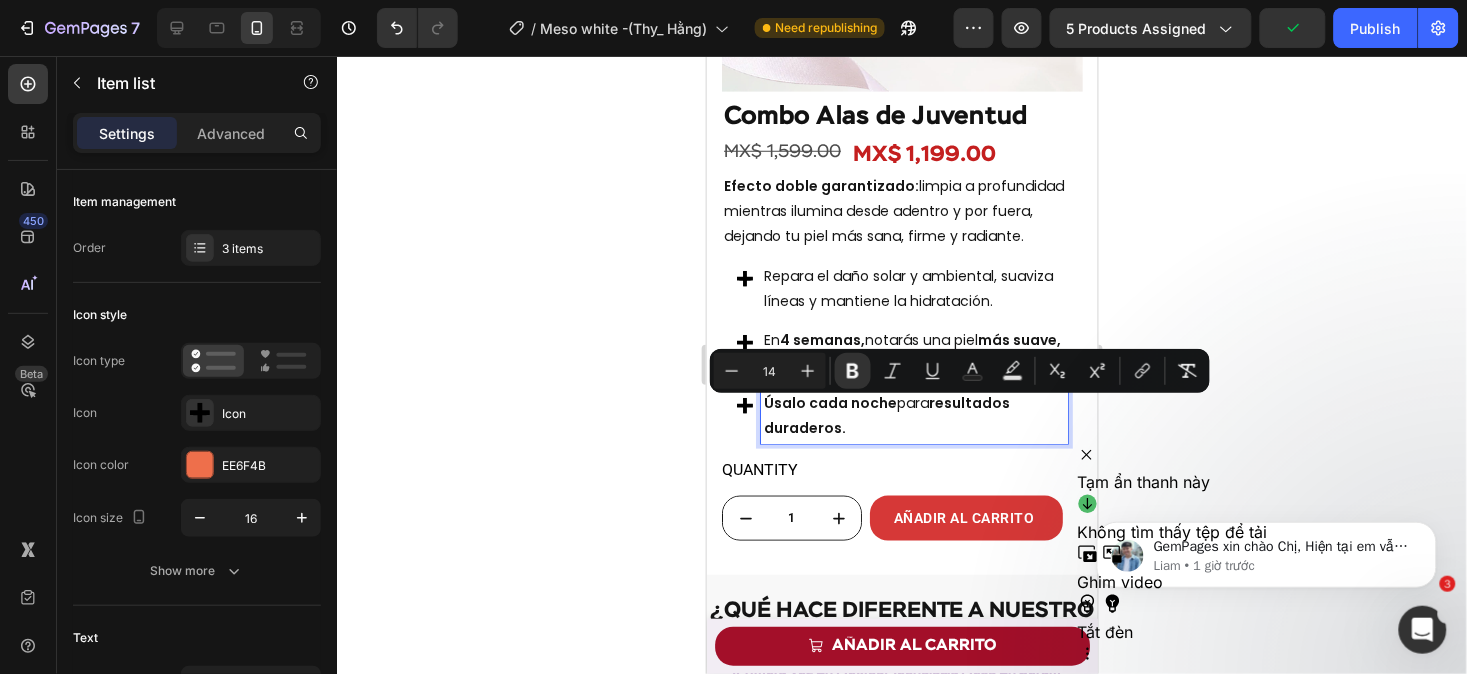 click 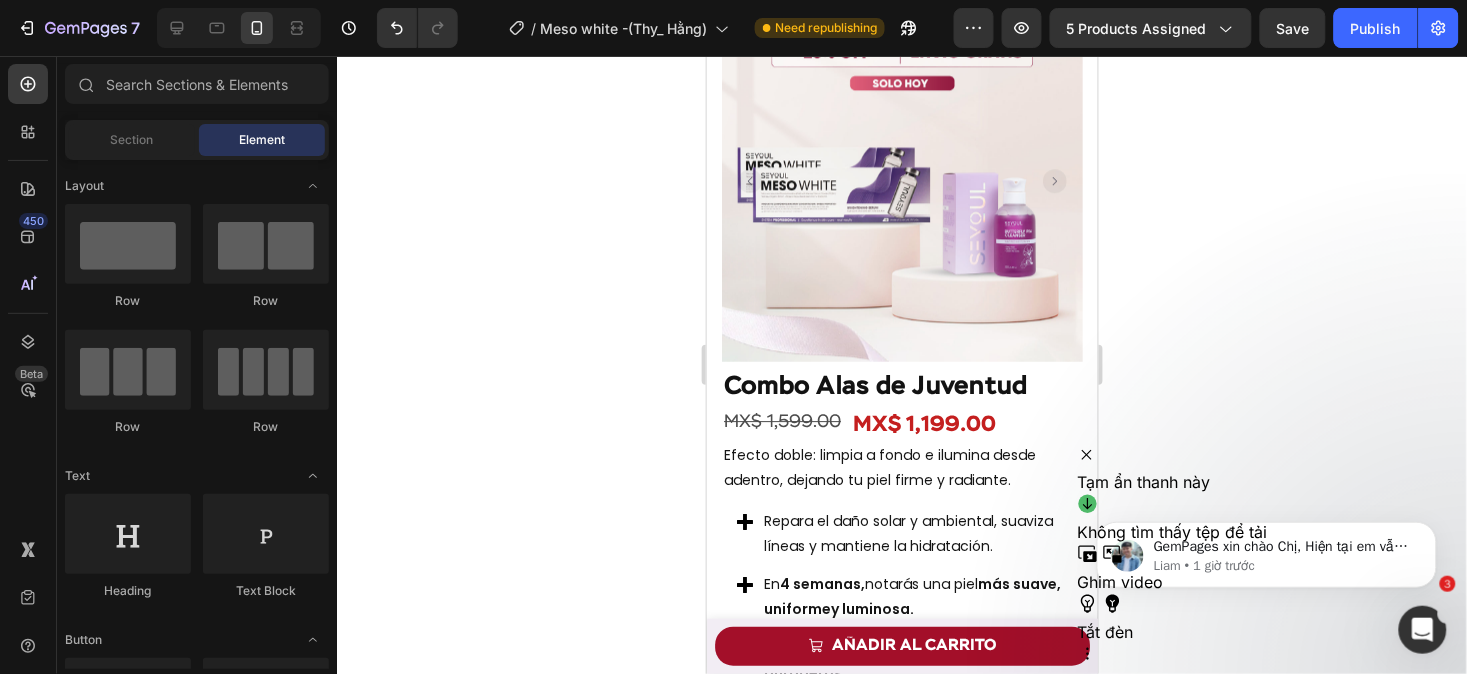 scroll, scrollTop: 1050, scrollLeft: 0, axis: vertical 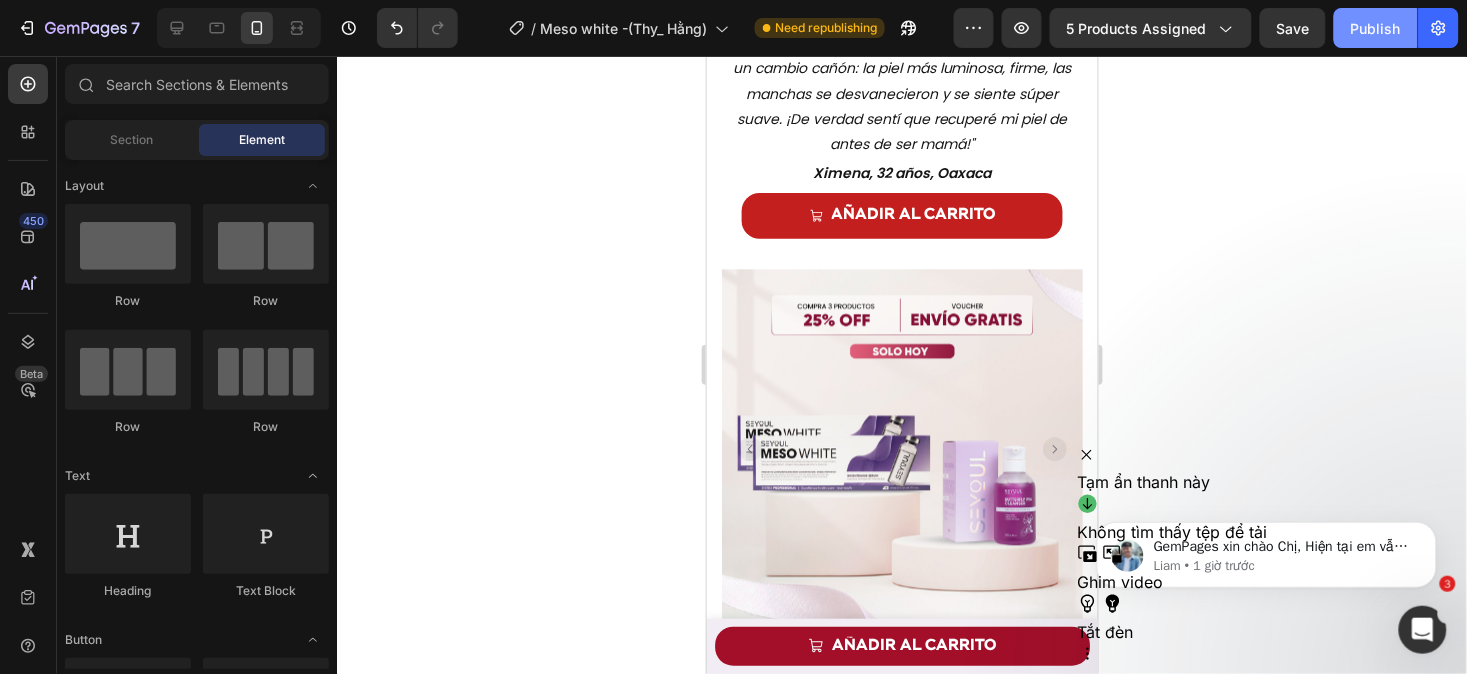 click on "Publish" at bounding box center [1376, 28] 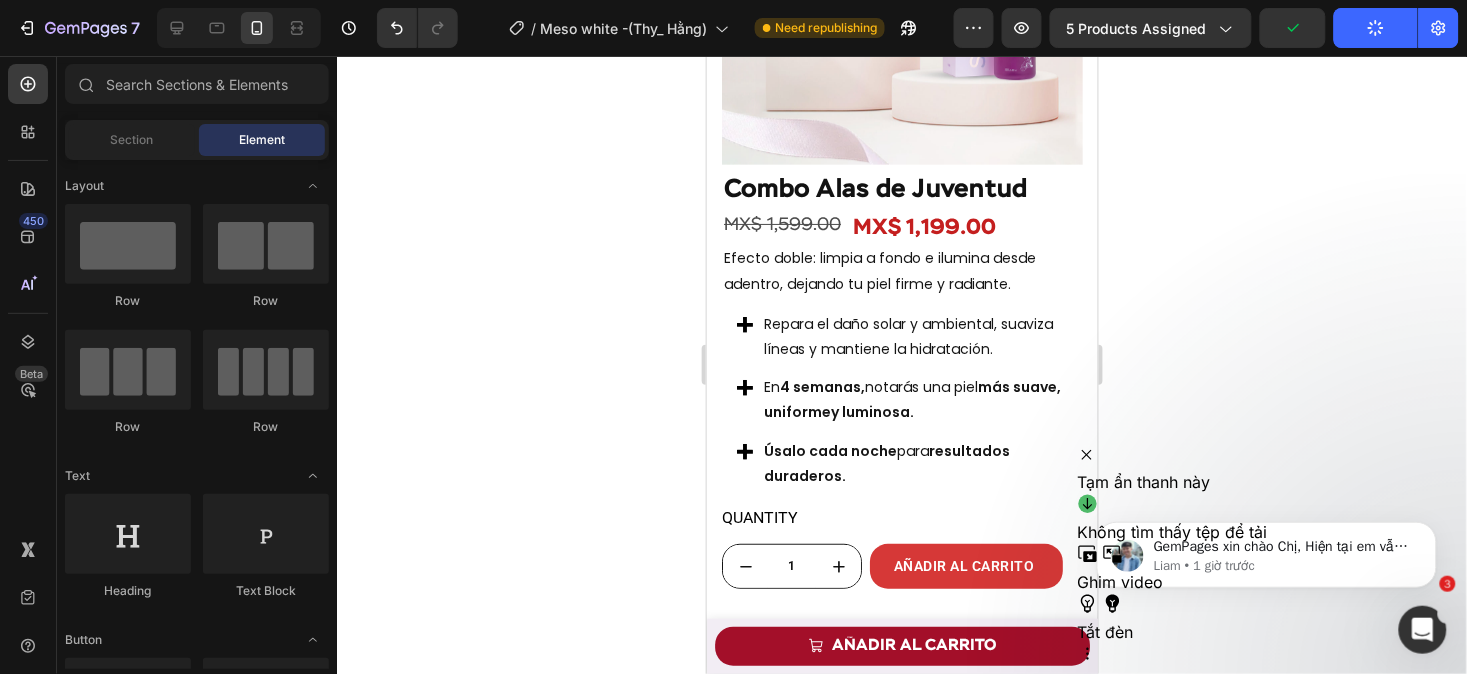 scroll, scrollTop: 1861, scrollLeft: 0, axis: vertical 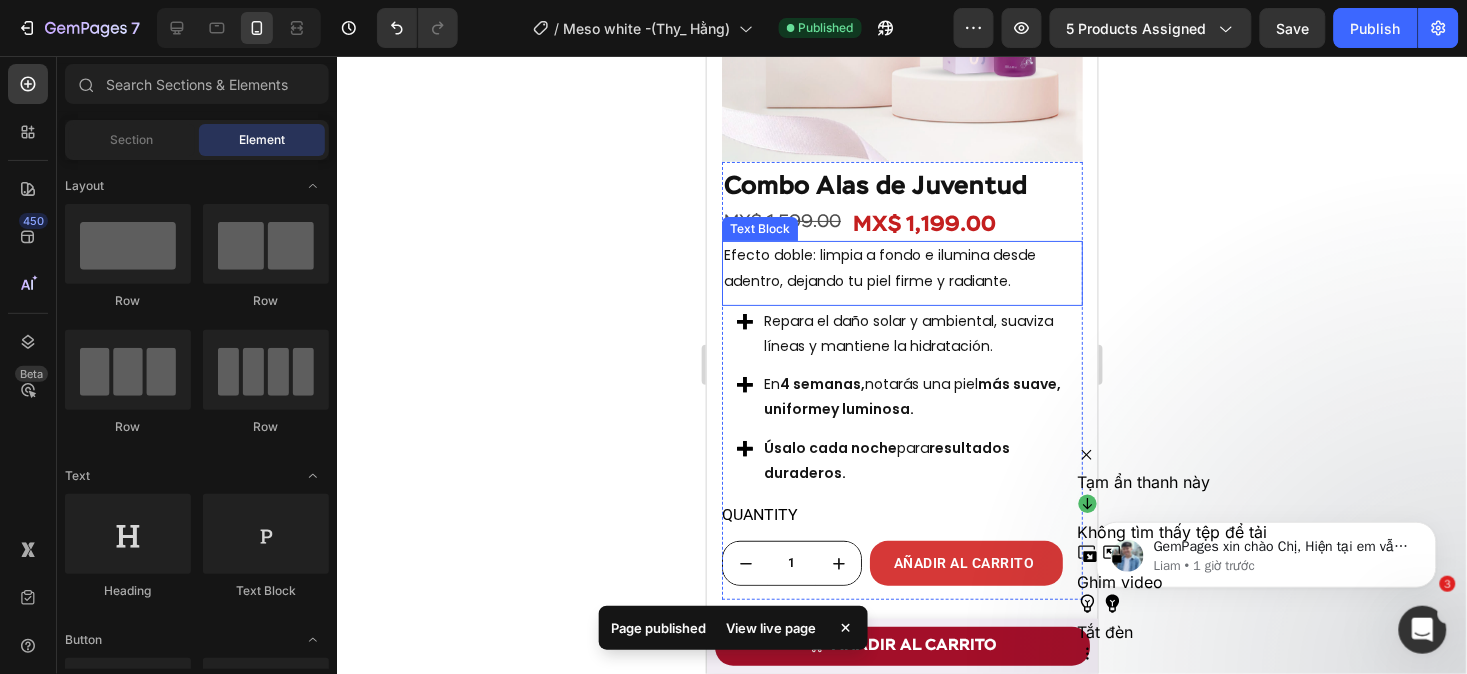click on "Efecto doble: limpia a fondo e ilumina desde adentro, dejando tu piel firme y radiante." at bounding box center [901, 267] 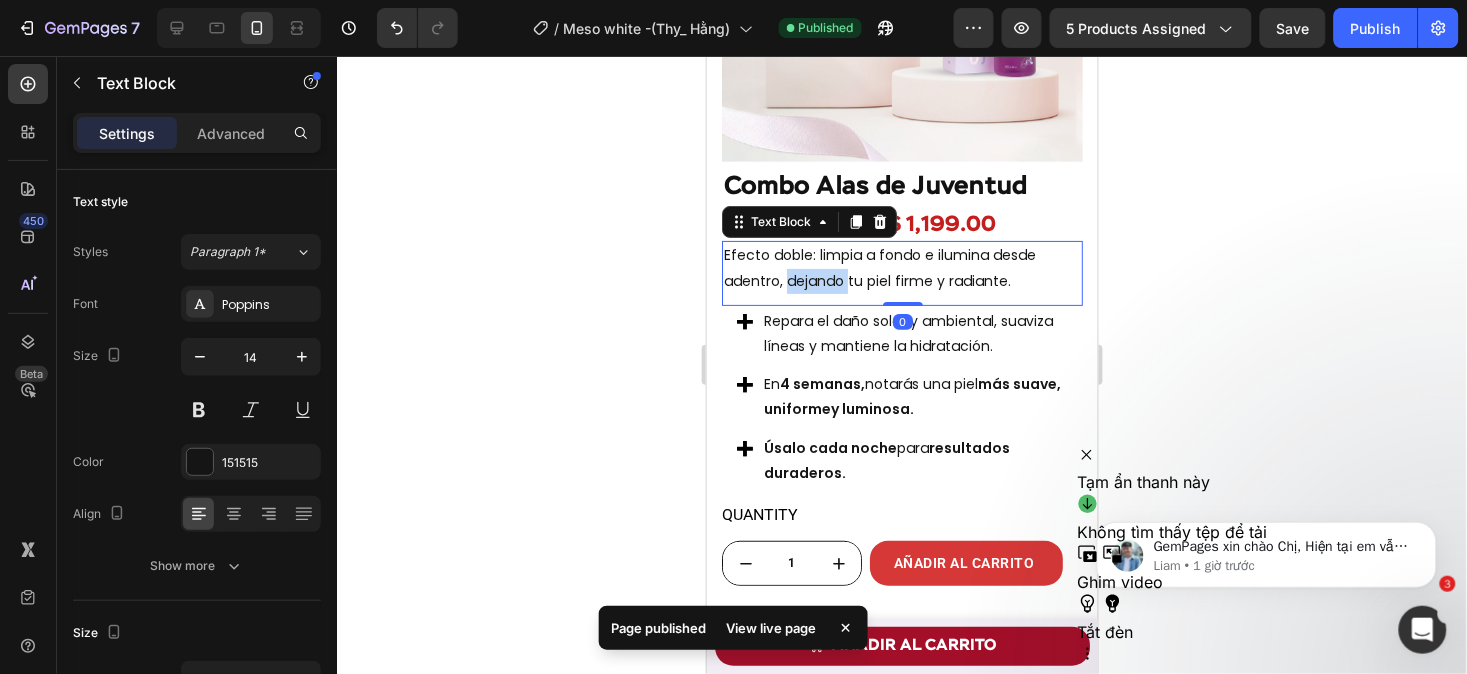 click on "Efecto doble: limpia a fondo e ilumina desde adentro, dejando tu piel firme y radiante." at bounding box center [901, 267] 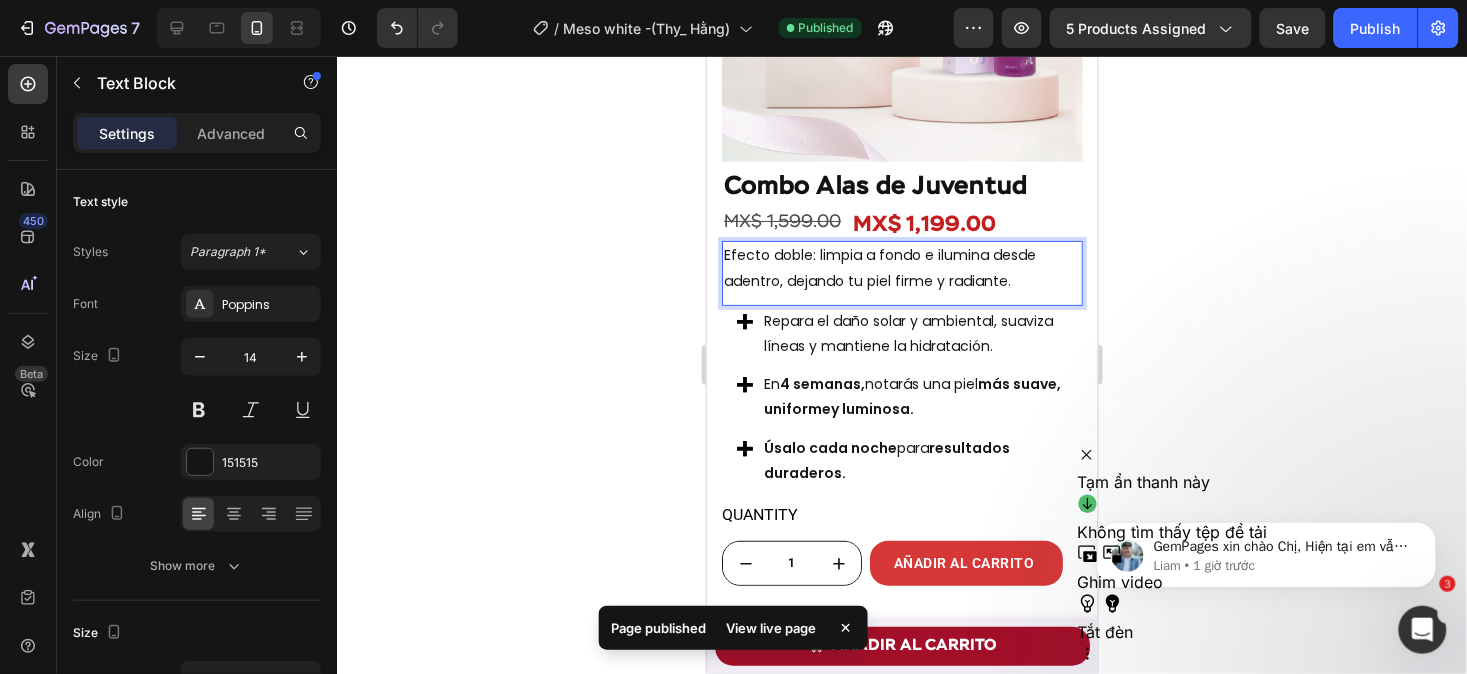 click on "Efecto doble: limpia a fondo e ilumina desde adentro, dejando tu piel firme y radiante." at bounding box center (901, 267) 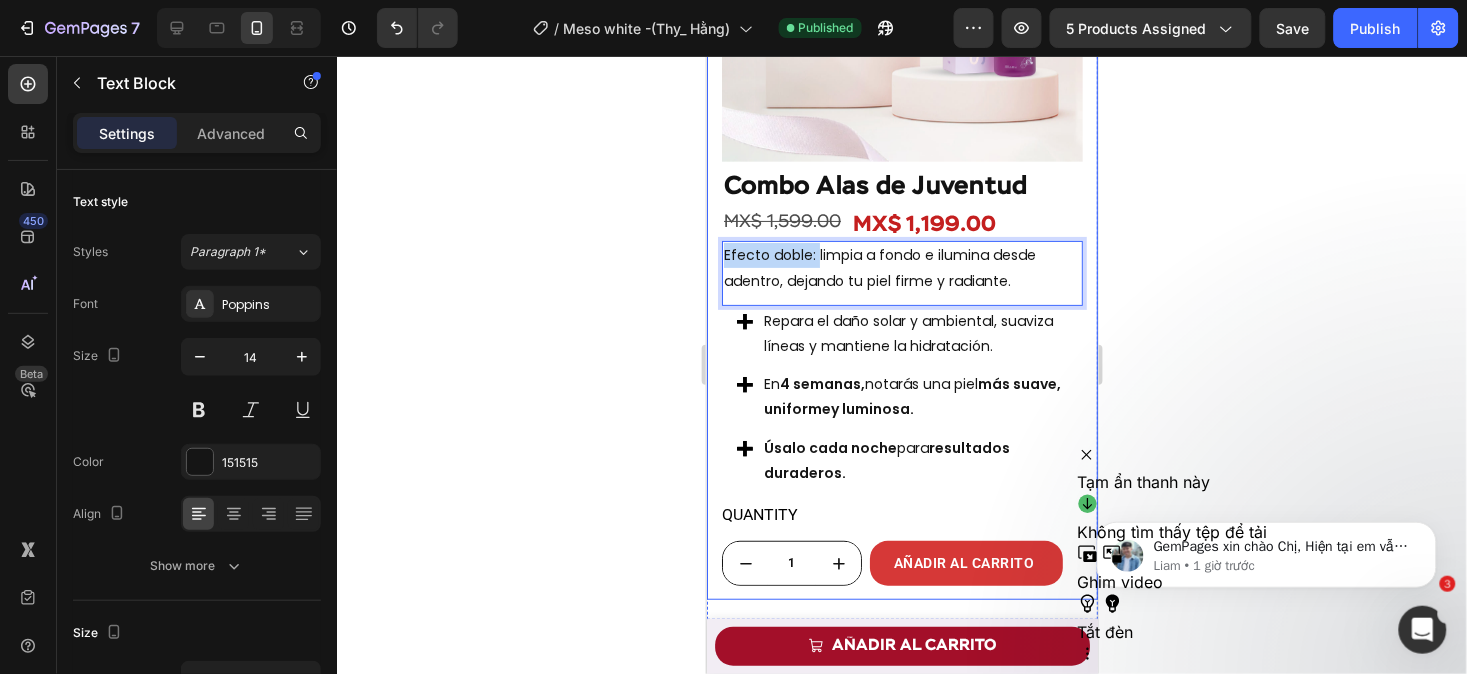 drag, startPoint x: 815, startPoint y: 236, endPoint x: 709, endPoint y: 230, distance: 106.16968 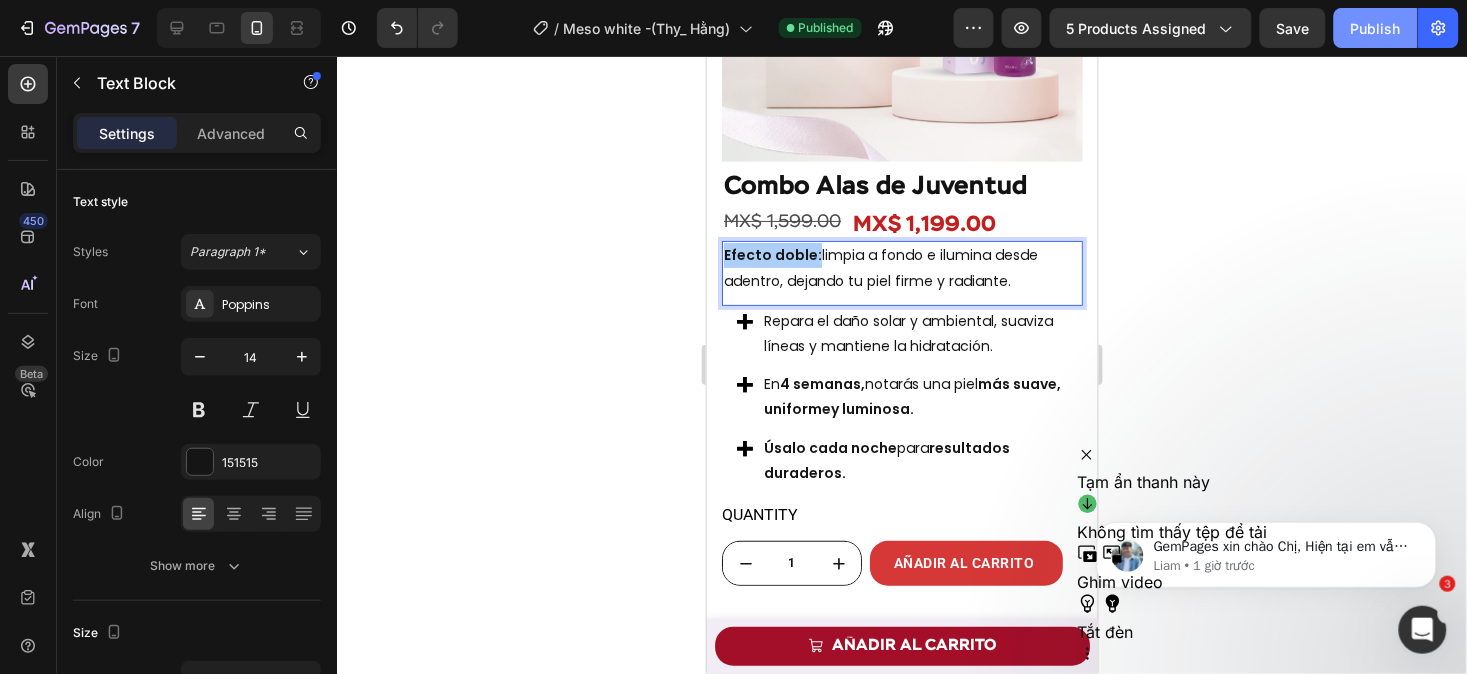 click on "Publish" at bounding box center [1376, 28] 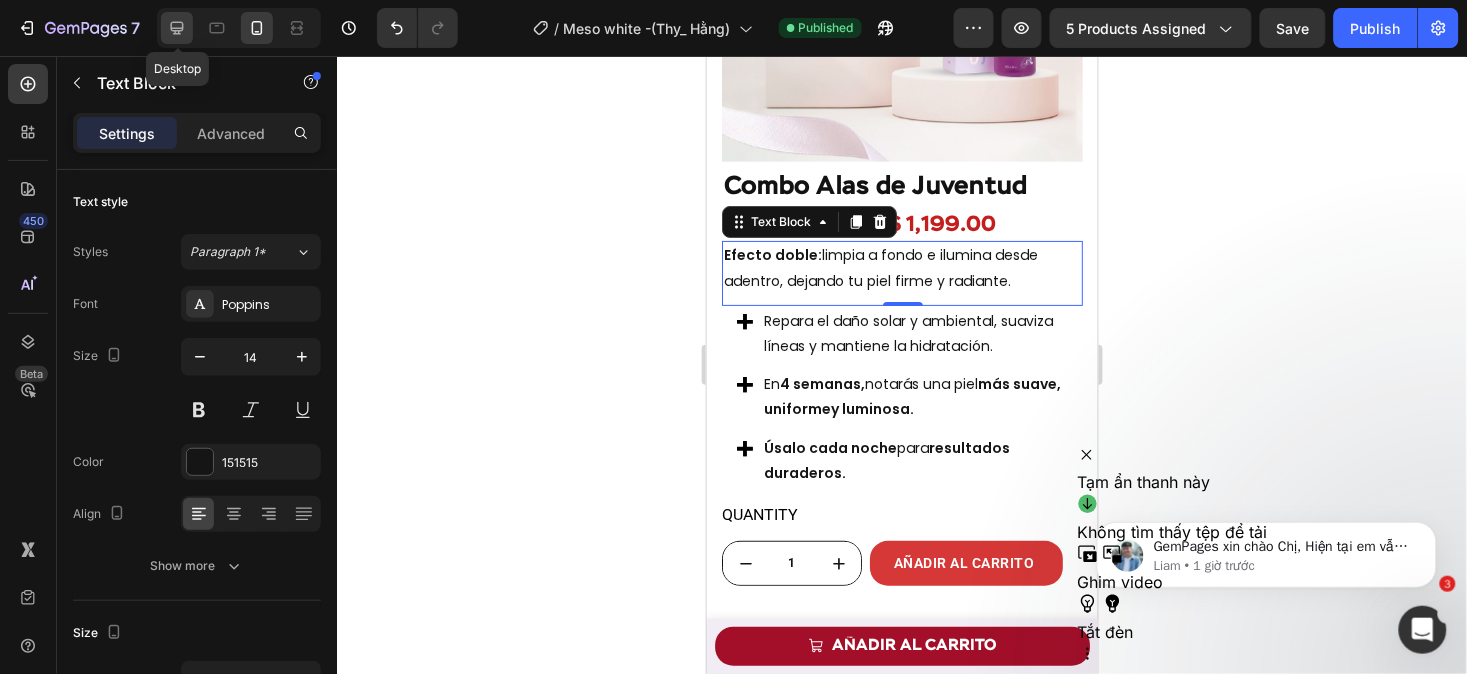 click 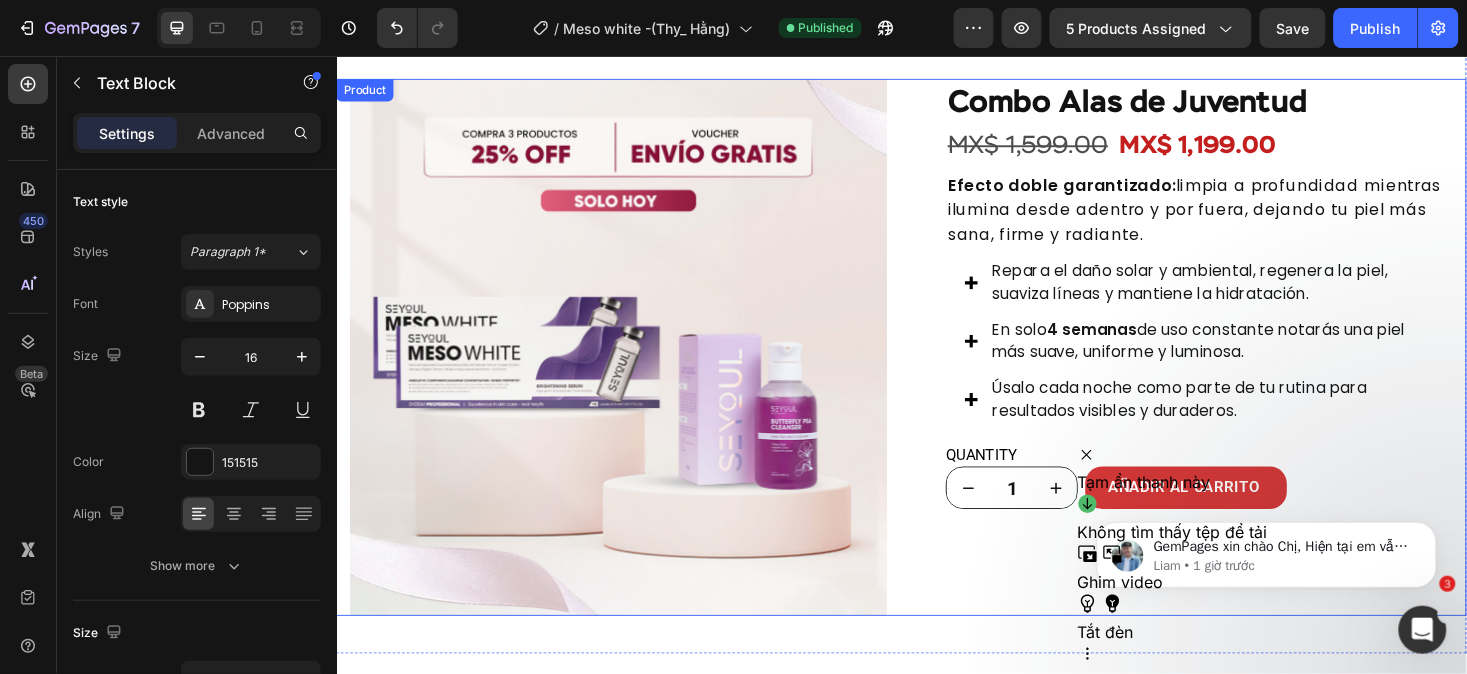 scroll, scrollTop: 1472, scrollLeft: 0, axis: vertical 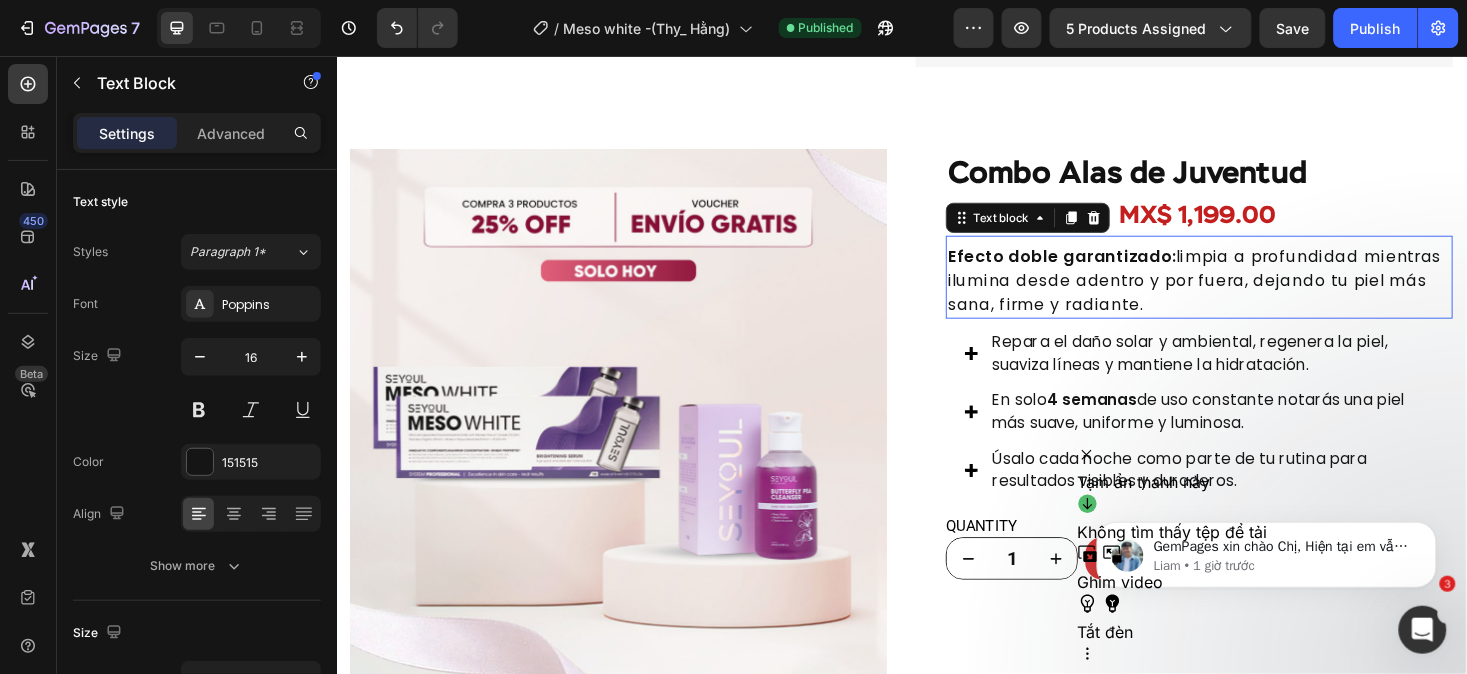 click on "Efecto doble garantizado:  limpia a profundidad mientras ilumina desde adentro y por fuera, dejando tu piel más sana, firme y radiante." at bounding box center [1252, 294] 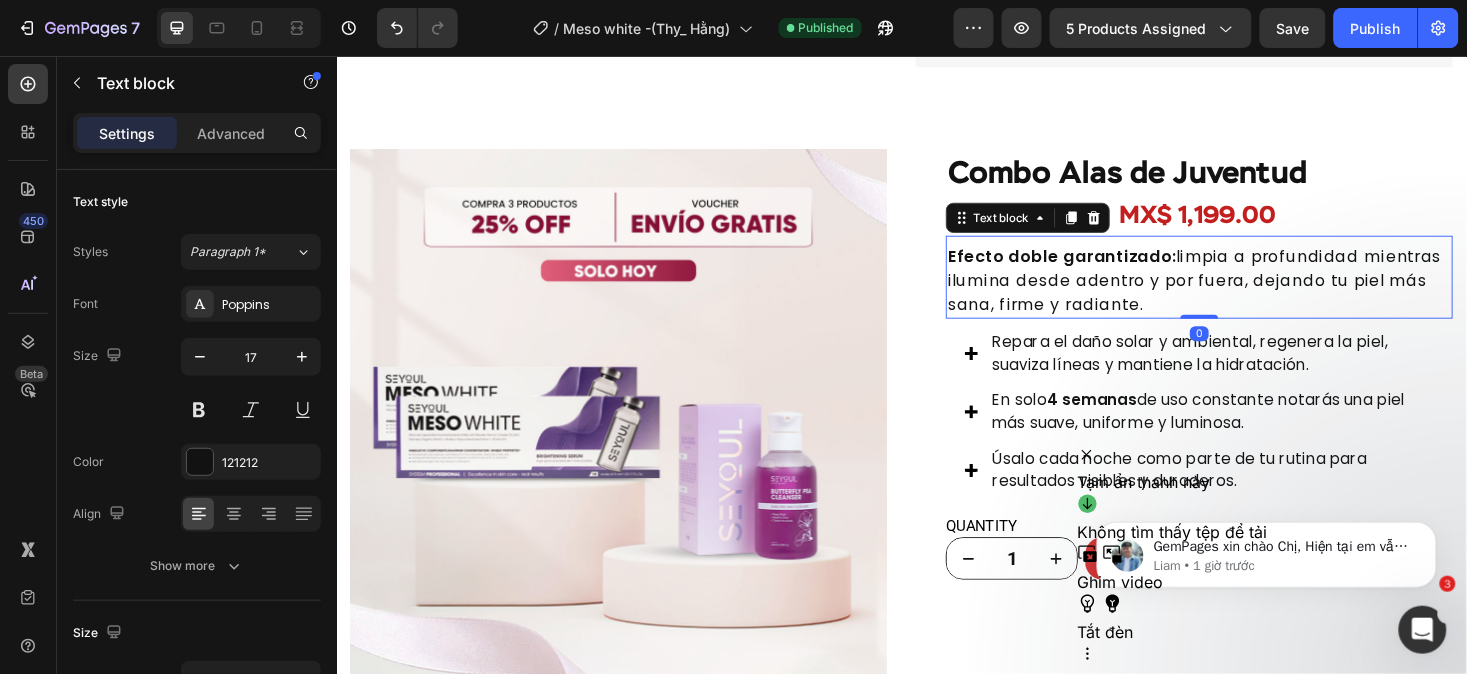 click on "Efecto doble garantizado:  limpia a profundidad mientras ilumina desde adentro y por fuera, dejando tu piel más sana, firme y radiante." at bounding box center [1252, 294] 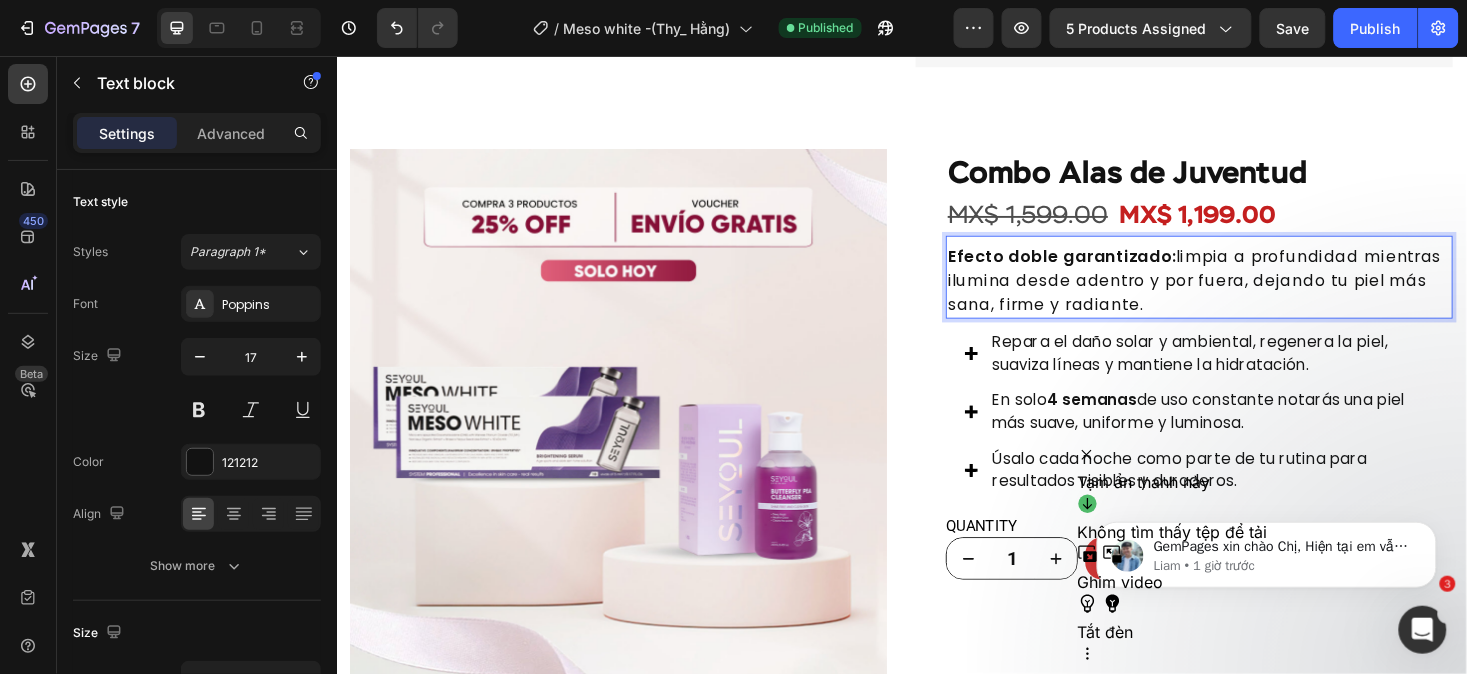 click on "Efecto doble garantizado:  limpia a profundidad mientras ilumina desde adentro y por fuera, dejando tu piel más sana, firme y radiante." at bounding box center [1252, 294] 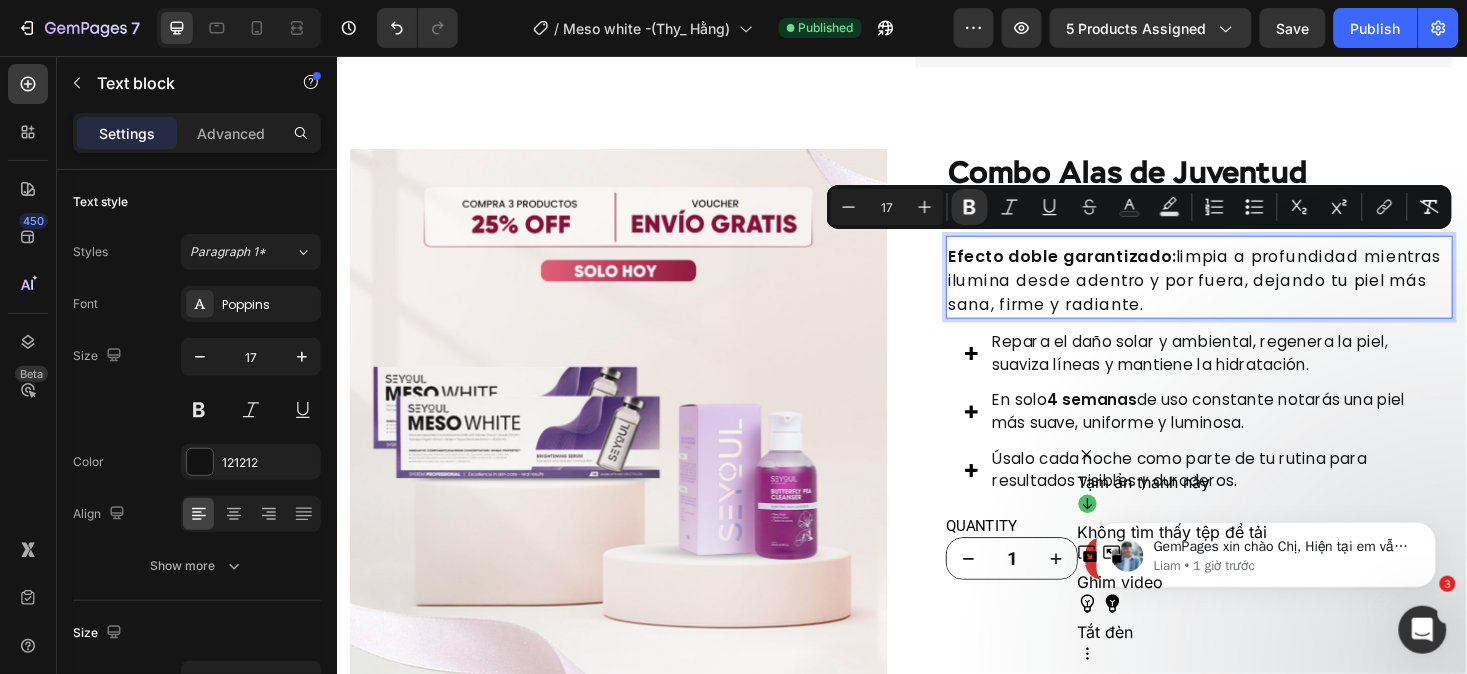 copy on "Efecto doble garantizado:  limpia a profundidad mientras ilumina desde adentro y por fuera, dejando tu piel más sana, firme y radiante." 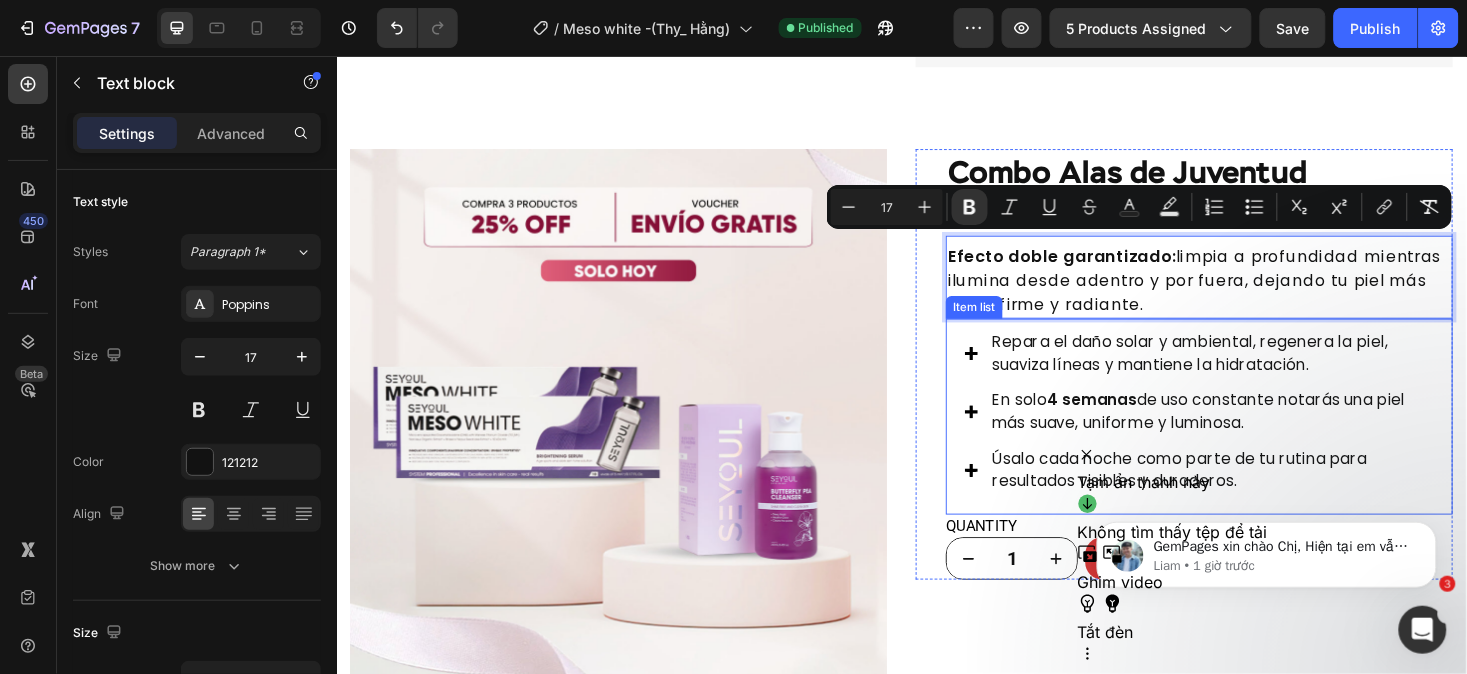 click on "Repara el daño solar y ambiental, regenera la piel, suaviza líneas y mantiene la hidratación." at bounding box center [1265, 371] 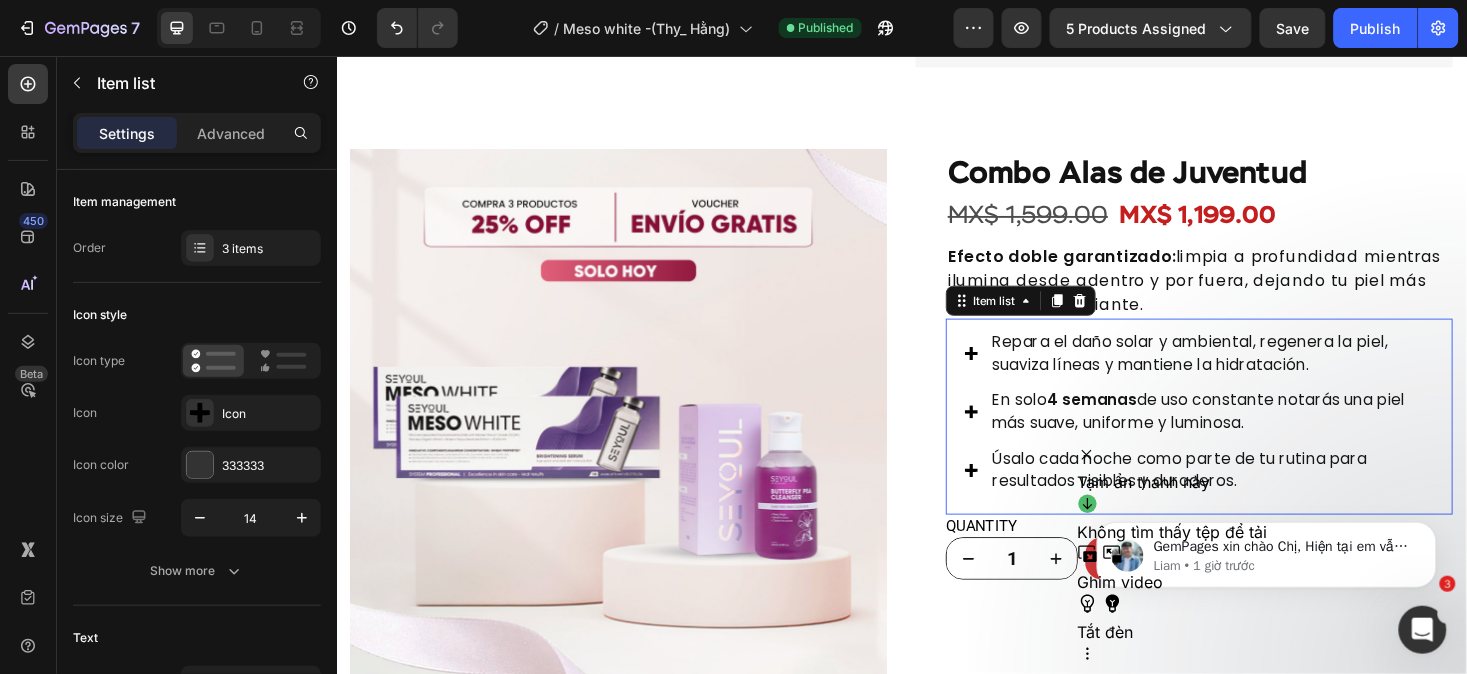 click on "Repara el daño solar y ambiental, regenera la piel, suaviza líneas y mantiene la hidratación." at bounding box center [1265, 371] 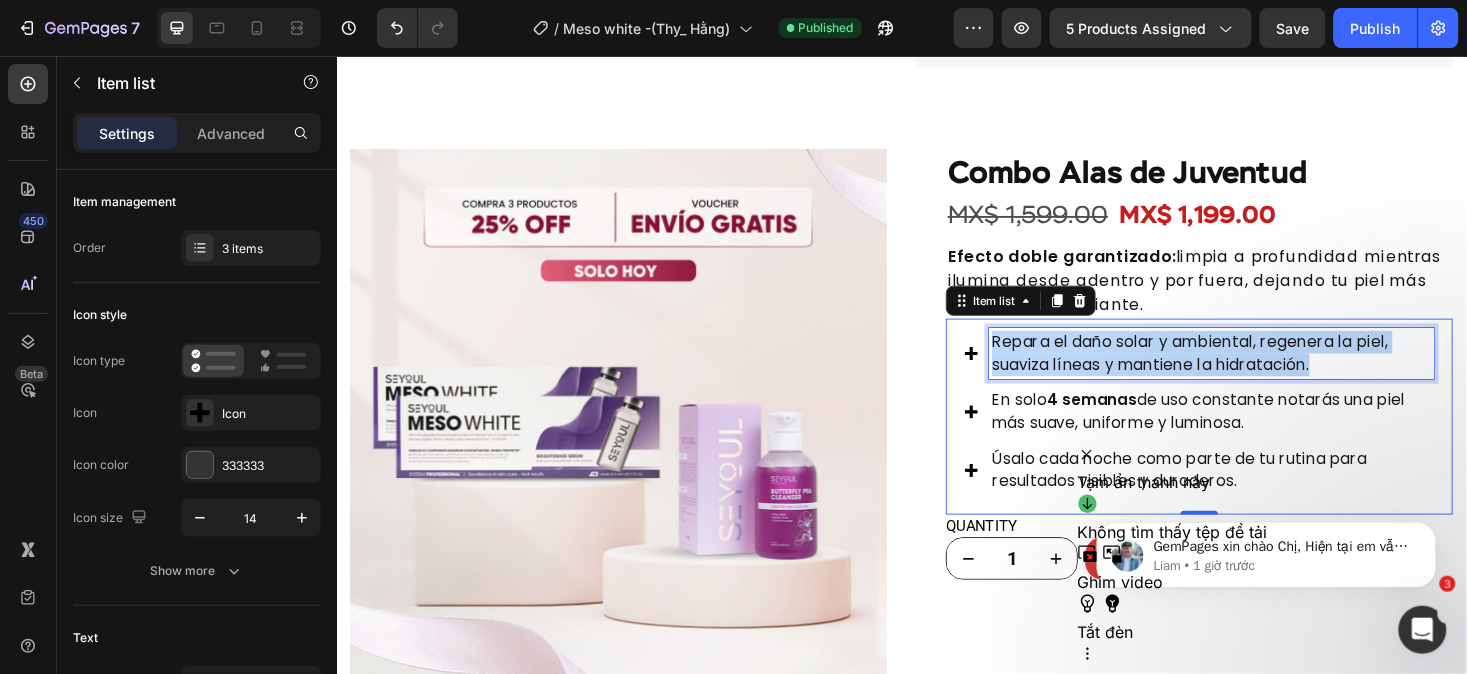 click on "Repara el daño solar y ambiental, regenera la piel, suaviza líneas y mantiene la hidratación." at bounding box center [1265, 371] 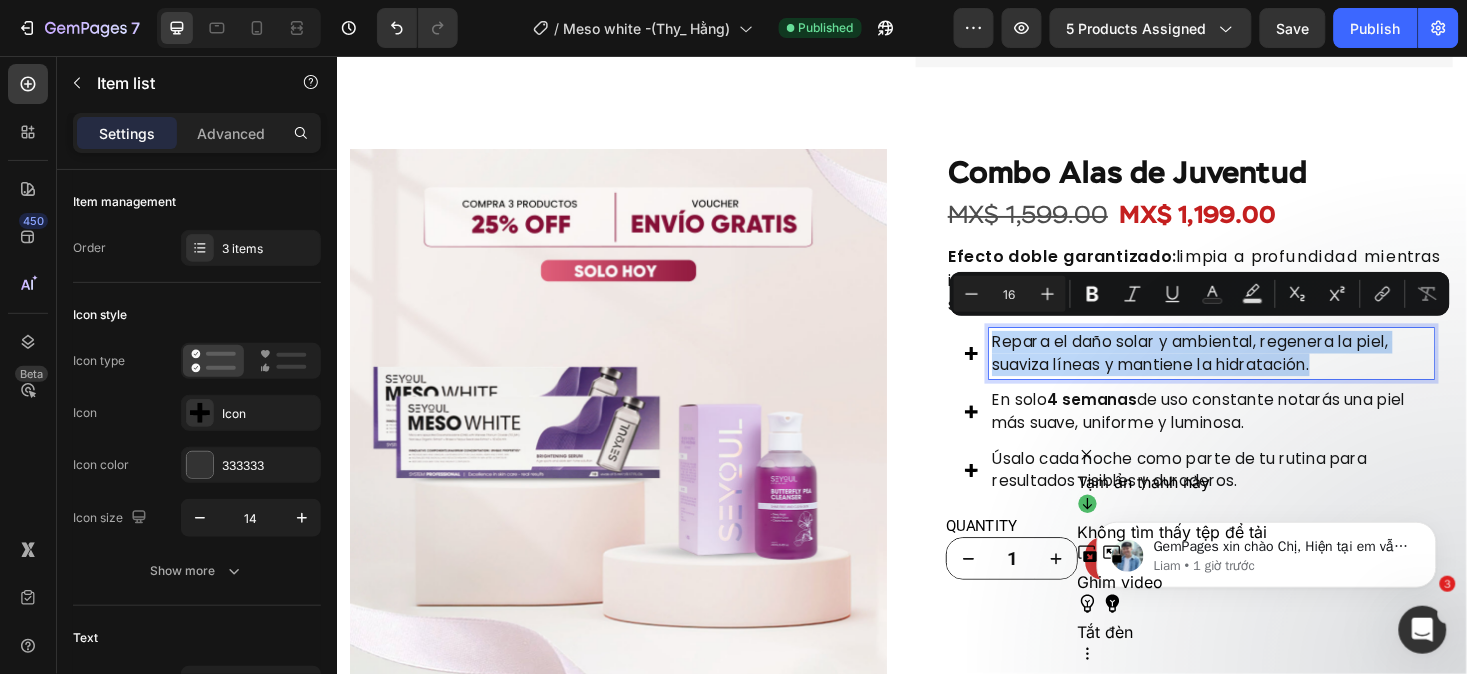 click on "Repara el daño solar y ambiental, regenera la piel, suaviza líneas y mantiene la hidratación." at bounding box center [1265, 371] 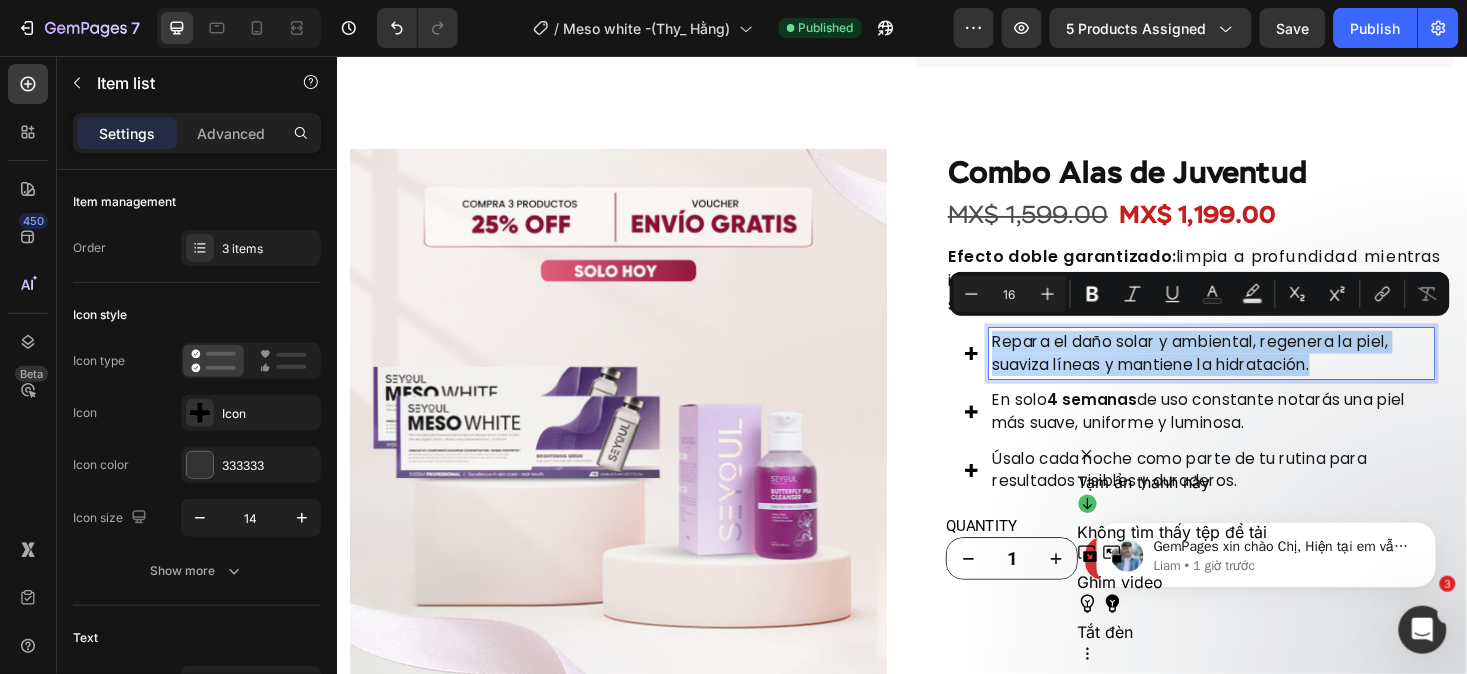 copy on "Repara el daño solar y ambiental, regenera la piel, suaviza líneas y mantiene la hidratación." 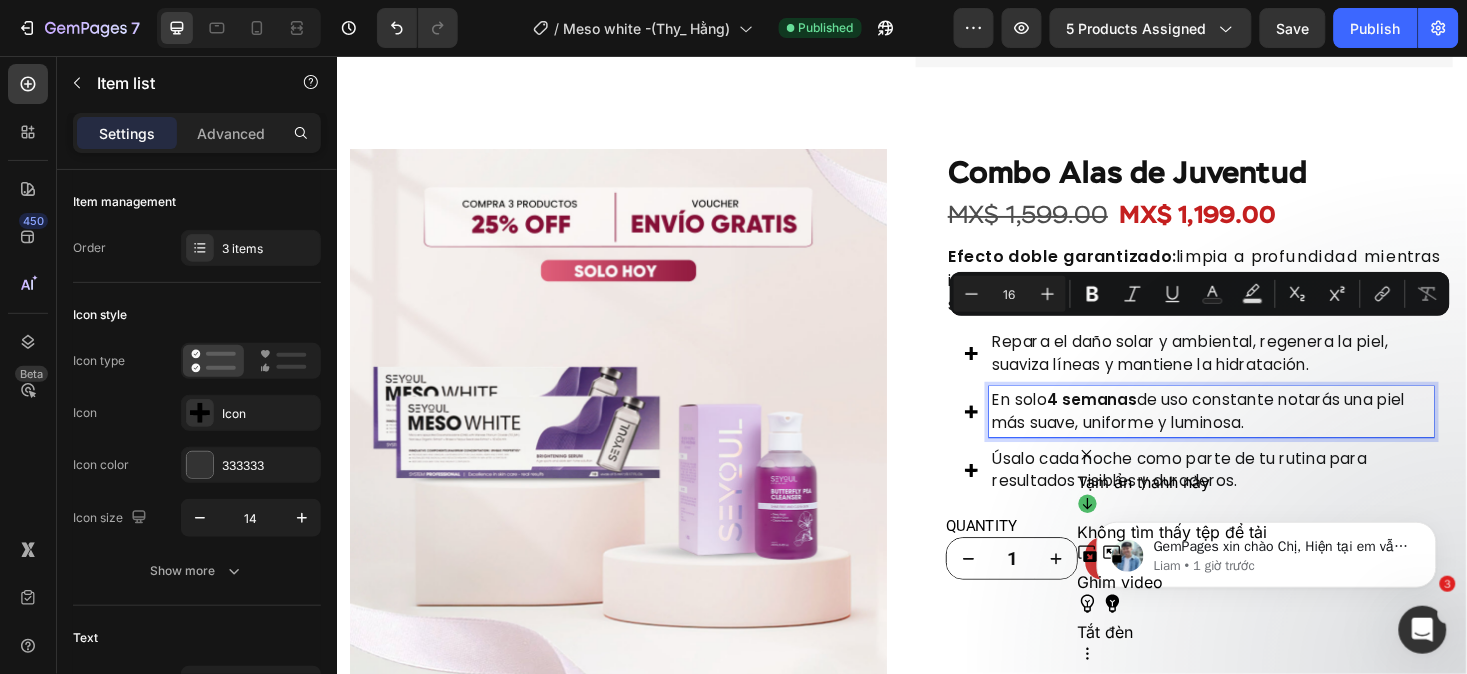 click on "En solo  4 semanas  de uso constante notarás una piel más suave, uniforme y luminosa." at bounding box center [1265, 433] 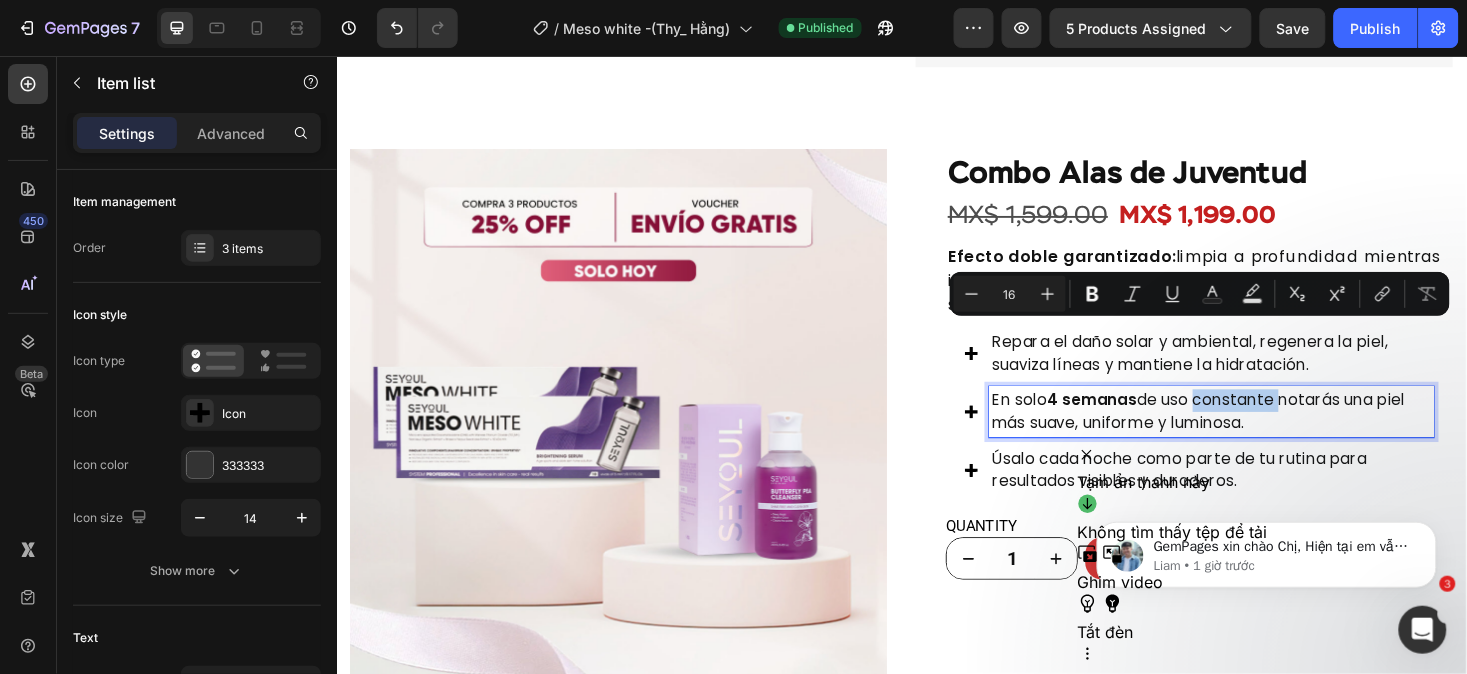 click on "En solo  4 semanas  de uso constante notarás una piel más suave, uniforme y luminosa." at bounding box center (1265, 433) 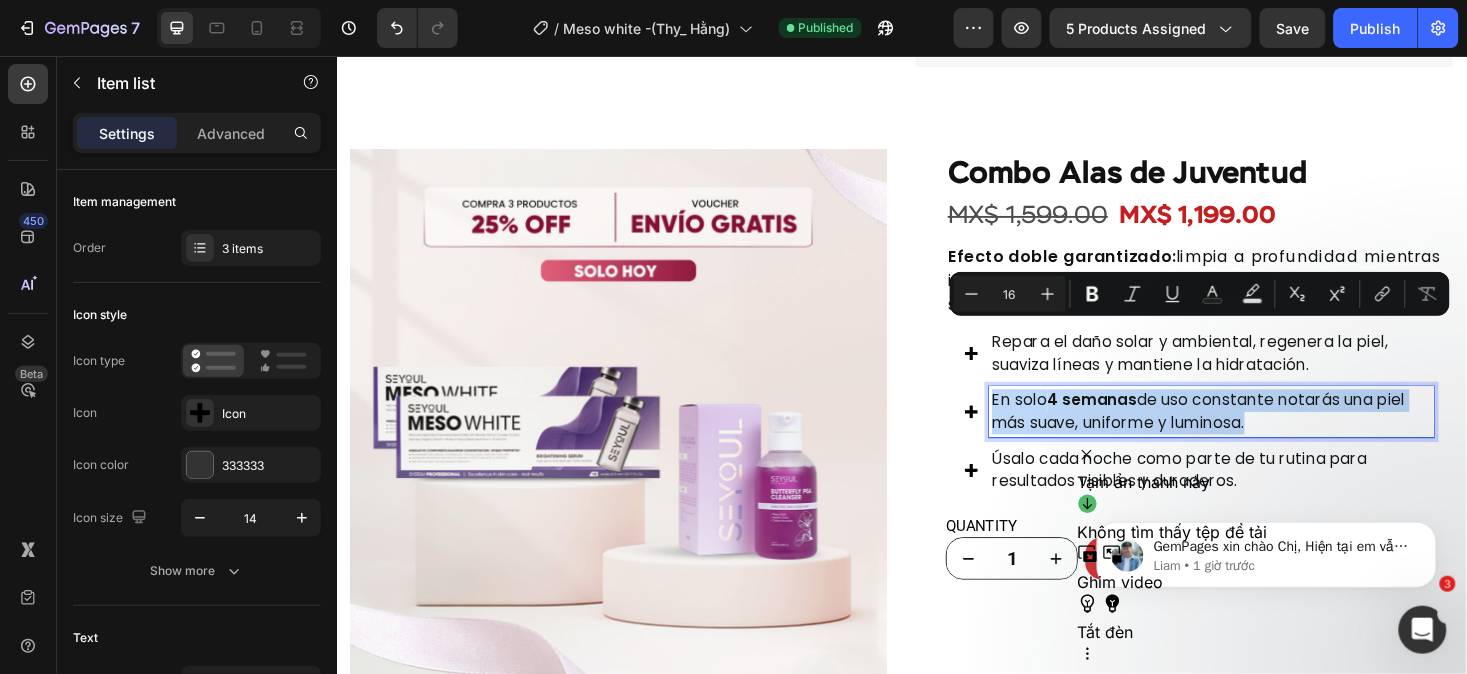 click on "En solo  4 semanas  de uso constante notarás una piel más suave, uniforme y luminosa." at bounding box center [1265, 433] 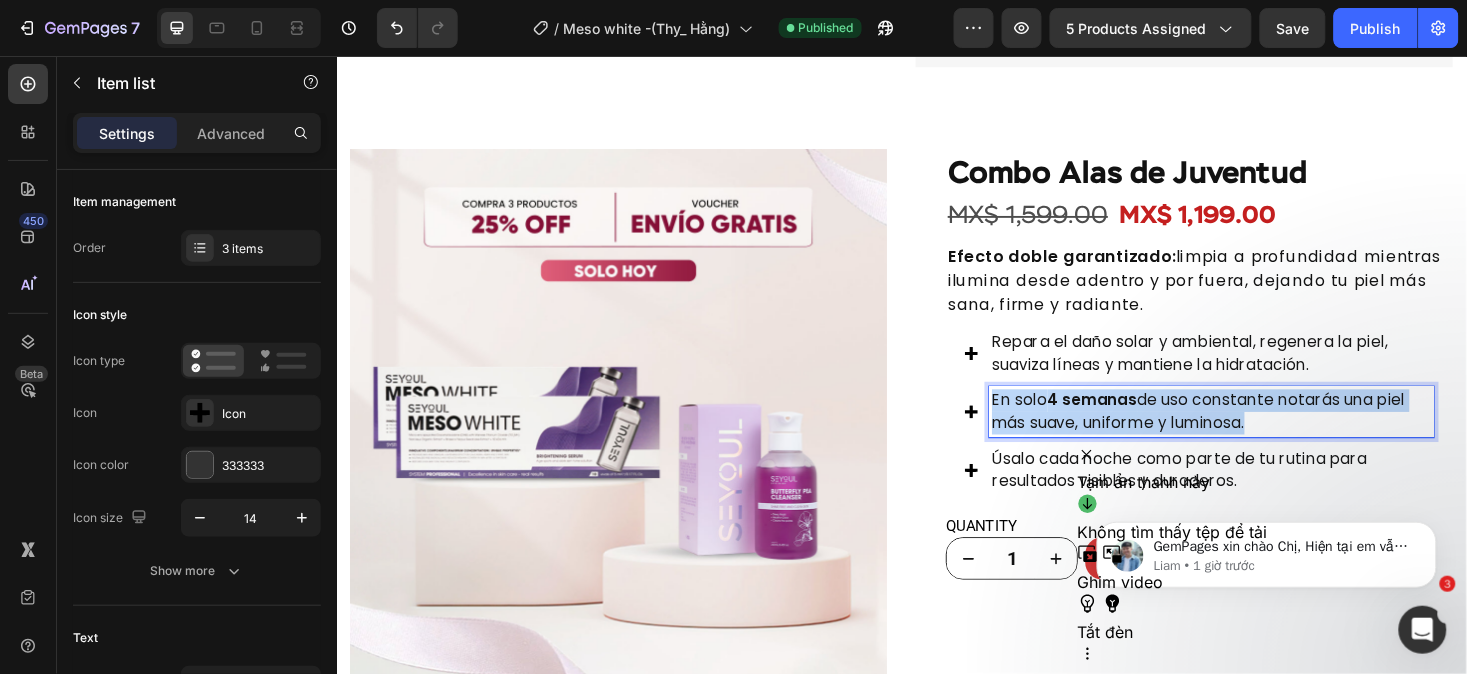 click on "En solo  4 semanas  de uso constante notarás una piel más suave, uniforme y luminosa." at bounding box center (1265, 433) 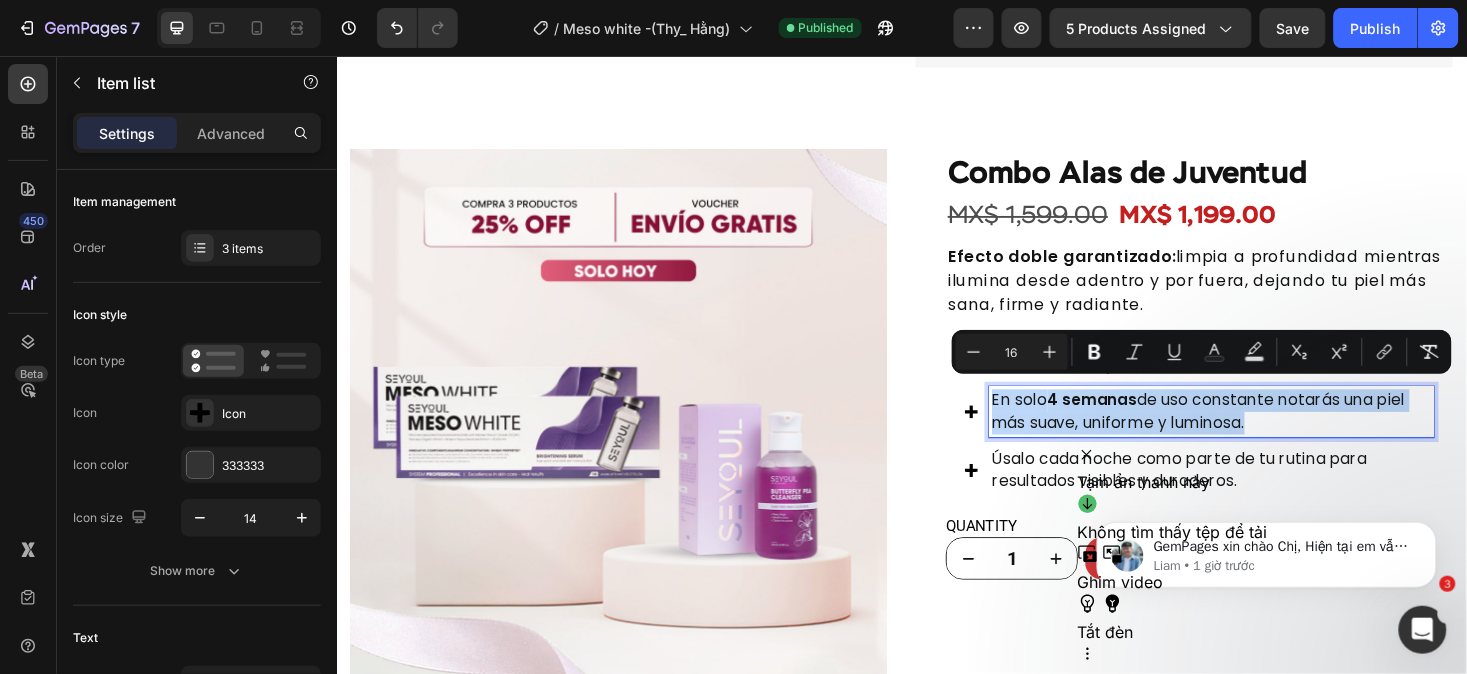 copy on "En solo  4 semanas  de uso constante notarás una piel más suave, uniforme y luminosa." 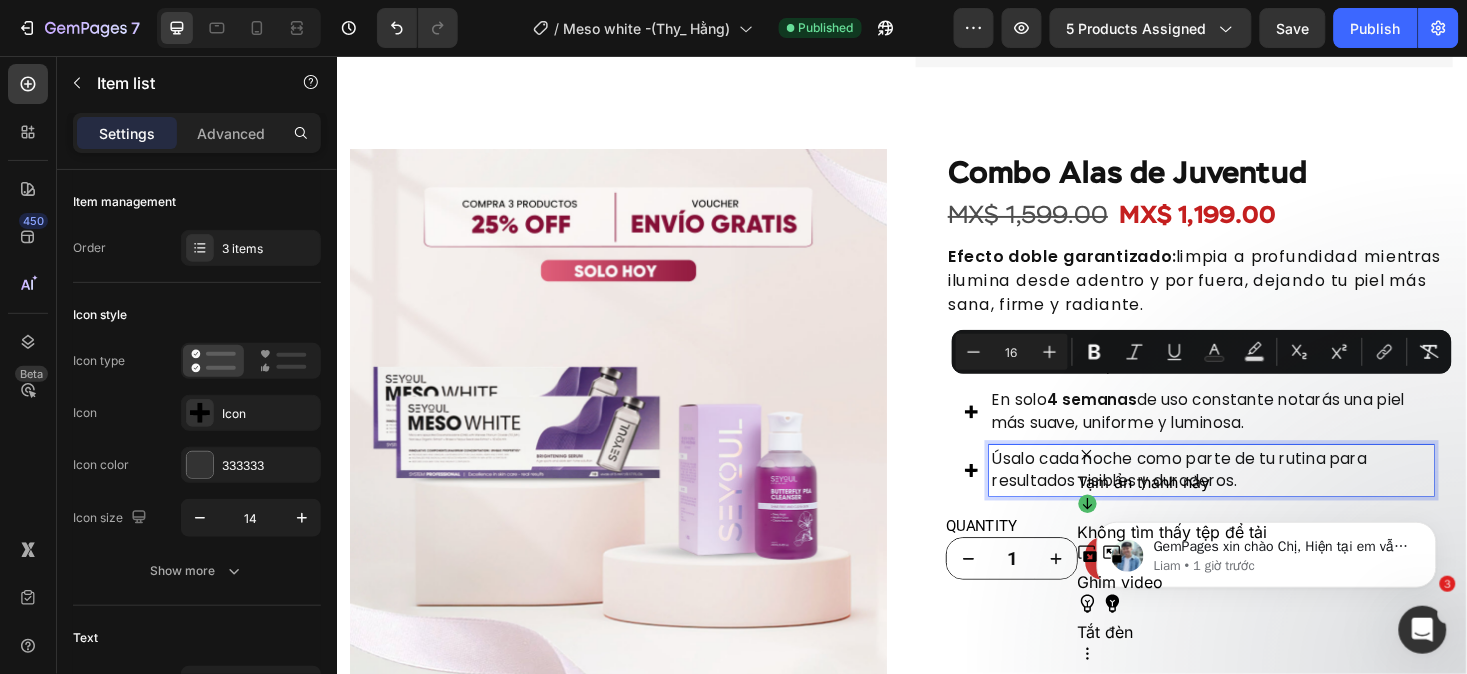 click on "Úsalo cada noche como parte de tu rutina para resultados visibles y duraderos." at bounding box center (1265, 495) 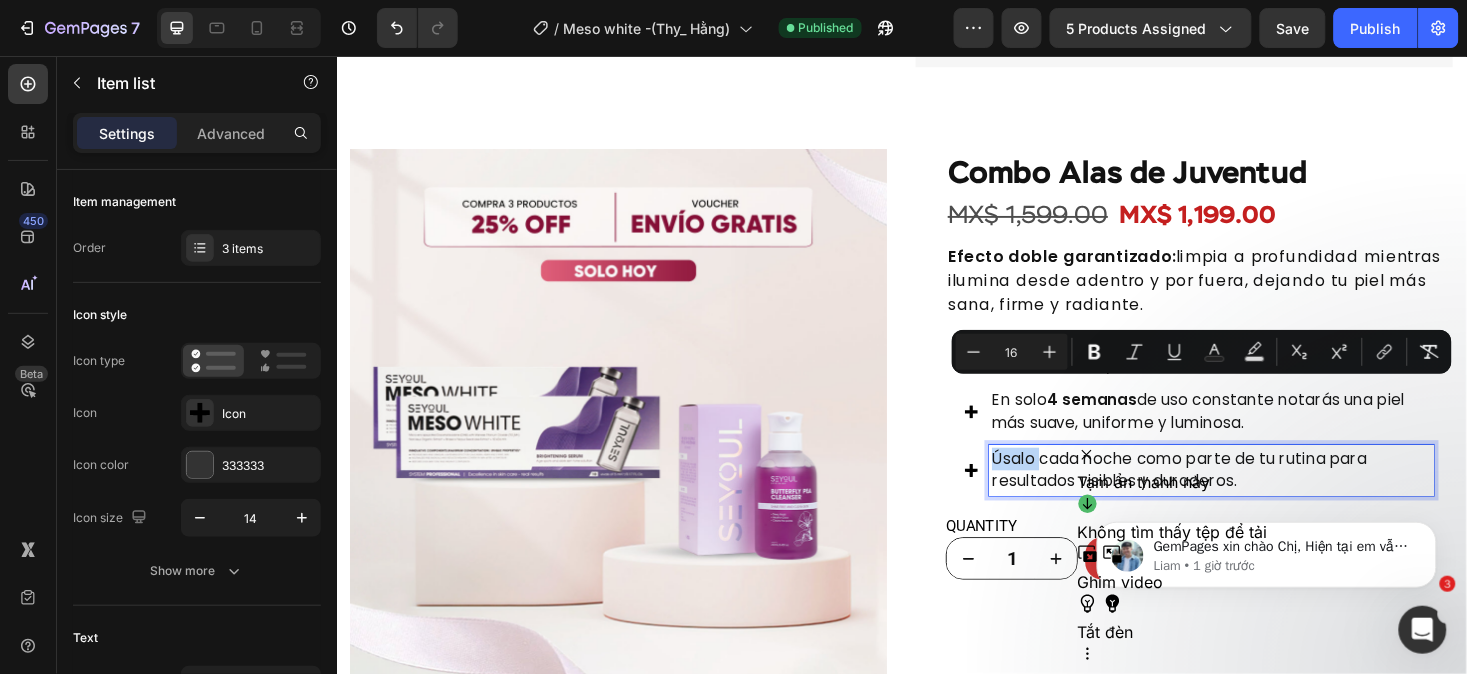 click on "Úsalo cada noche como parte de tu rutina para resultados visibles y duraderos." at bounding box center (1265, 495) 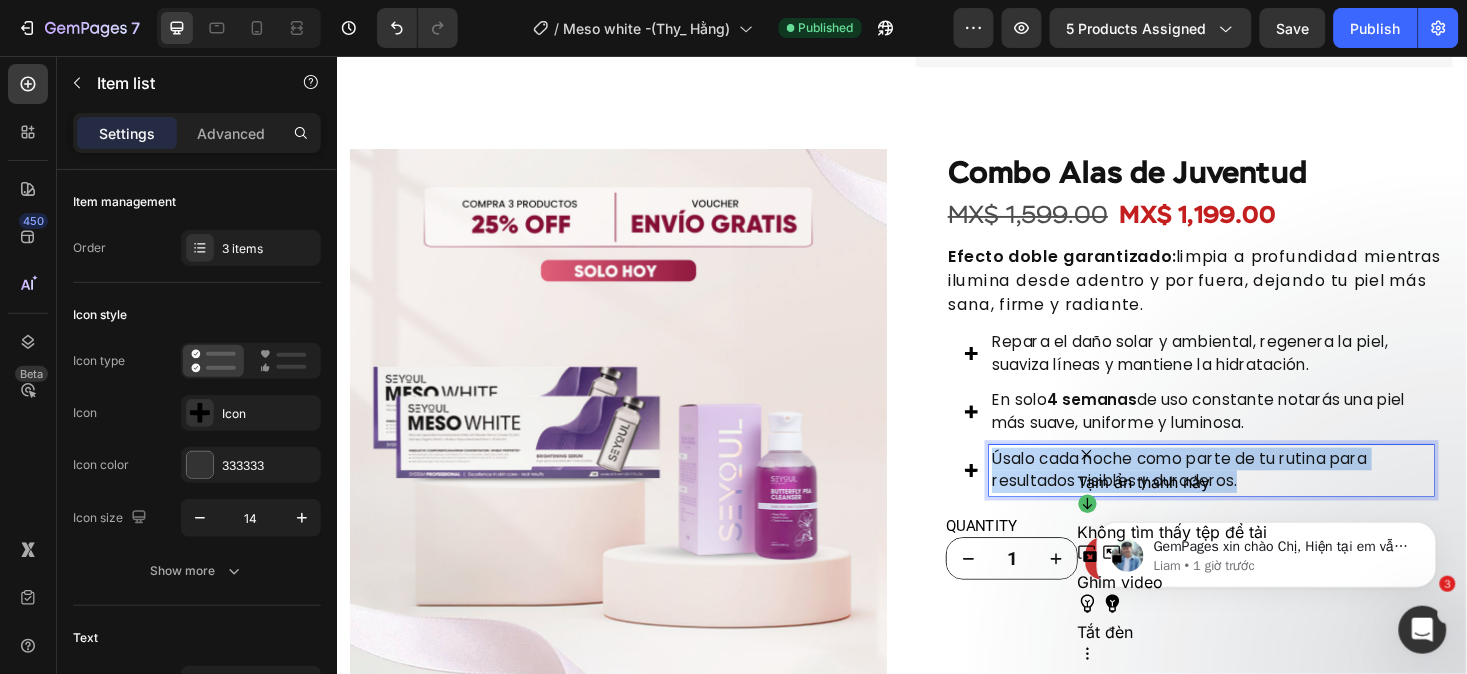 click on "Úsalo cada noche como parte de tu rutina para resultados visibles y duraderos." at bounding box center [1265, 495] 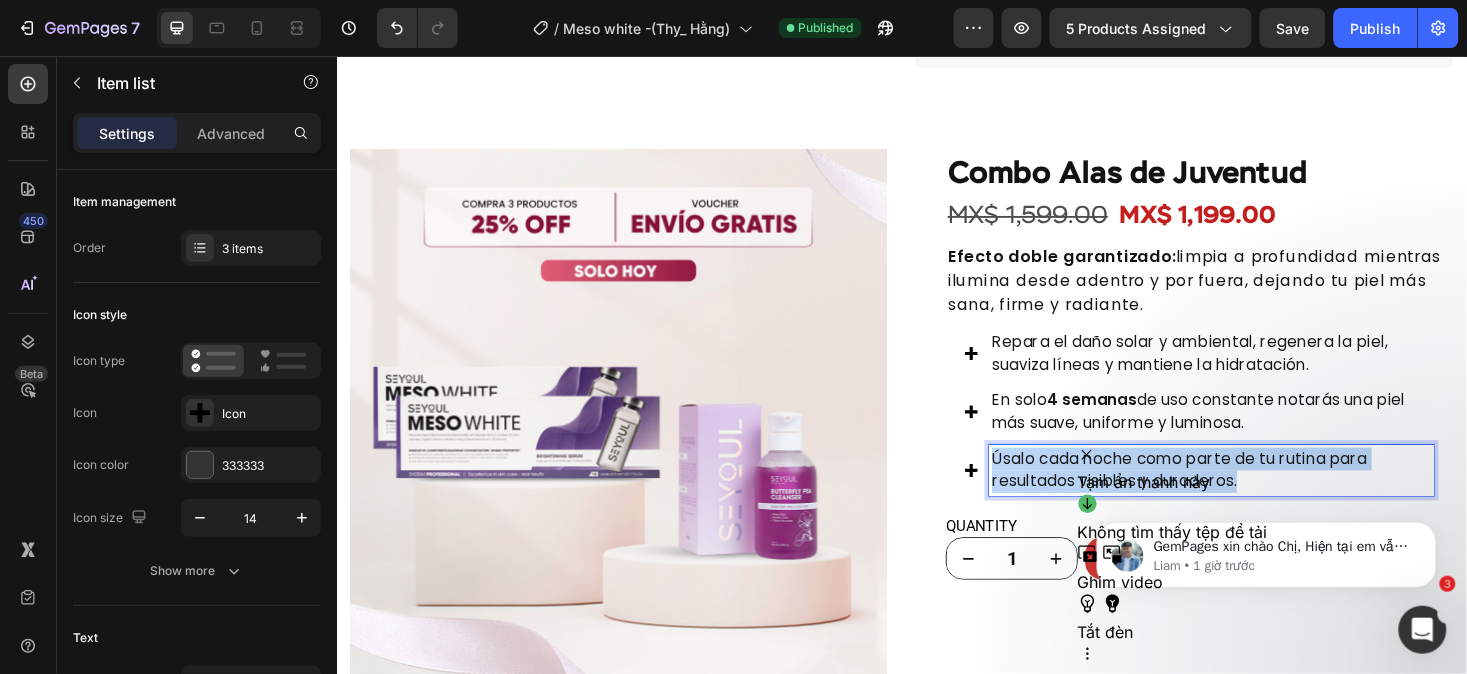 click on "Úsalo cada noche como parte de tu rutina para resultados visibles y duraderos." at bounding box center [1265, 495] 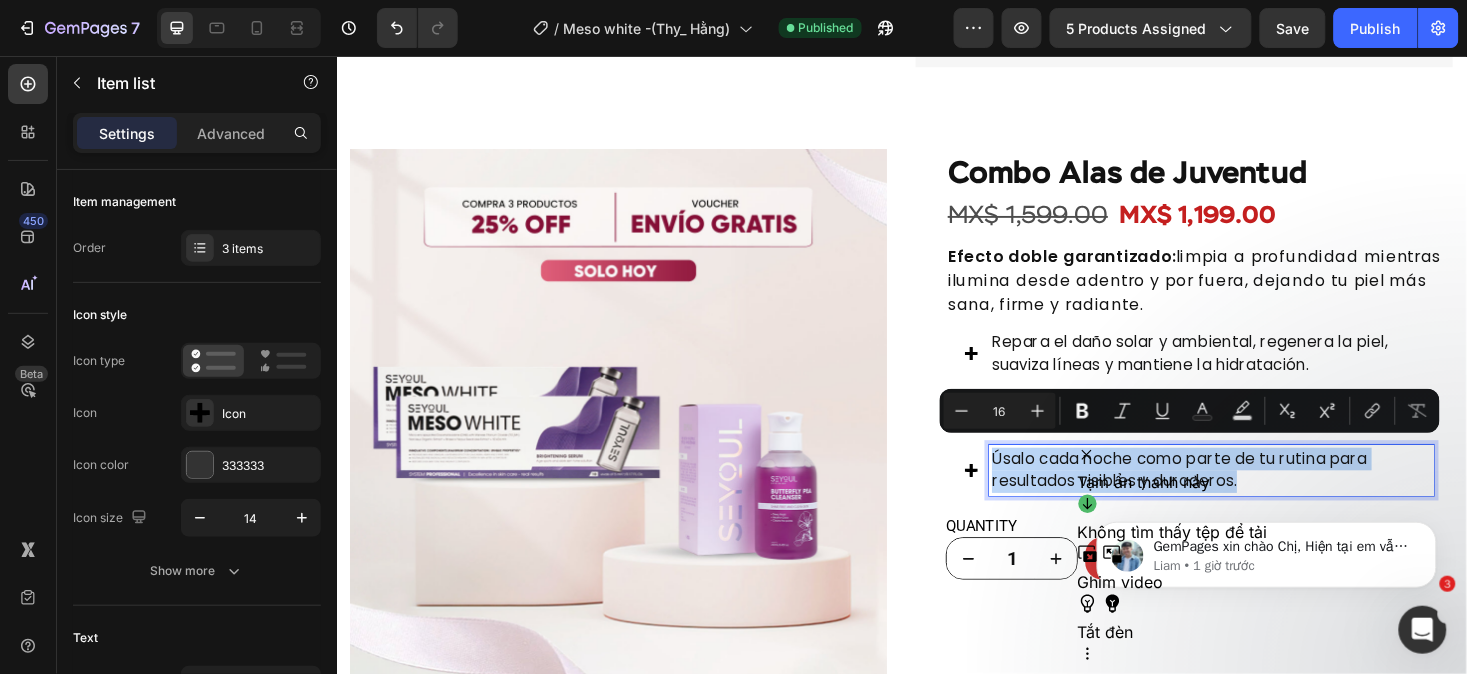 copy on "Úsalo cada noche como parte de tu rutina para resultados visibles y duraderos." 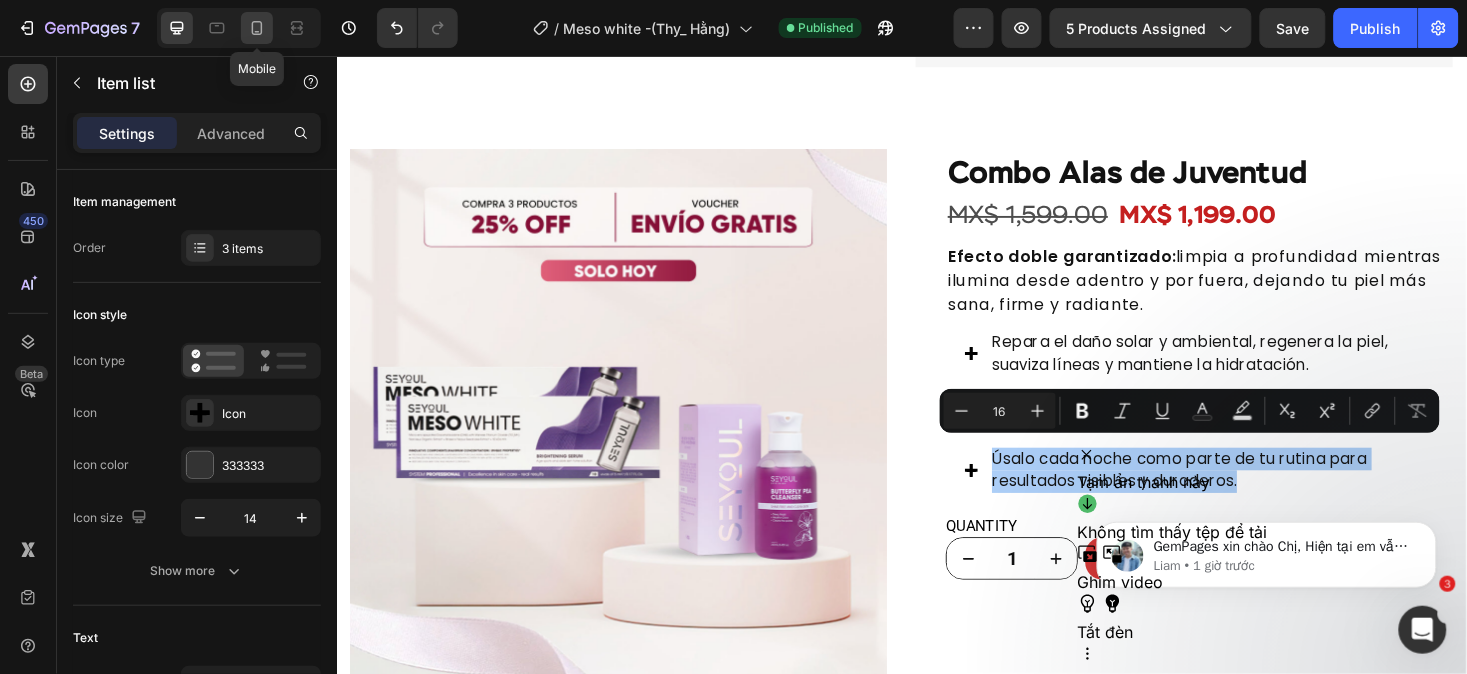 click 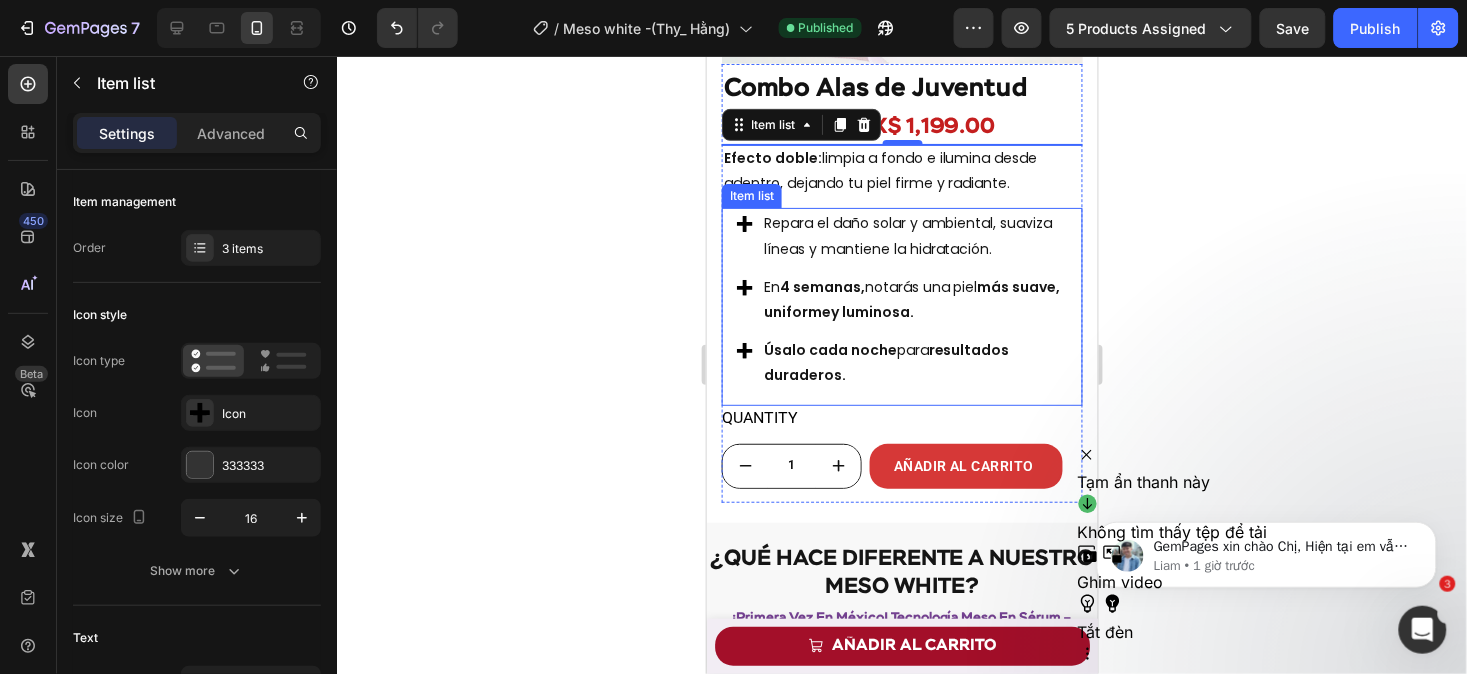 scroll, scrollTop: 2051, scrollLeft: 0, axis: vertical 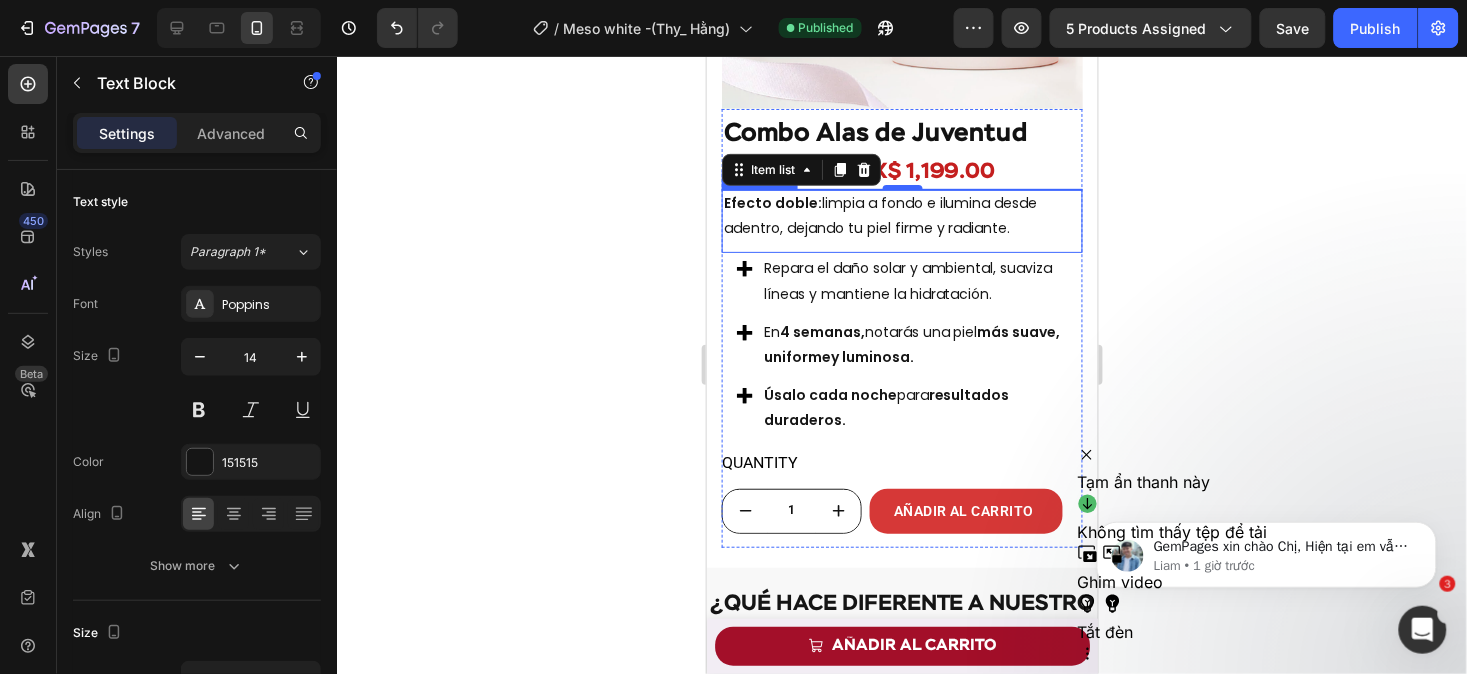 click on "Efecto doble:  limpia a fondo e ilumina desde adentro, dejando tu piel firme y radiante." at bounding box center (901, 215) 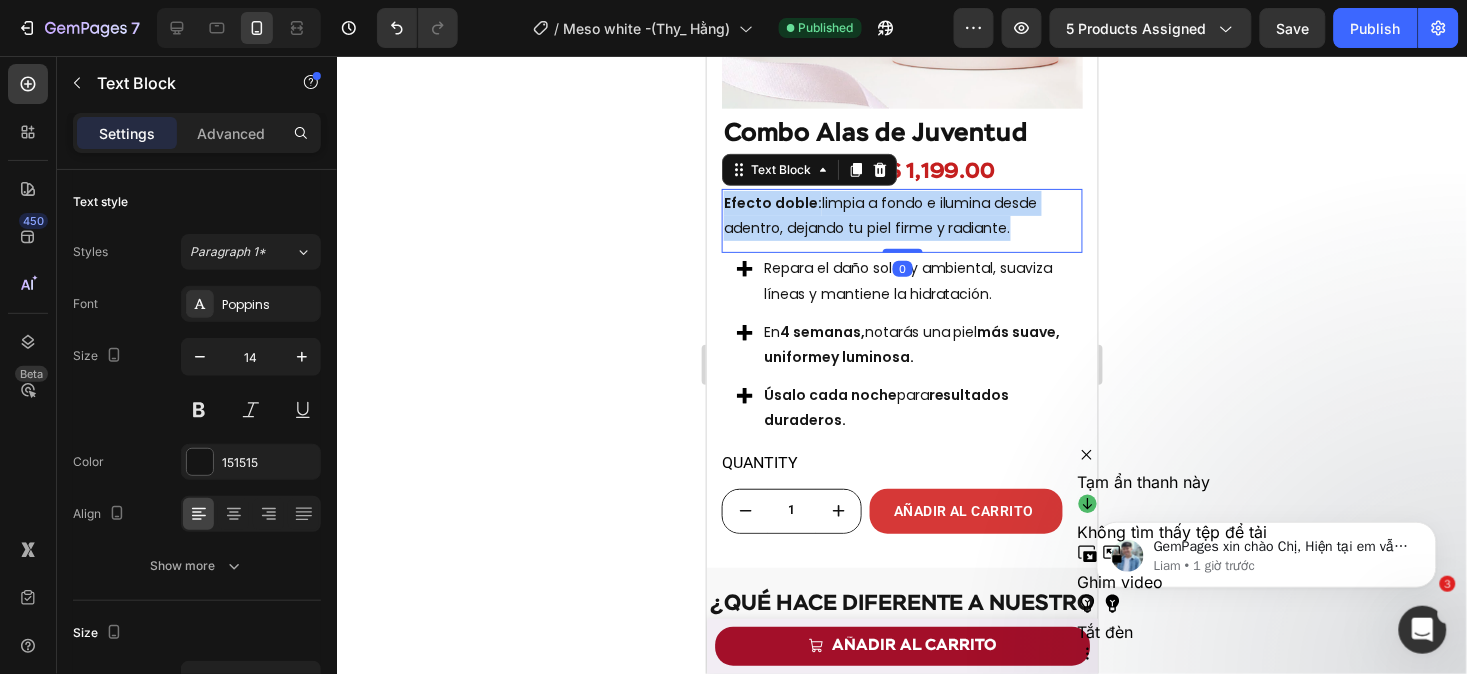click on "Efecto doble:  limpia a fondo e ilumina desde adentro, dejando tu piel firme y radiante." at bounding box center [901, 215] 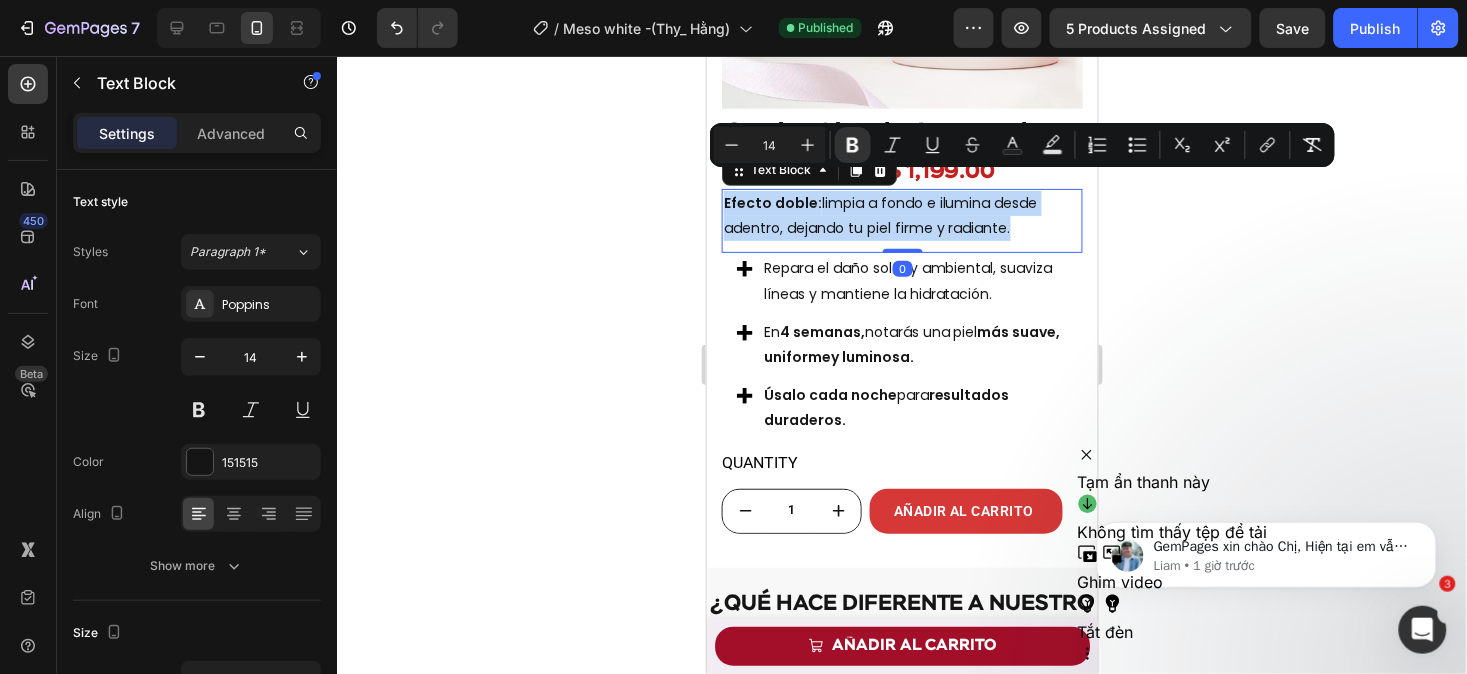 click on "Efecto doble:  limpia a fondo e ilumina desde adentro, dejando tu piel firme y radiante." at bounding box center [901, 215] 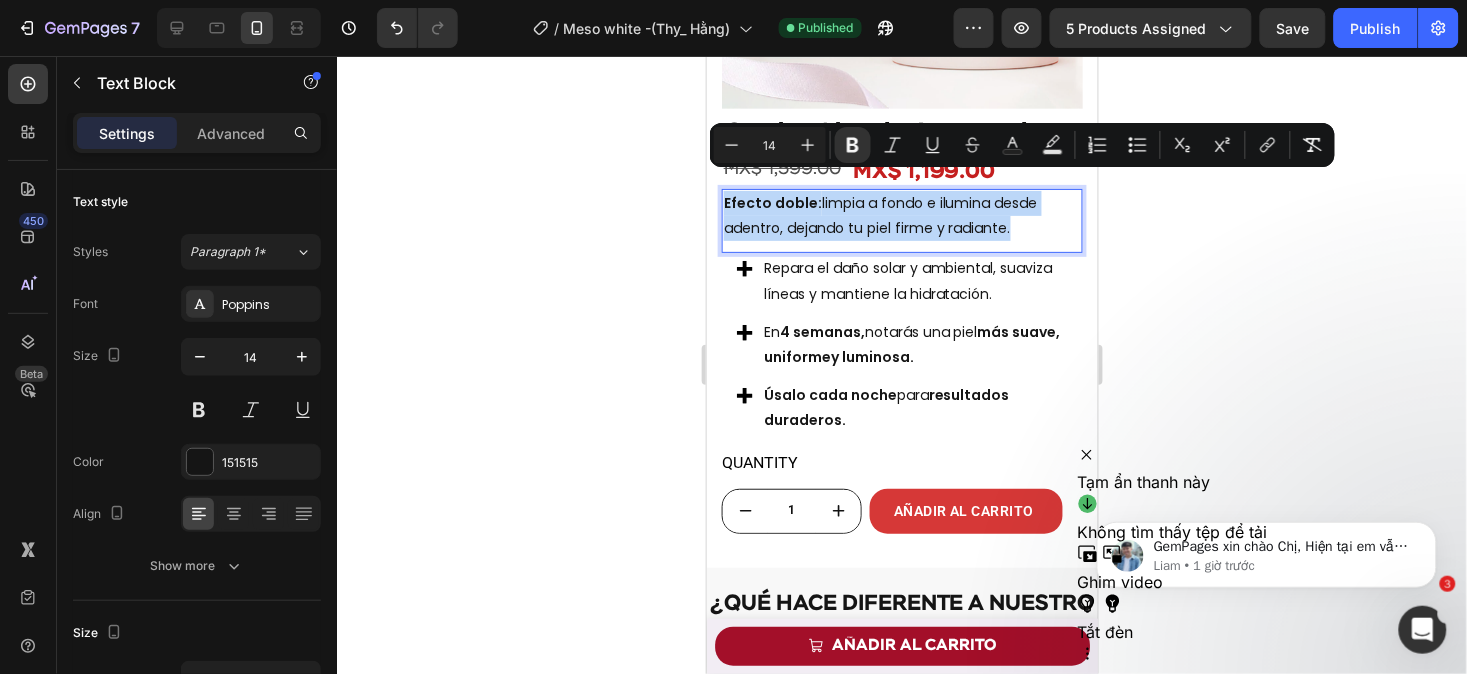 copy on "Efecto doble:  limpia a fondo e ilumina desde adentro, dejando tu piel firme y radiante." 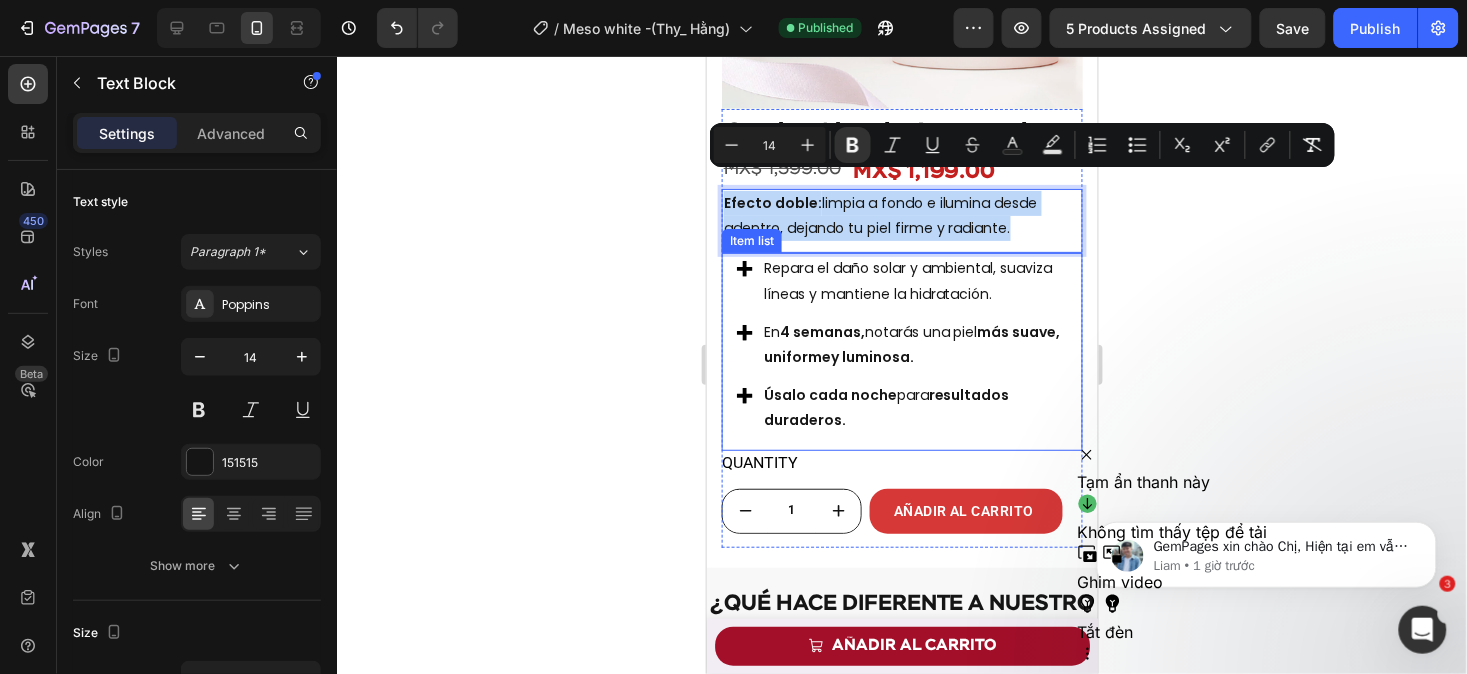 click on "Repara el daño solar y ambiental, suaviza líneas y mantiene la hidratación." at bounding box center (913, 280) 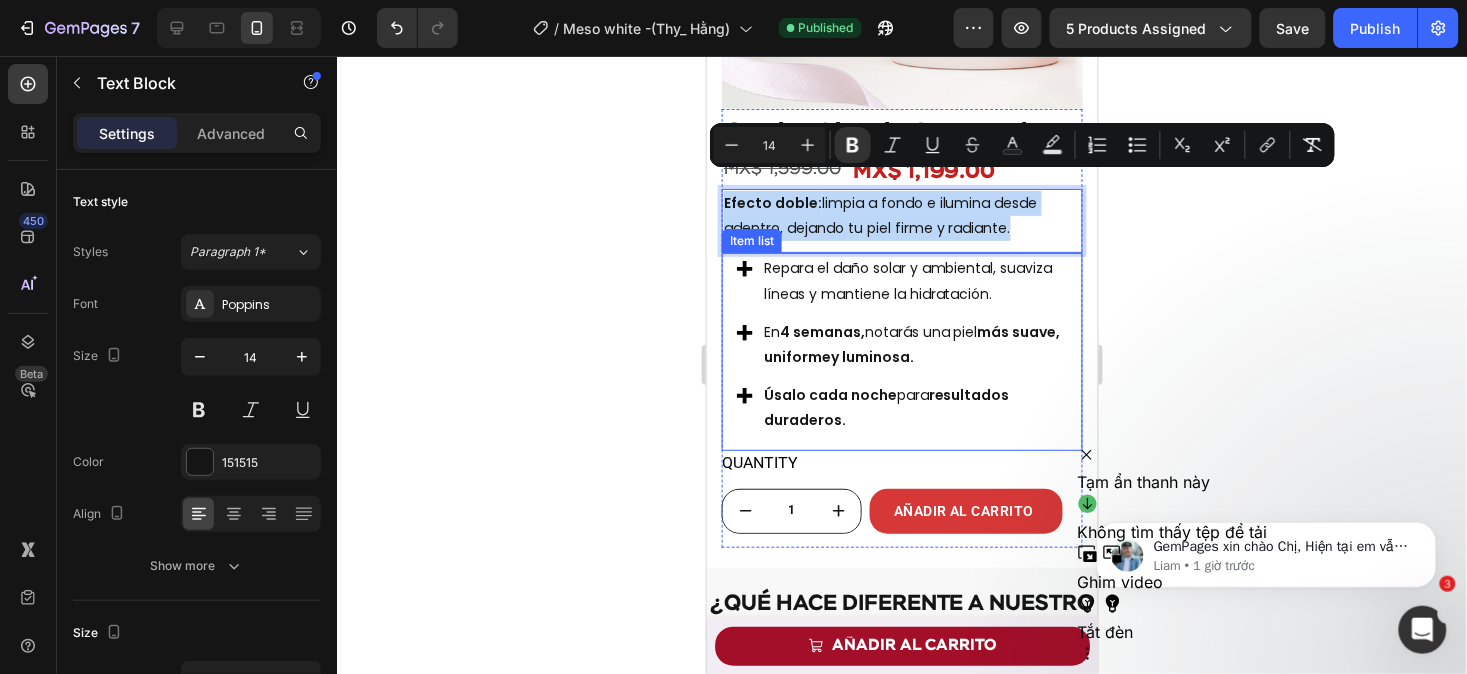 click on "Repara el daño solar y ambiental, suaviza líneas y mantiene la hidratación." at bounding box center (913, 280) 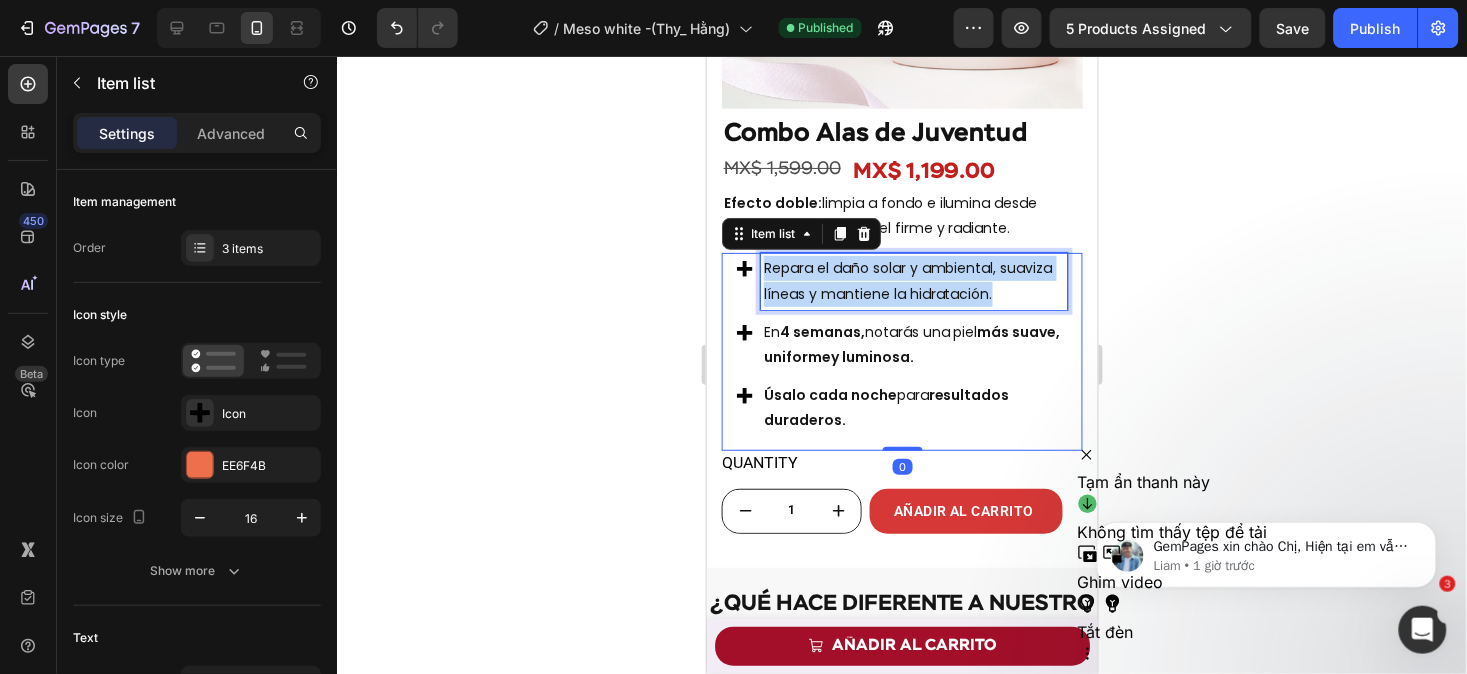 click on "Repara el daño solar y ambiental, suaviza líneas y mantiene la hidratación." at bounding box center [913, 280] 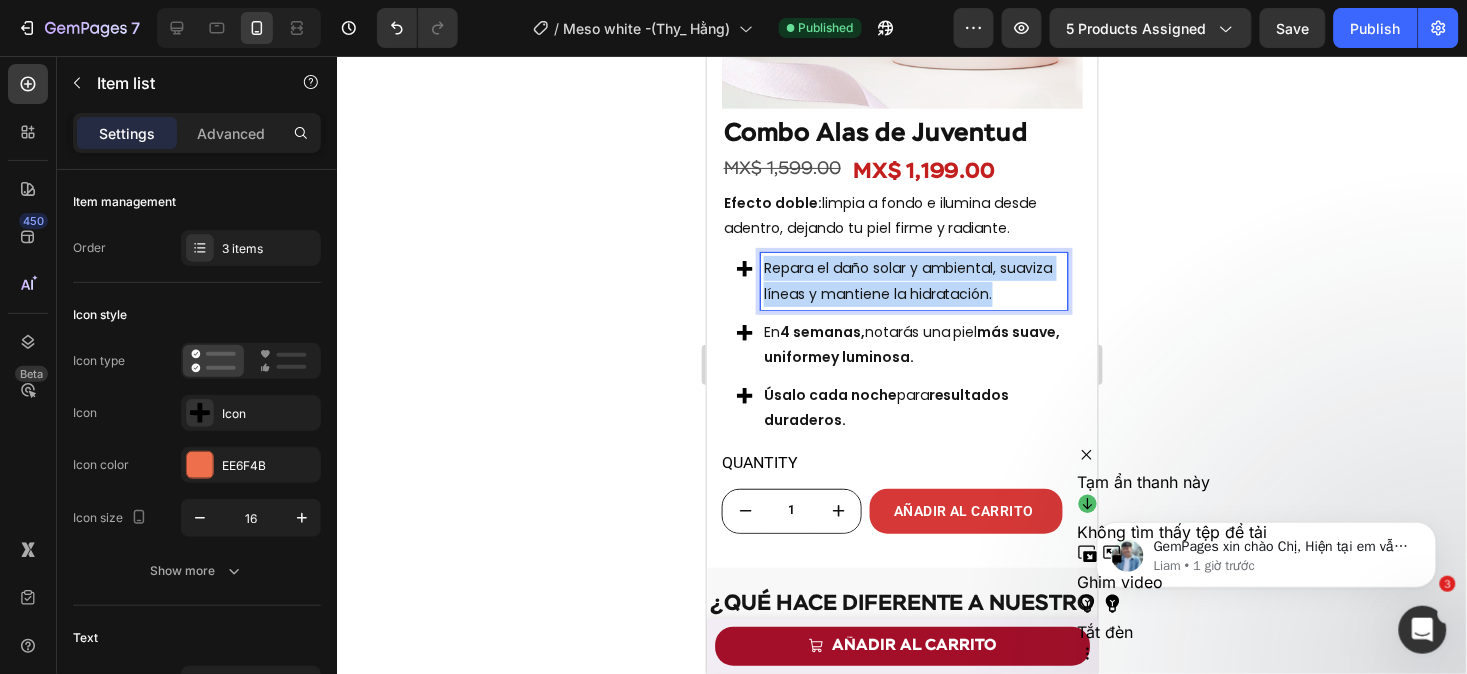 click on "Repara el daño solar y ambiental, suaviza líneas y mantiene la hidratación." at bounding box center (913, 280) 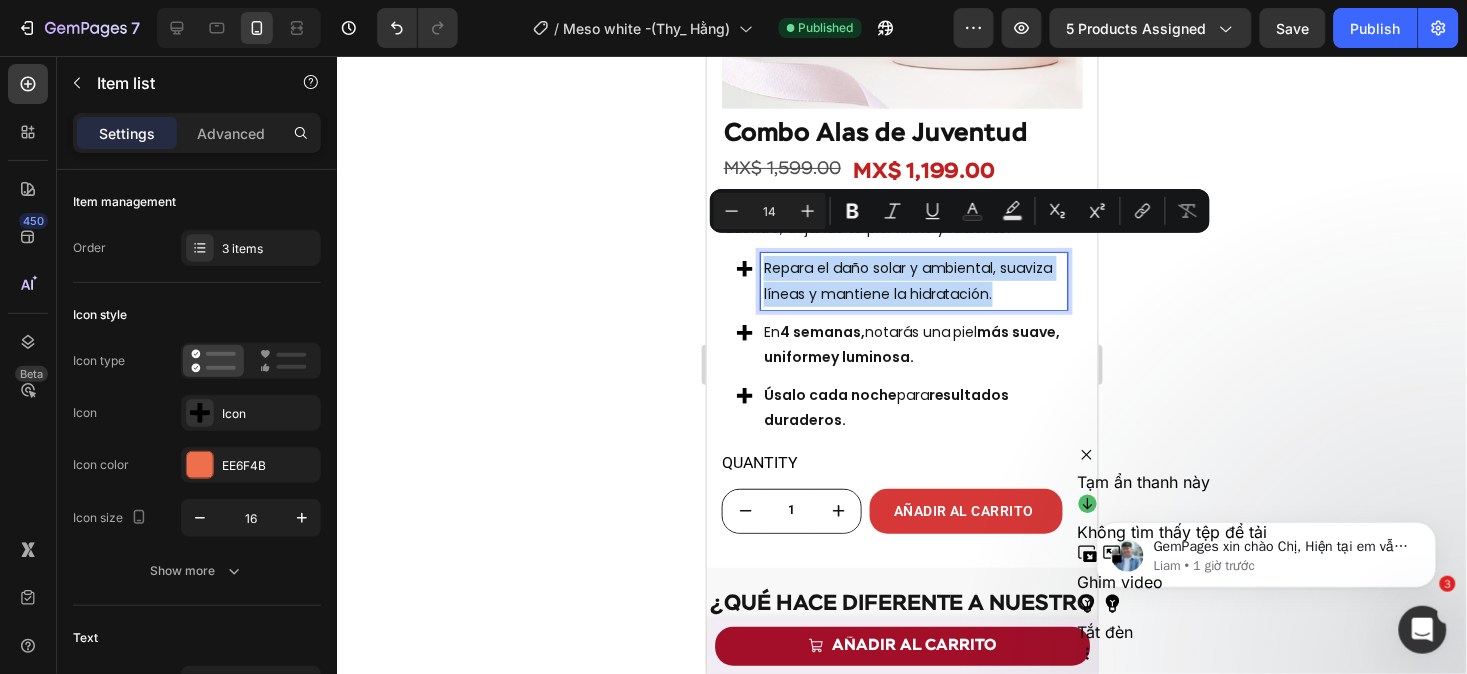 copy on "Repara el daño solar y ambiental, suaviza líneas y mantiene la hidratación." 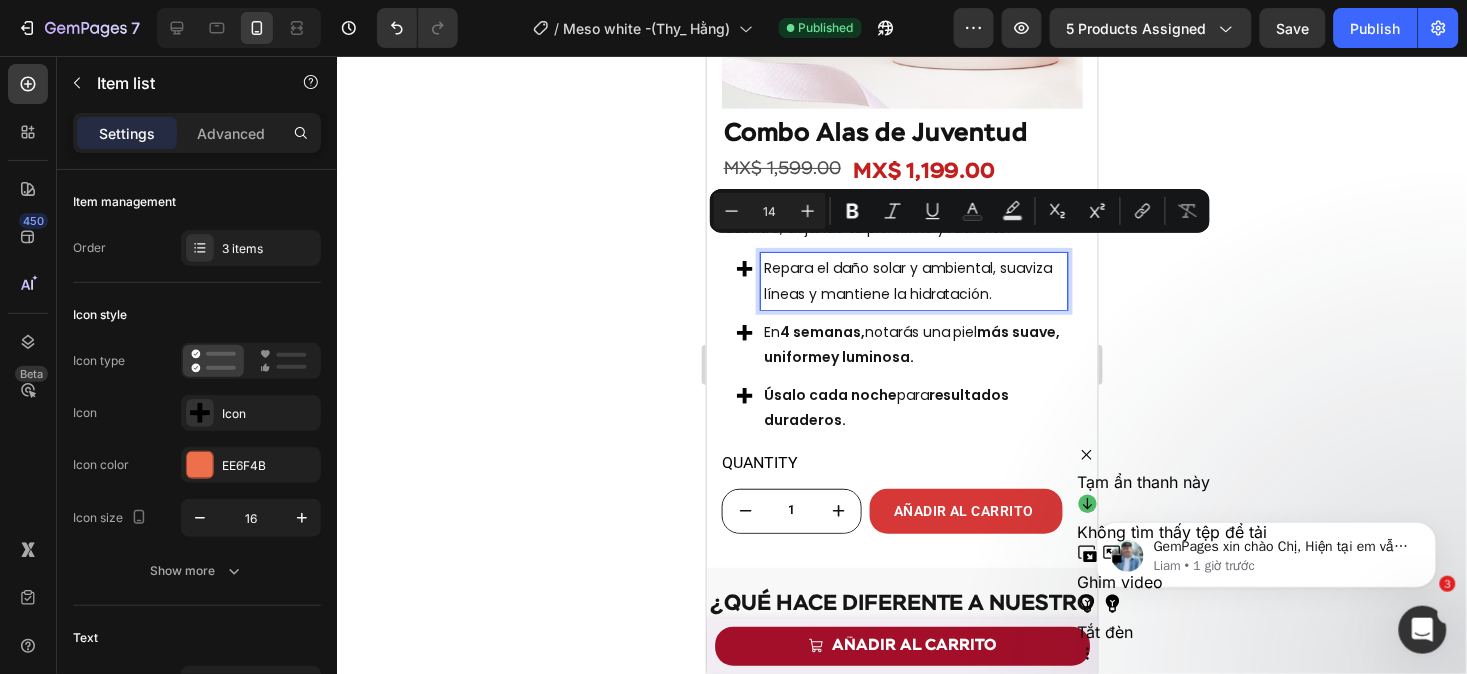 click on "En  4 semanas,  notarás una piel  más suave, uniformey luminosa." at bounding box center (913, 344) 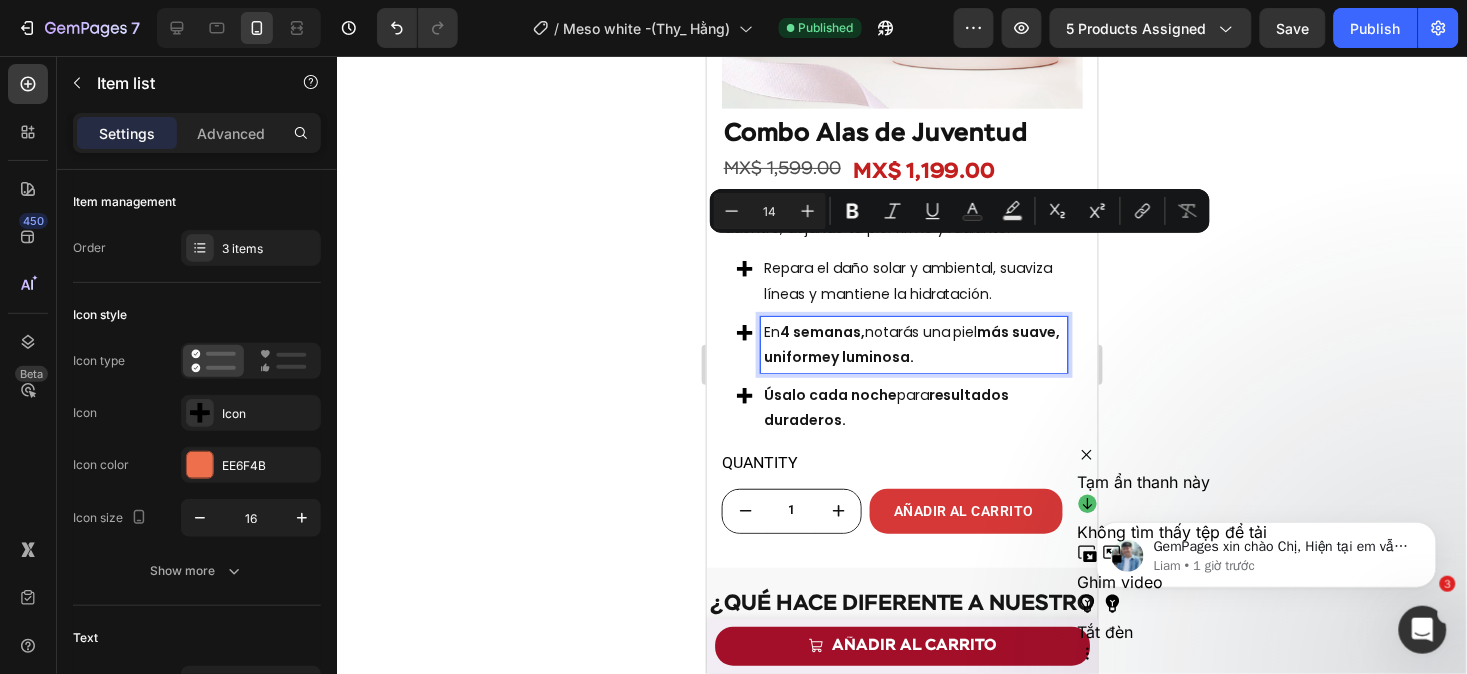 click on "En  4 semanas,  notarás una piel  más suave, uniformey luminosa." at bounding box center [913, 344] 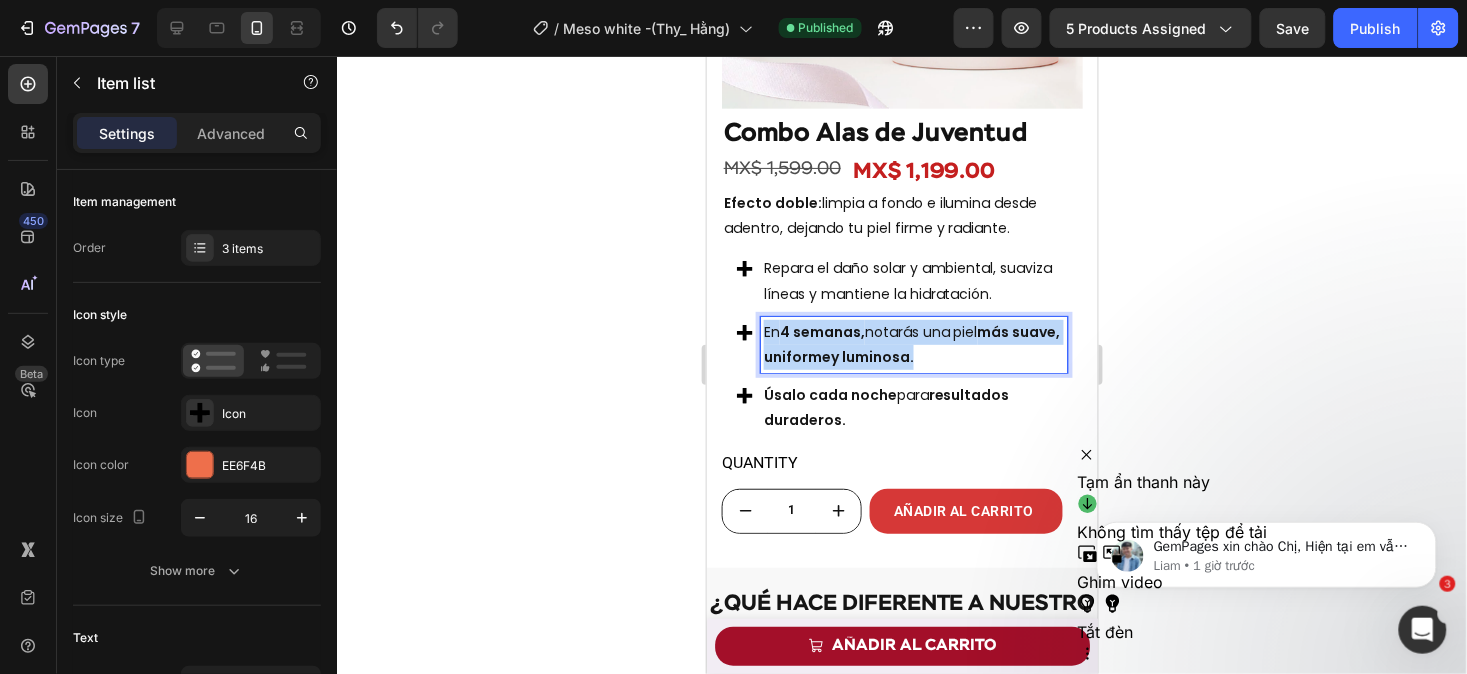 click on "En  4 semanas,  notarás una piel  más suave, uniformey luminosa." at bounding box center [913, 344] 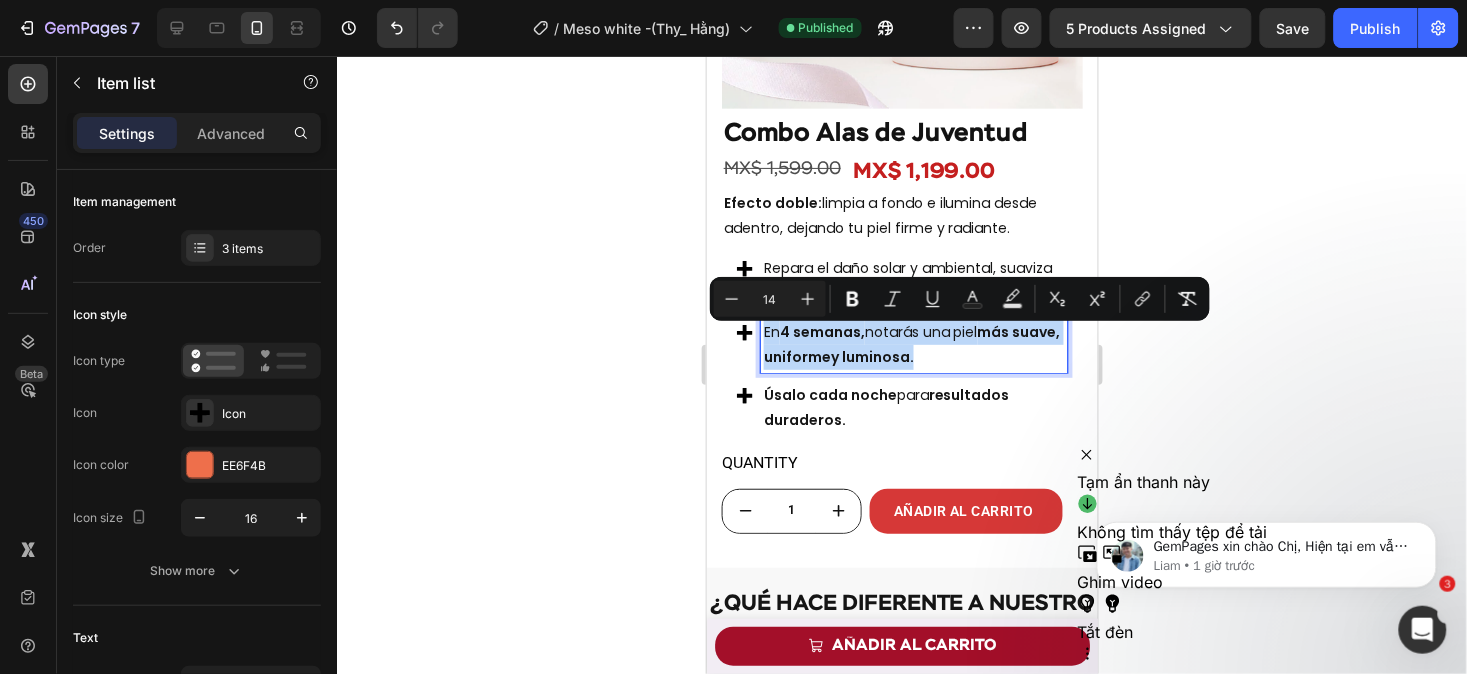 click on "En  4 semanas,  notarás una piel  más suave, uniformey luminosa." at bounding box center [913, 344] 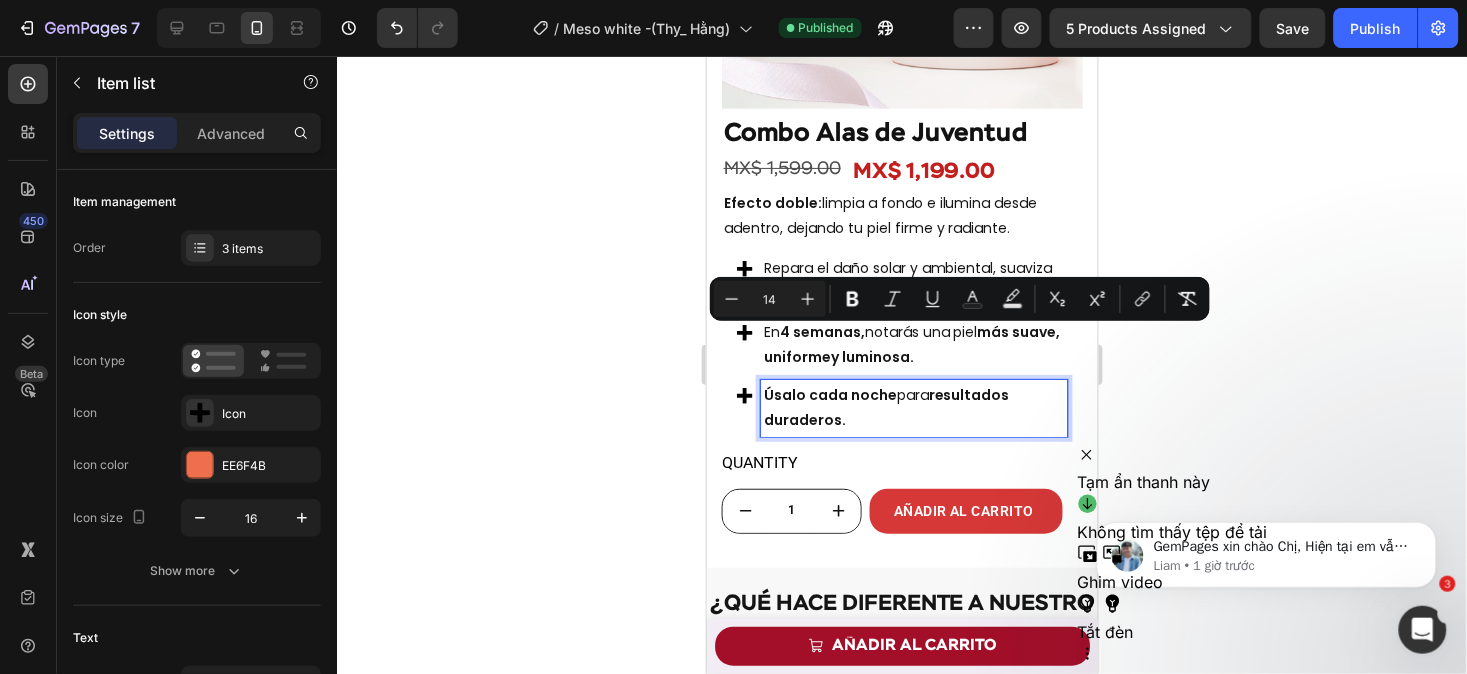 click on "Úsalo cada noche  para  resultados duraderos." at bounding box center [913, 407] 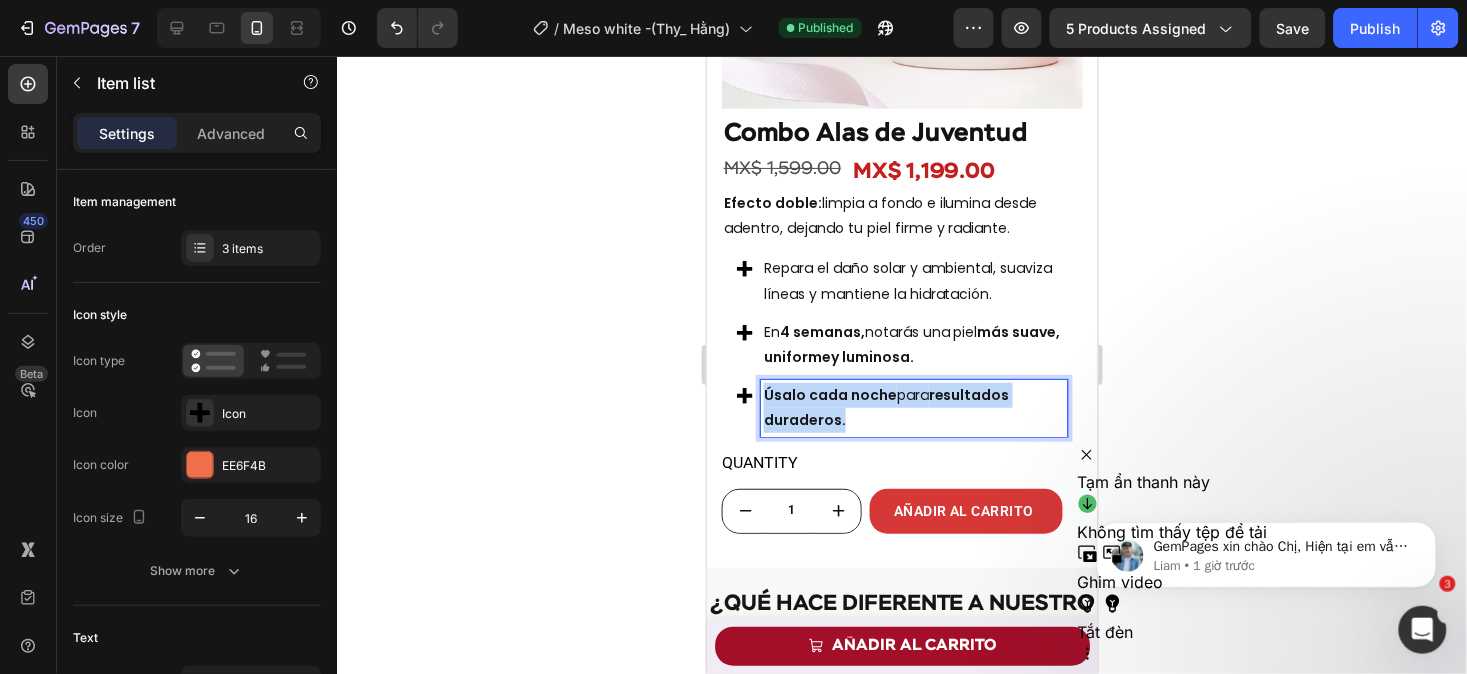 click on "Úsalo cada noche  para  resultados duraderos." at bounding box center [913, 407] 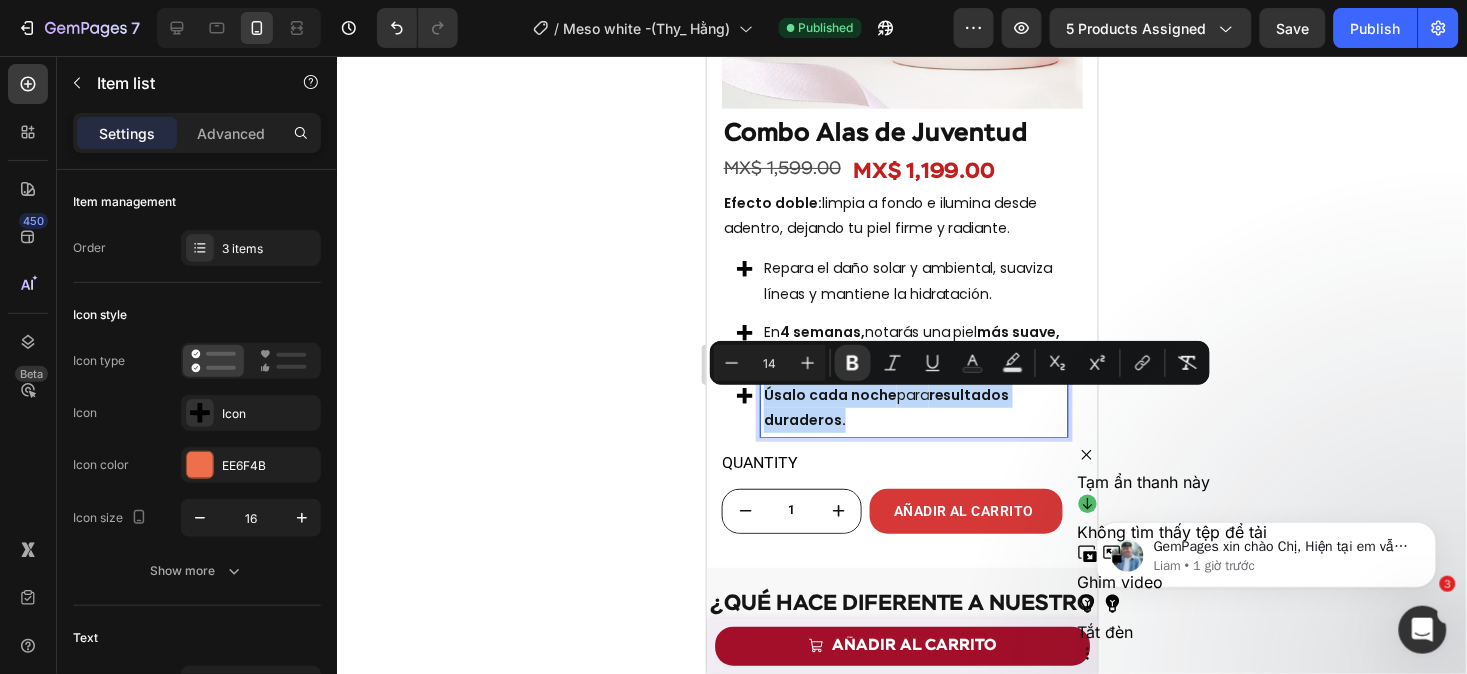 copy on "Úsalo cada noche  para  resultados duraderos." 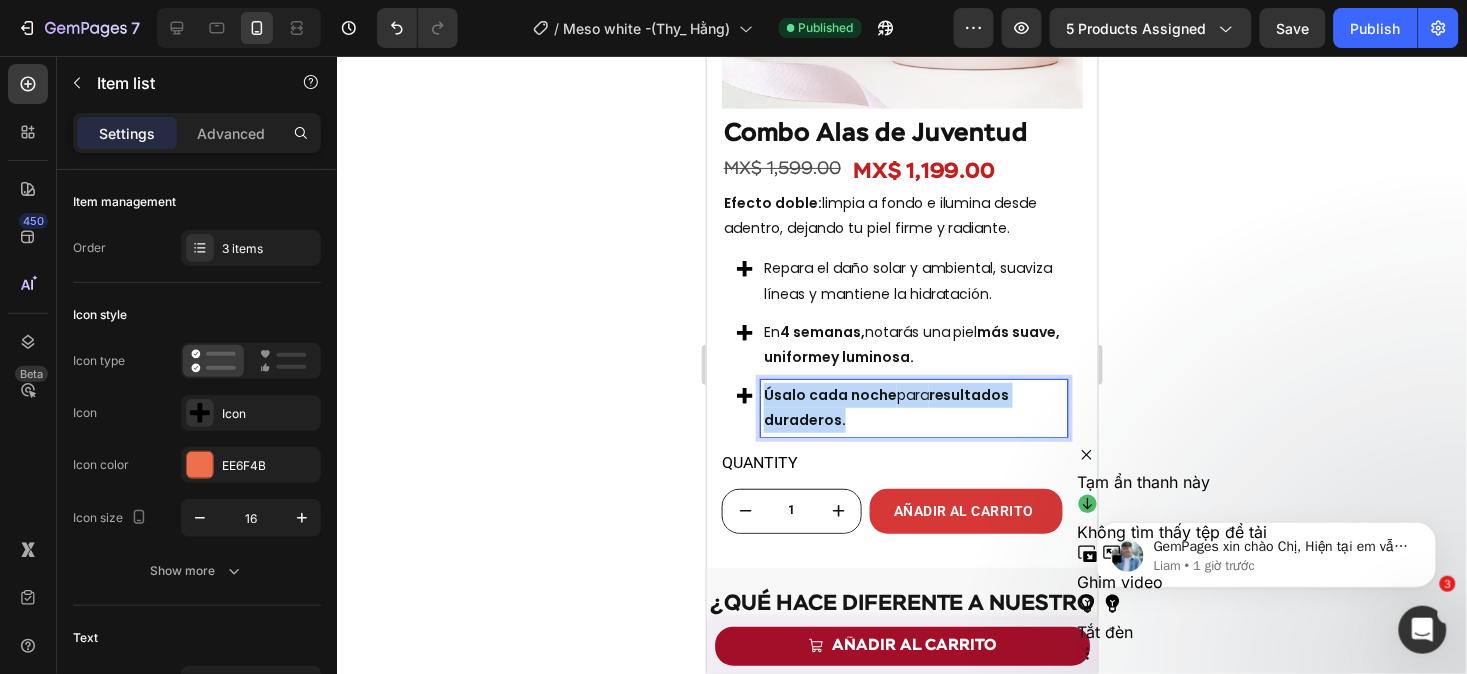 type on "16" 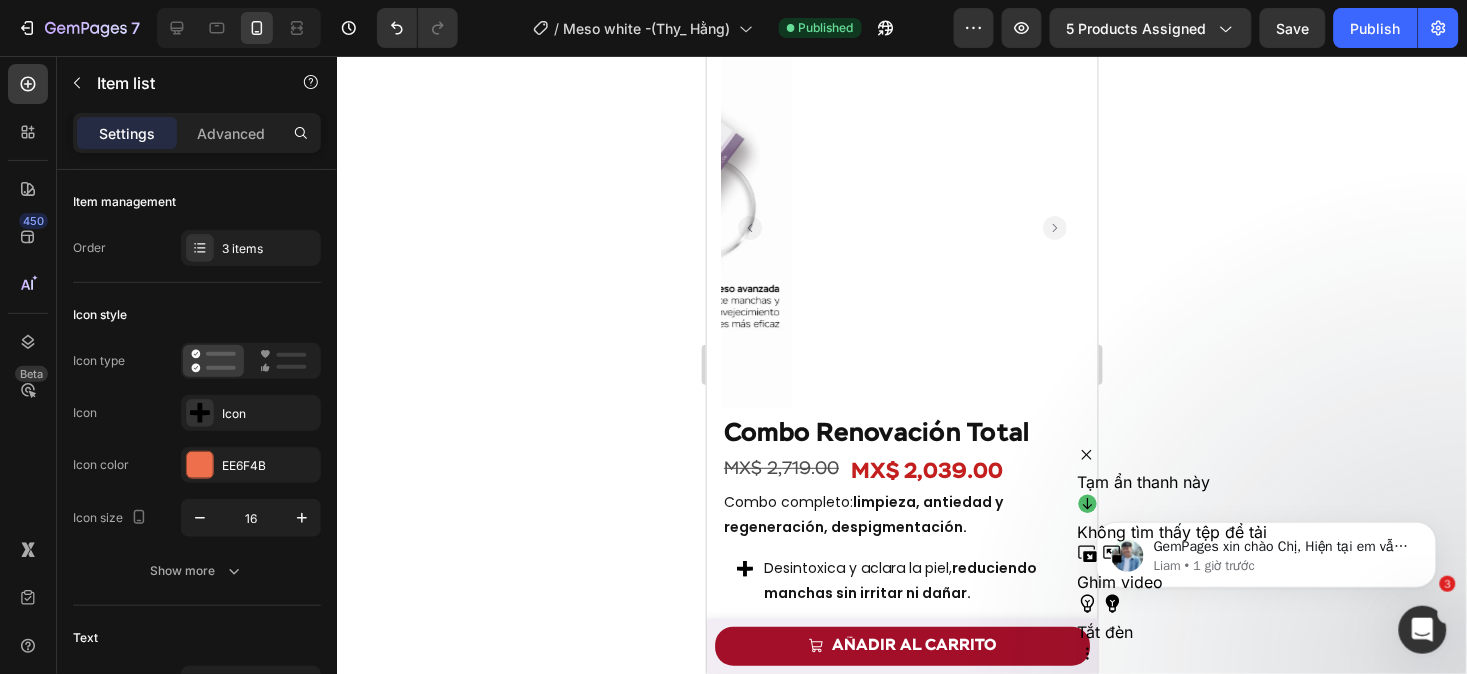 scroll, scrollTop: 5644, scrollLeft: 0, axis: vertical 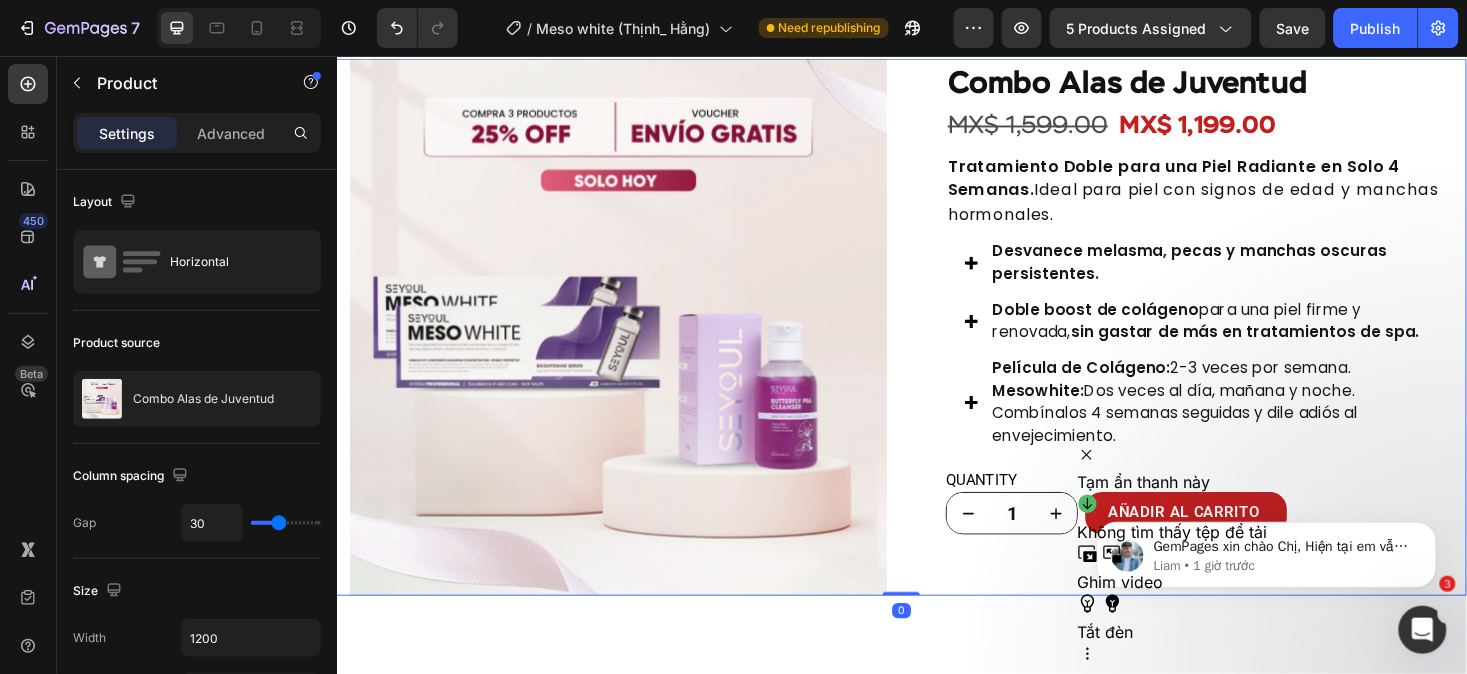 click on "Product Images Row Combo Alas de Juventud Product Title MX$ 1,599.00 Product Price Product Price MX$ 1,199.00 Product Price Product Price Row Tratamiento Doble para una Piel Radiante en Solo [TIME].  Ideal para piel con signos de edad y manchas hormonales. Text block
Desvanece melasma, pecas y manchas oscuras persistentes.
Doble boost de colágeno  para una piel firme y renovada,  sin gastar de más en tratamientos de spa.
Película de Colágeno:  2-3 veces por semana. Mesowhite:  Dos veces al día, mañana y noche. Combínalos [TIME] seguidas y dile adiós al envejecimiento. Item list Tratamiento Doble para una Piel Radiante en Solo [TIME].  Ideal para piel con signos de edad y manchas hormonales. Text Block
Desvanece melasma, pecas y manchas oscuras persistentes.
Doble boost de colágeno  para una piel firme y renovada,  sin gastar de más en tratamientos de spa.
Combínalos [TIME]  seguidas y dile adiós al envejecimiento. Item list QUANTITY" at bounding box center [936, 343] 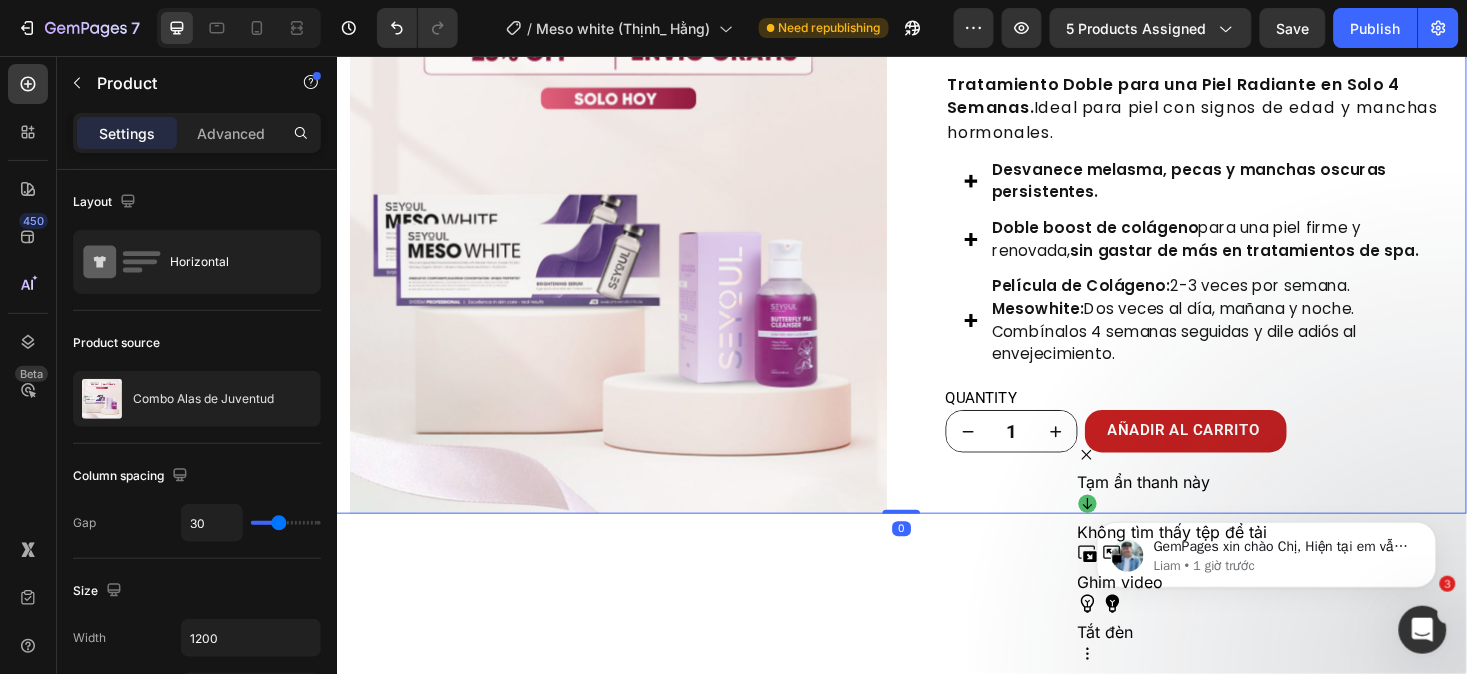 scroll, scrollTop: 1918, scrollLeft: 0, axis: vertical 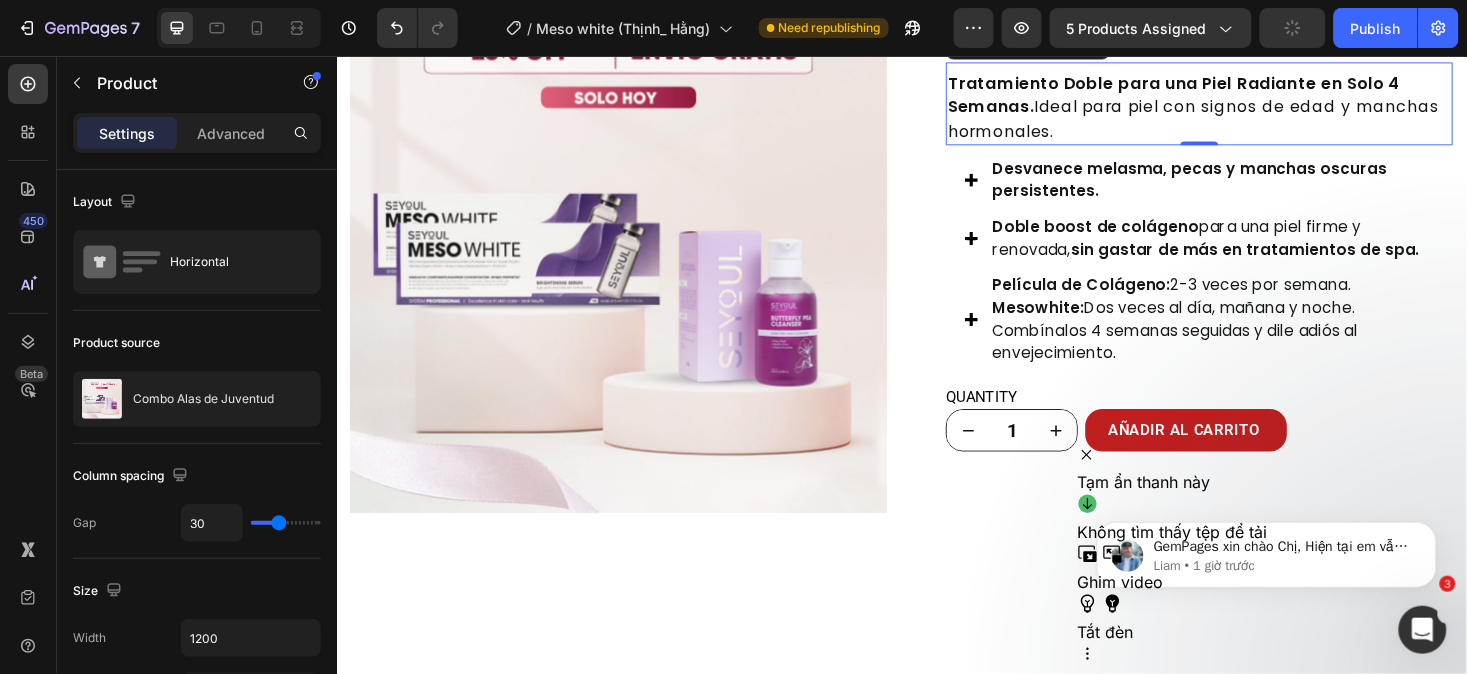 click on "Tratamiento Doble para una Piel Radiante en Solo 4 Semanas.  Ideal para piel con signos de edad y manchas hormonales." at bounding box center (1252, 110) 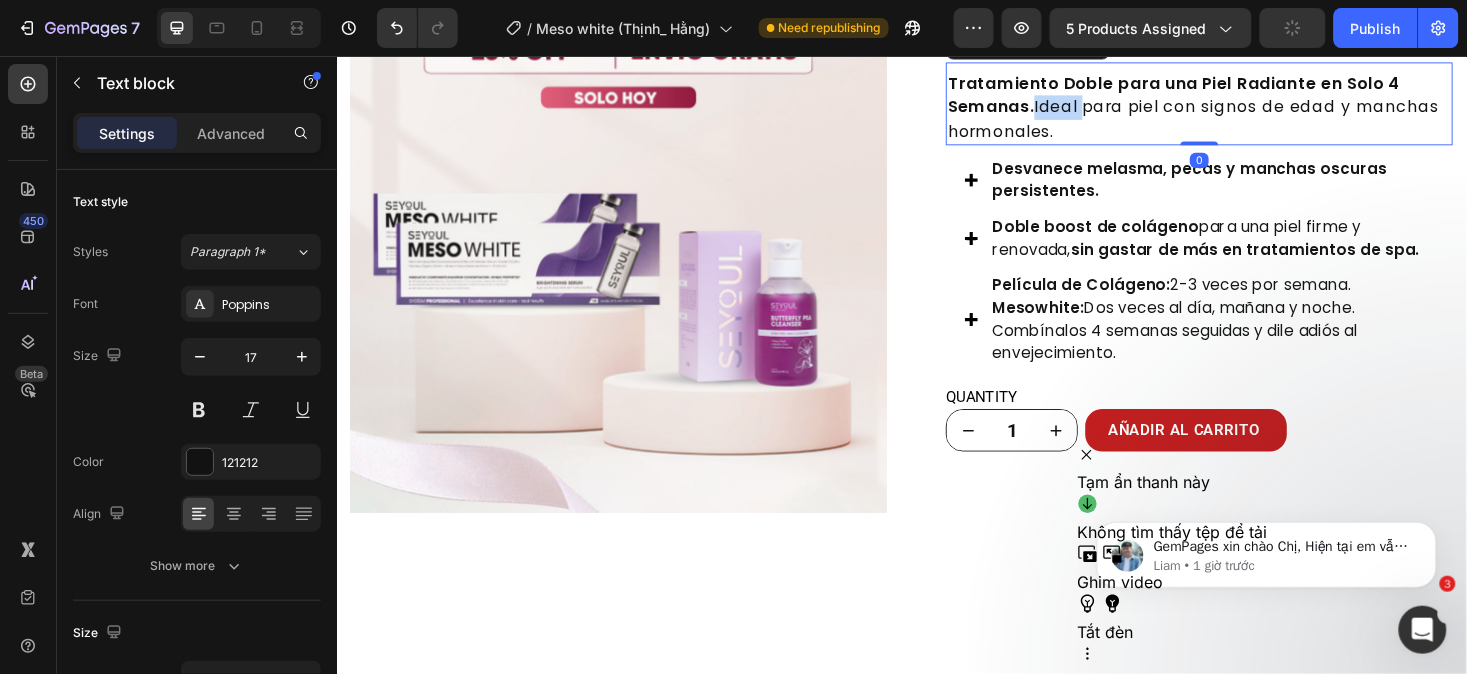 click on "Tratamiento Doble para una Piel Radiante en Solo 4 Semanas.  Ideal para piel con signos de edad y manchas hormonales." at bounding box center [1252, 110] 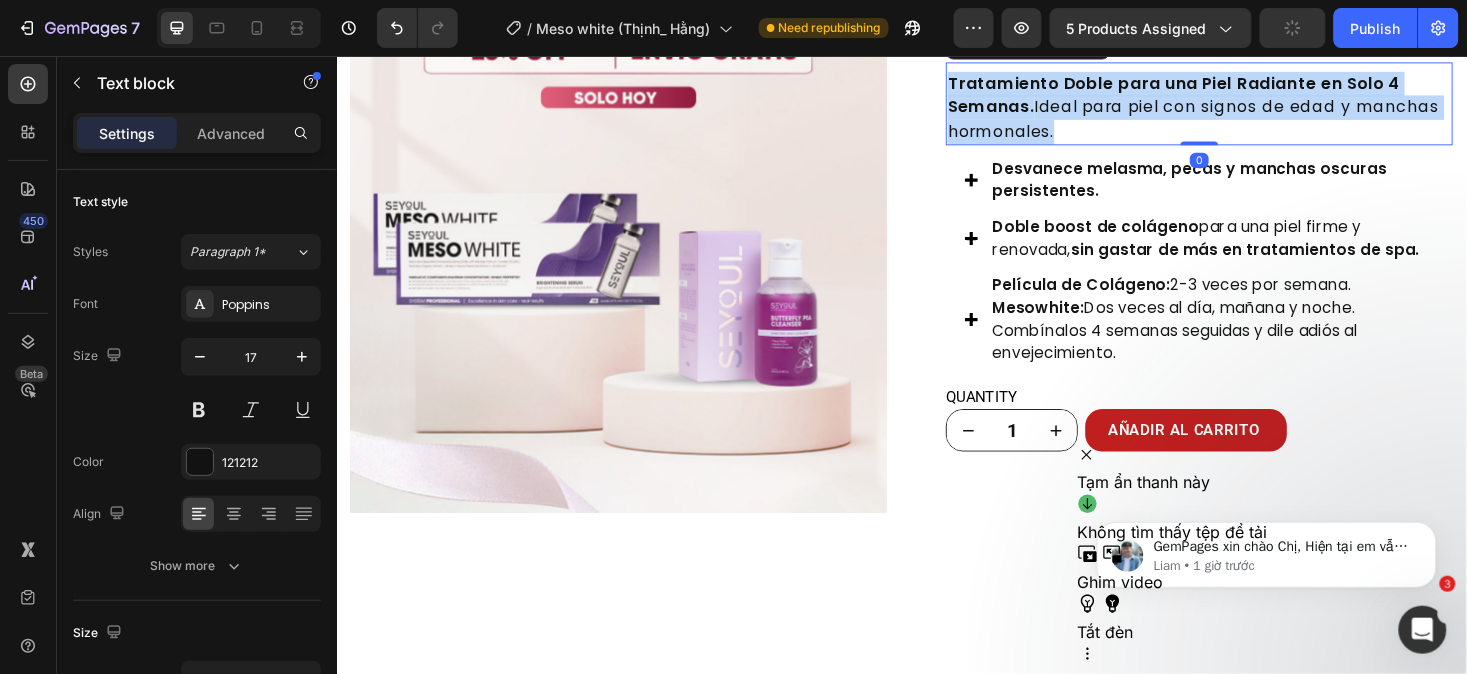 click on "Tratamiento Doble para una Piel Radiante en Solo 4 Semanas.  Ideal para piel con signos de edad y manchas hormonales." at bounding box center (1252, 110) 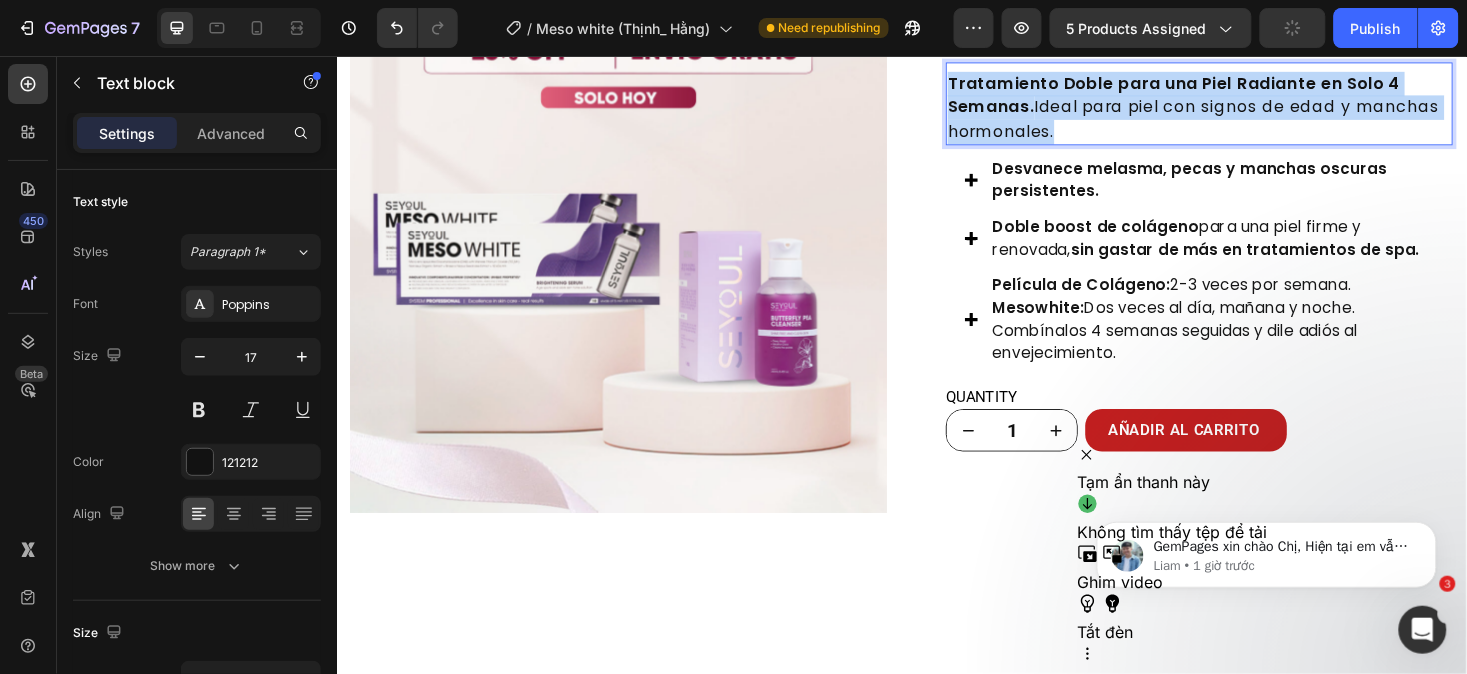 click on "Tratamiento Doble para una Piel Radiante en Solo 4 Semanas.  Ideal para piel con signos de edad y manchas hormonales." at bounding box center [1252, 110] 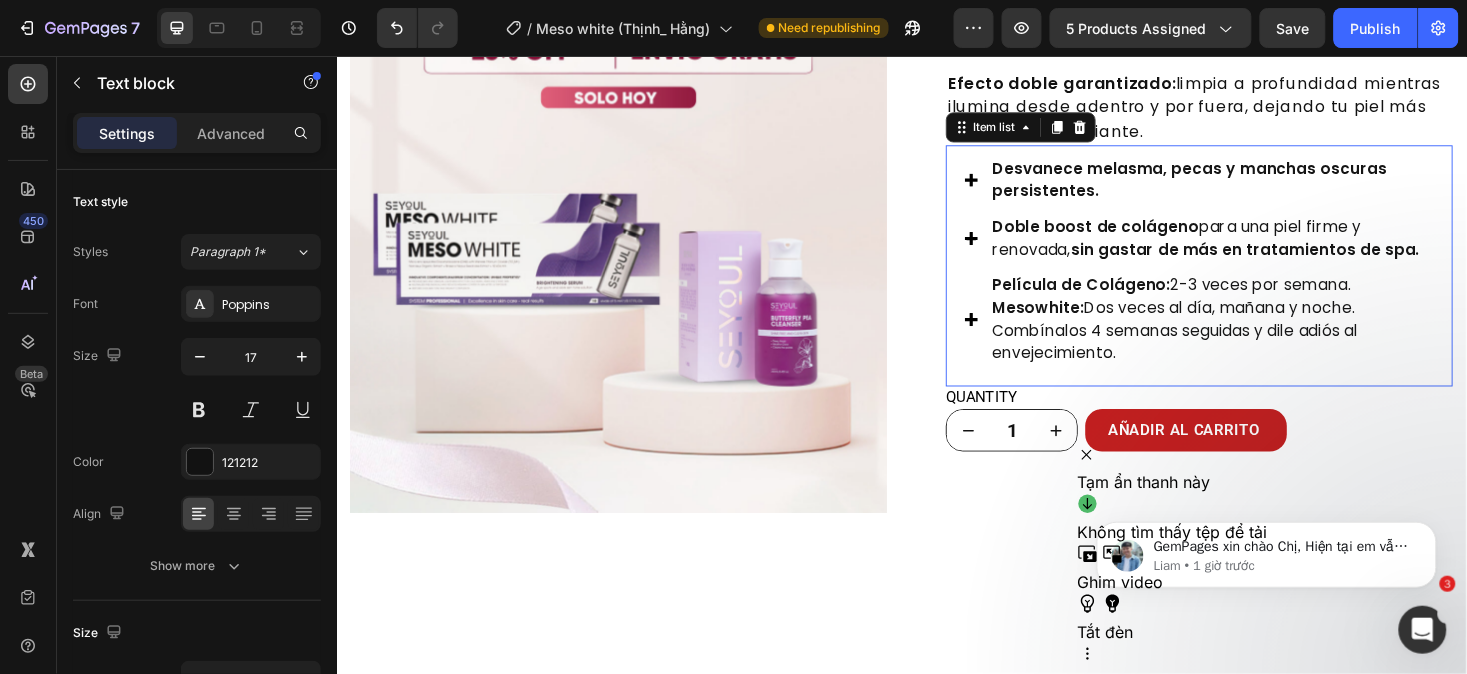 click on "Desvanece melasma, pecas y manchas oscuras persistentes." at bounding box center (1265, 187) 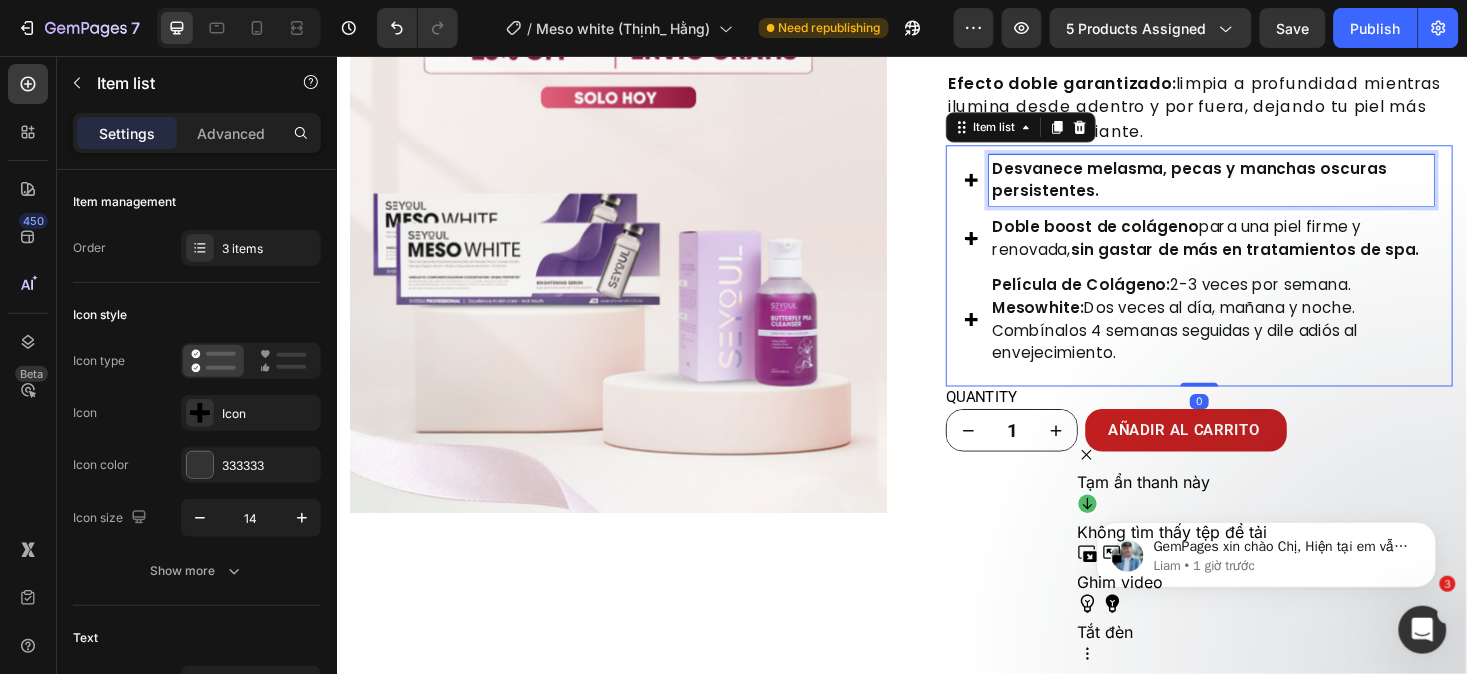 click on "Desvanece melasma, pecas y manchas oscuras persistentes." at bounding box center (1265, 187) 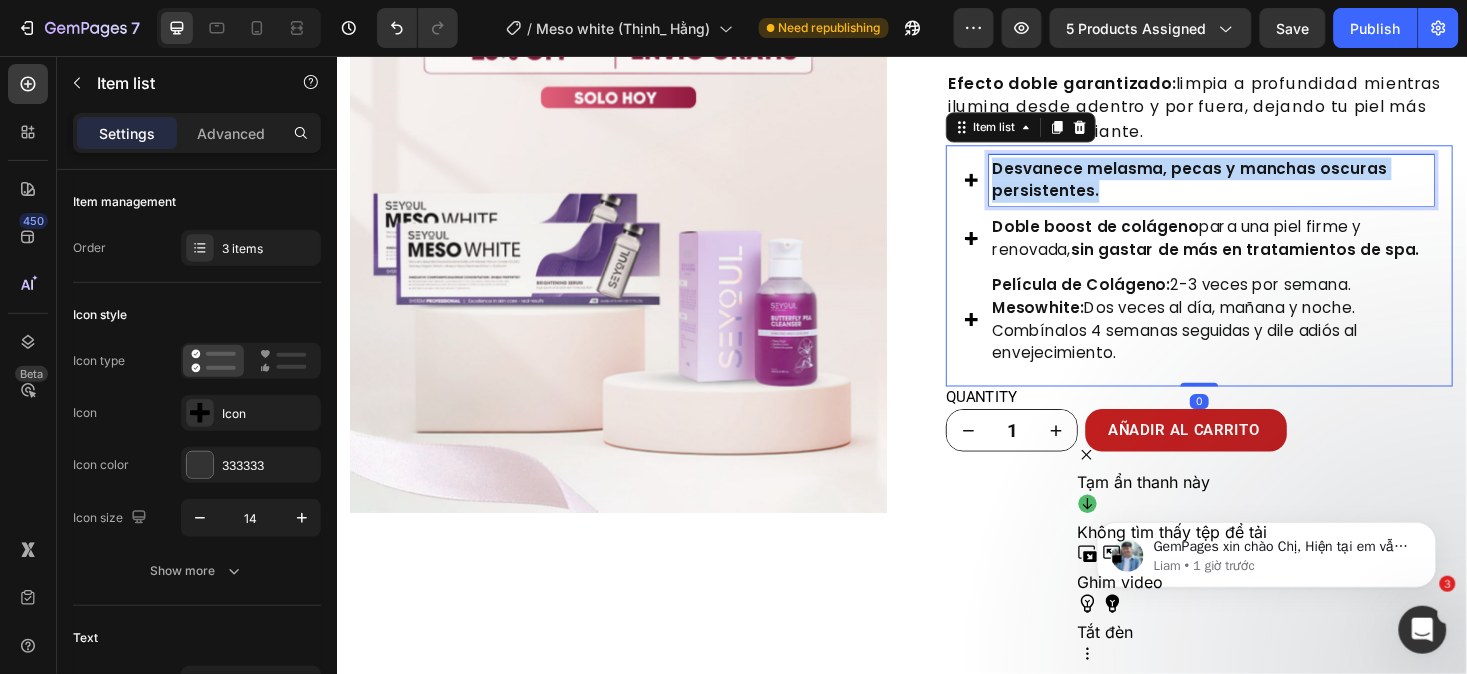 click on "Desvanece melasma, pecas y manchas oscuras persistentes." at bounding box center (1265, 187) 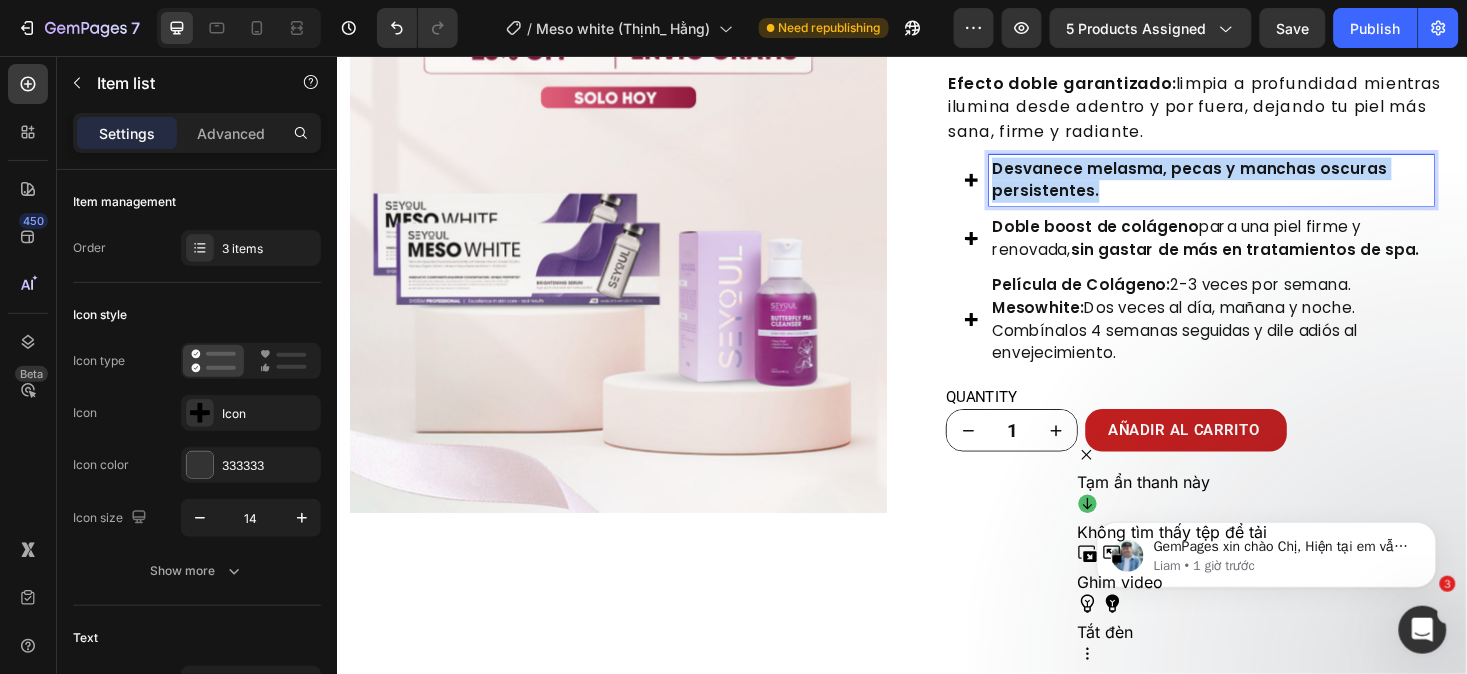 click on "Desvanece melasma, pecas y manchas oscuras persistentes." at bounding box center [1265, 187] 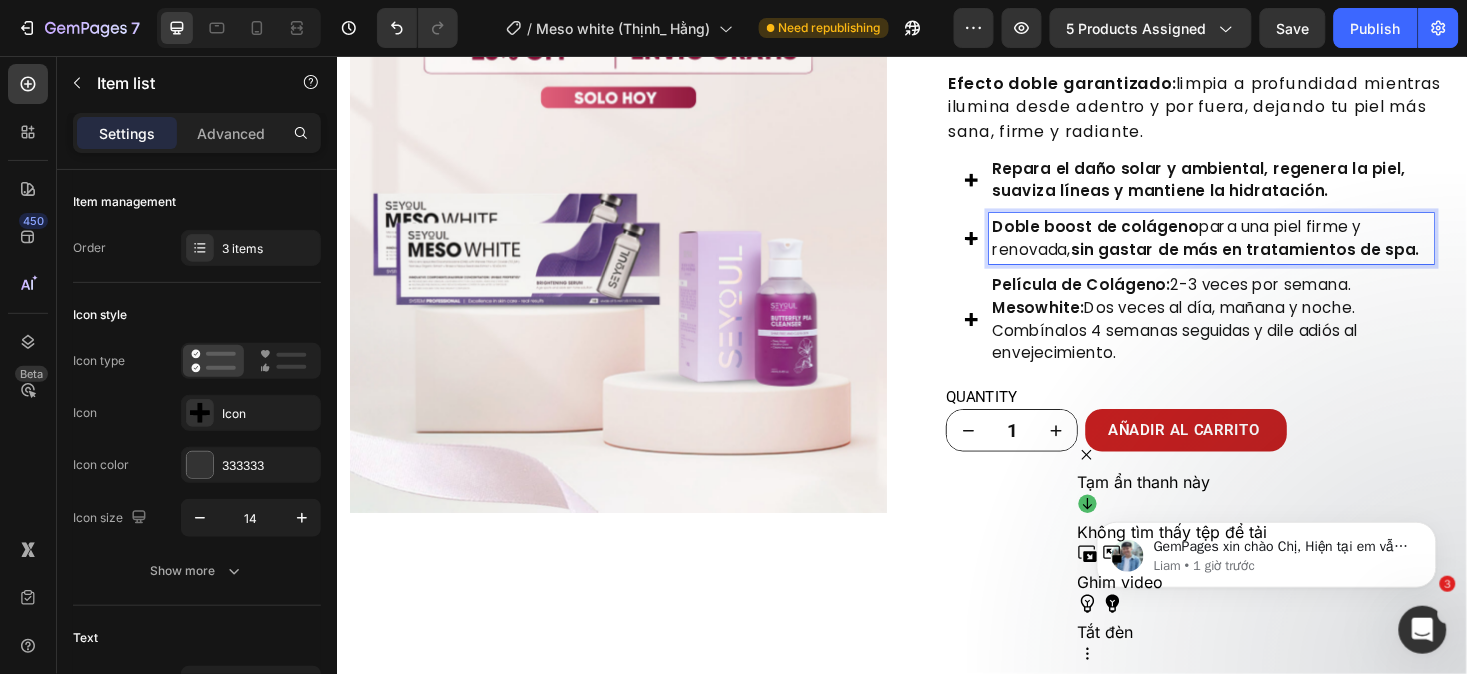 click on "sin gastar de más en tratamientos de spa." at bounding box center (1301, 260) 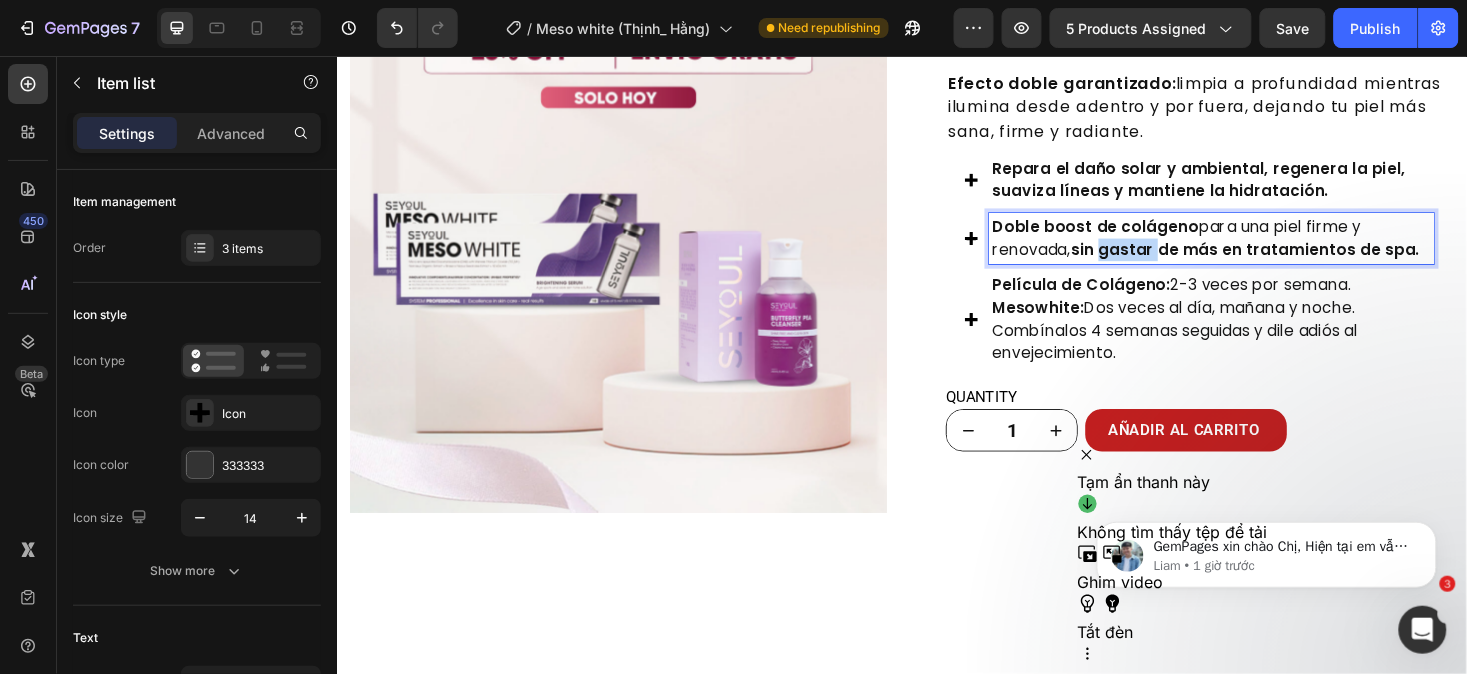 click on "sin gastar de más en tratamientos de spa." at bounding box center [1301, 260] 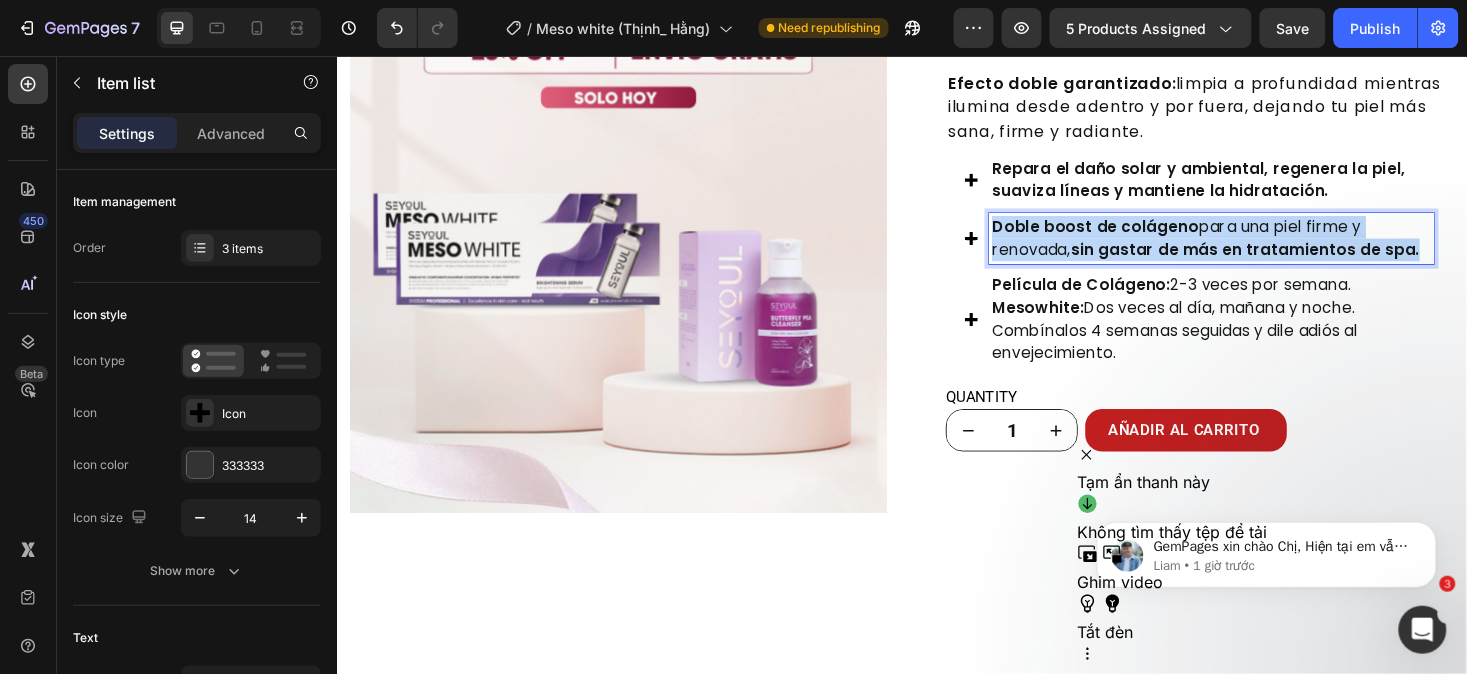 click on "sin gastar de más en tratamientos de spa." at bounding box center [1301, 260] 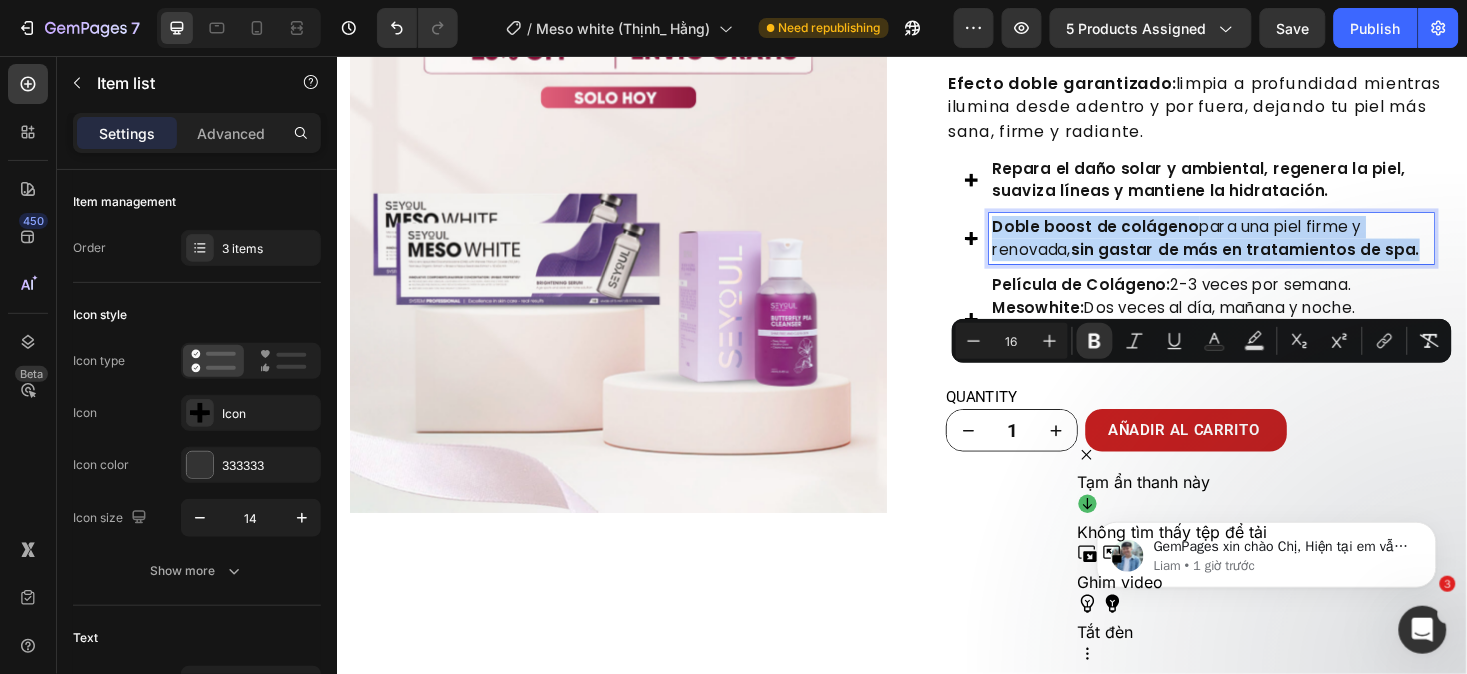 click on "sin gastar de más en tratamientos de spa." at bounding box center [1301, 260] 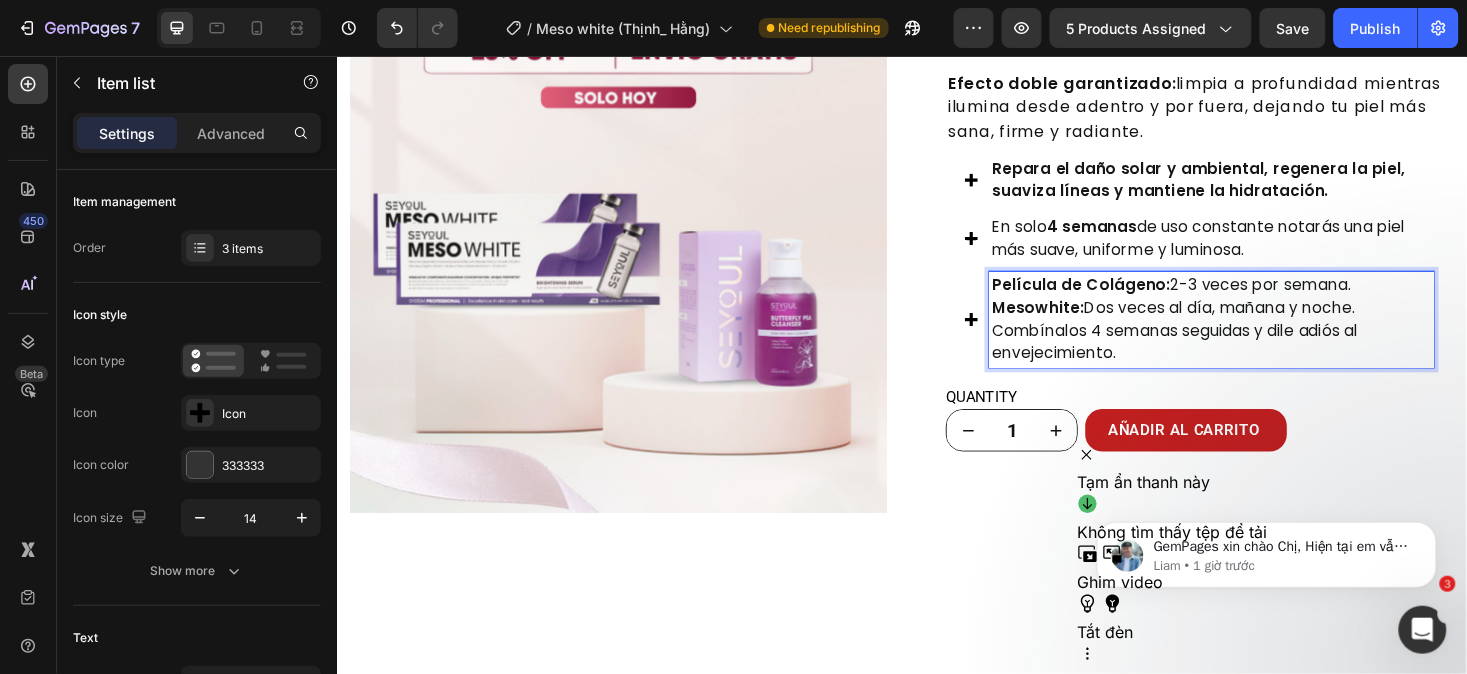 click on "Combínalos 4 semanas seguidas y dile adiós al envejecimiento." at bounding box center [1265, 359] 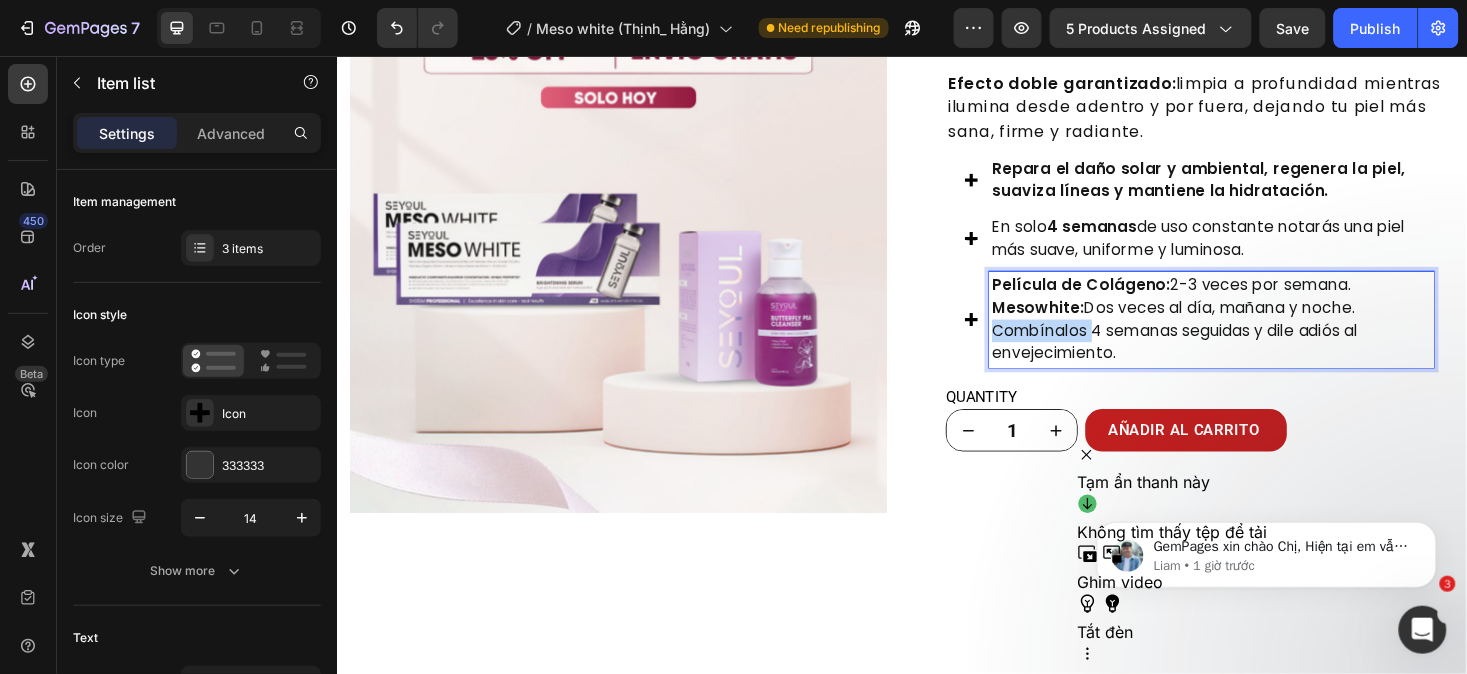 click on "Combínalos 4 semanas seguidas y dile adiós al envejecimiento." at bounding box center (1265, 359) 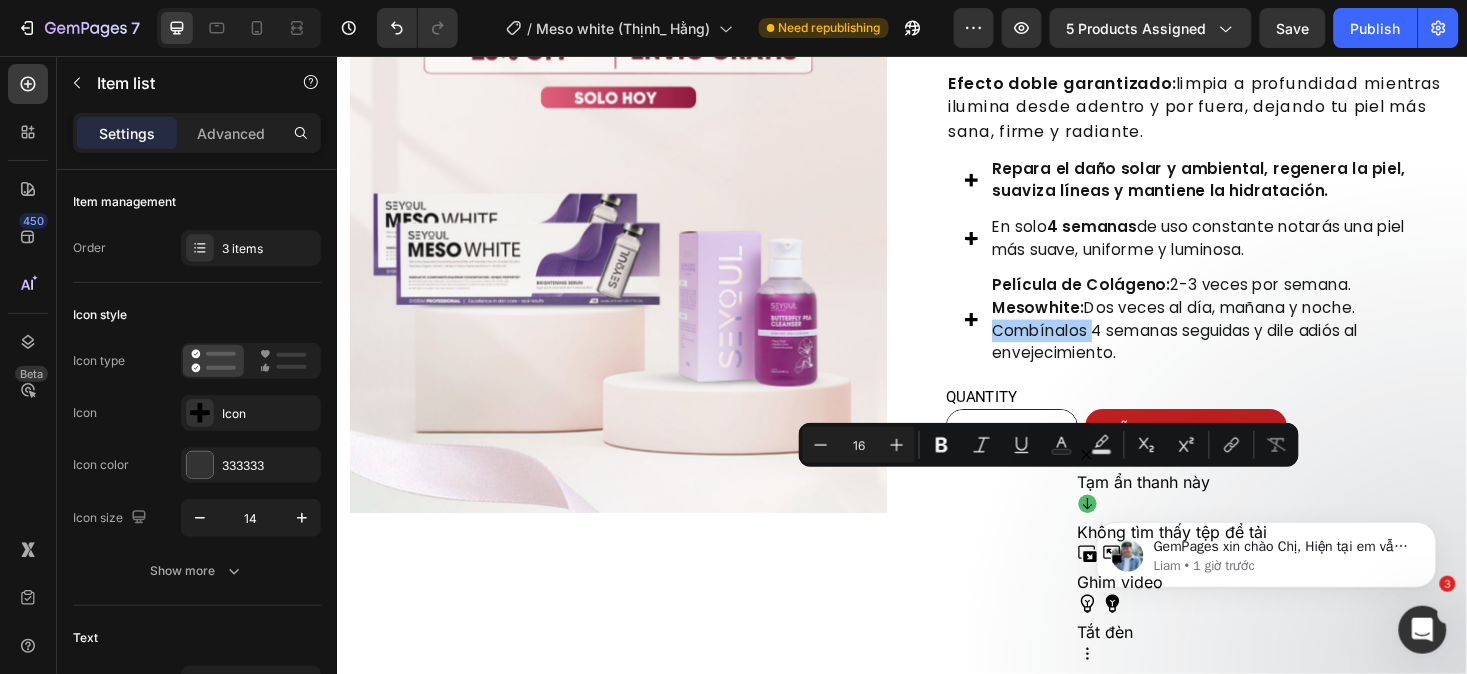 click on "GemPages xin chào Chị,   Hiện tại em vẫn chưa thấy phản hồi gì thêm từ phía mình, không biết là chị có cần em hỗ trợ gì thêm không ạ?   Nếu em không nhận được phản hồi từ mình, cuộc trò chuyện sẽ được đóng sau 24h, tuy nhiên thì mình luôn có thể mở một cuộc trò chuyện mới bất kì lúc nào! Liam • 1 giờ trước" at bounding box center (1266, 549) 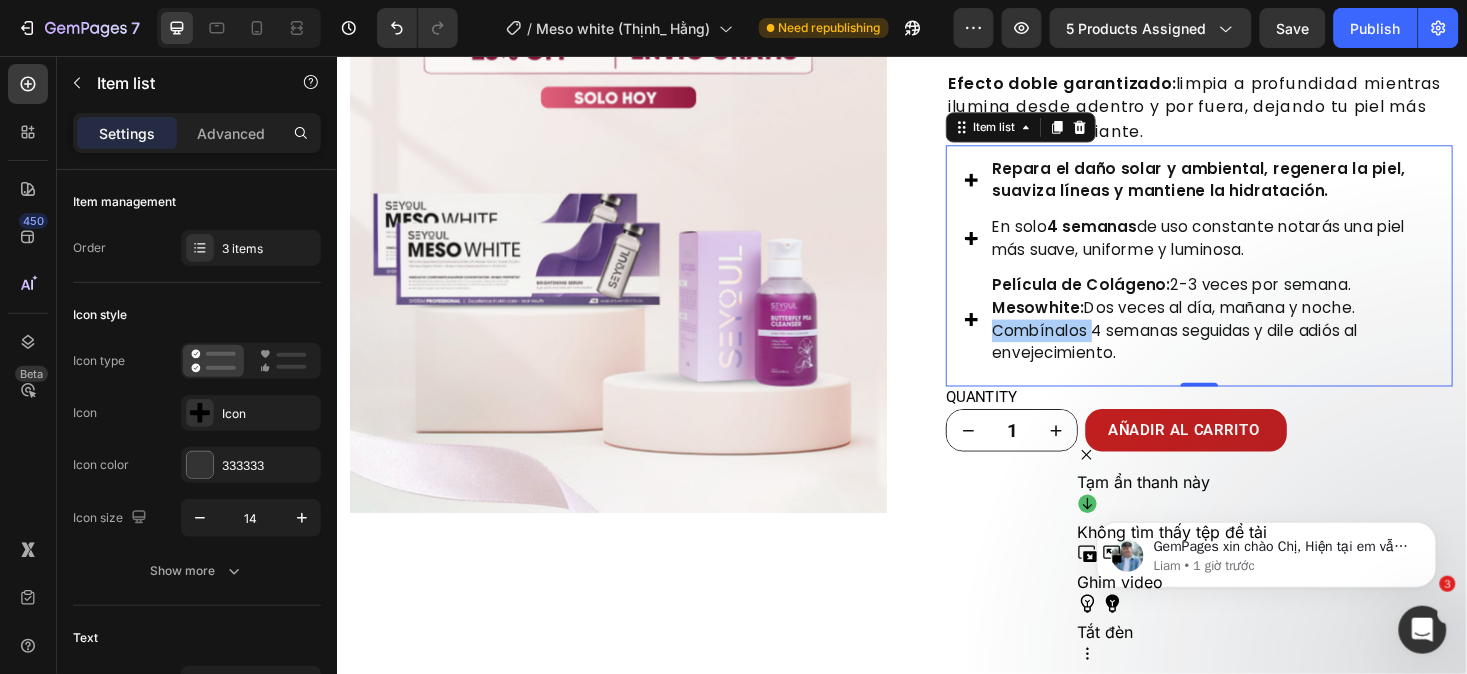 drag, startPoint x: 1114, startPoint y: 508, endPoint x: 967, endPoint y: 447, distance: 159.154 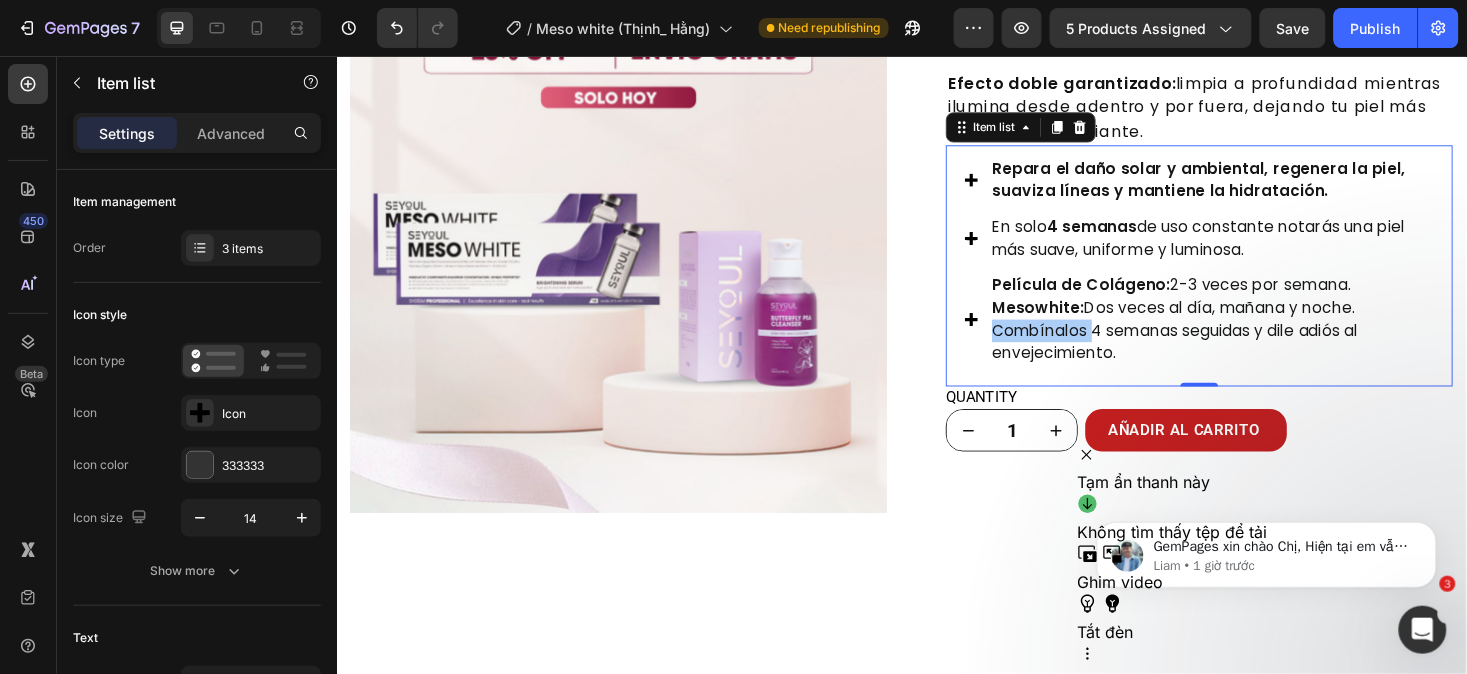 click on "GemPages xin chào Chị,   Hiện tại em vẫn chưa thấy phản hồi gì thêm từ phía mình, không biết là chị có cần em hỗ trợ gì thêm không ạ?   Nếu em không nhận được phản hồi từ mình, cuộc trò chuyện sẽ được đóng sau 24h, tuy nhiên thì mình luôn có thể mở một cuộc trò chuyện mới bất kì lúc nào! Liam • 1 giờ trước" 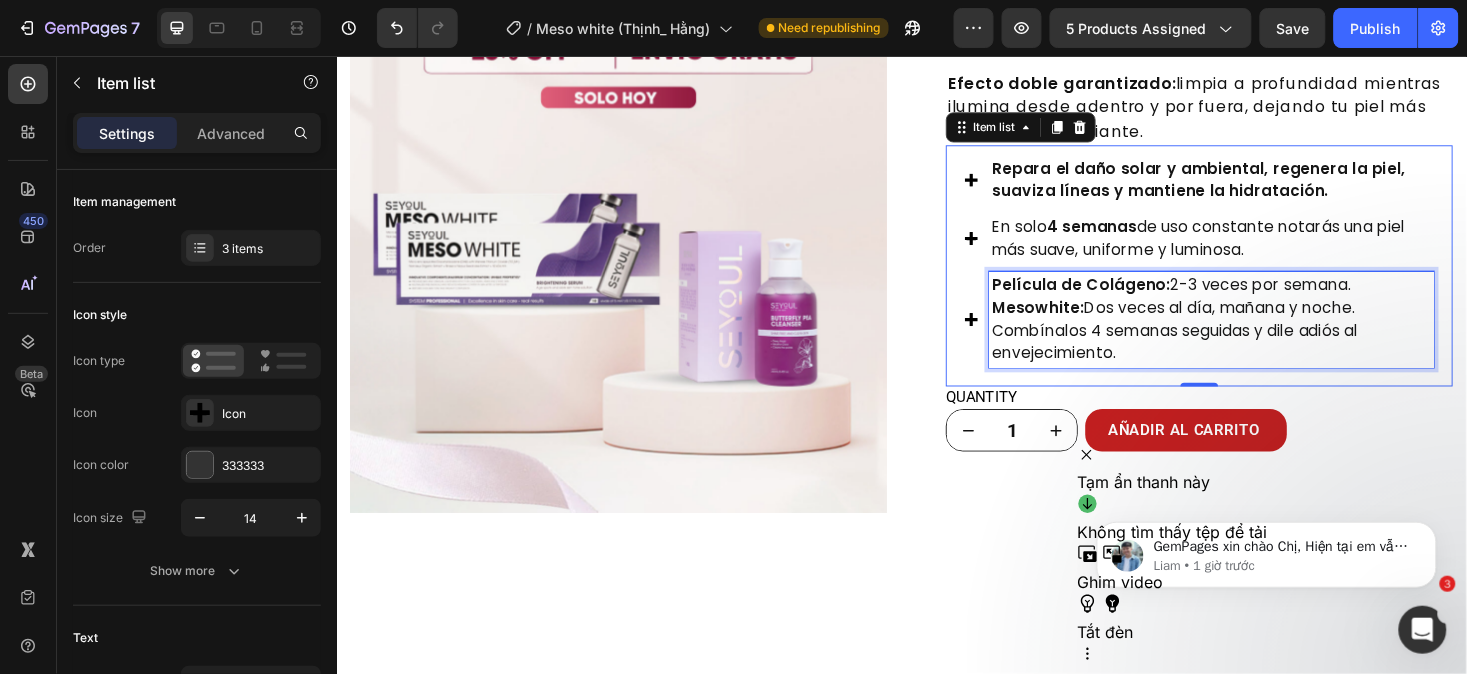 click on "Mesowhite:" at bounding box center [1081, 322] 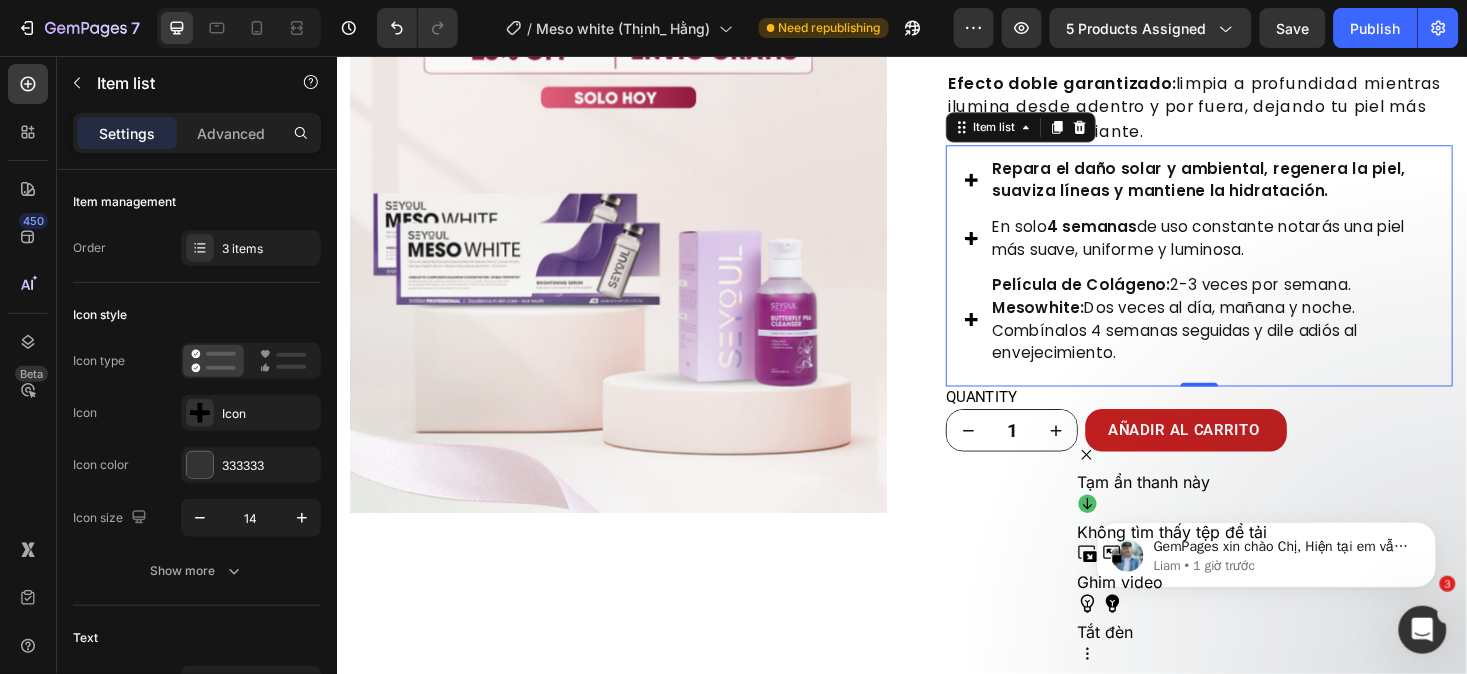 click on "GemPages xin chào Chị,   Hiện tại em vẫn chưa thấy phản hồi gì thêm từ phía mình, không biết là chị có cần em hỗ trợ gì thêm không ạ?   Nếu em không nhận được phản hồi từ mình, cuộc trò chuyện sẽ được đóng sau 24h, tuy nhiên thì mình luôn có thể mở một cuộc trò chuyện mới bất kì lúc nào! Liam • 1 giờ trước" at bounding box center (1266, 549) 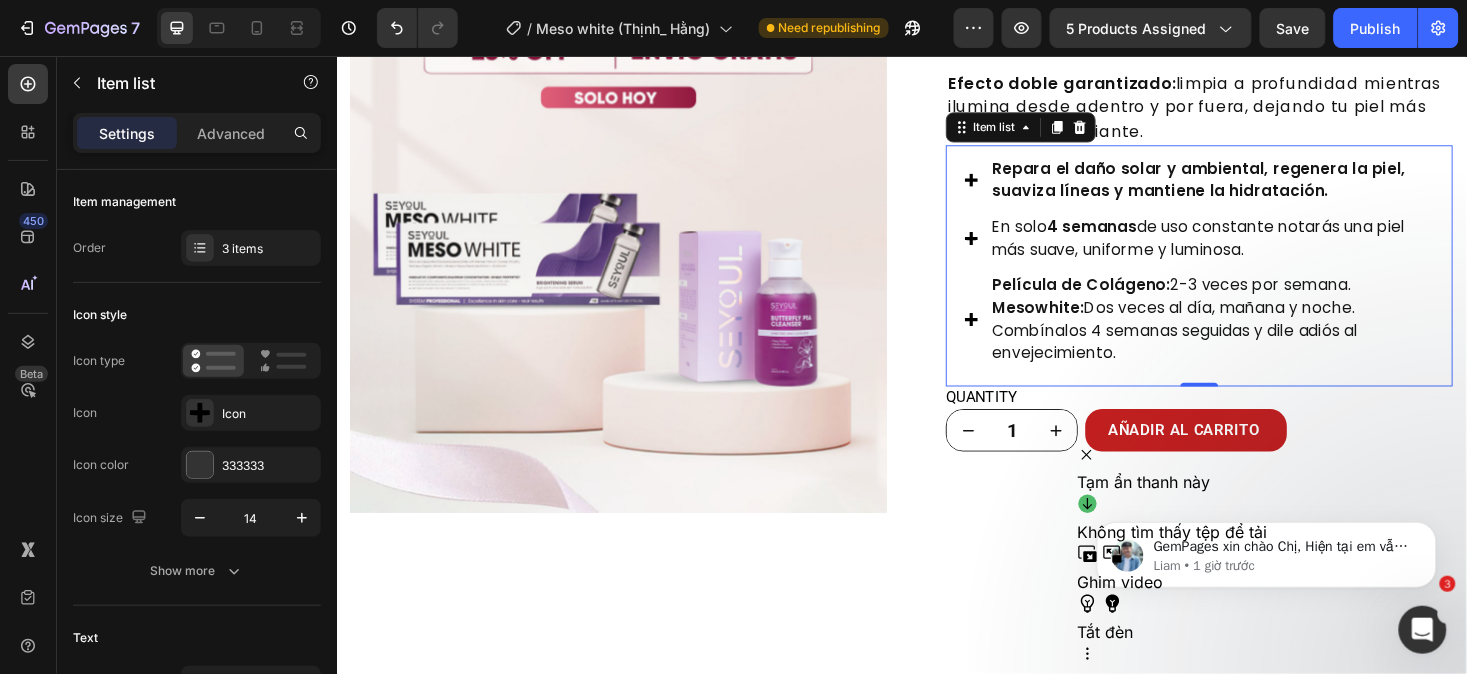 click on "GemPages xin chào Chị,   Hiện tại em vẫn chưa thấy phản hồi gì thêm từ phía mình, không biết là chị có cần em hỗ trợ gì thêm không ạ?   Nếu em không nhận được phản hồi từ mình, cuộc trò chuyện sẽ được đóng sau 24h, tuy nhiên thì mình luôn có thể mở một cuộc trò chuyện mới bất kì lúc nào! Liam • 1 giờ trước" at bounding box center (1266, 549) 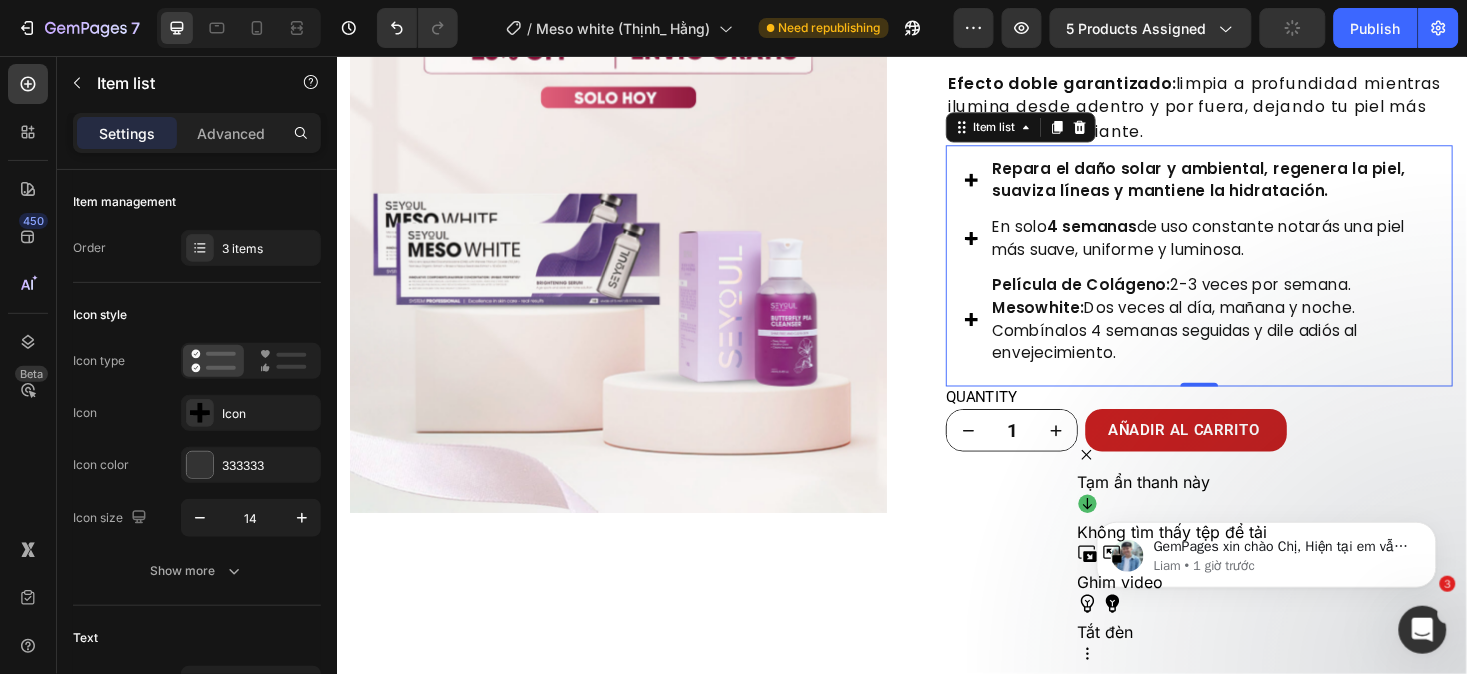 click on "GemPages xin chào Chị,   Hiện tại em vẫn chưa thấy phản hồi gì thêm từ phía mình, không biết là chị có cần em hỗ trợ gì thêm không ạ?   Nếu em không nhận được phản hồi từ mình, cuộc trò chuyện sẽ được đóng sau 24h, tuy nhiên thì mình luôn có thể mở một cuộc trò chuyện mới bất kì lúc nào! Liam • 1 giờ trước" at bounding box center (1266, 549) 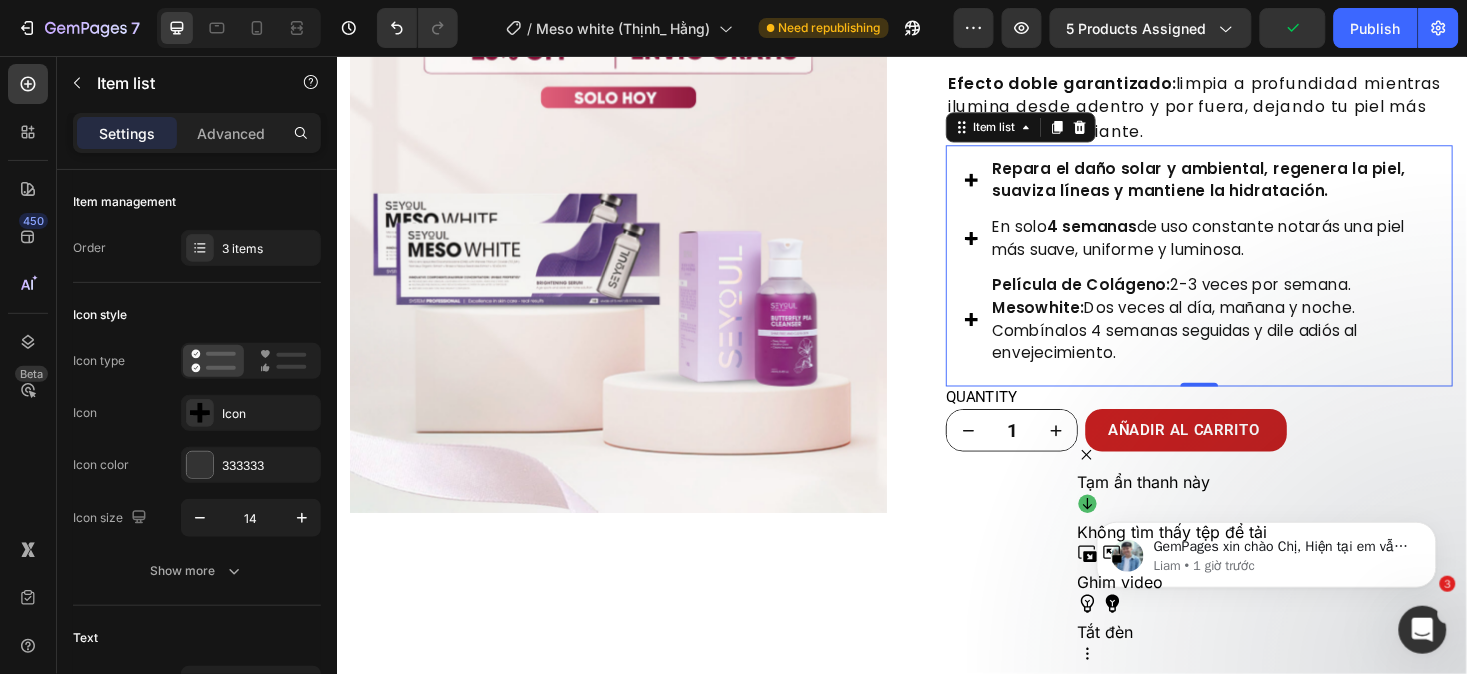 click on "GemPages xin chào Chị,   Hiện tại em vẫn chưa thấy phản hồi gì thêm từ phía mình, không biết là chị có cần em hỗ trợ gì thêm không ạ?   Nếu em không nhận được phản hồi từ mình, cuộc trò chuyện sẽ được đóng sau 24h, tuy nhiên thì mình luôn có thể mở một cuộc trò chuyện mới bất kì lúc nào! Liam • 1 giờ trước" at bounding box center [1266, 549] 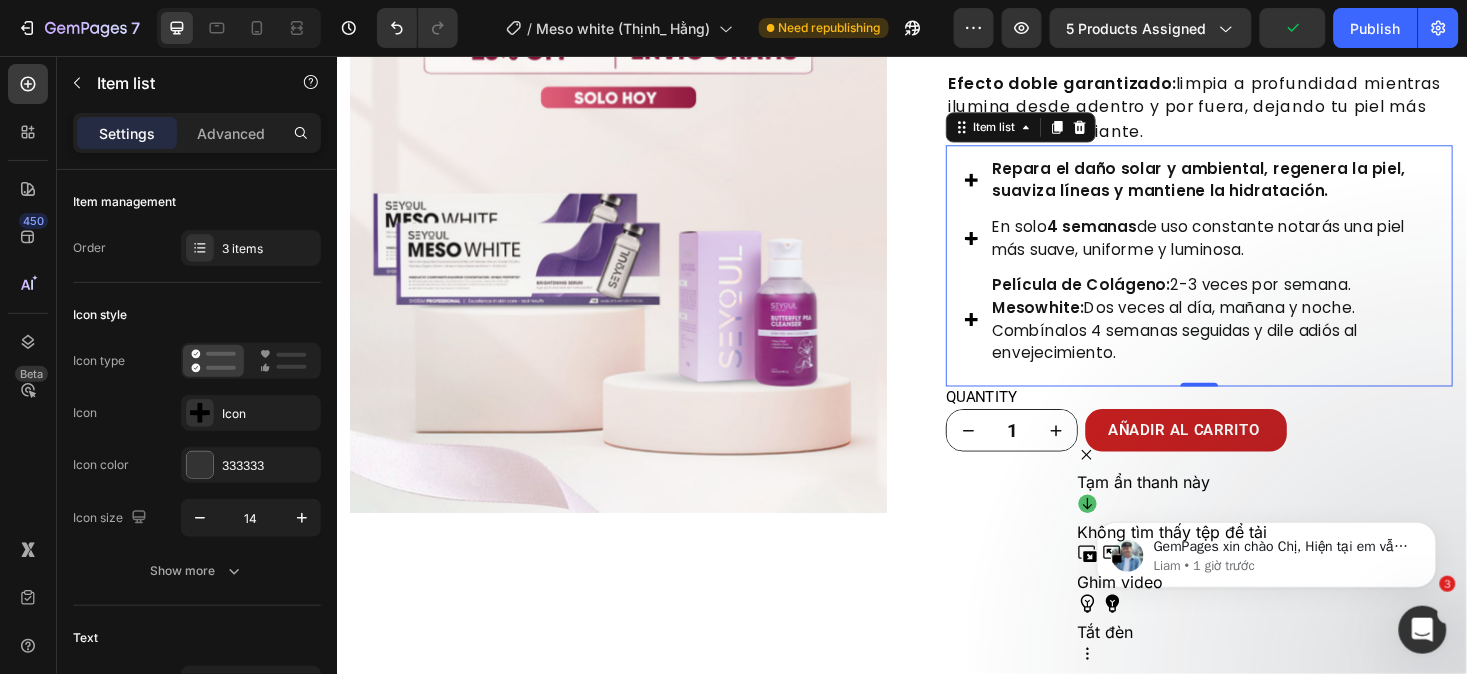 click on "GemPages xin chào Chị,   Hiện tại em vẫn chưa thấy phản hồi gì thêm từ phía mình, không biết là chị có cần em hỗ trợ gì thêm không ạ?   Nếu em không nhận được phản hồi từ mình, cuộc trò chuyện sẽ được đóng sau 24h, tuy nhiên thì mình luôn có thể mở một cuộc trò chuyện mới bất kì lúc nào! Liam • 1 giờ trước" at bounding box center [1266, 549] 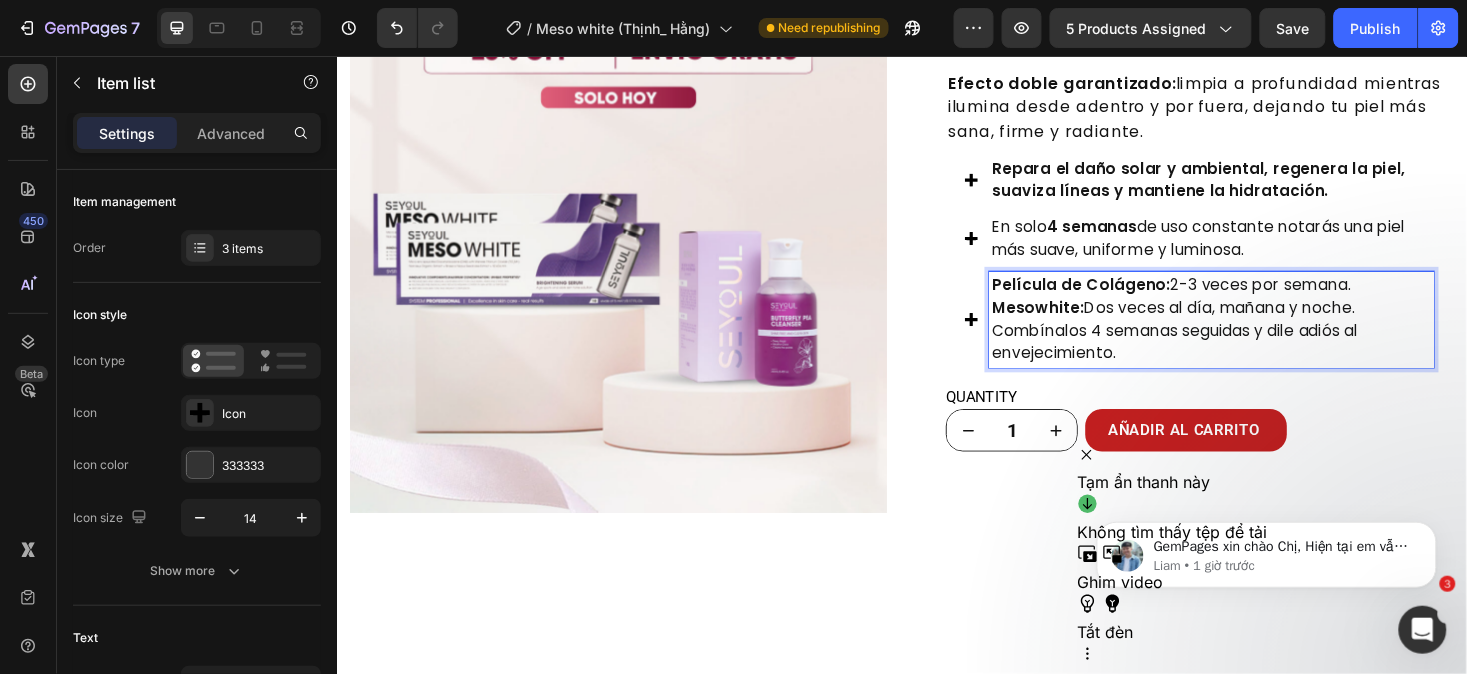 click on "Combínalos 4 semanas seguidas y dile adiós al envejecimiento." at bounding box center (1265, 359) 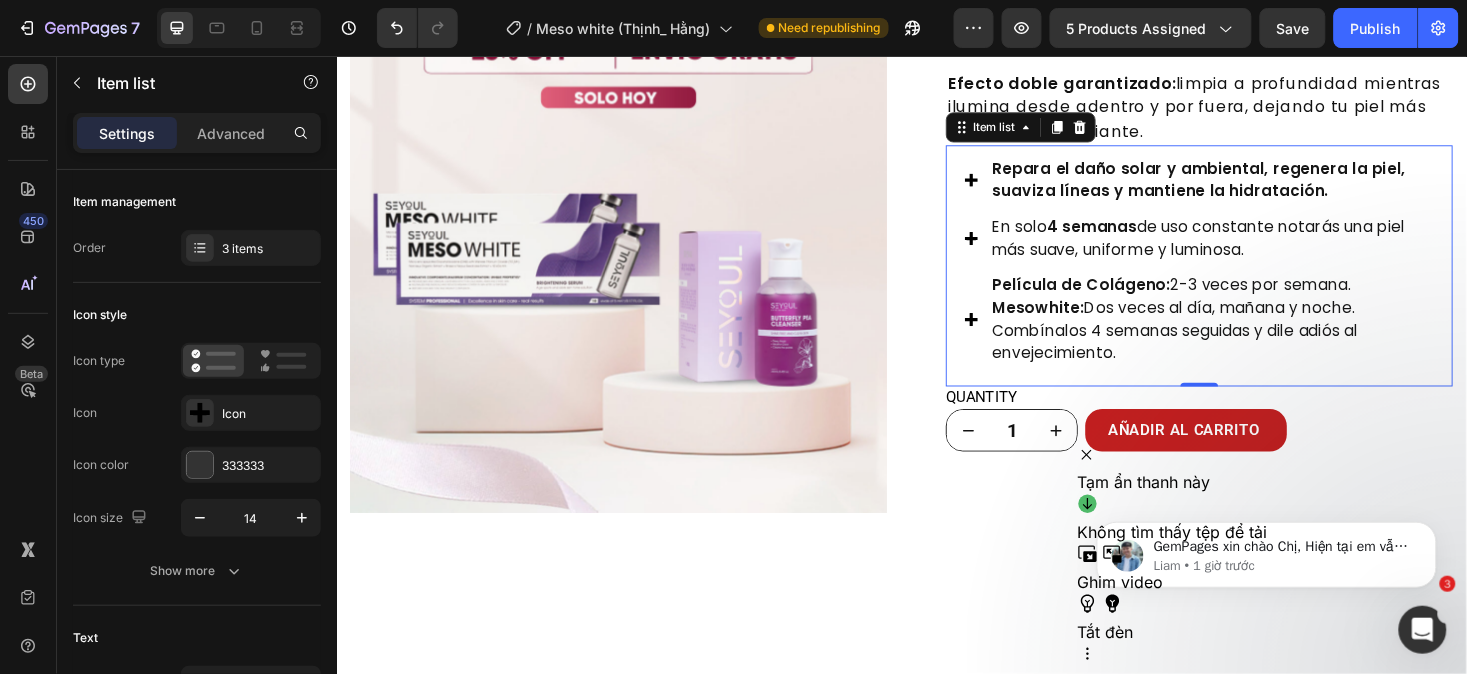 drag, startPoint x: 1112, startPoint y: 485, endPoint x: 1777, endPoint y: 899, distance: 783.33966 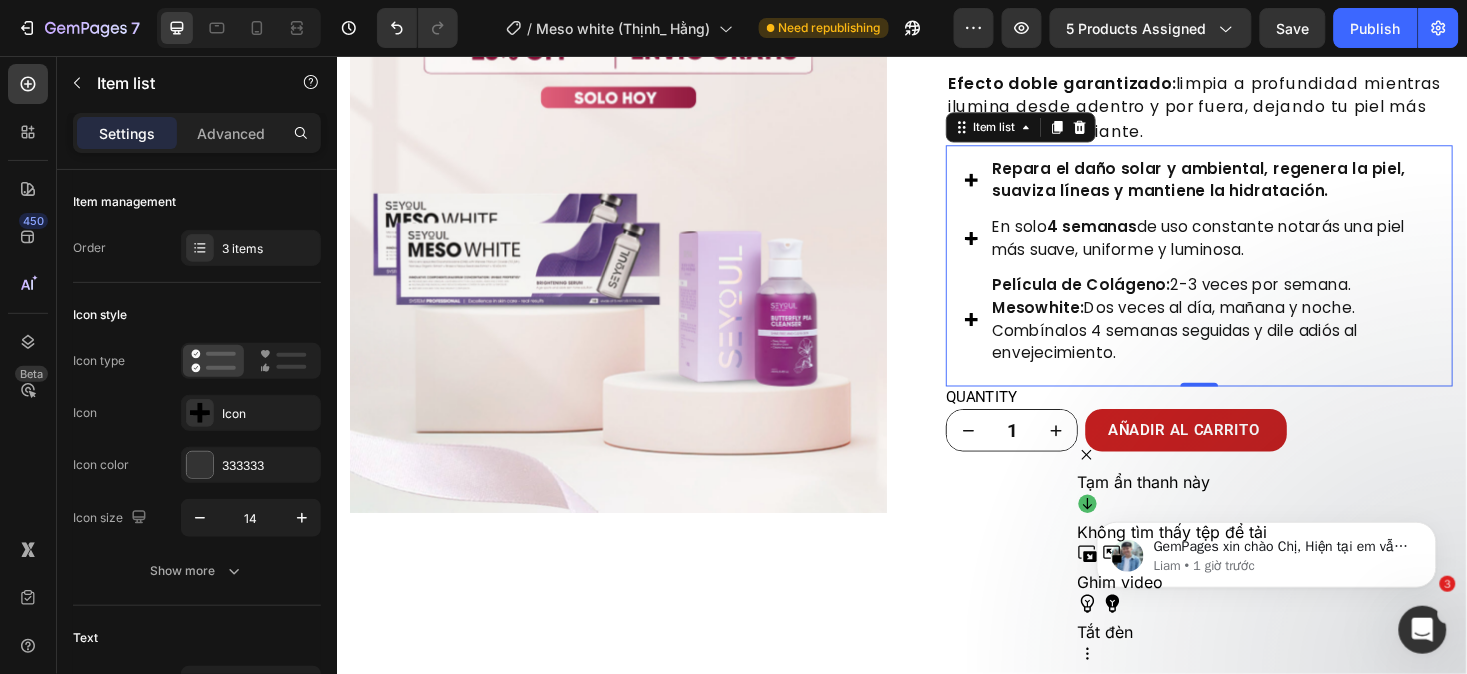 click on "GemPages xin chào Chị,   Hiện tại em vẫn chưa thấy phản hồi gì thêm từ phía mình, không biết là chị có cần em hỗ trợ gì thêm không ạ?   Nếu em không nhận được phản hồi từ mình, cuộc trò chuyện sẽ được đóng sau 24h, tuy nhiên thì mình luôn có thể mở một cuộc trò chuyện mới bất kì lúc nào! Liam • 1 giờ trước" 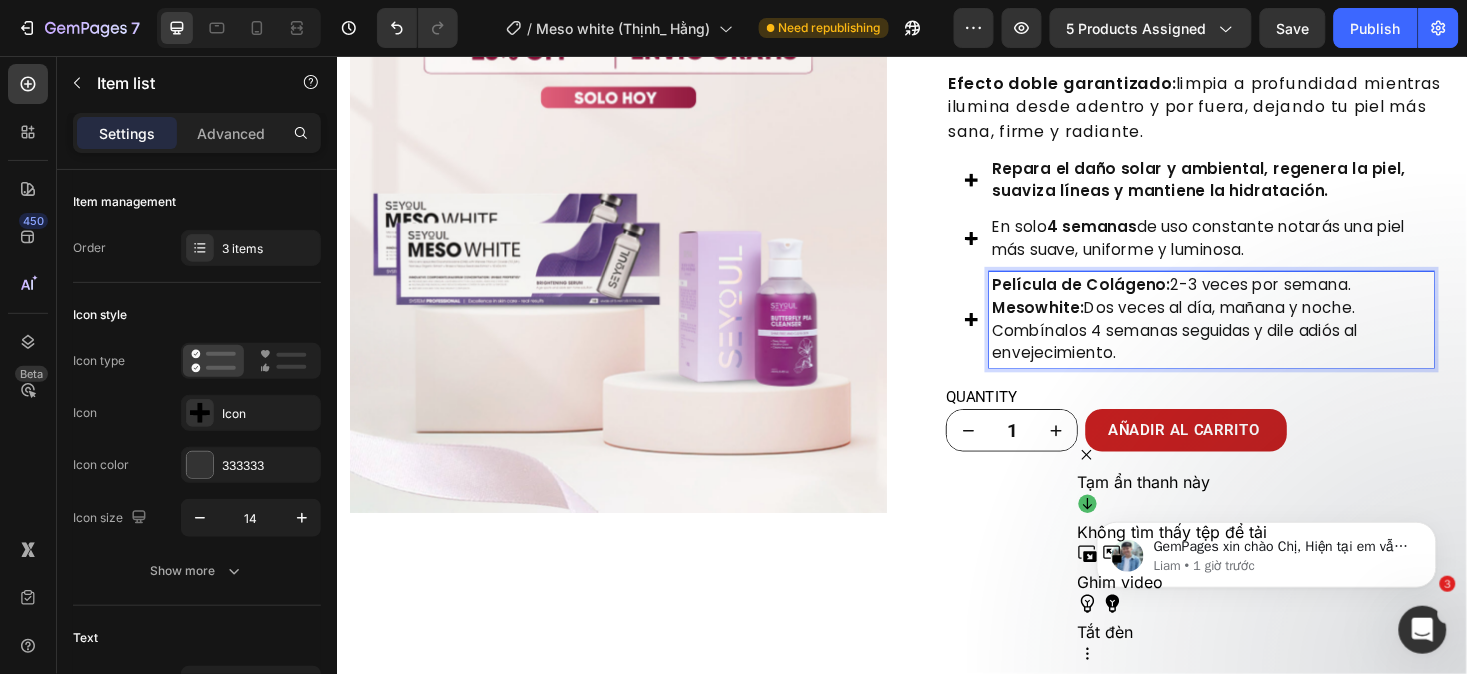 click on "Película de Colágeno:" at bounding box center (1127, 298) 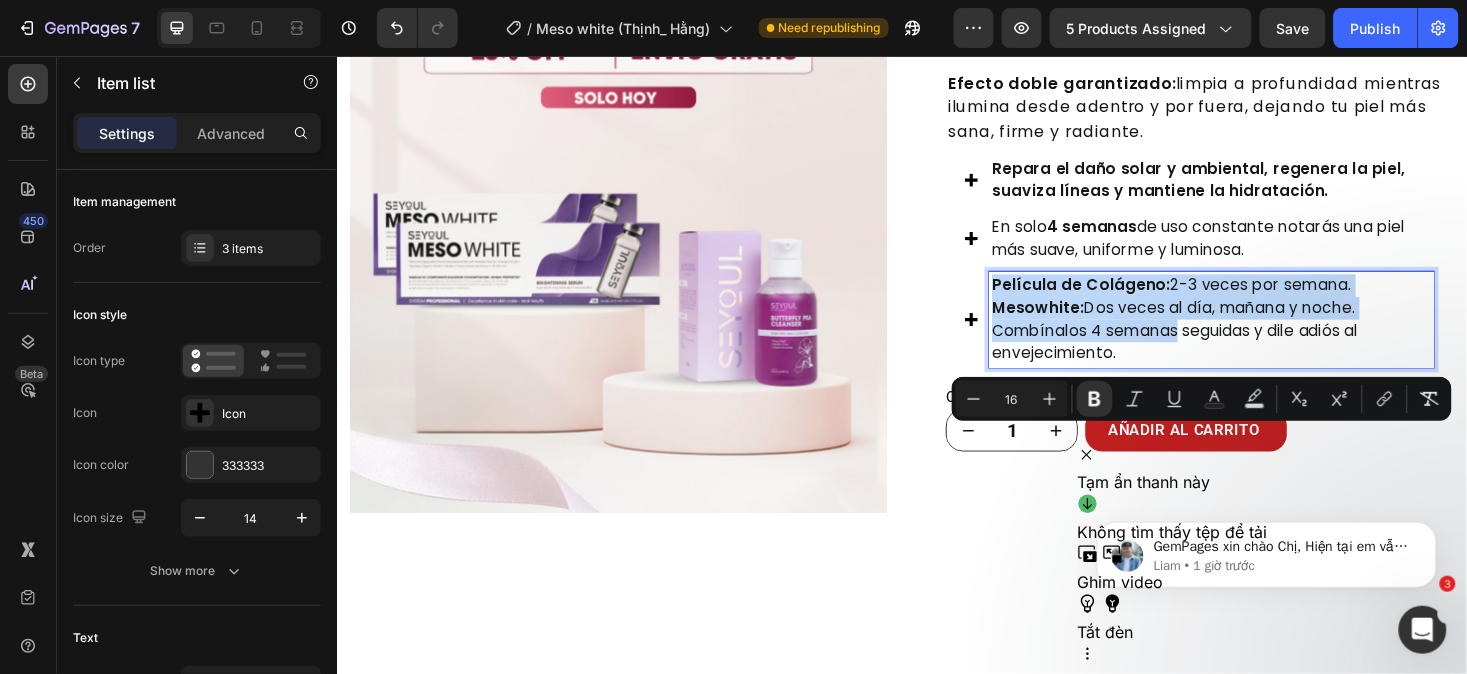 drag, startPoint x: 1027, startPoint y: 457, endPoint x: 390, endPoint y: 66, distance: 747.42896 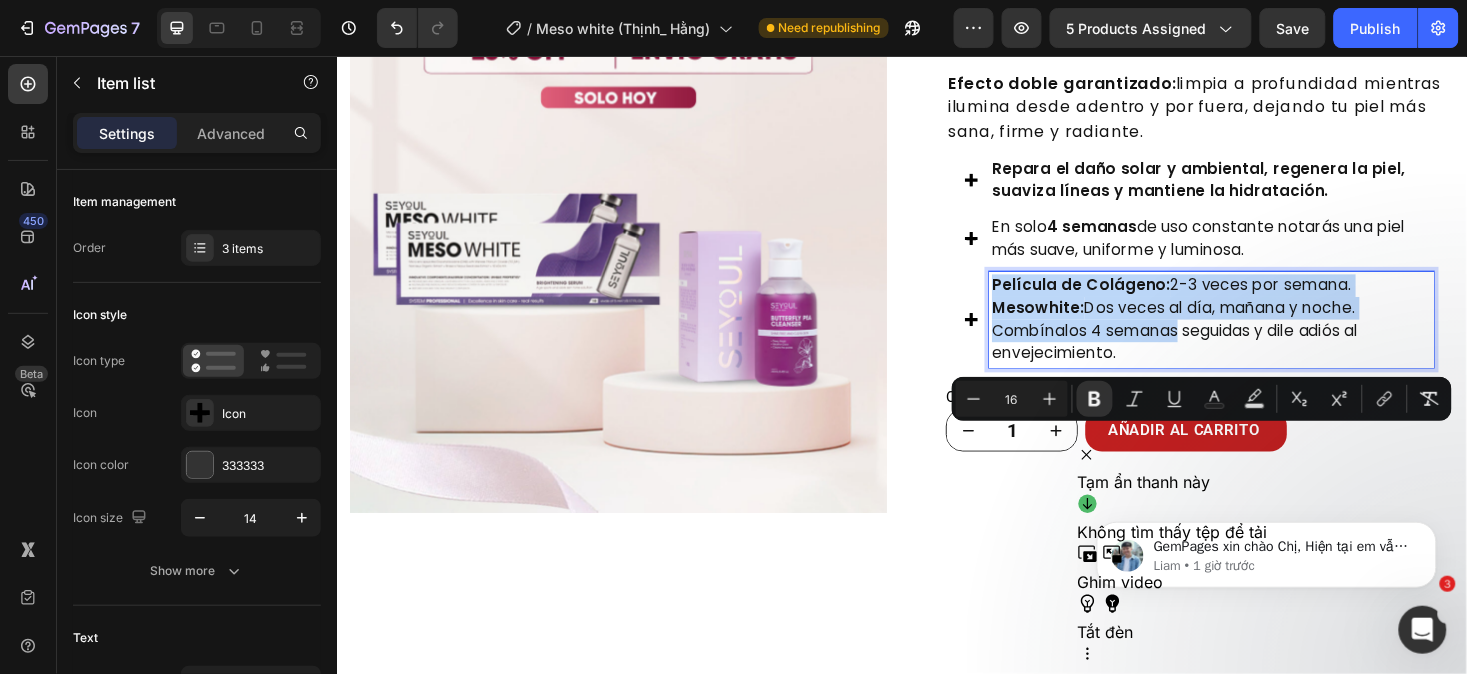 click on "Película de Colágeno:  2-3 veces por semana. Mesowhite:  Dos veces al día, mañana y noche. Combínalos 4 semanas seguidas y dile adiós al envejecimiento." at bounding box center [1265, 335] 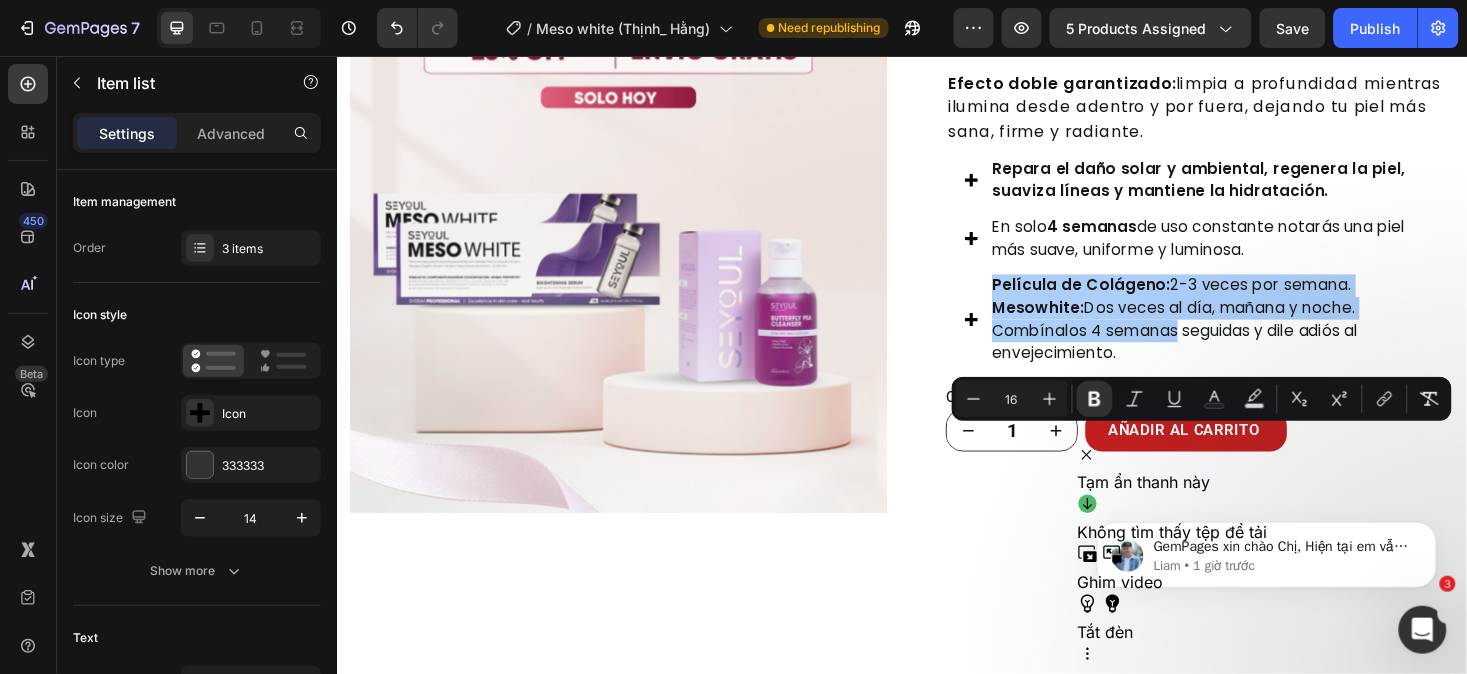 click on "GemPages xin chào Chị,   Hiện tại em vẫn chưa thấy phản hồi gì thêm từ phía mình, không biết là chị có cần em hỗ trợ gì thêm không ạ?   Nếu em không nhận được phản hồi từ mình, cuộc trò chuyện sẽ được đóng sau 24h, tuy nhiên thì mình luôn có thể mở một cuộc trò chuyện mới bất kì lúc nào! Liam • 1 giờ trước" at bounding box center [1266, 549] 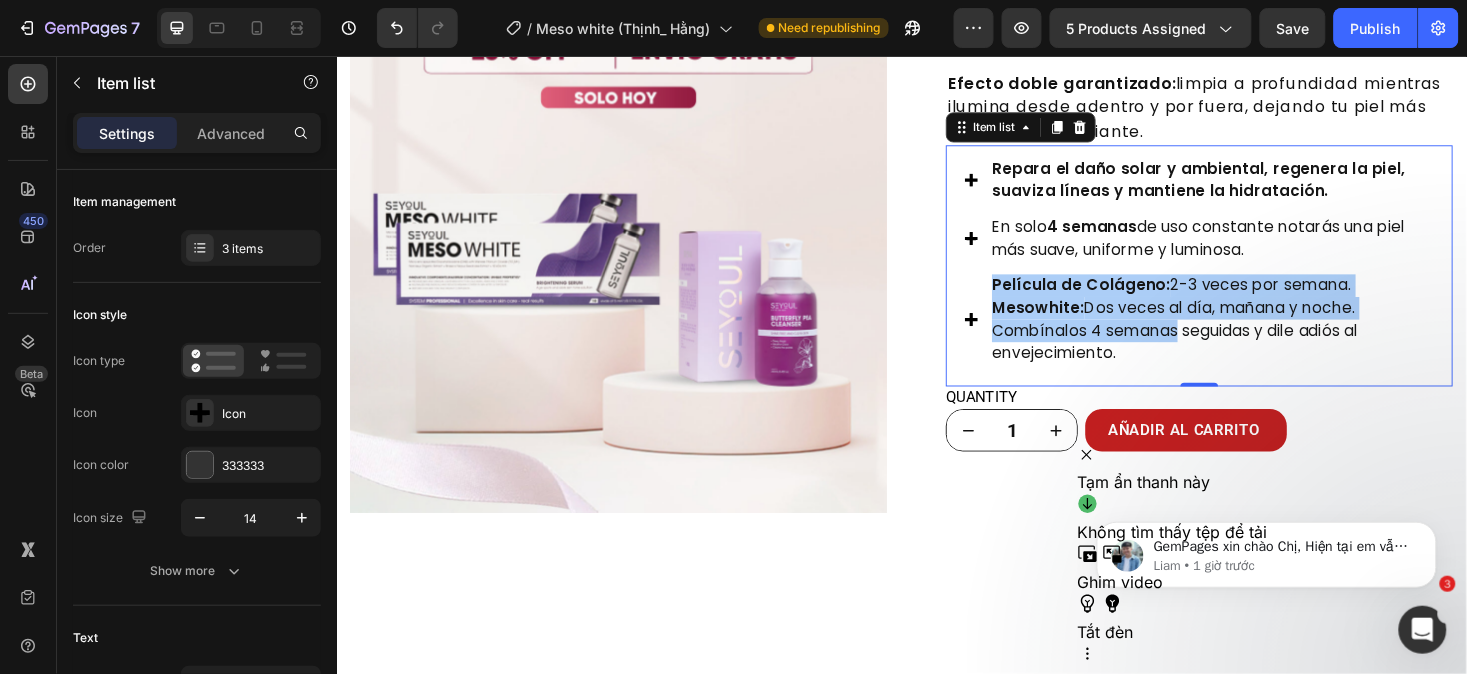 click on "GemPages xin chào Chị,   Hiện tại em vẫn chưa thấy phản hồi gì thêm từ phía mình, không biết là chị có cần em hỗ trợ gì thêm không ạ?   Nếu em không nhận được phản hồi từ mình, cuộc trò chuyện sẽ được đóng sau 24h, tuy nhiên thì mình luôn có thể mở một cuộc trò chuyện mới bất kì lúc nào! Liam • 1 giờ trước" at bounding box center (1266, 549) 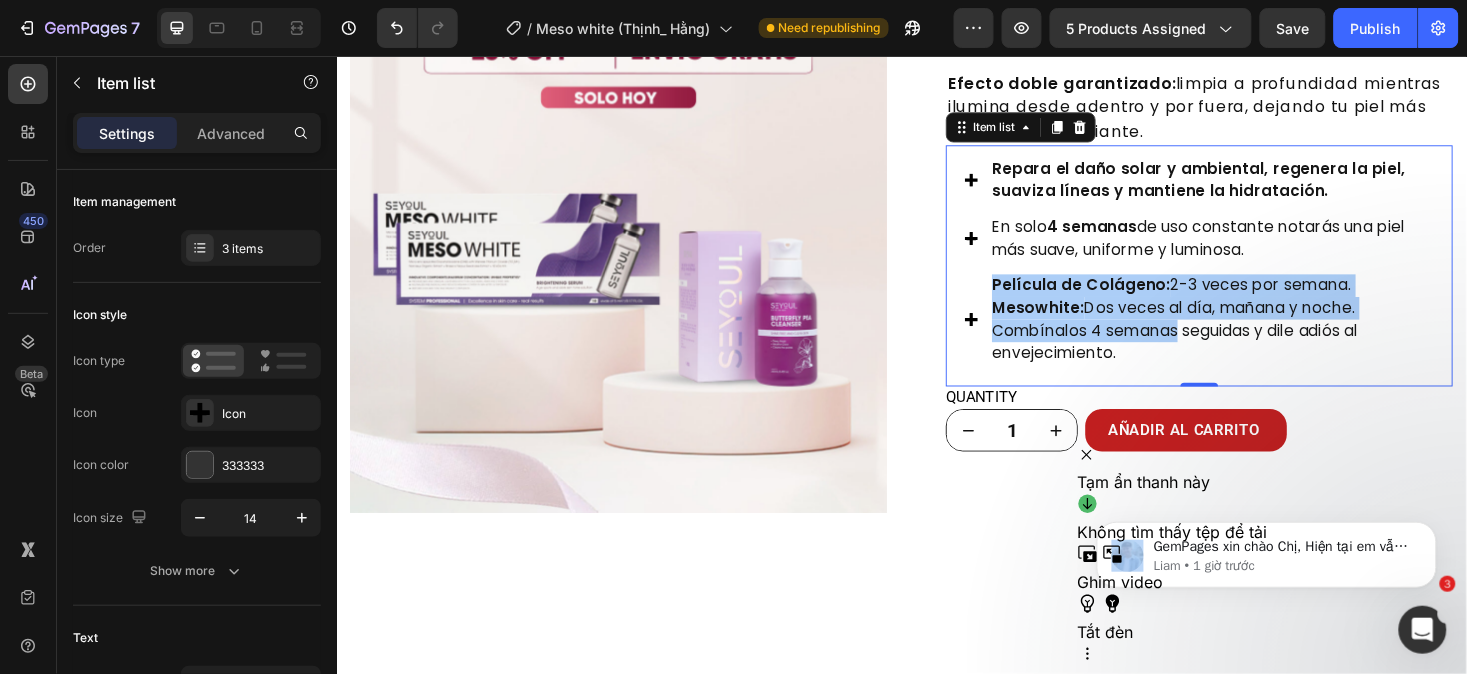 click on "GemPages xin chào Chị,   Hiện tại em vẫn chưa thấy phản hồi gì thêm từ phía mình, không biết là chị có cần em hỗ trợ gì thêm không ạ?   Nếu em không nhận được phản hồi từ mình, cuộc trò chuyện sẽ được đóng sau 24h, tuy nhiên thì mình luôn có thể mở một cuộc trò chuyện mới bất kì lúc nào! Liam • 1 giờ trước" at bounding box center (1266, 549) 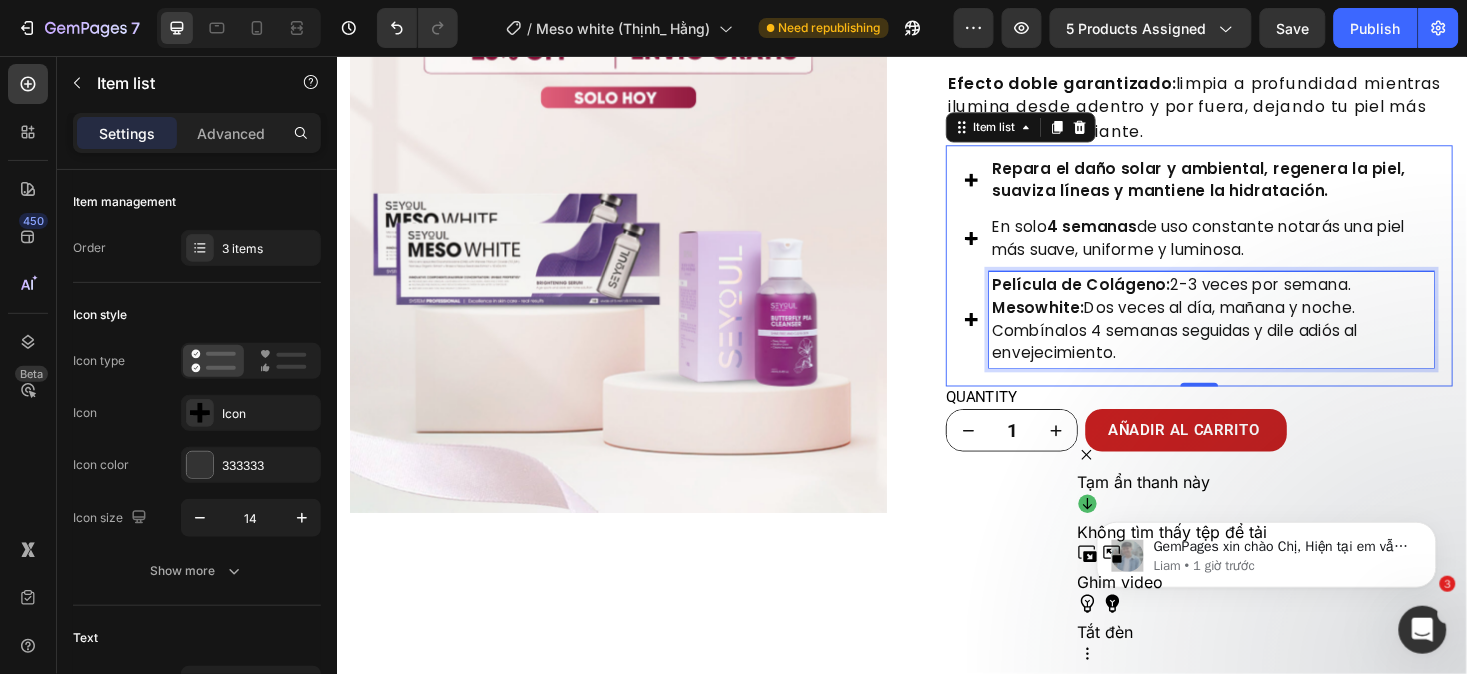 click on "Combínalos 4 semanas seguidas y dile adiós al envejecimiento." at bounding box center [1265, 359] 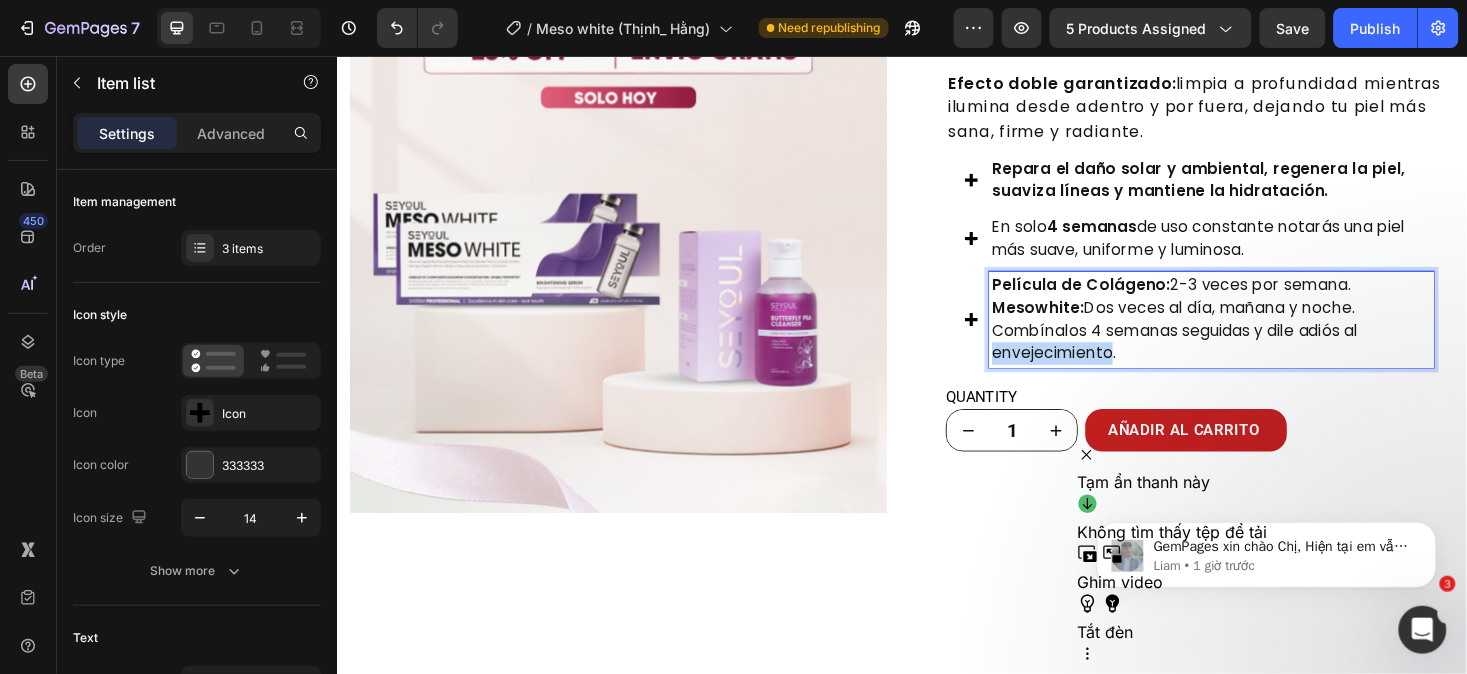 click on "Combínalos 4 semanas seguidas y dile adiós al envejecimiento." at bounding box center [1265, 359] 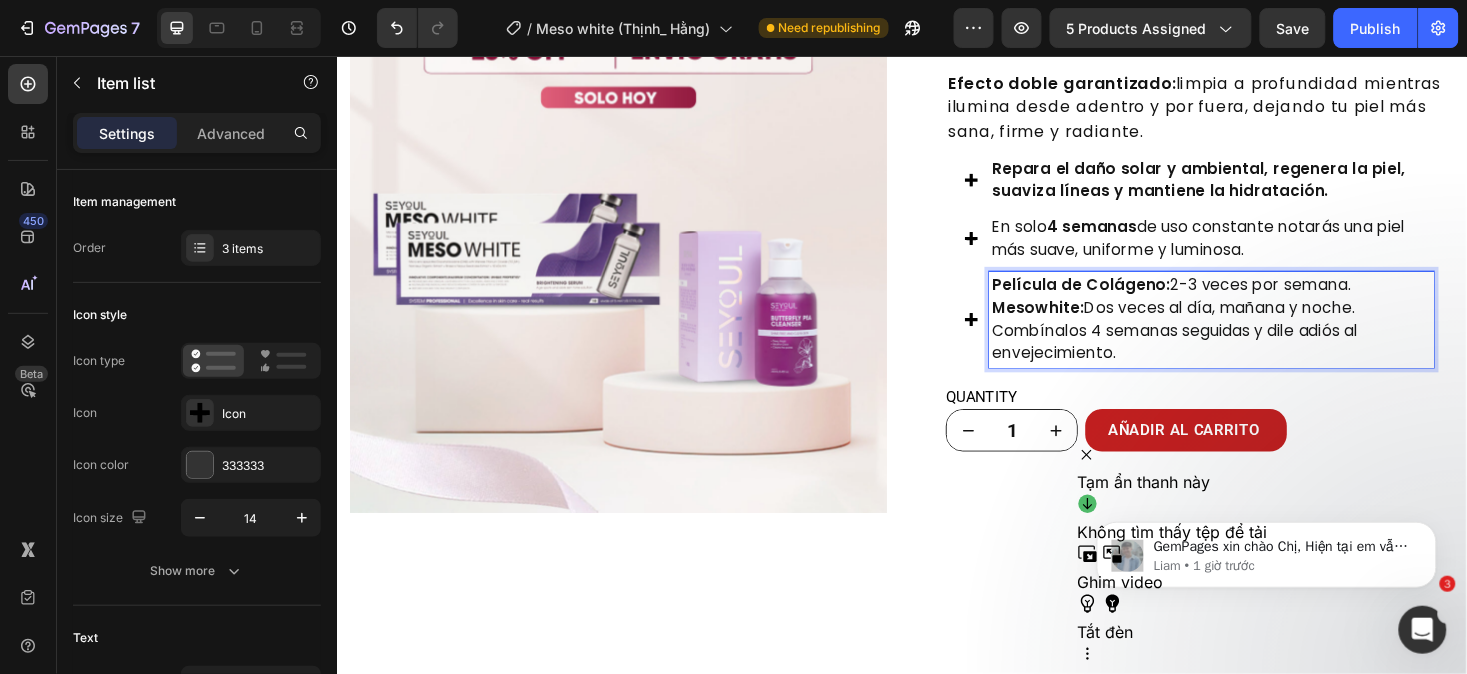 click on "Película de Colágeno:  2-3 veces por semana. Mesowhite:  Dos veces al día, mañana y noche. Combínalos 4 semanas seguidas y dile adiós al envejecimiento." at bounding box center (1265, 335) 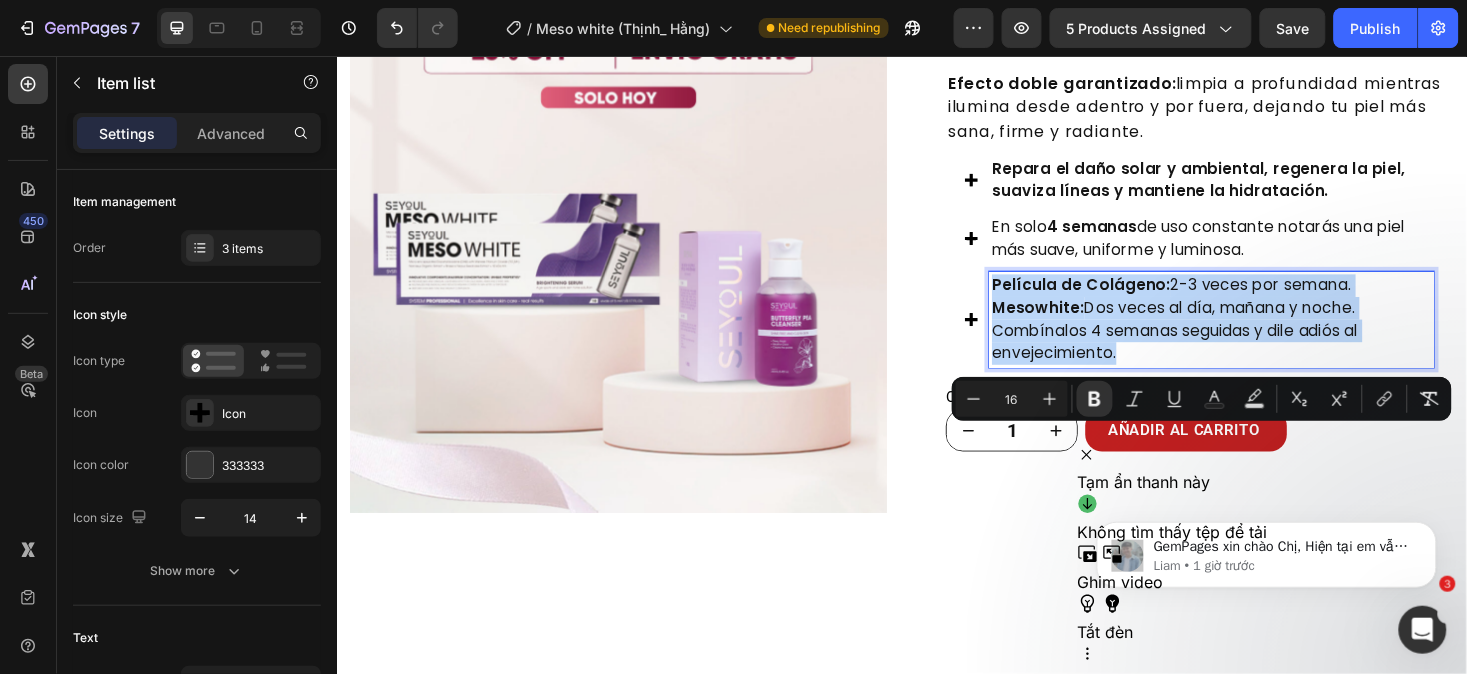 drag, startPoint x: 1025, startPoint y: 458, endPoint x: 1176, endPoint y: 540, distance: 171.8284 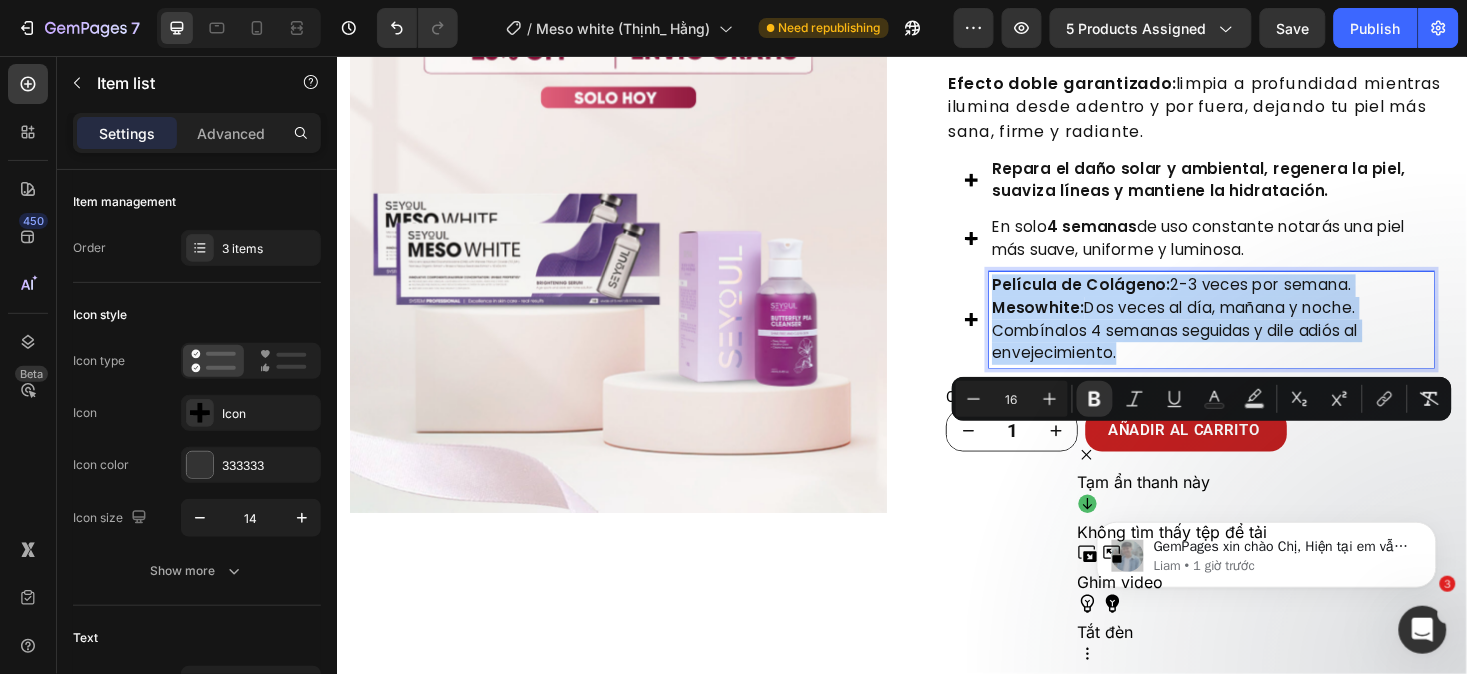 click on "Película de Colágeno:  2-3 veces por semana. Mesowhite:  Dos veces al día, mañana y noche. Combínalos 4 semanas seguidas y dile adiós al envejecimiento." at bounding box center [1265, 335] 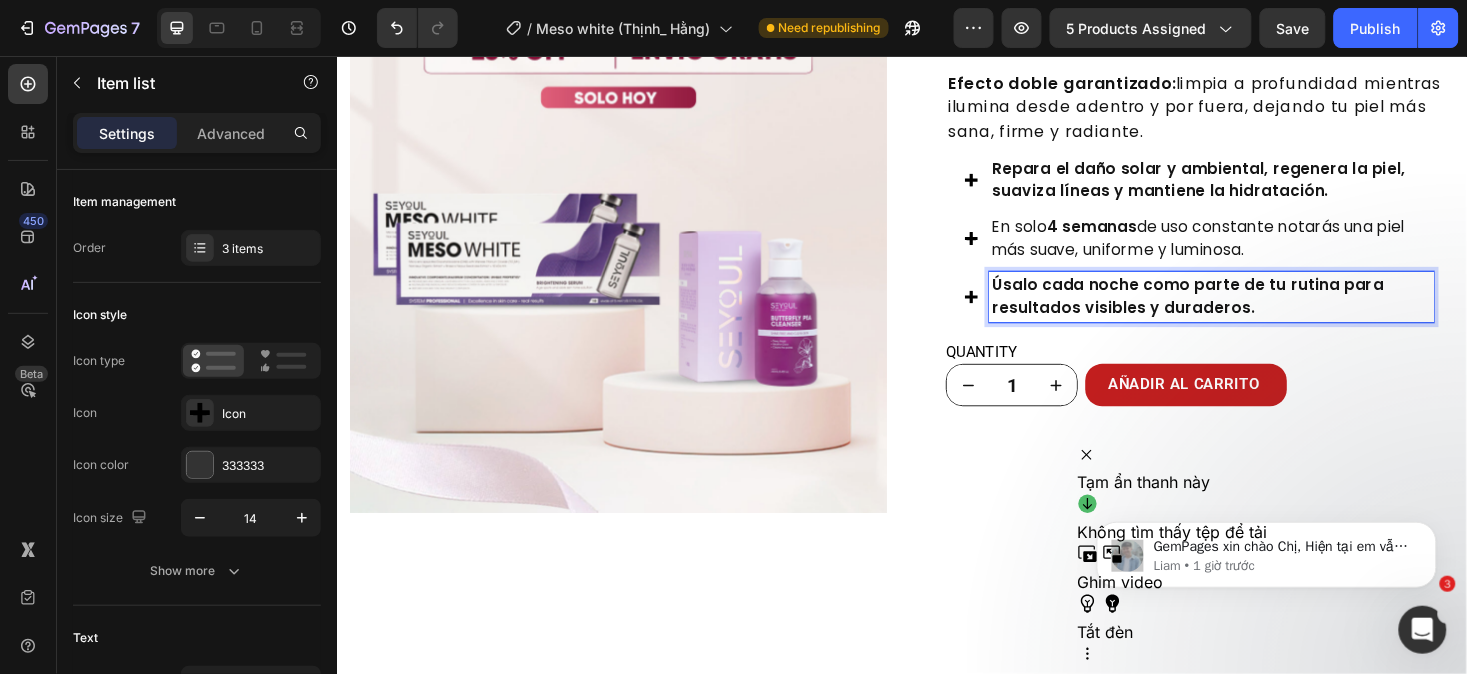 click on "Úsalo cada noche como parte de tu rutina para resultados visibles y duraderos." at bounding box center (1265, 311) 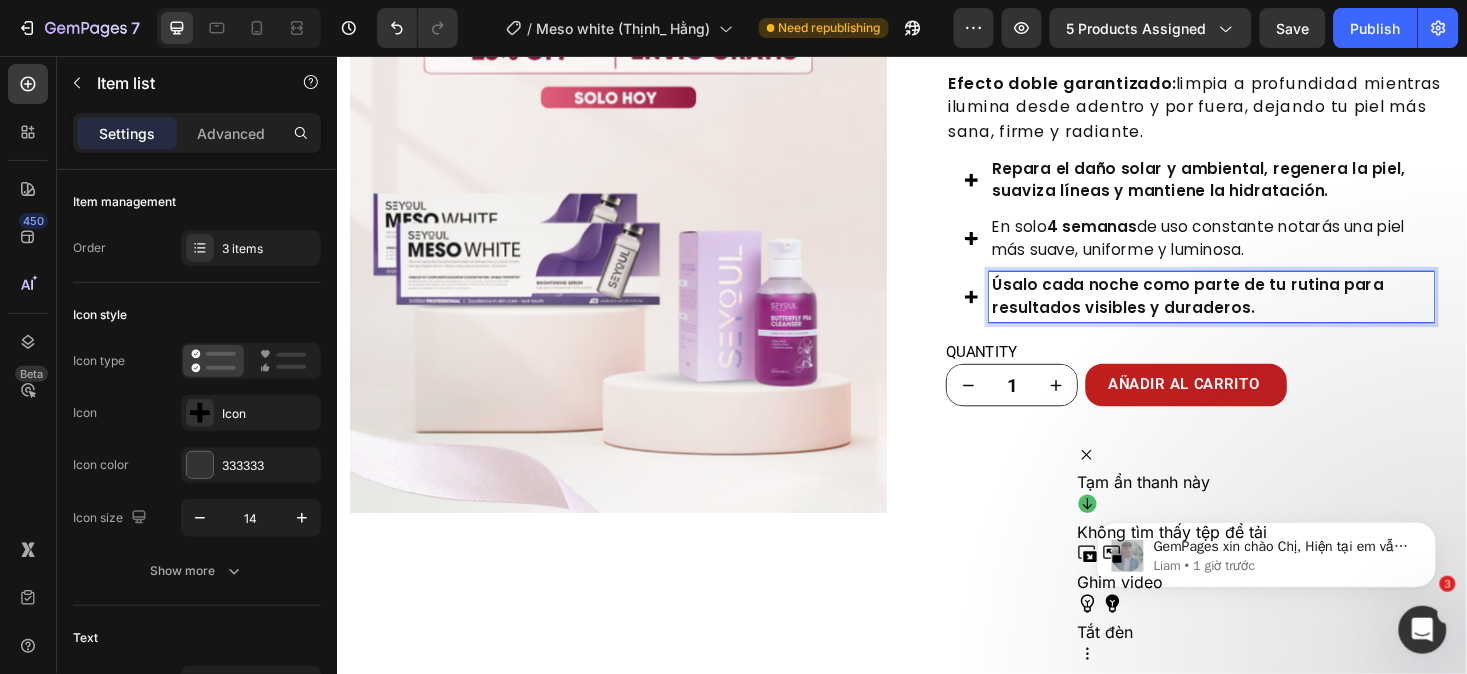 click on "Úsalo cada noche como parte de tu rutina para resultados visibles y duraderos." at bounding box center [1265, 311] 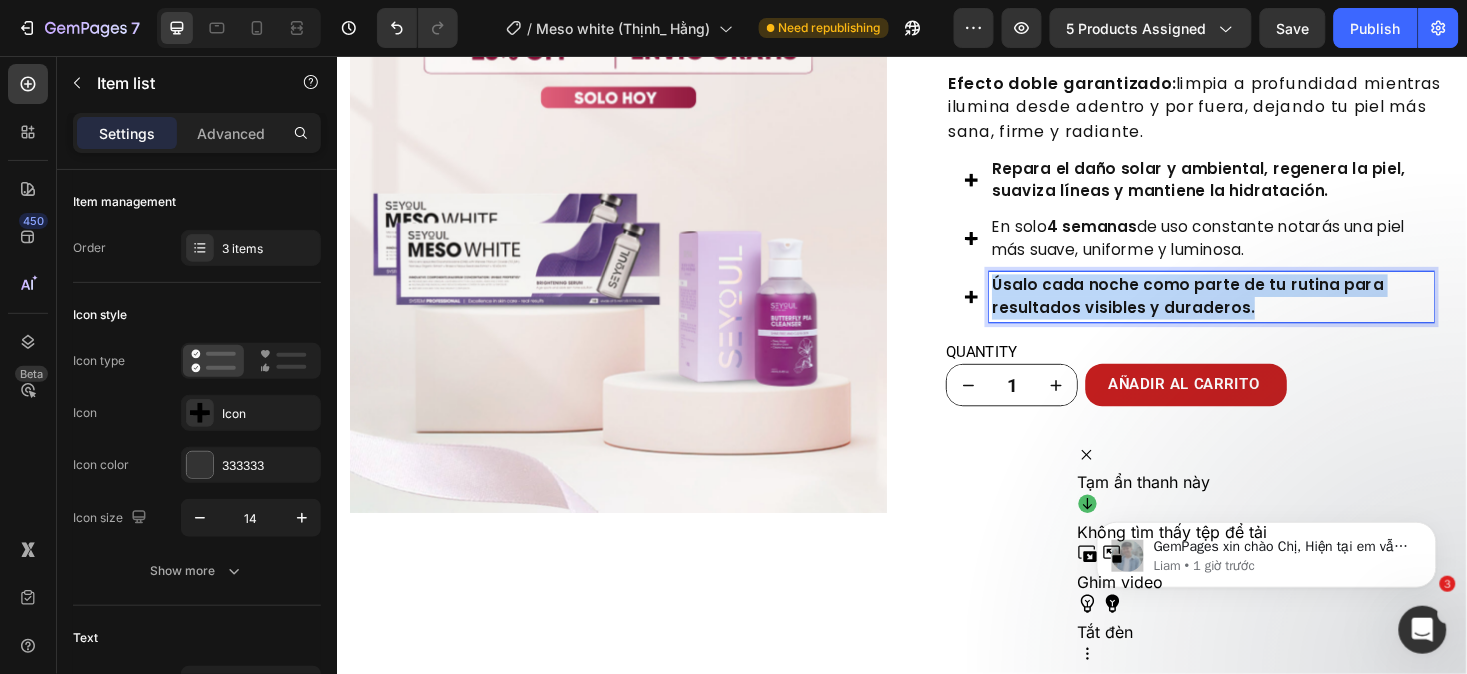 click on "Úsalo cada noche como parte de tu rutina para resultados visibles y duraderos." at bounding box center [1265, 311] 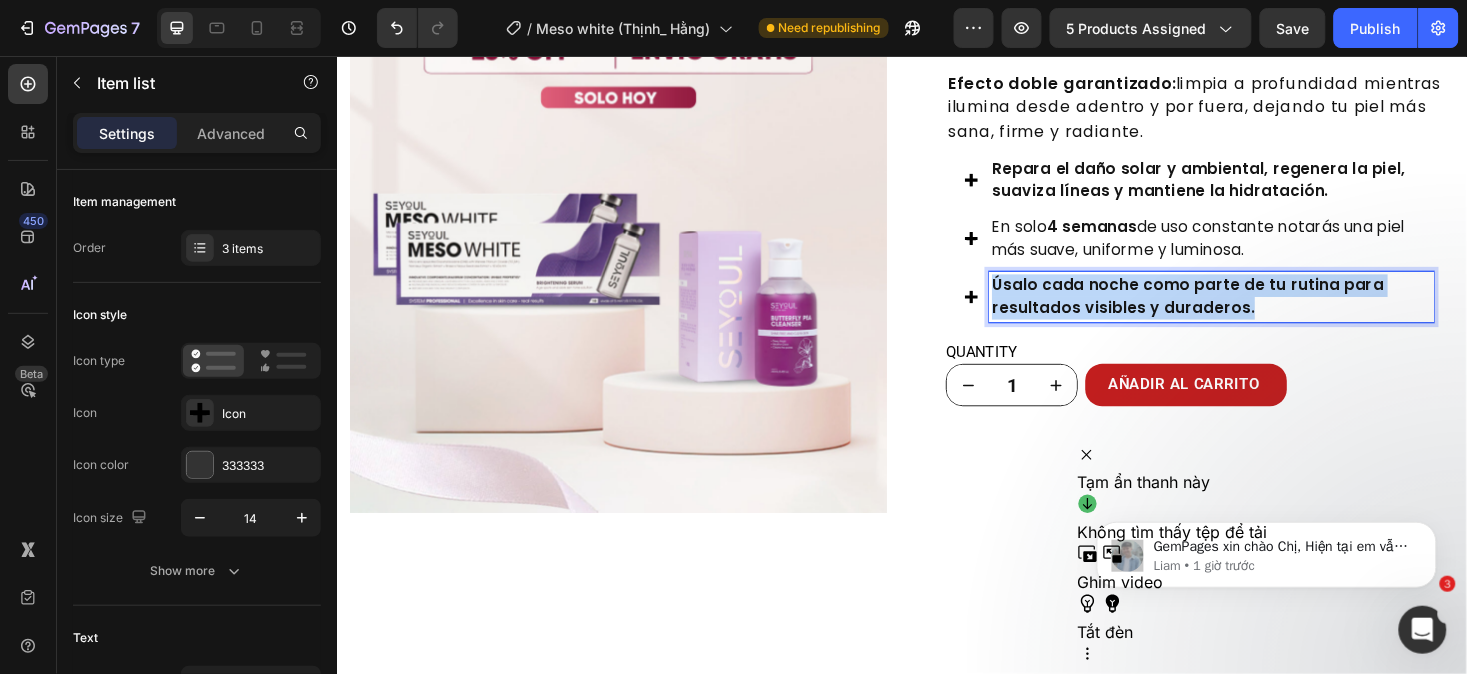 click on "Úsalo cada noche como parte de tu rutina para resultados visibles y duraderos." at bounding box center [1265, 311] 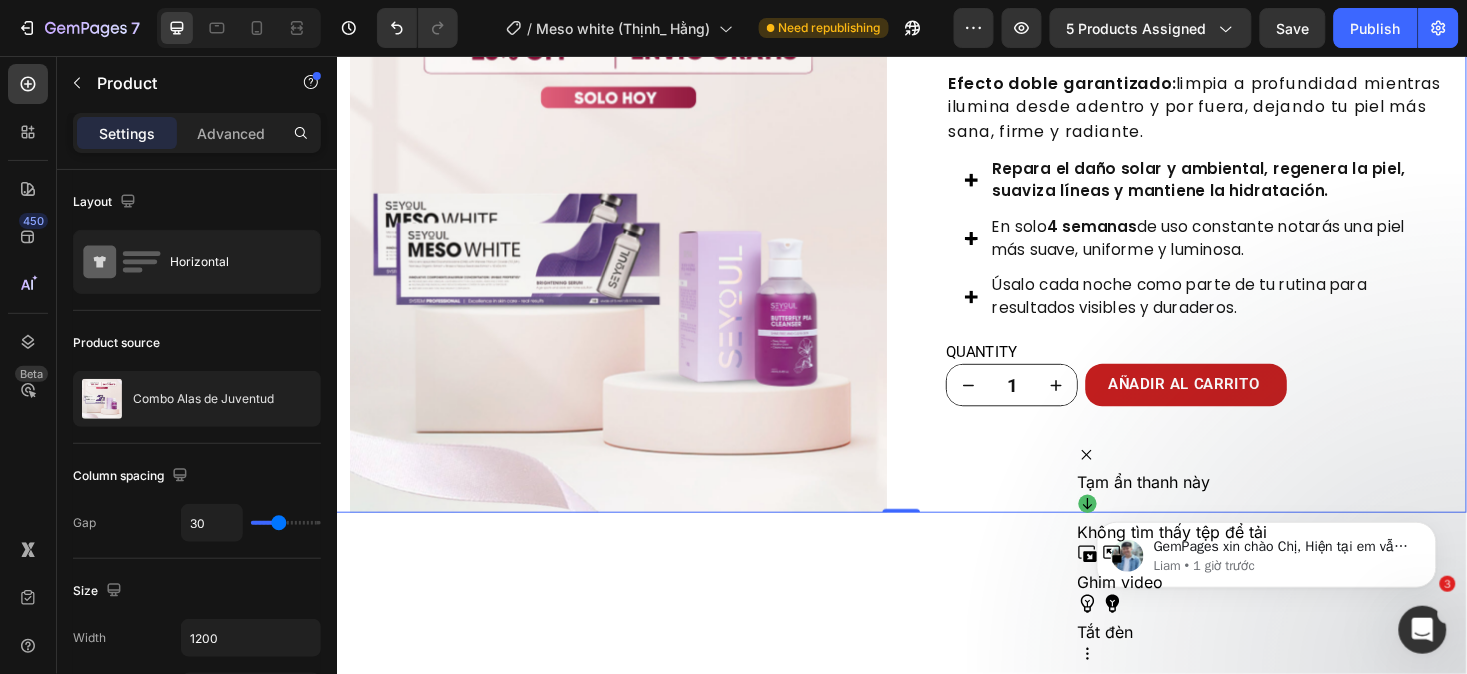 click on "GemPages xin chào Chị,   Hiện tại em vẫn chưa thấy phản hồi gì thêm từ phía mình, không biết là chị có cần em hỗ trợ gì thêm không ạ?   Nếu em không nhận được phản hồi từ mình, cuộc trò chuyện sẽ được đóng sau 24h, tuy nhiên thì mình luôn có thể mở một cuộc trò chuyện mới bất kì lúc nào! Liam • 1 giờ trước" at bounding box center (1266, 549) 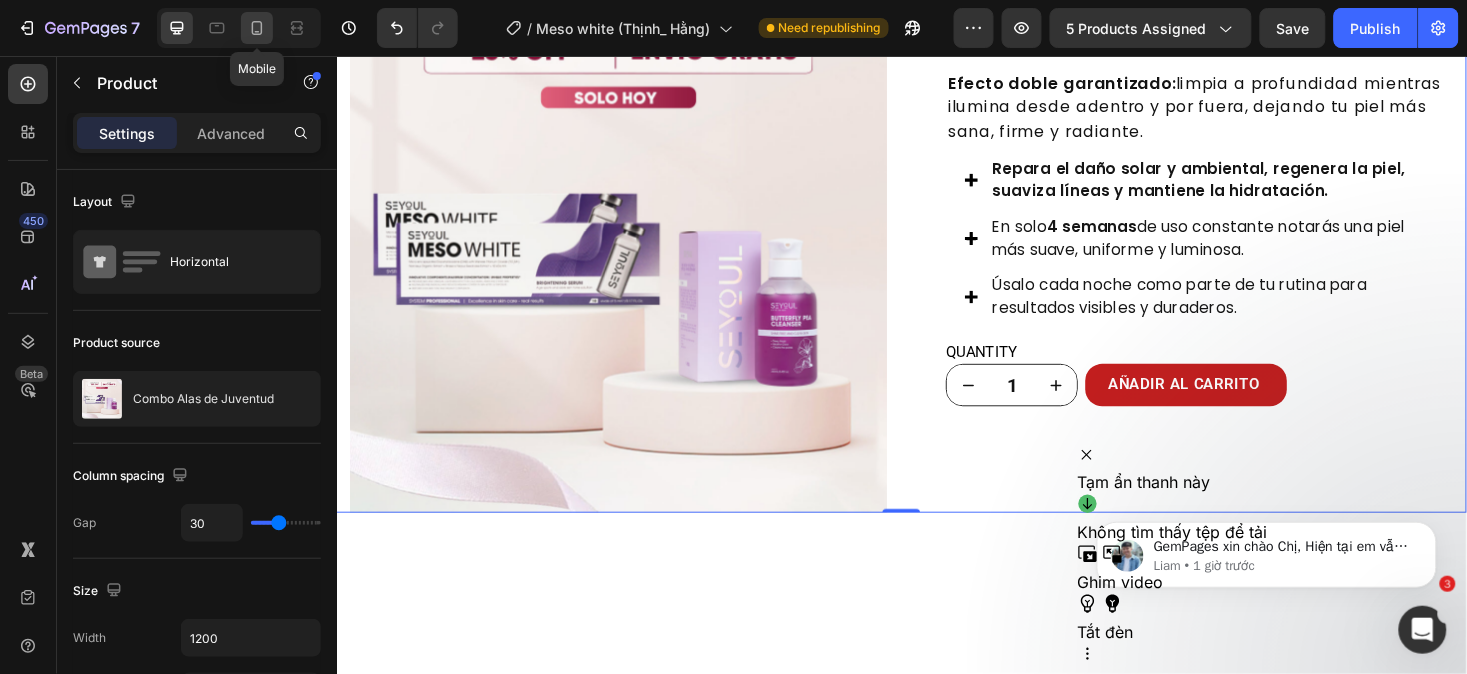 click 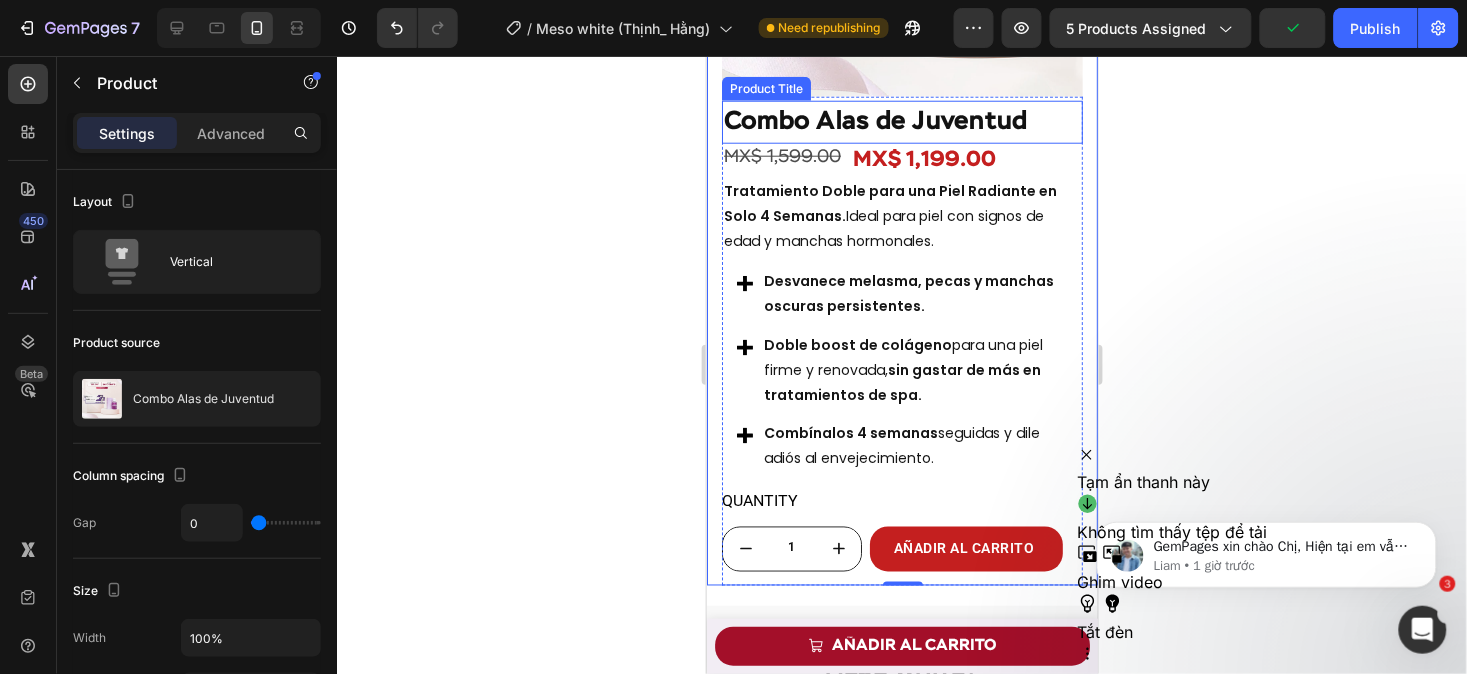 scroll, scrollTop: 2377, scrollLeft: 0, axis: vertical 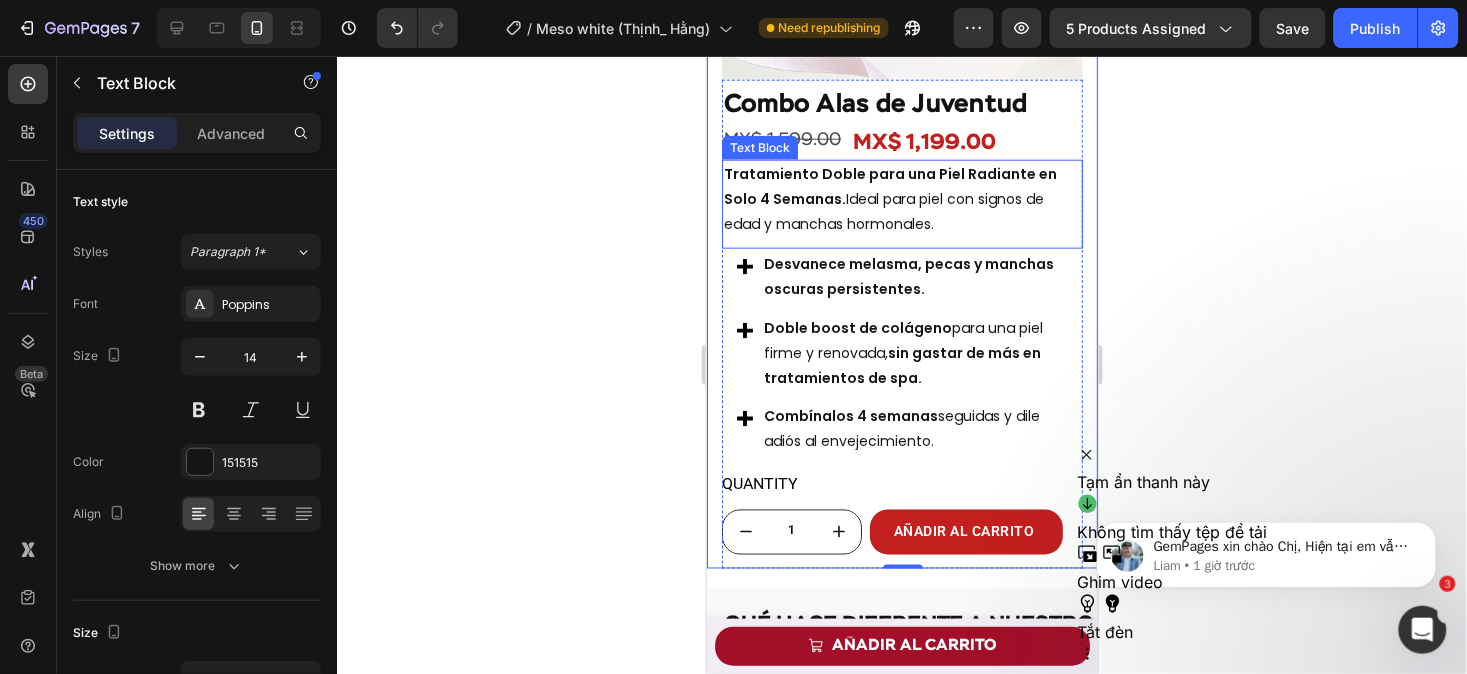 click on "Tratamiento Doble para una Piel Radiante en Solo 4 Semanas.  Ideal para piel con signos de edad y manchas hormonales." at bounding box center (901, 199) 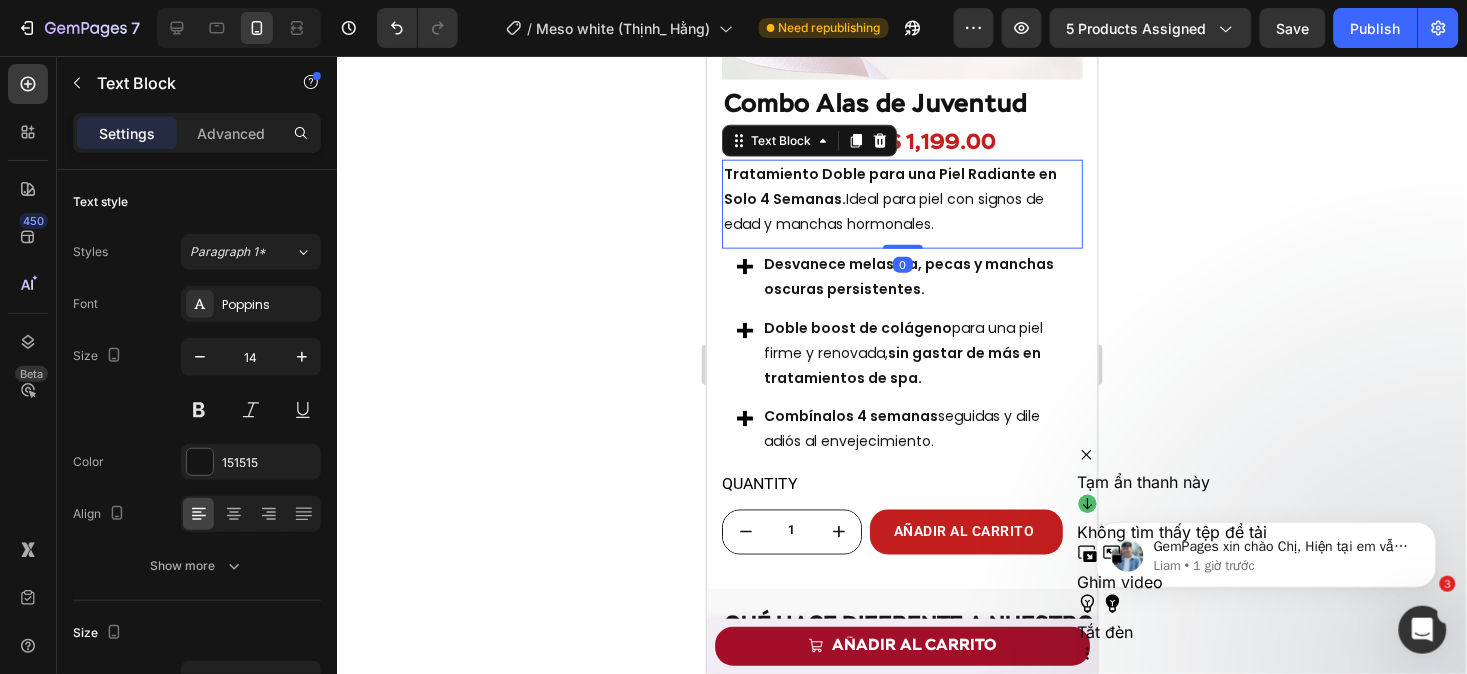 click on "Tratamiento Doble para una Piel Radiante en Solo 4 Semanas.  Ideal para piel con signos de edad y manchas hormonales." at bounding box center [901, 199] 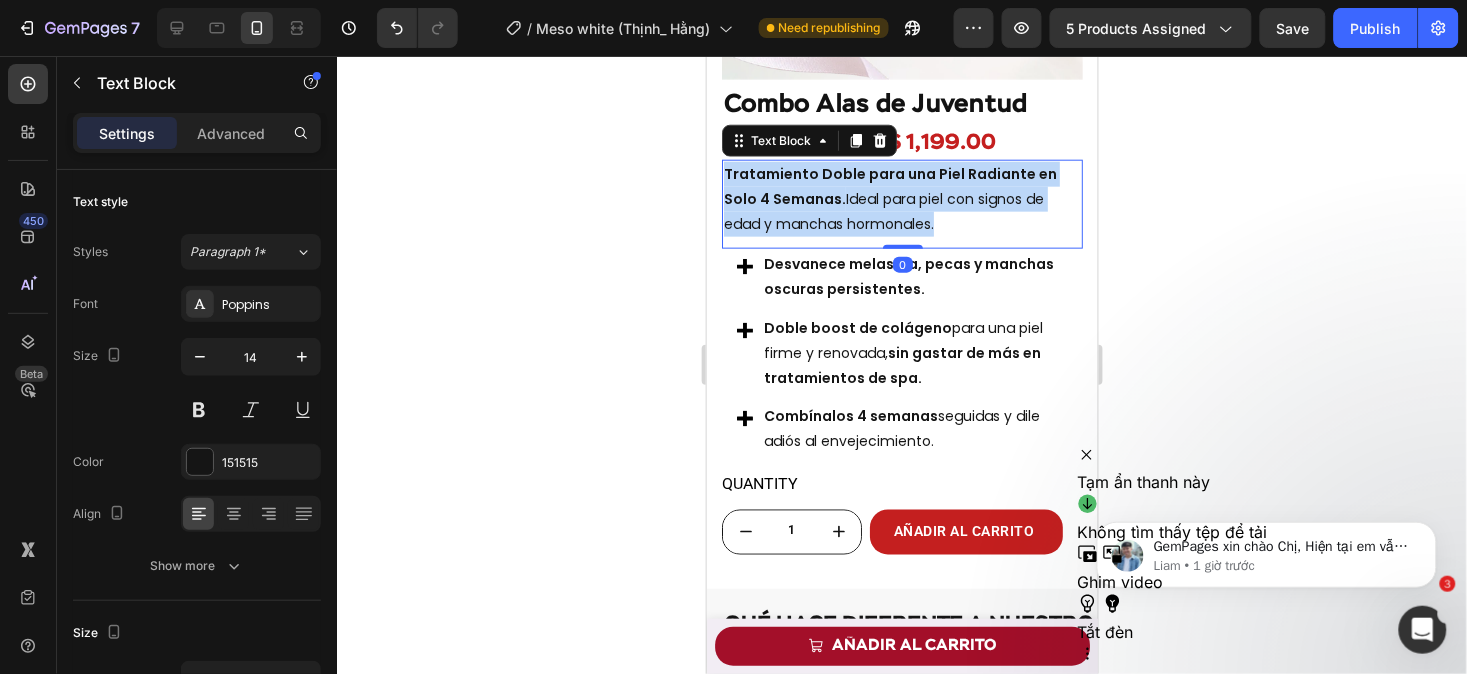 click on "Tratamiento Doble para una Piel Radiante en Solo 4 Semanas.  Ideal para piel con signos de edad y manchas hormonales." at bounding box center (901, 199) 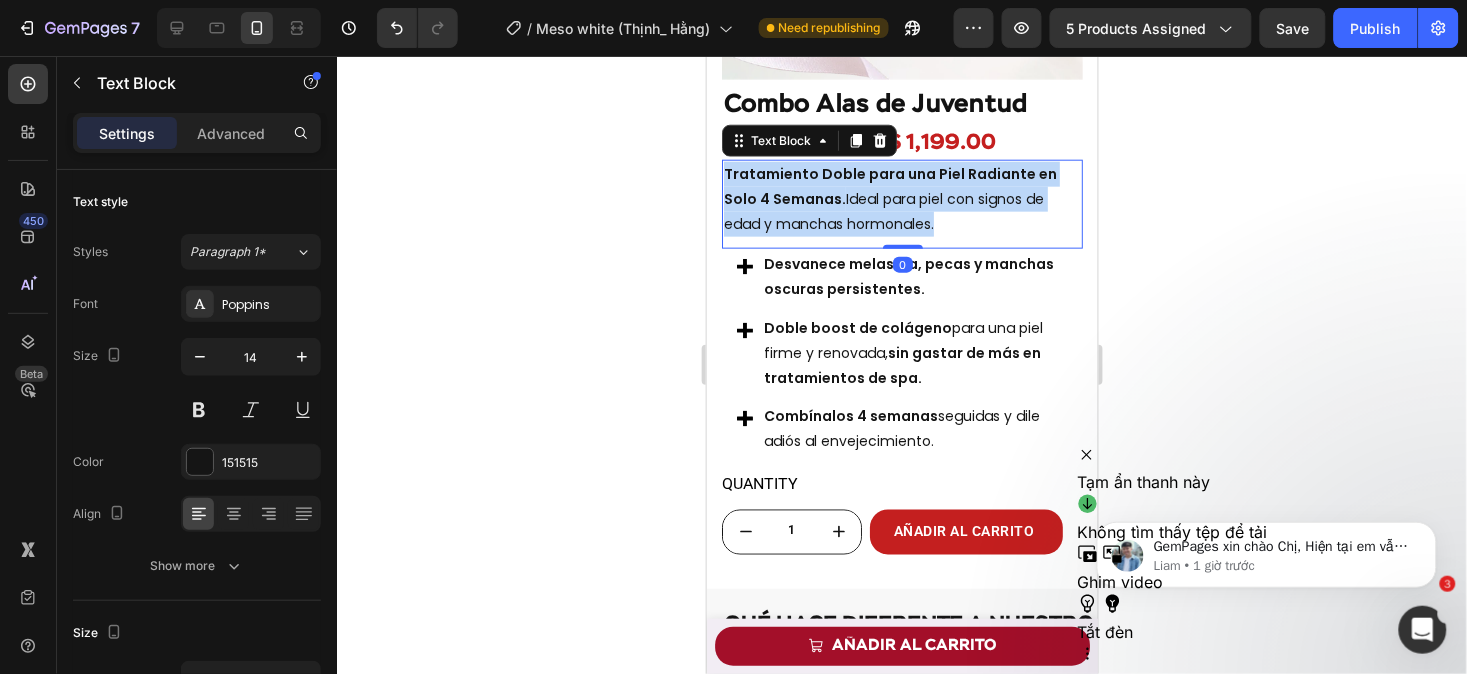 click on "Tratamiento Doble para una Piel Radiante en Solo 4 Semanas.  Ideal para piel con signos de edad y manchas hormonales." at bounding box center [901, 199] 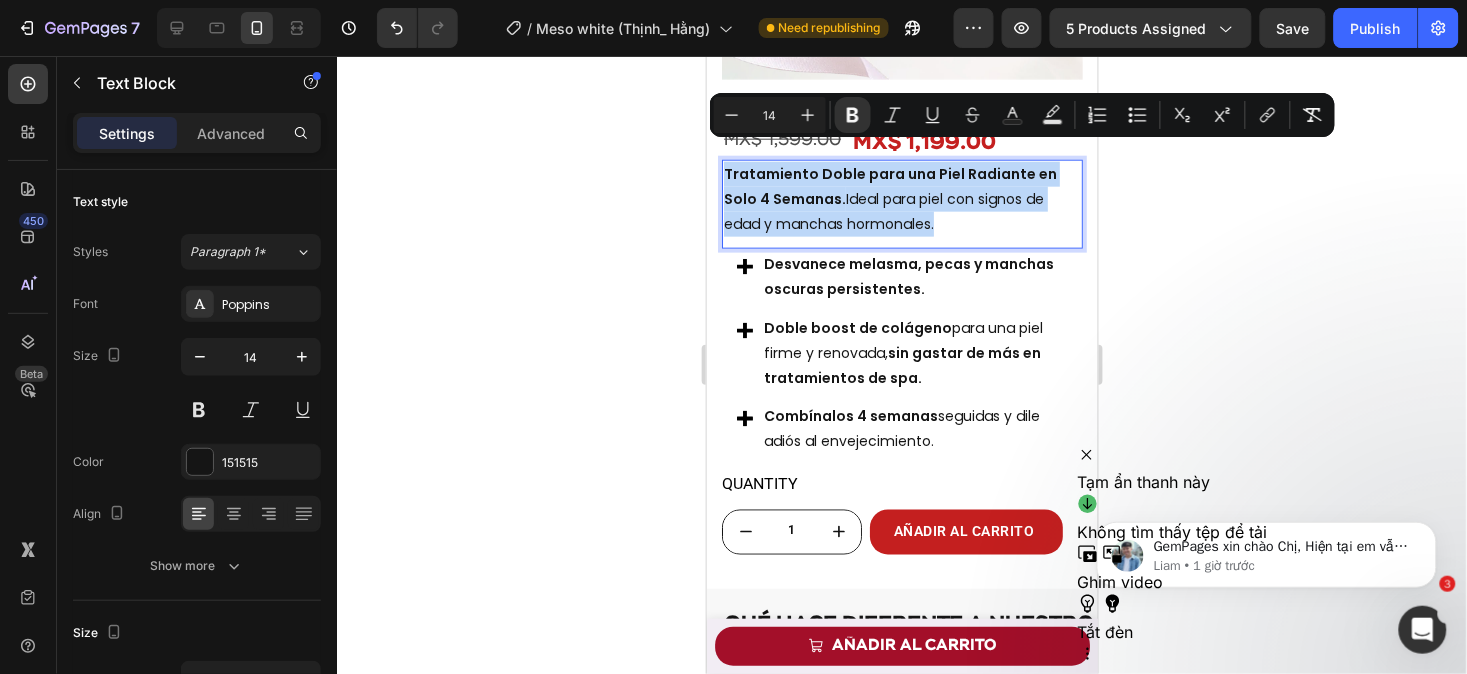 click on "Tratamiento Doble para una Piel Radiante en Solo 4 Semanas.  Ideal para piel con signos de edad y manchas hormonales." at bounding box center (901, 199) 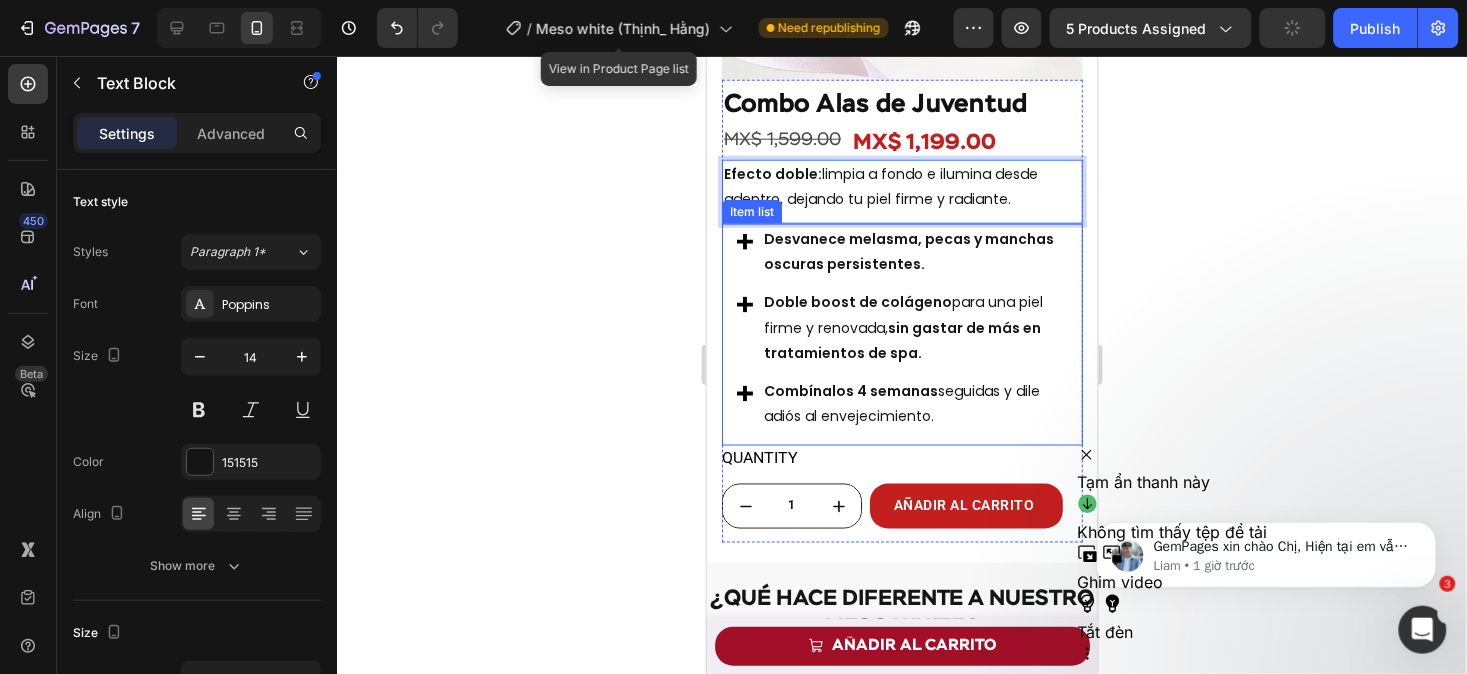 click on "Desvanece melasma, pecas y manchas oscuras persistentes." at bounding box center [913, 251] 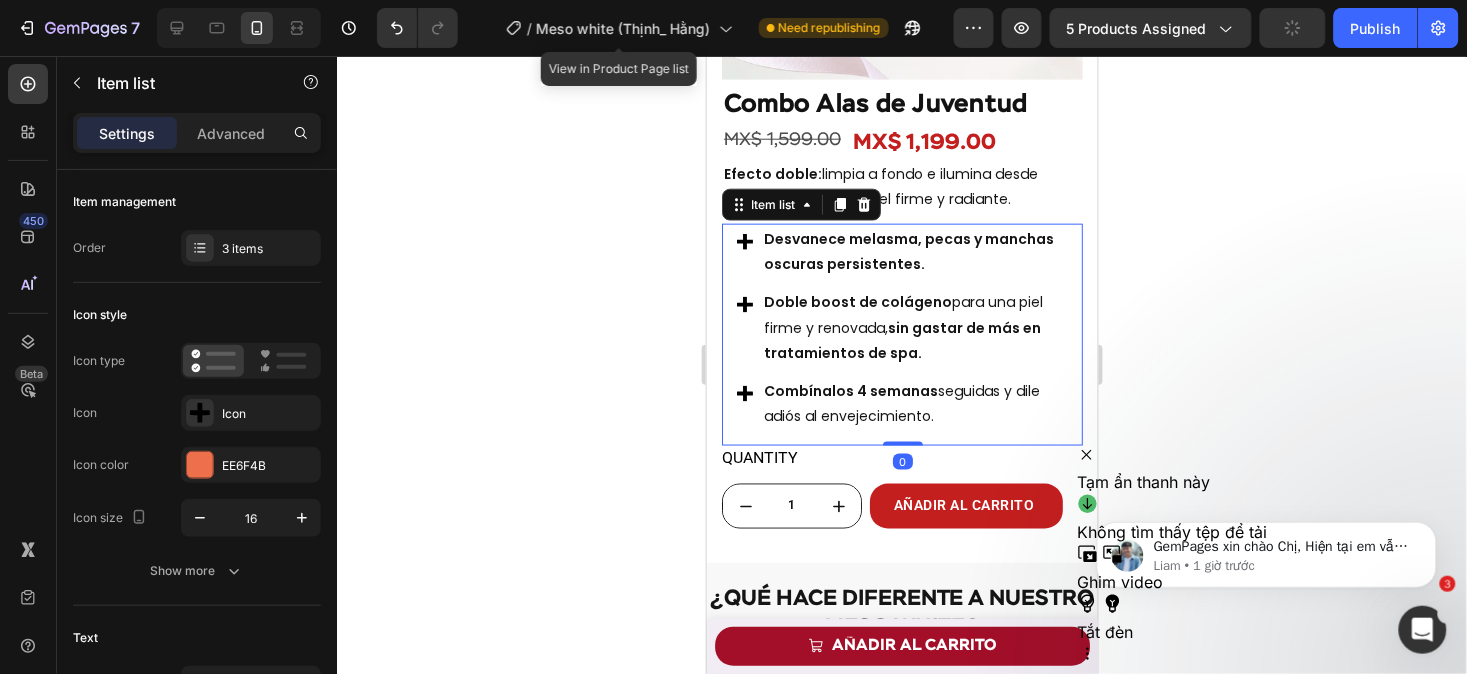 click on "Desvanece melasma, pecas y manchas oscuras persistentes." at bounding box center (913, 251) 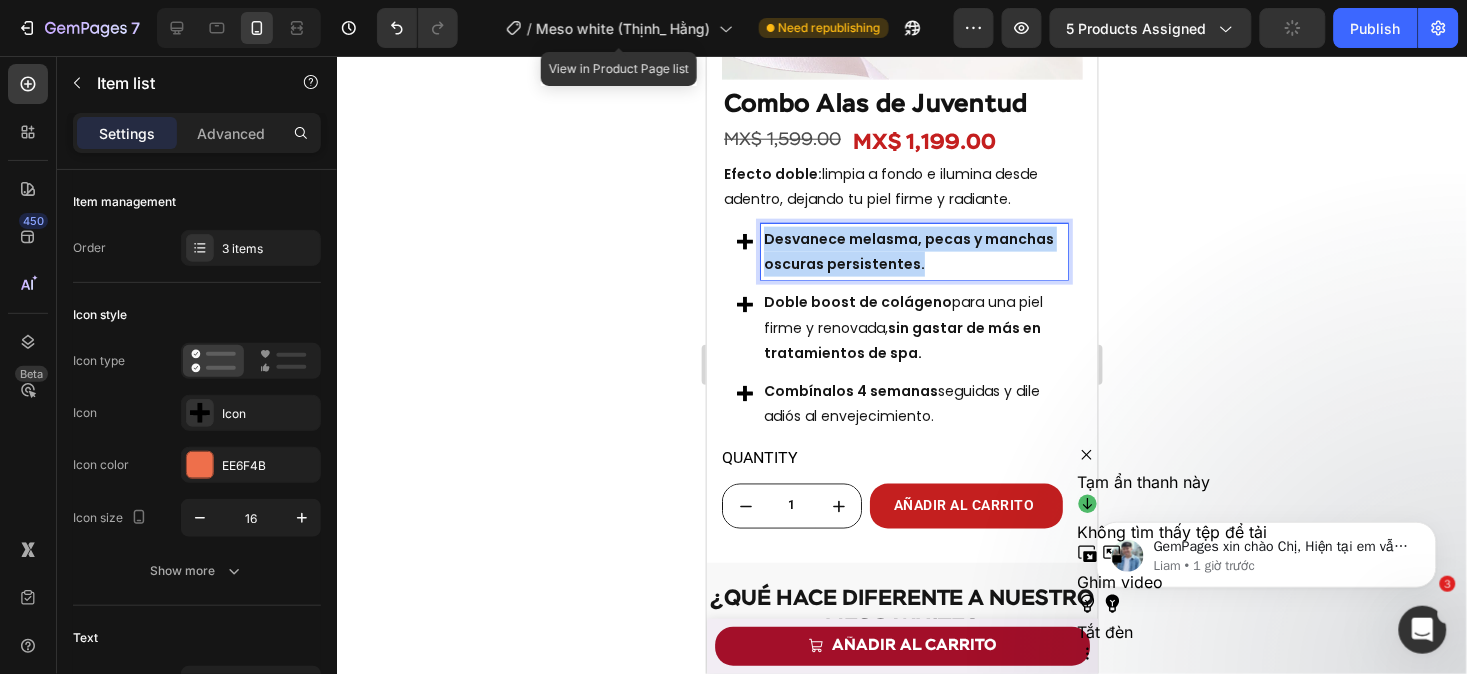 click on "Desvanece melasma, pecas y manchas oscuras persistentes." at bounding box center [913, 251] 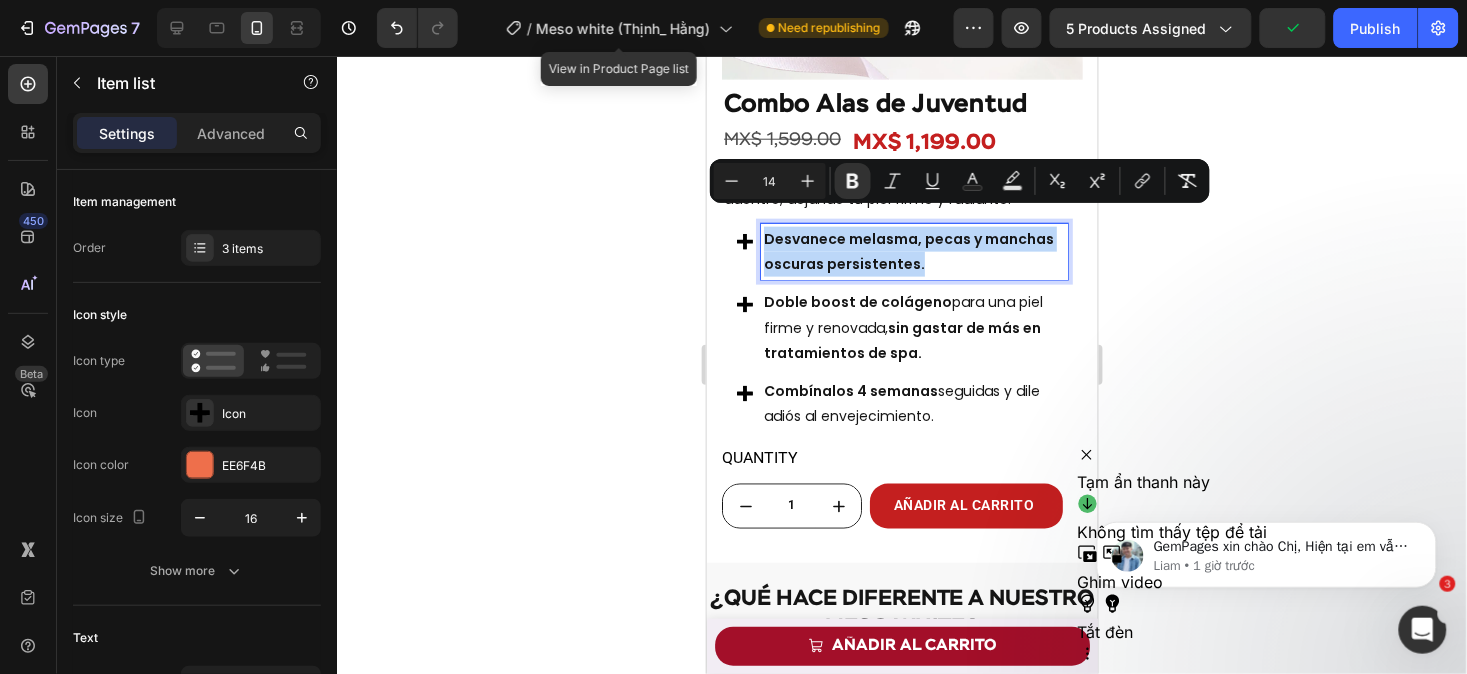 click on "Desvanece melasma, pecas y manchas oscuras persistentes." at bounding box center (913, 251) 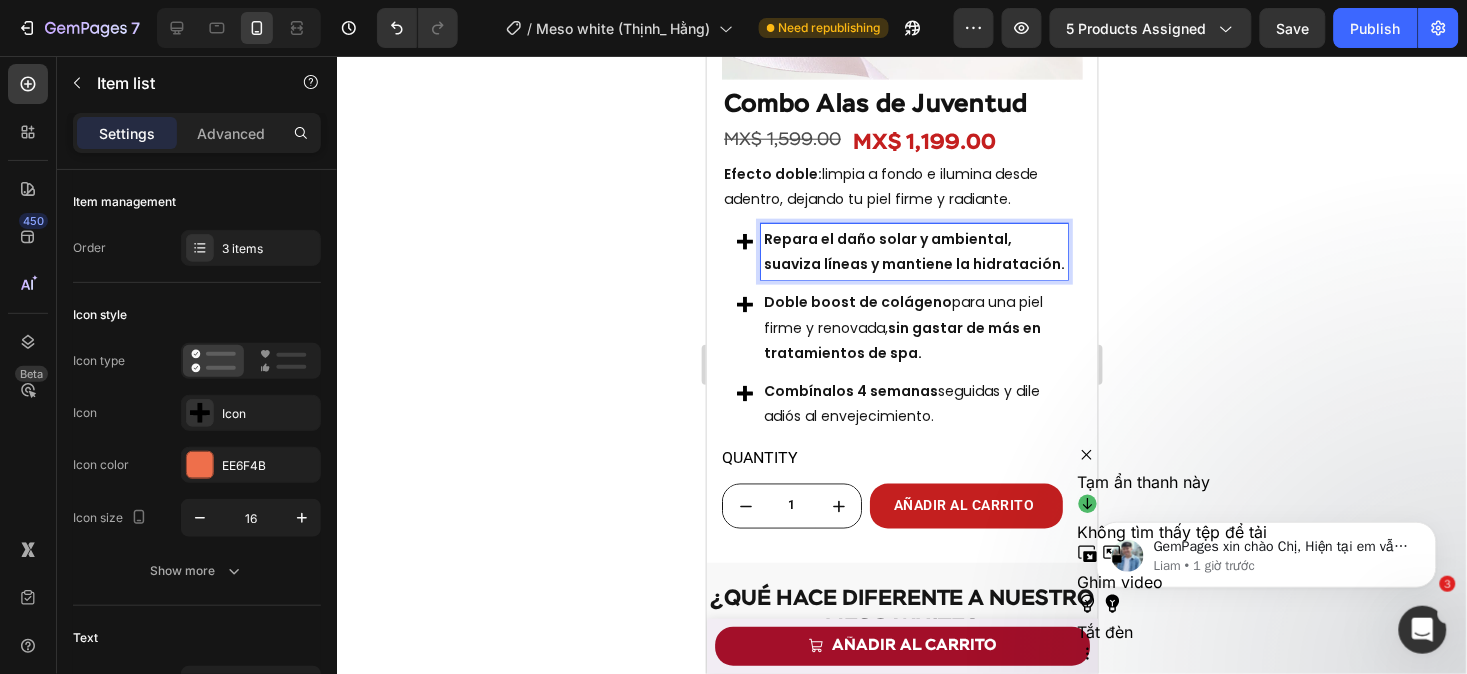 click on "Doble boost de colágeno  para una piel firme y renovada,  sin gastar de más en tratamientos de spa." at bounding box center (913, 327) 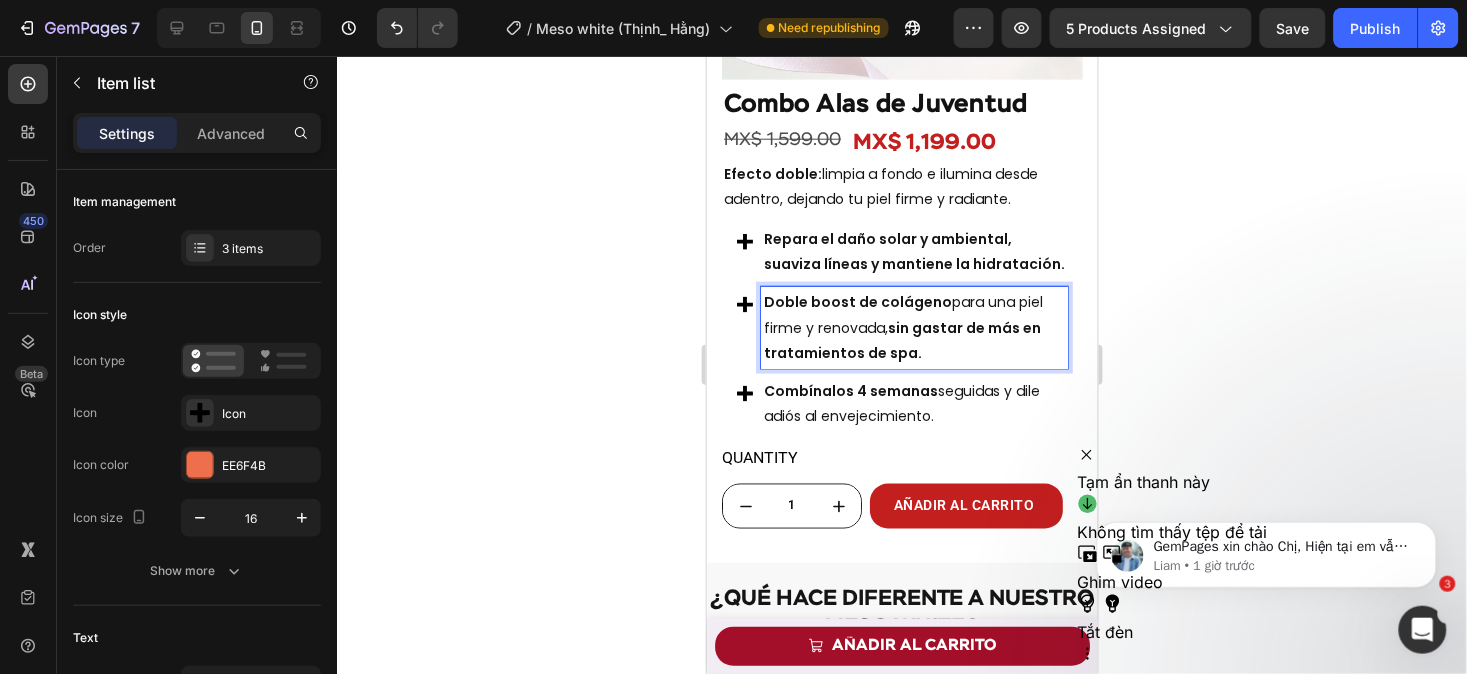 click on "Doble boost de colágeno  para una piel firme y renovada,  sin gastar de más en tratamientos de spa." at bounding box center (913, 327) 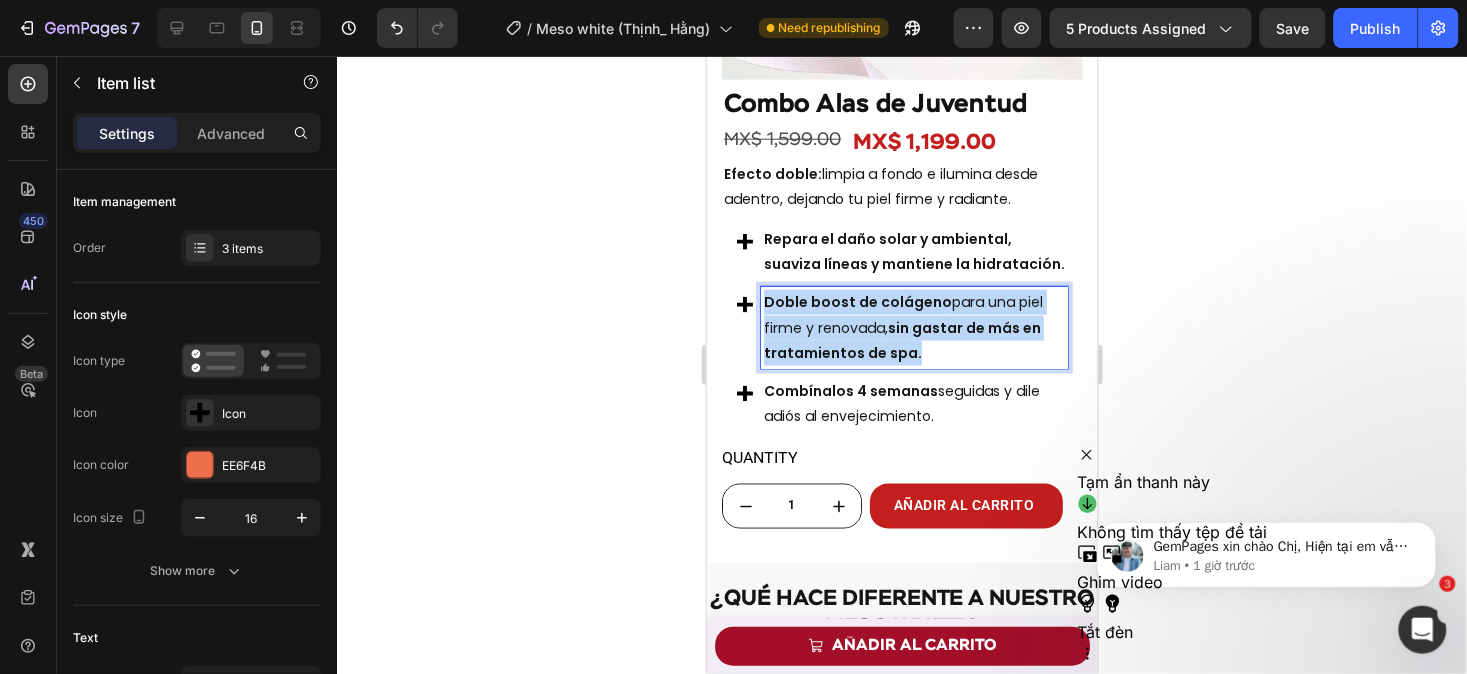click on "Doble boost de colágeno  para una piel firme y renovada,  sin gastar de más en tratamientos de spa." at bounding box center [913, 327] 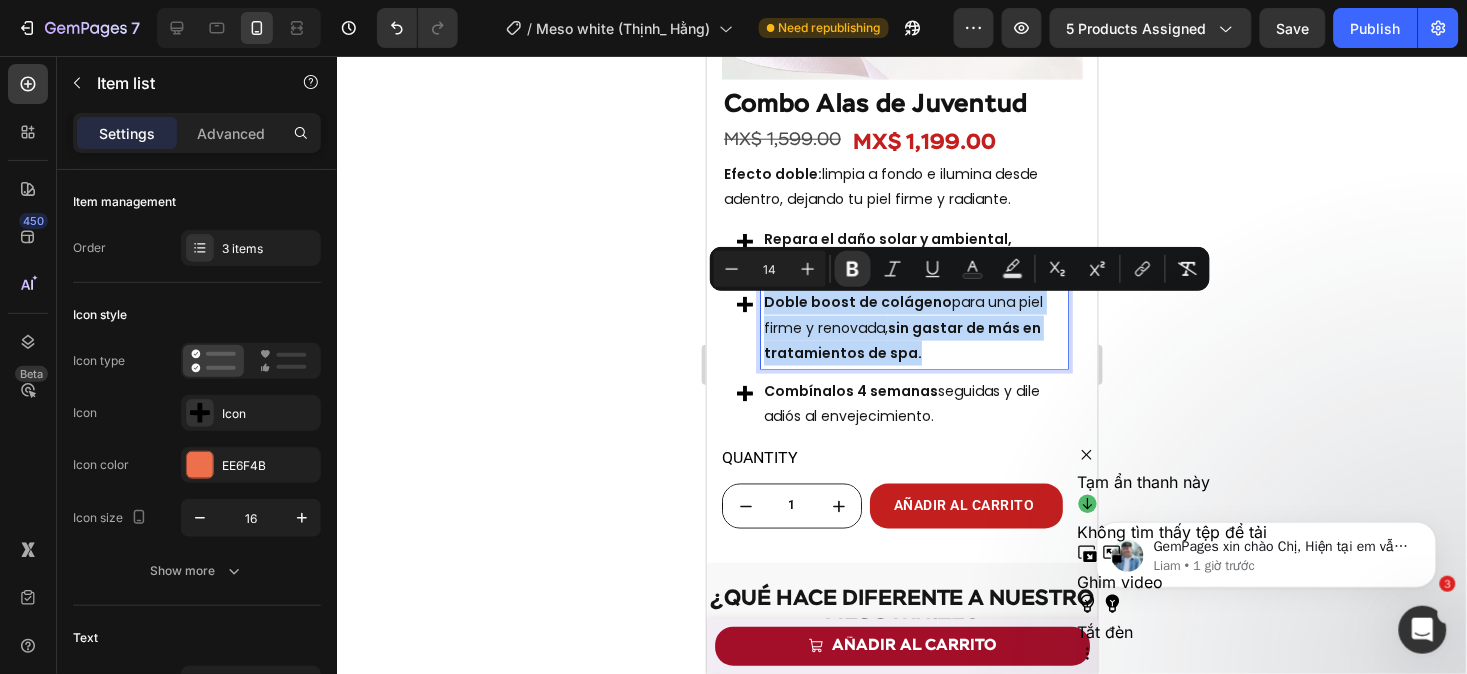 click on "Doble boost de colágeno  para una piel firme y renovada,  sin gastar de más en tratamientos de spa." at bounding box center (913, 327) 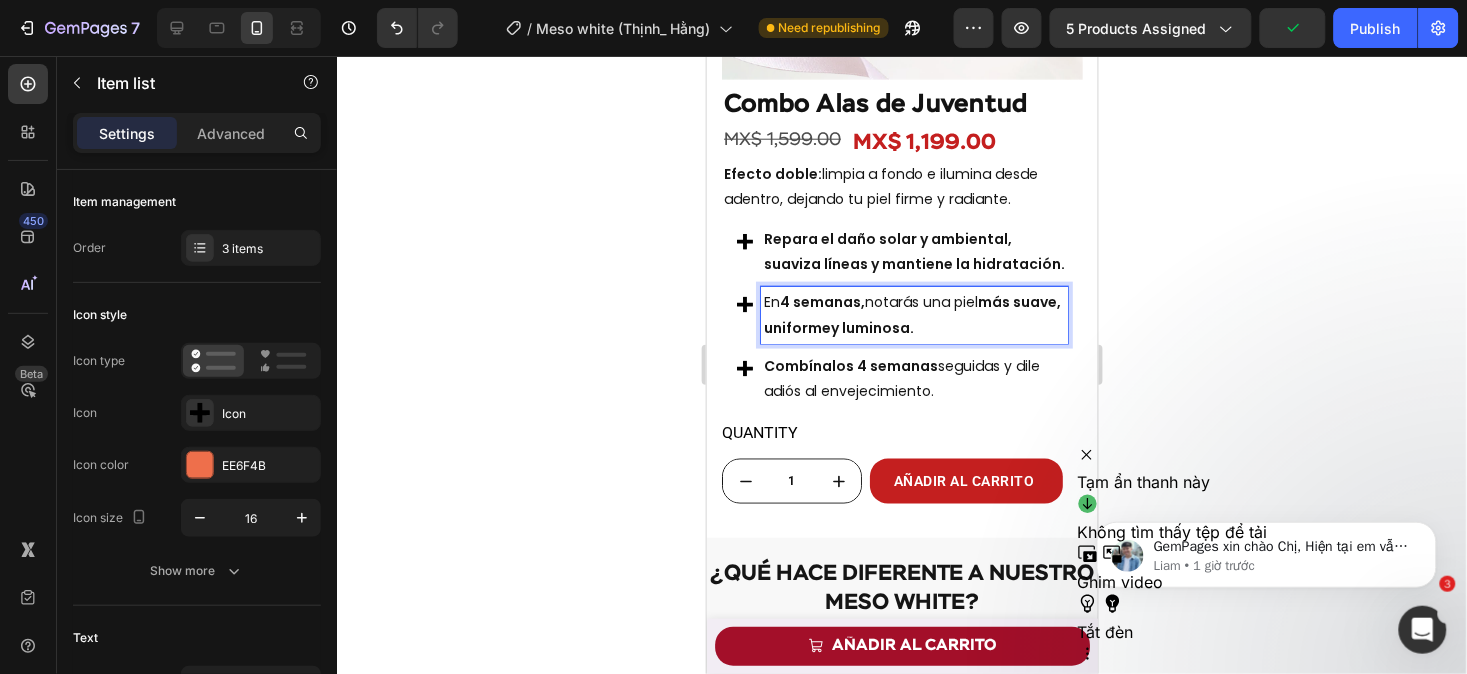 click on "Combínalos [TIME]  seguidas y dile adiós al envejecimiento." at bounding box center [913, 378] 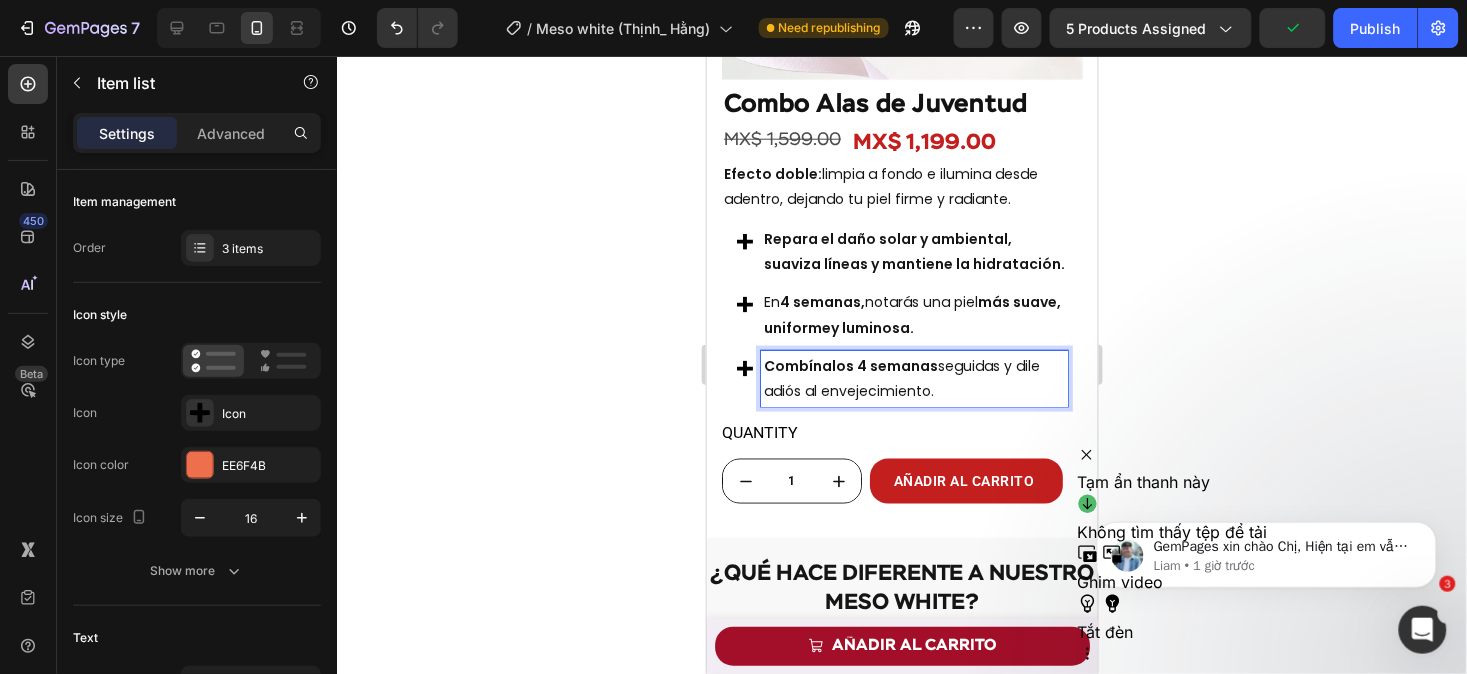 click on "Combínalos [TIME]  seguidas y dile adiós al envejecimiento." at bounding box center (913, 378) 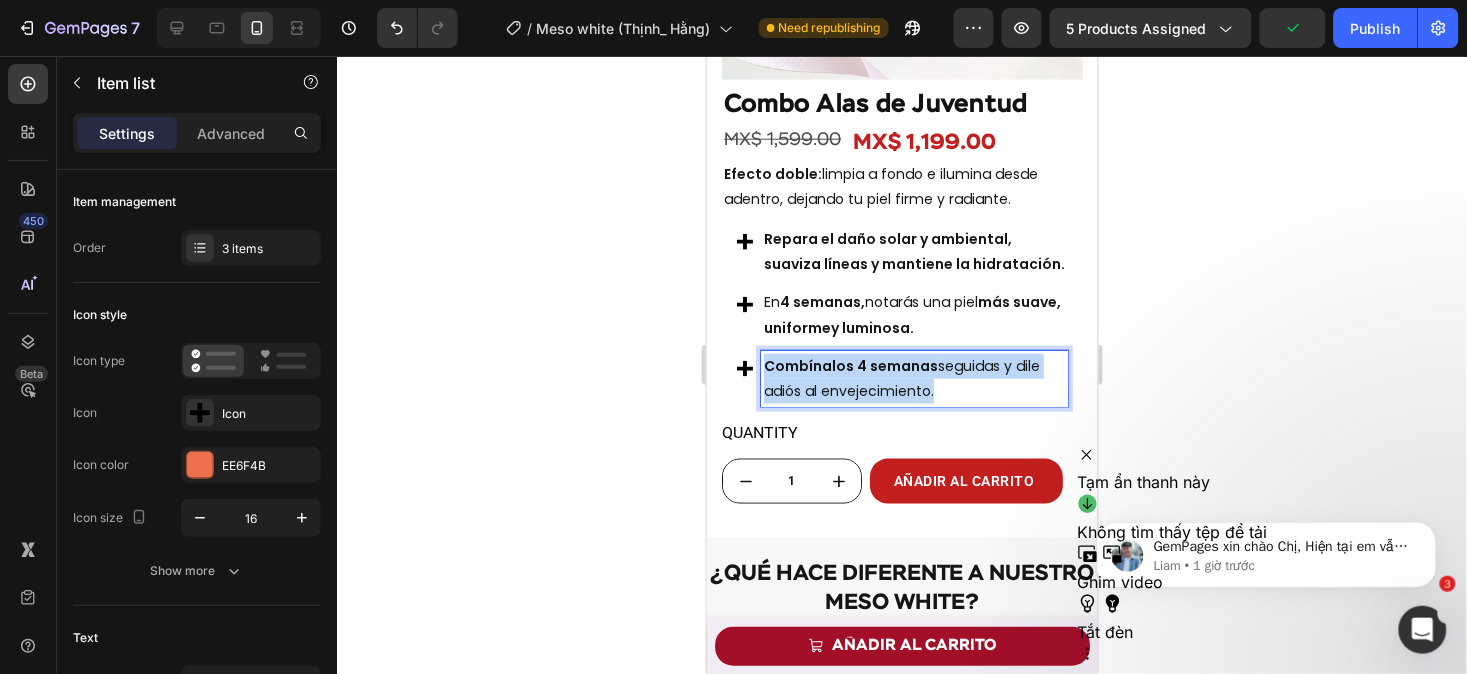 click on "Combínalos [TIME]  seguidas y dile adiós al envejecimiento." at bounding box center (913, 378) 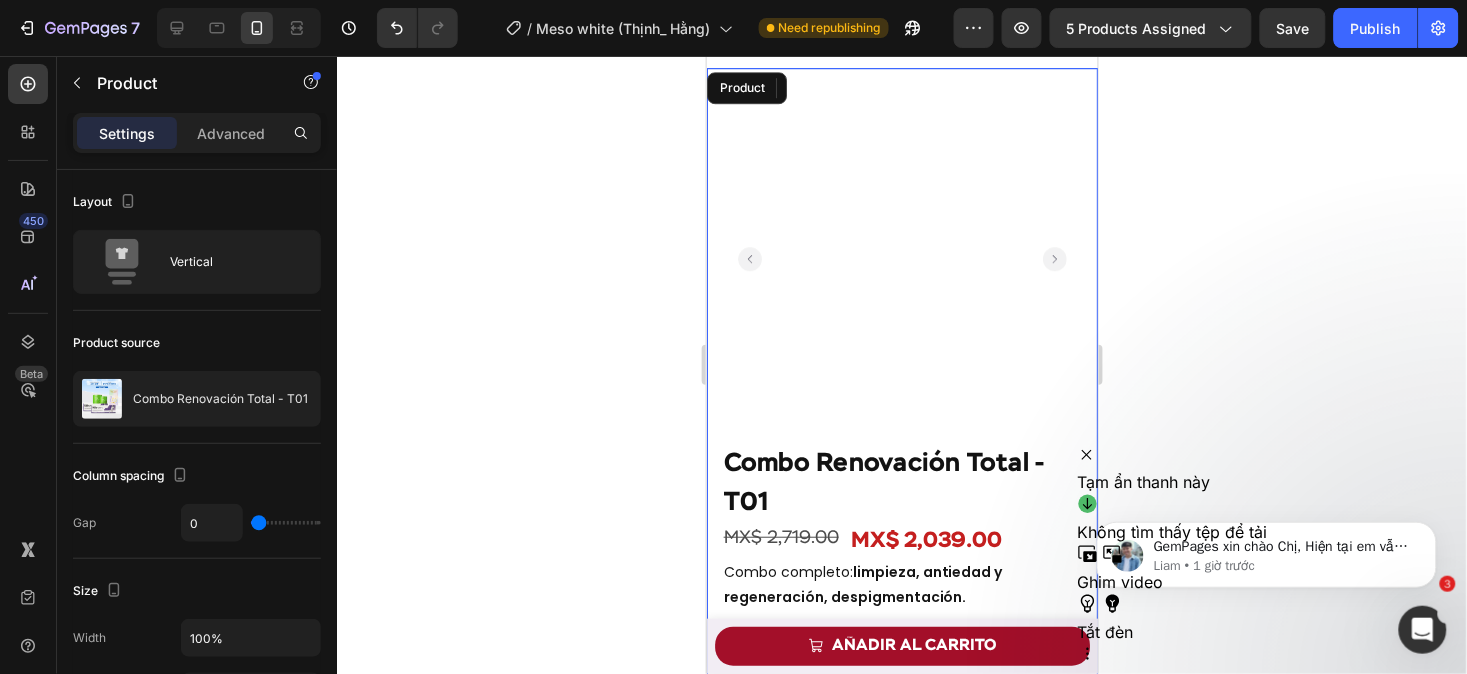 scroll, scrollTop: 5213, scrollLeft: 0, axis: vertical 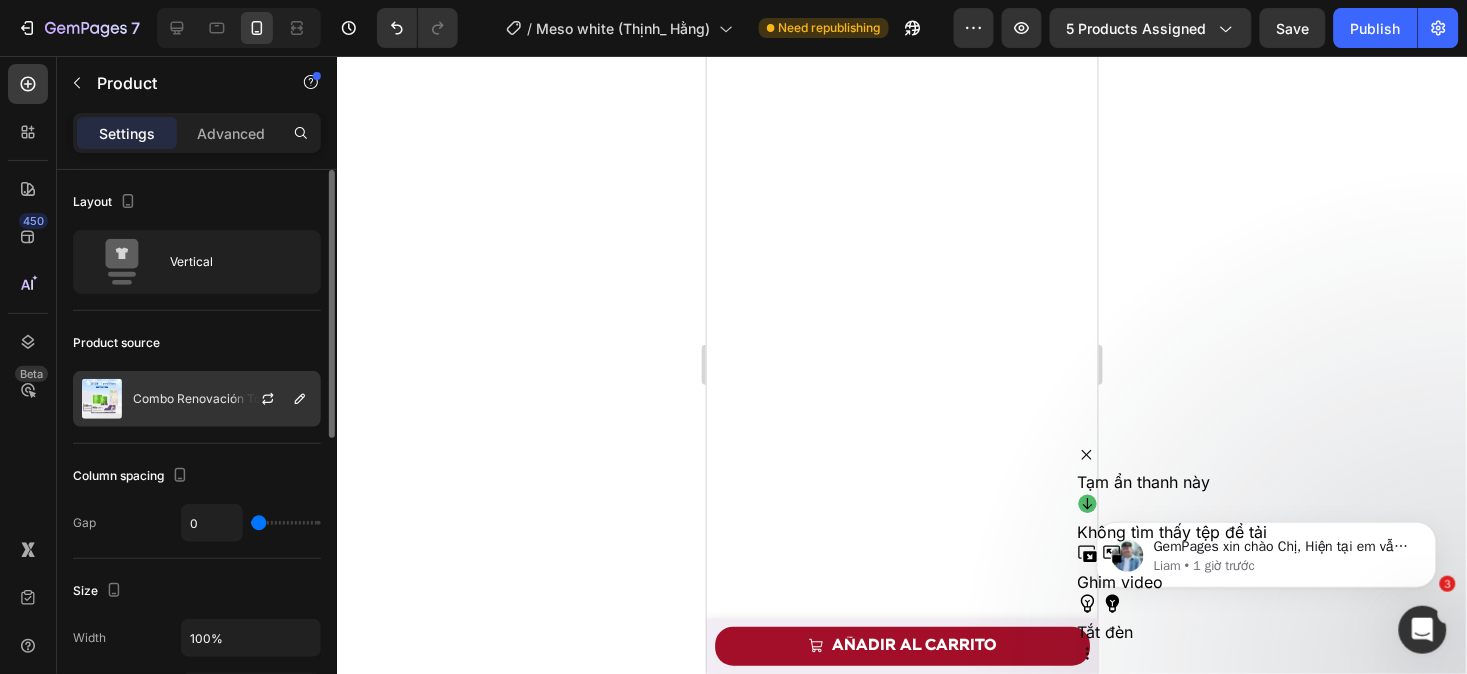 click on "Combo Renovación Total - T01" 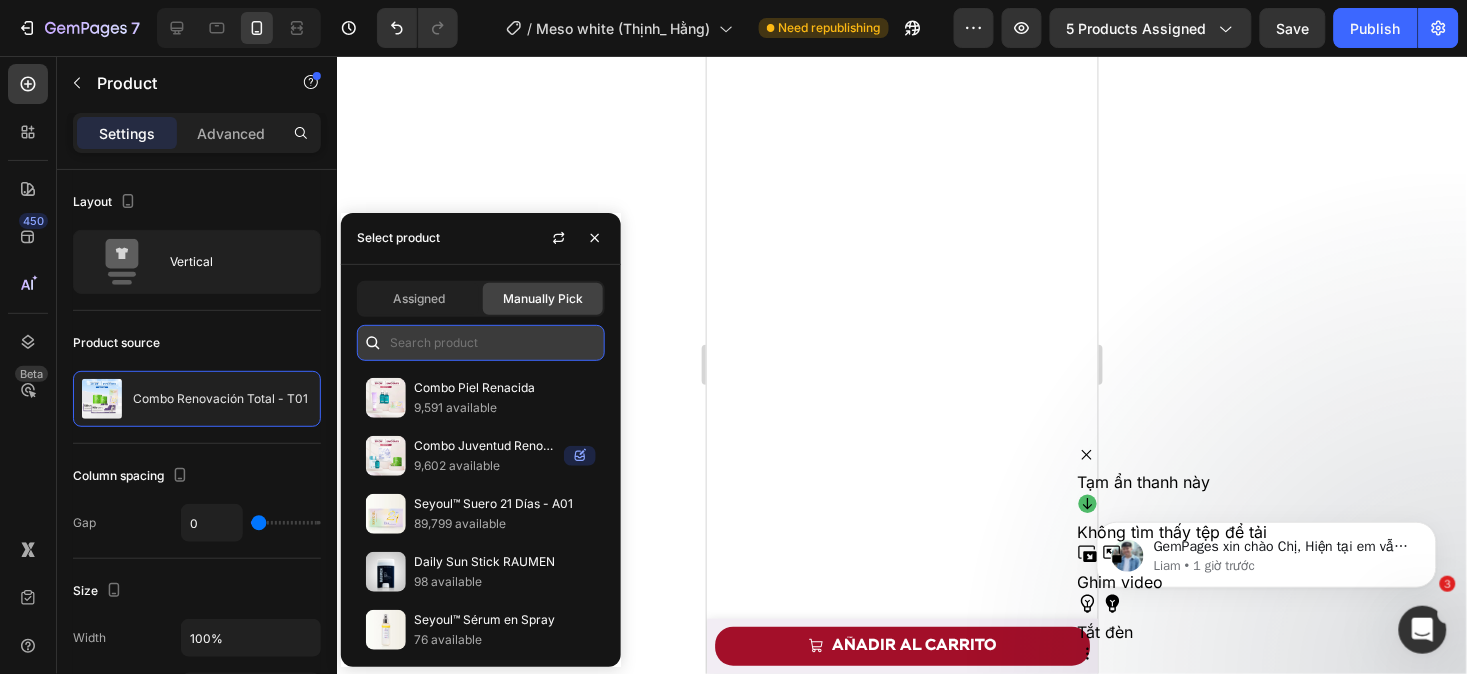 click at bounding box center [481, 343] 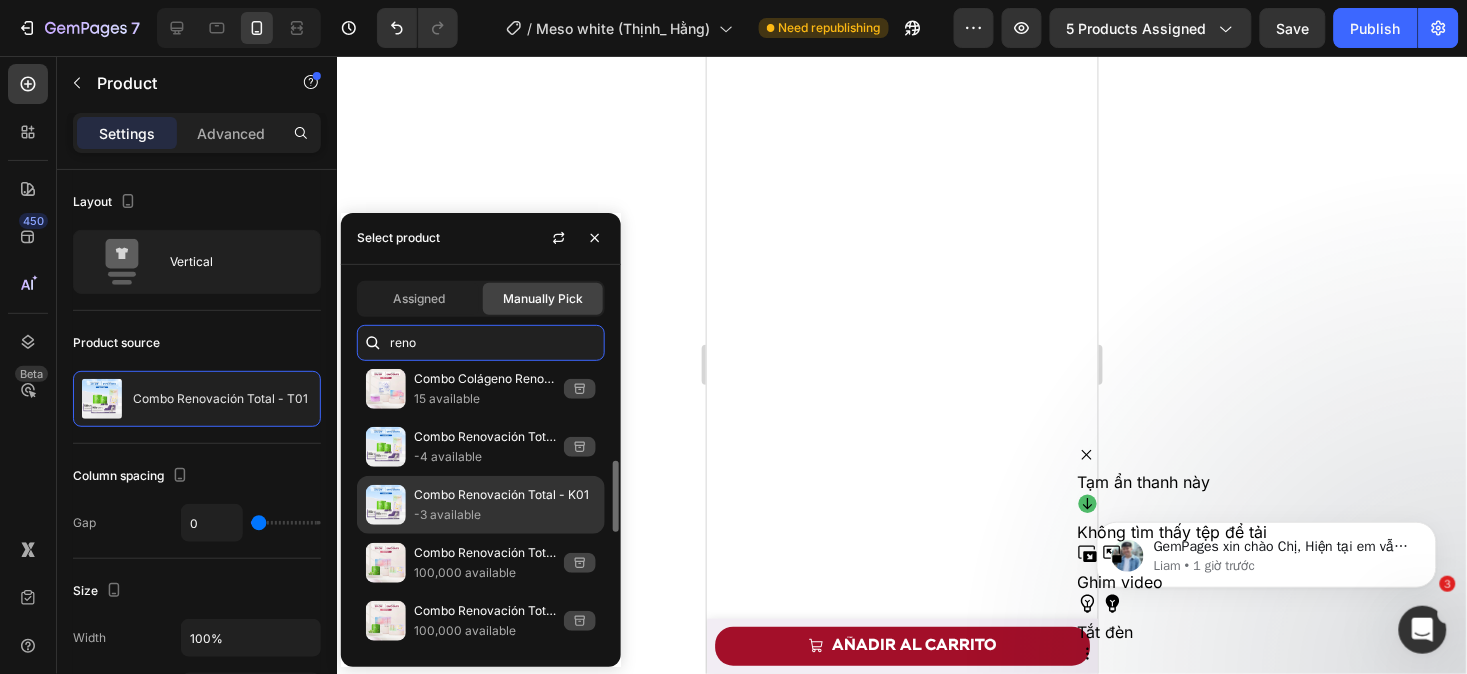 scroll, scrollTop: 358, scrollLeft: 0, axis: vertical 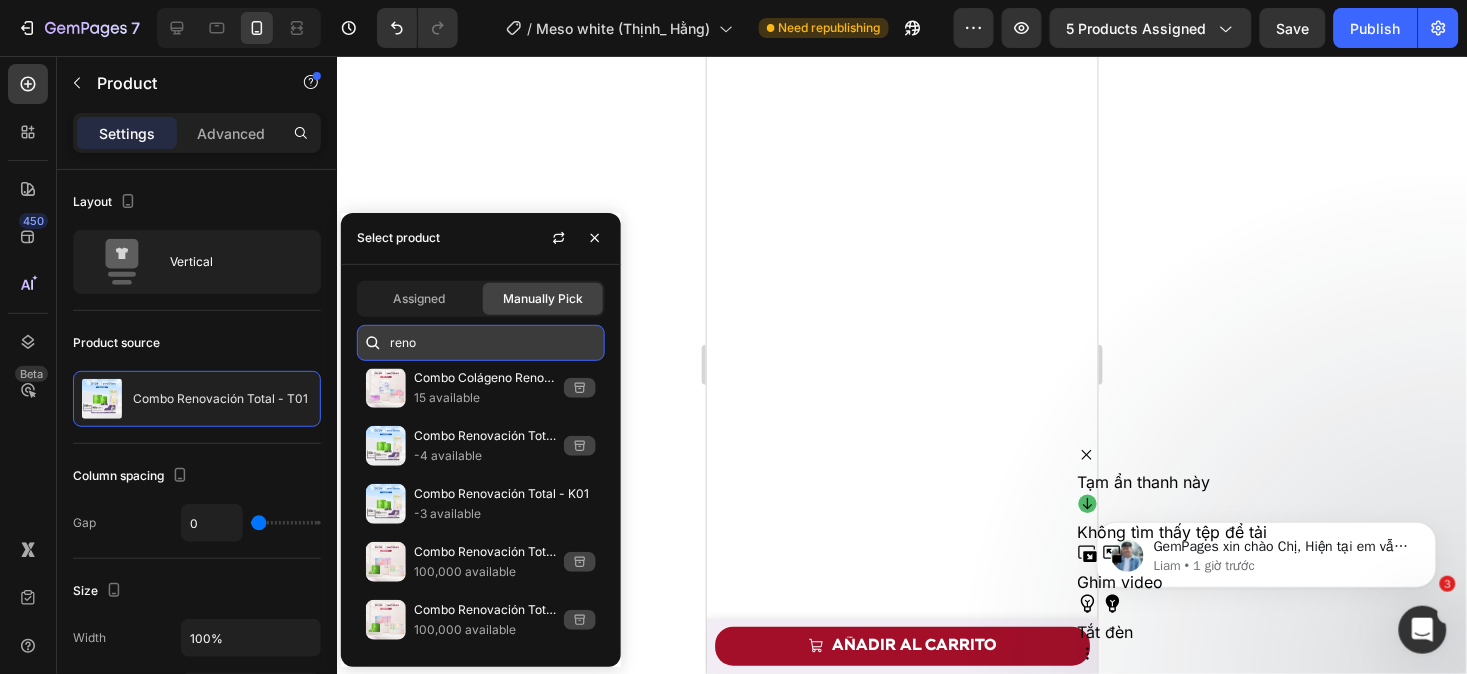 click on "reno" at bounding box center [481, 343] 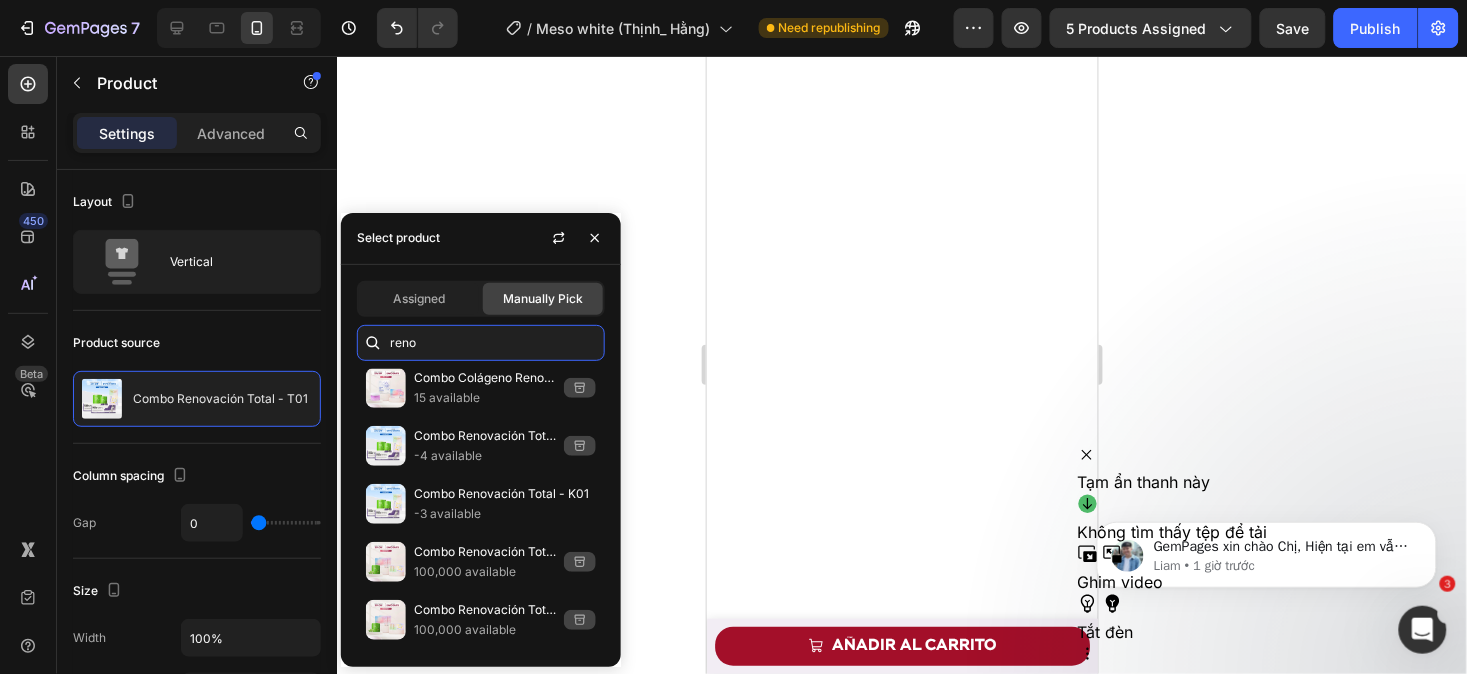 drag, startPoint x: 461, startPoint y: 342, endPoint x: 363, endPoint y: 336, distance: 98.1835 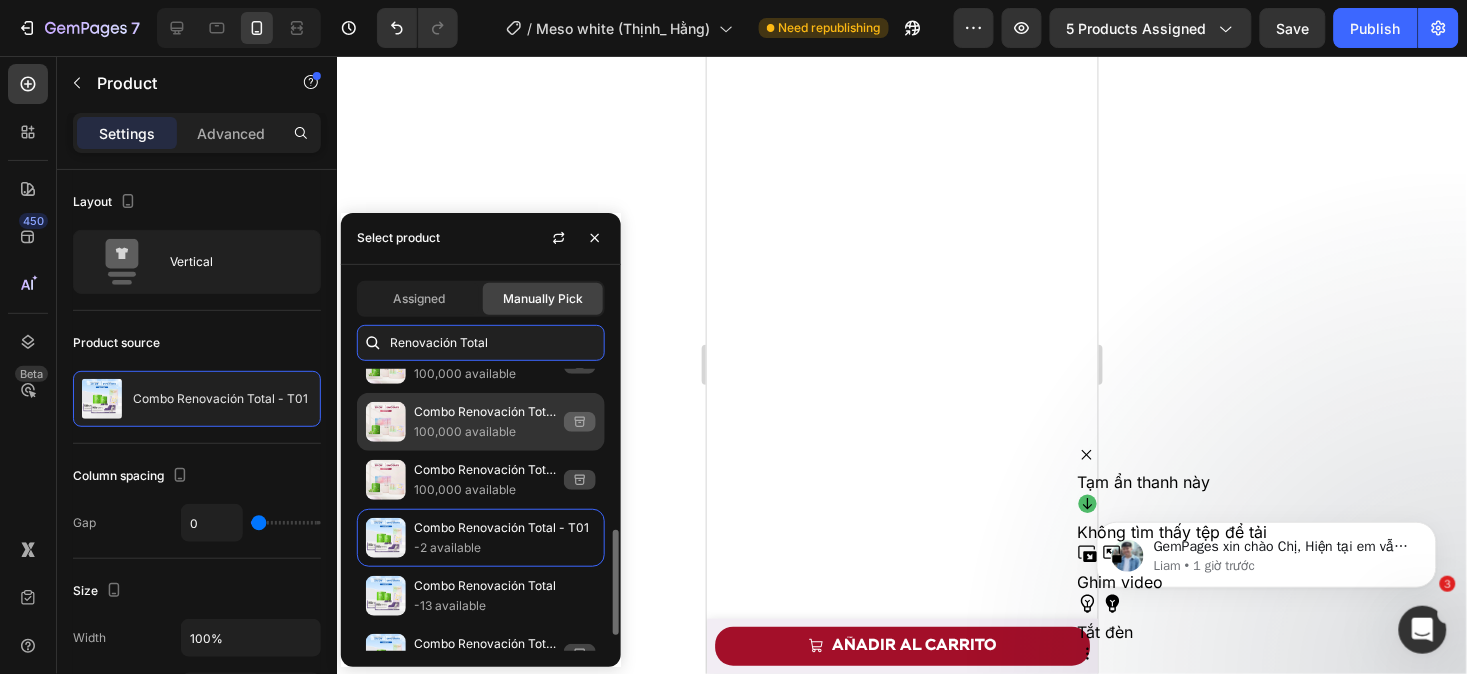 scroll, scrollTop: 438, scrollLeft: 0, axis: vertical 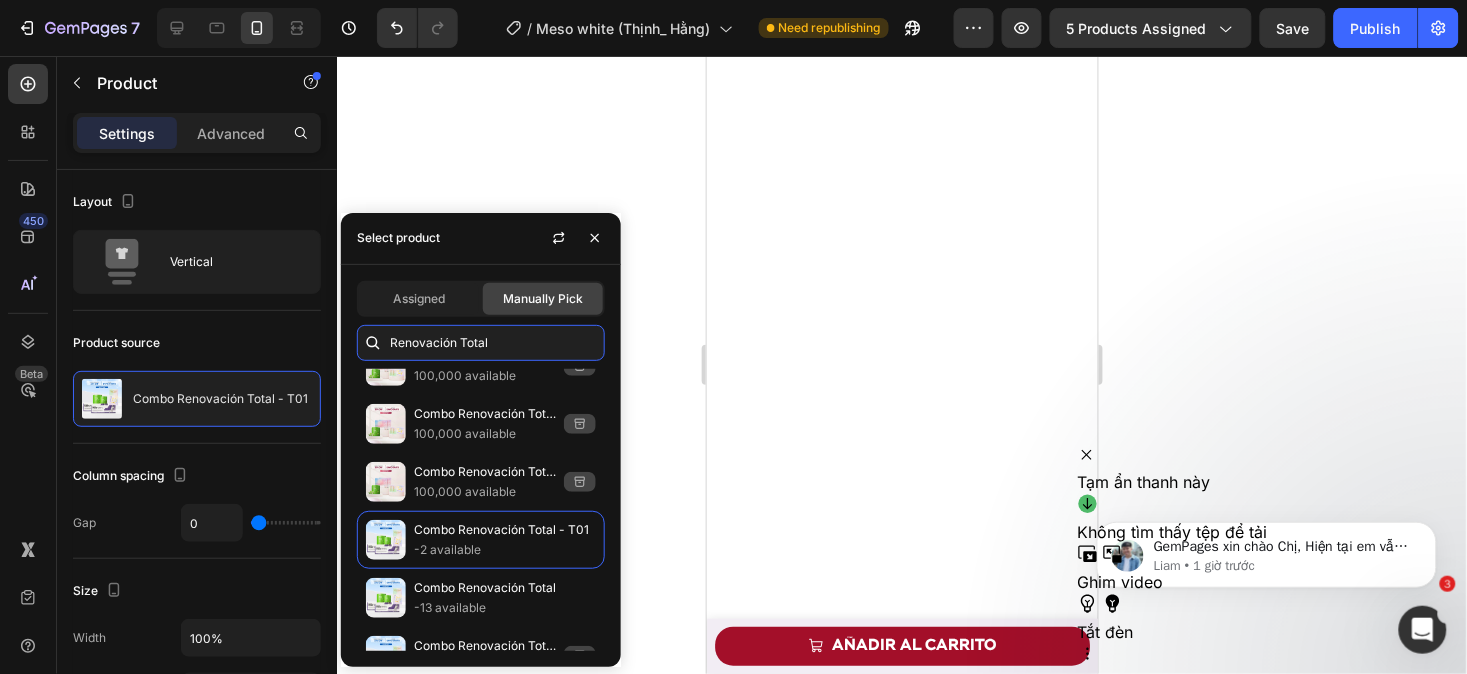 type on "Renovación Total" 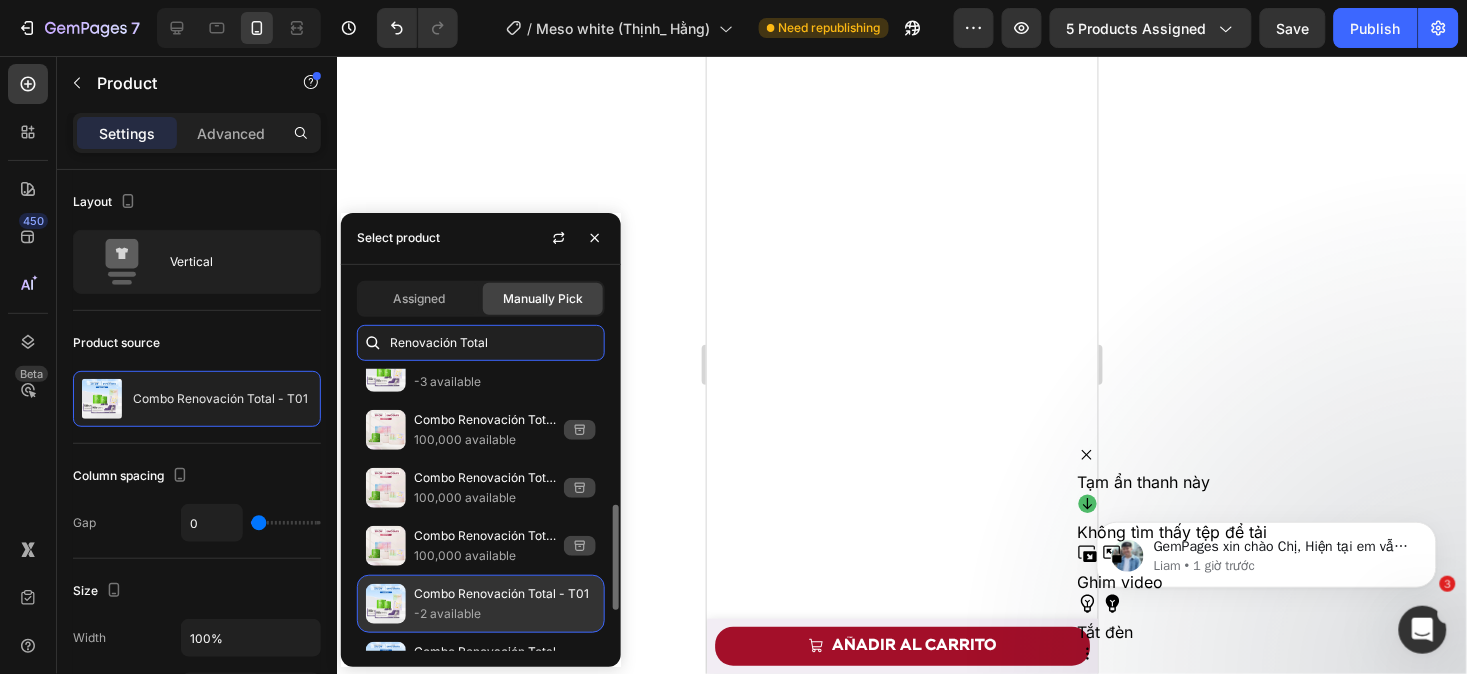 scroll, scrollTop: 371, scrollLeft: 0, axis: vertical 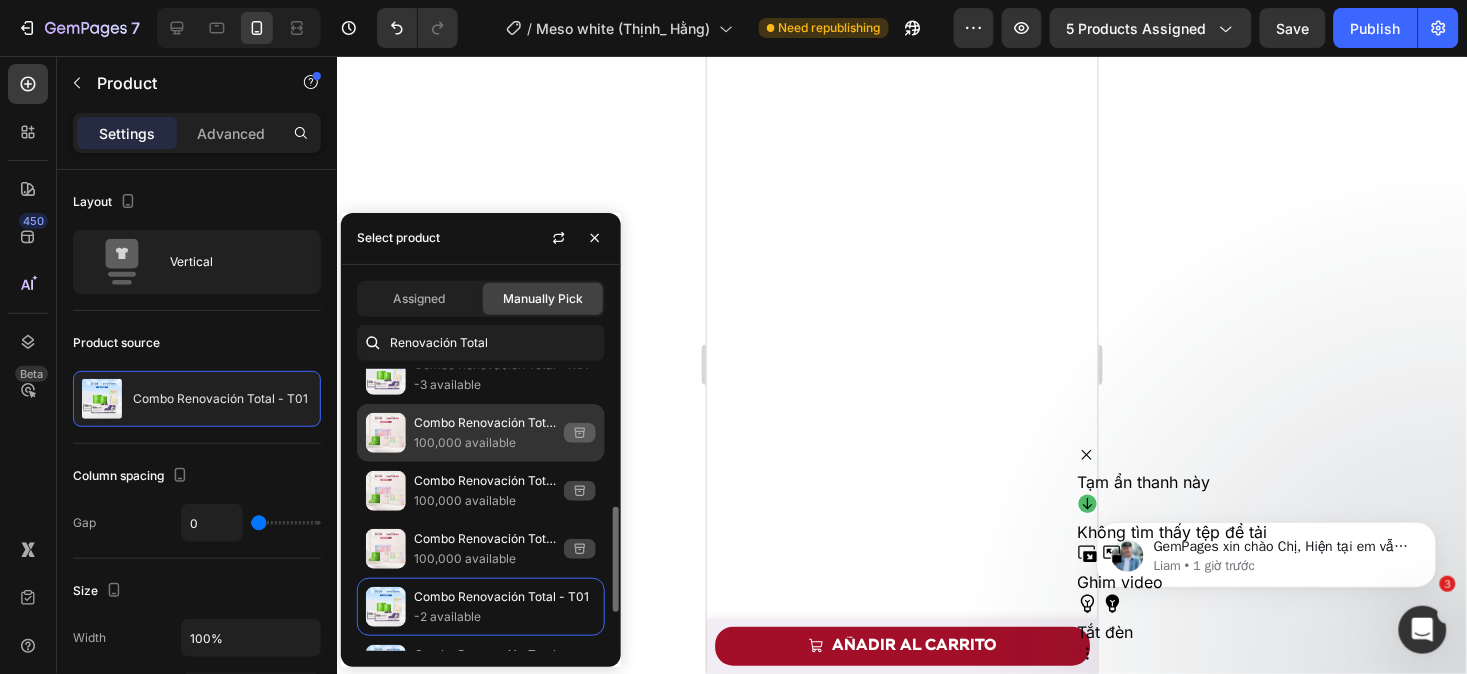 click on "100,000 available" at bounding box center [485, 443] 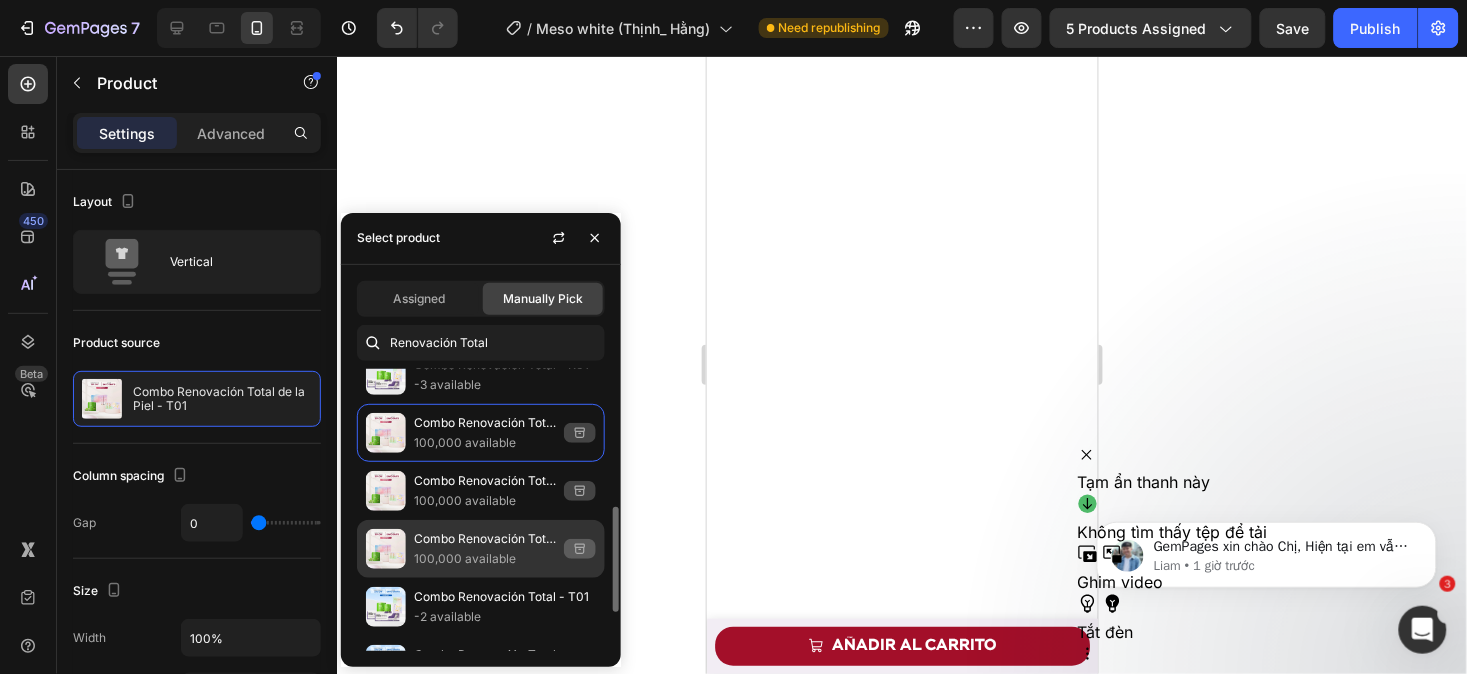 click on "Combo Renovación Total de la Piel - H01" at bounding box center [485, 539] 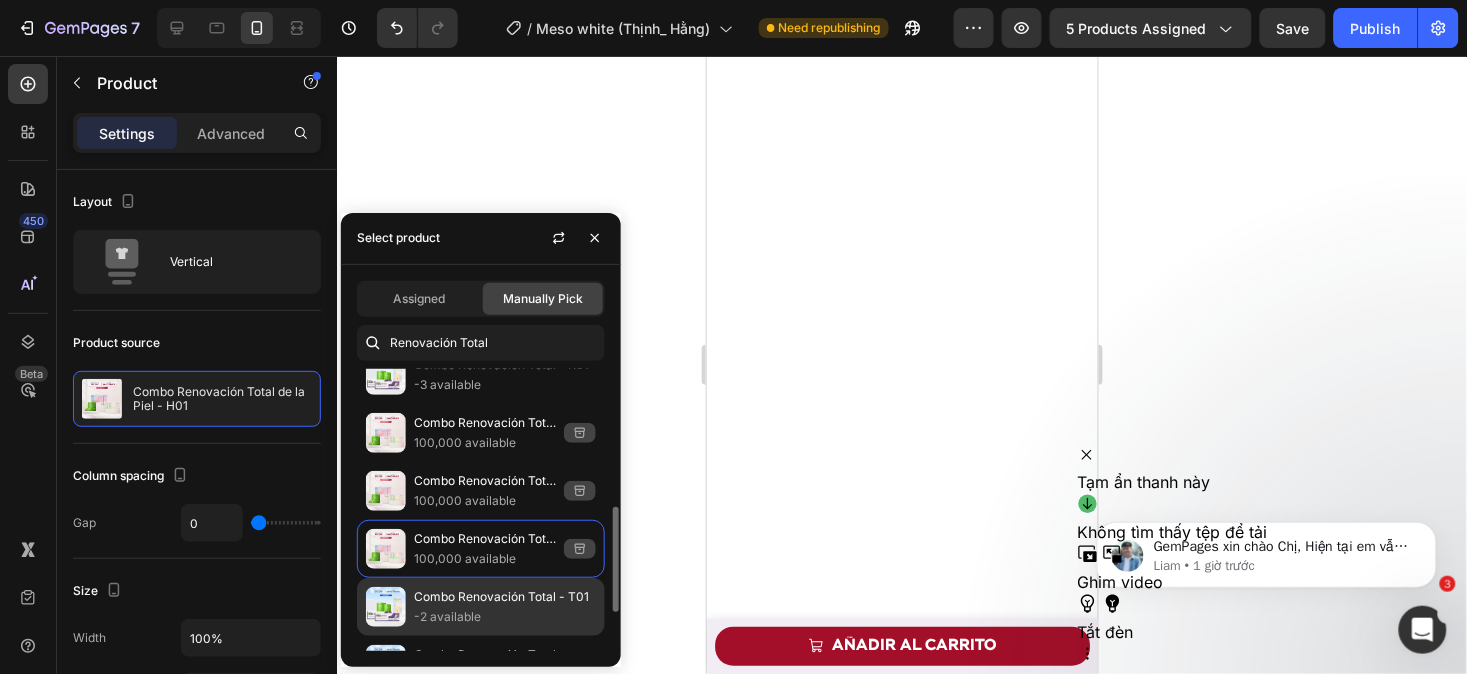 click on "Combo Renovación Total - T01" at bounding box center [505, 597] 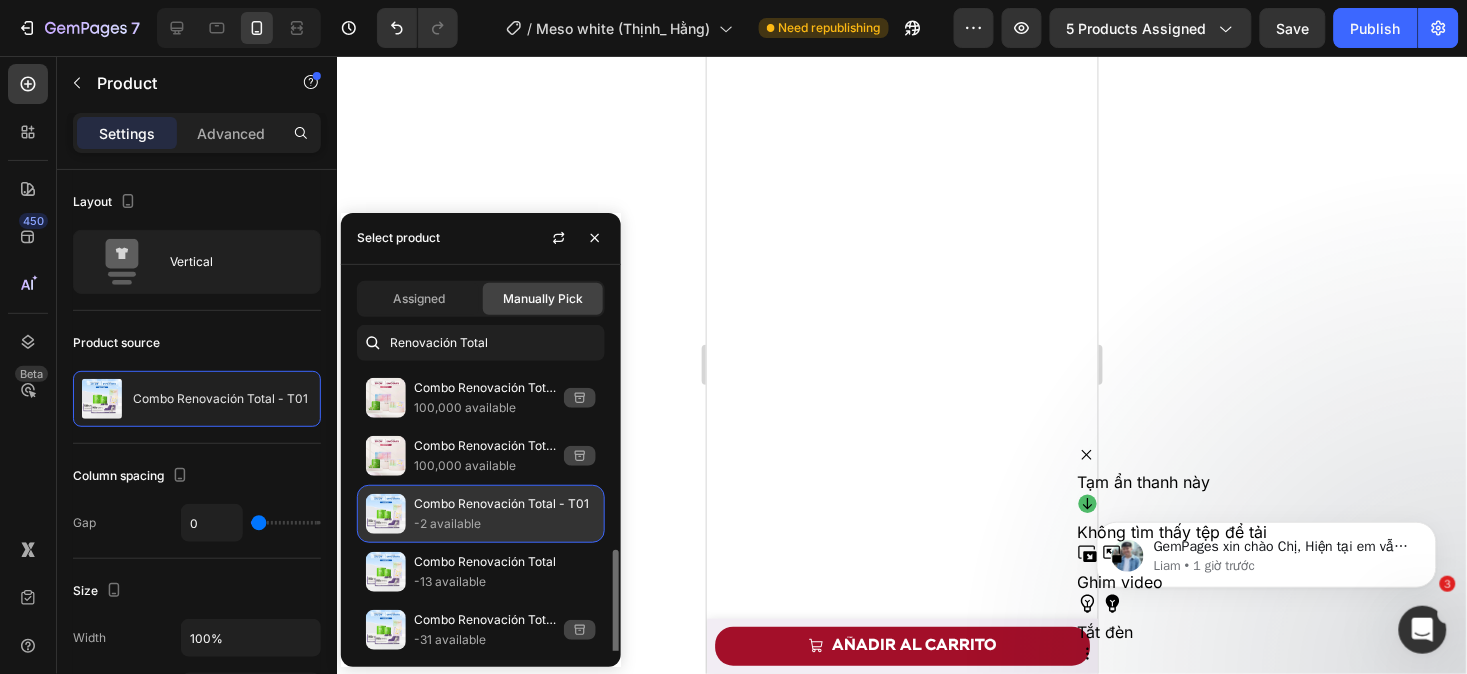 scroll, scrollTop: 474, scrollLeft: 0, axis: vertical 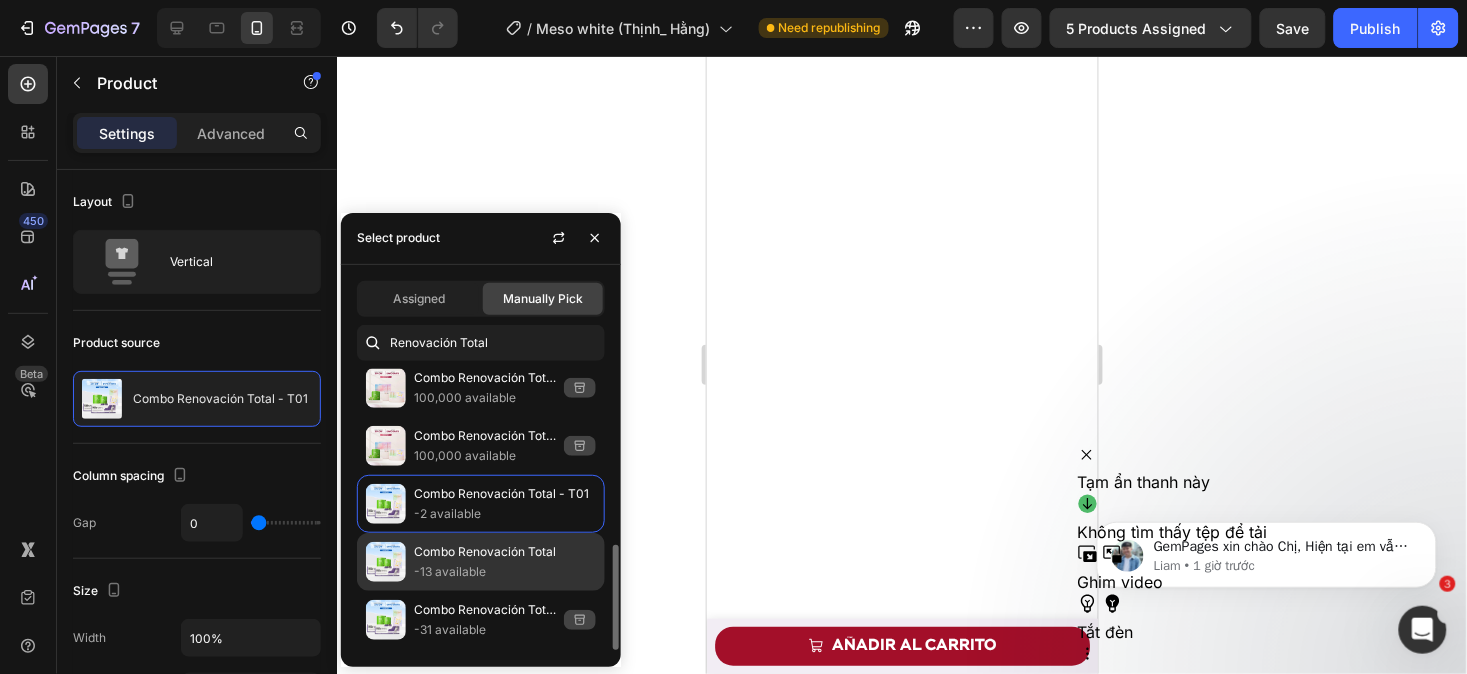 click on "-13 available" at bounding box center (505, 572) 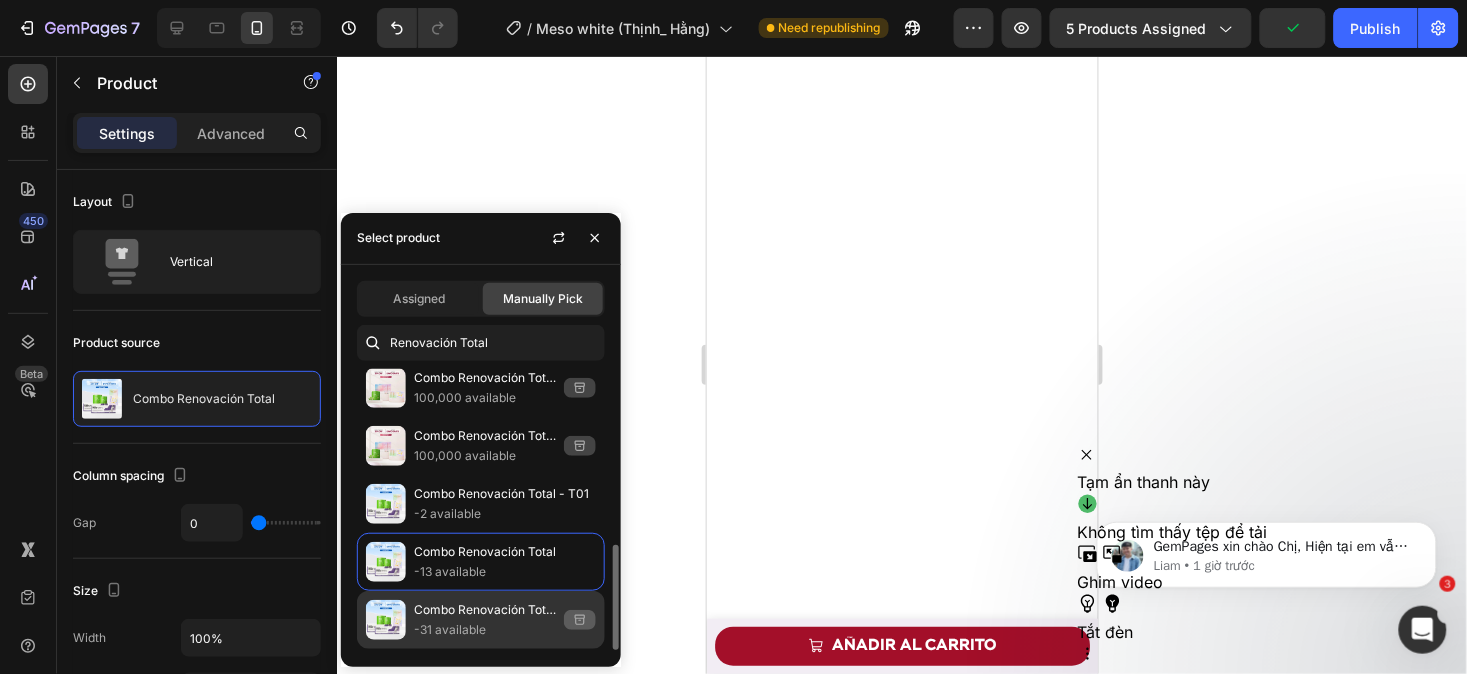 click on "Combo Renovación Total - H01" at bounding box center (485, 610) 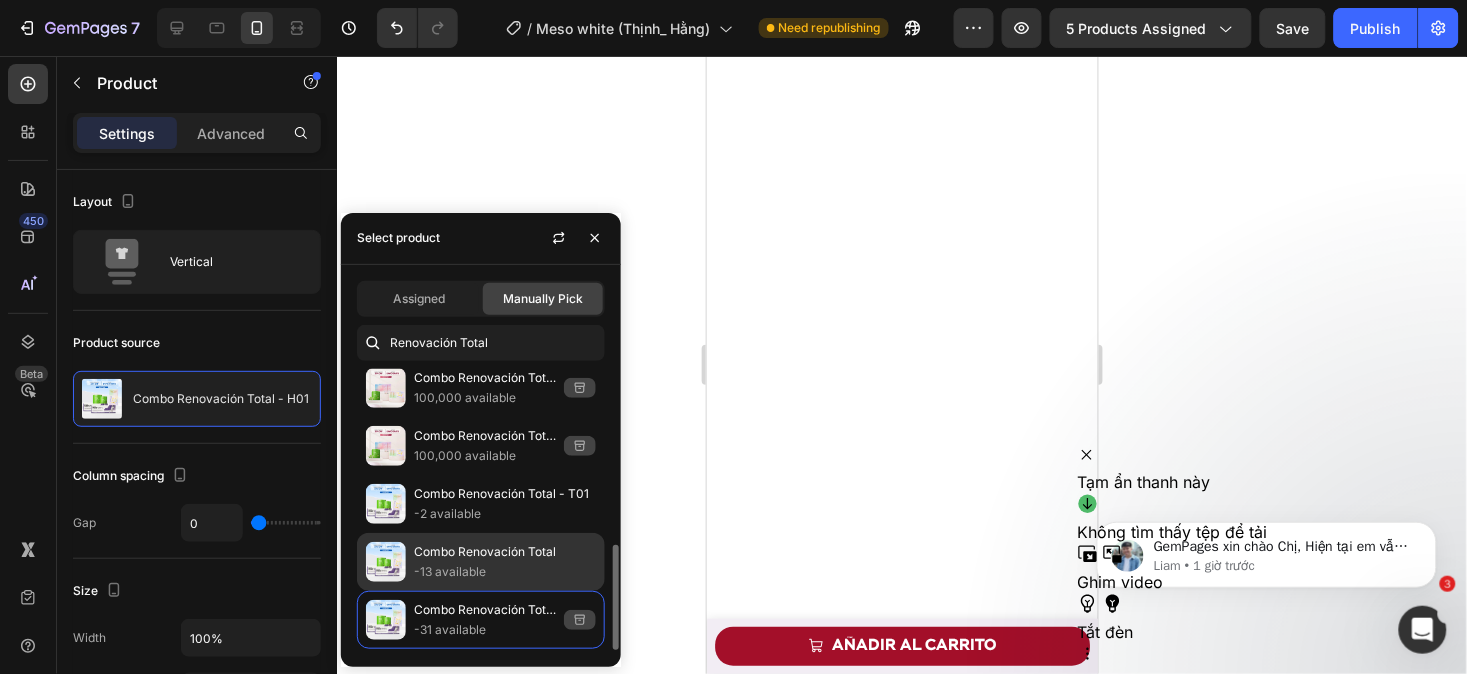 click on "-13 available" at bounding box center [505, 572] 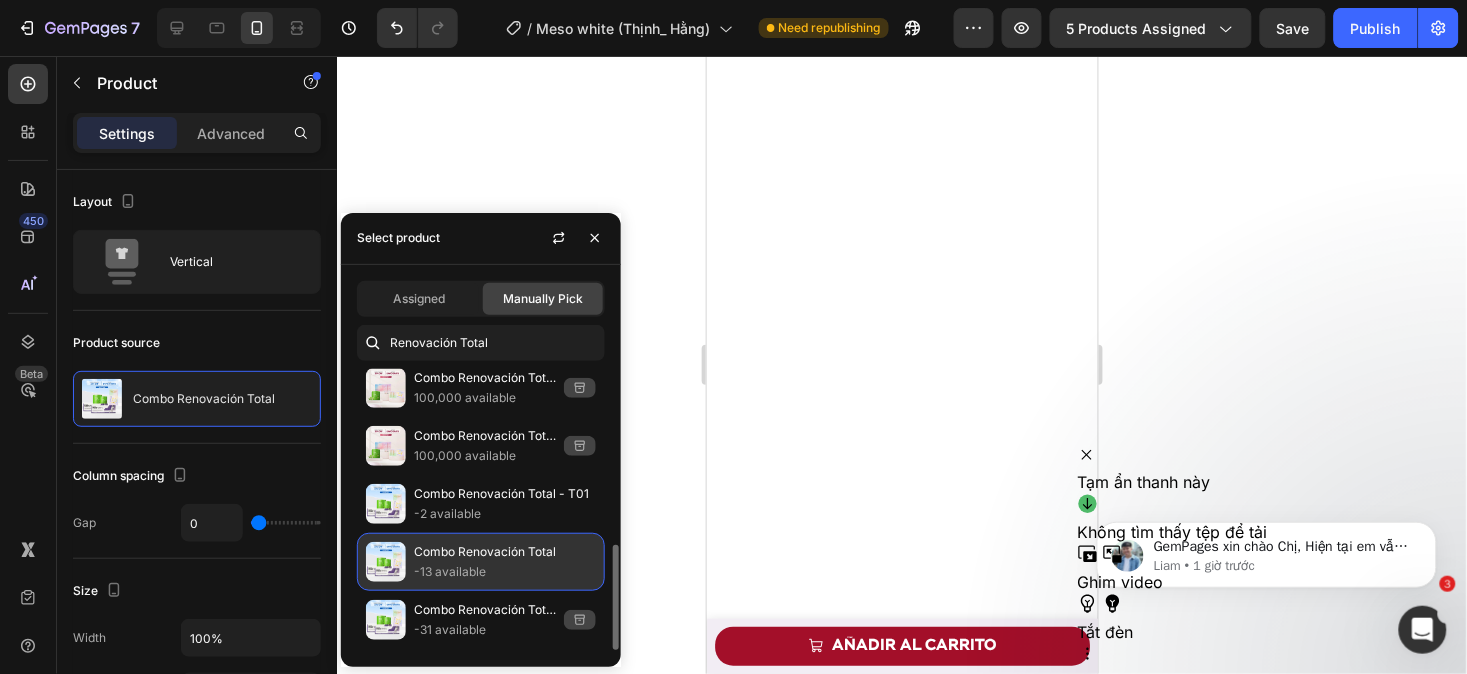 click on "-13 available" at bounding box center (505, 572) 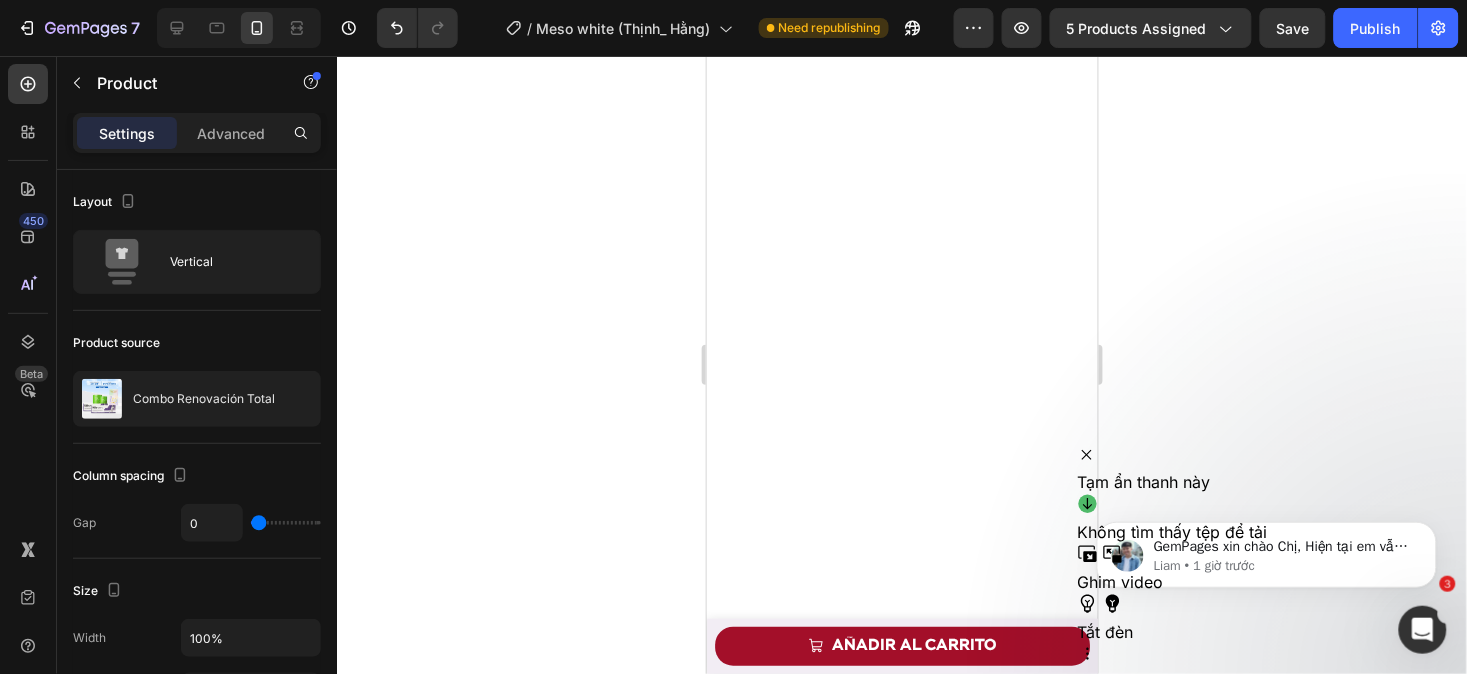 click 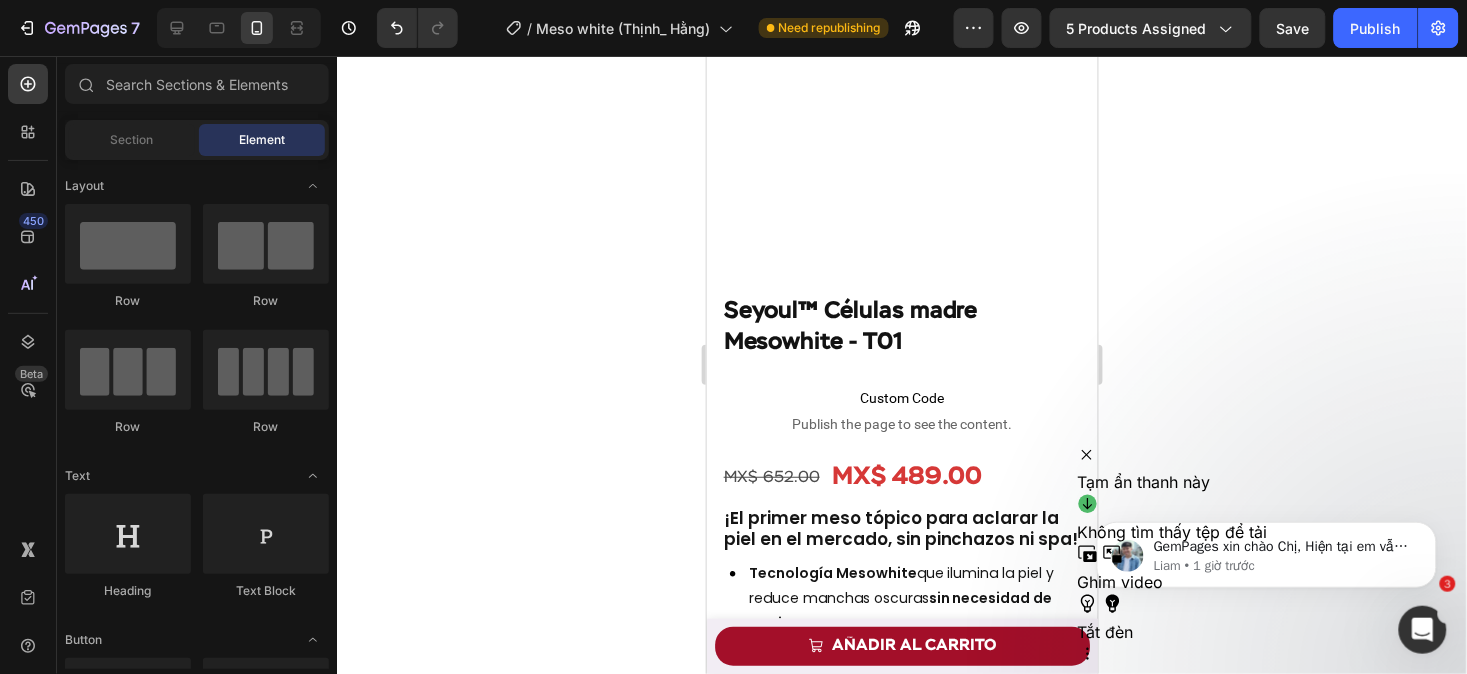 scroll, scrollTop: 315, scrollLeft: 0, axis: vertical 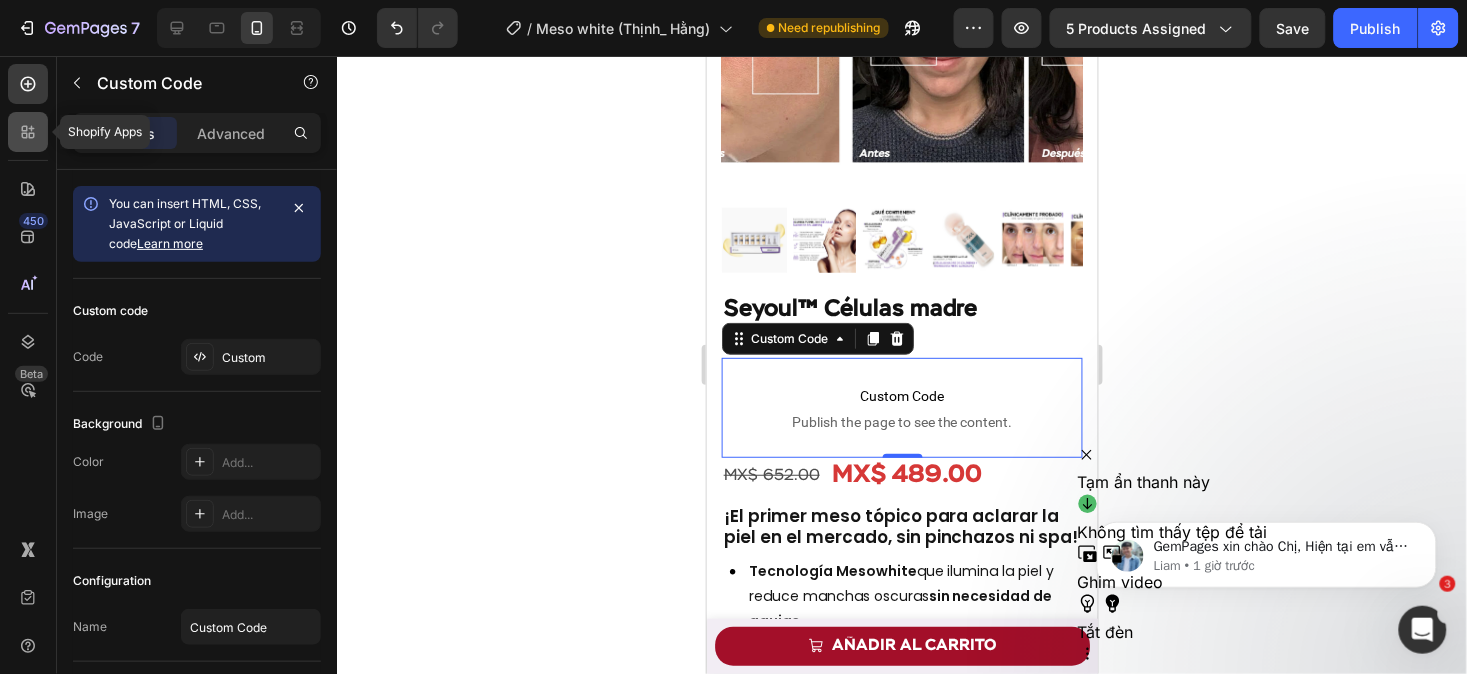 click 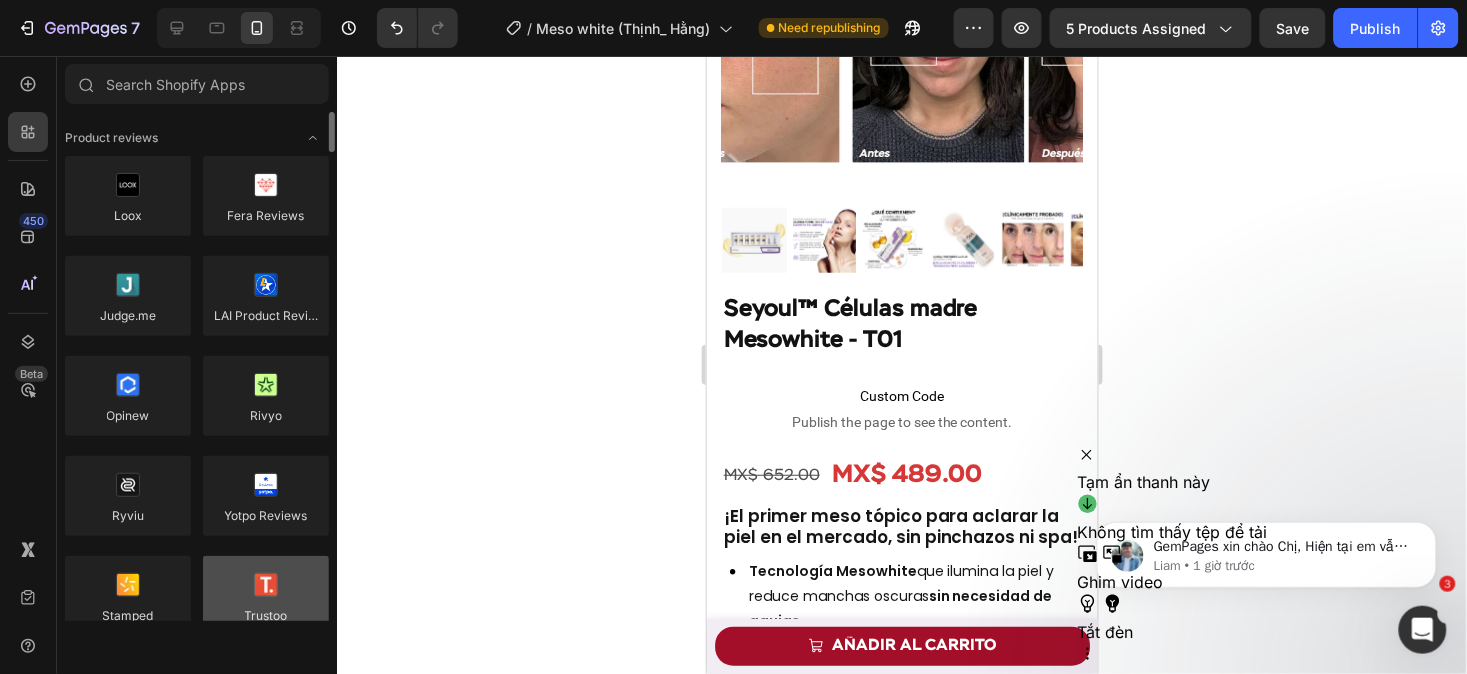 drag, startPoint x: 281, startPoint y: 622, endPoint x: 280, endPoint y: 582, distance: 40.012497 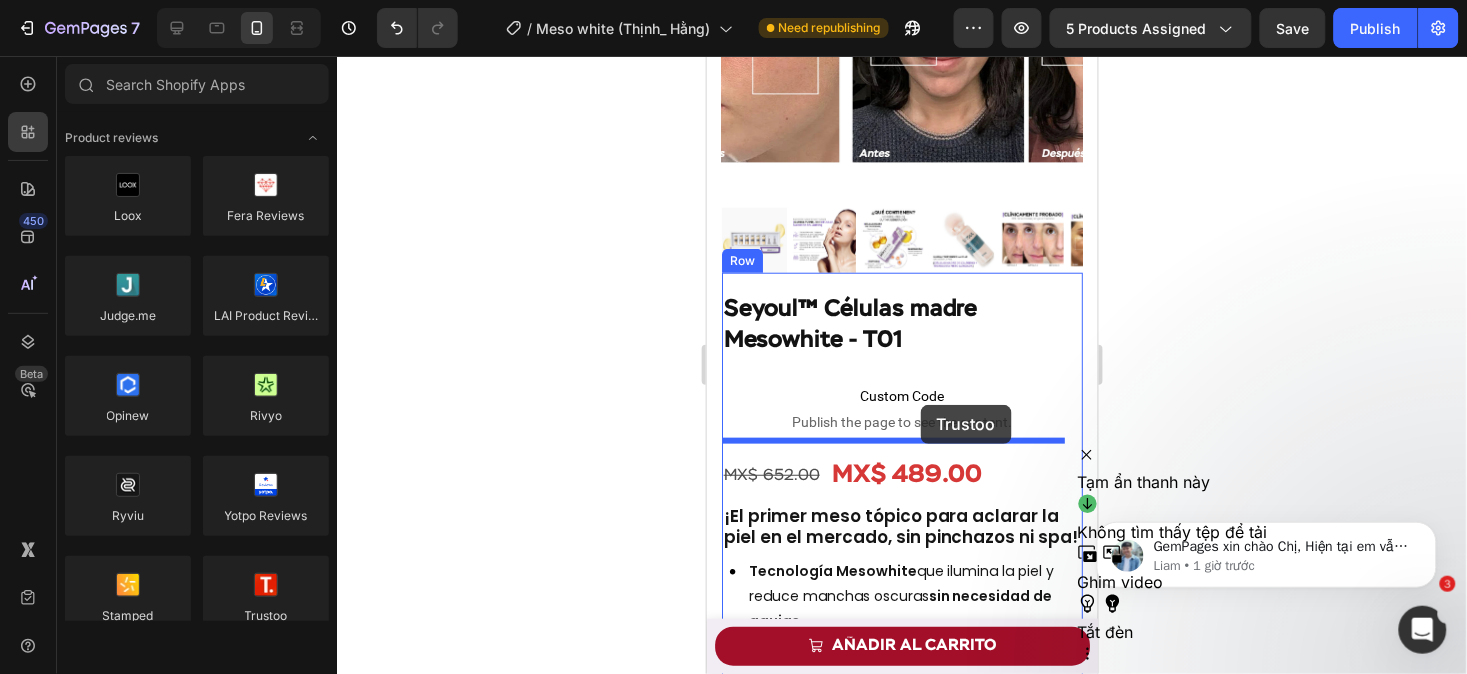 drag, startPoint x: 958, startPoint y: 653, endPoint x: 920, endPoint y: 404, distance: 251.8829 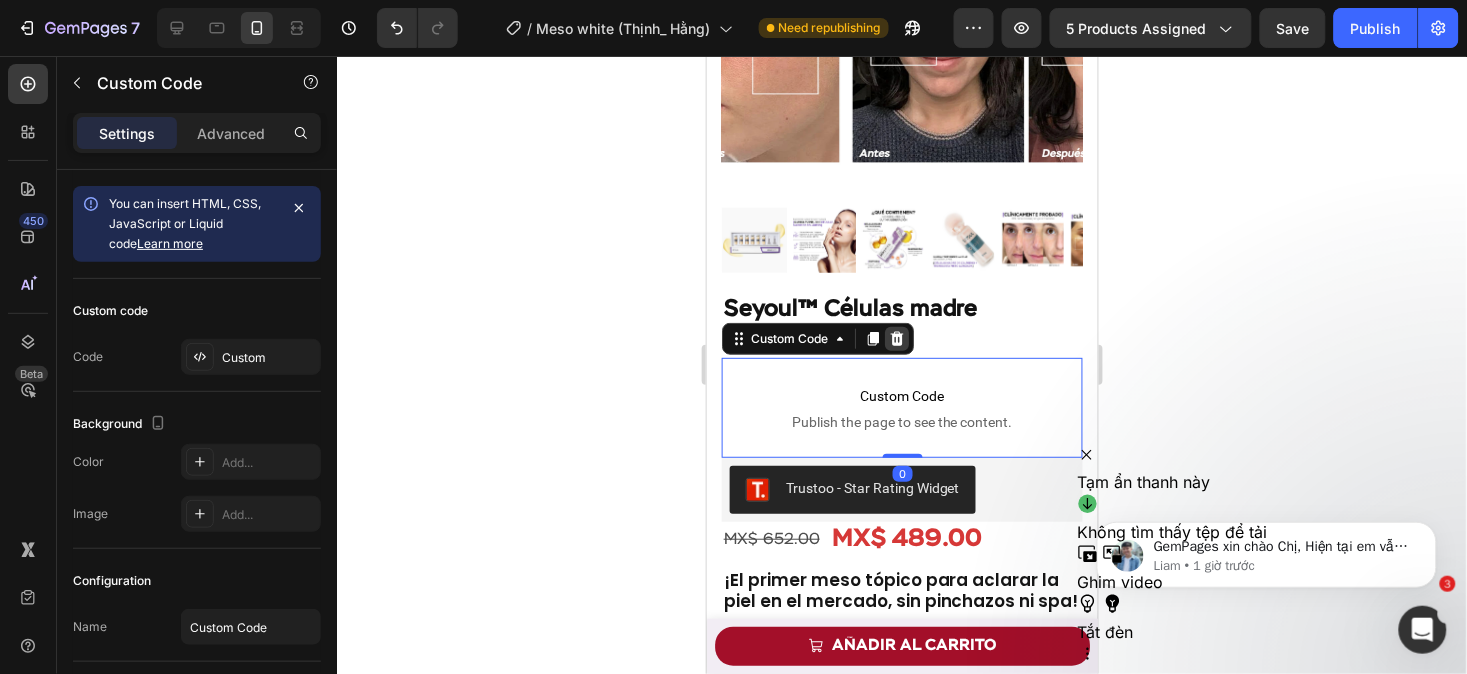 click 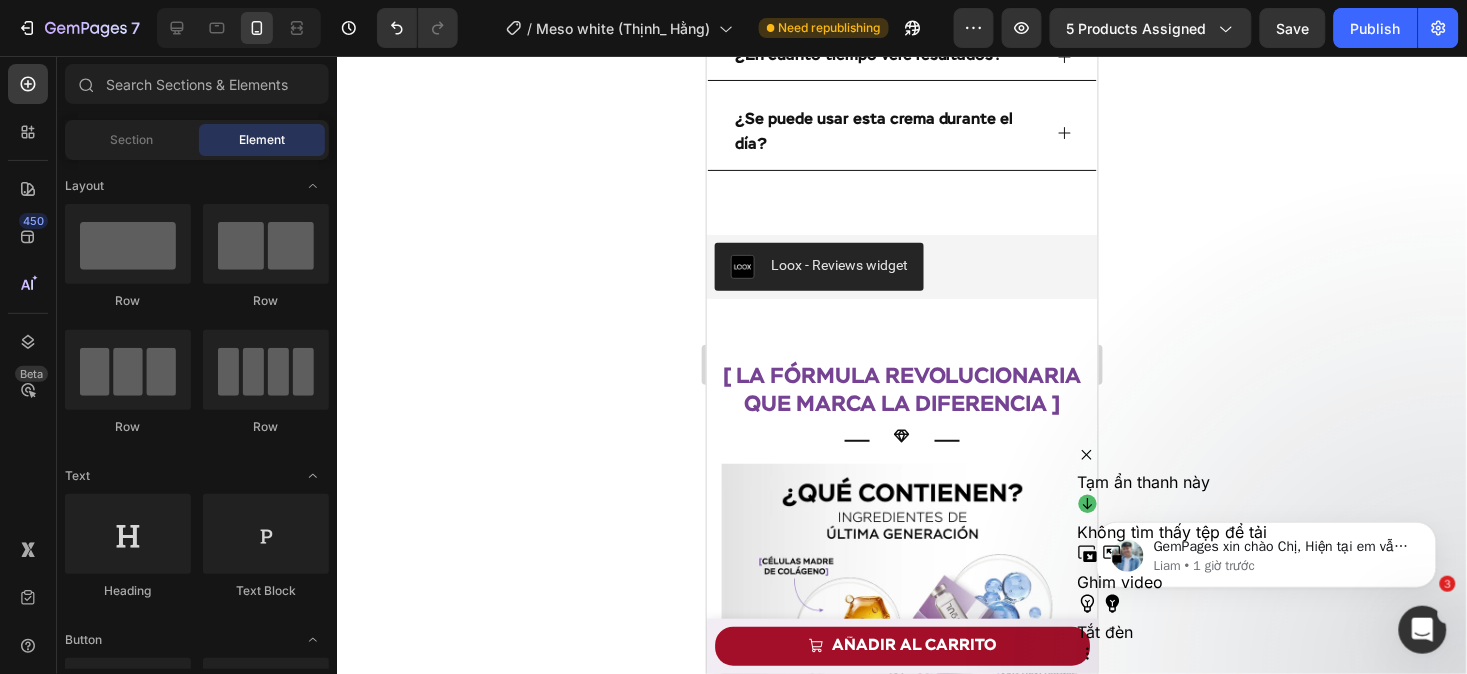 scroll, scrollTop: 10737, scrollLeft: 0, axis: vertical 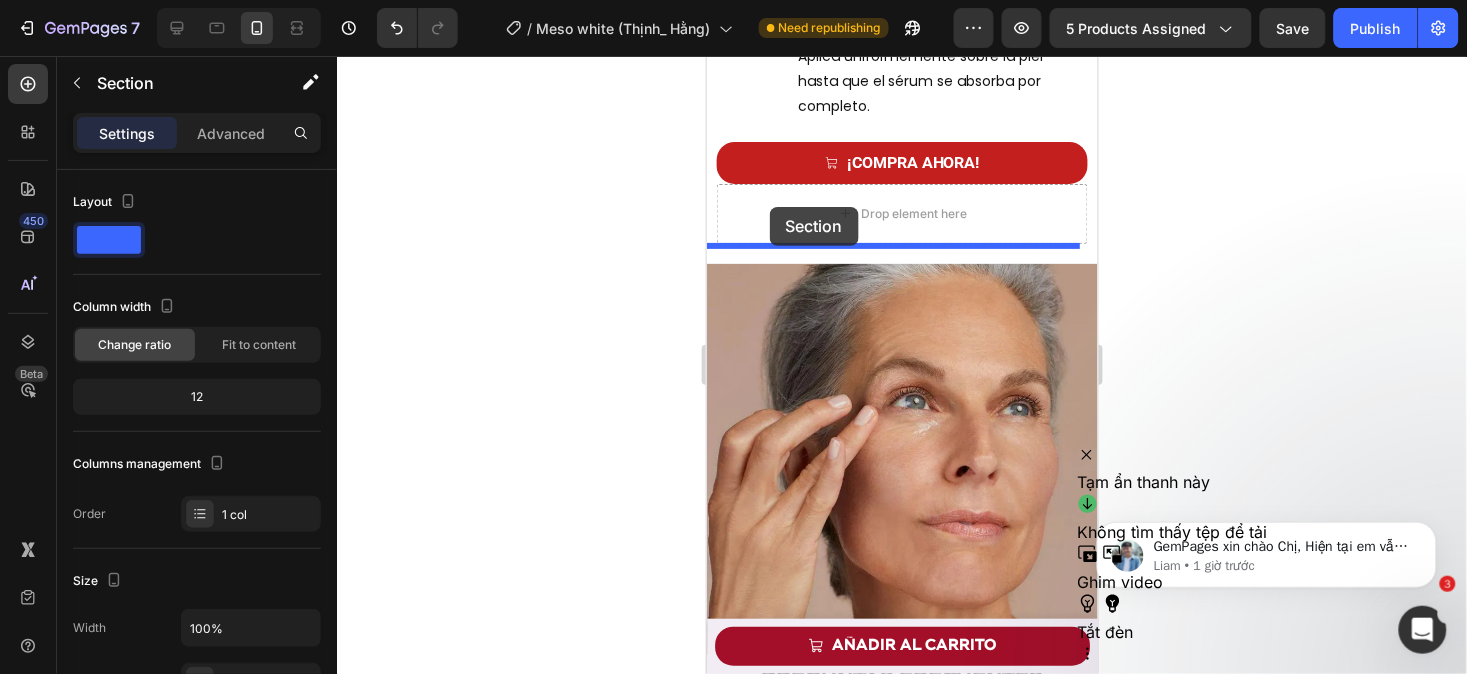 drag, startPoint x: 743, startPoint y: 297, endPoint x: 769, endPoint y: 206, distance: 94.641426 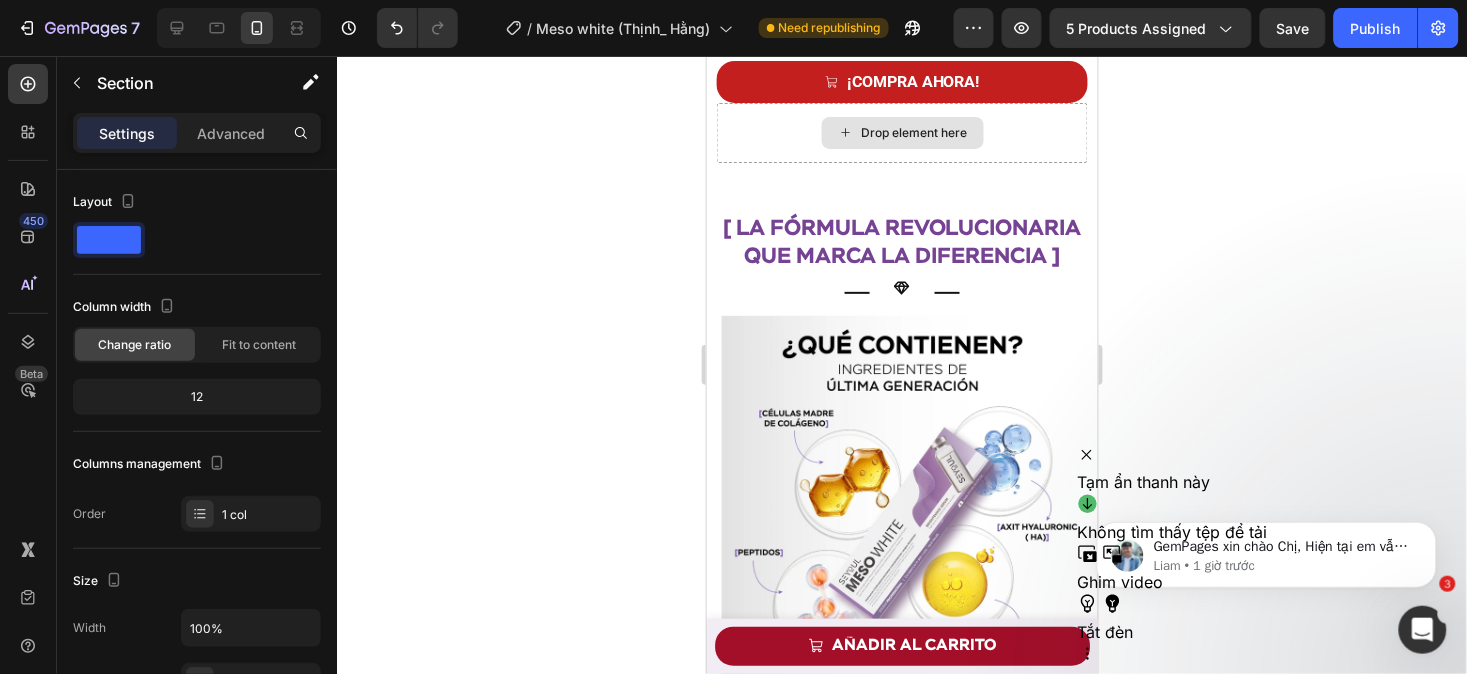 scroll, scrollTop: 9517, scrollLeft: 0, axis: vertical 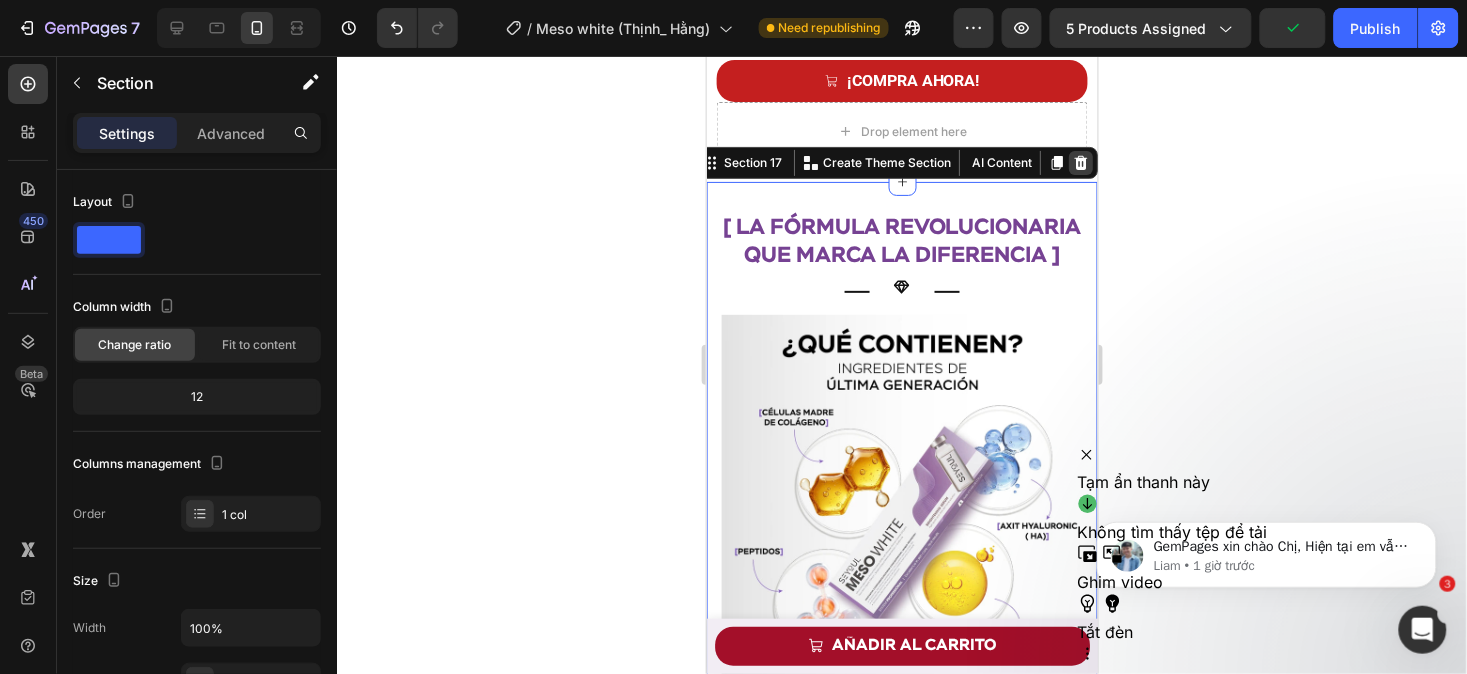 click 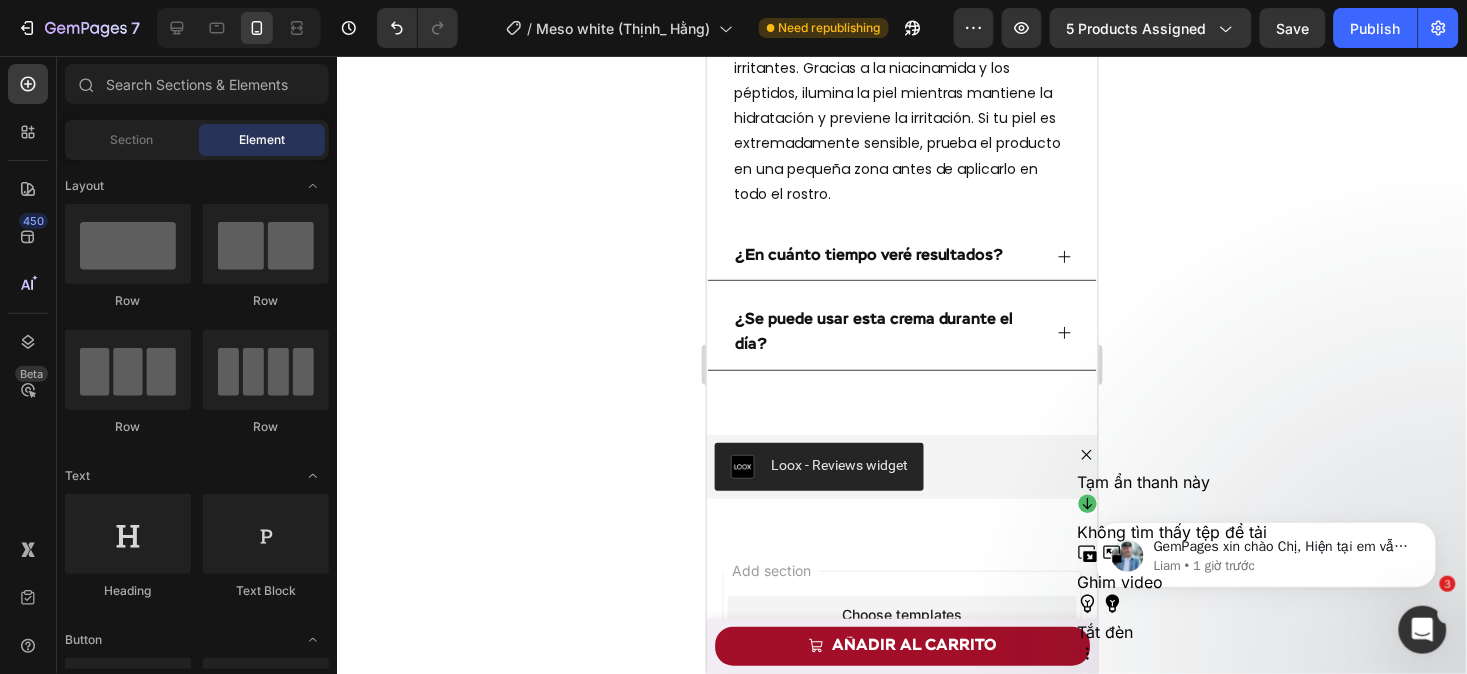 scroll, scrollTop: 10537, scrollLeft: 0, axis: vertical 